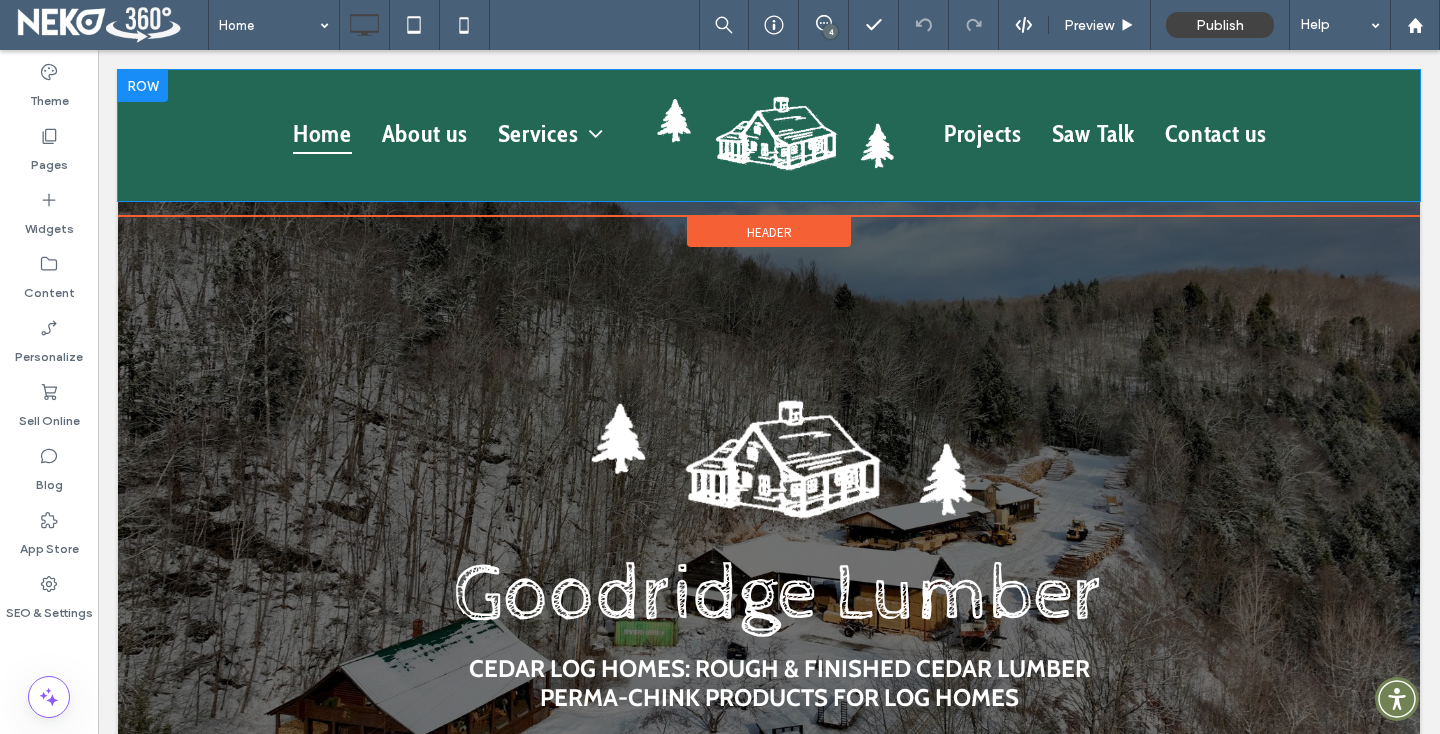 scroll, scrollTop: 0, scrollLeft: 0, axis: both 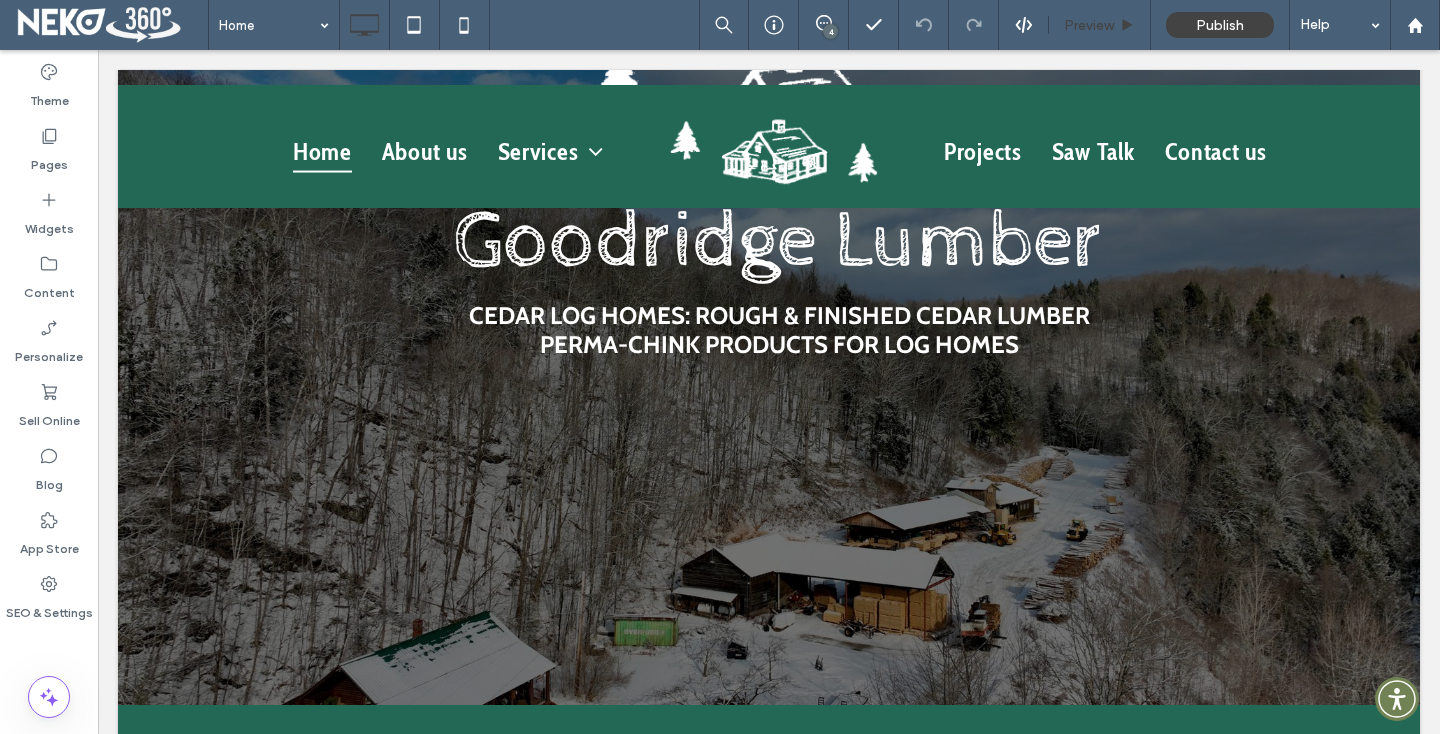 click on "Preview" at bounding box center (1100, 25) 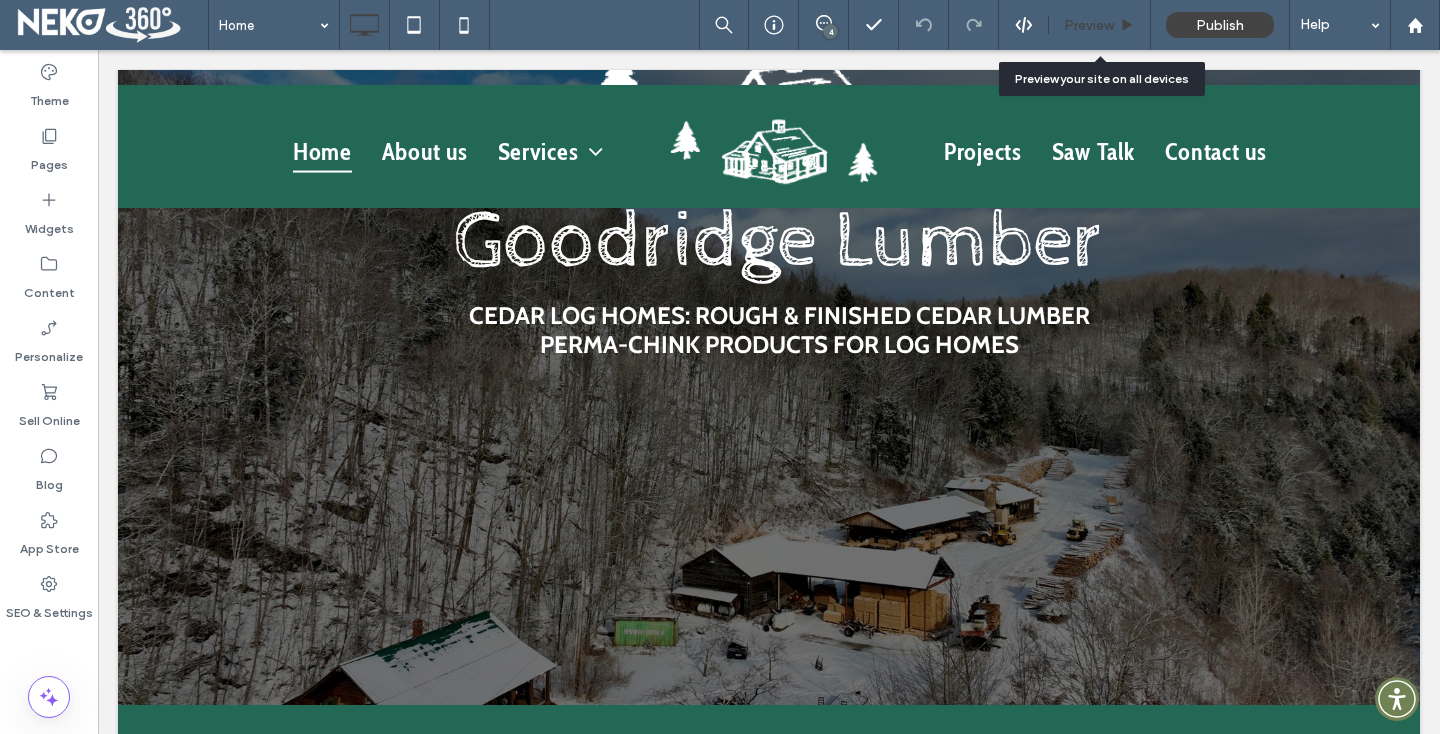 click on "Preview" at bounding box center (1089, 25) 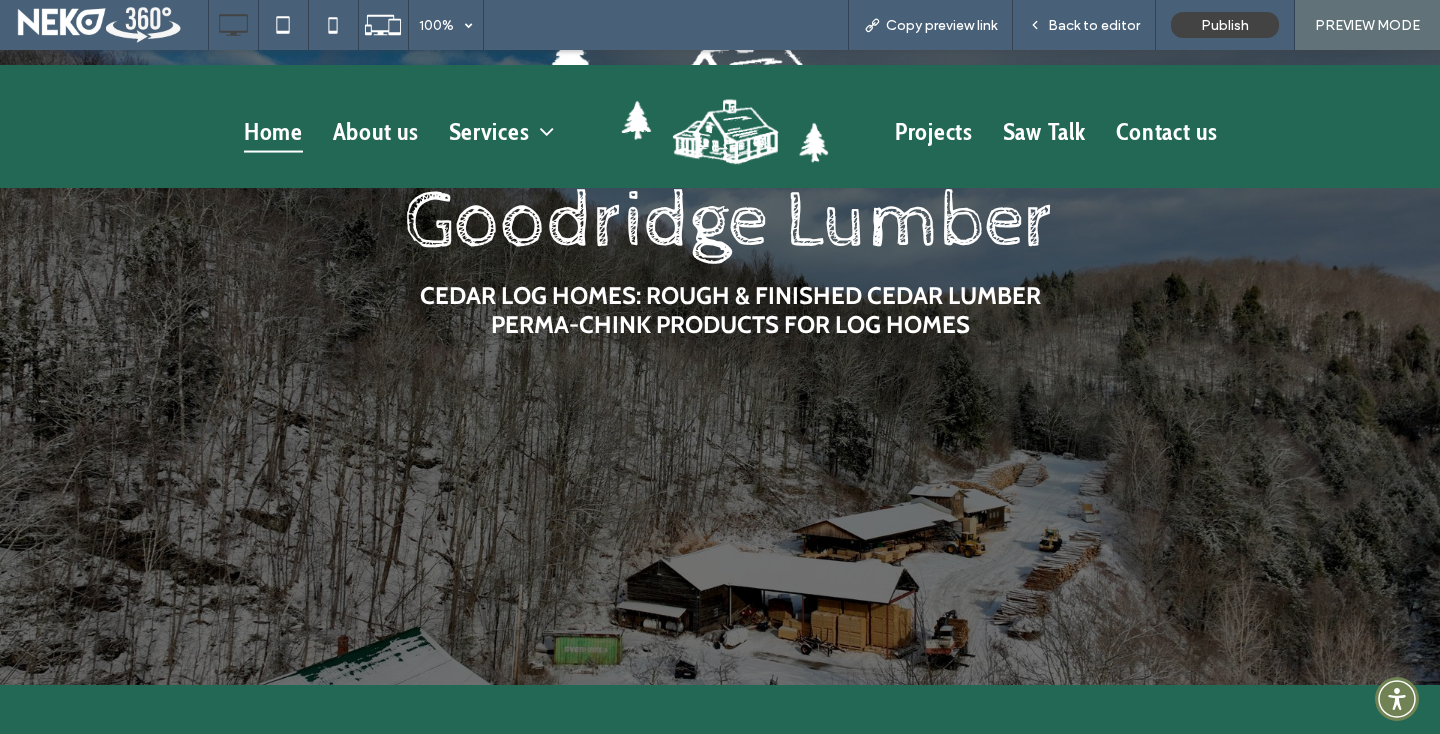 scroll, scrollTop: 0, scrollLeft: 0, axis: both 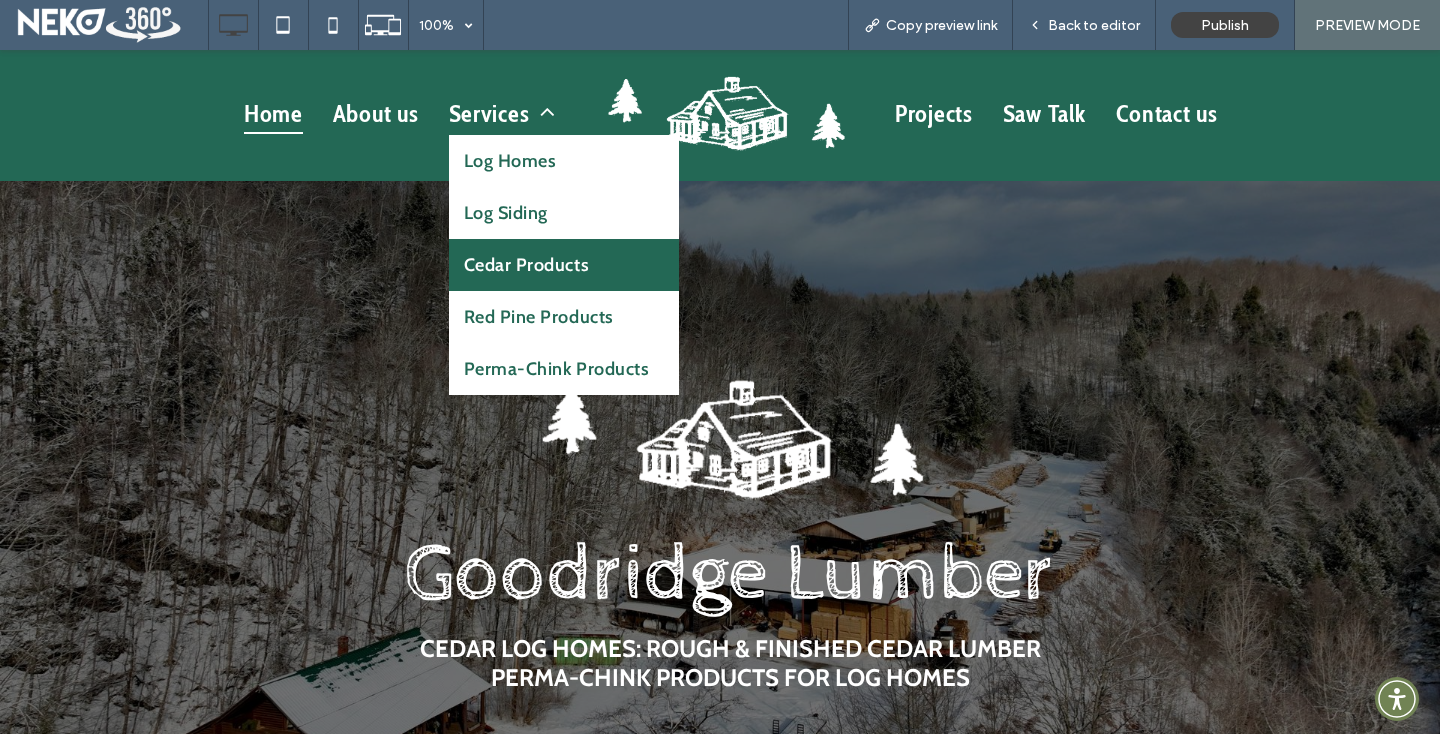 click on "Cedar Products" at bounding box center [527, 265] 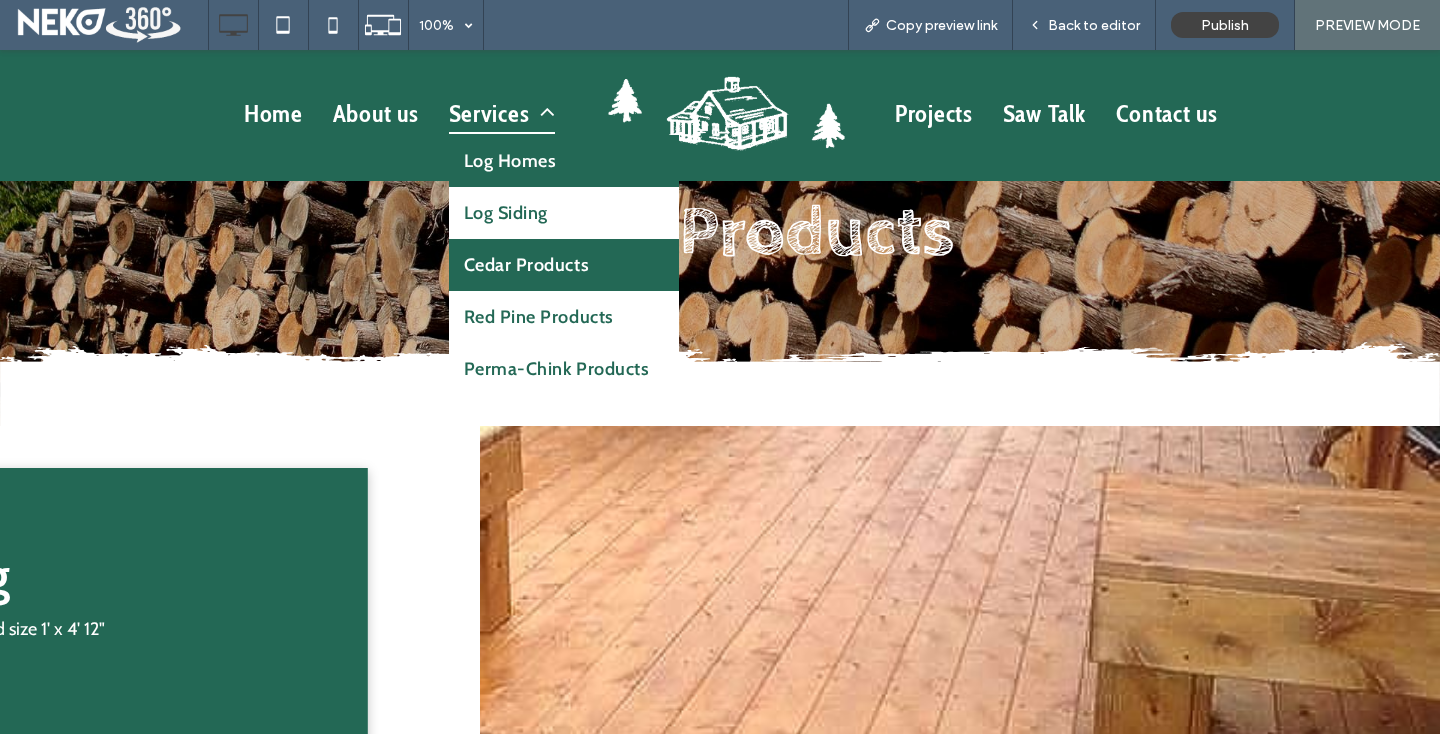 scroll, scrollTop: 0, scrollLeft: 0, axis: both 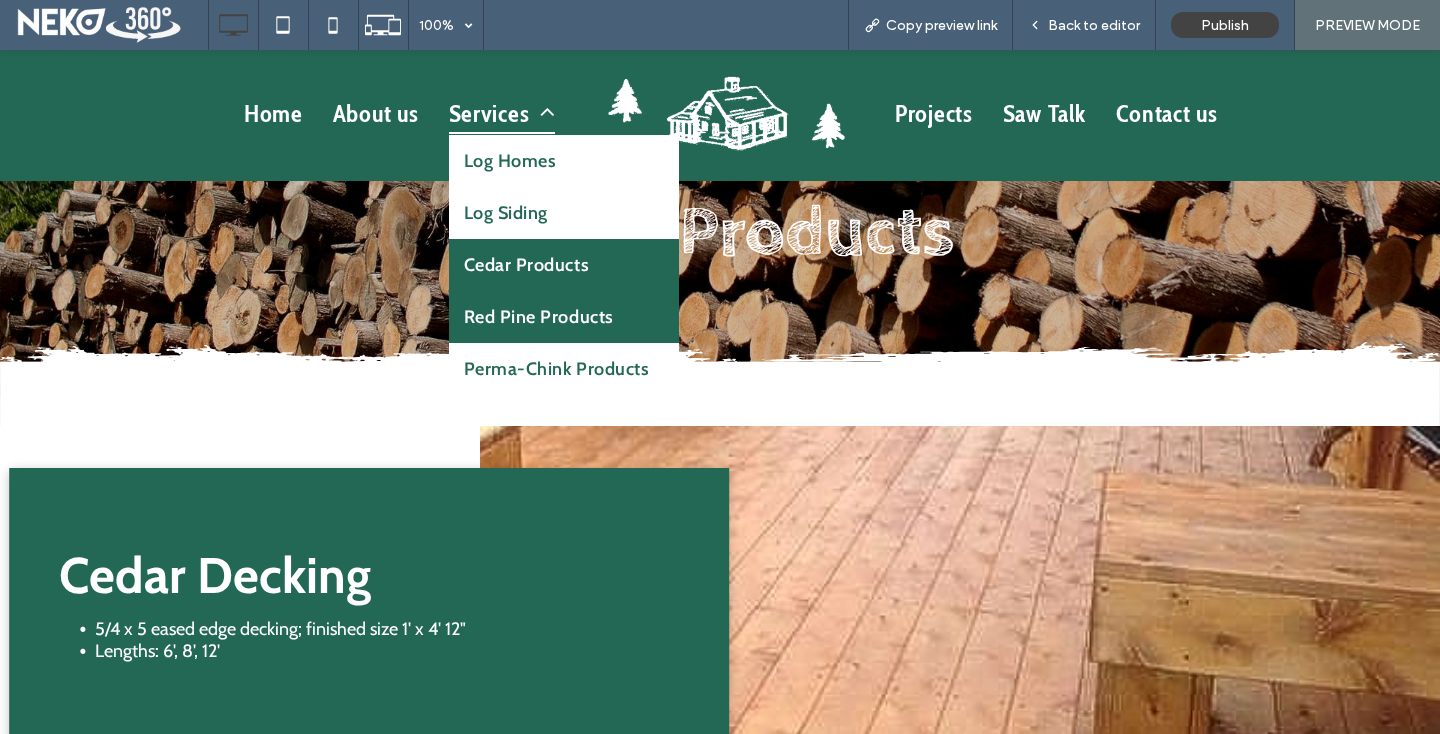 click on "Red Pine Products" at bounding box center (539, 317) 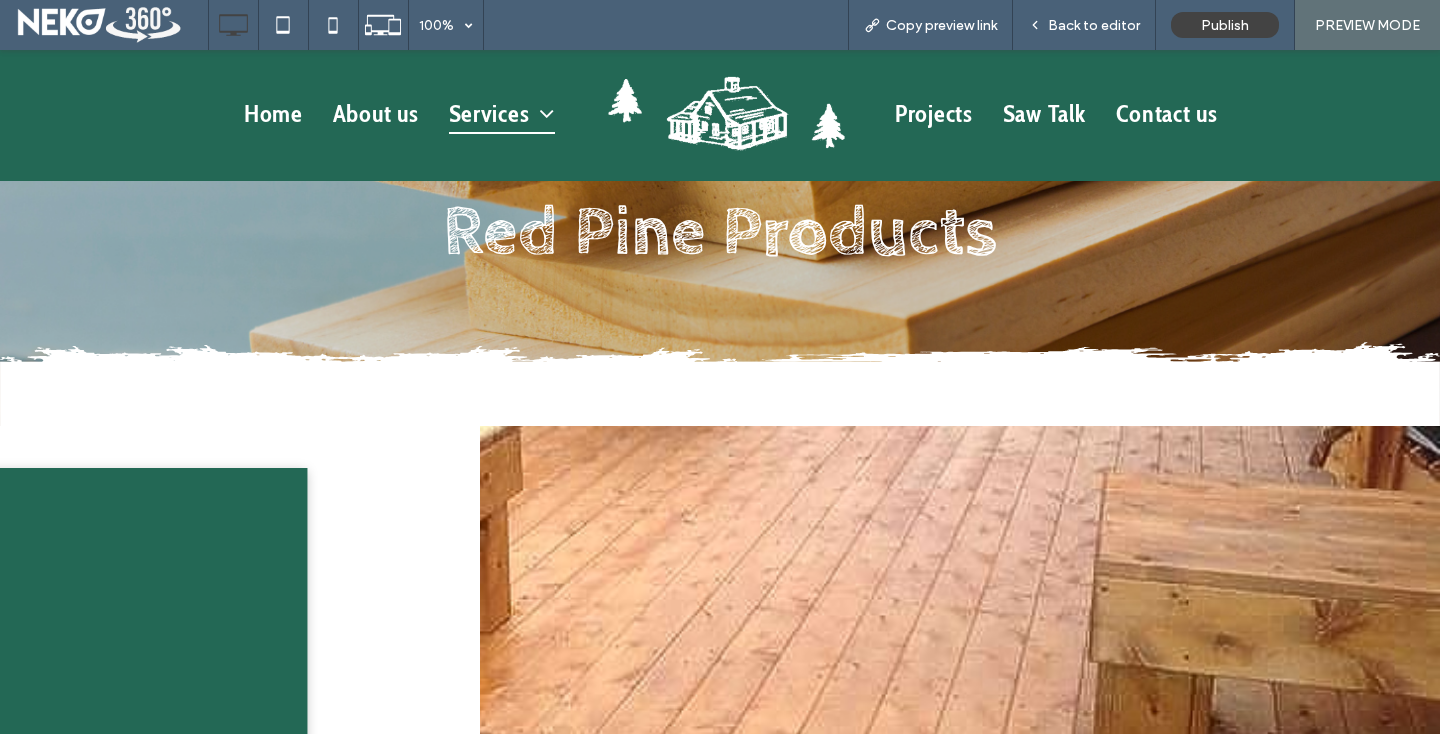 scroll, scrollTop: 0, scrollLeft: 0, axis: both 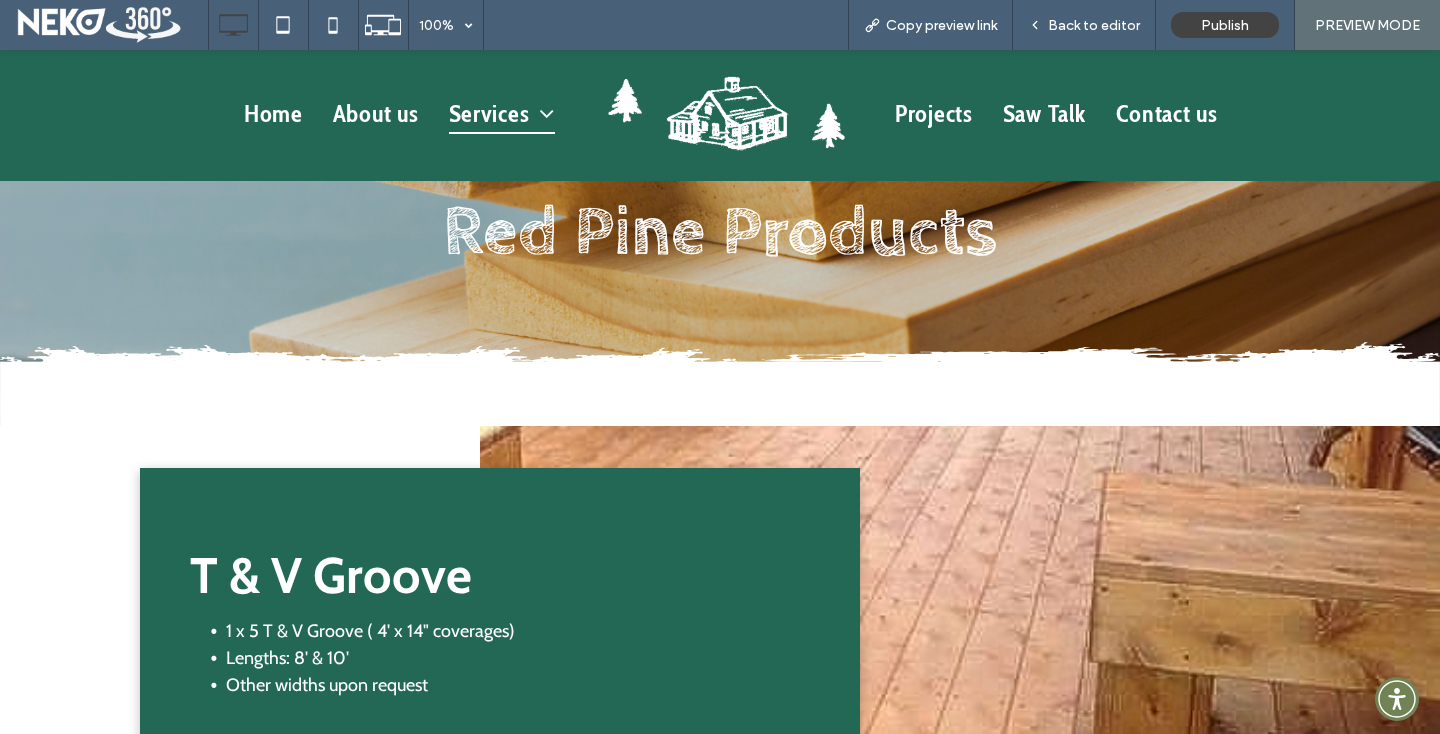 click at bounding box center (725, 113) 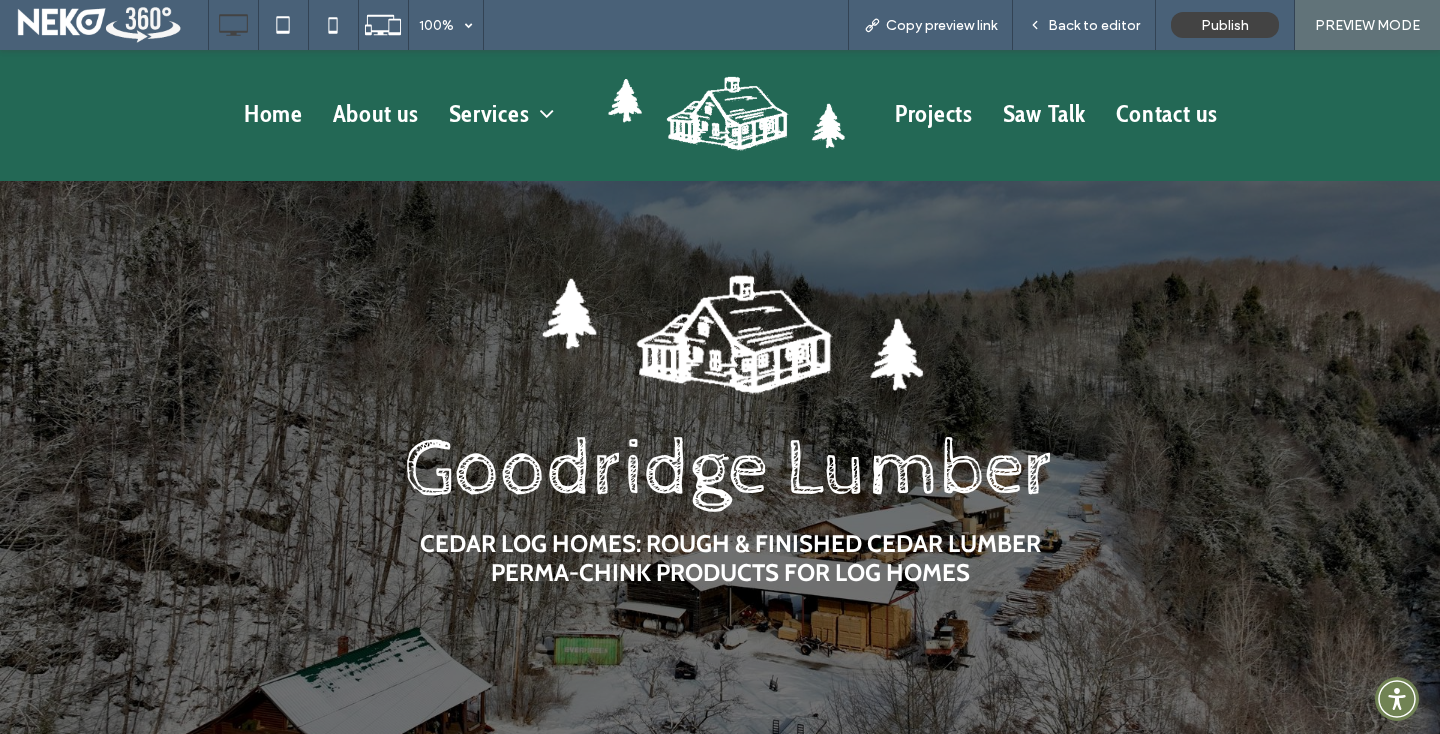 scroll, scrollTop: 143, scrollLeft: 0, axis: vertical 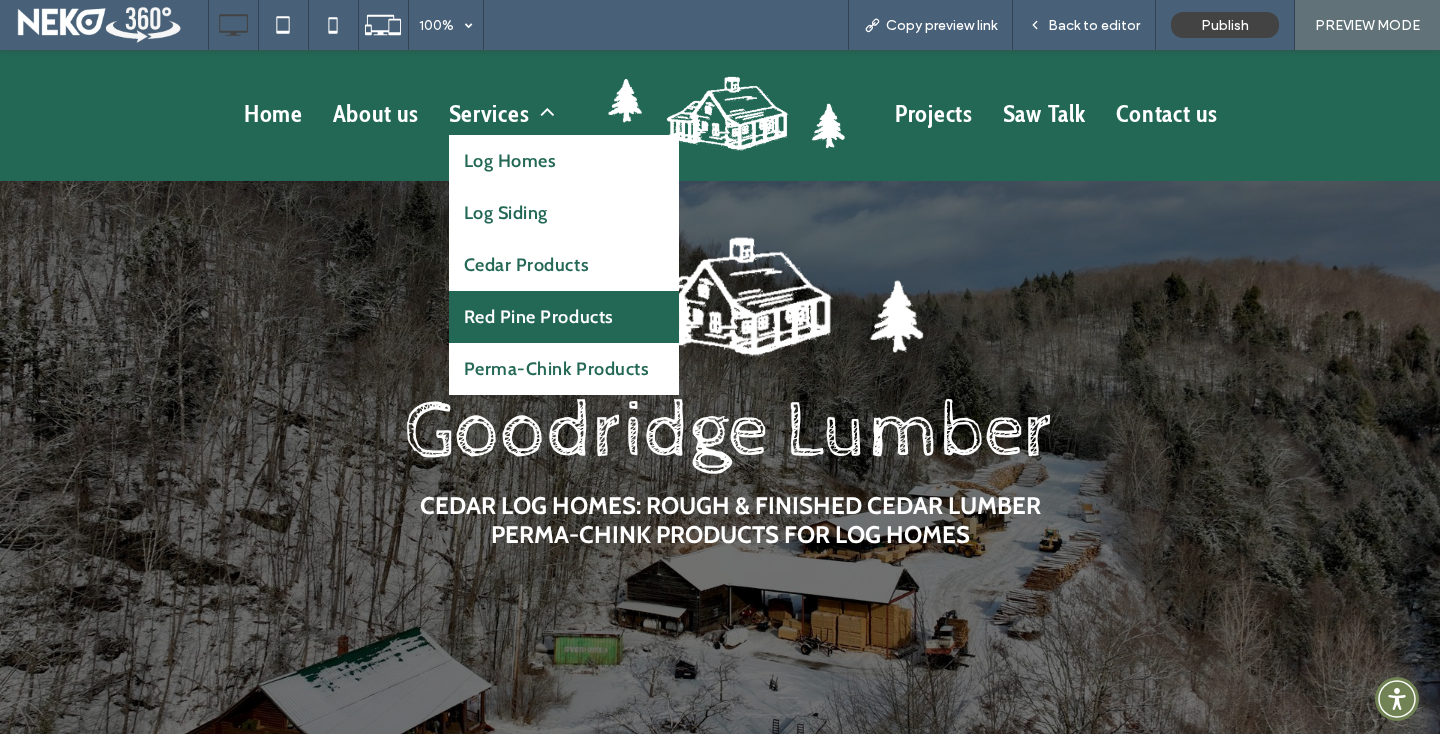 click on "Red Pine Products" at bounding box center [539, 317] 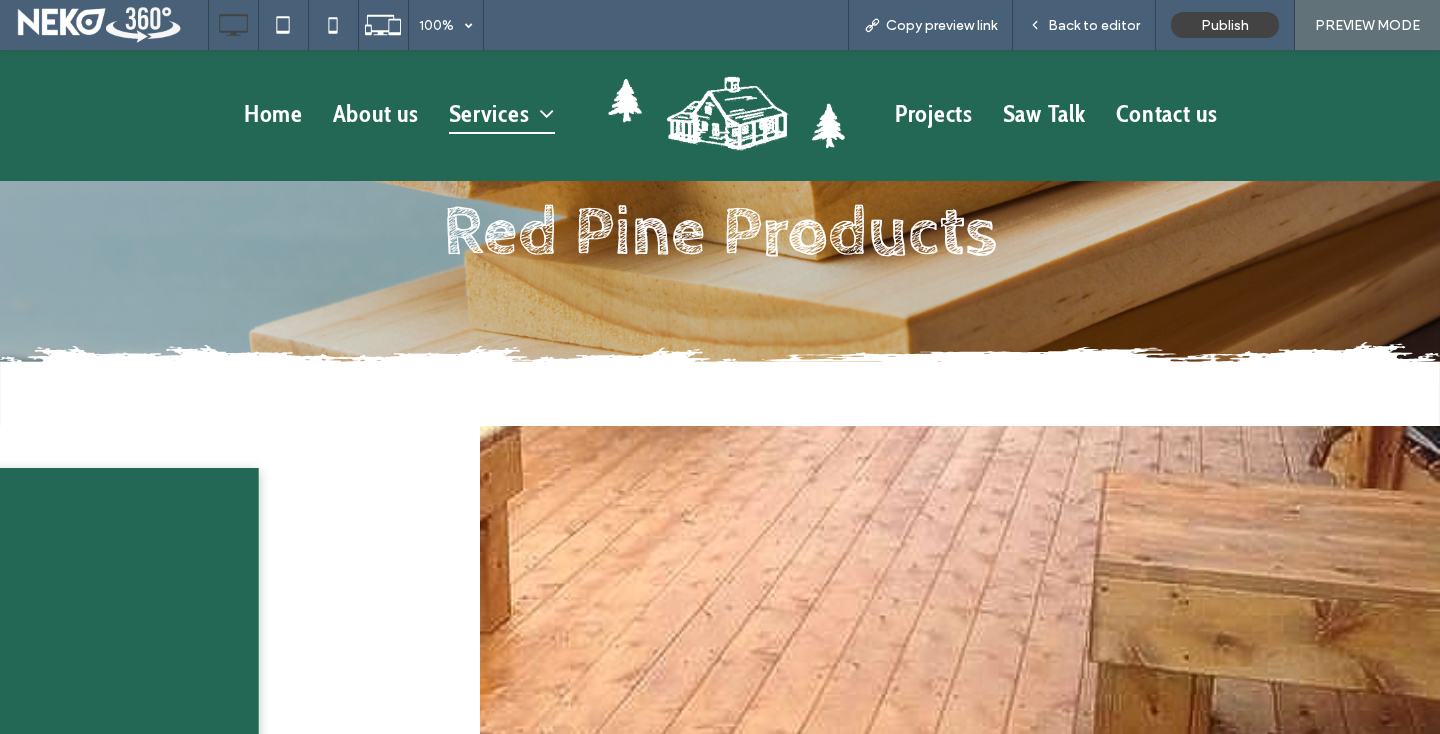 scroll, scrollTop: 0, scrollLeft: 0, axis: both 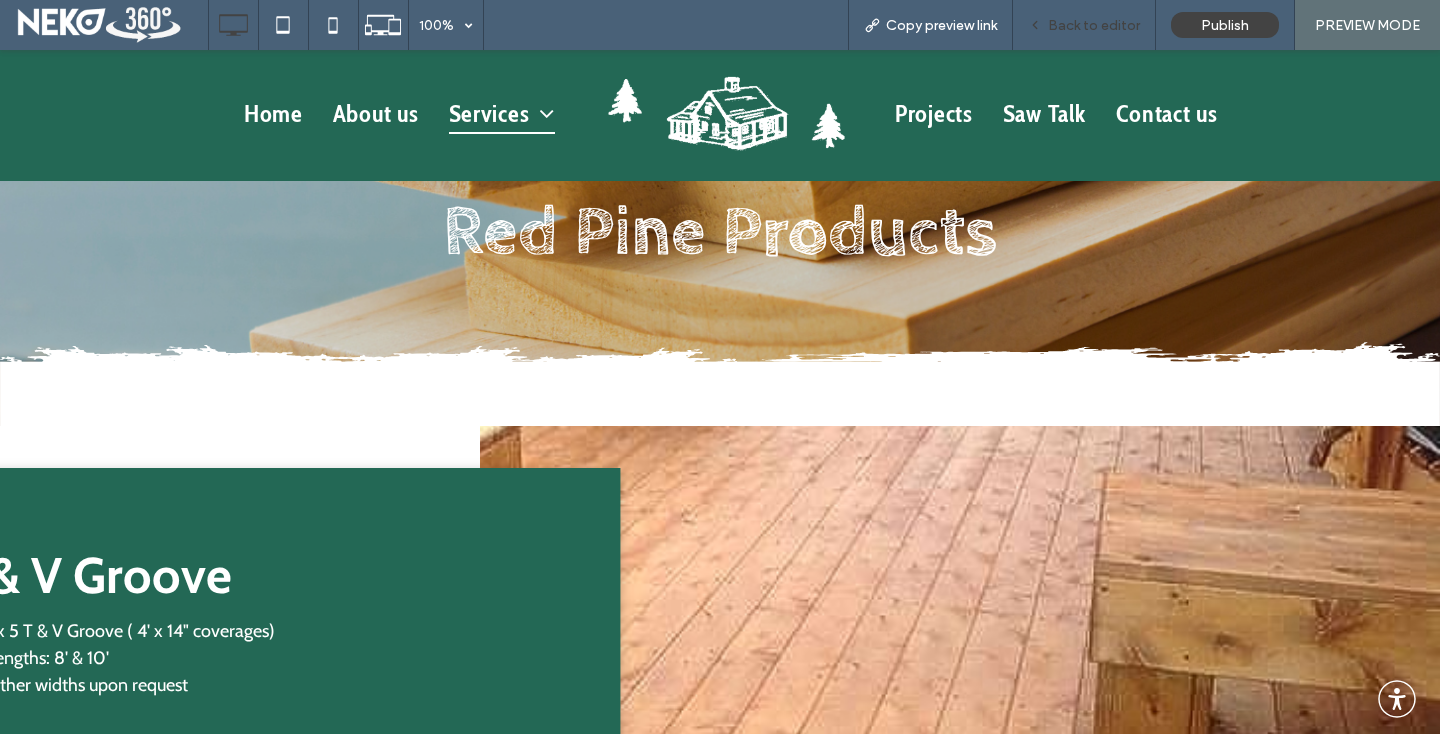 click on "Back to editor" at bounding box center [1084, 25] 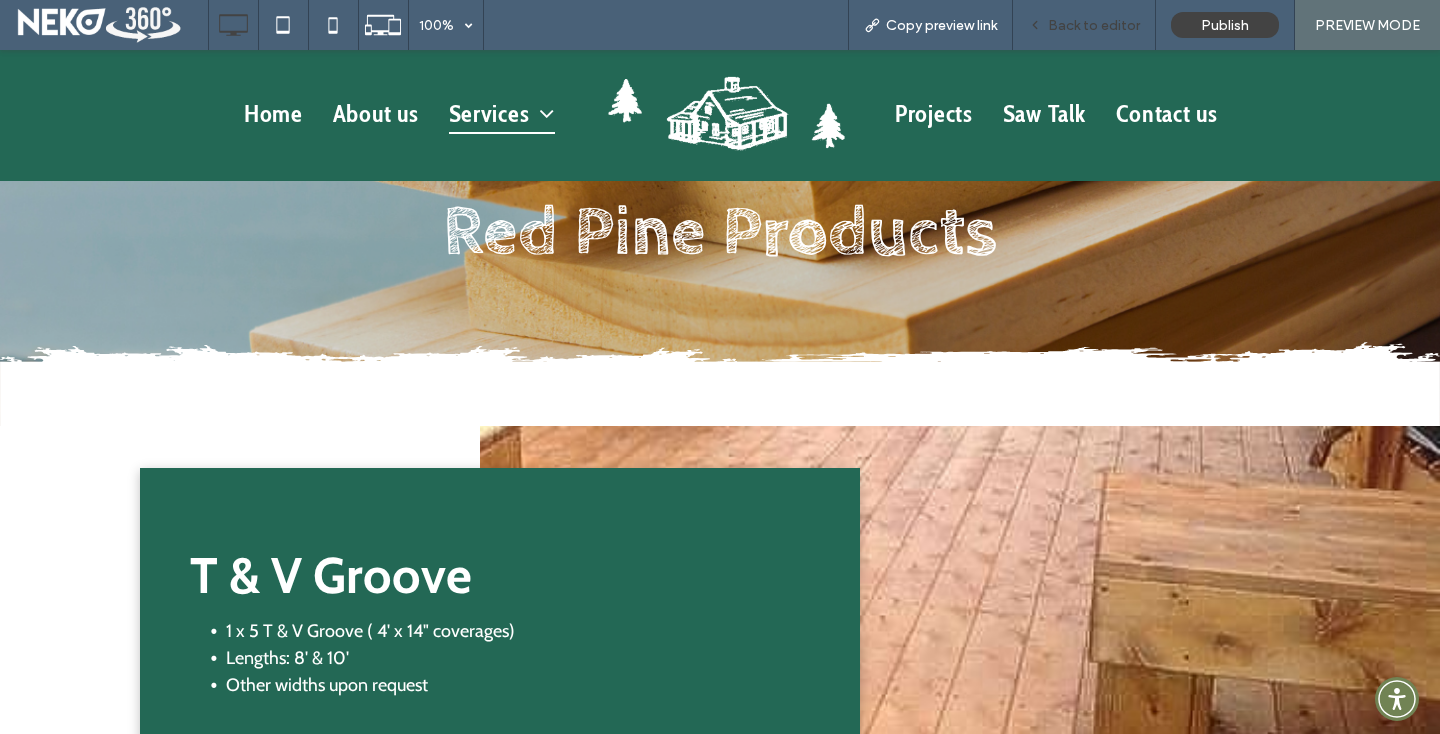 click on "Back to editor" at bounding box center (1094, 25) 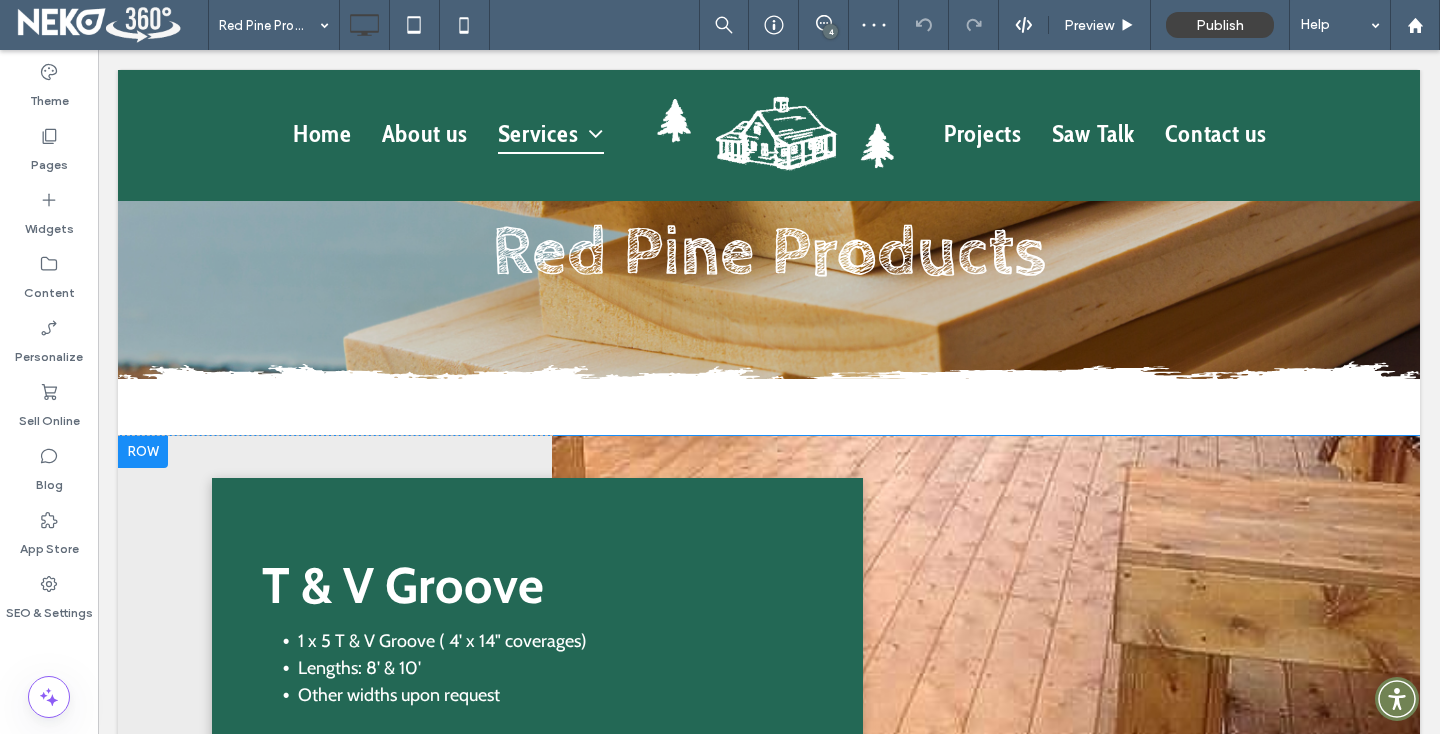 click on "T & V Groove
1 x 5 T & V Groove ( 4' x 14" coverages)
Lengths: 8' & 10'
Other widths upon request
Click To Paste
Click To Paste
Click To Paste" at bounding box center (986, 665) 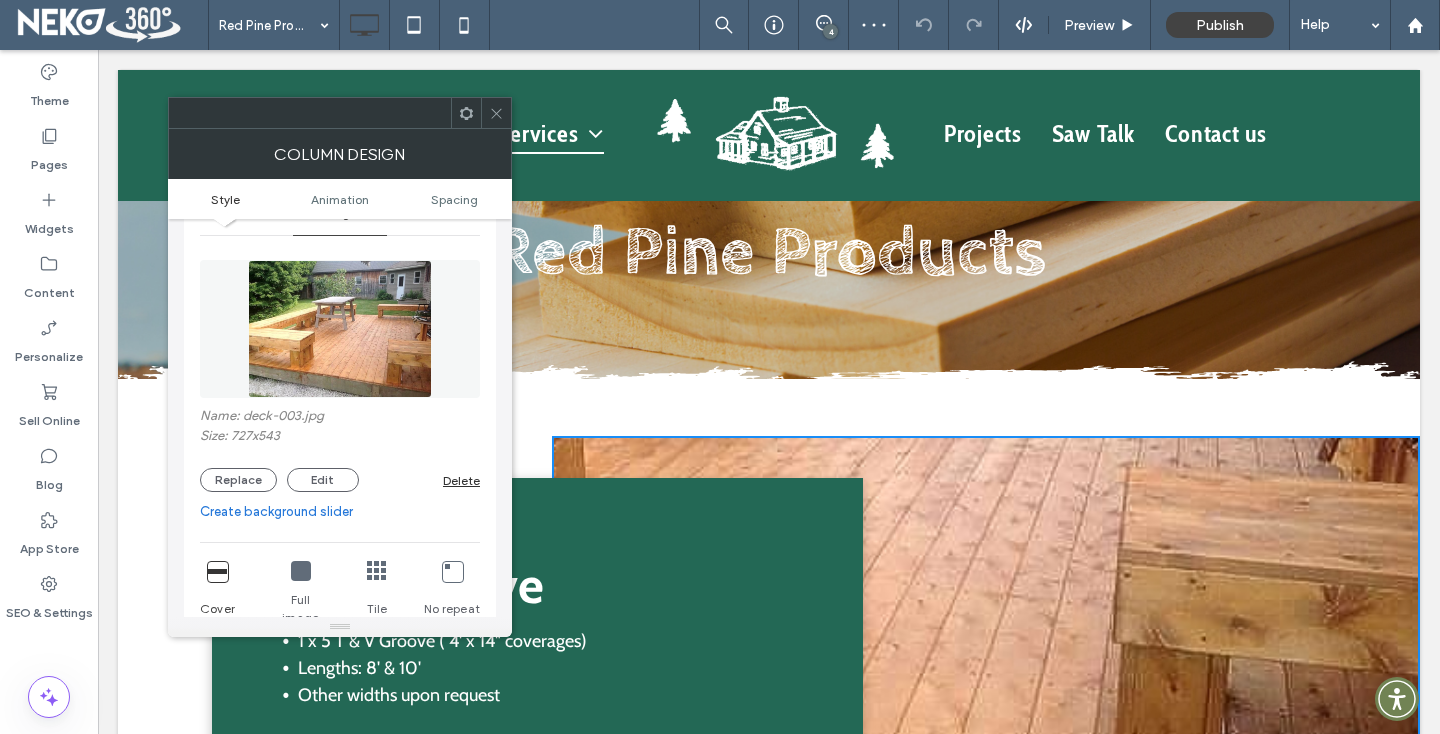 scroll, scrollTop: 236, scrollLeft: 0, axis: vertical 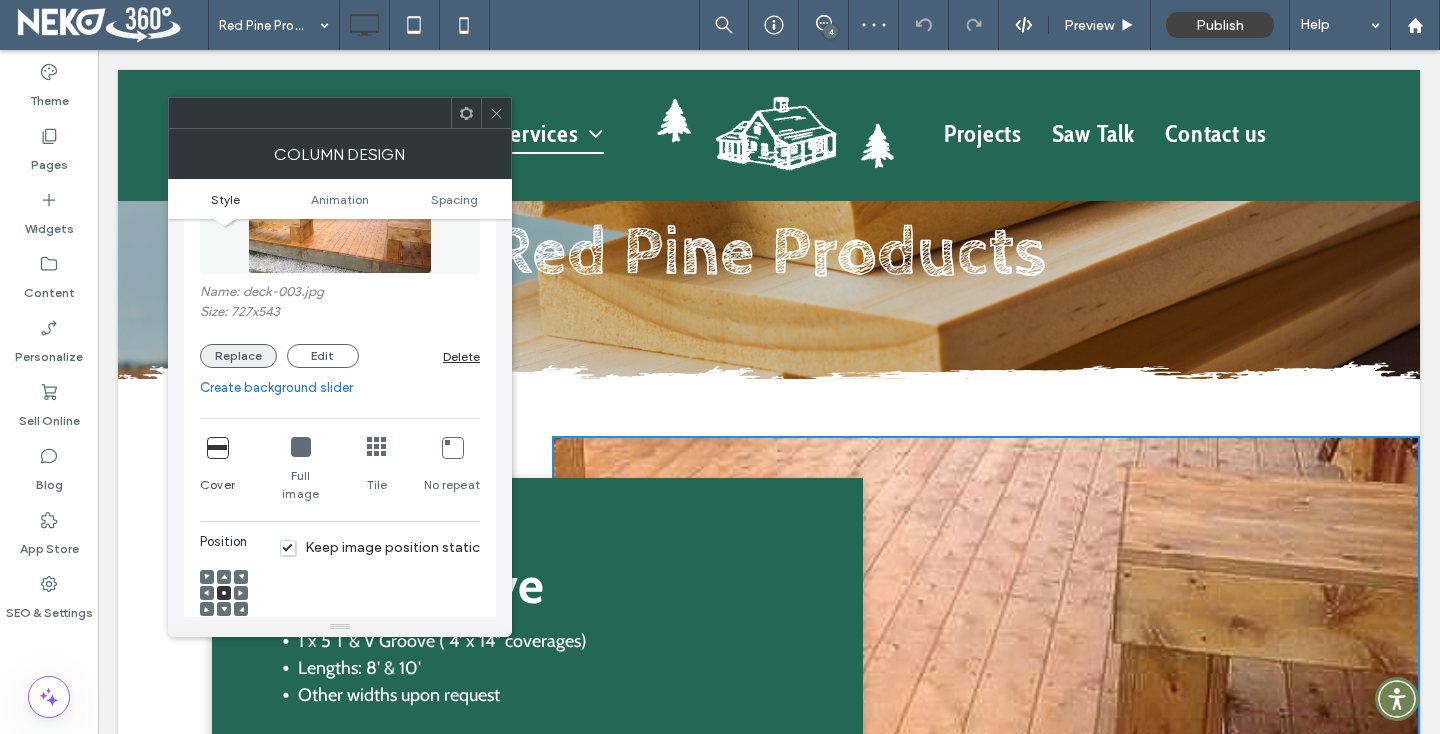click on "Replace" at bounding box center (238, 356) 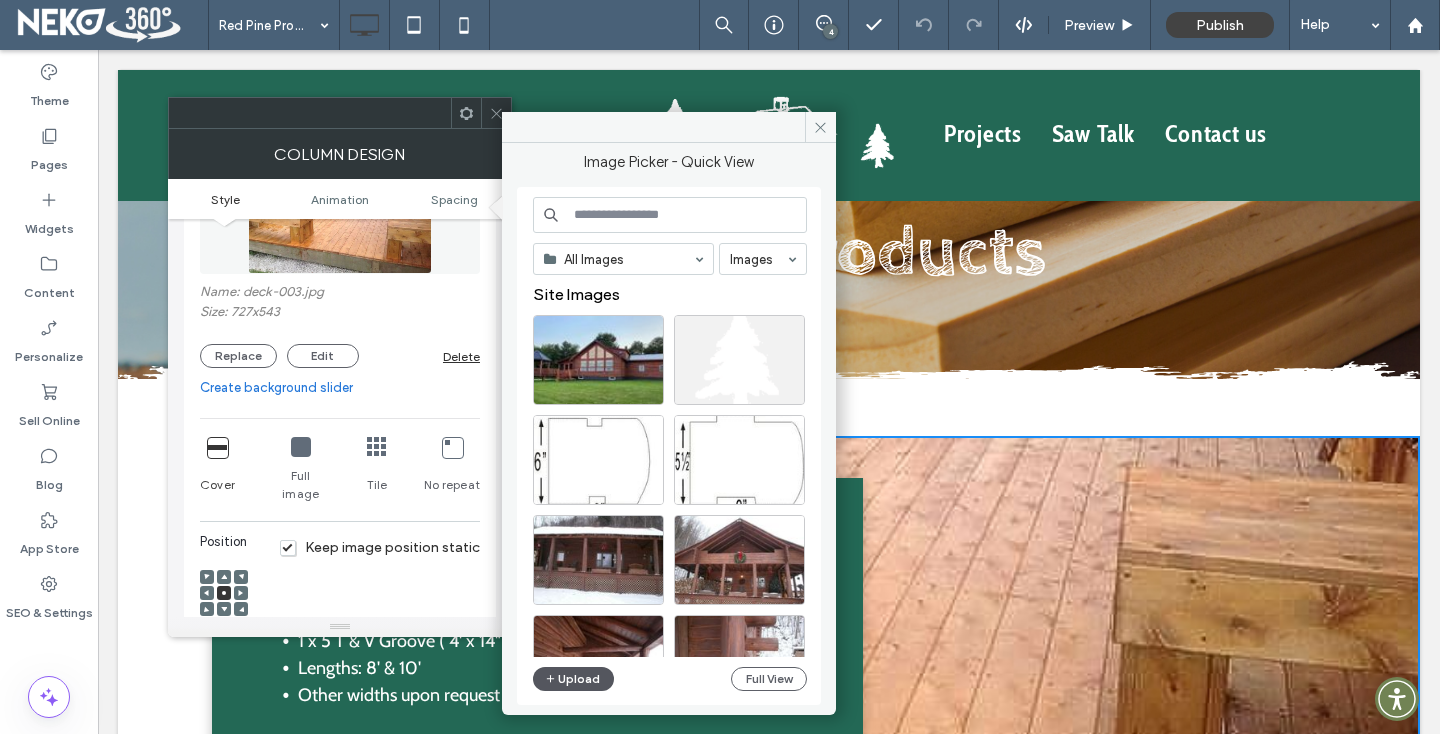 click on "Upload" at bounding box center [574, 679] 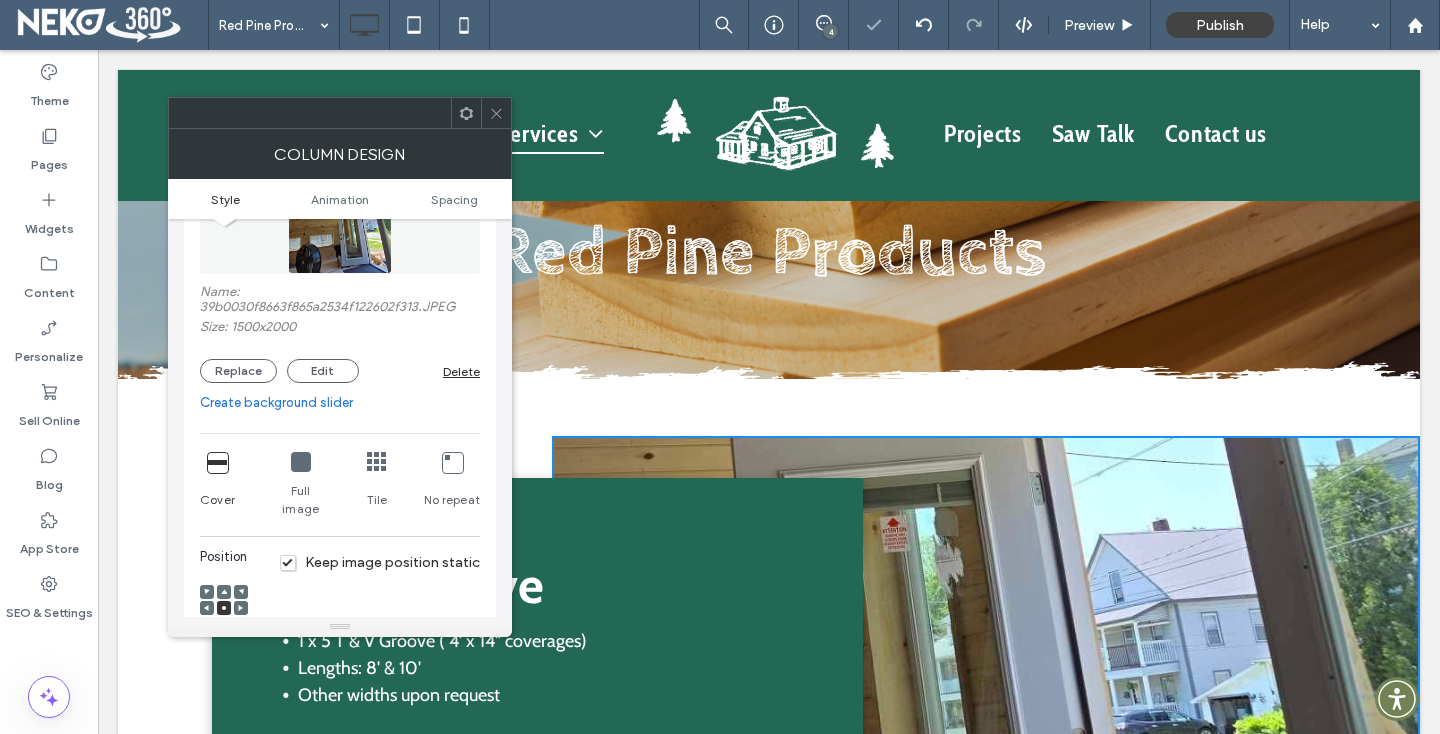 click 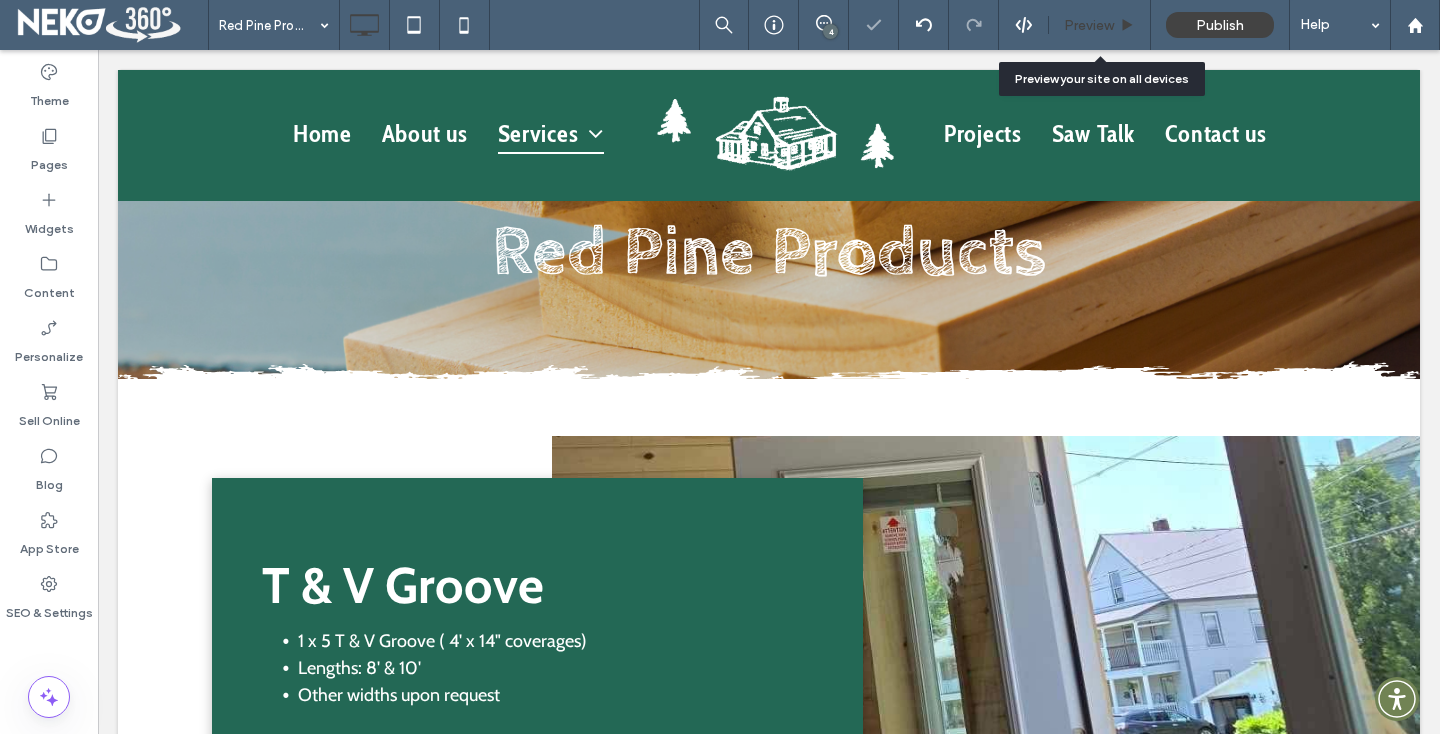 click on "Preview" at bounding box center (1089, 25) 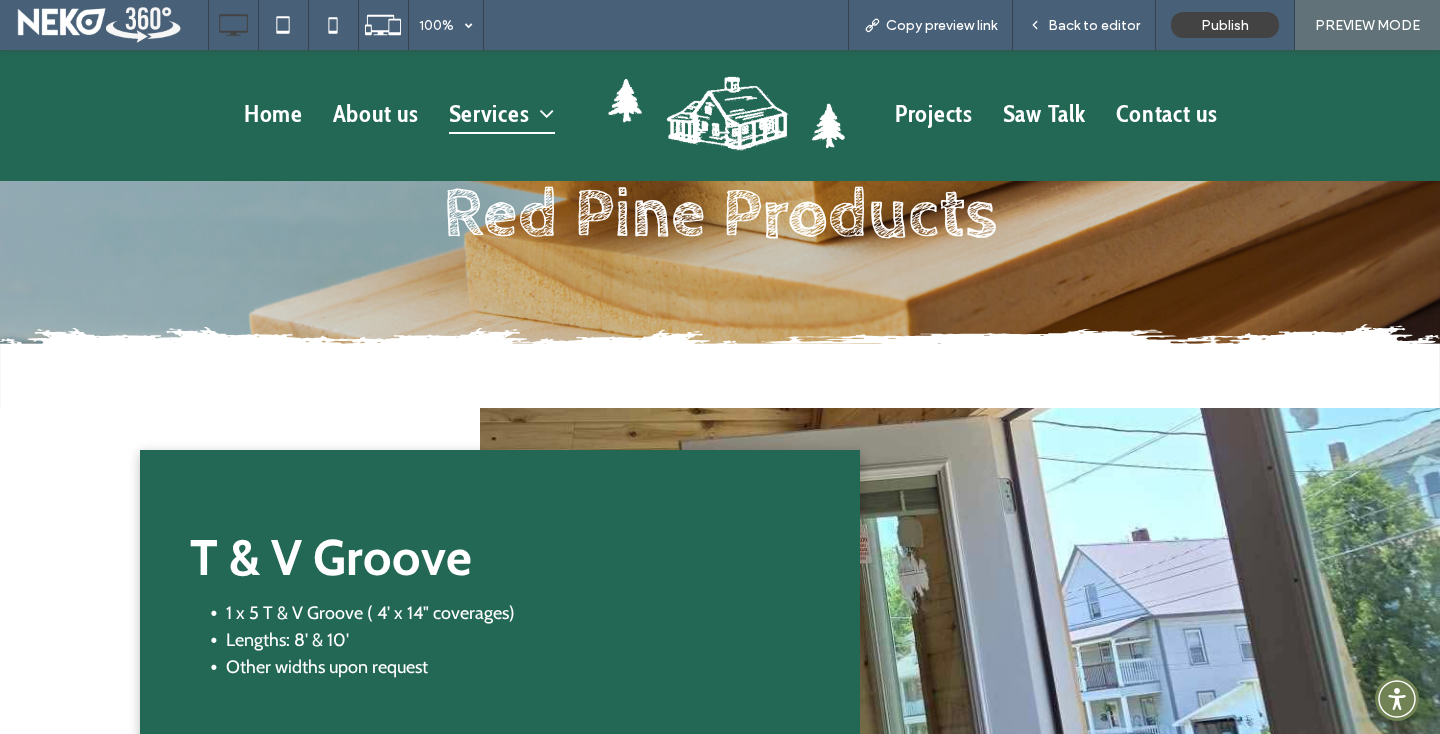 scroll, scrollTop: 0, scrollLeft: 0, axis: both 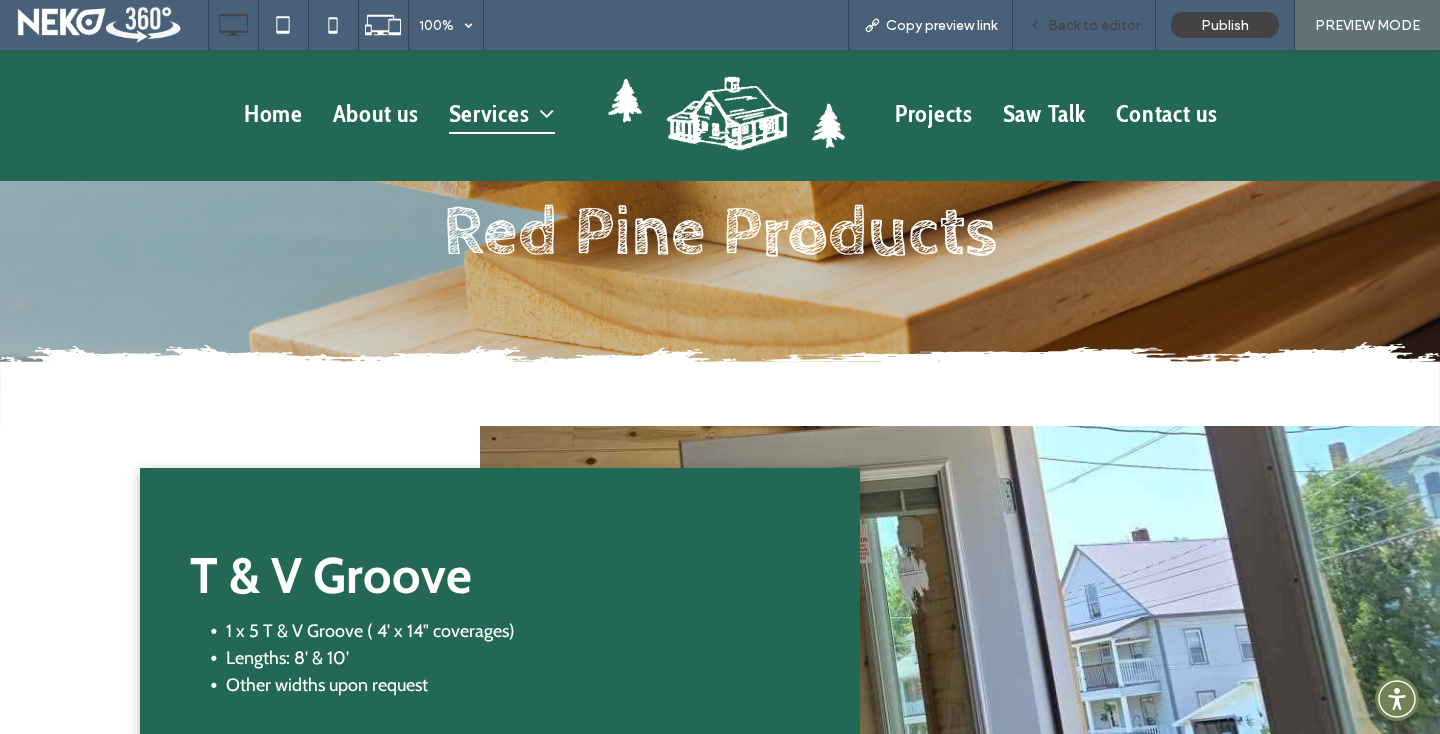 click on "Back to editor" at bounding box center (1084, 25) 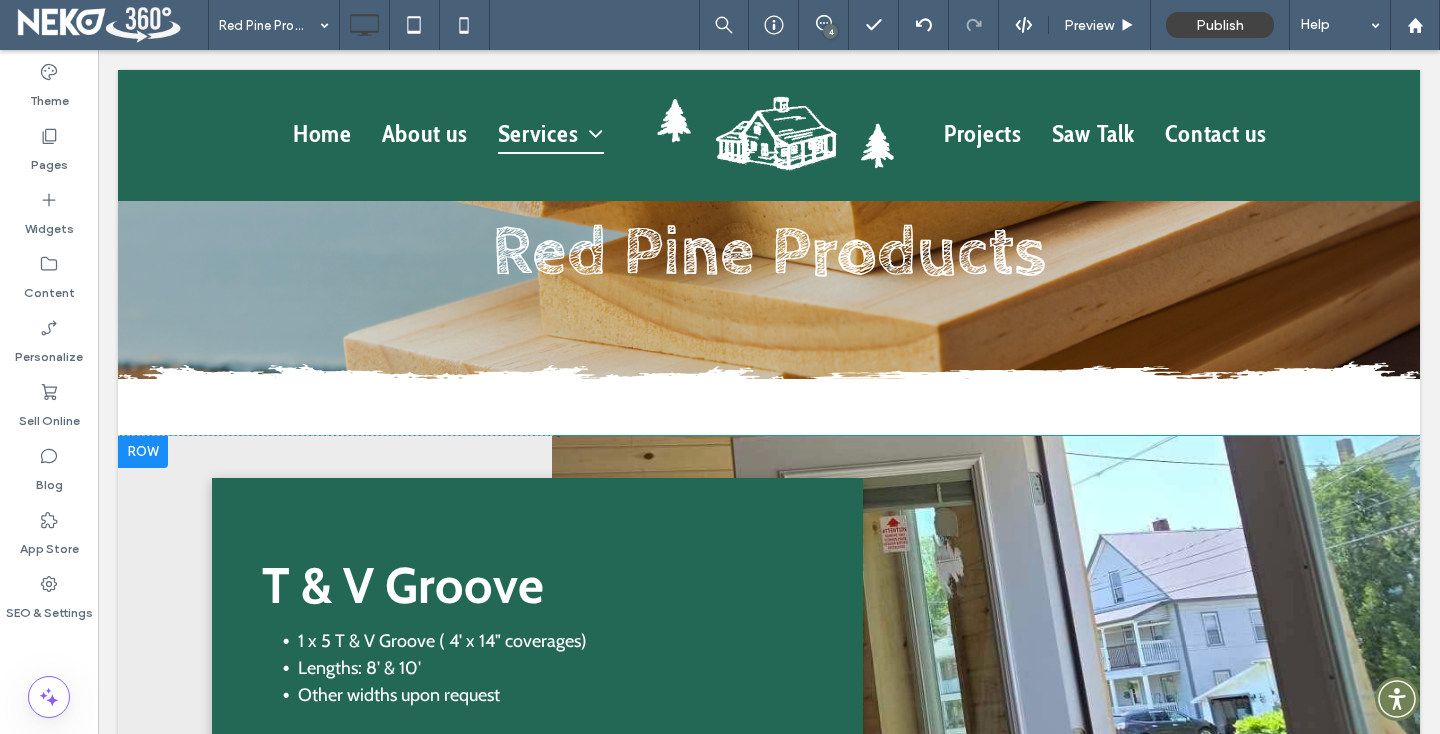 click on "T & V Groove
1 x 5 T & V Groove ( 4' x 14" coverages)
Lengths: 8' & 10'
Other widths upon request
Click To Paste
Click To Paste
Click To Paste" at bounding box center [986, 665] 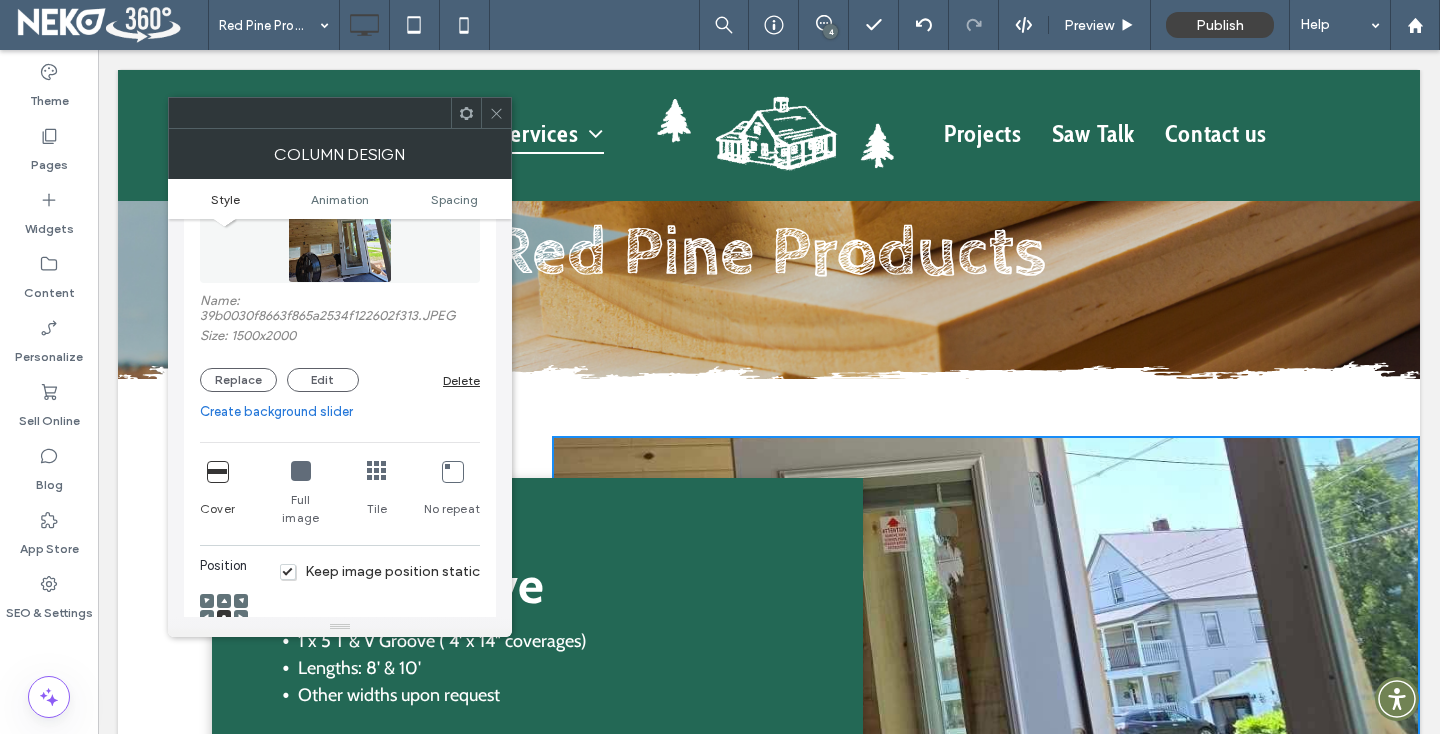 scroll, scrollTop: 246, scrollLeft: 0, axis: vertical 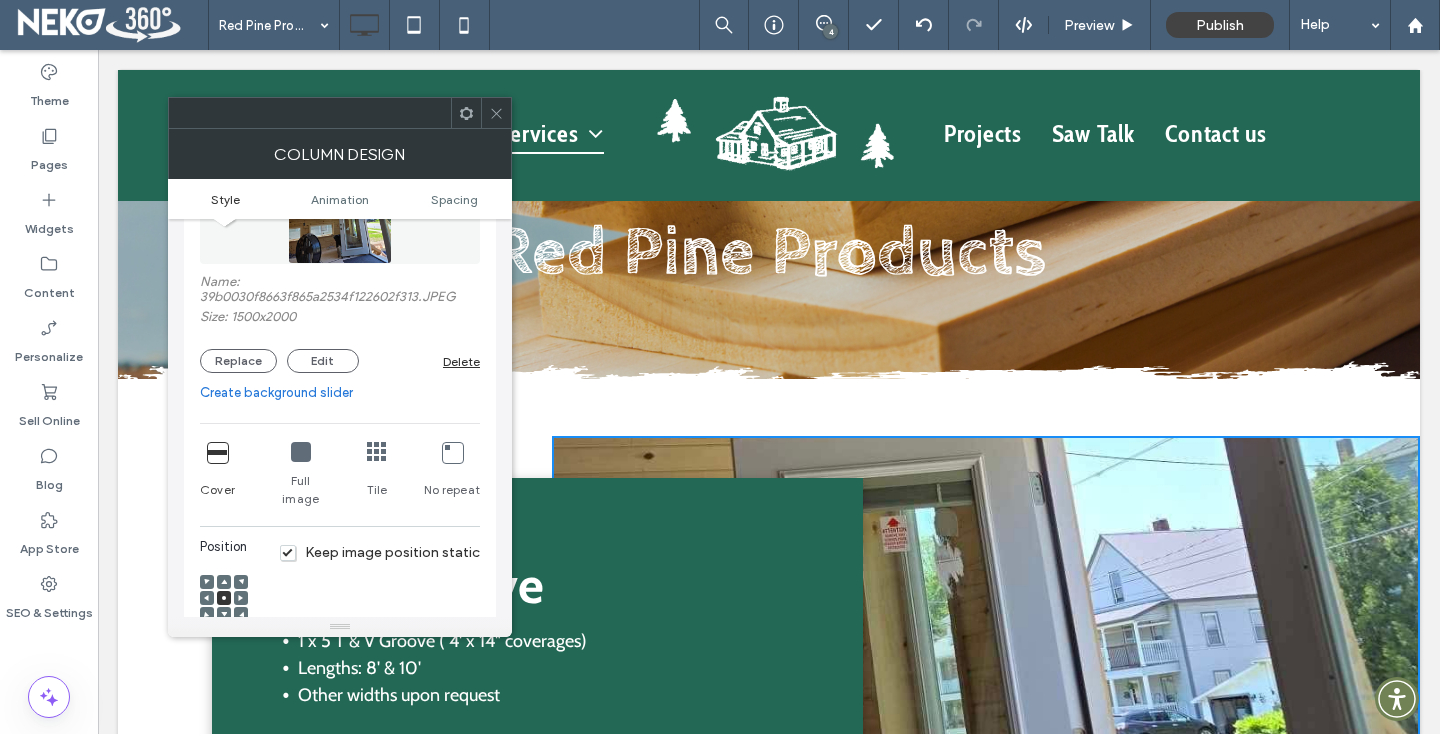 click at bounding box center [224, 614] 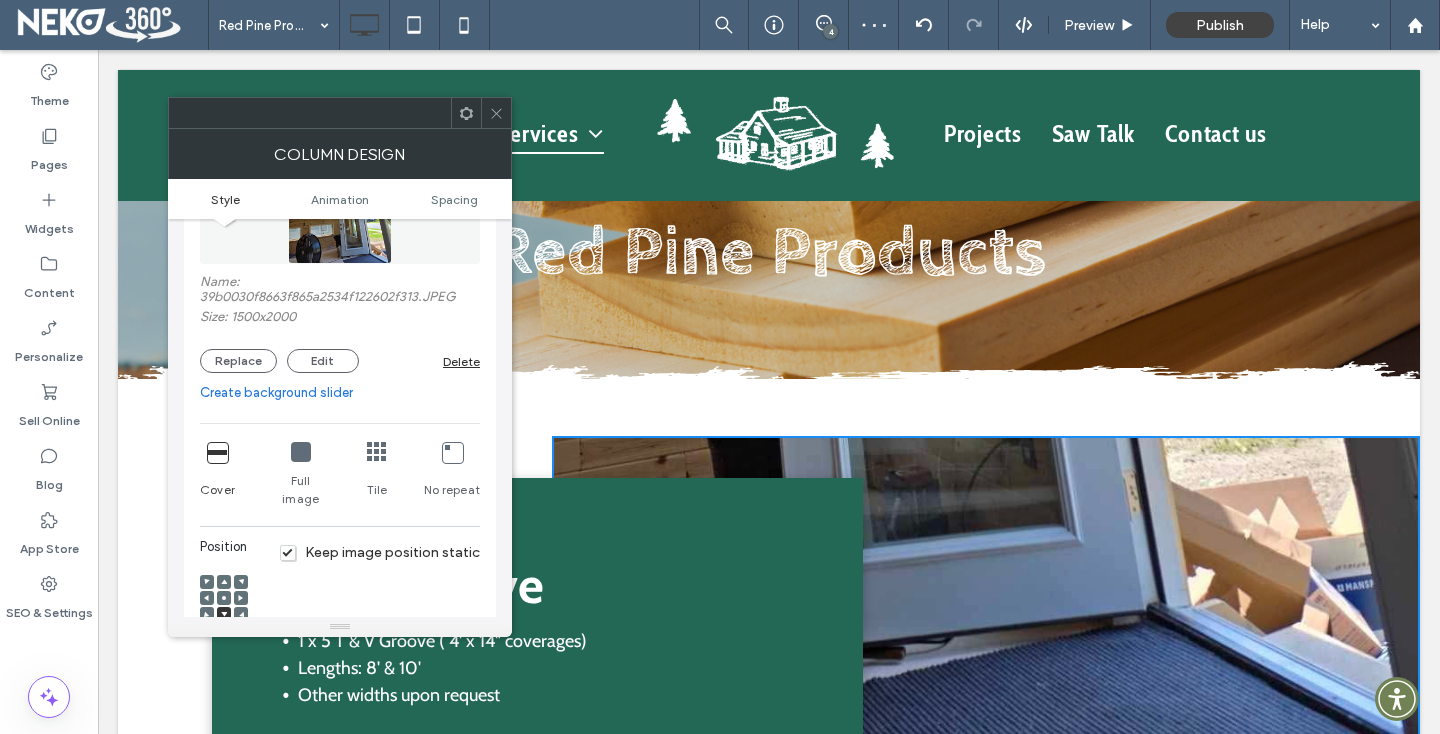click at bounding box center (207, 598) 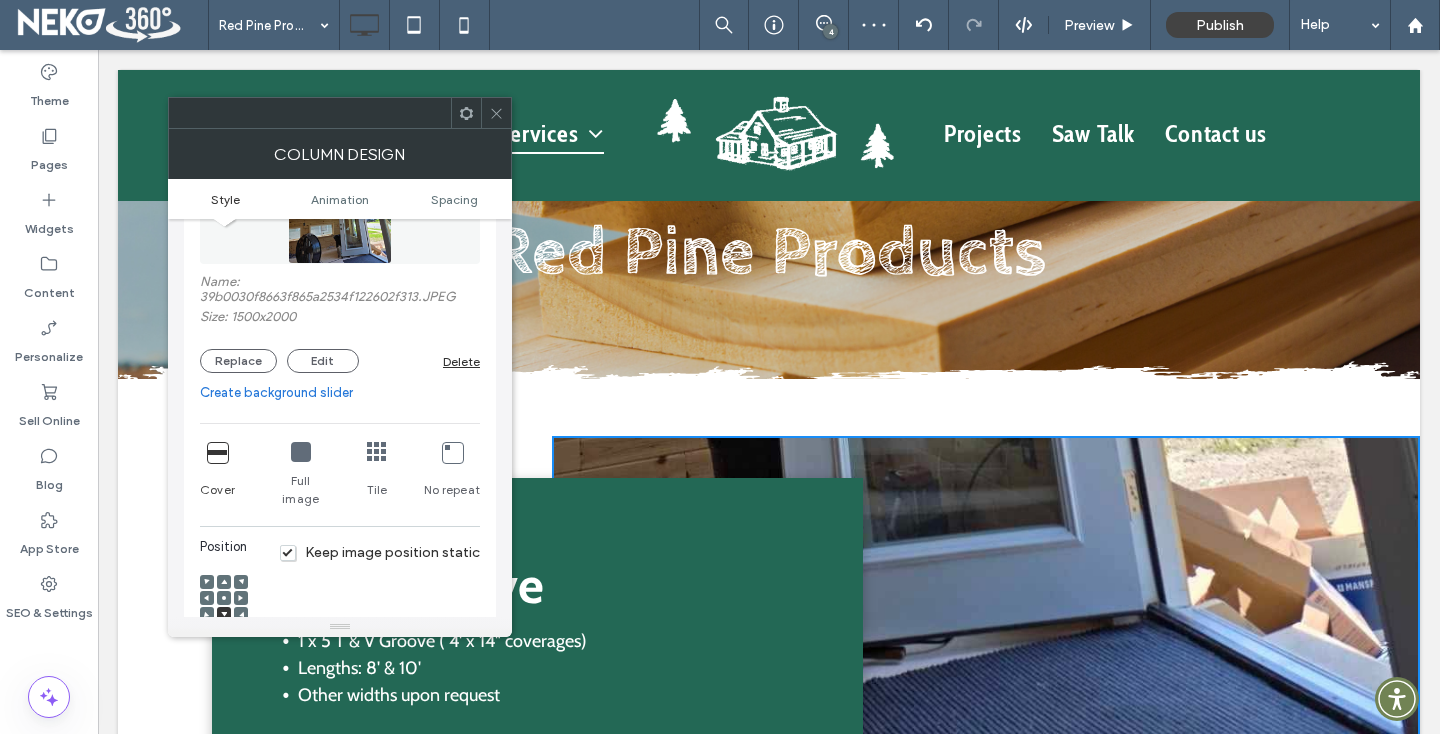 click at bounding box center [207, 598] 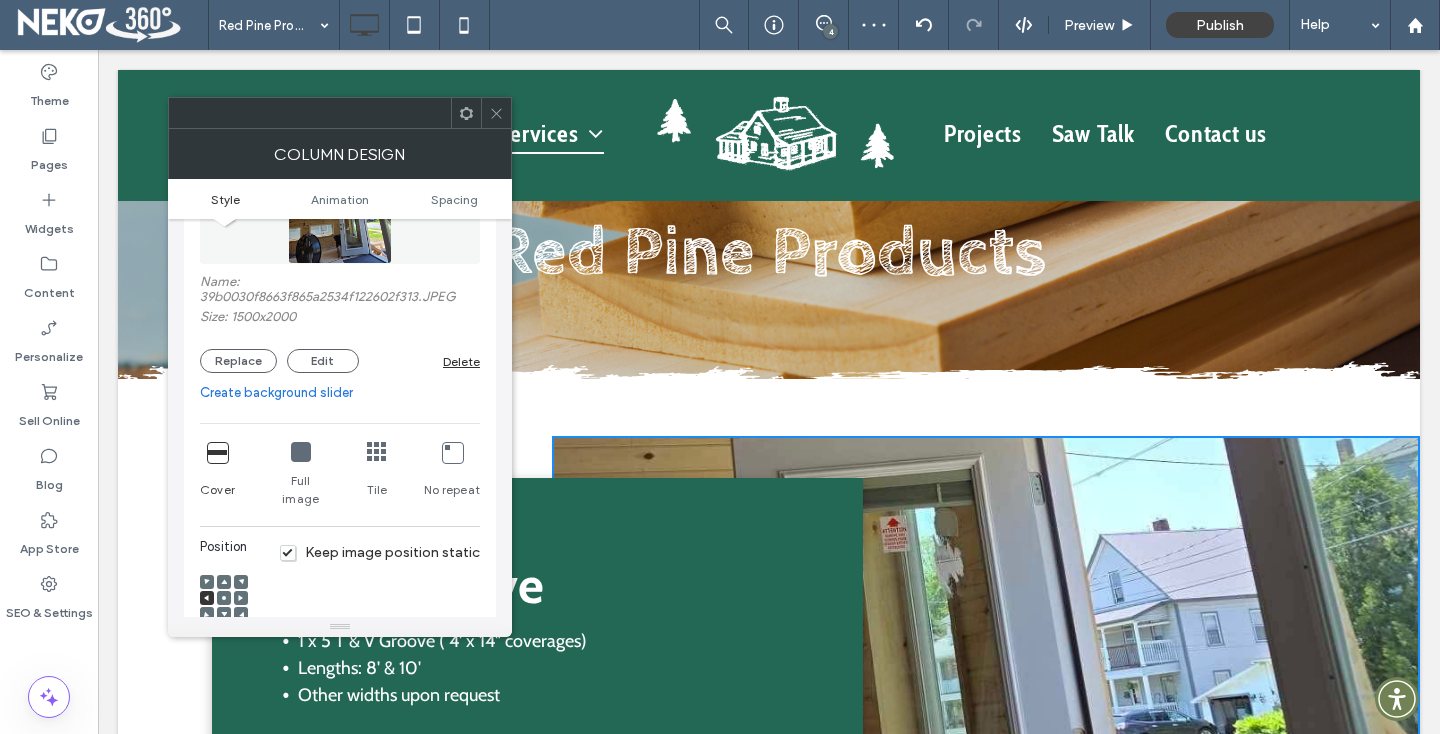 click at bounding box center (224, 599) 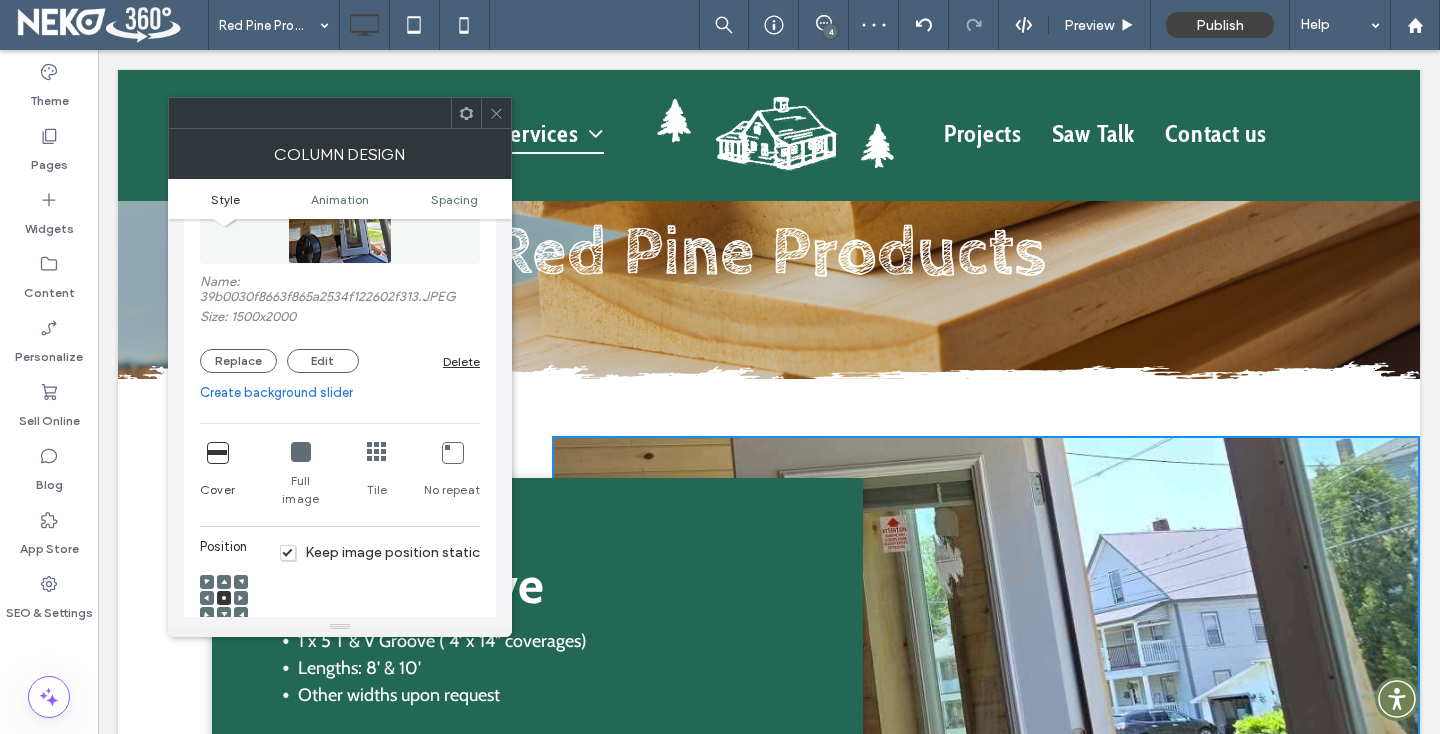 click at bounding box center [224, 582] 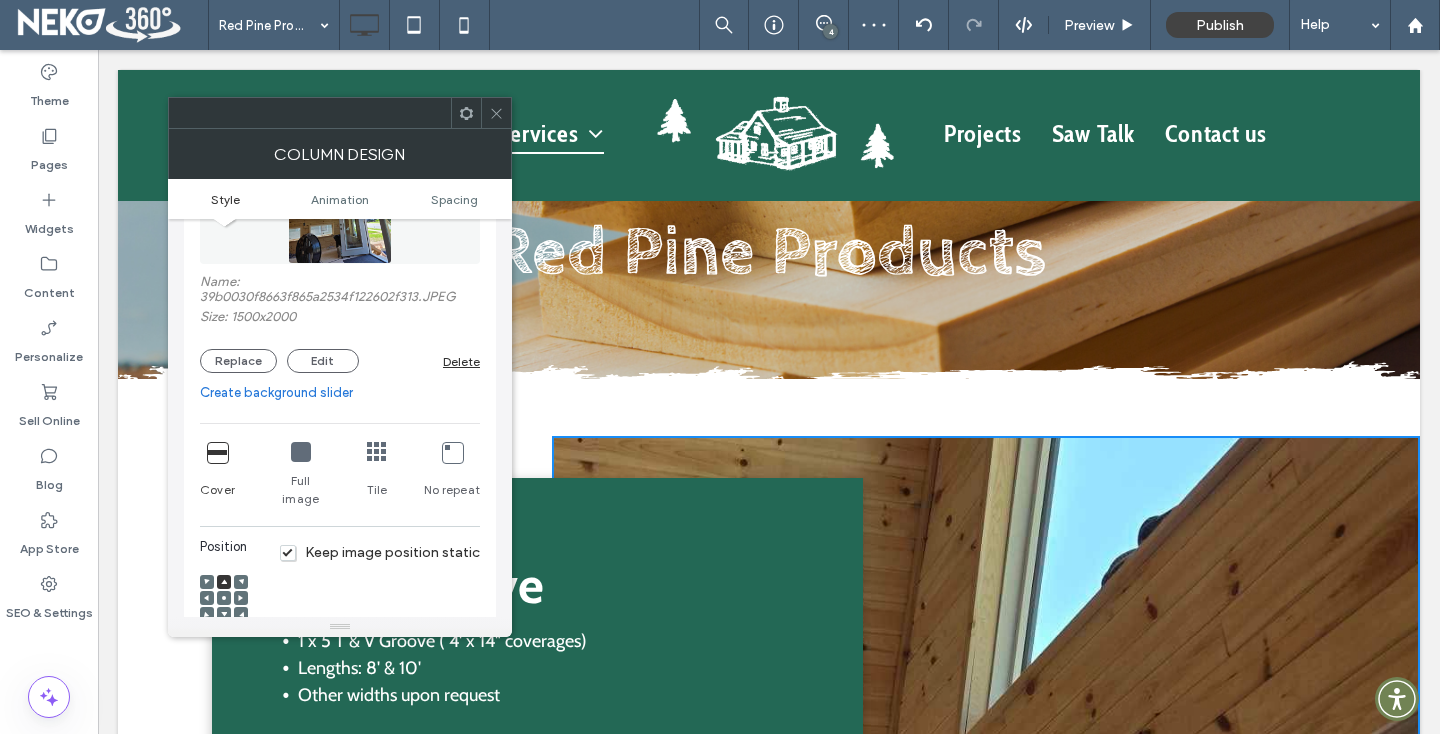click 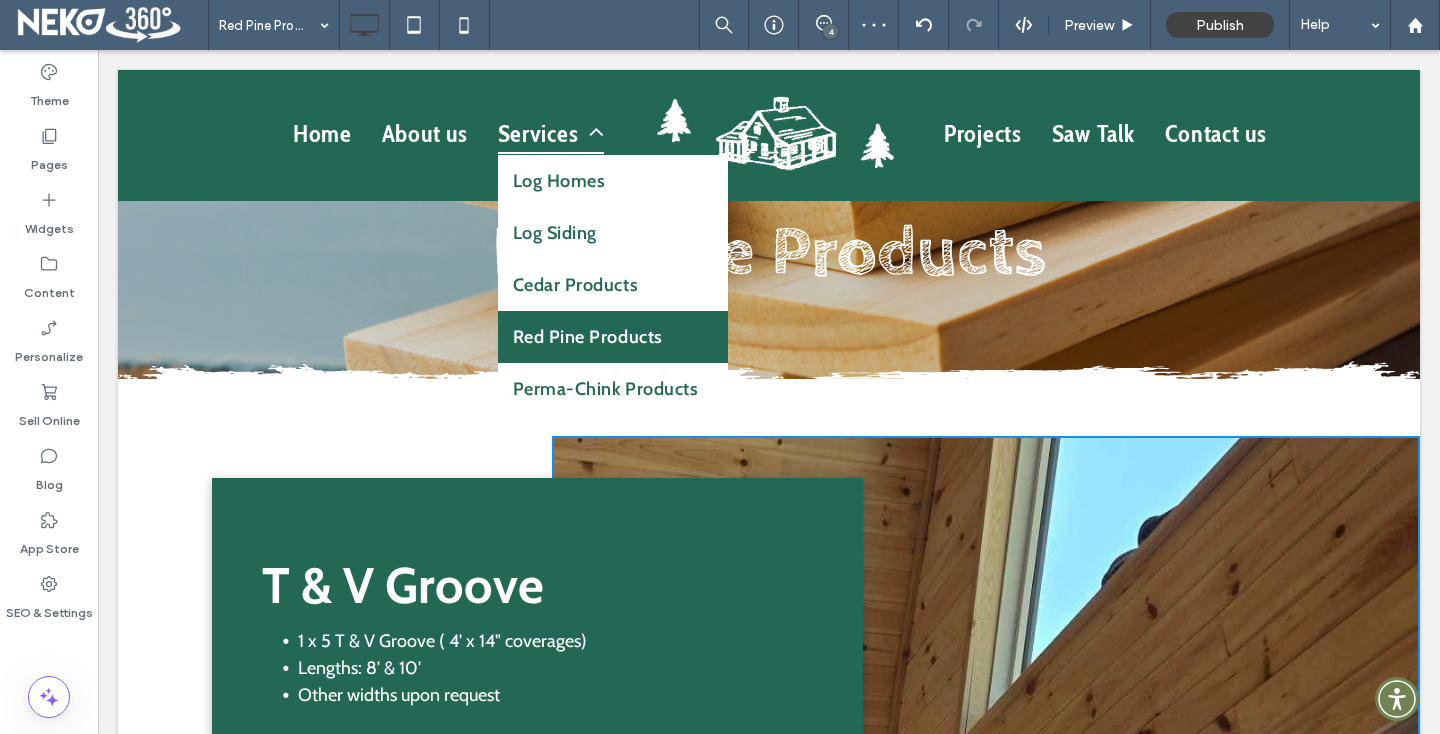 click on "Services" at bounding box center [551, 133] 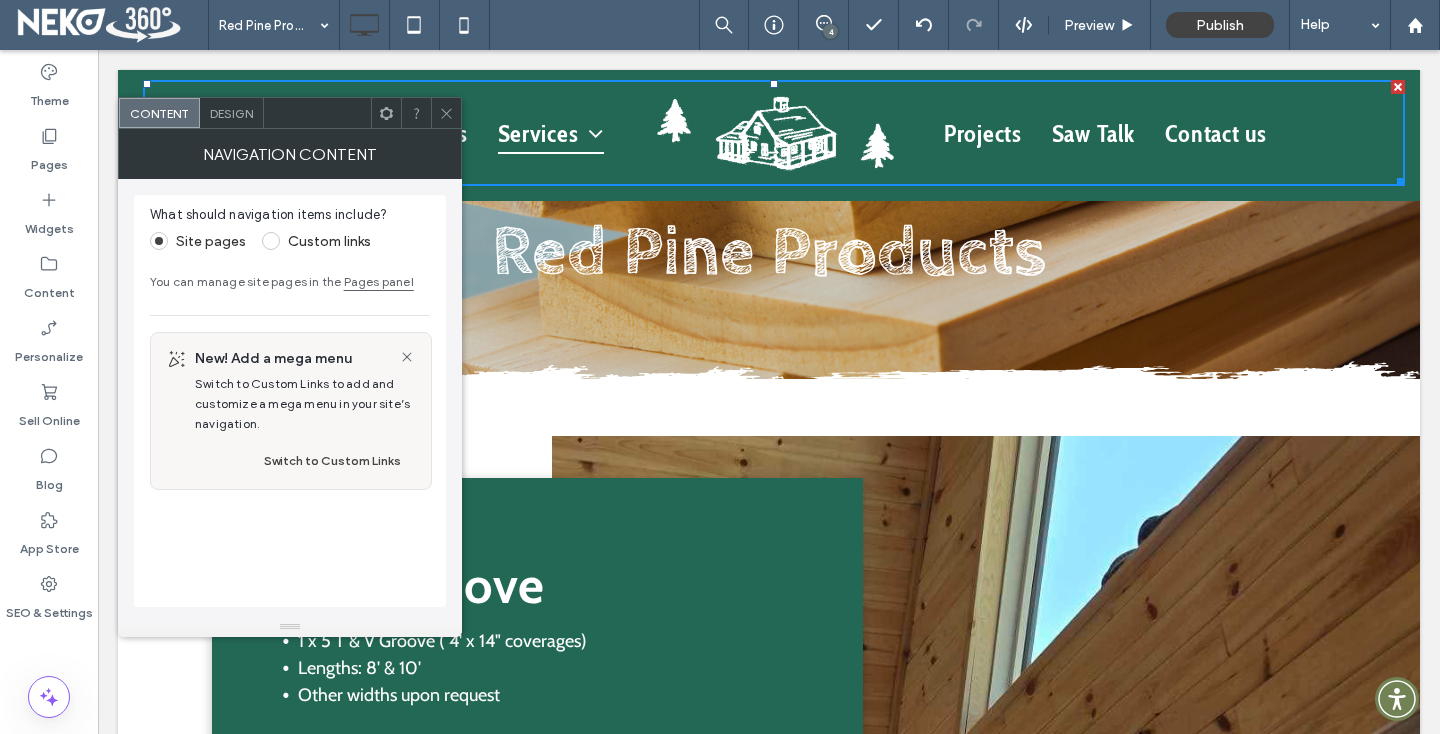 click 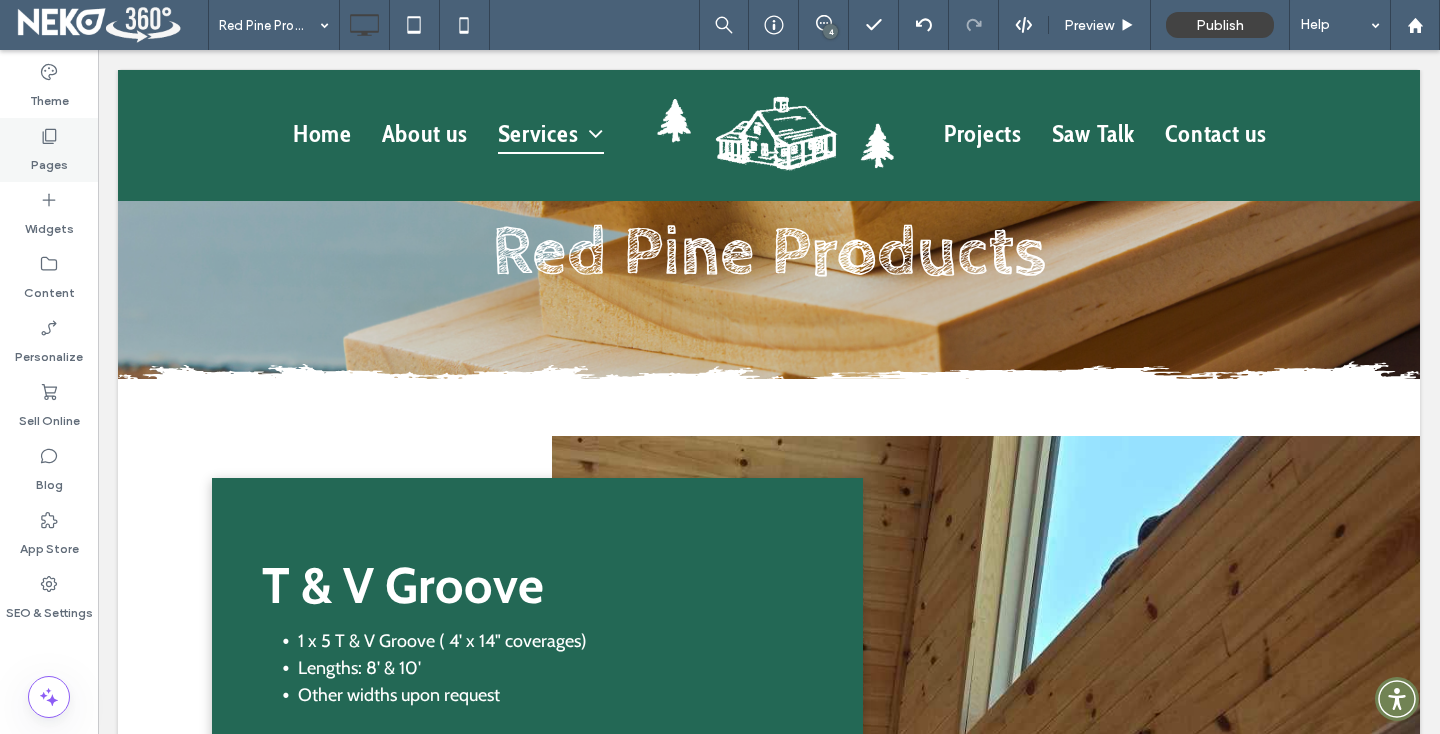 click on "Pages" at bounding box center [49, 160] 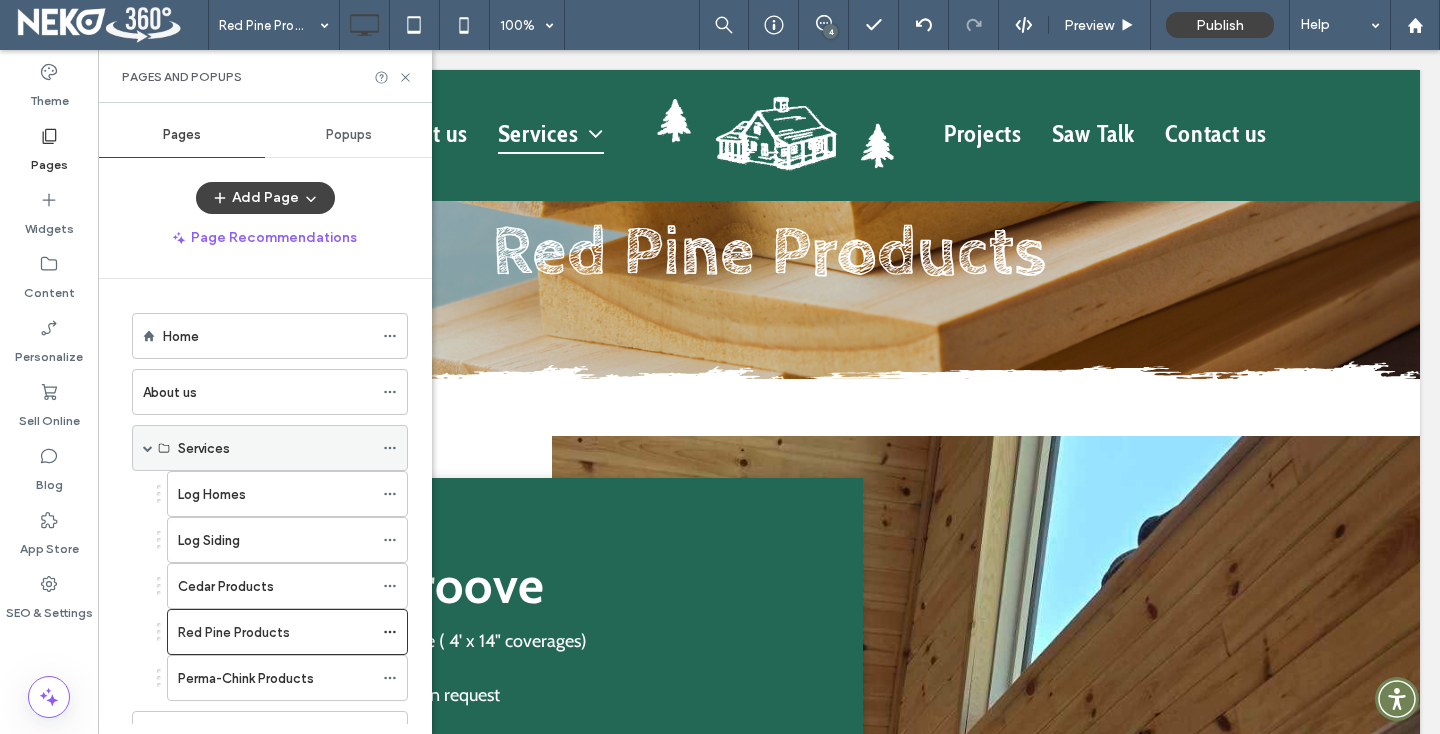 click 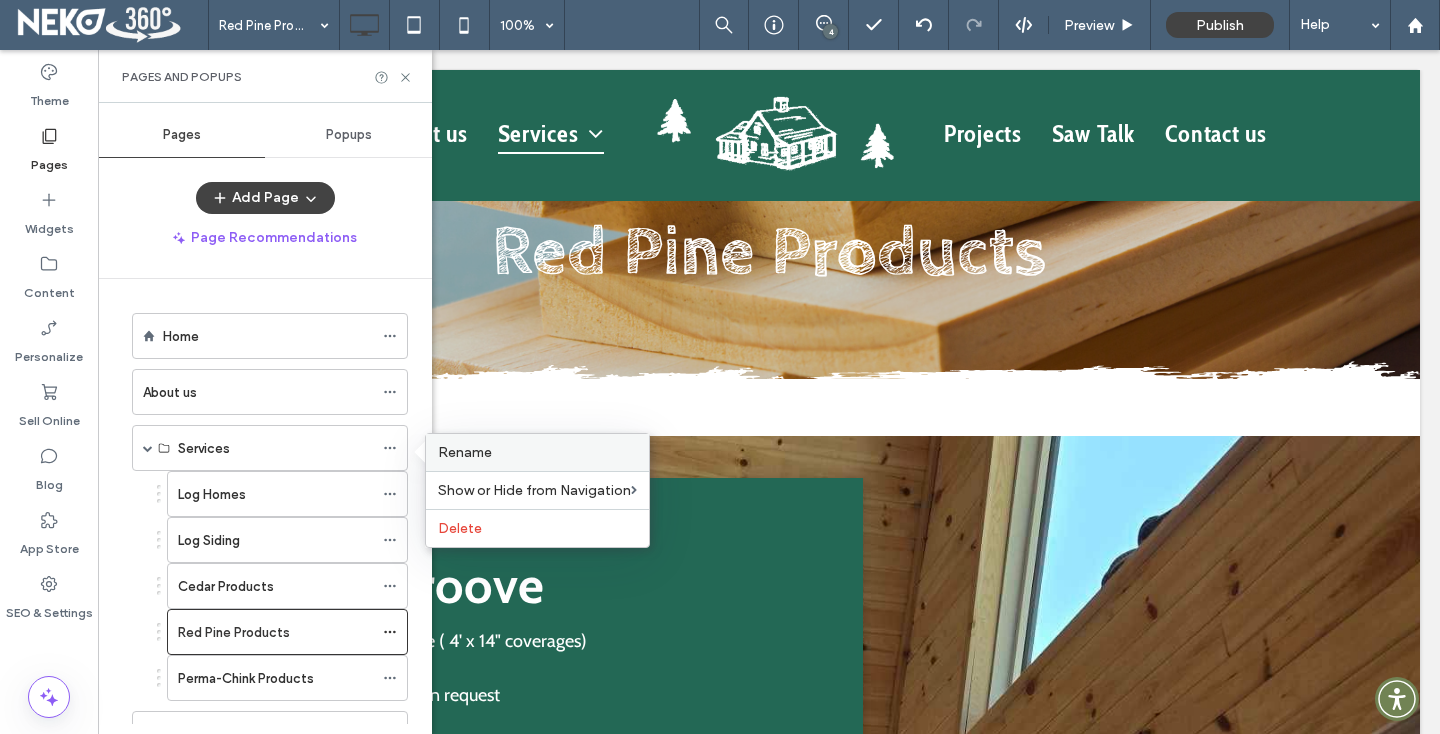 click on "Rename" at bounding box center (465, 452) 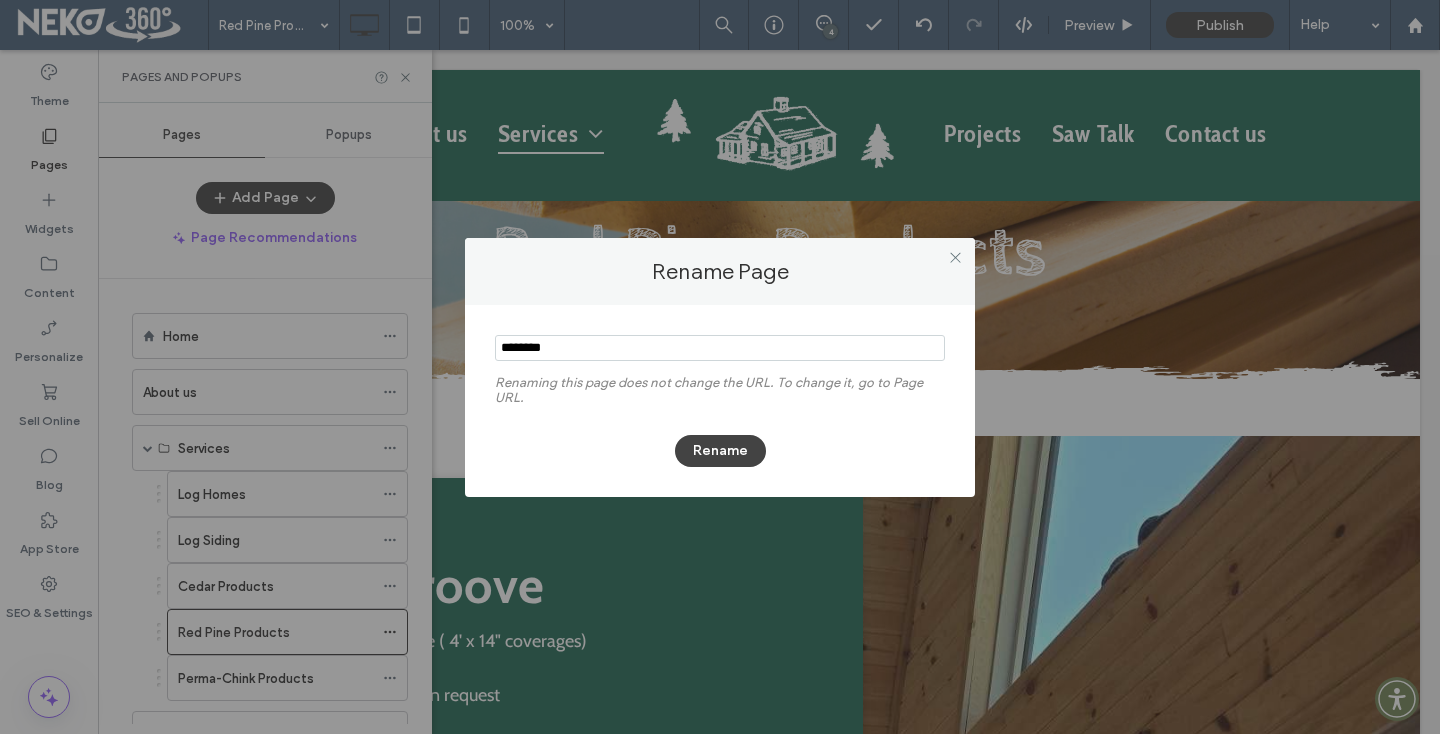 click at bounding box center [720, 348] 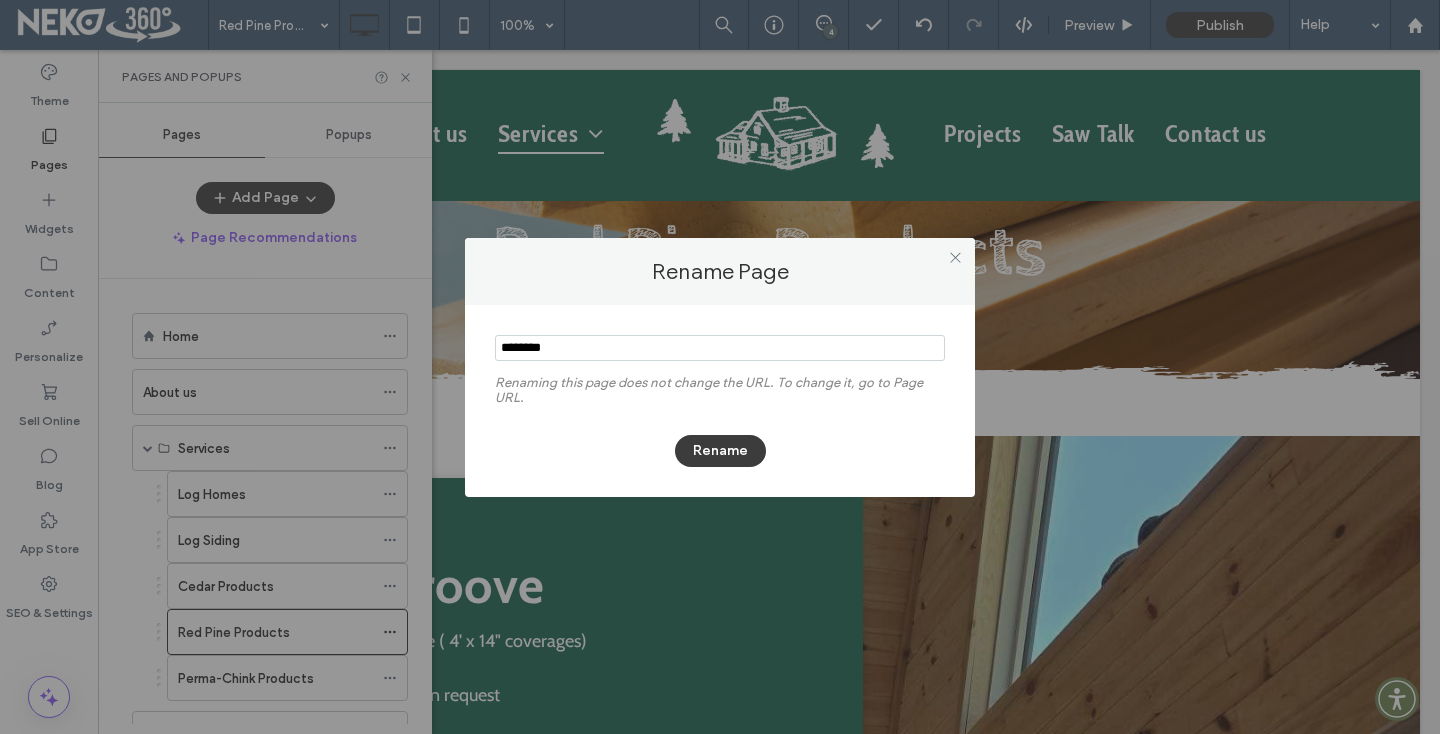 type on "********" 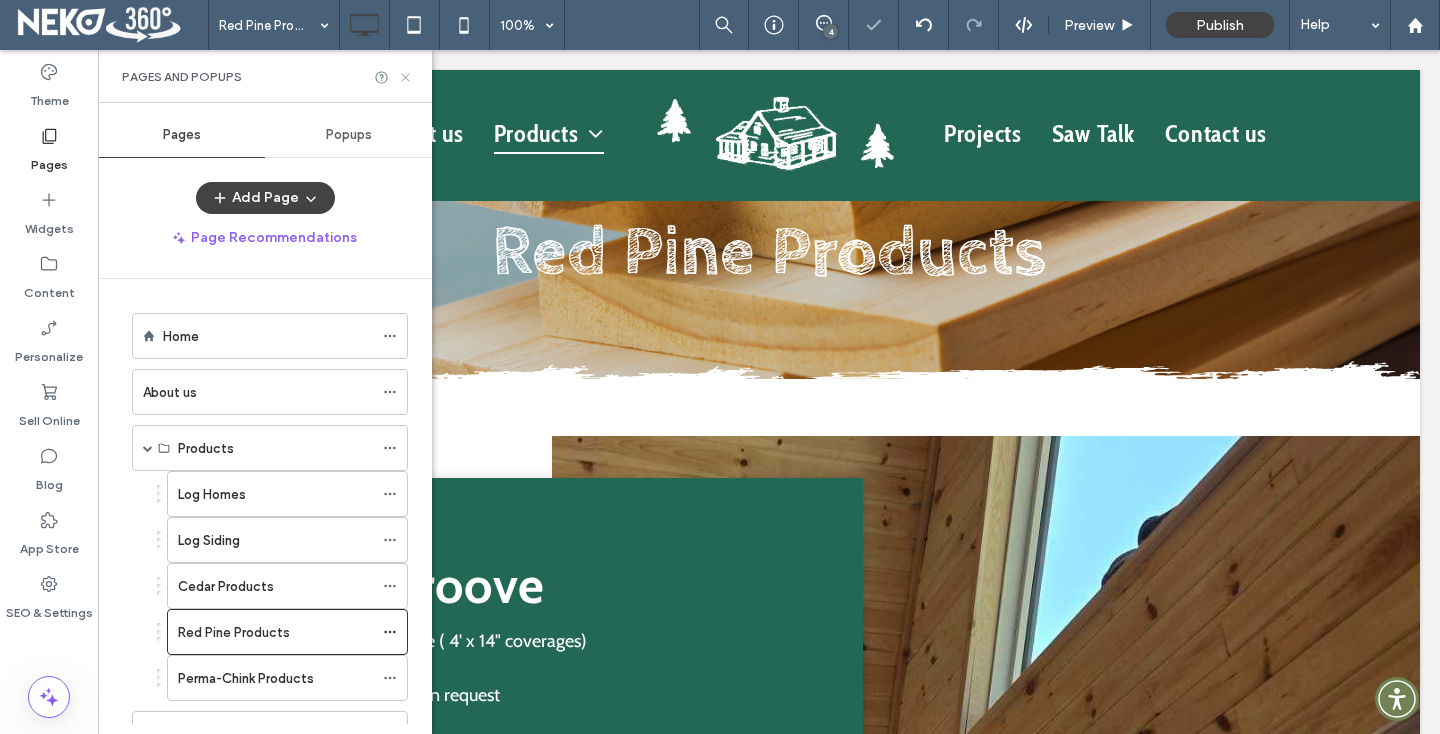 click 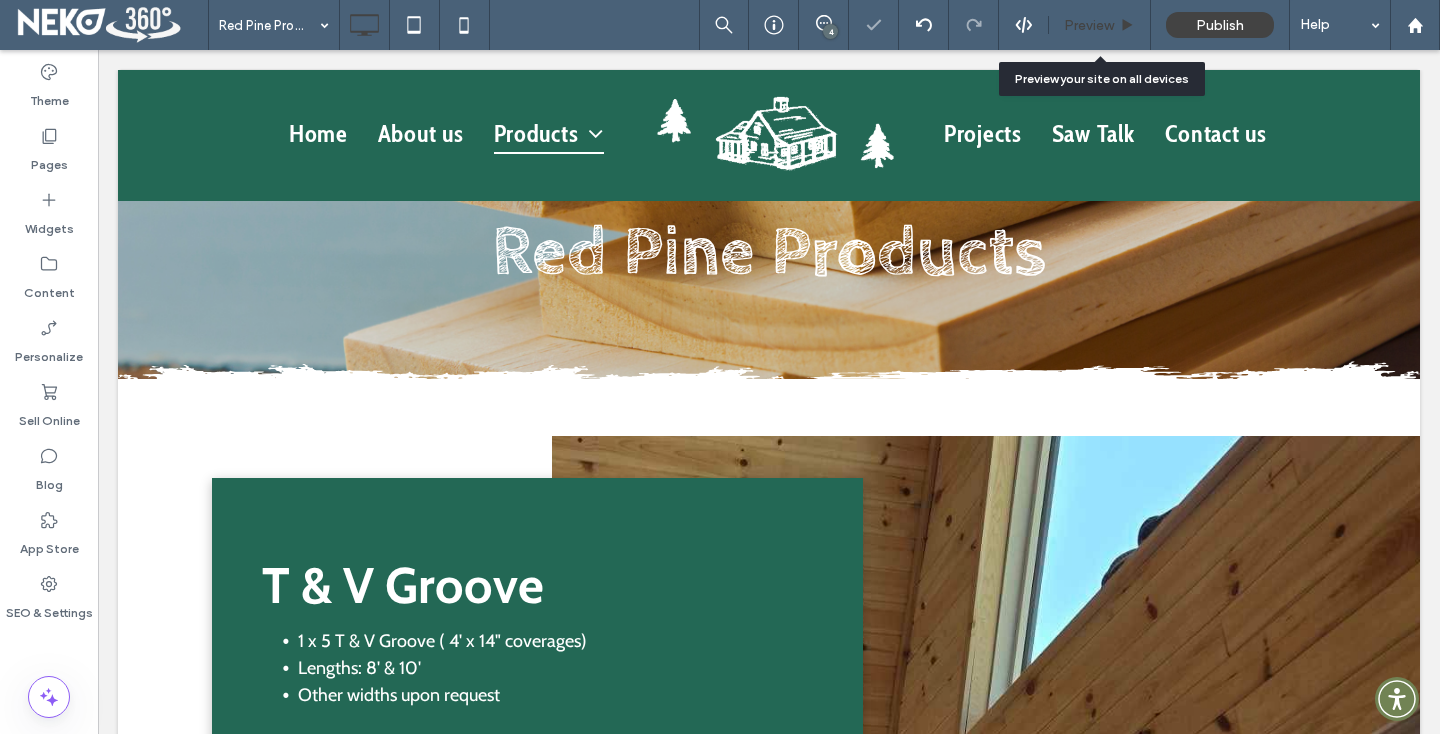 click on "Preview" at bounding box center (1100, 25) 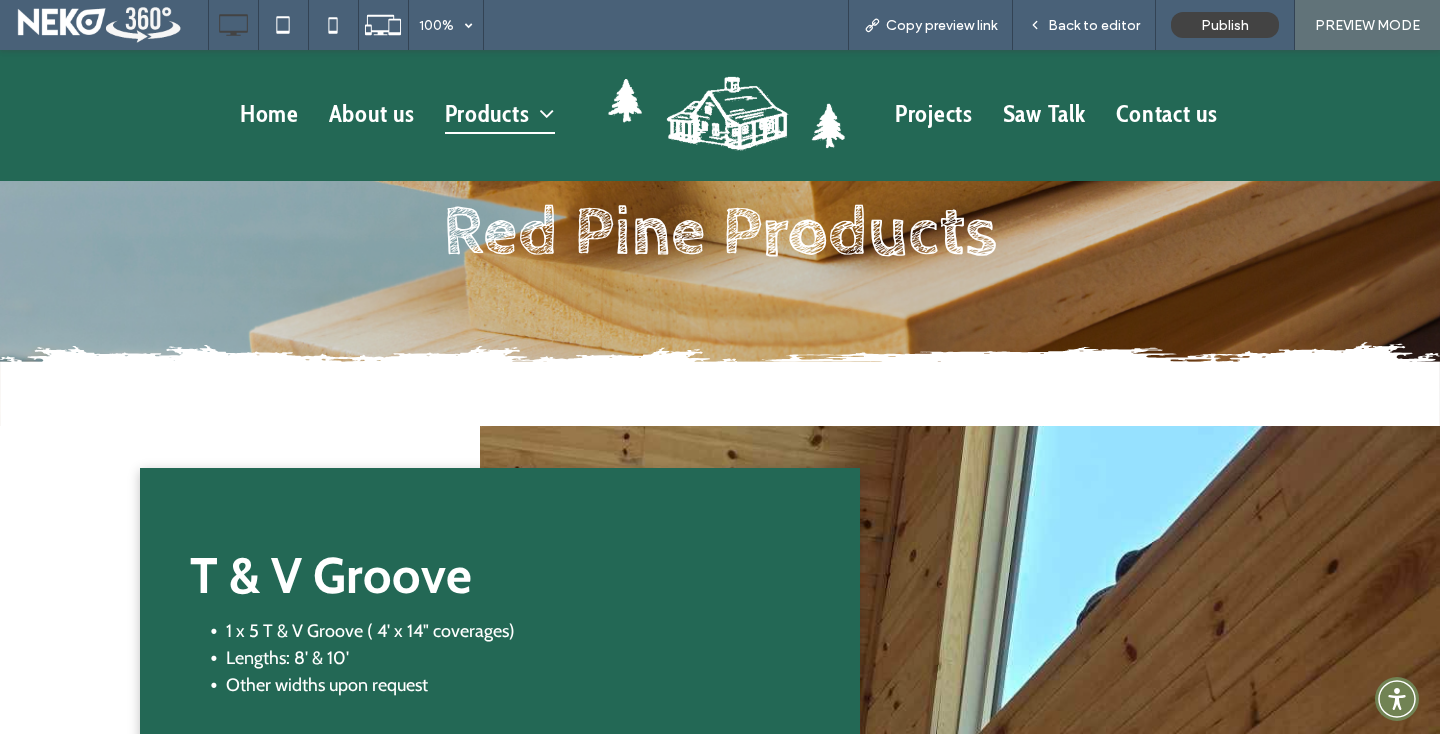 click at bounding box center (725, 113) 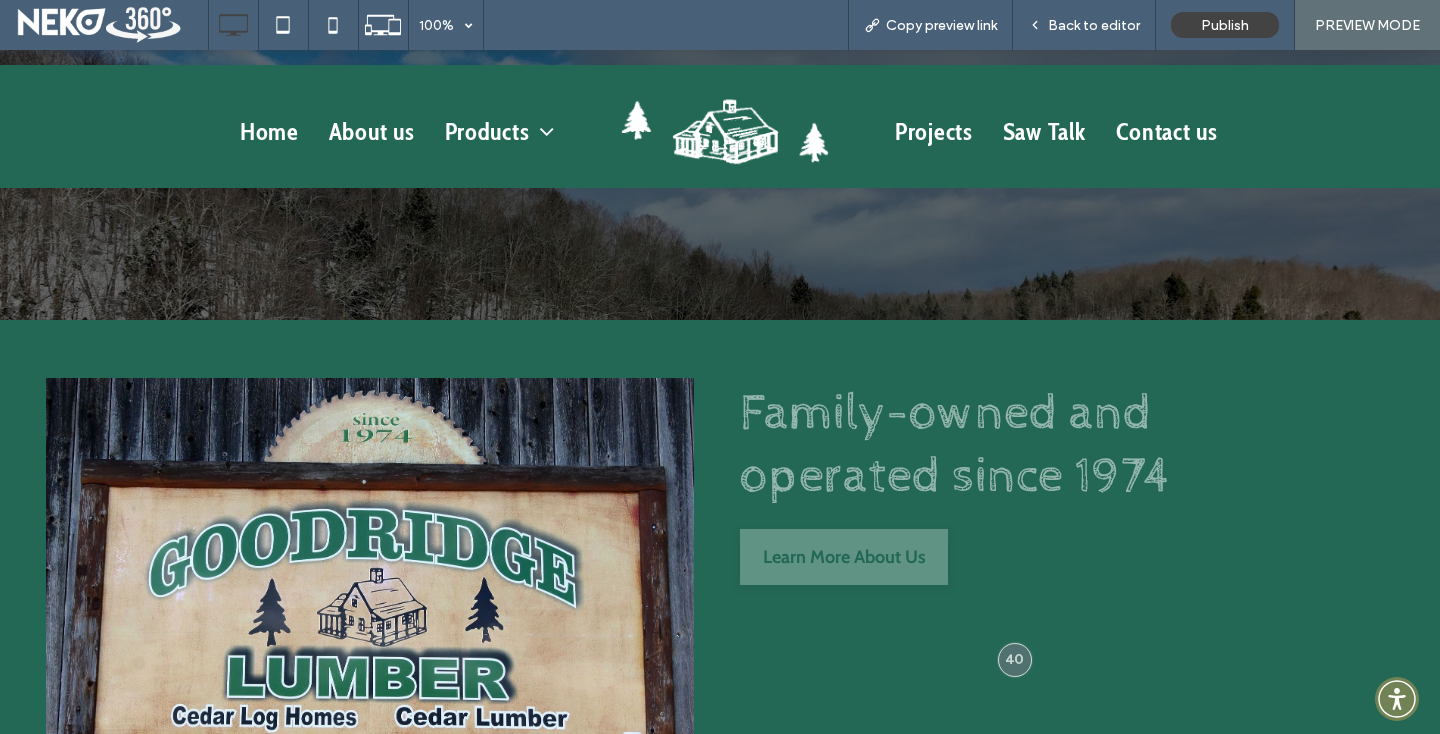 scroll, scrollTop: 860, scrollLeft: 0, axis: vertical 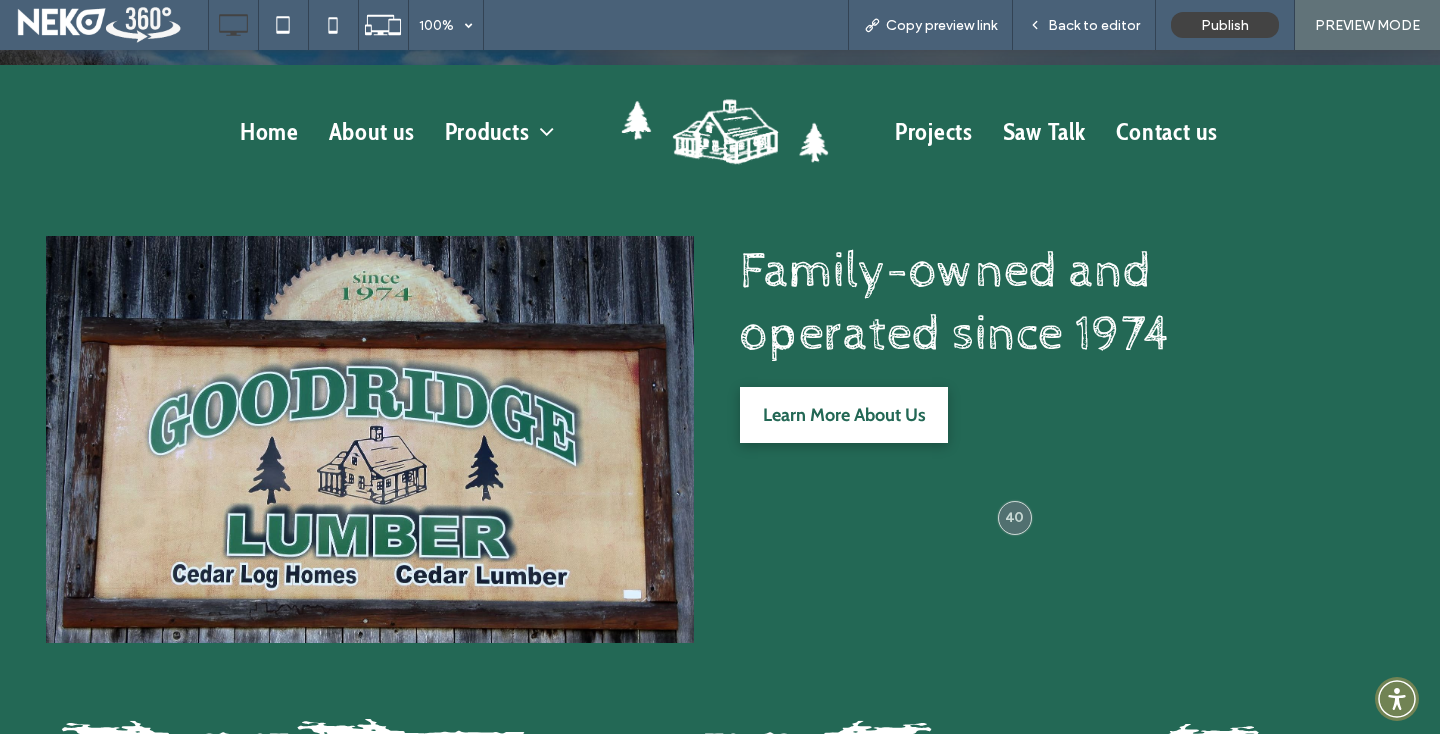 click on "Learn More About Us" at bounding box center (844, 415) 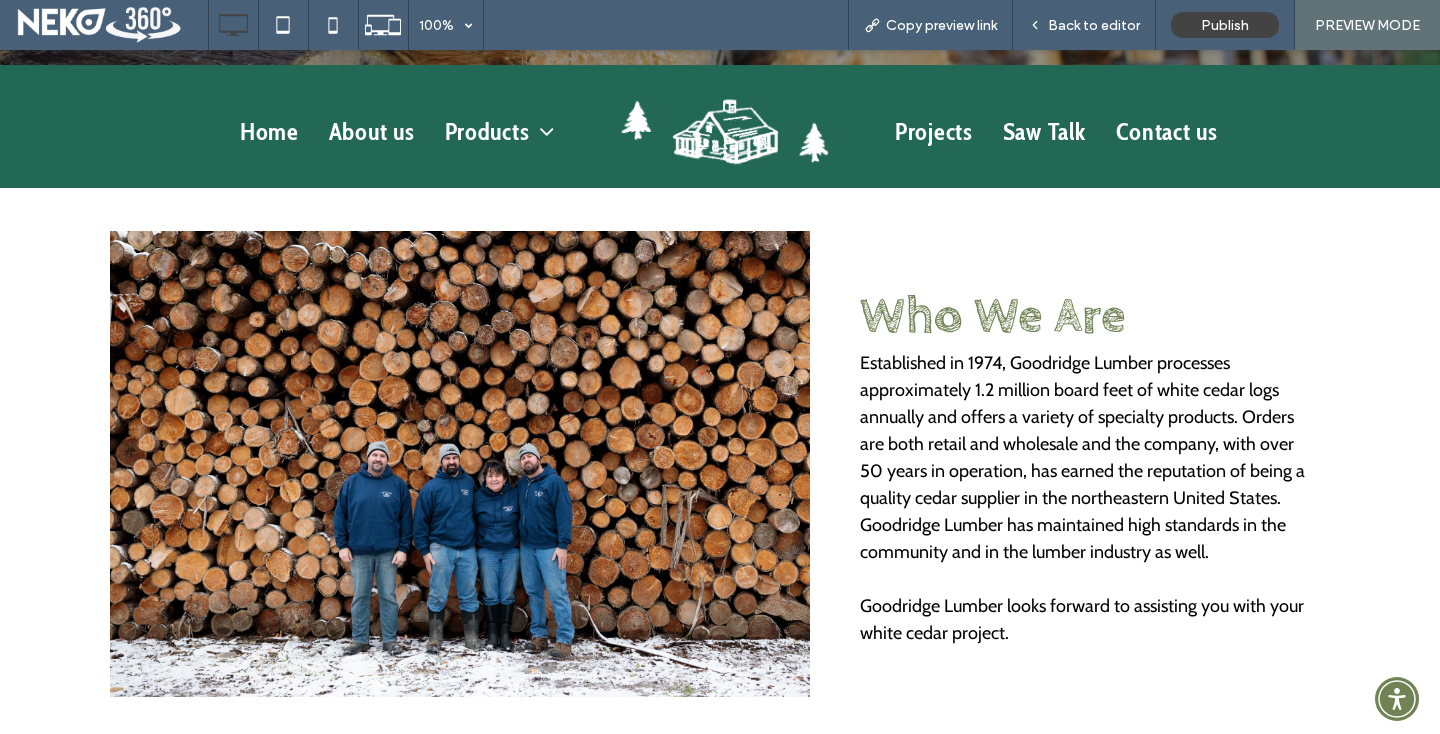 scroll, scrollTop: 432, scrollLeft: 0, axis: vertical 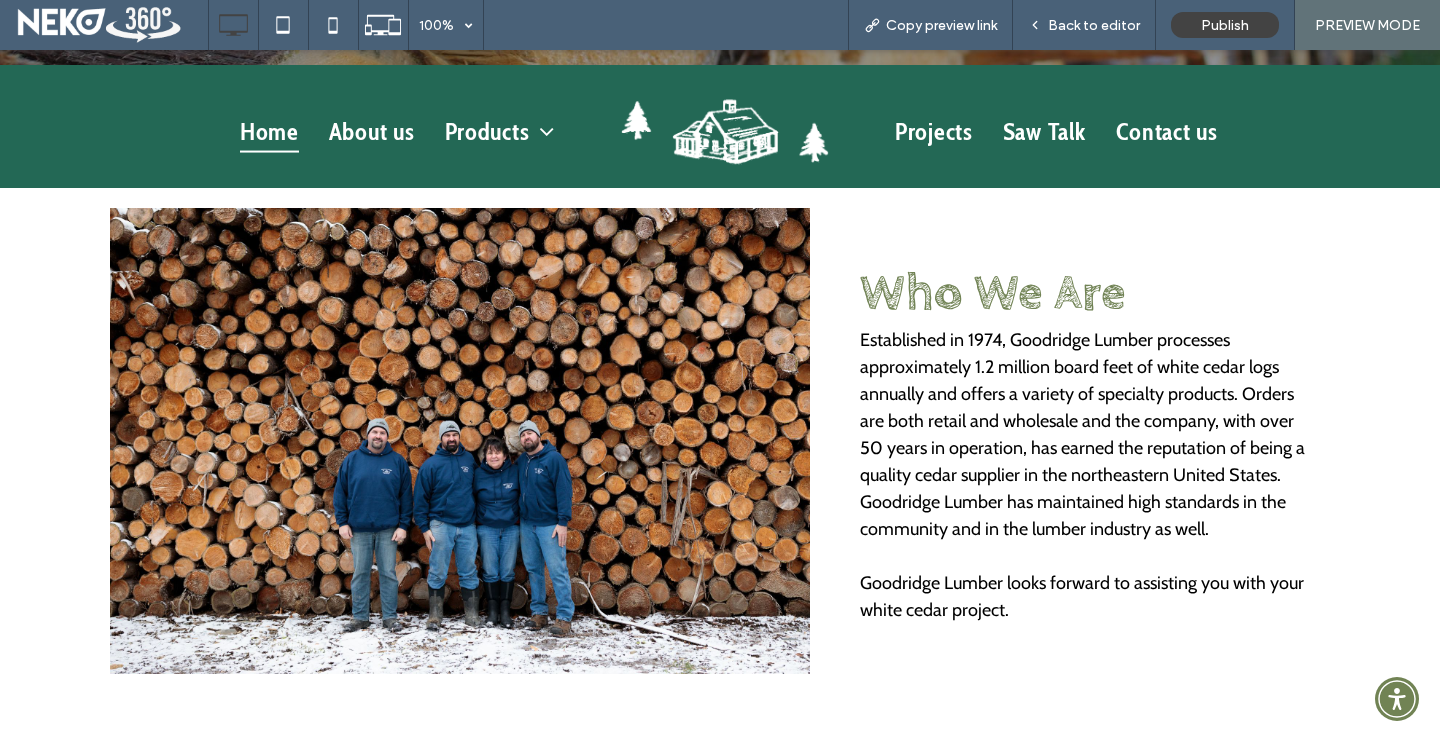 click on "Home" at bounding box center [269, 131] 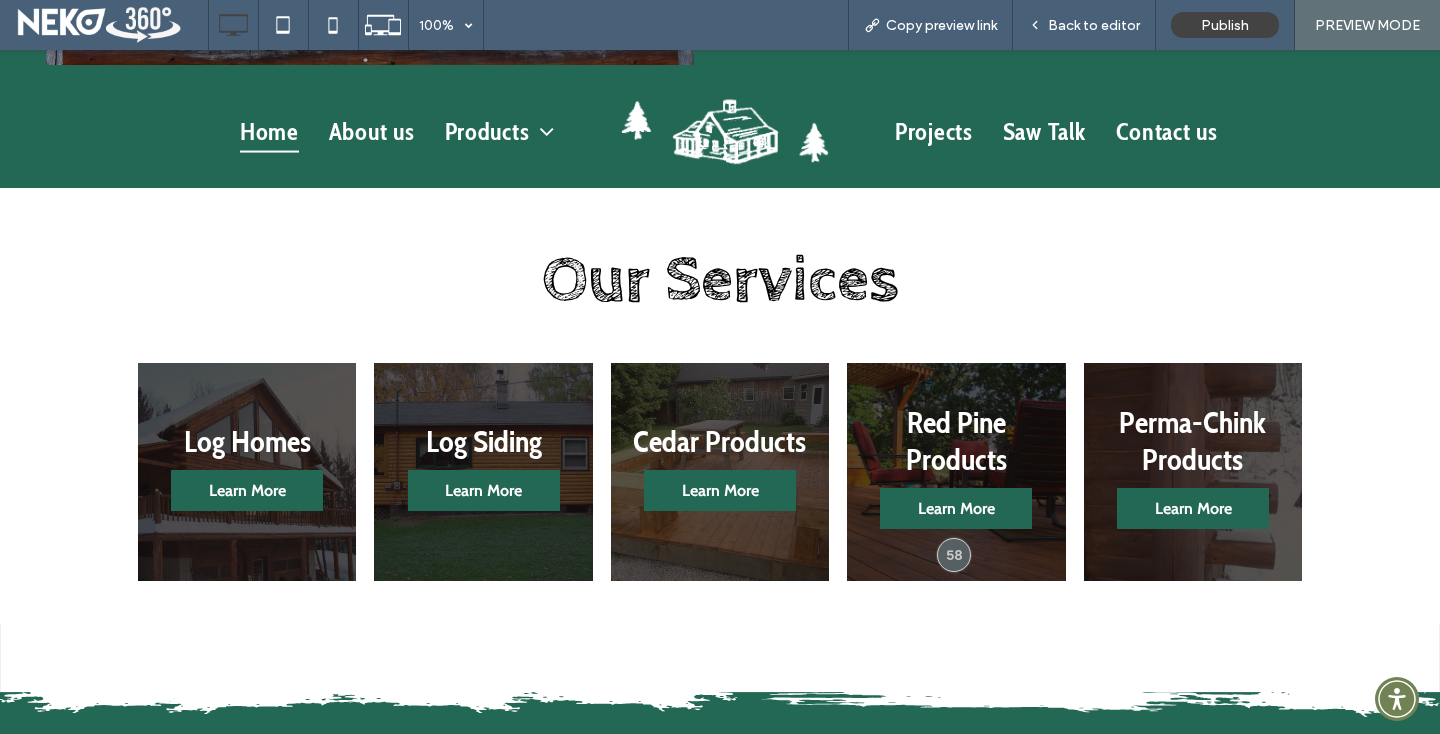 scroll, scrollTop: 1451, scrollLeft: 0, axis: vertical 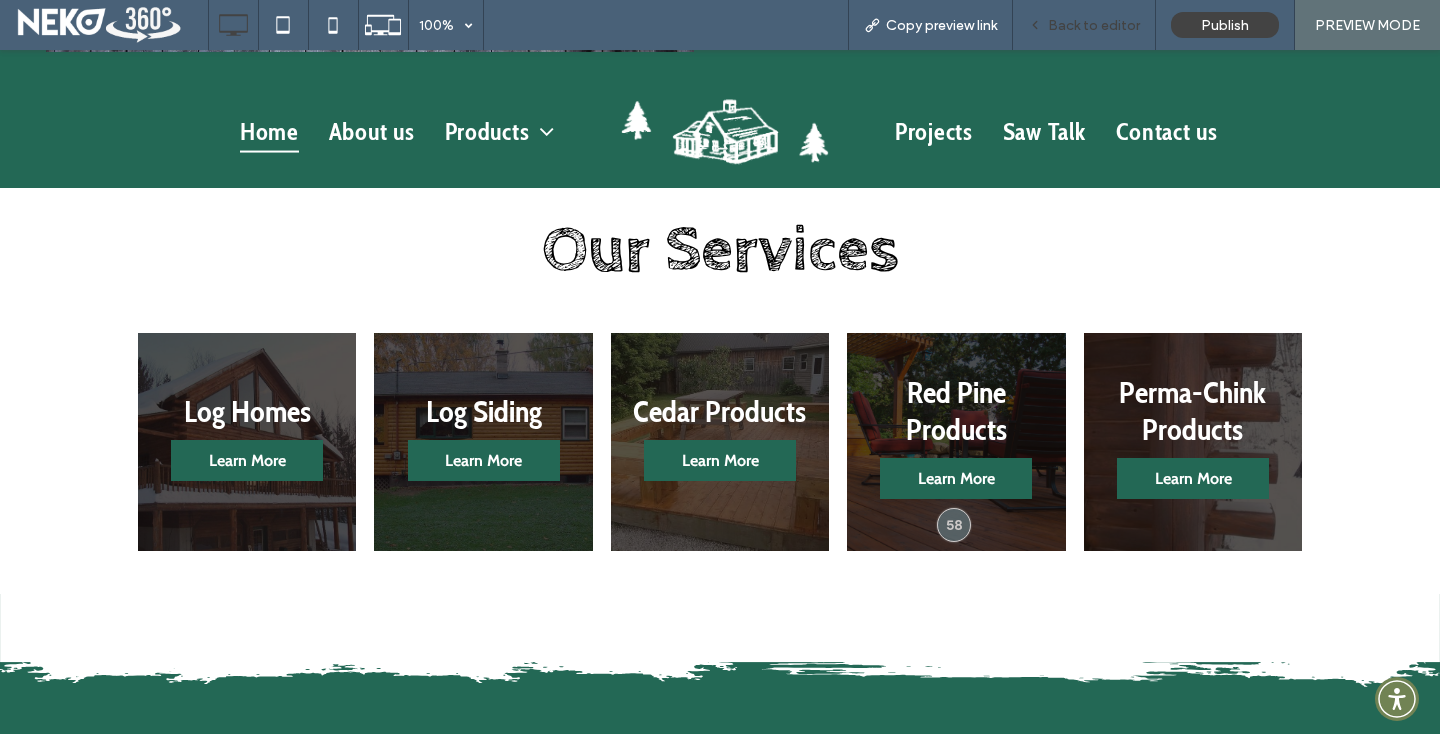 click on "Back to editor" at bounding box center [1094, 25] 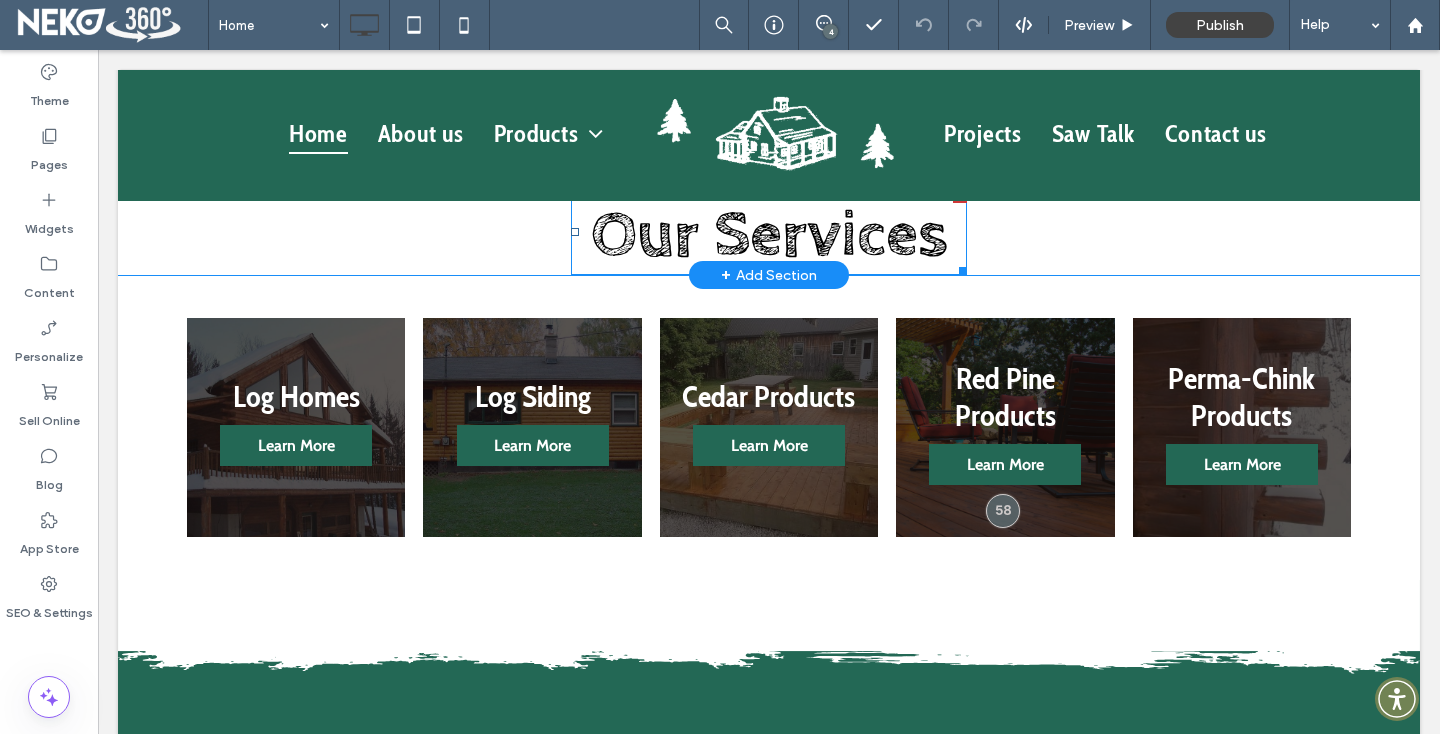 click on "Our Services" at bounding box center (769, 235) 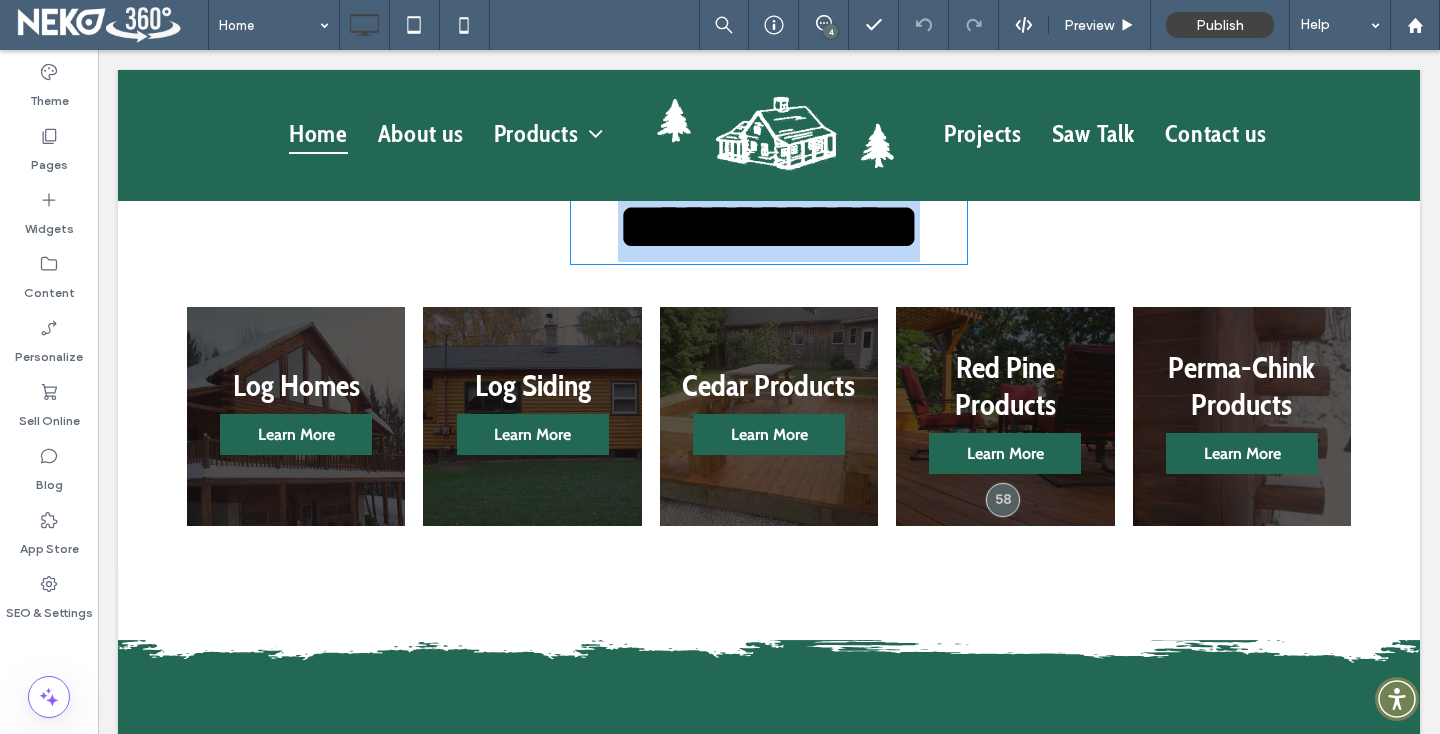 click on "**********" at bounding box center (769, 226) 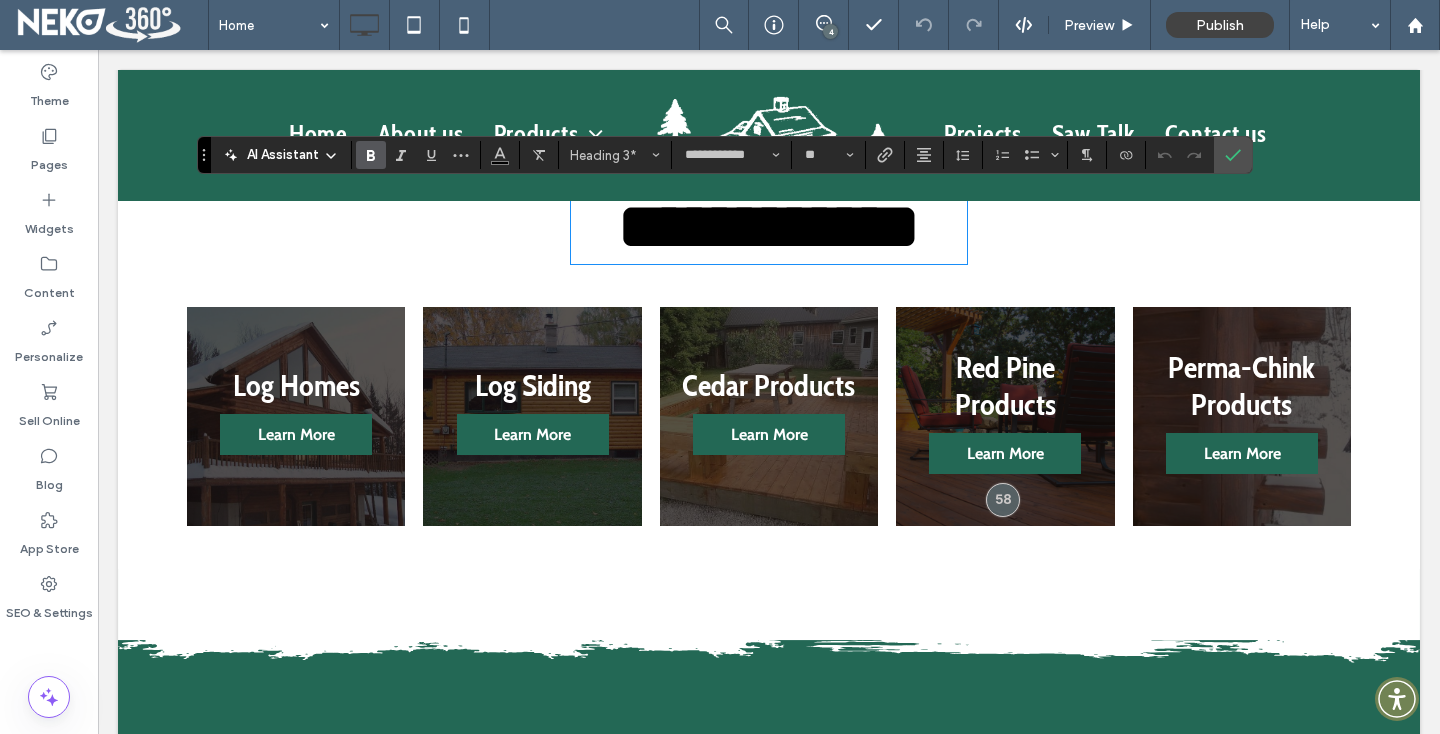 click on "**********" at bounding box center (769, 226) 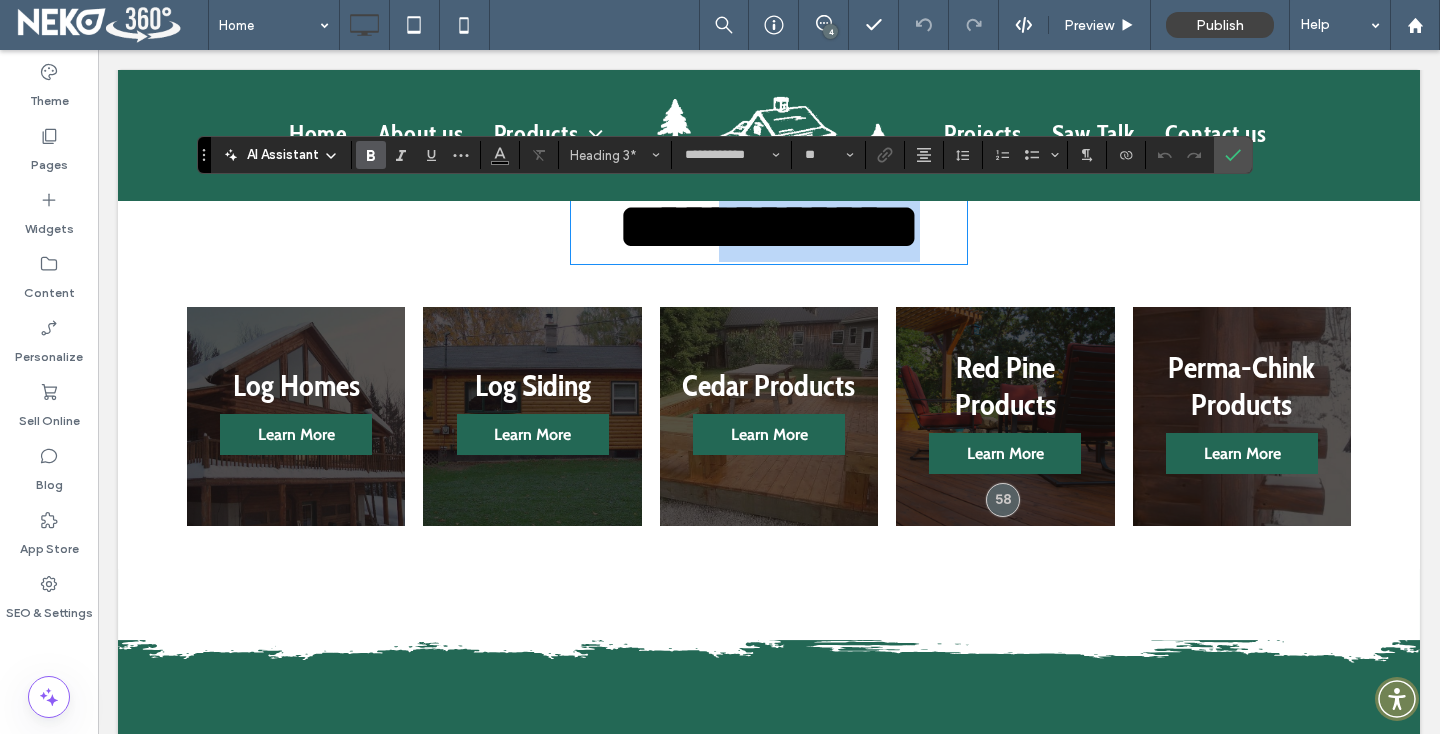 click on "**********" at bounding box center [769, 226] 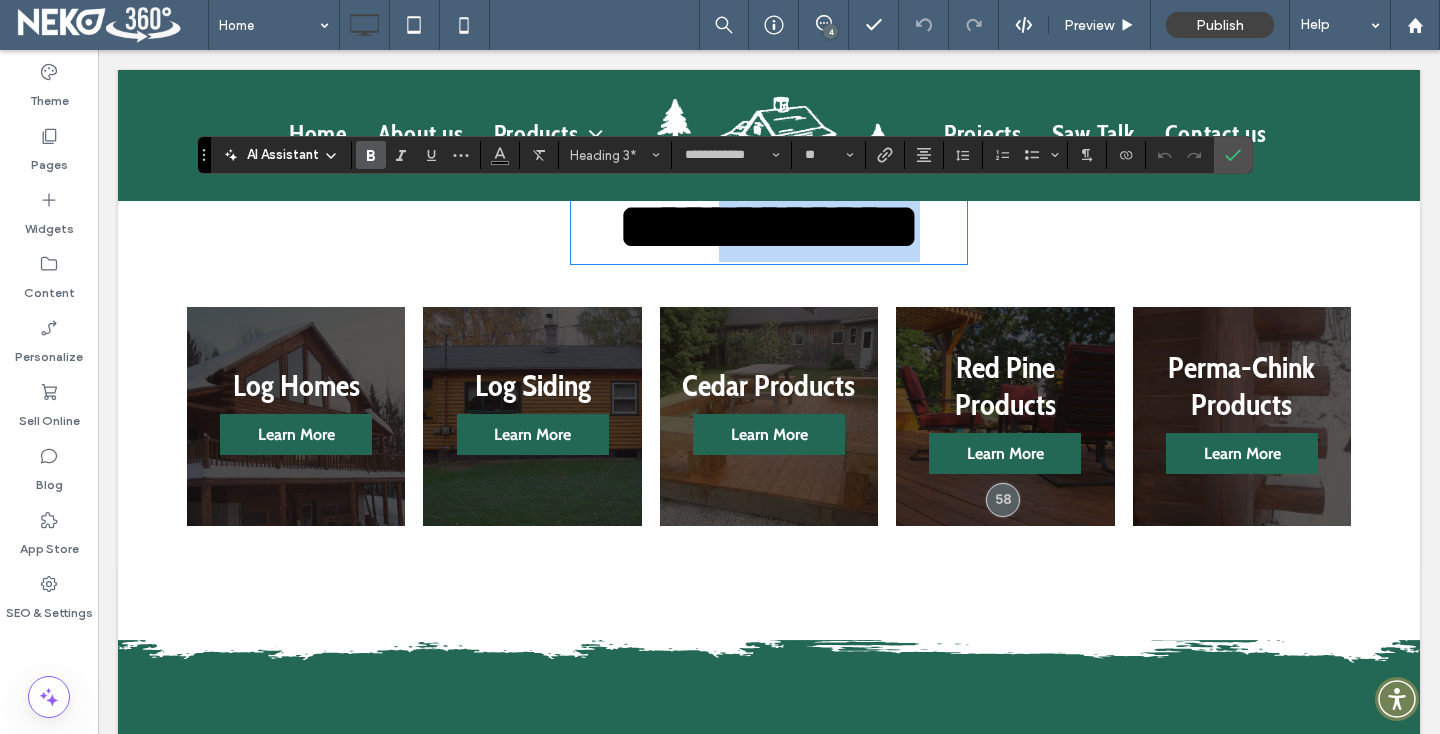 type 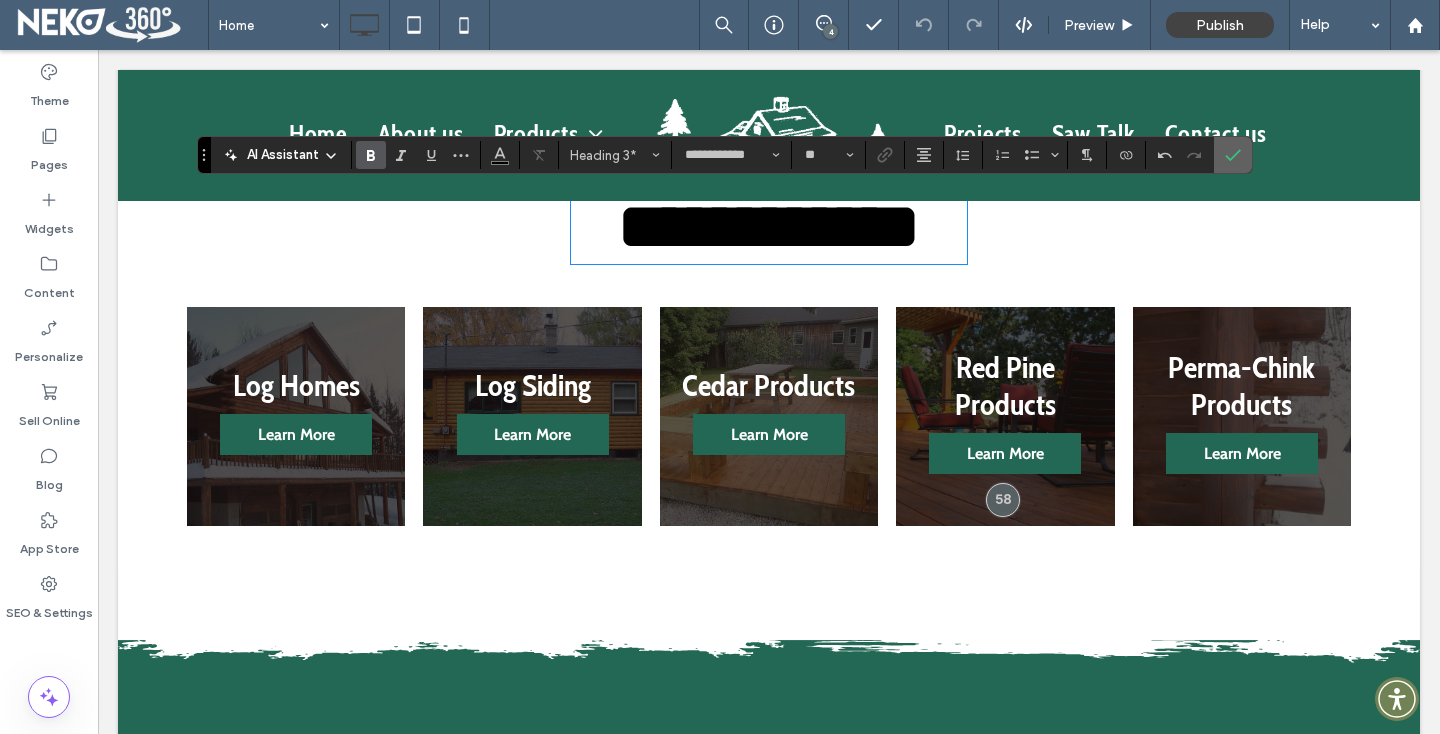 click 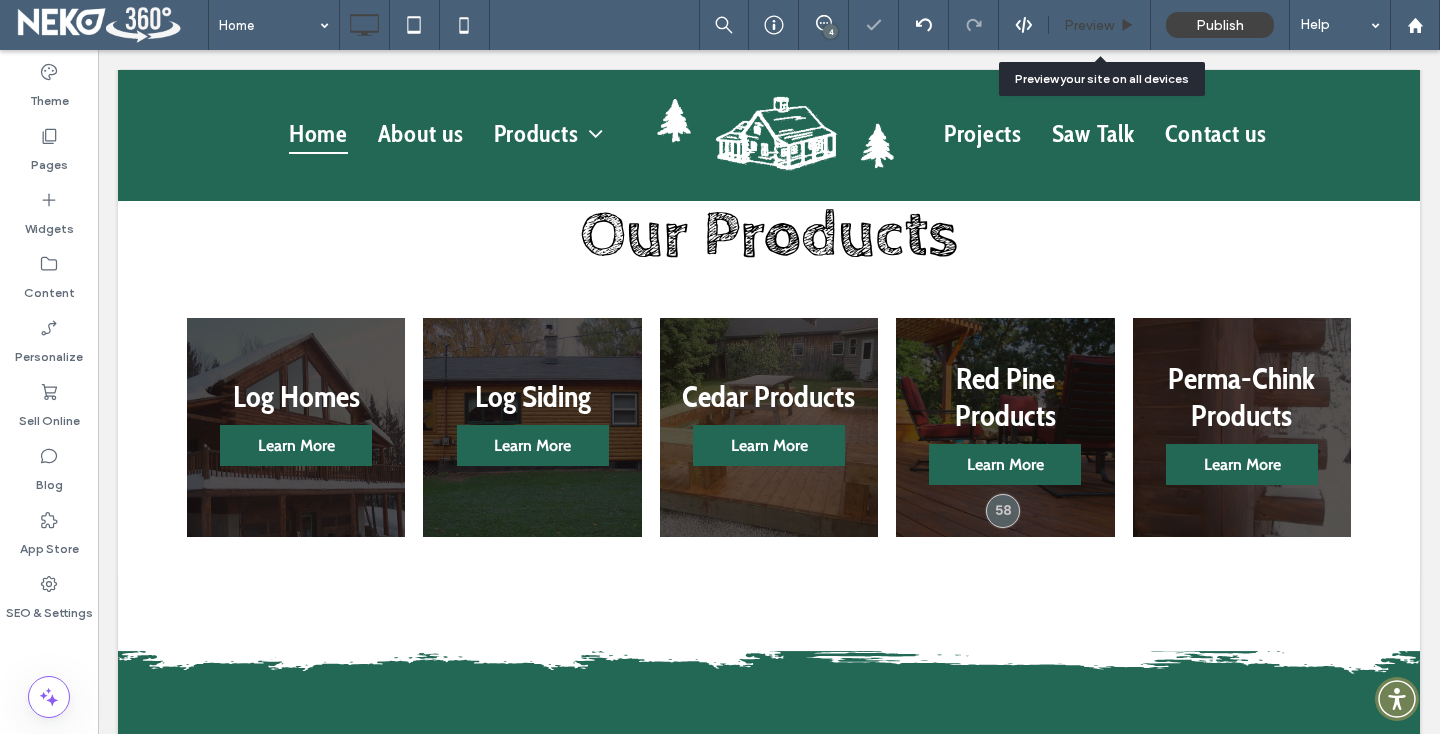 click on "Preview" at bounding box center [1089, 25] 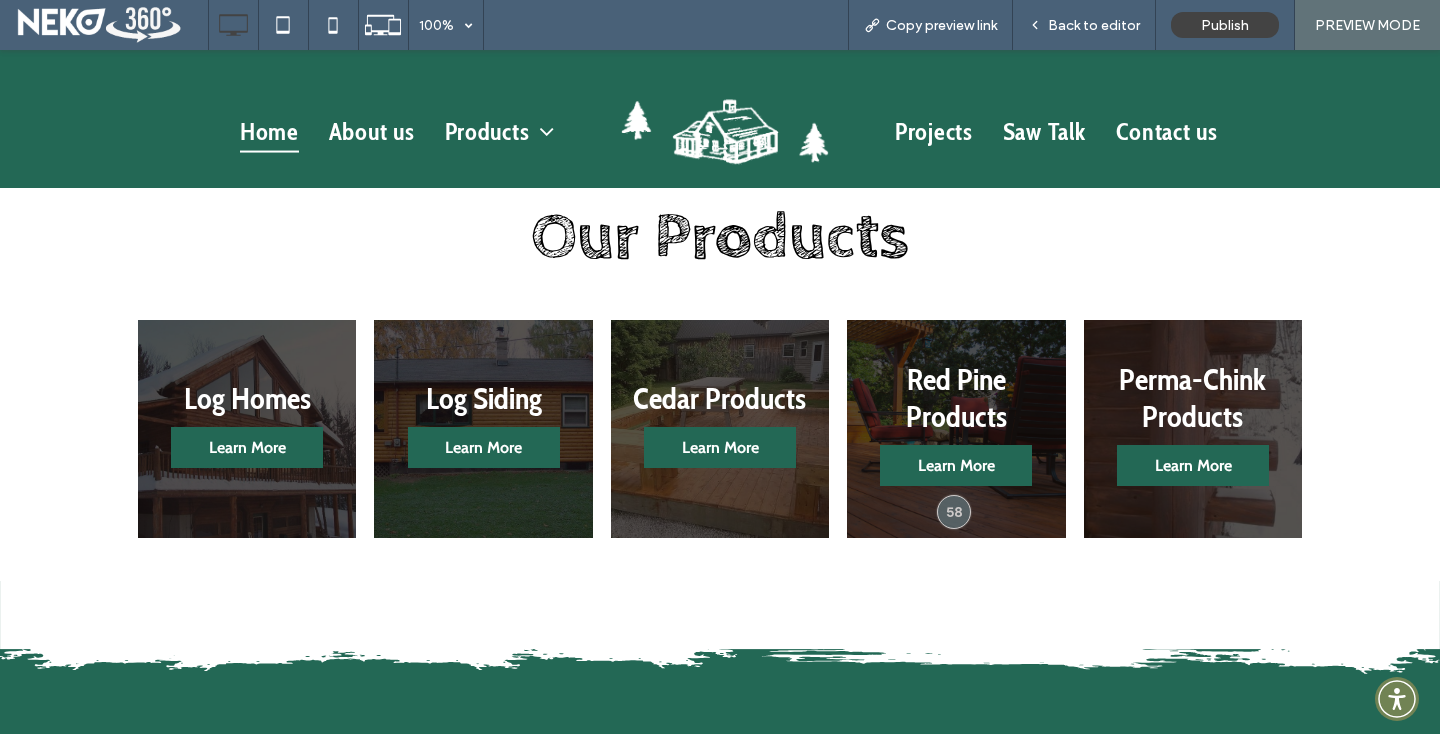 scroll, scrollTop: 1473, scrollLeft: 0, axis: vertical 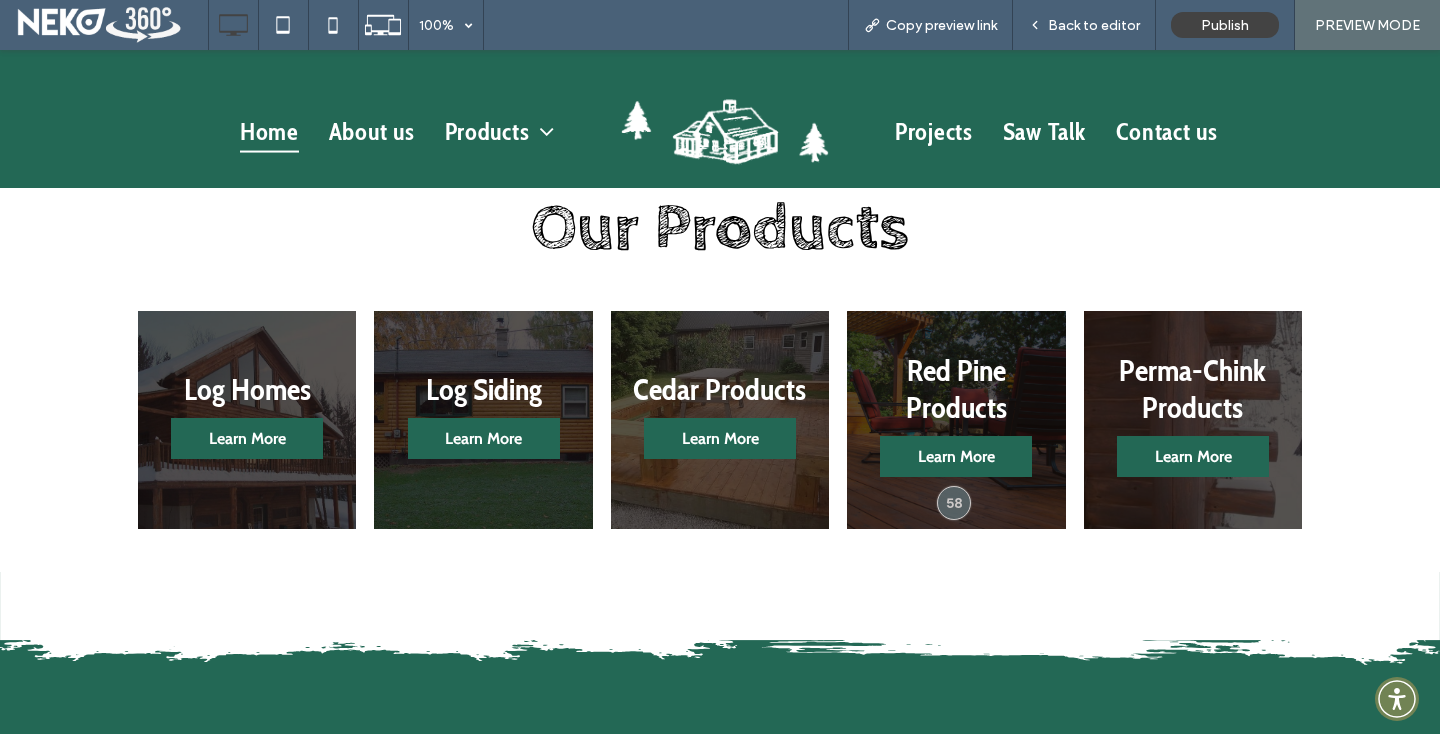 click on "Back to editor" at bounding box center [1094, 25] 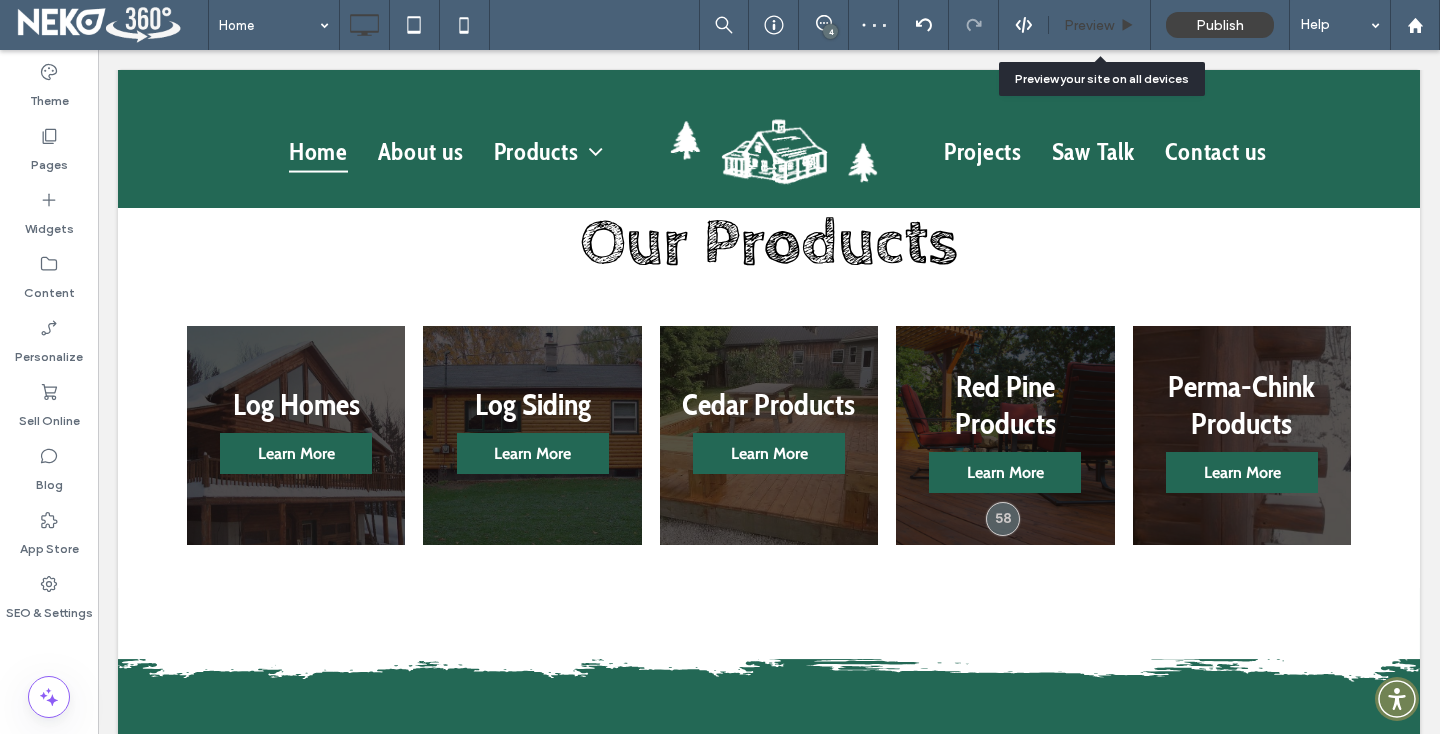 click on "Preview" at bounding box center [1089, 25] 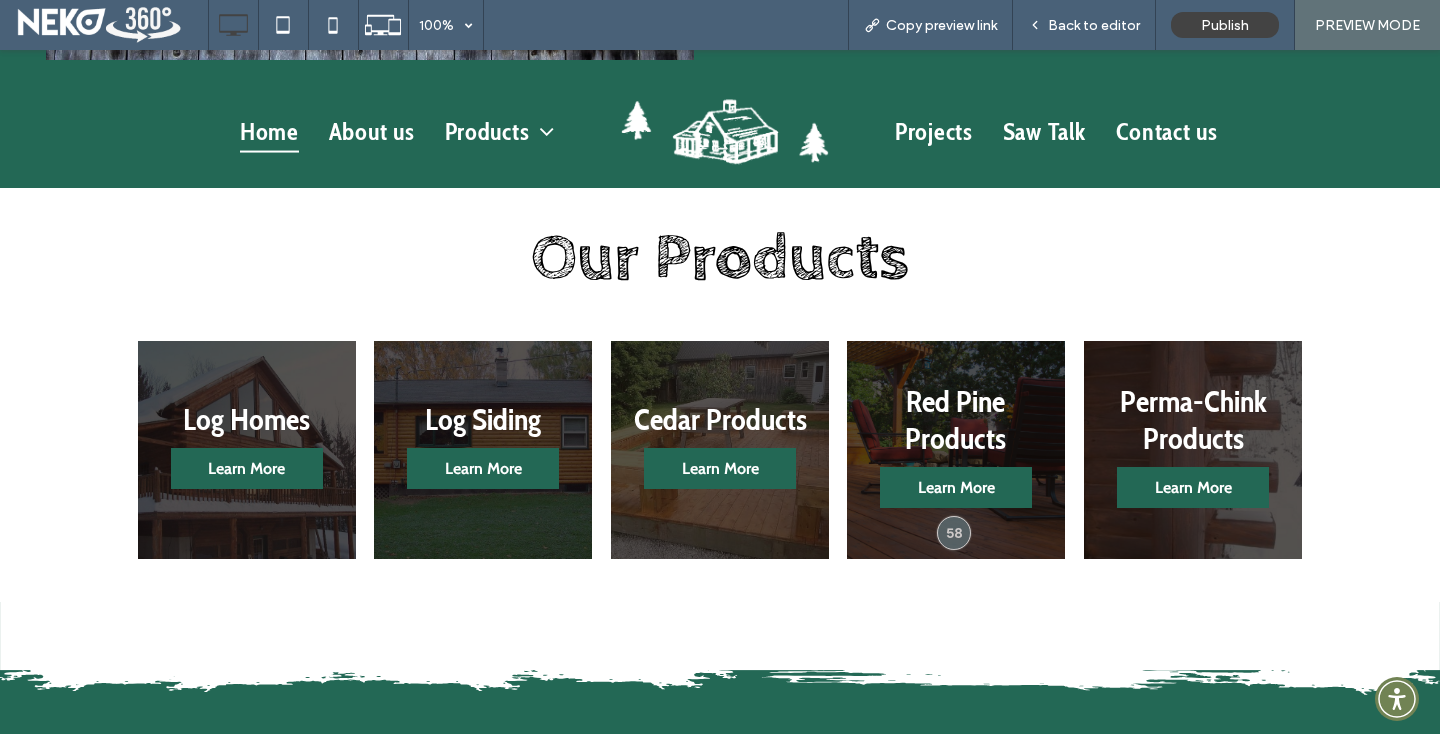 scroll, scrollTop: 1465, scrollLeft: 0, axis: vertical 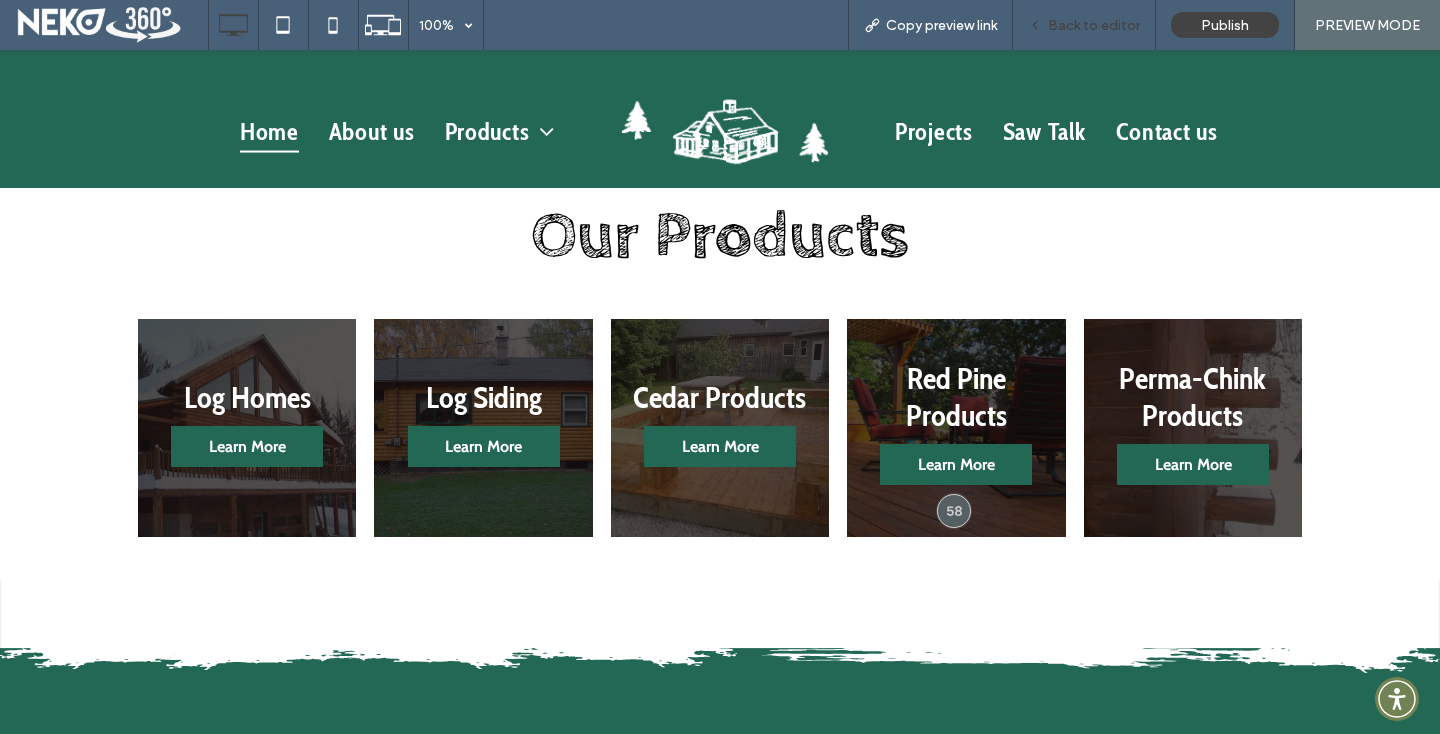 click on "Back to editor" at bounding box center [1084, 25] 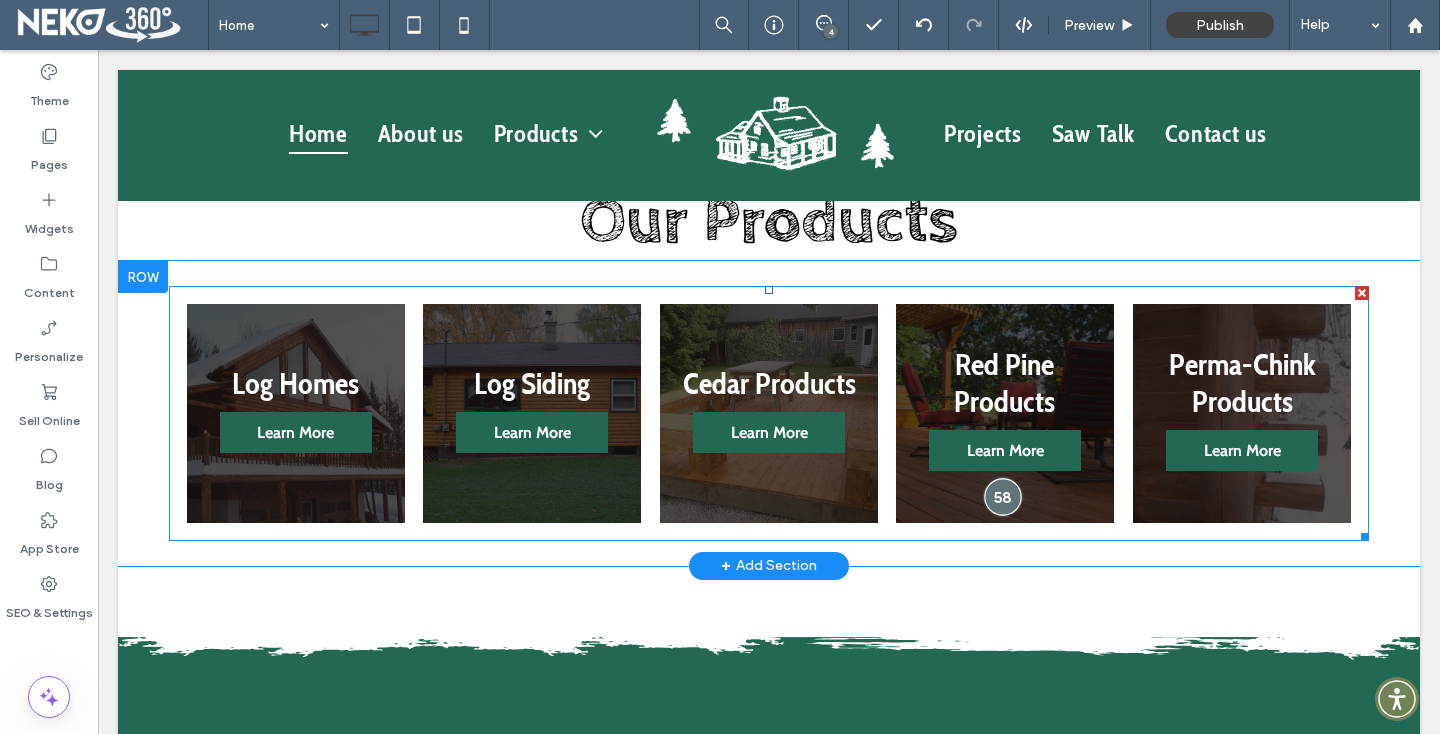 click at bounding box center [1002, 496] 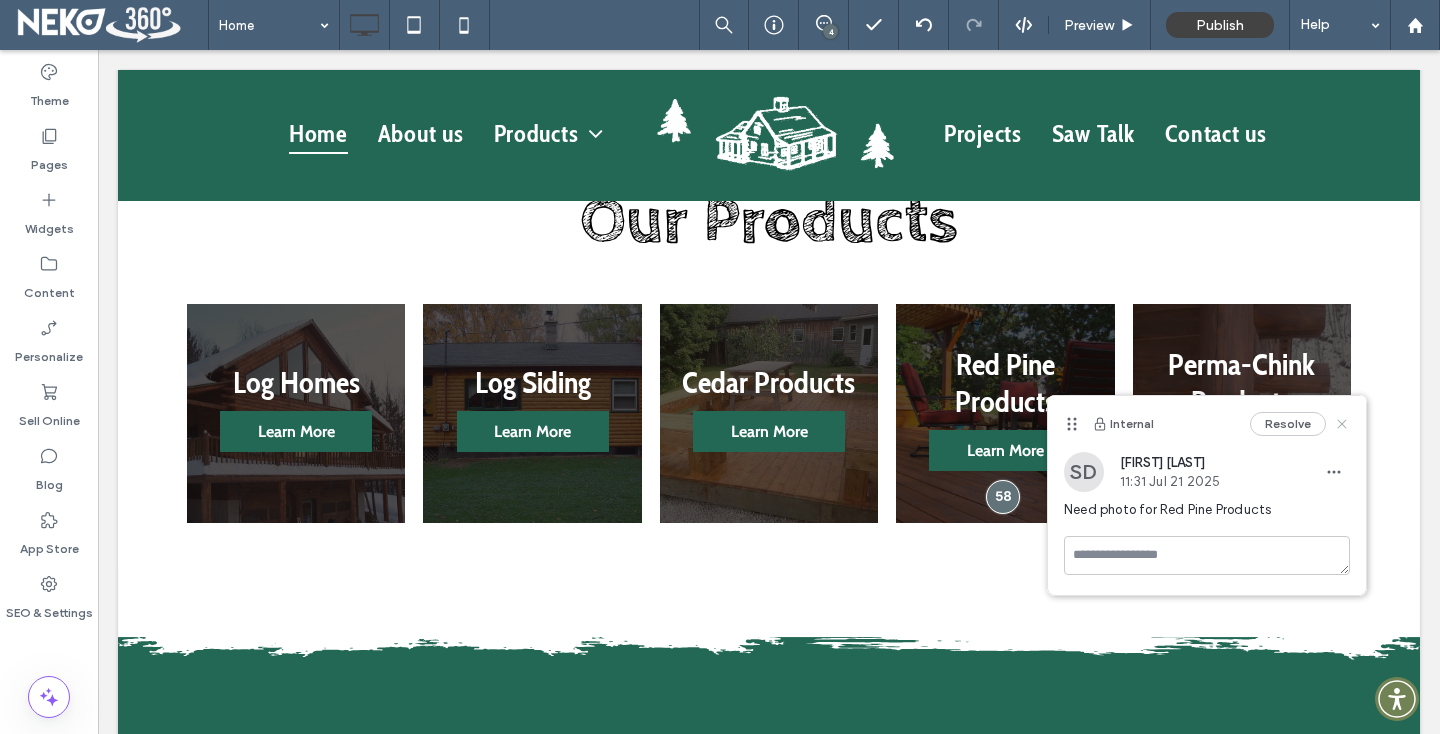 click 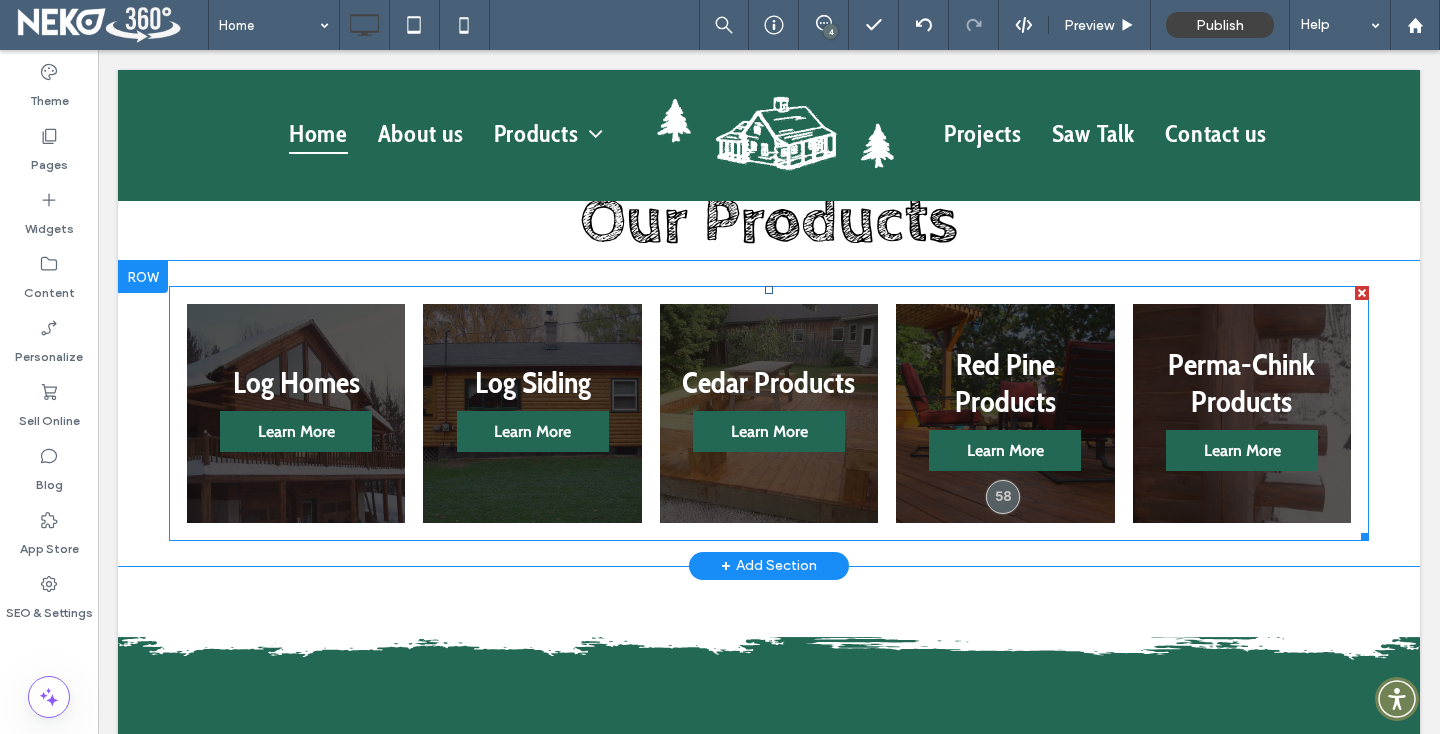 click at bounding box center (769, 413) 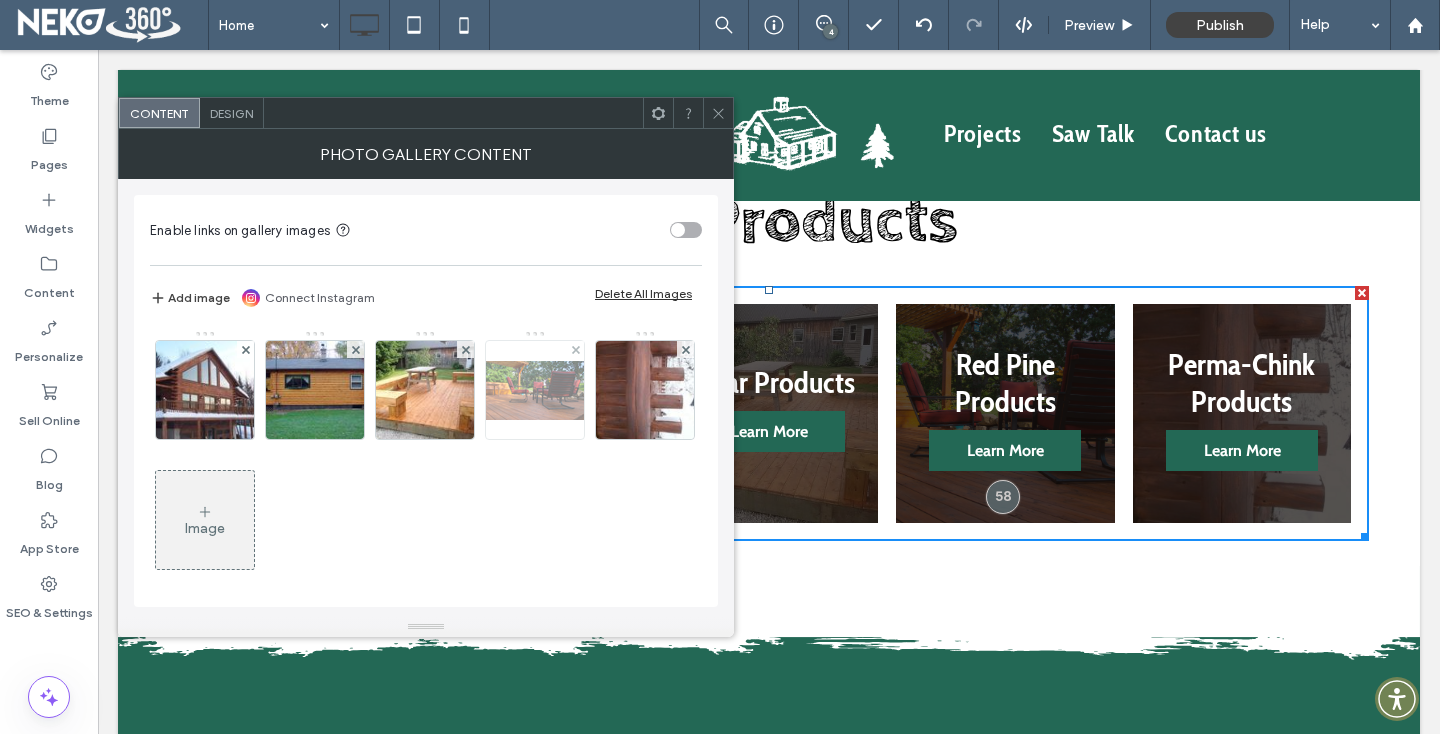 click at bounding box center [535, 390] 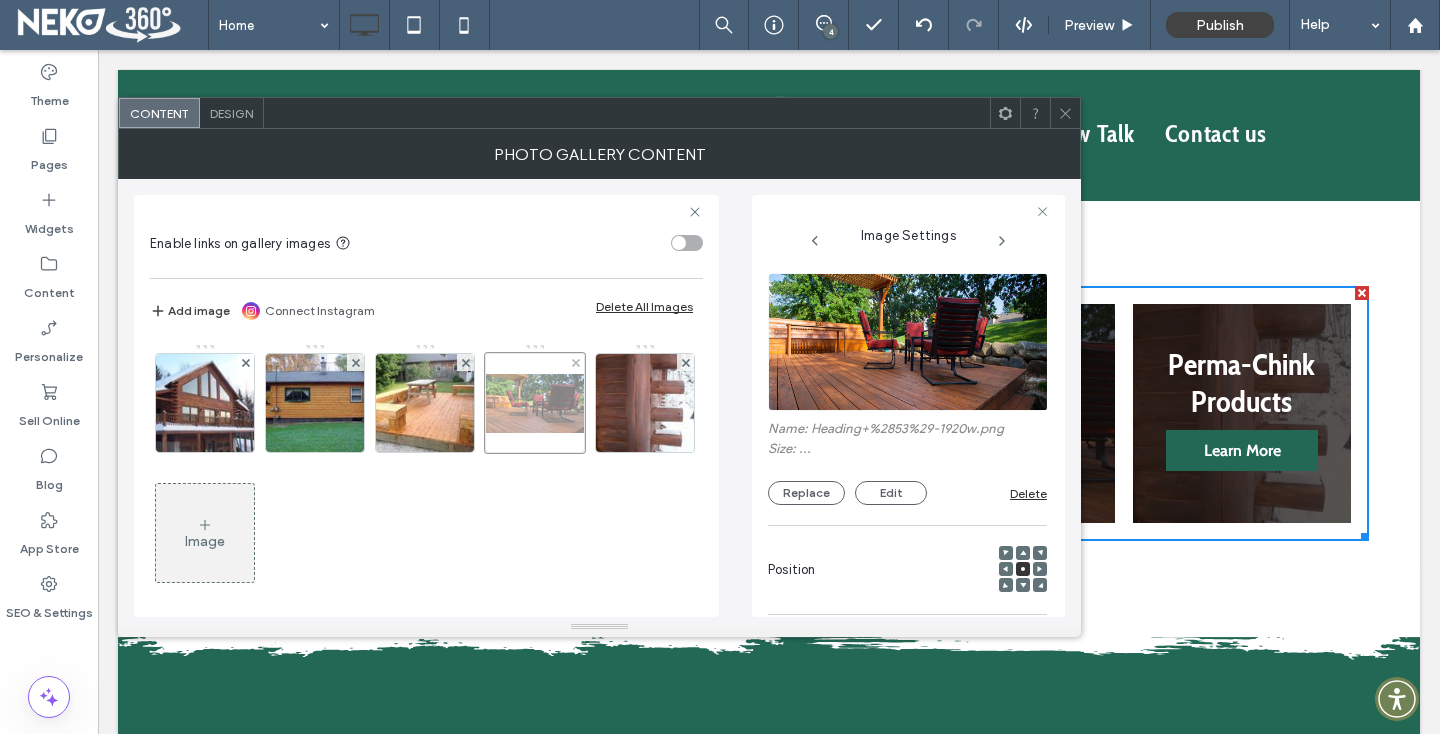 scroll, scrollTop: 0, scrollLeft: 25, axis: horizontal 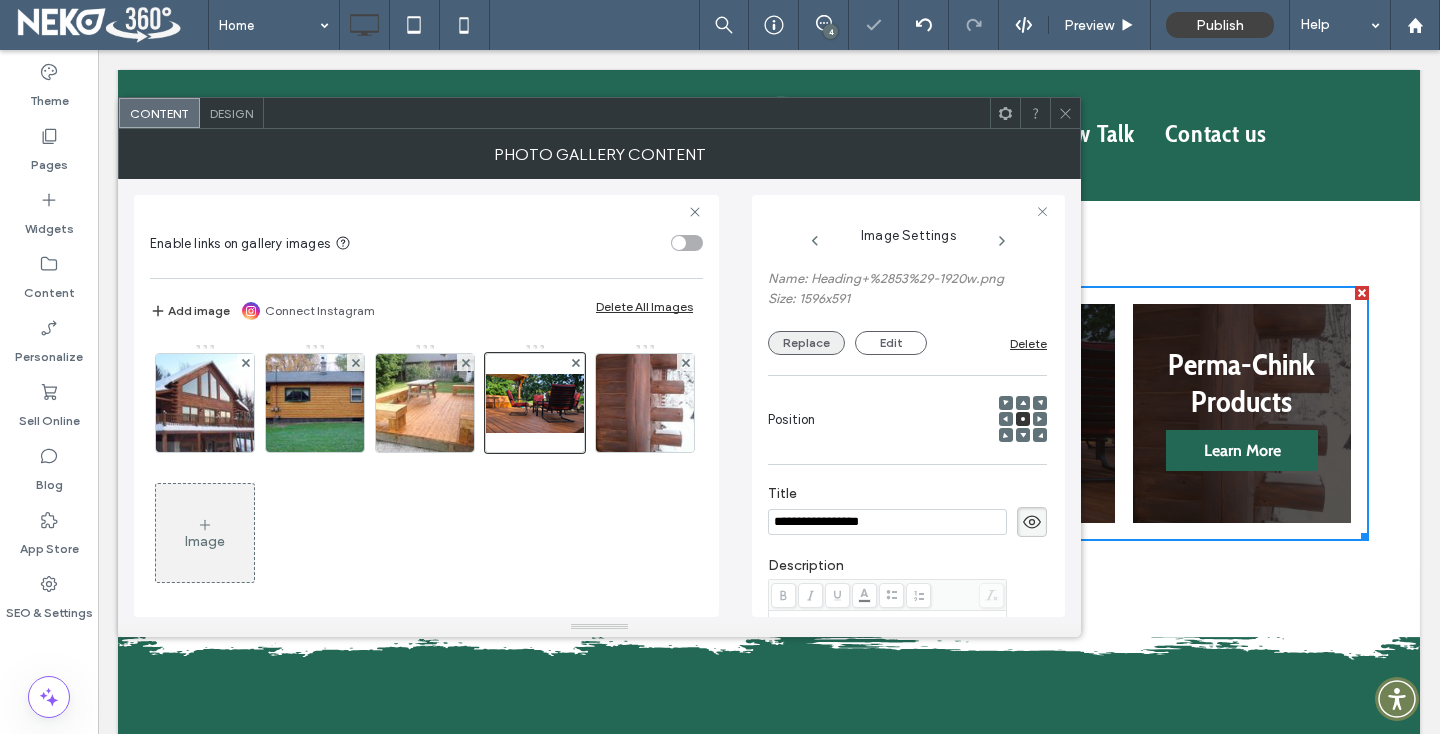 click on "Replace" at bounding box center (806, 343) 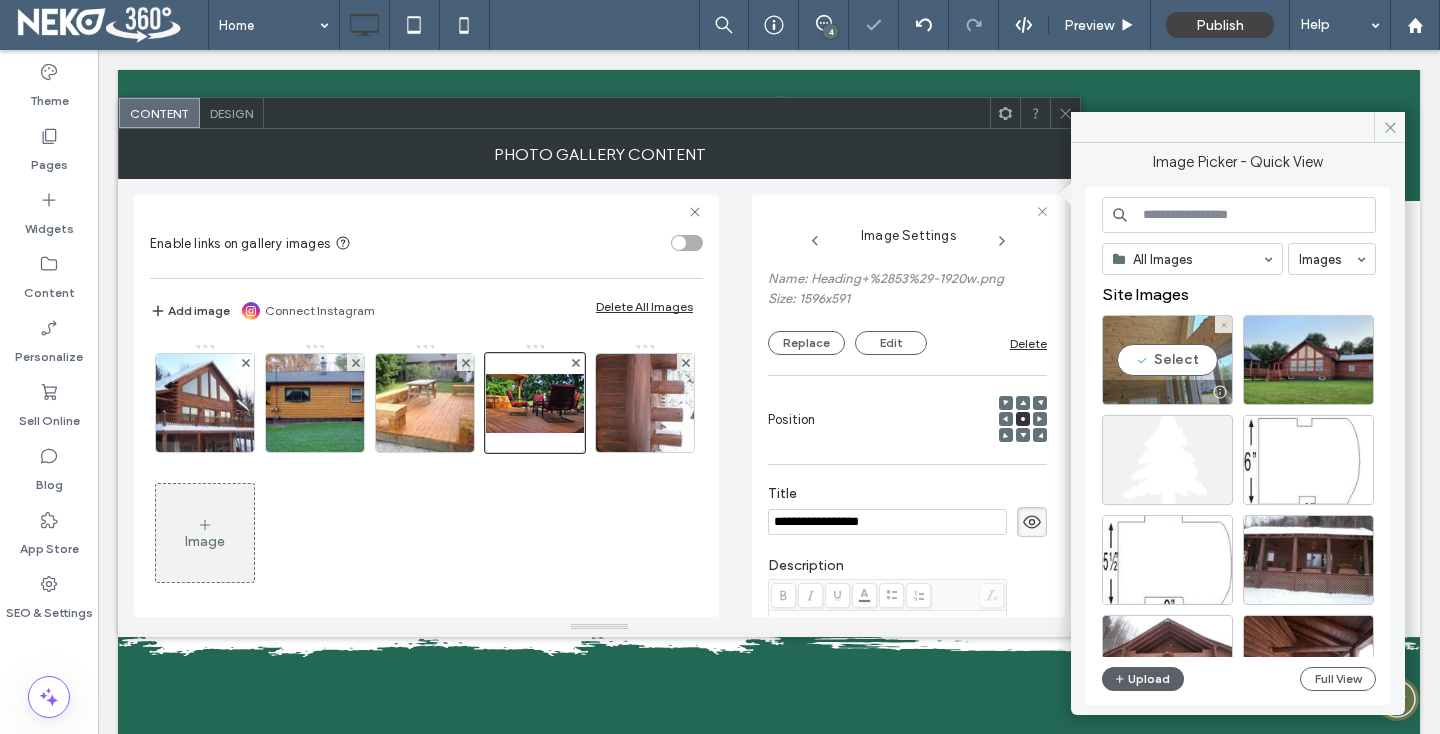 click on "Select" at bounding box center (1167, 360) 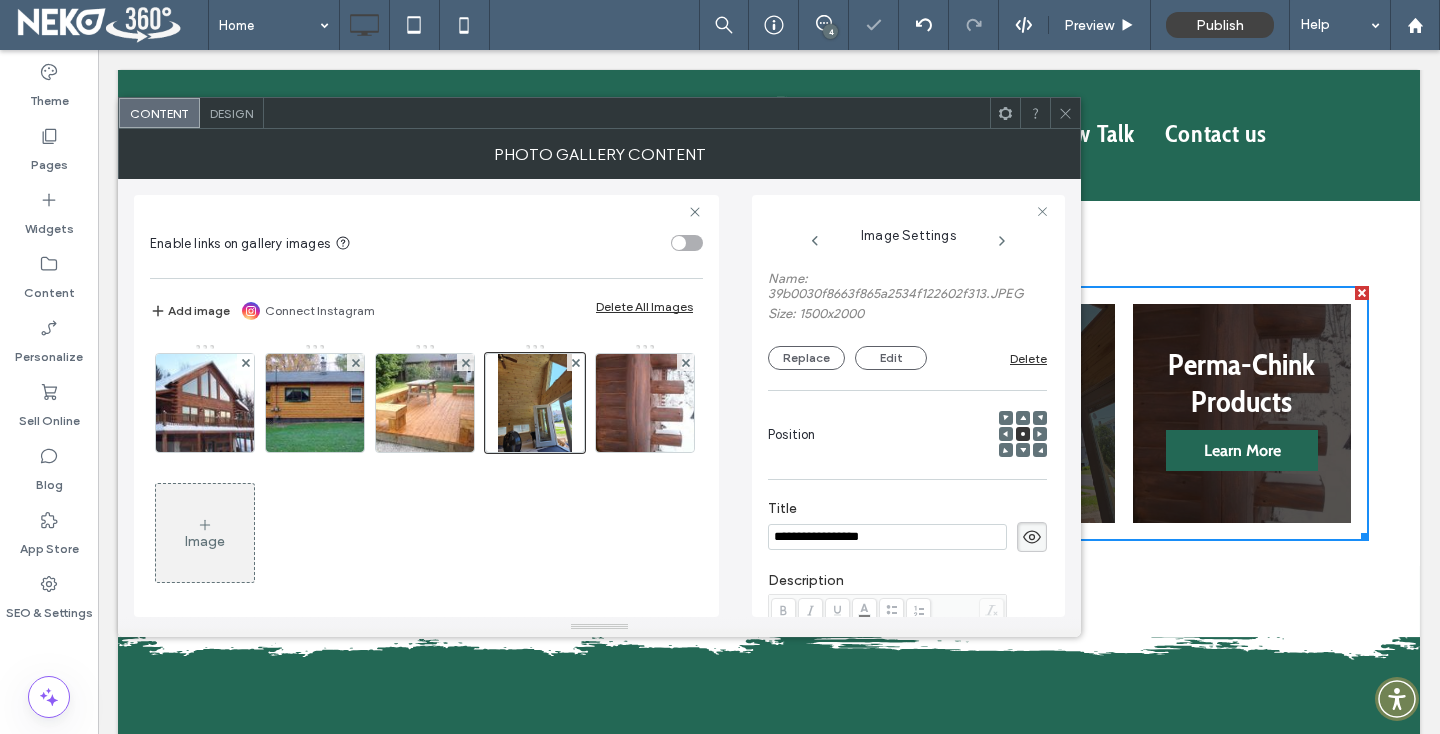 click 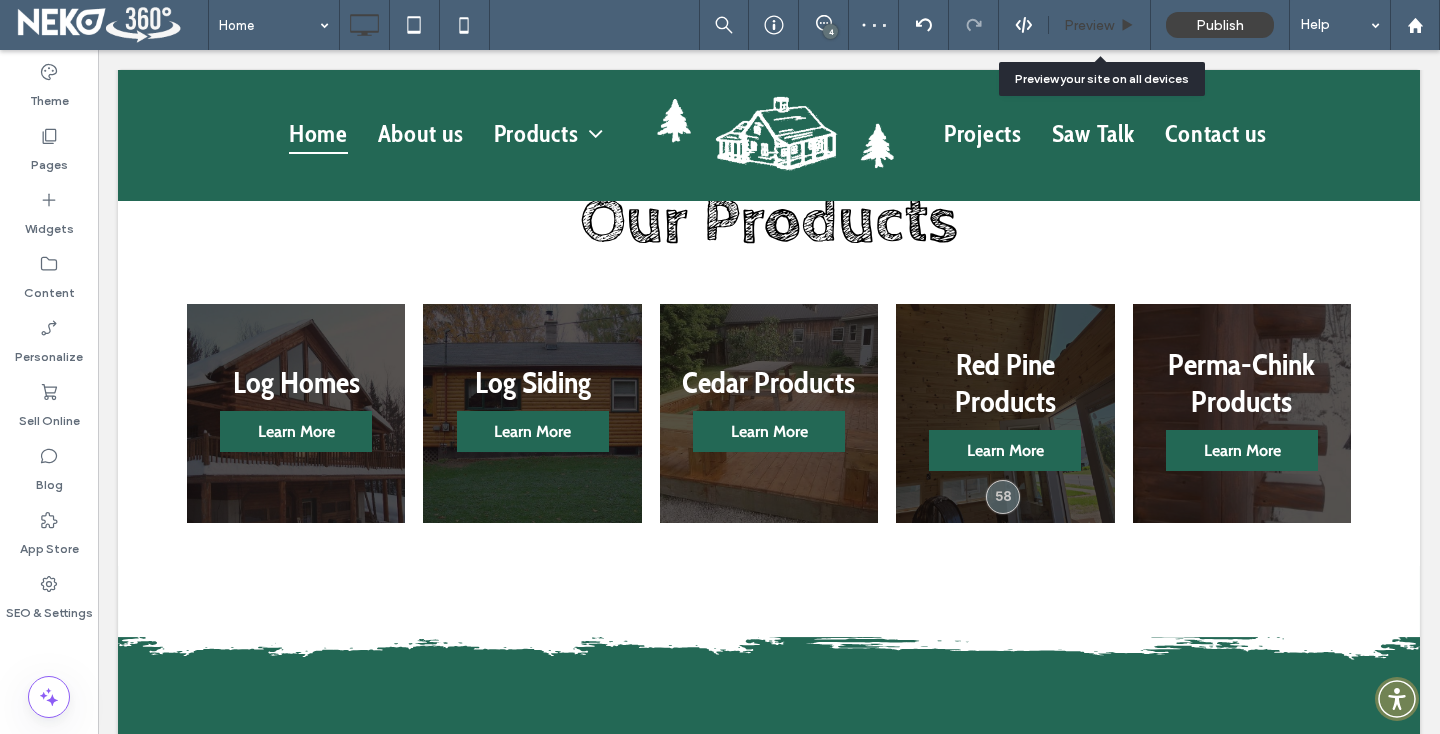 click on "Preview" at bounding box center [1100, 25] 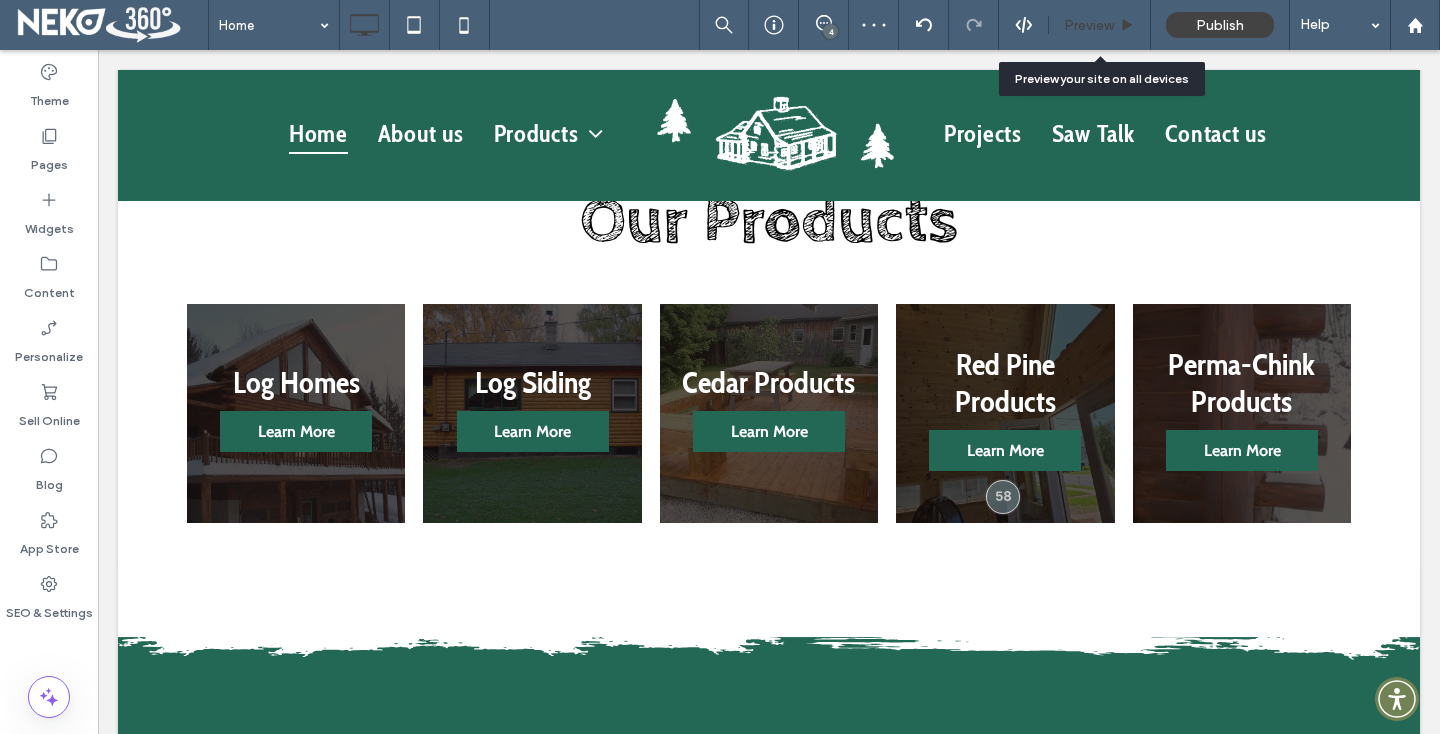click on "Preview" at bounding box center [1089, 25] 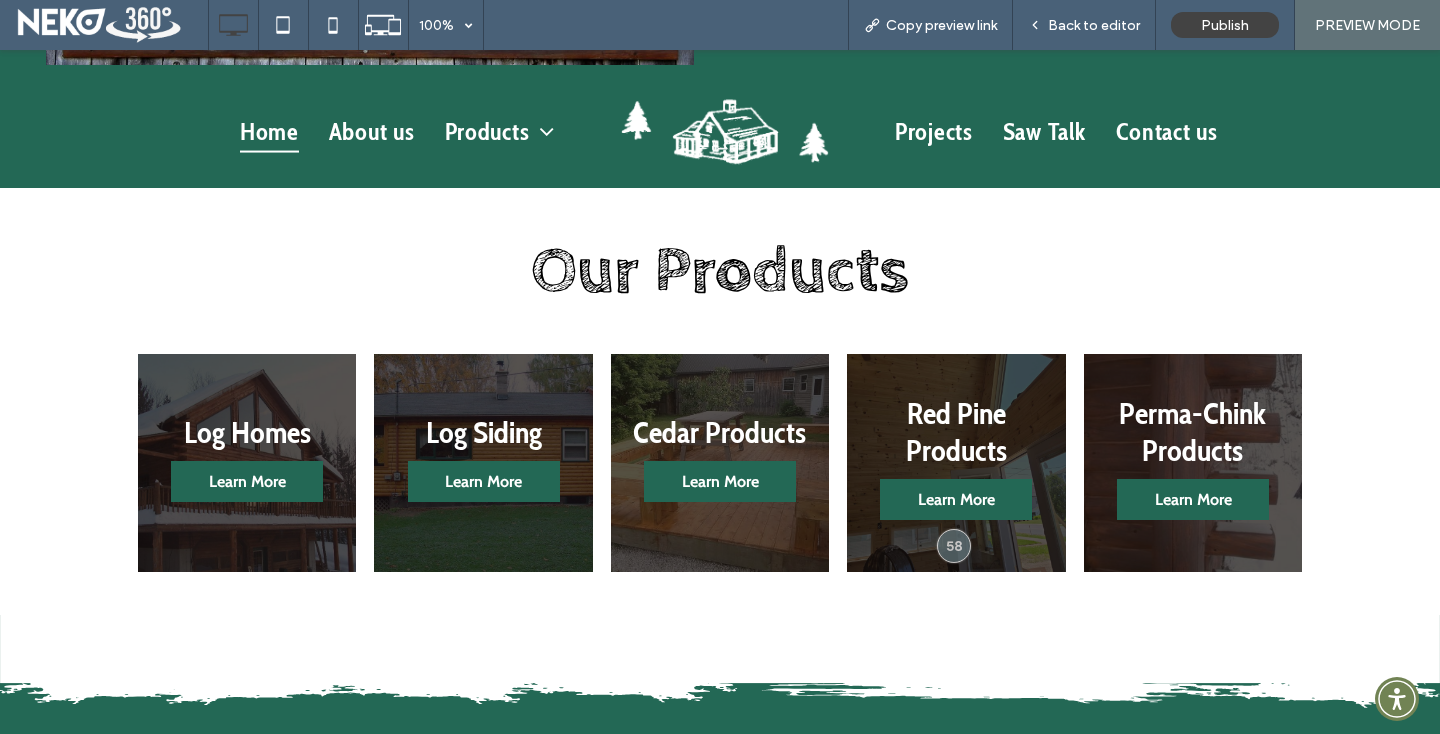 scroll, scrollTop: 1403, scrollLeft: 0, axis: vertical 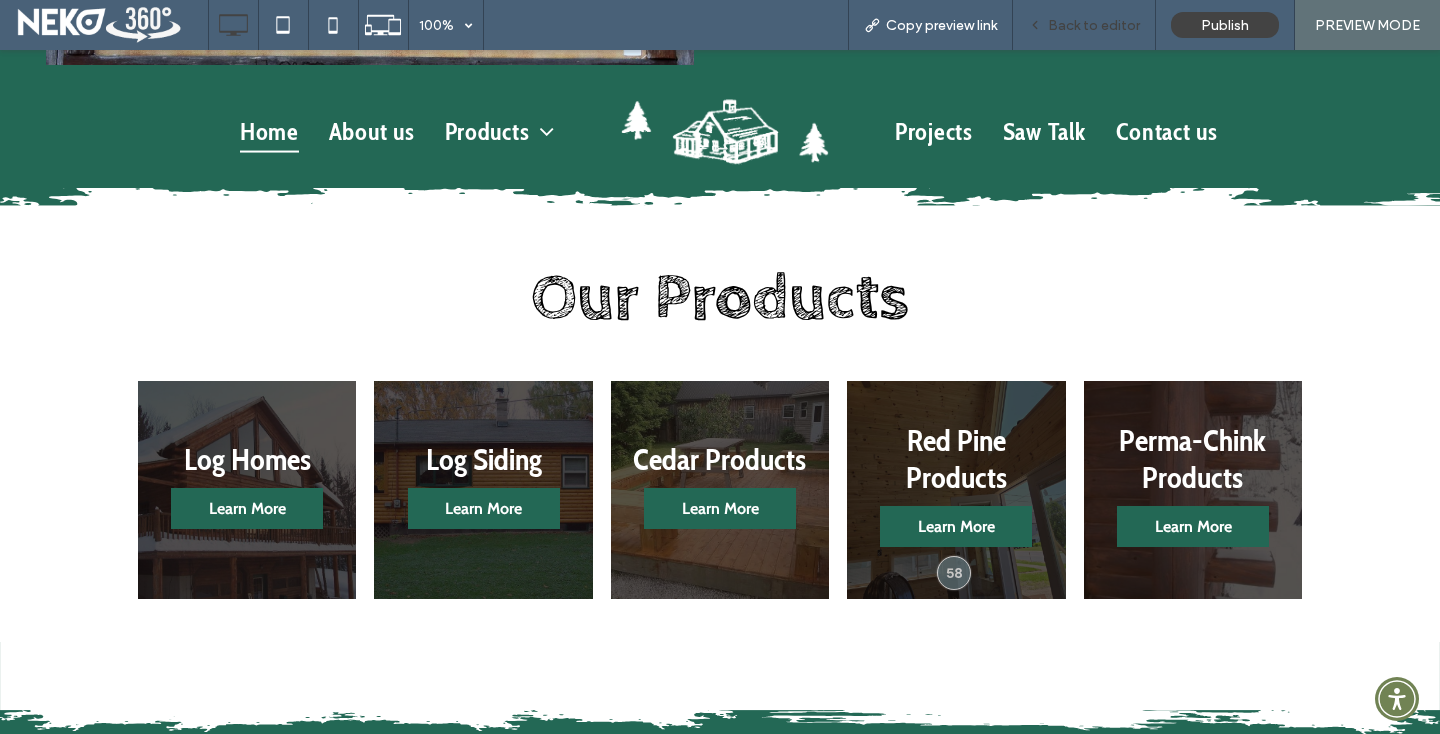 click on "Back to editor" at bounding box center [1084, 25] 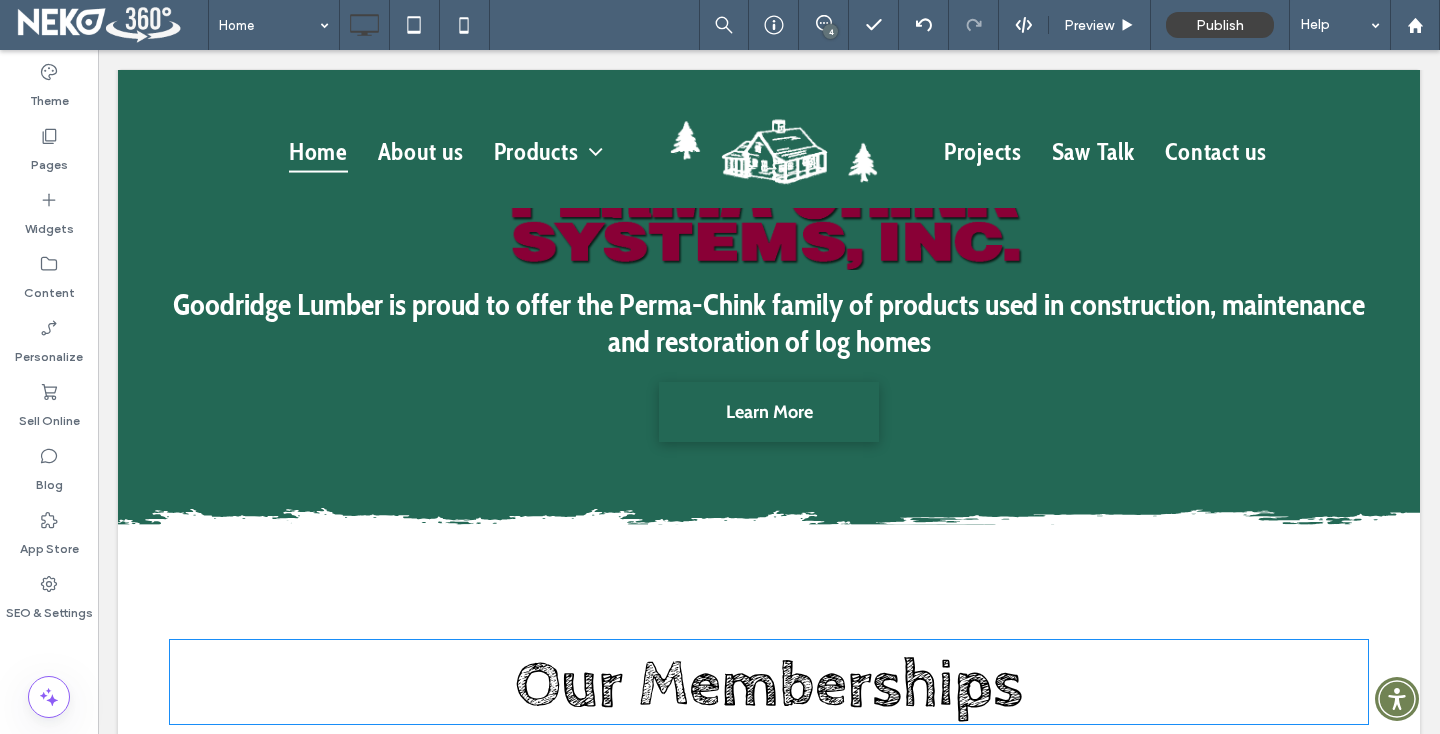 scroll, scrollTop: 2556, scrollLeft: 0, axis: vertical 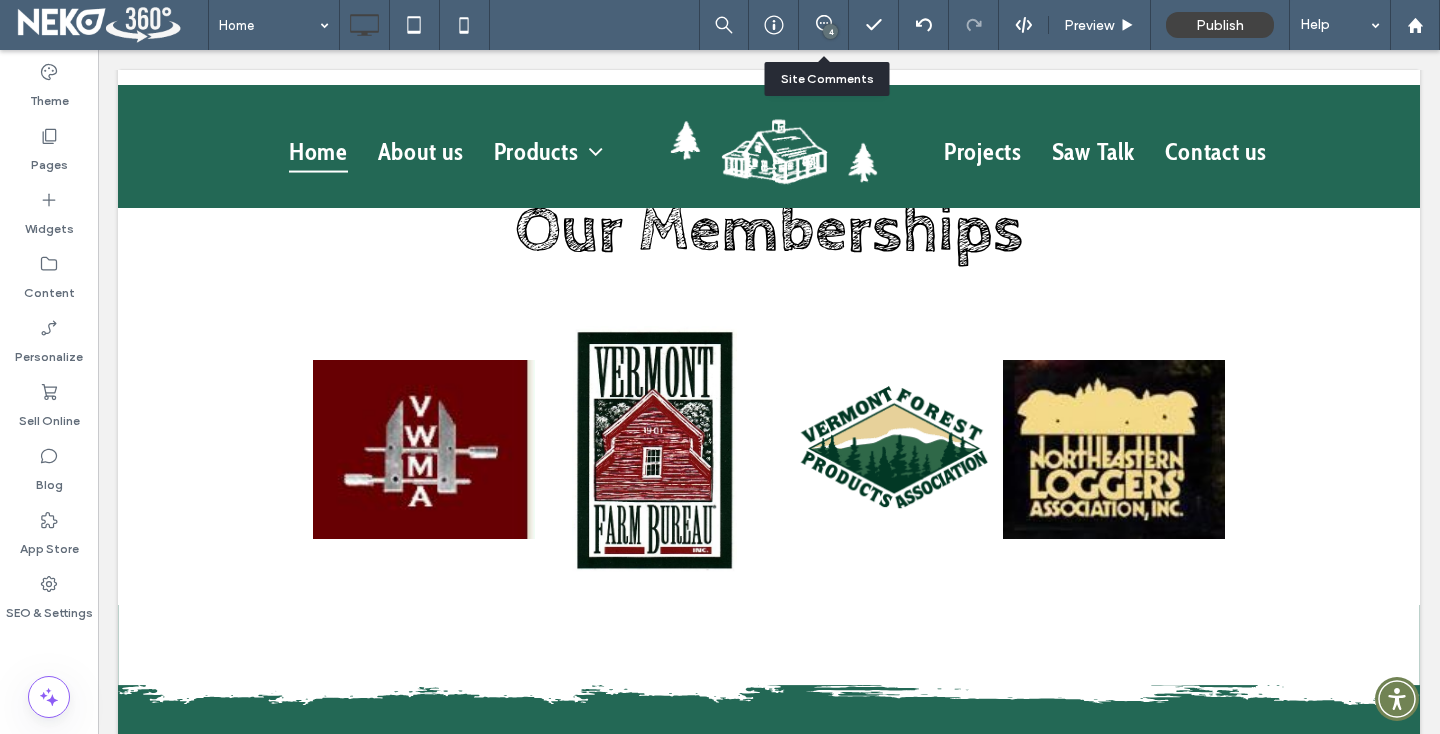 click on "4" at bounding box center [824, 25] 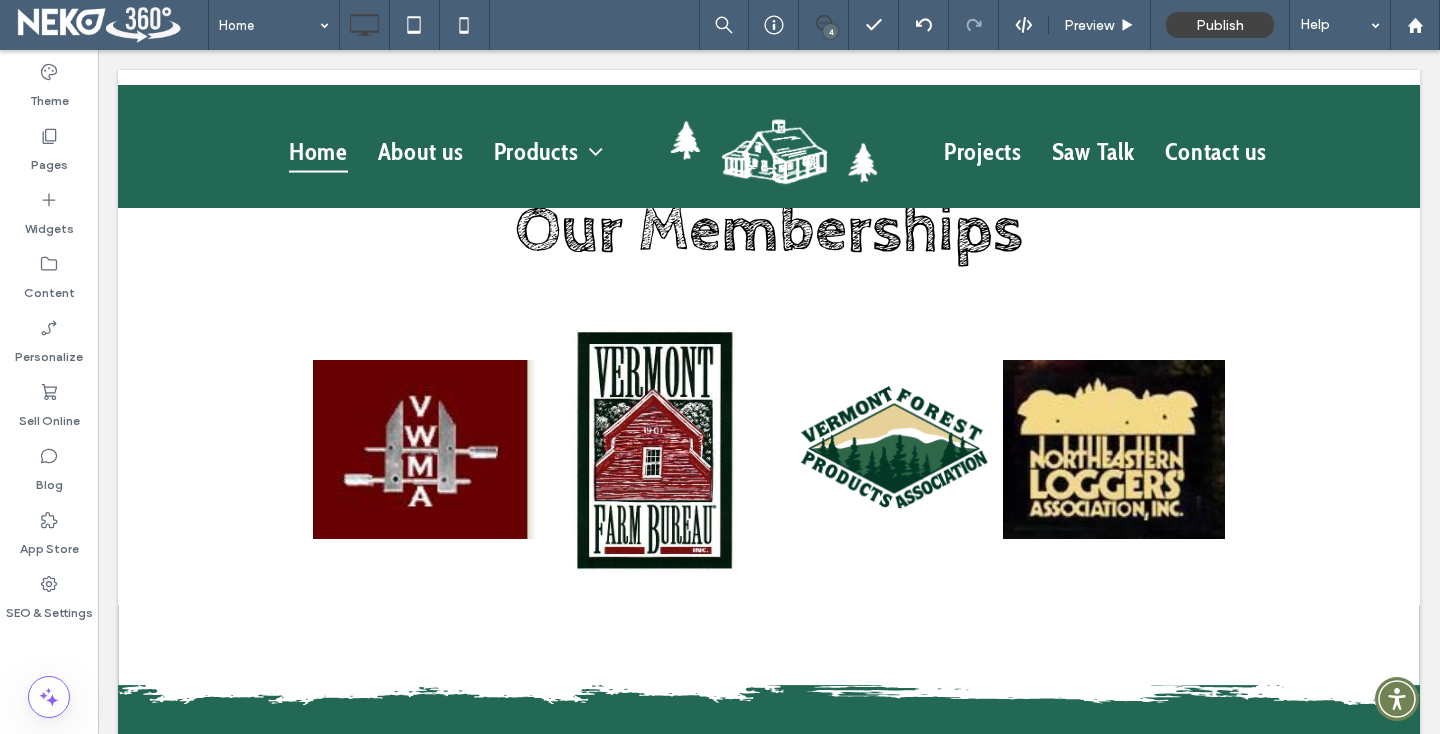 click 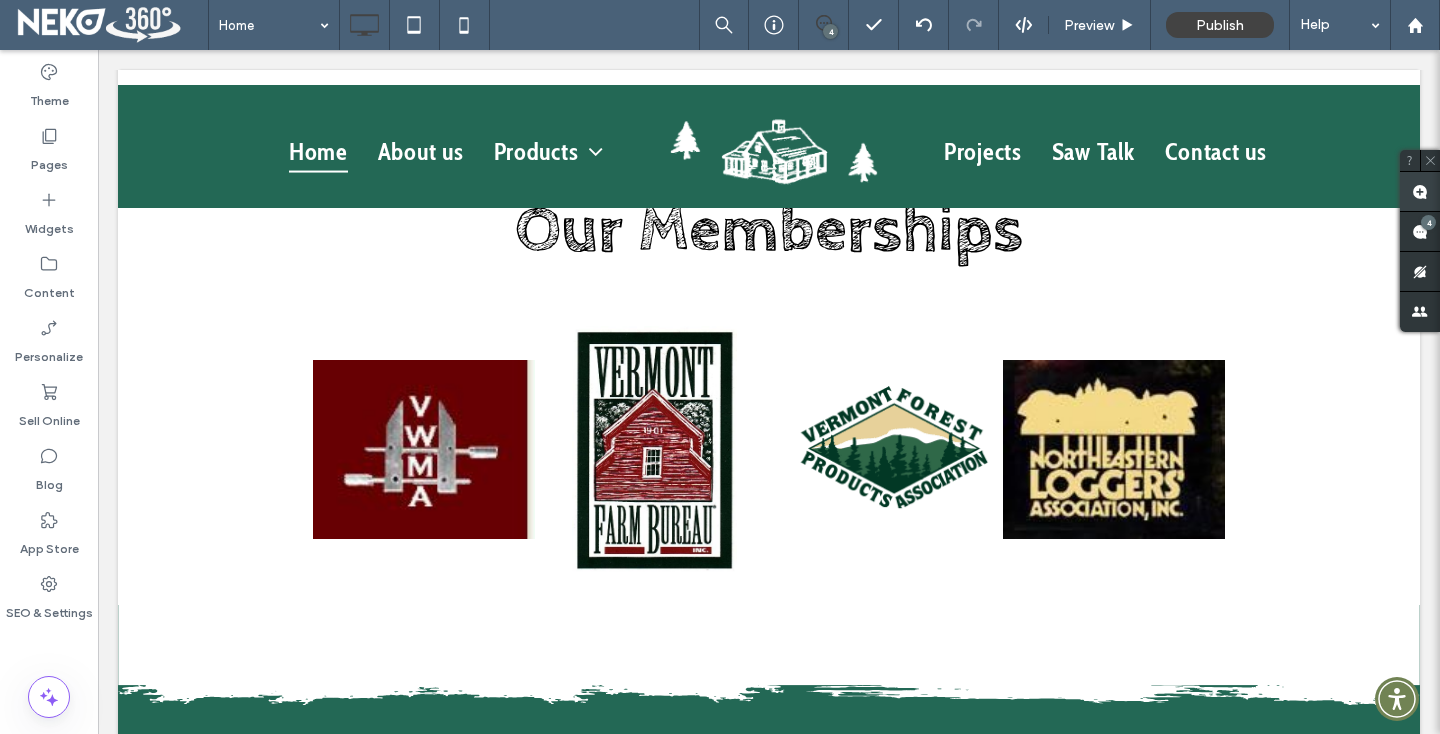 click 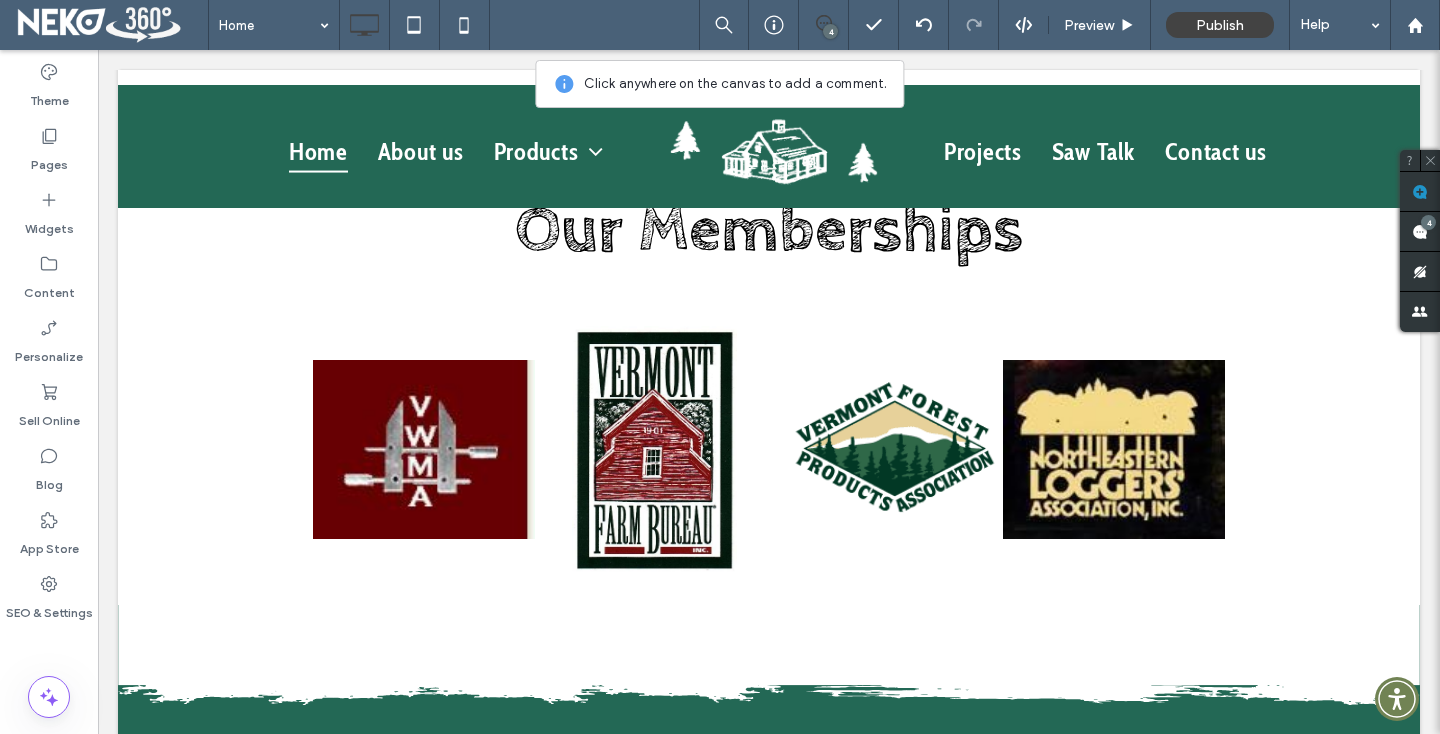 click at bounding box center [883, 449] 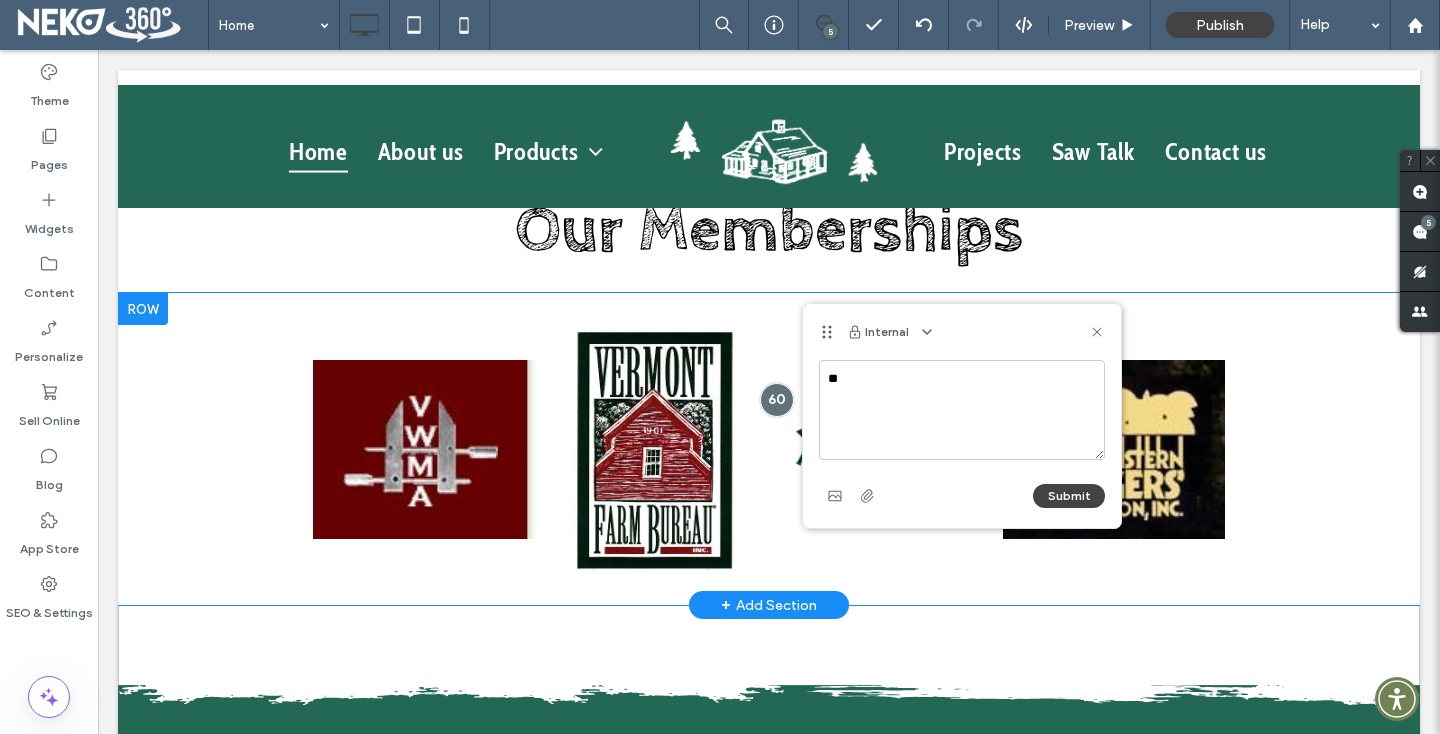 type on "*" 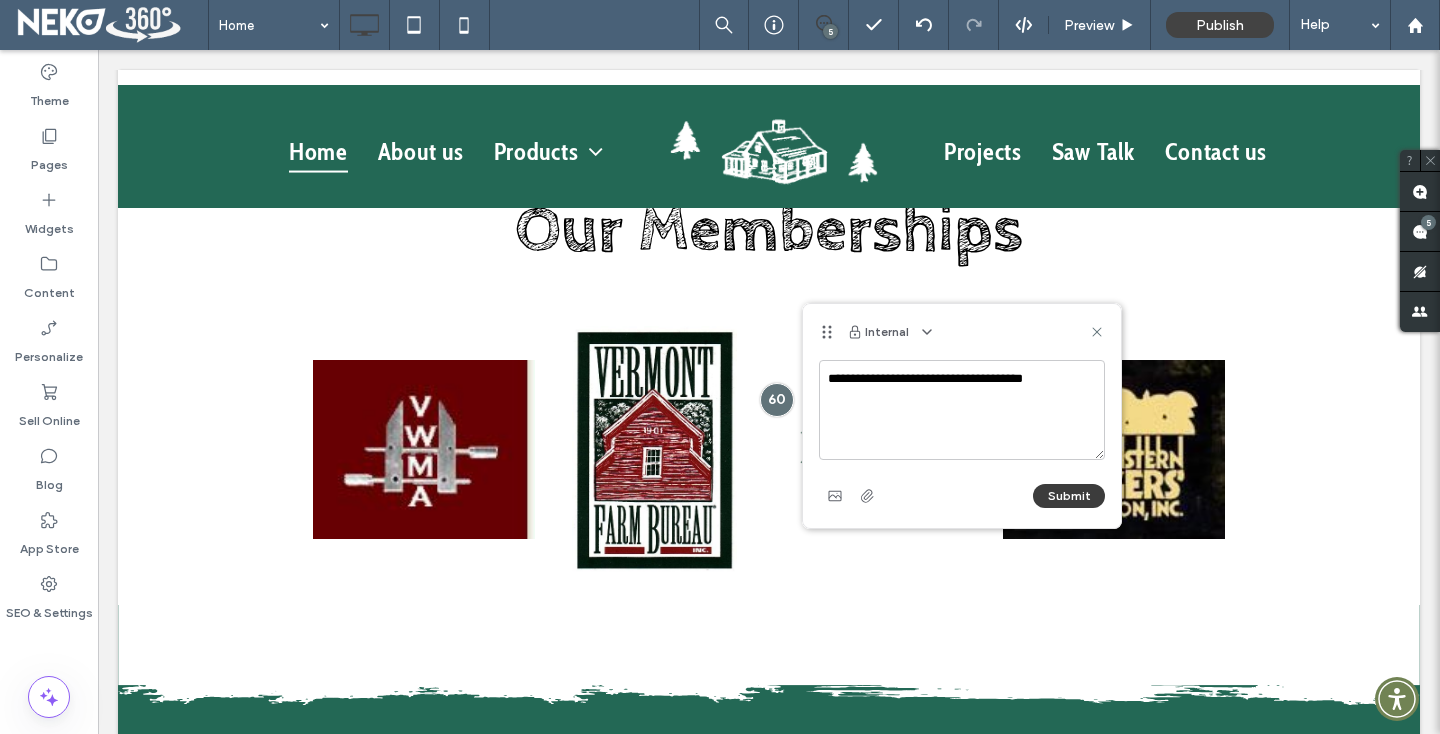 type on "**********" 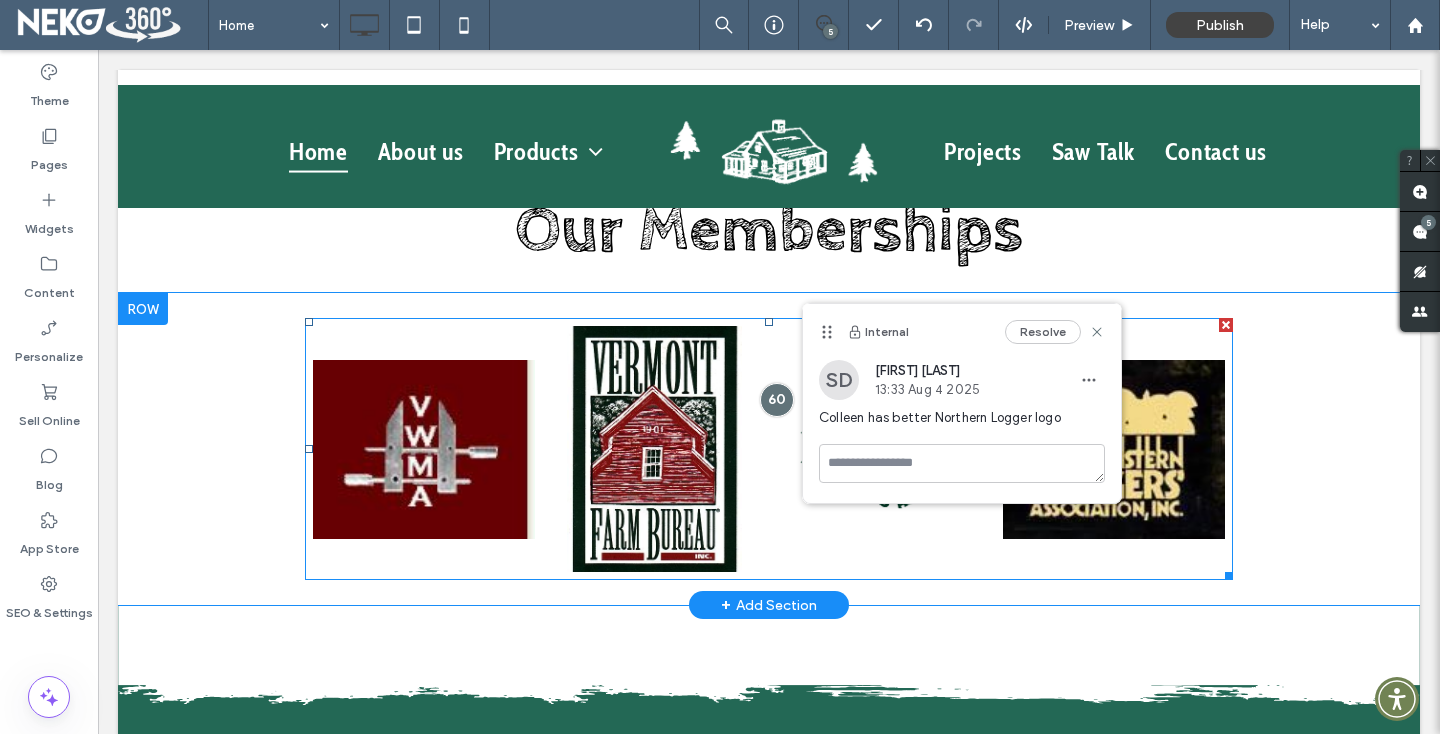 click at bounding box center [653, 449] 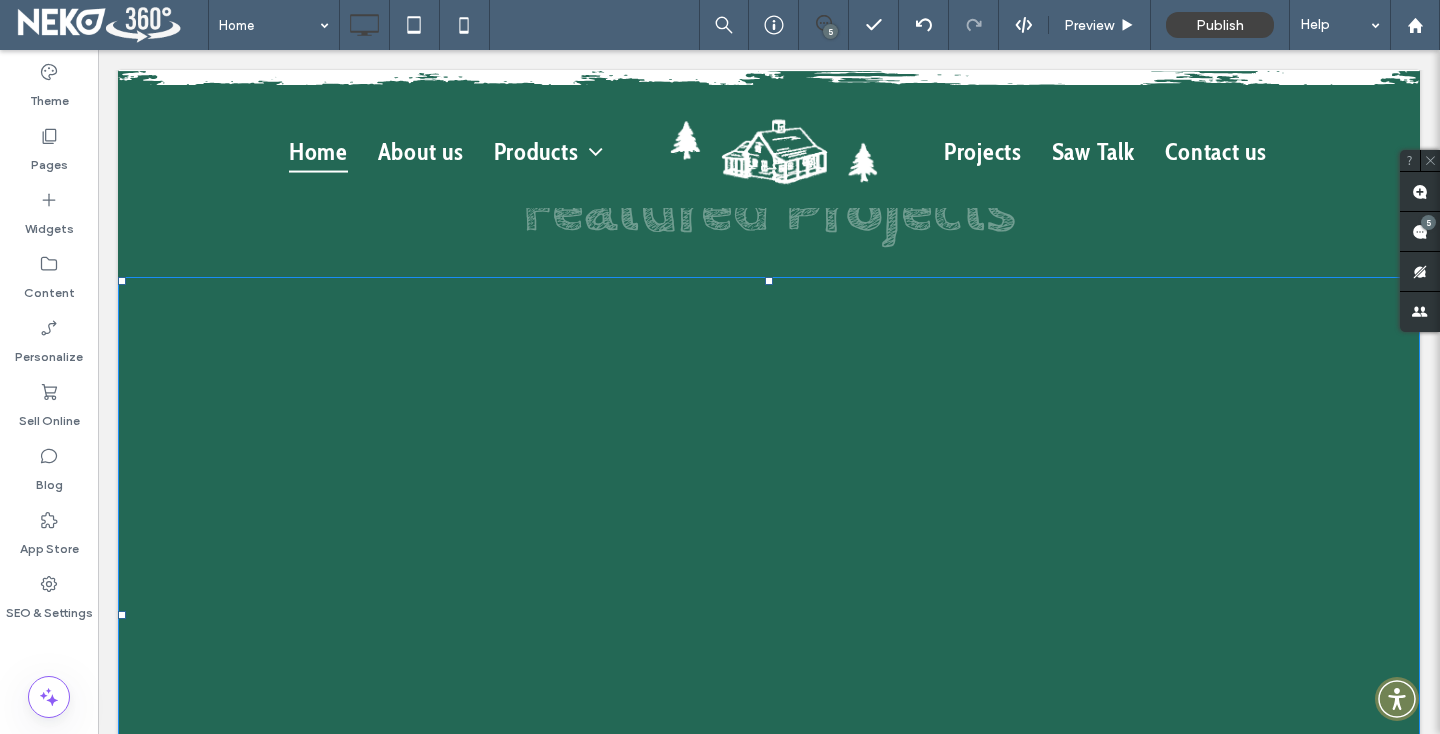 scroll, scrollTop: 3248, scrollLeft: 0, axis: vertical 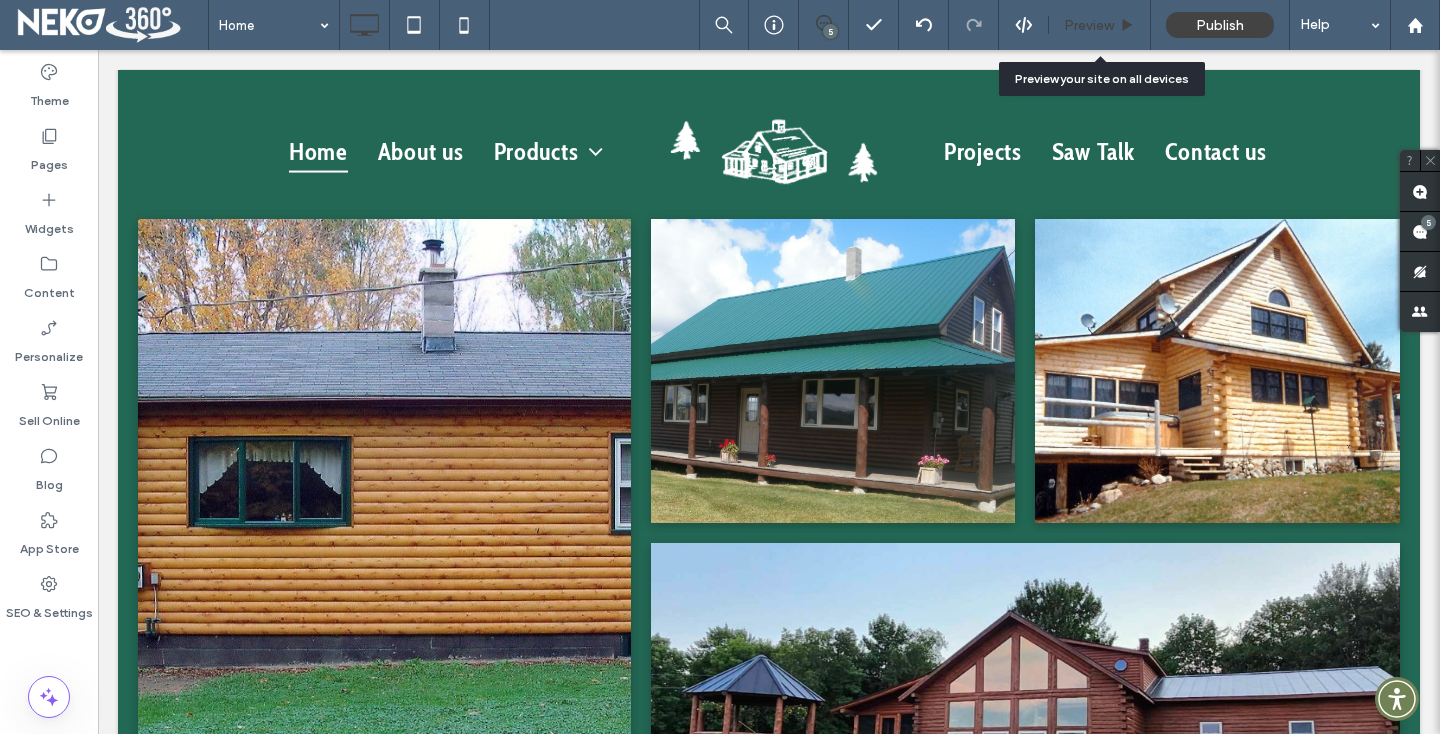 click on "Preview" at bounding box center (1100, 25) 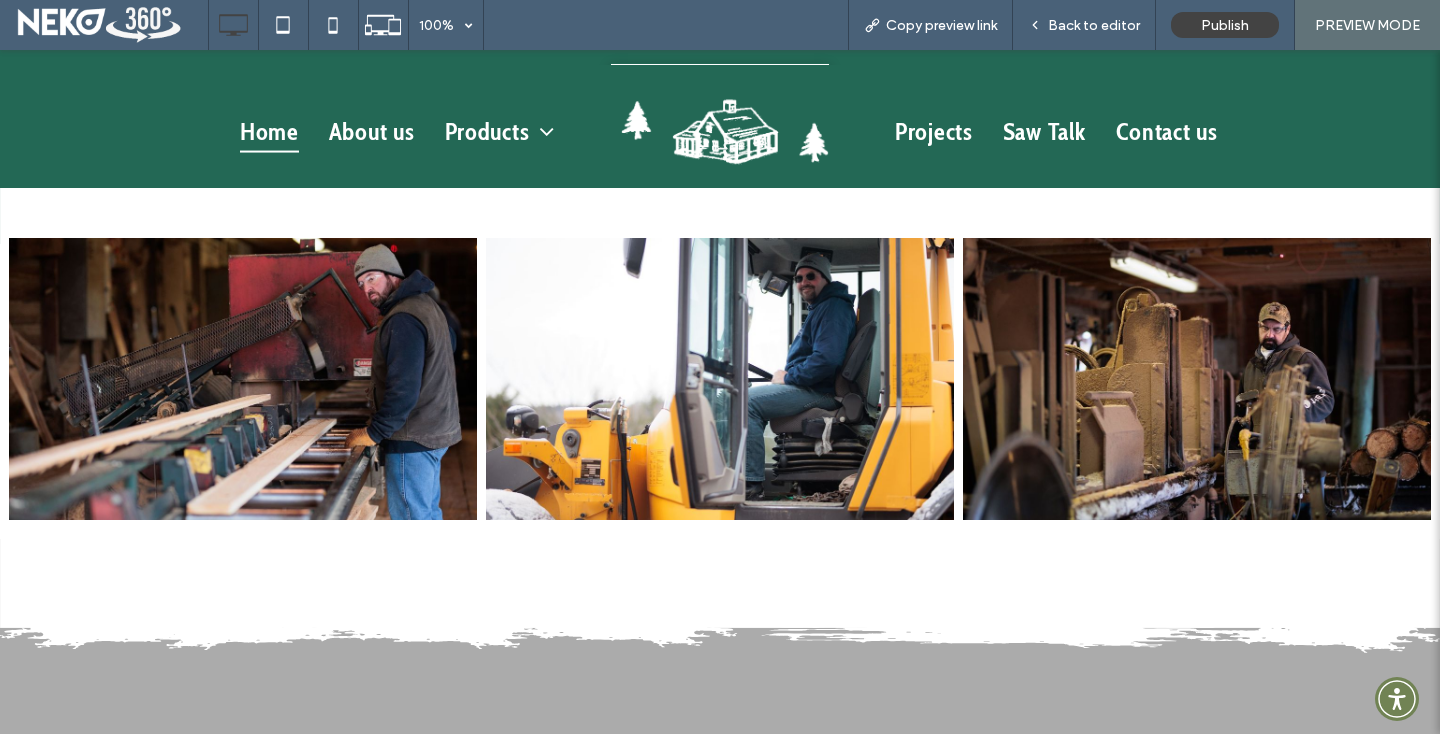 scroll, scrollTop: 5264, scrollLeft: 0, axis: vertical 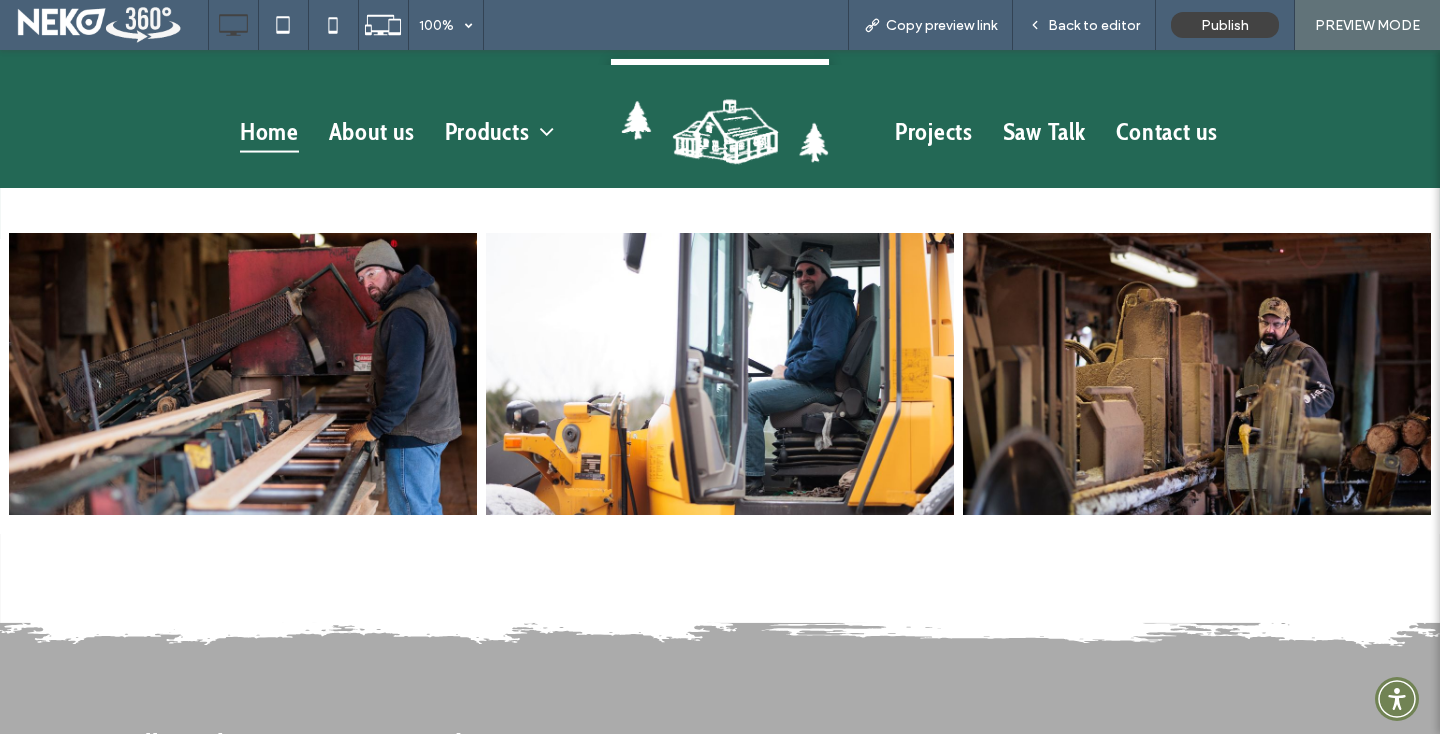 click at bounding box center [1197, 374] 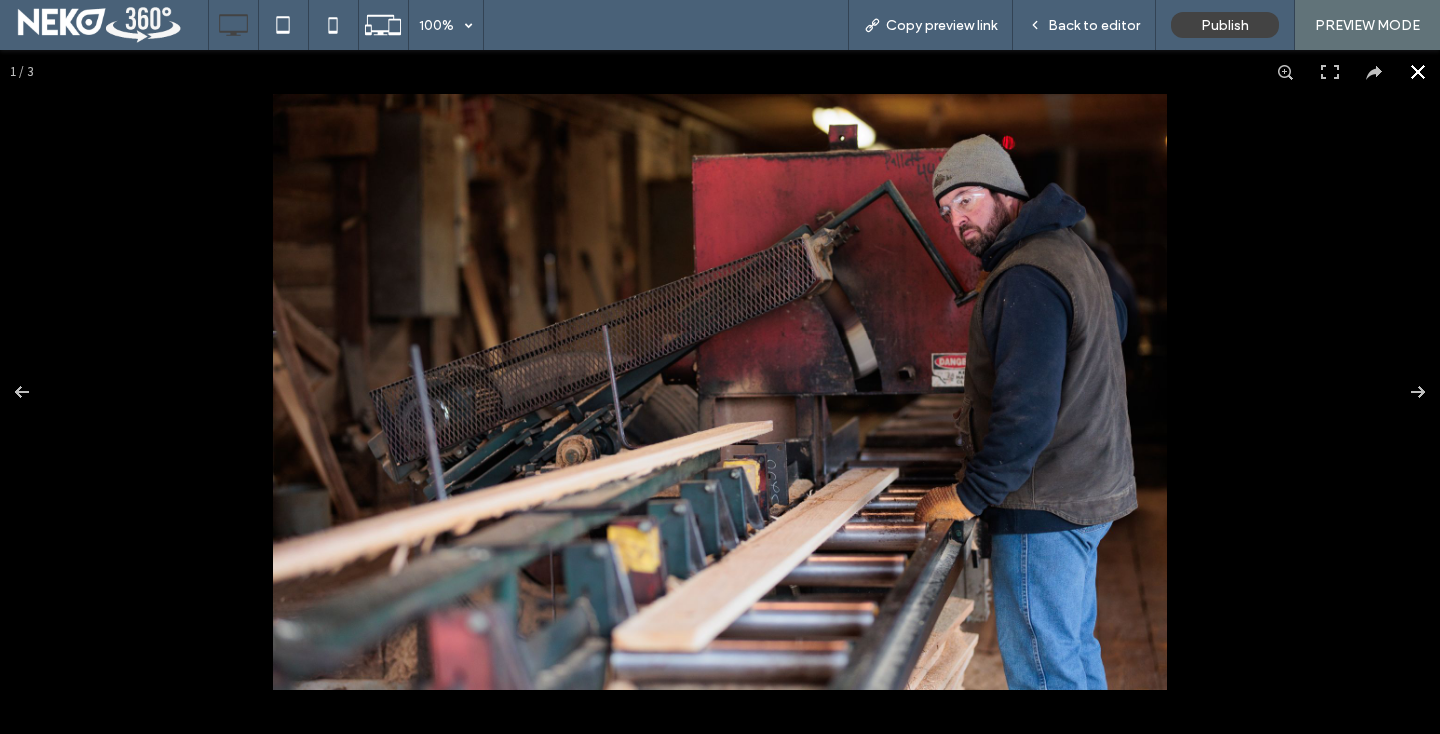 click at bounding box center (1418, 72) 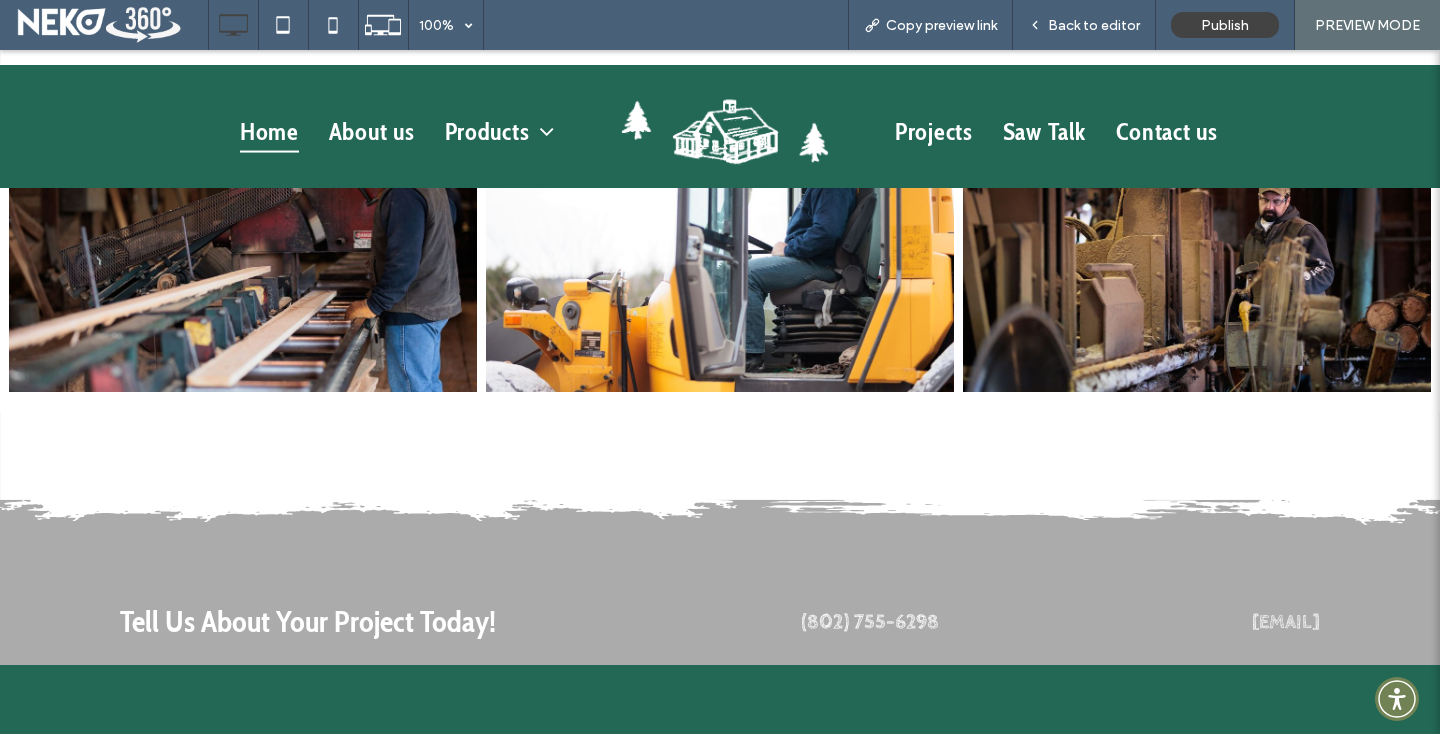 scroll, scrollTop: 5122, scrollLeft: 0, axis: vertical 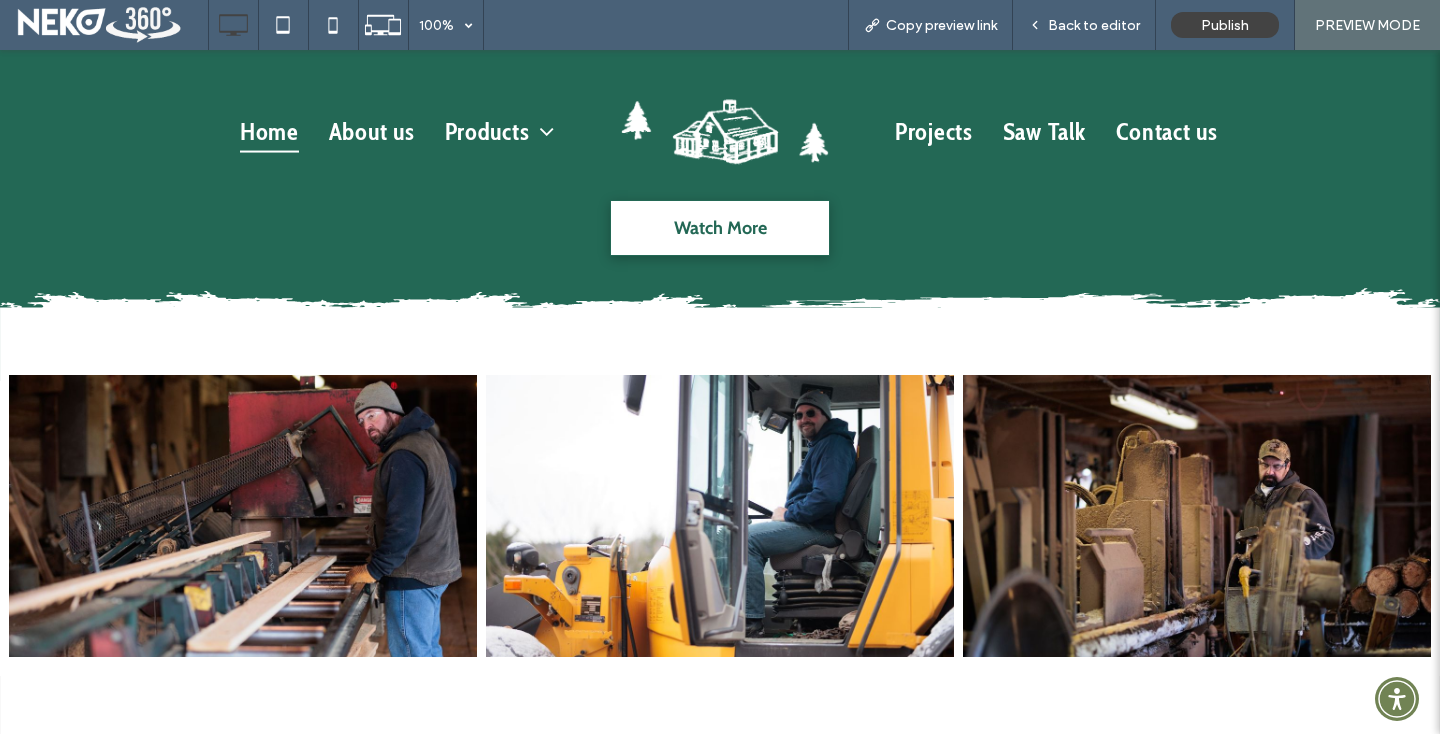 click at bounding box center [243, 516] 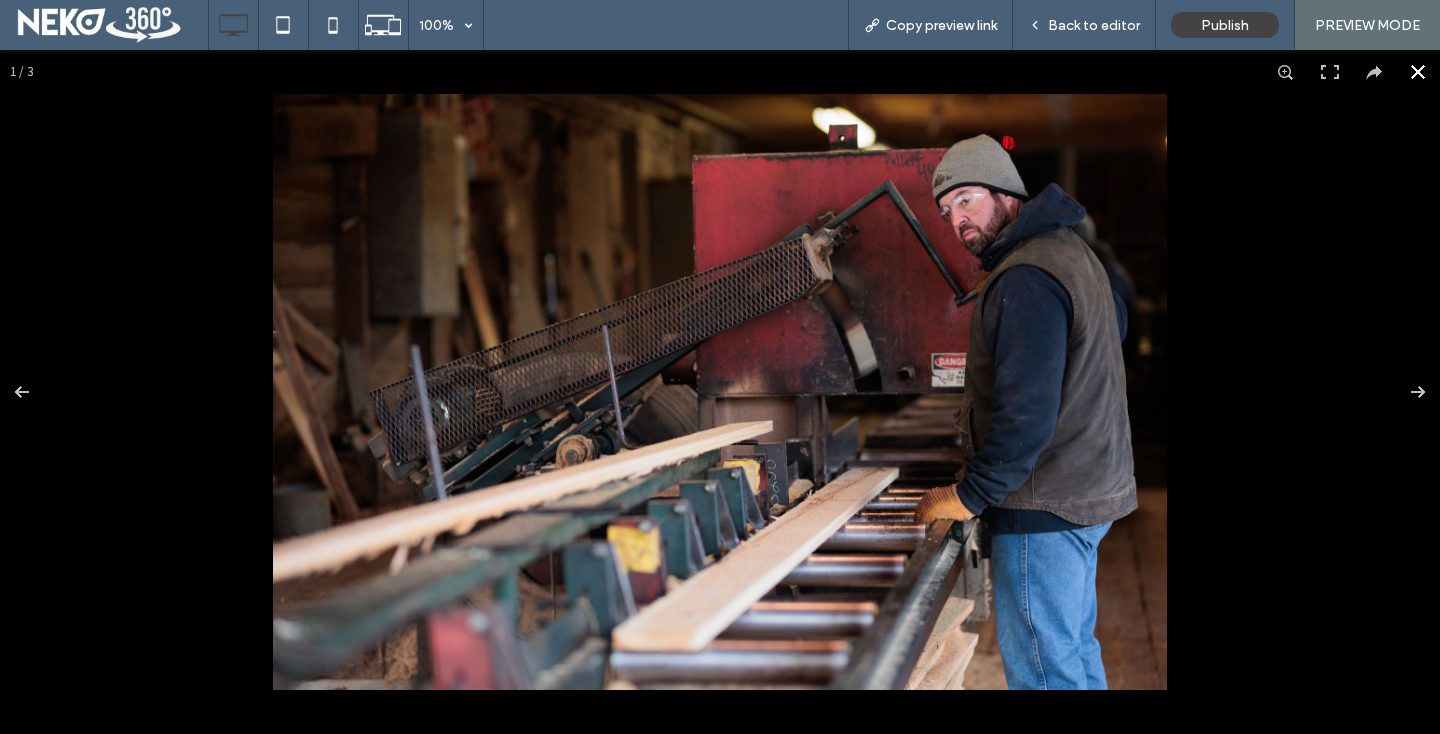 click at bounding box center (720, 392) 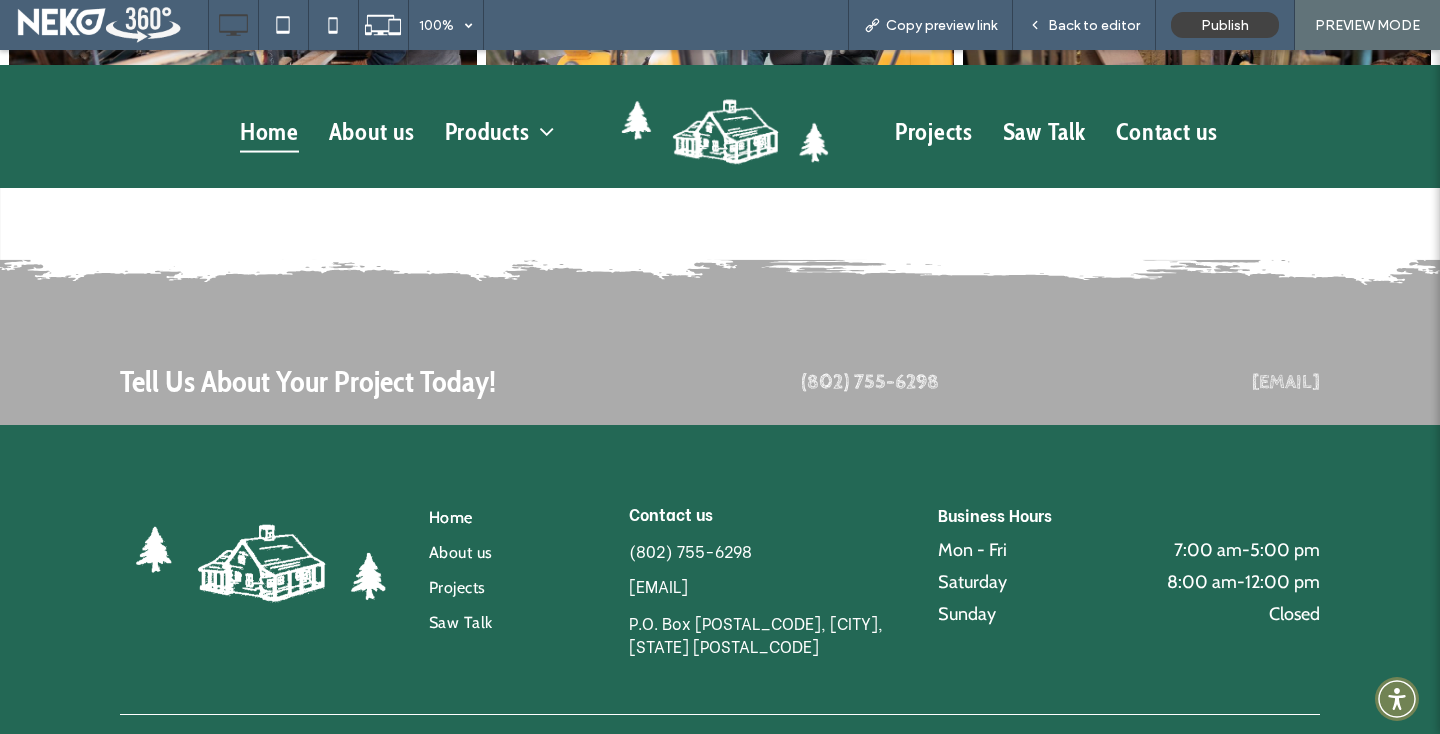 scroll, scrollTop: 5644, scrollLeft: 0, axis: vertical 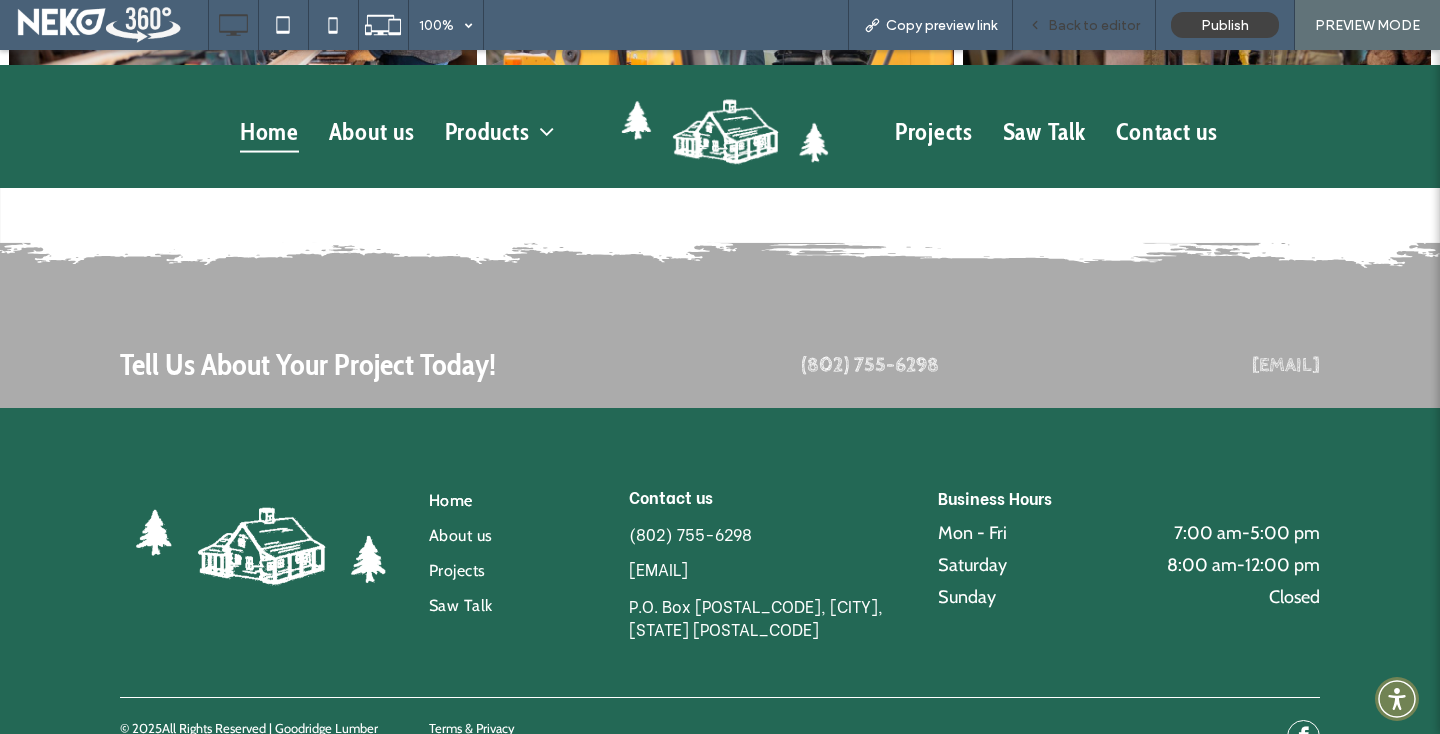 click on "Back to editor" at bounding box center (1094, 25) 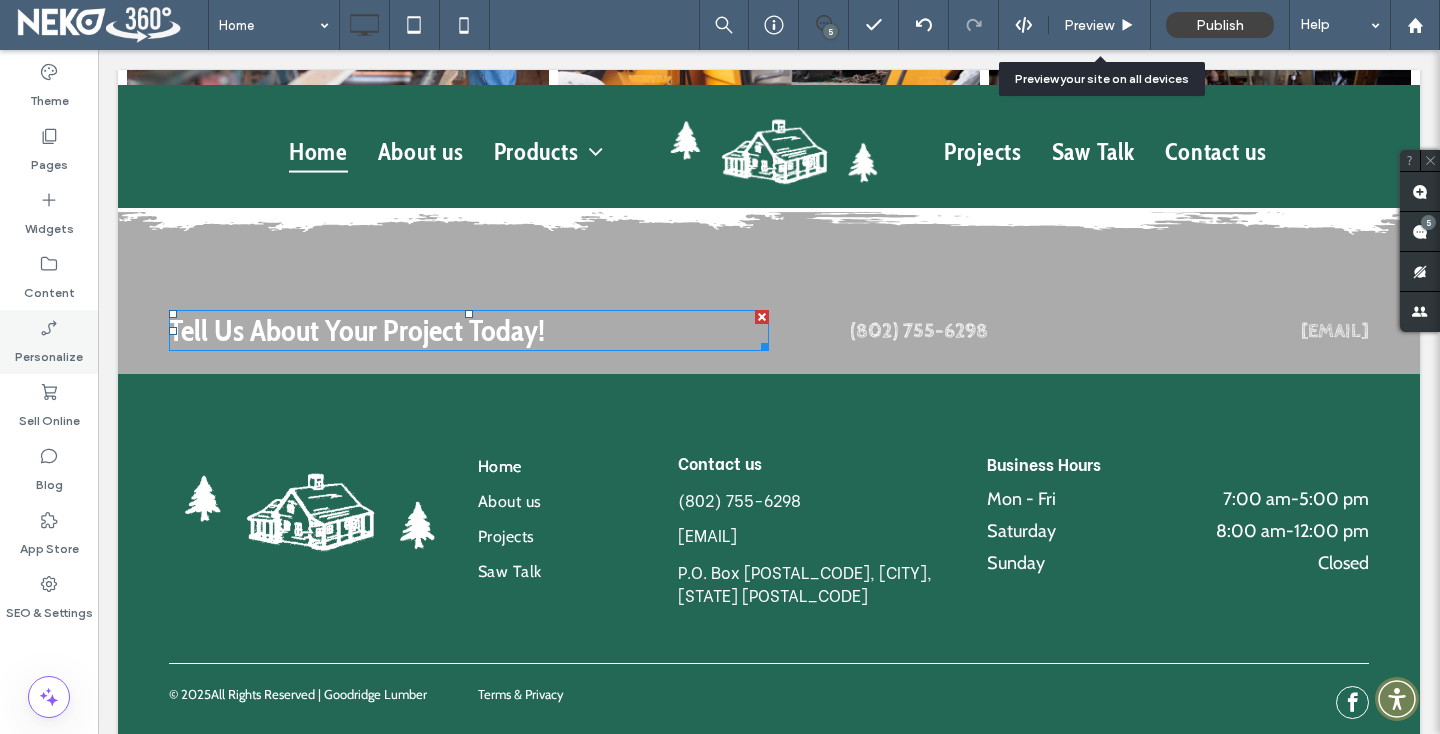 scroll, scrollTop: 5571, scrollLeft: 0, axis: vertical 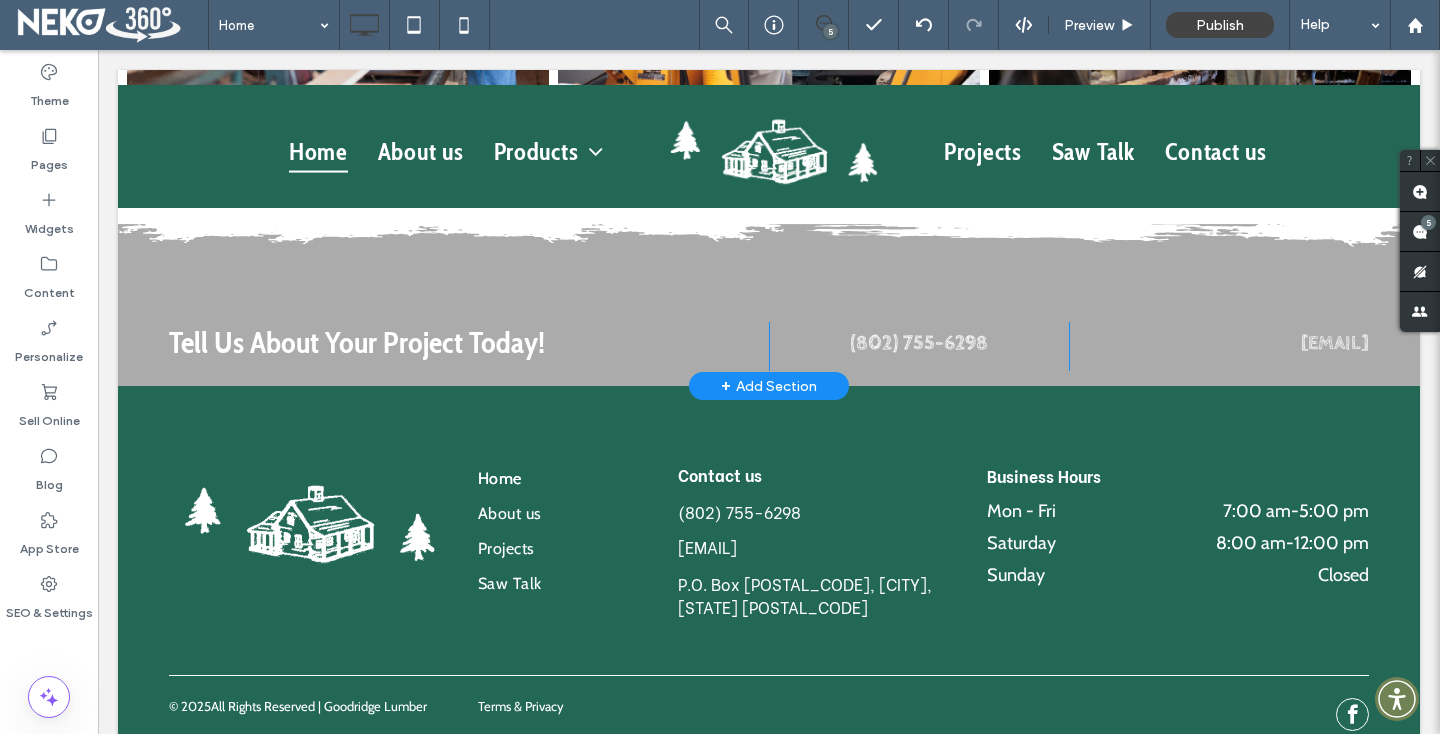 click at bounding box center (769, 198) 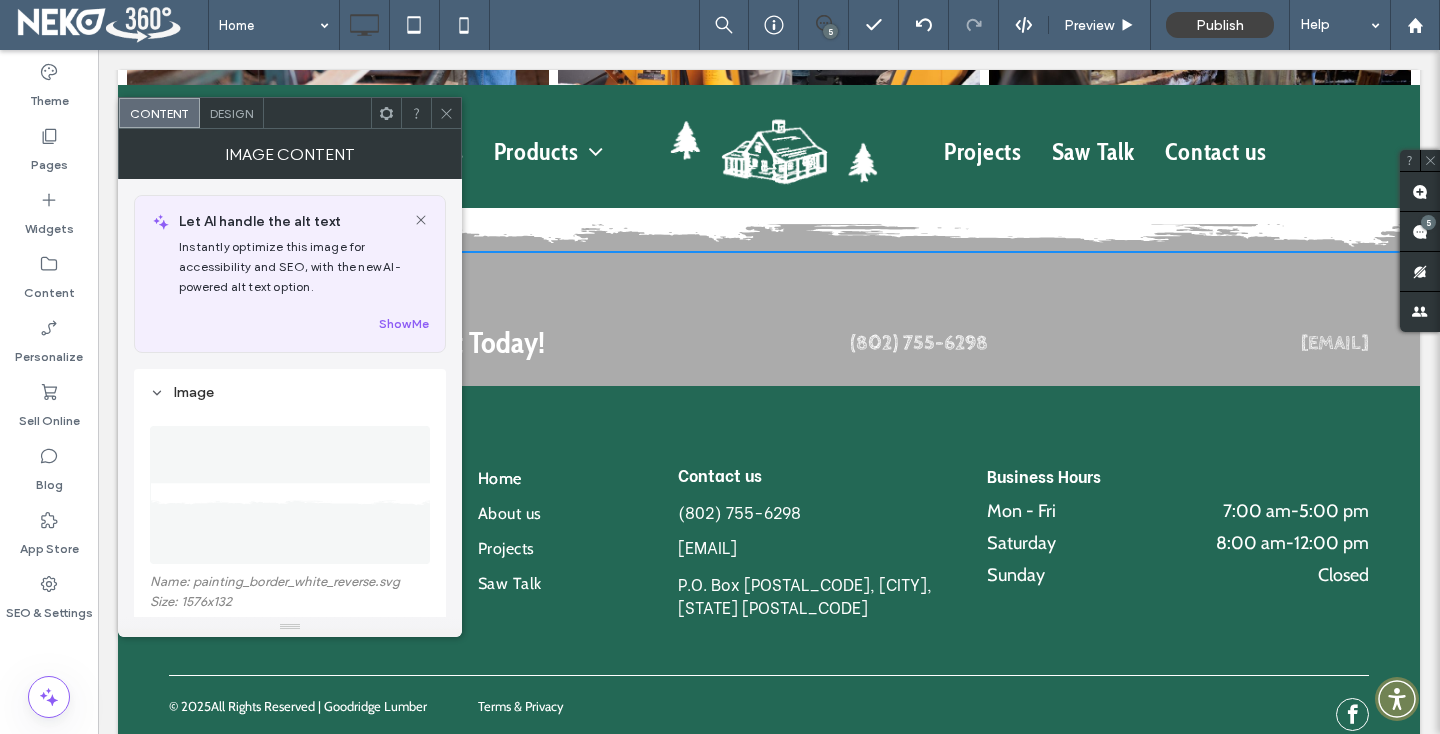 click 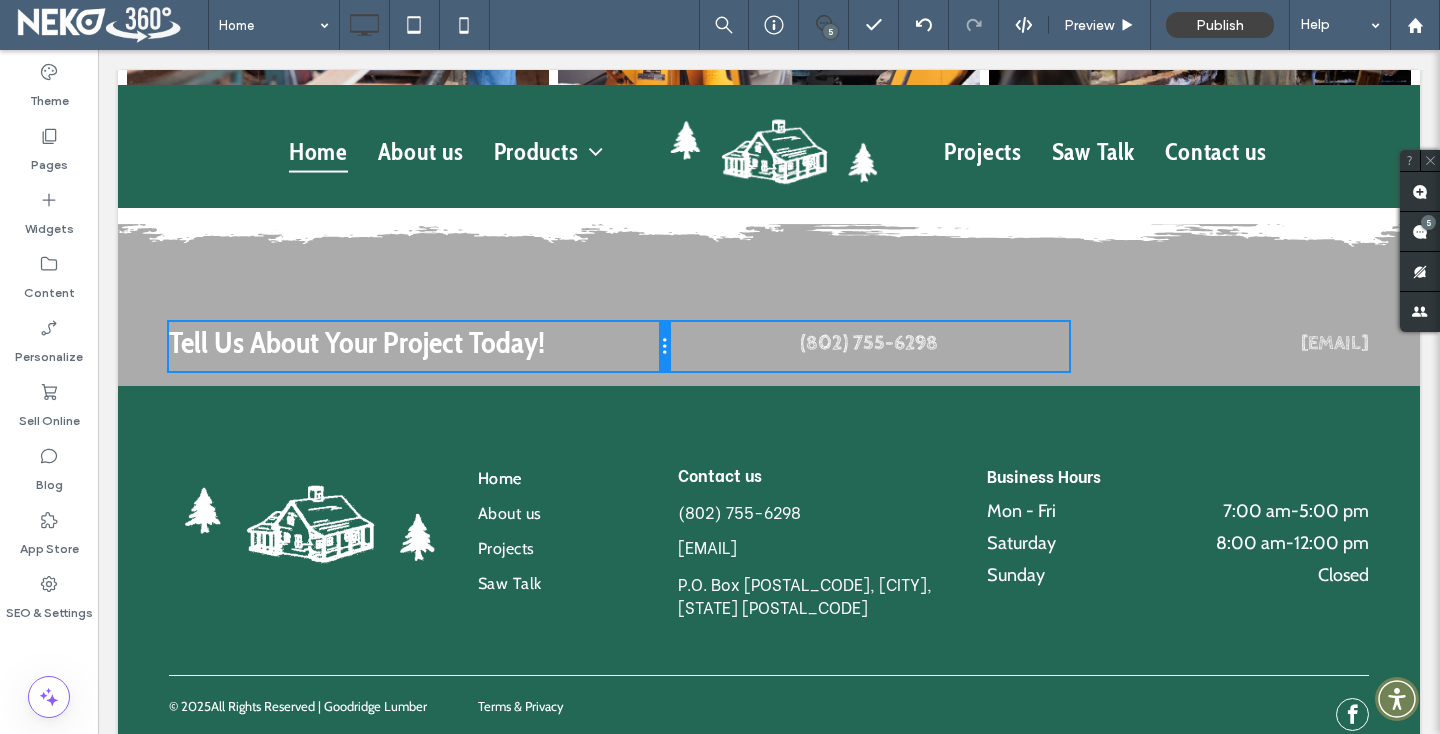 drag, startPoint x: 763, startPoint y: 340, endPoint x: 657, endPoint y: 340, distance: 106 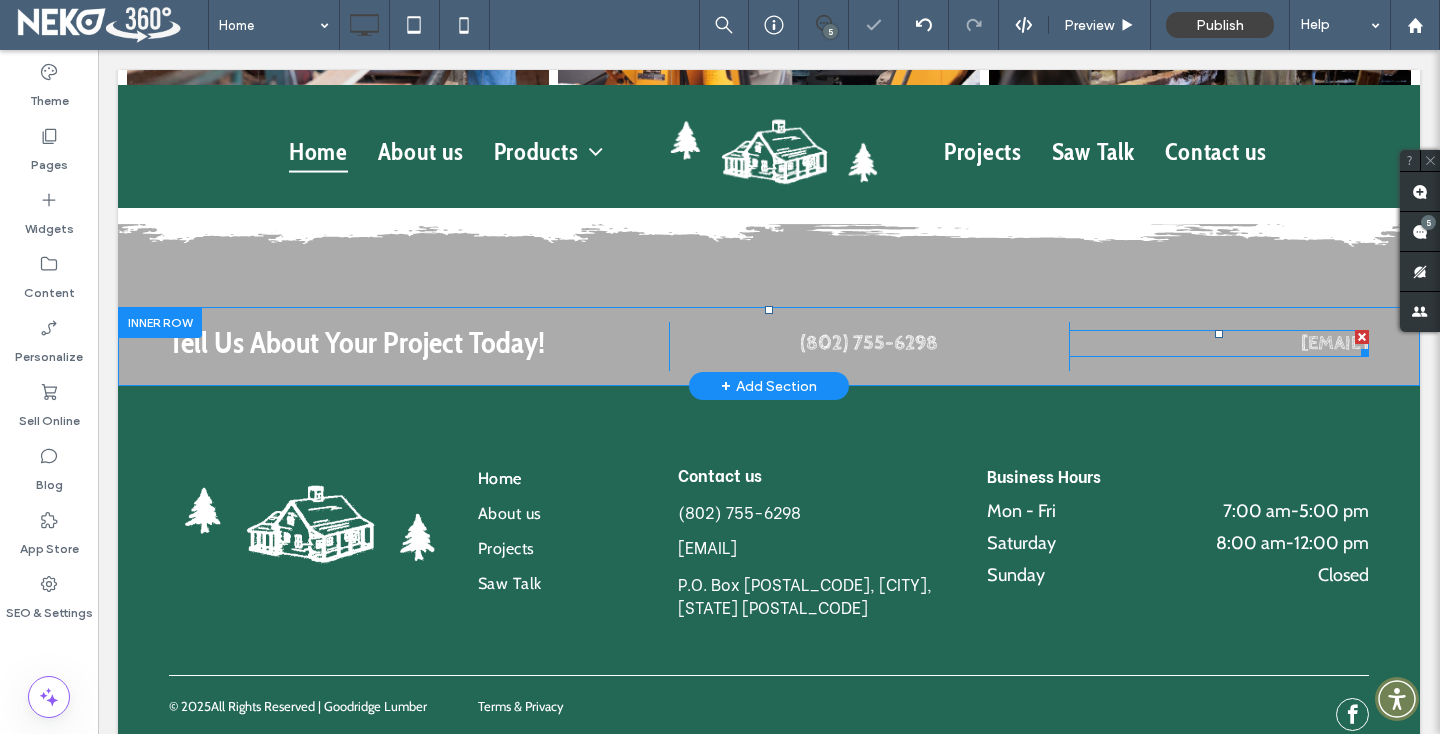click on "wcedar@sover.net" at bounding box center (1335, 343) 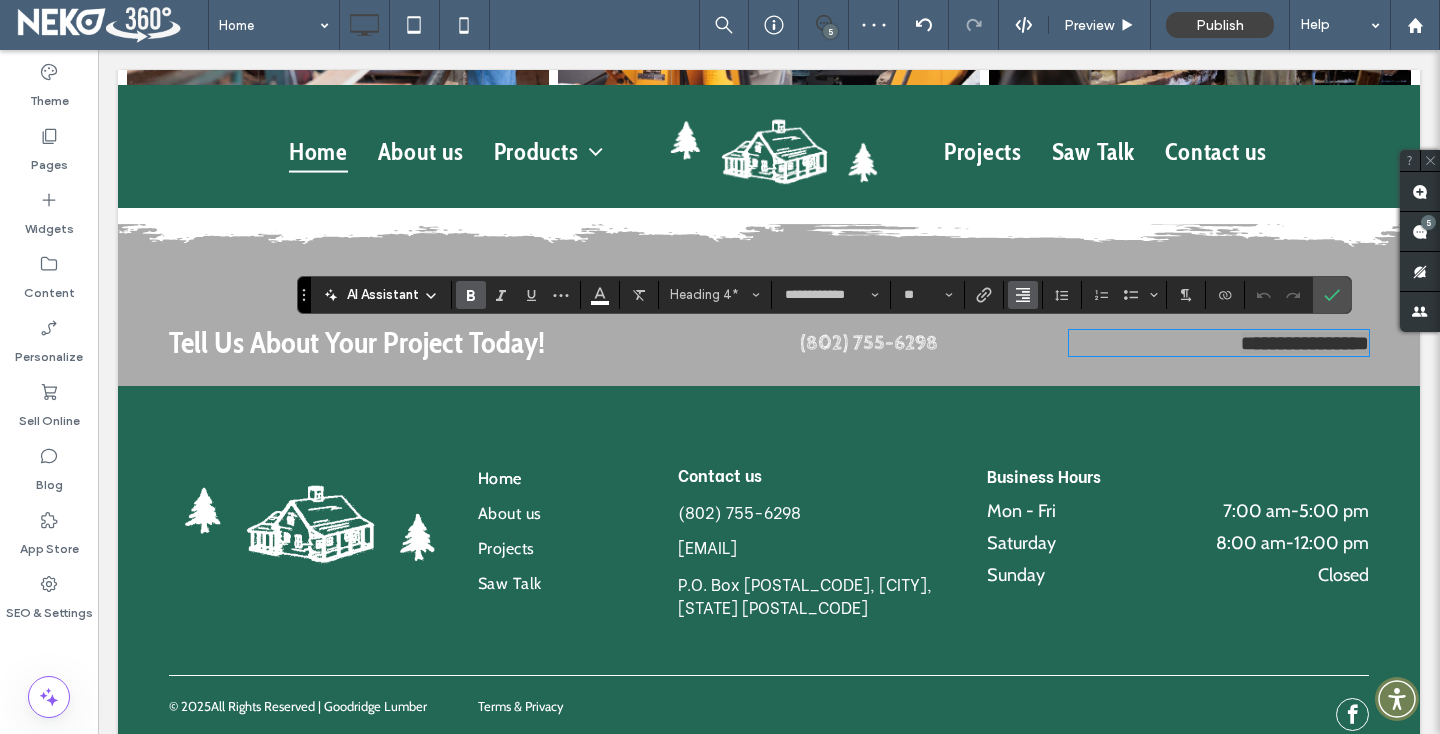 click at bounding box center [1023, 295] 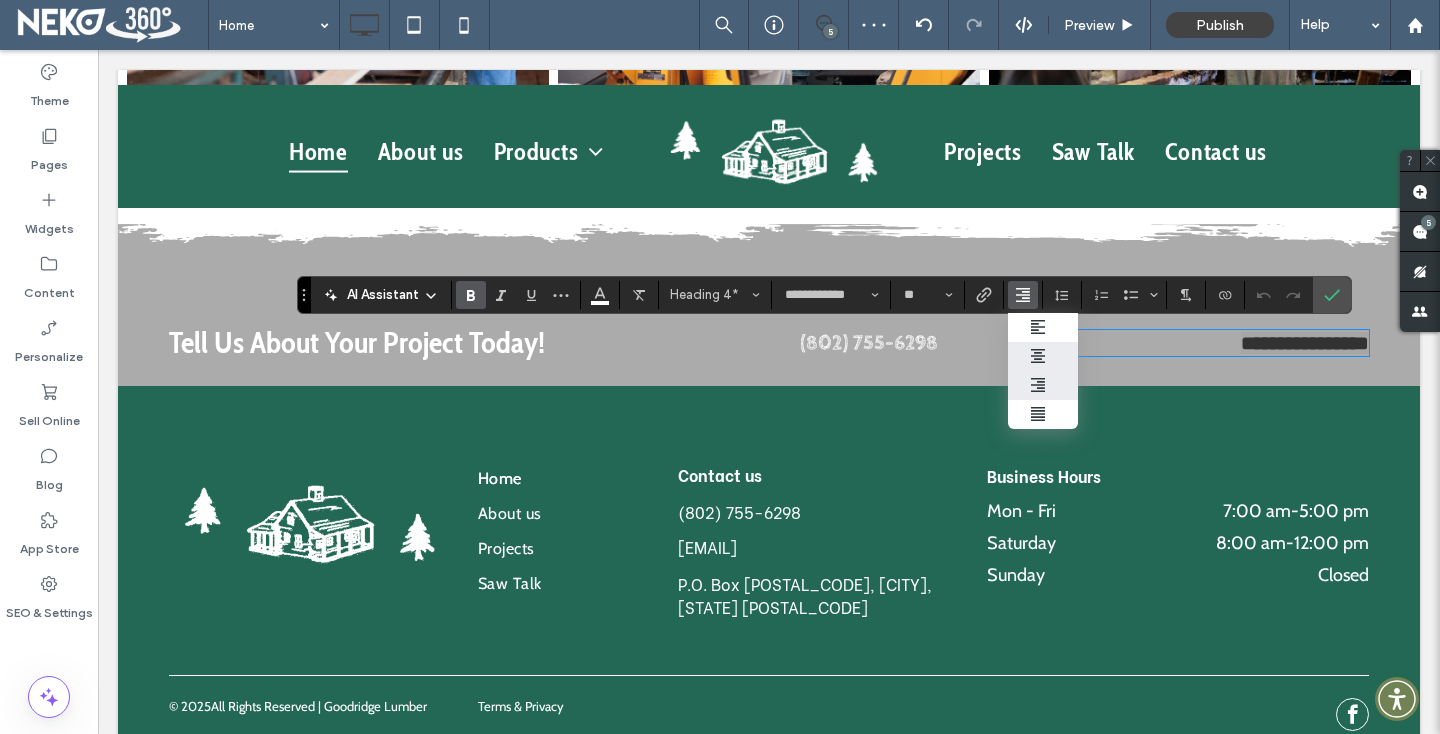 click at bounding box center [1043, 356] 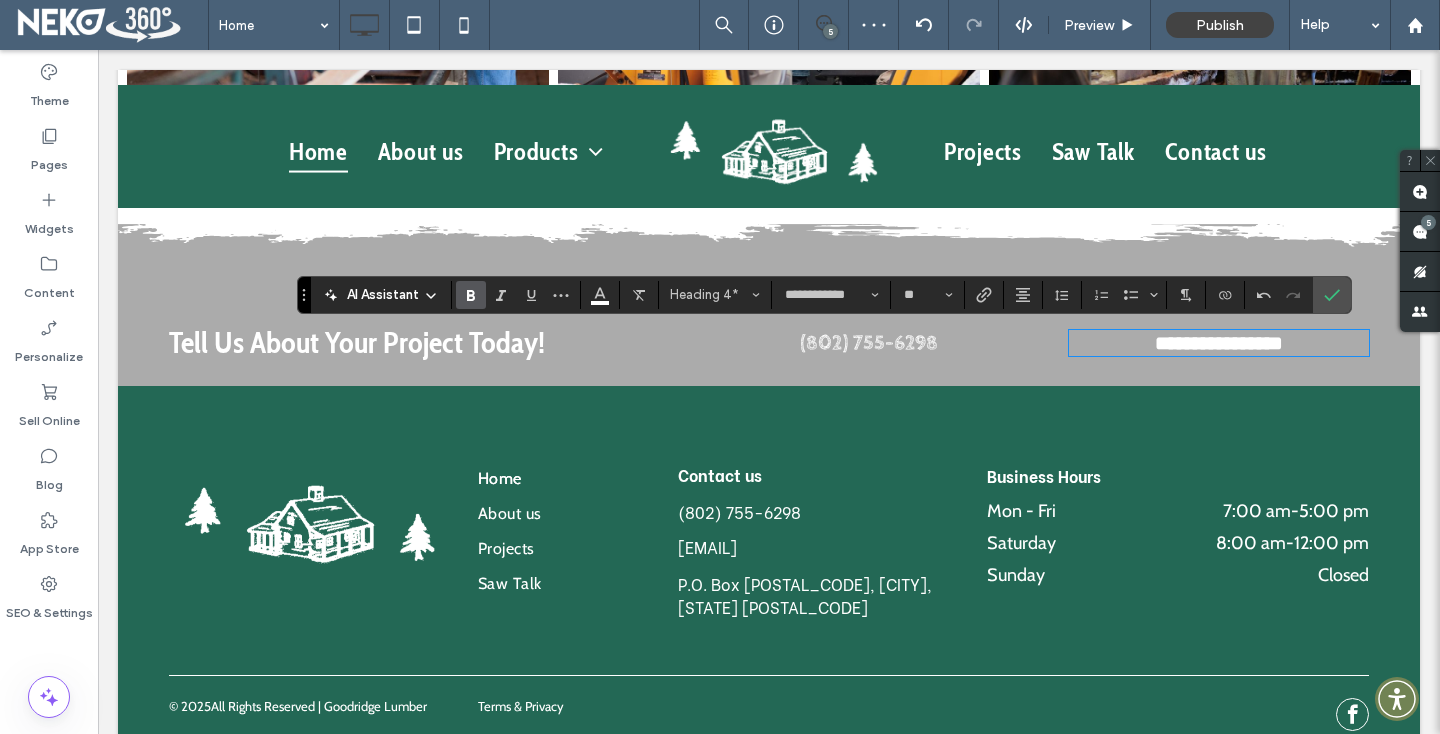 click on "Click To Paste
Home
About us
Projects
Saw Talk
Click To Paste
Contact us
(802) 755-6298
wcedar@sover.net
P.O. Box 515, Albany, VT 05820
Click To Paste
Business Hours
Mon - Fri
7:00 am
-  5:00 pm
Saturday
8:00 am
-  12:00 pm
Sunday
Closed
Click To Paste
© 2025
All Rights Reserved | Goodridge Lumber
Click To Paste
Terms & Privacy
Click To Paste
Click To Paste
Click To Paste
+ Add Section" at bounding box center [769, 586] 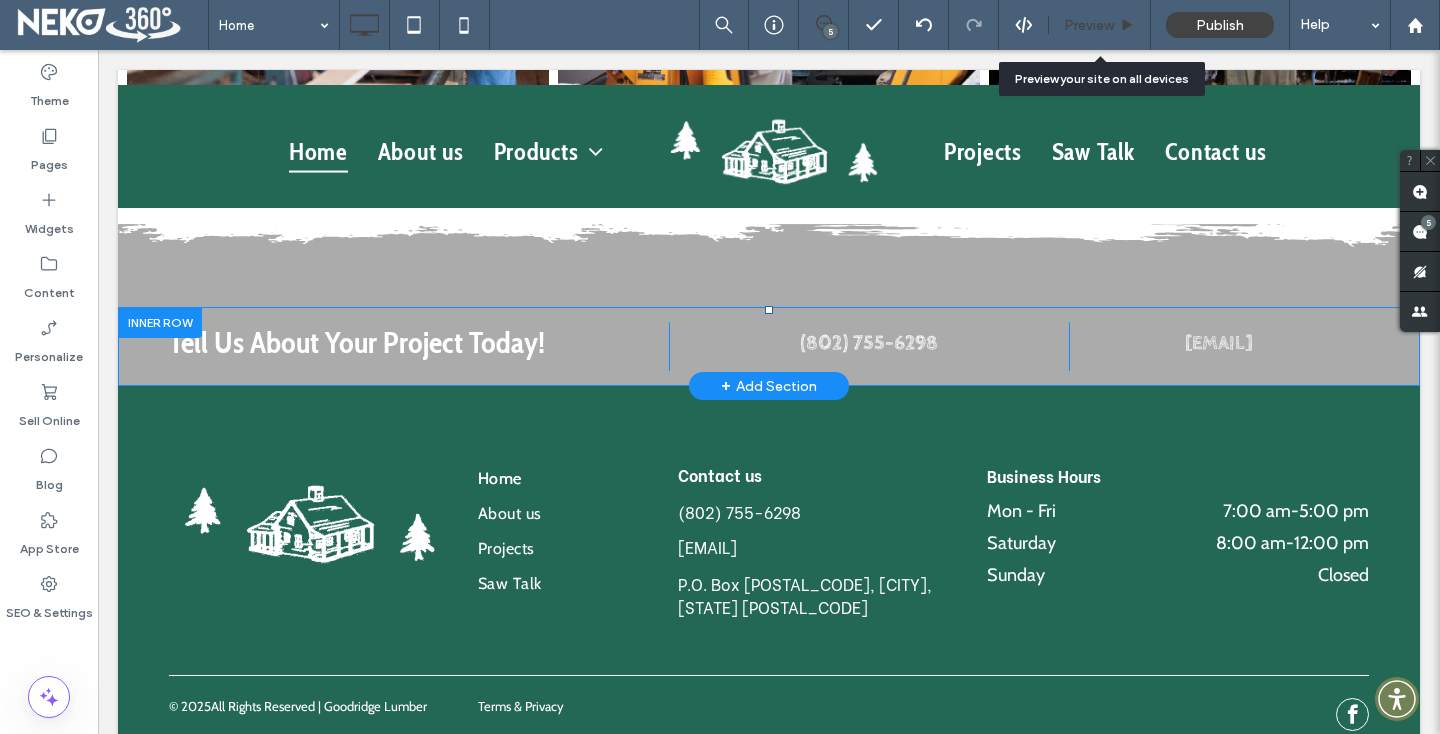 click on "Preview" at bounding box center (1089, 25) 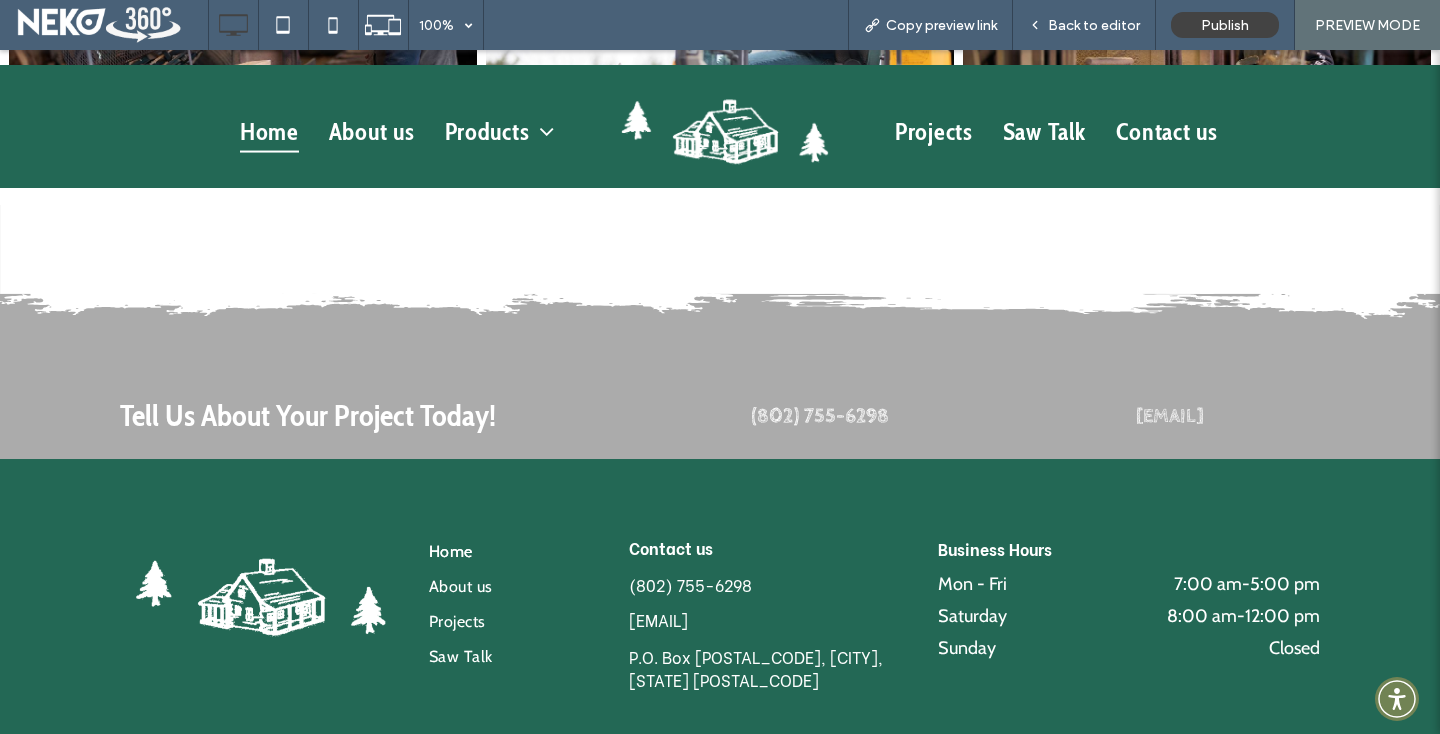 scroll, scrollTop: 5597, scrollLeft: 0, axis: vertical 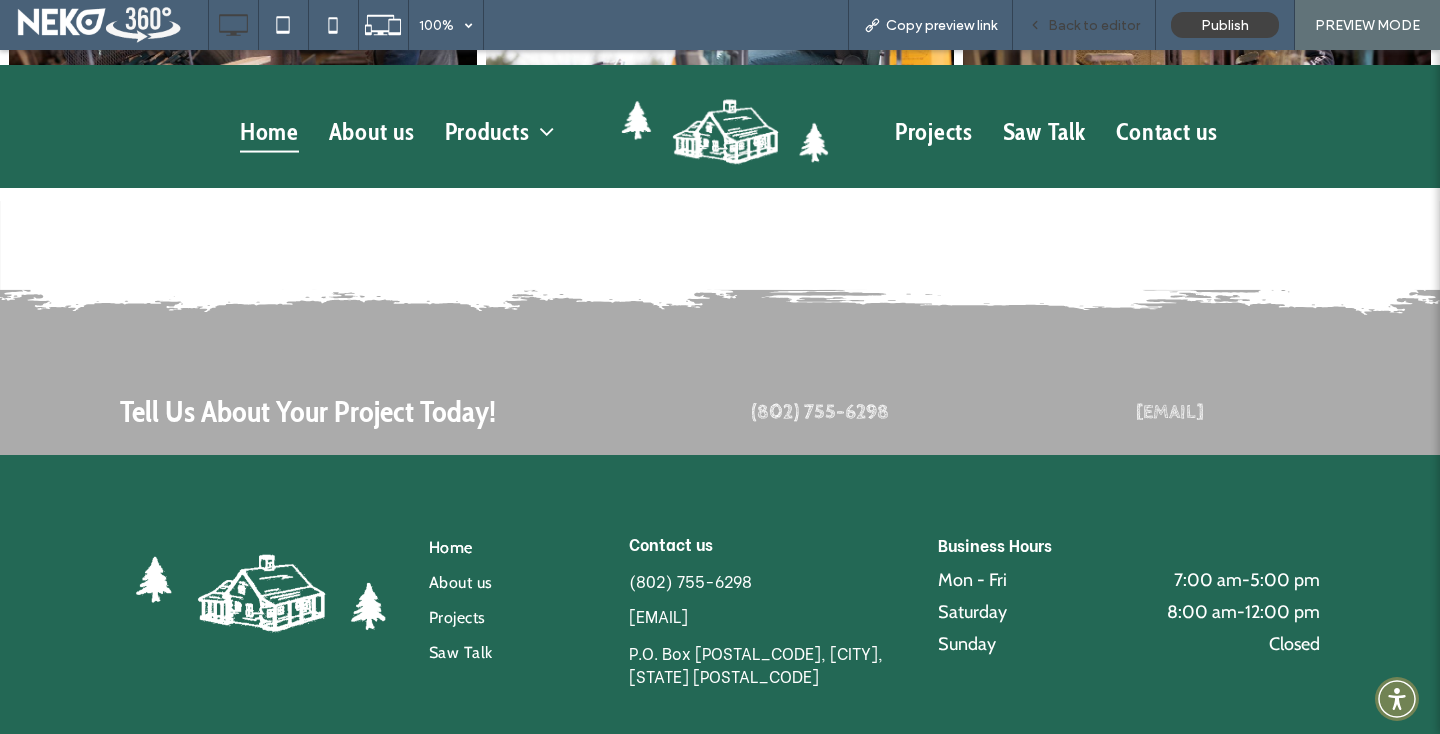 click on "Back to editor" at bounding box center (1094, 25) 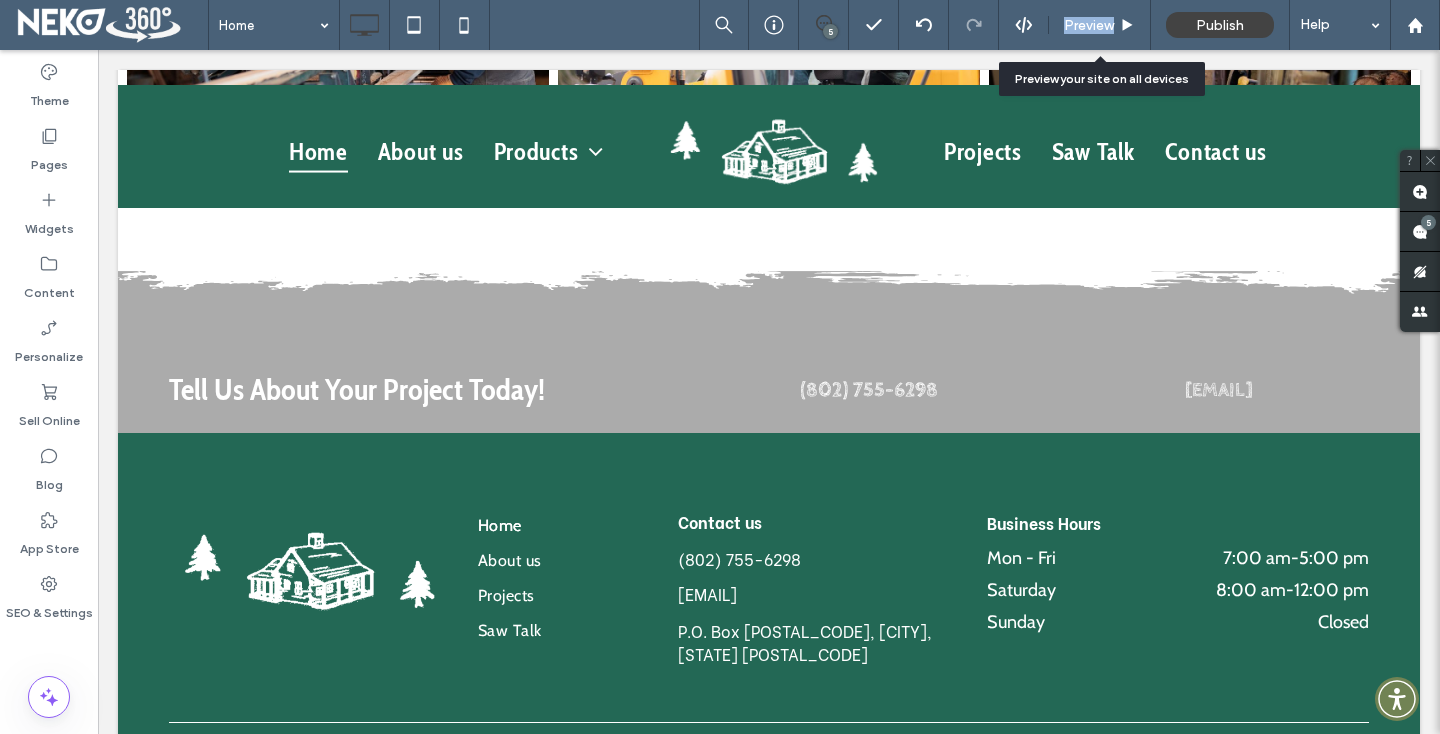 click on "Preview" at bounding box center (1089, 25) 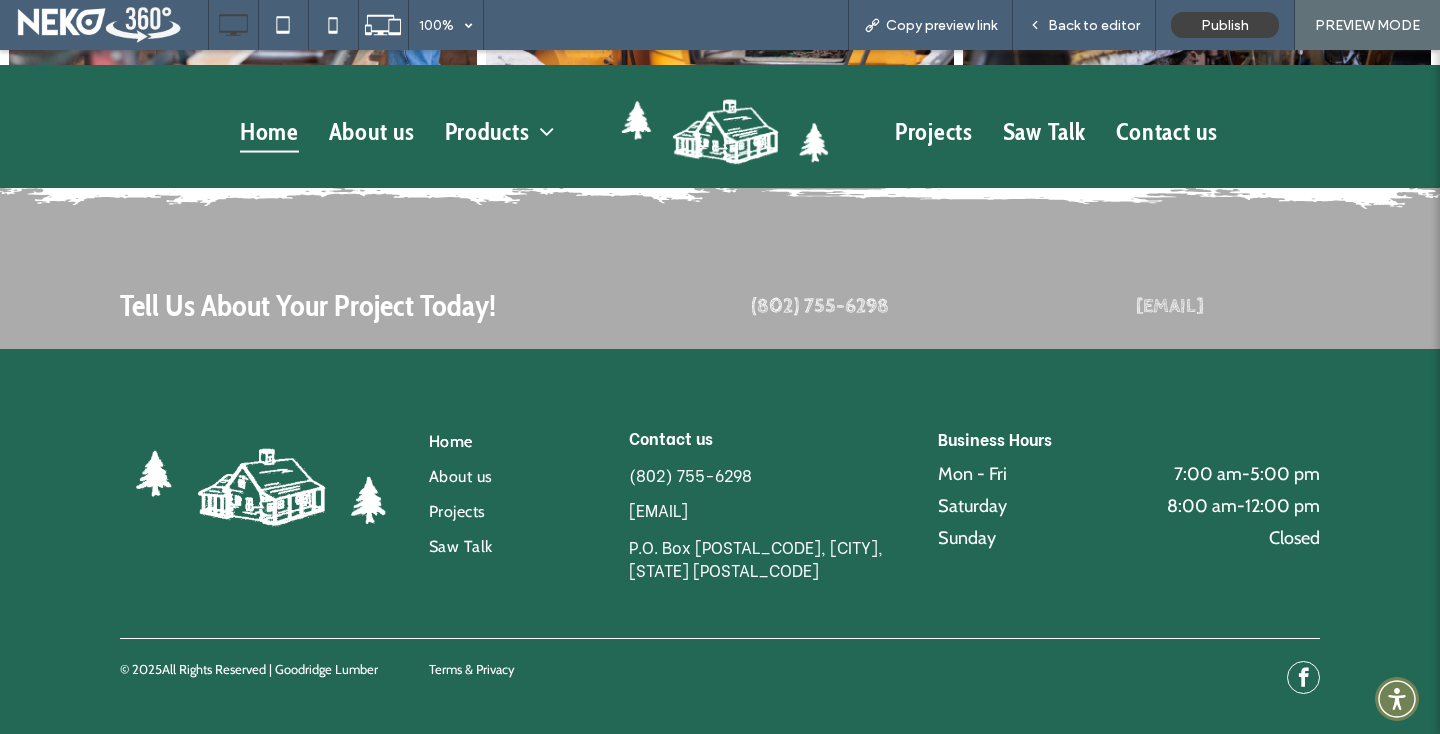 scroll, scrollTop: 5573, scrollLeft: 0, axis: vertical 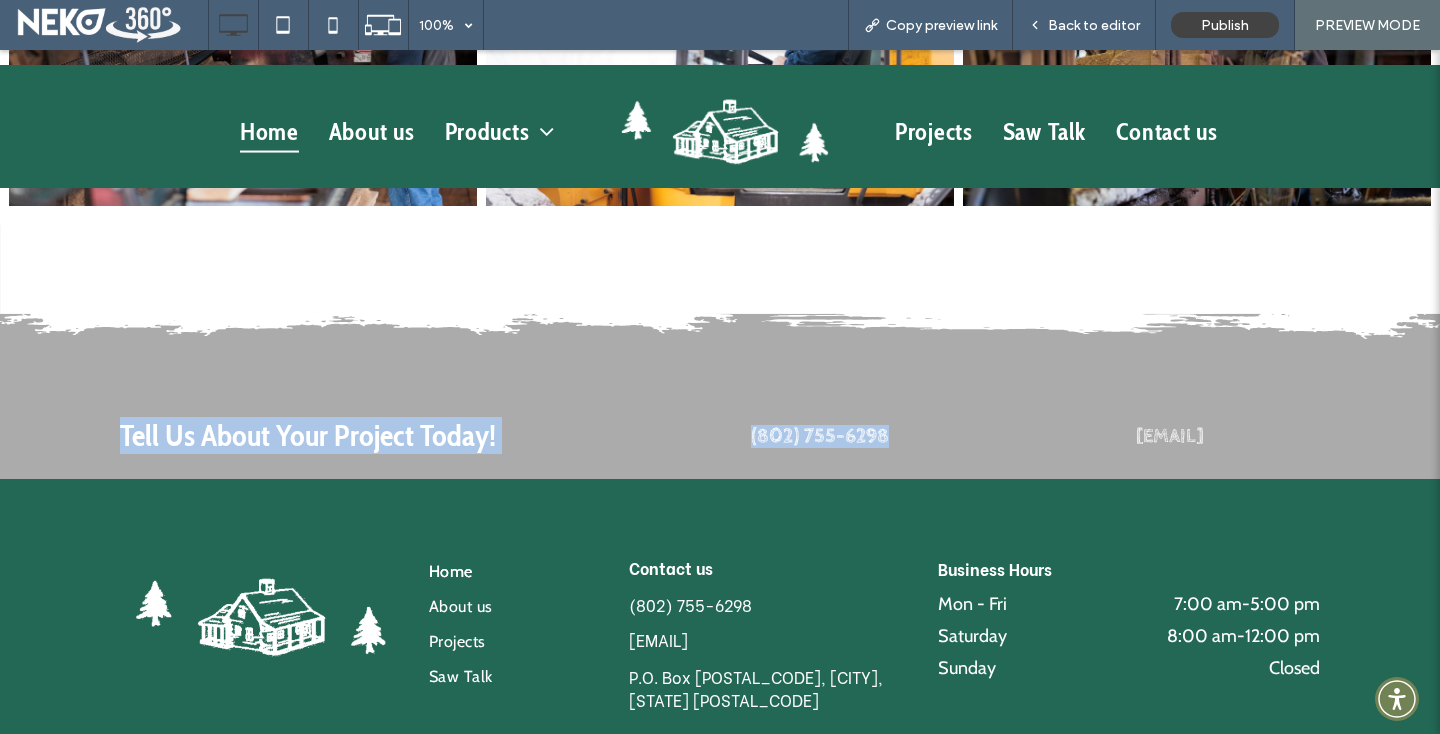 drag, startPoint x: 82, startPoint y: 413, endPoint x: 1236, endPoint y: 425, distance: 1154.0624 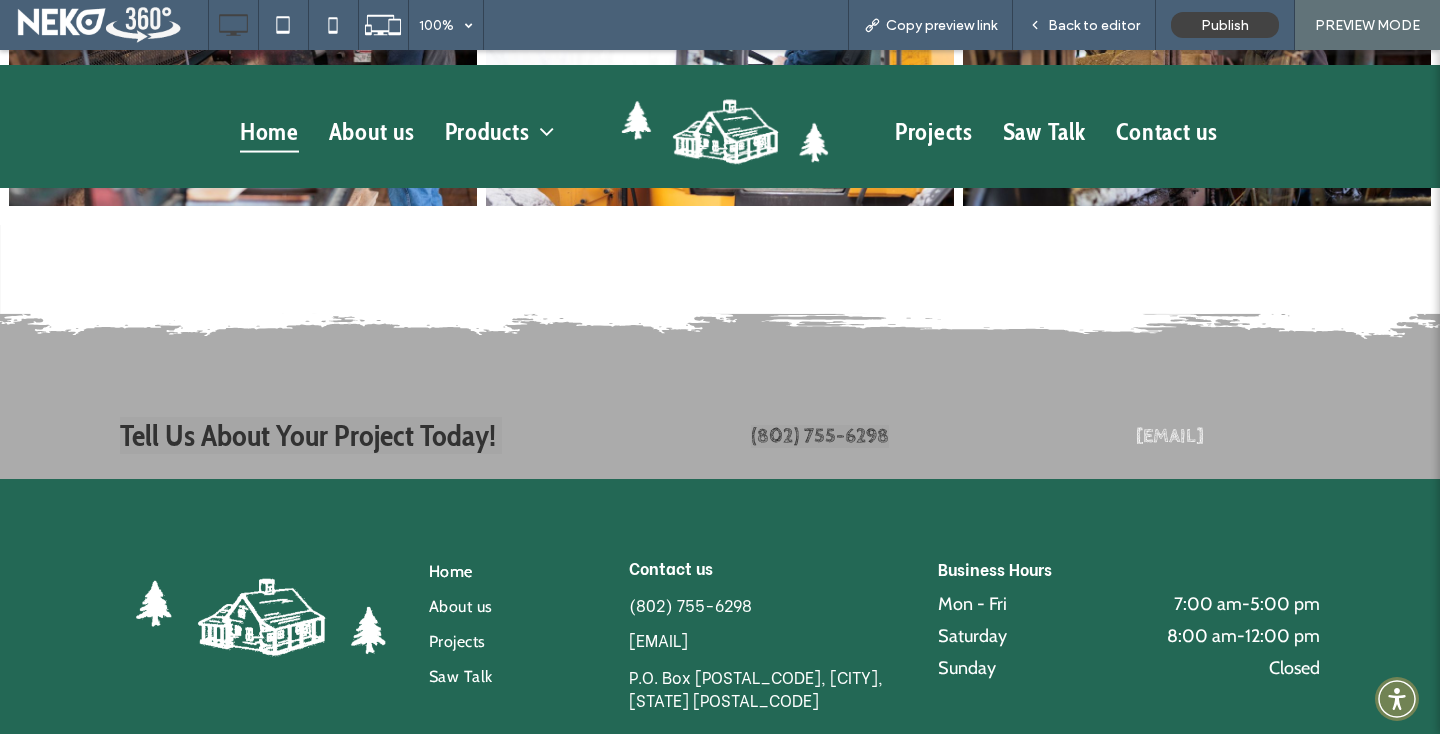 click on "Theme Pages Widgets Content Personalize Sell Online Blog App Store SEO & Settings" at bounding box center (-49, 392) 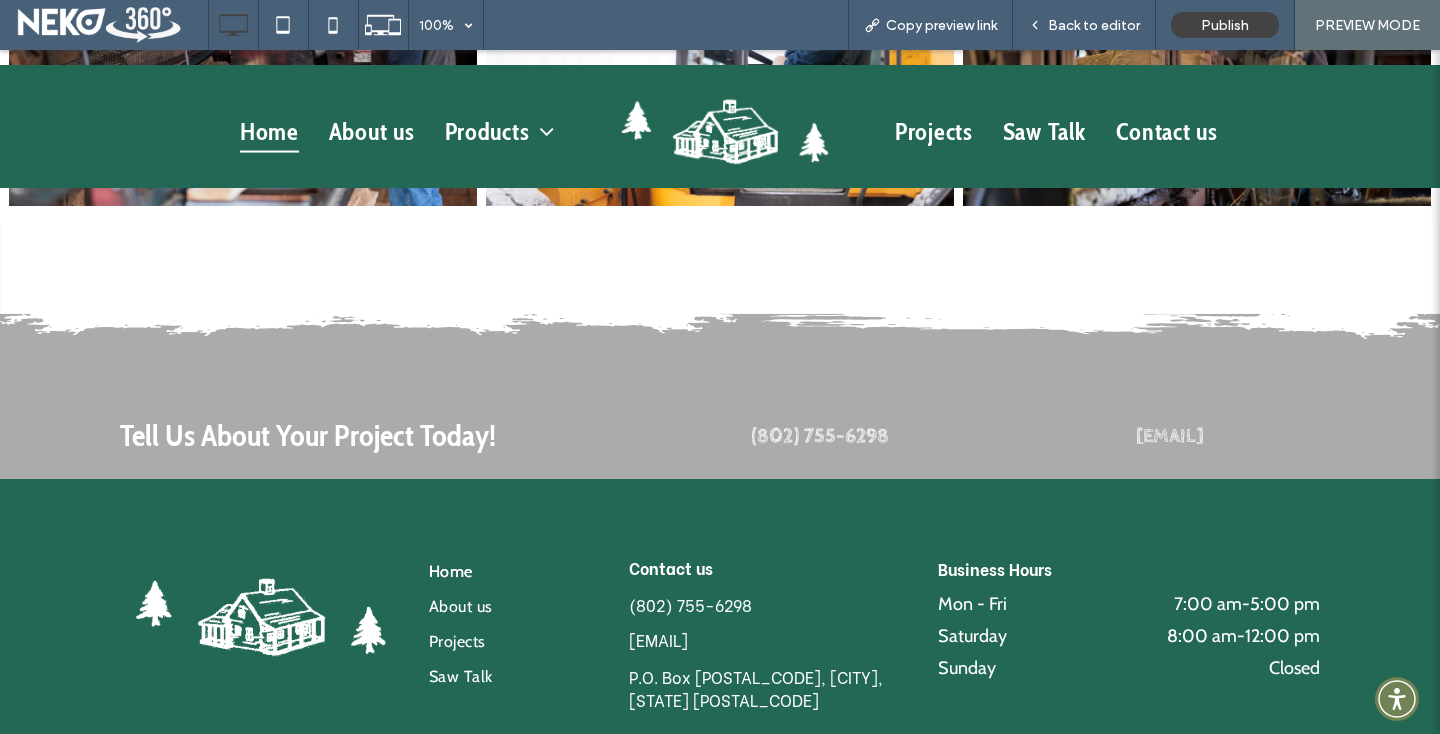 click on "Tell Us About Your Project Today!
Click To Paste
(802) 755-6298
Click To Paste
wcedar@sover.net
Click To Paste" at bounding box center [720, 439] 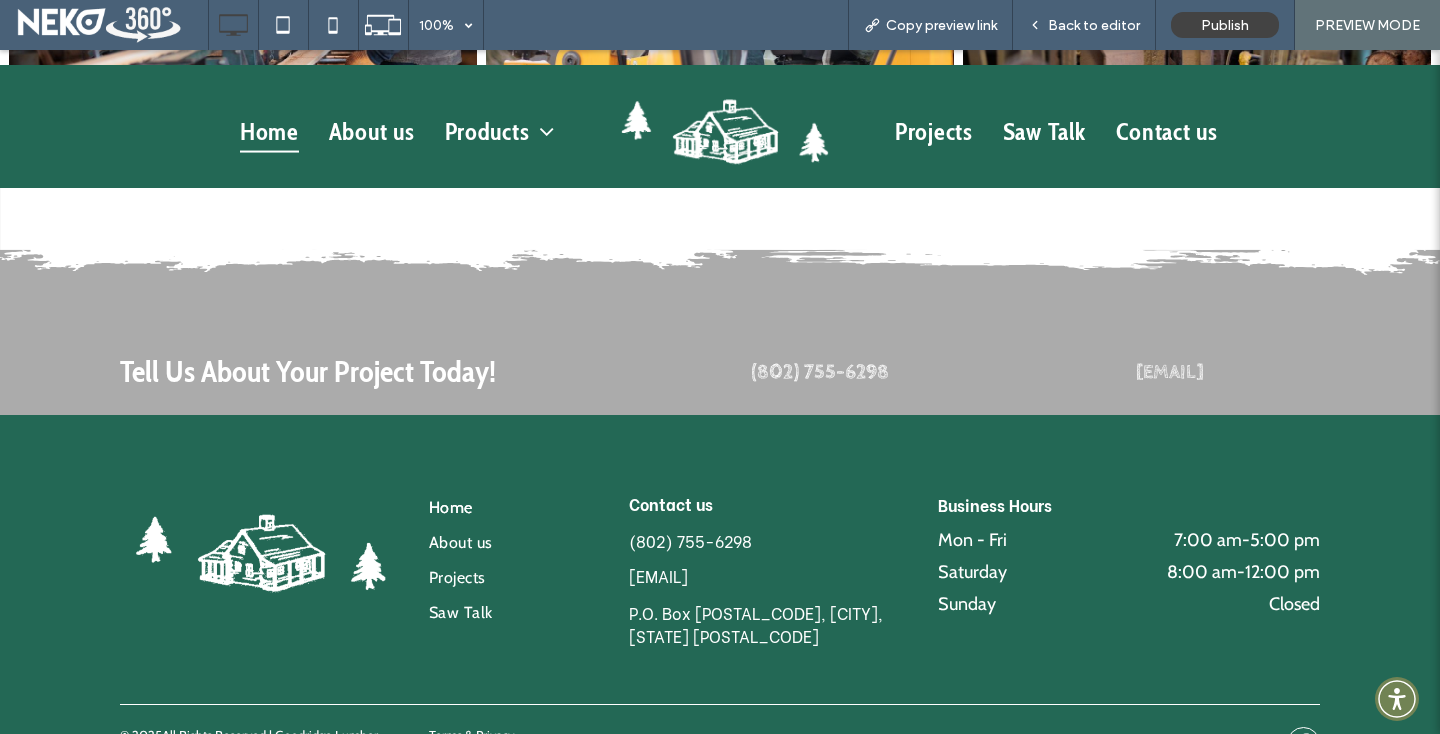 scroll, scrollTop: 5627, scrollLeft: 0, axis: vertical 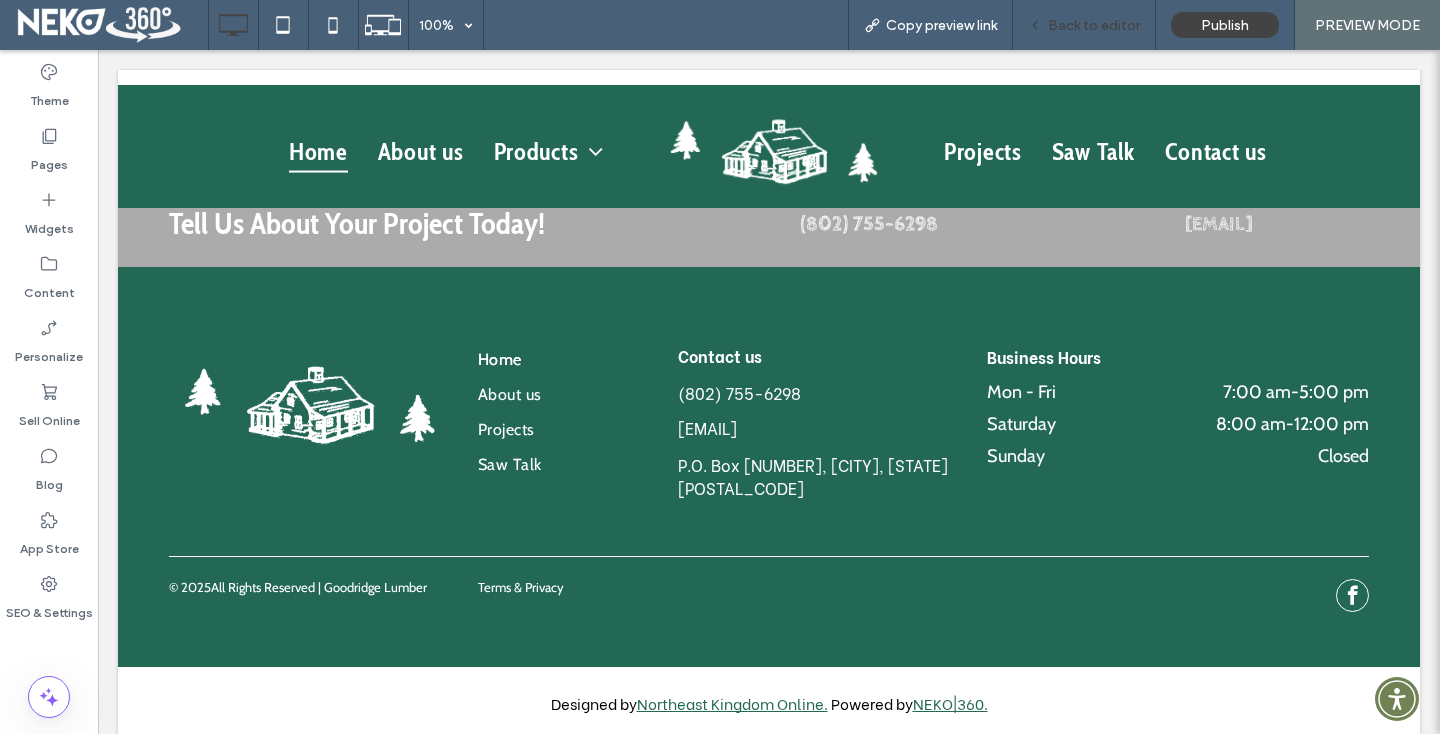 click on "Back to editor" at bounding box center [1094, 25] 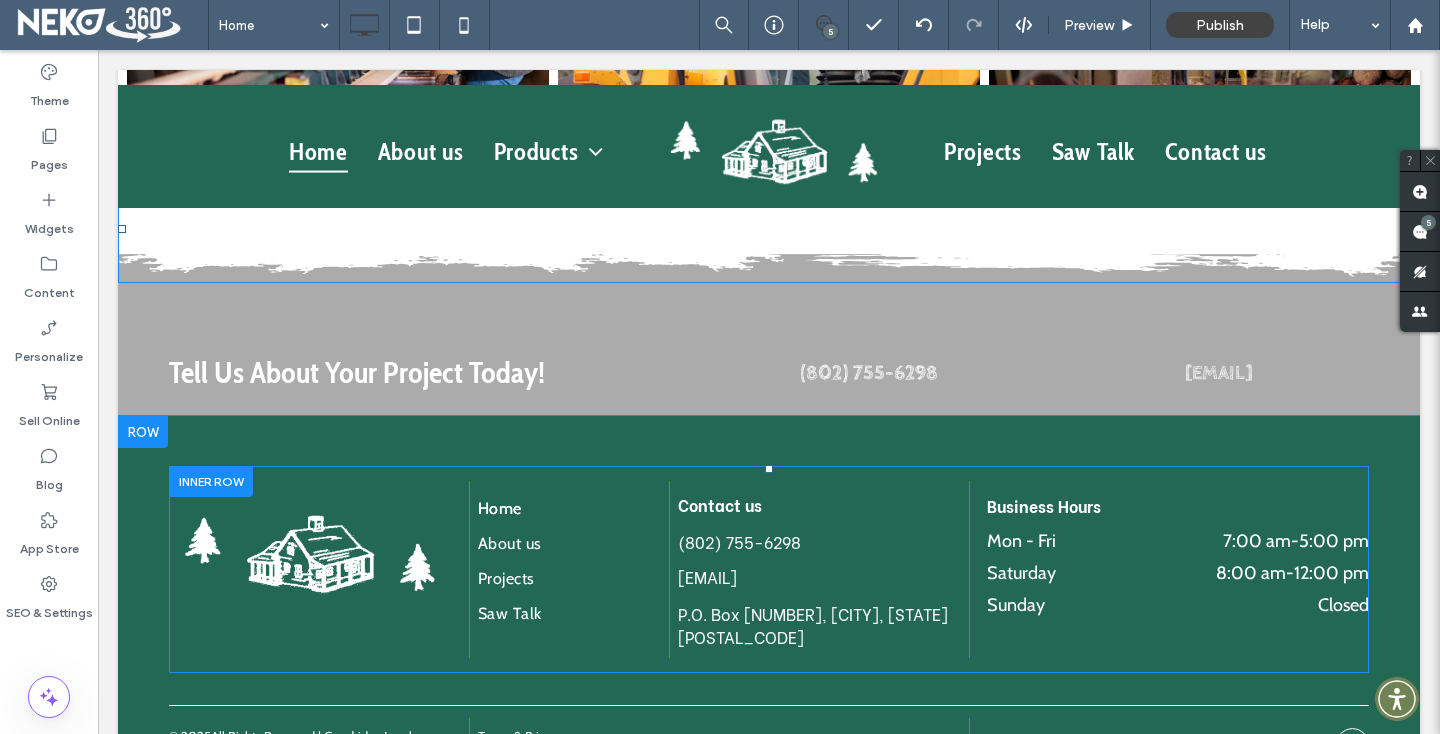 scroll, scrollTop: 5317, scrollLeft: 0, axis: vertical 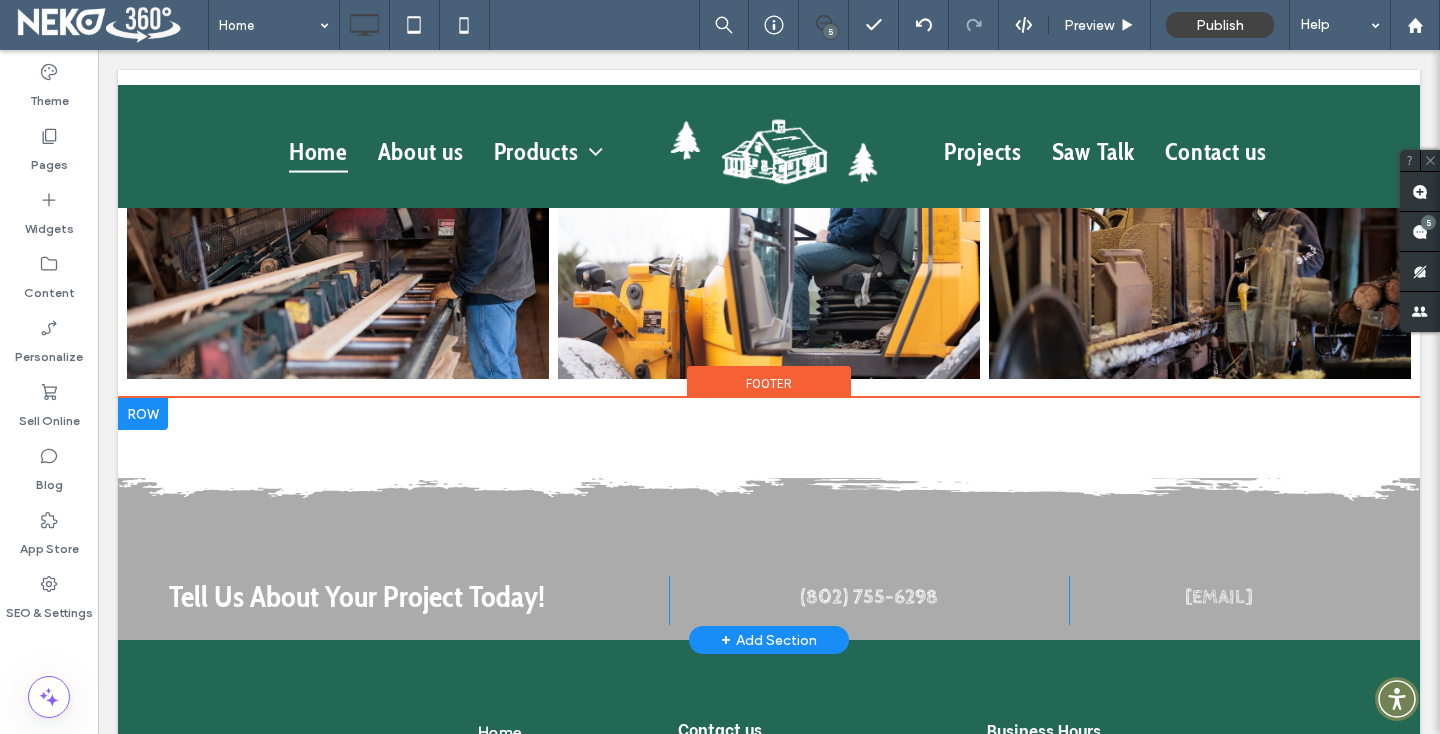 click on "Tell Us About Your Project Today!
Click To Paste
(802) 755-6298
Click To Paste
wcedar@sover.net
Click To Paste
Click To Paste" at bounding box center (769, 519) 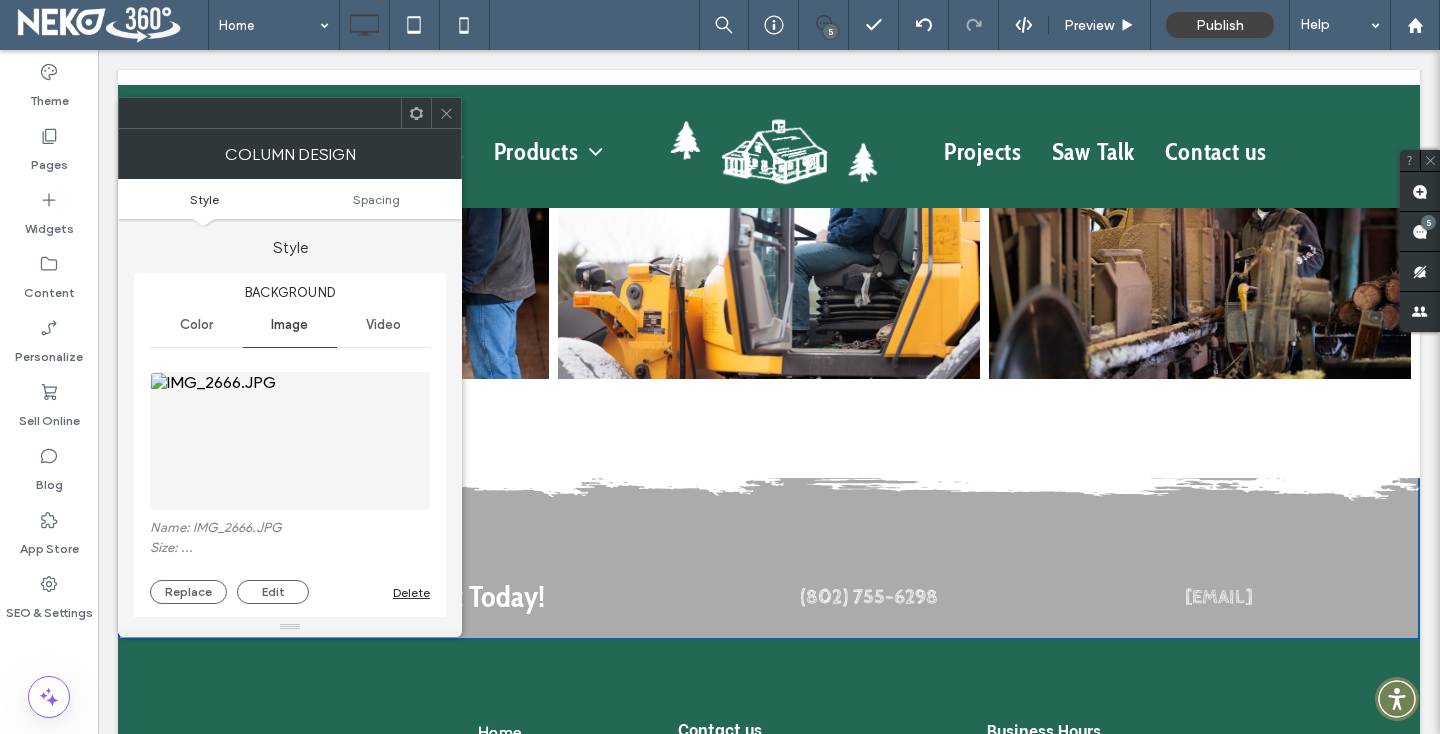 drag, startPoint x: 439, startPoint y: 125, endPoint x: 370, endPoint y: 7, distance: 136.69308 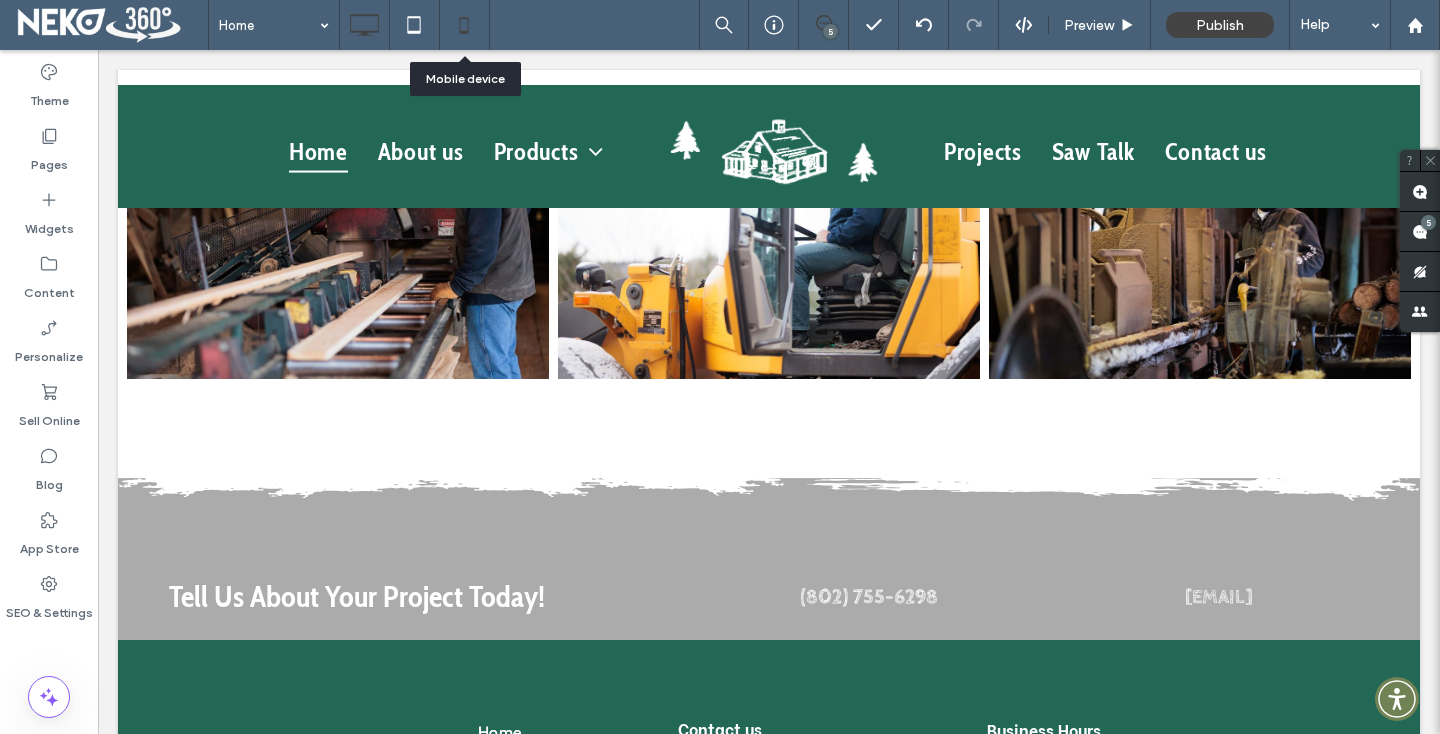 click 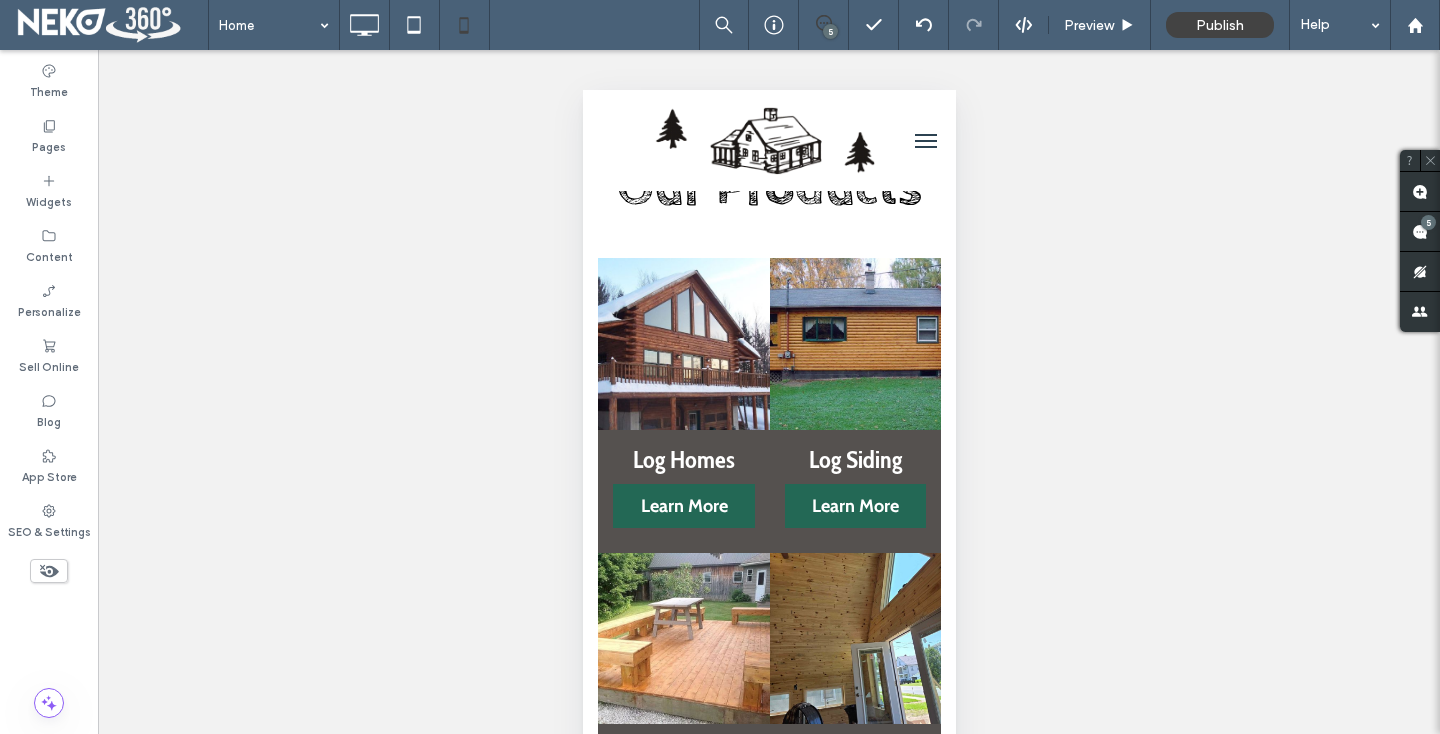 scroll, scrollTop: 3, scrollLeft: 0, axis: vertical 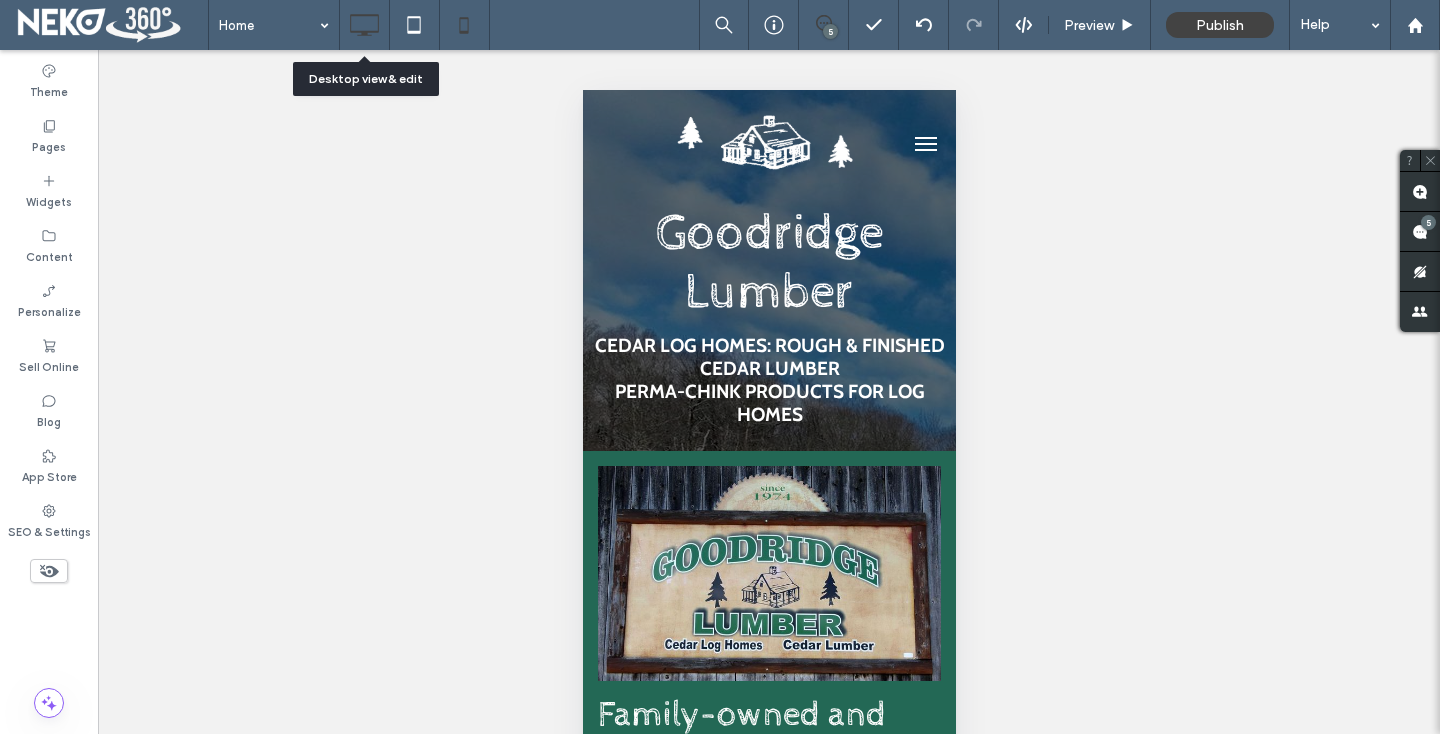 click 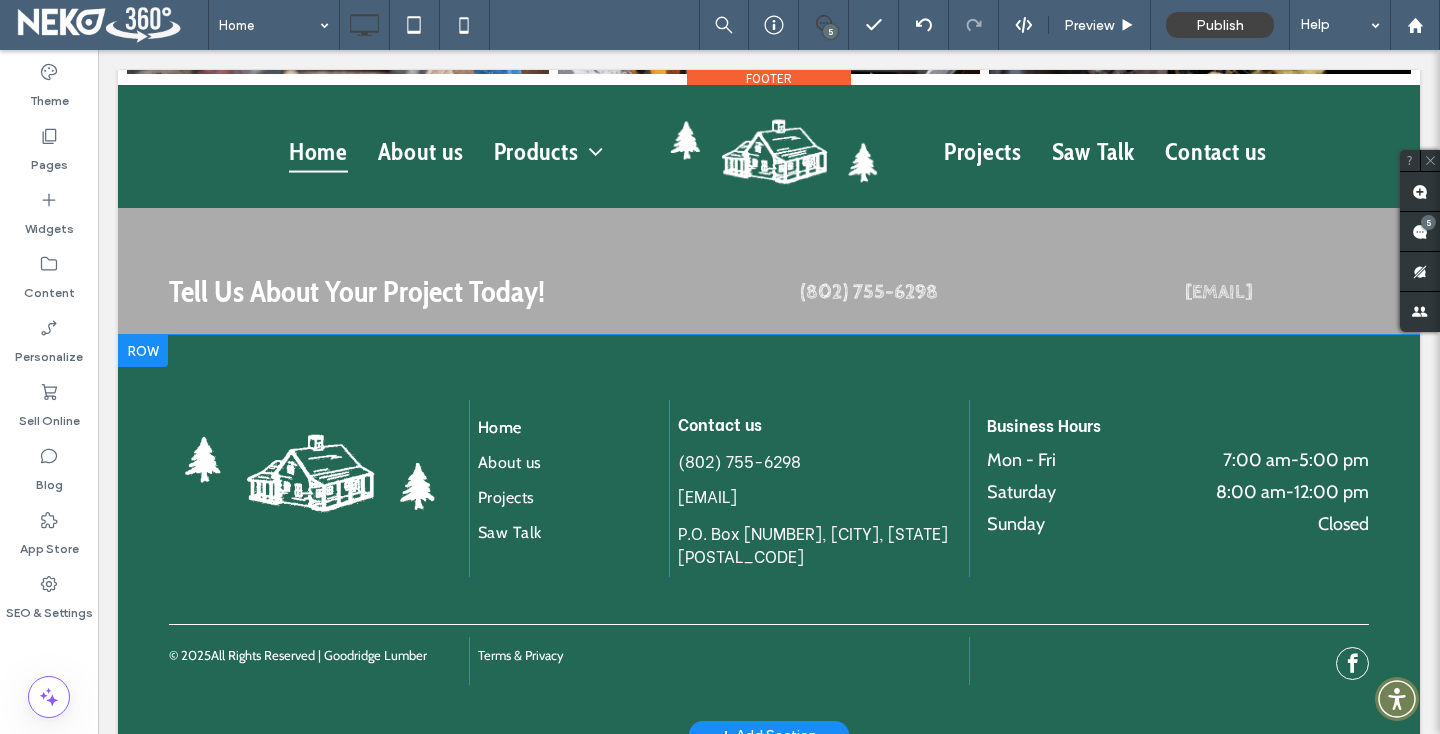 scroll, scrollTop: 5546, scrollLeft: 0, axis: vertical 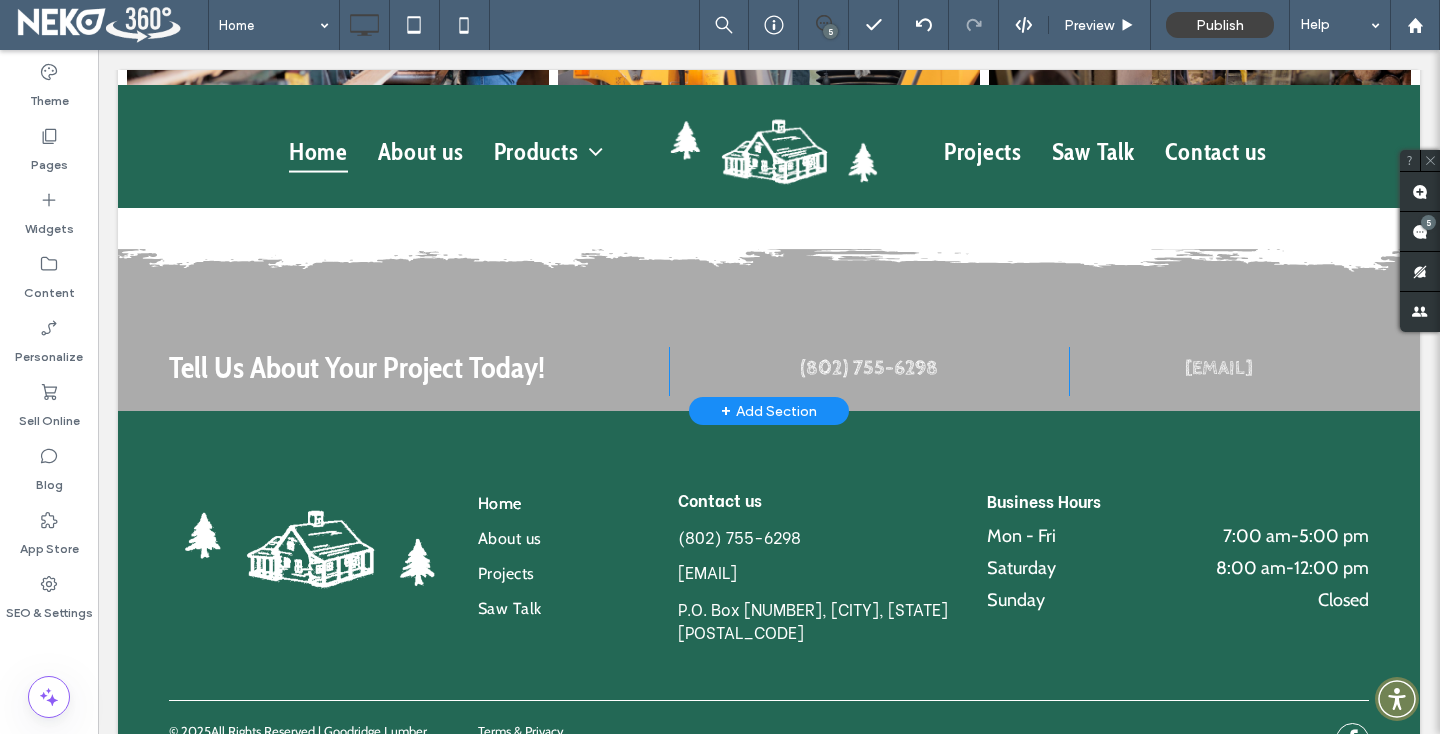 click on "+ Add Section" at bounding box center [769, 411] 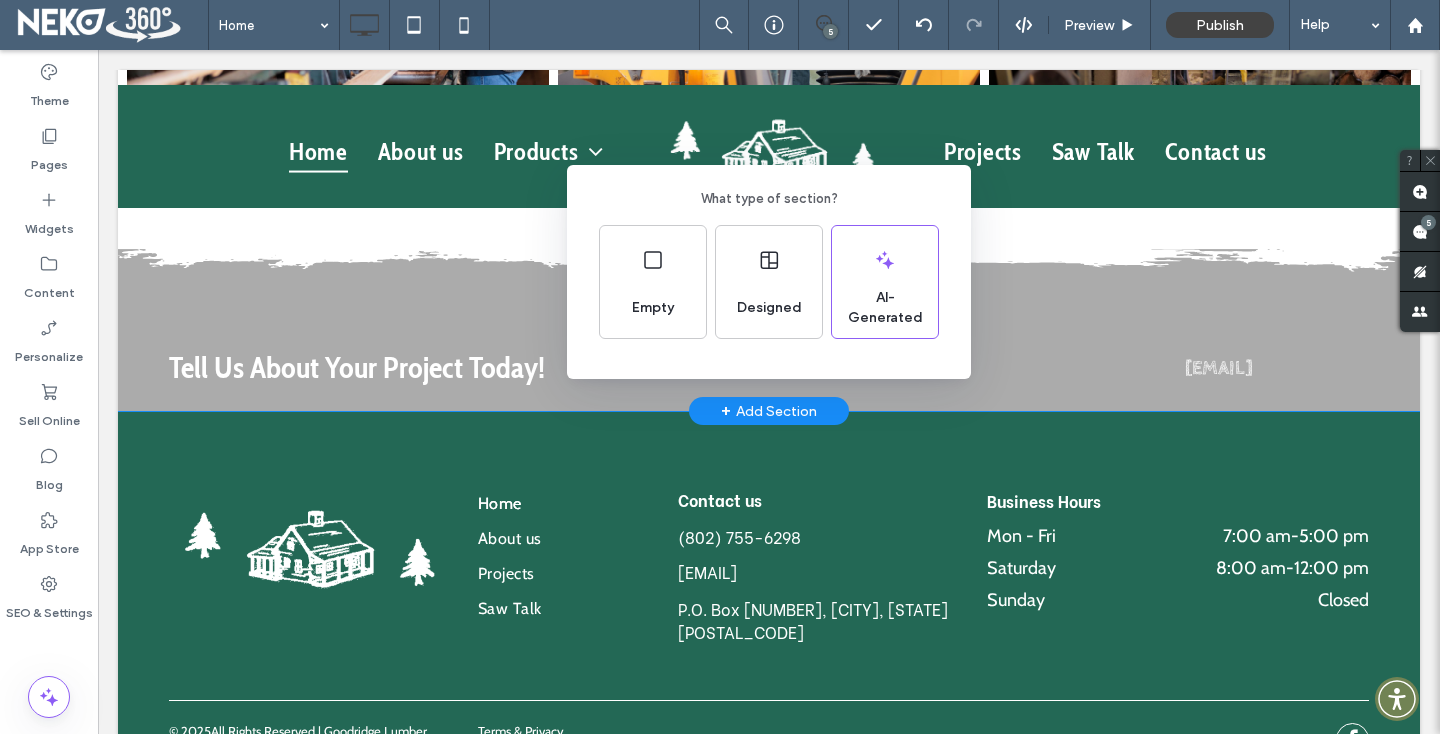 click on "What type of section? Empty Designed AI-Generated" at bounding box center [720, 416] 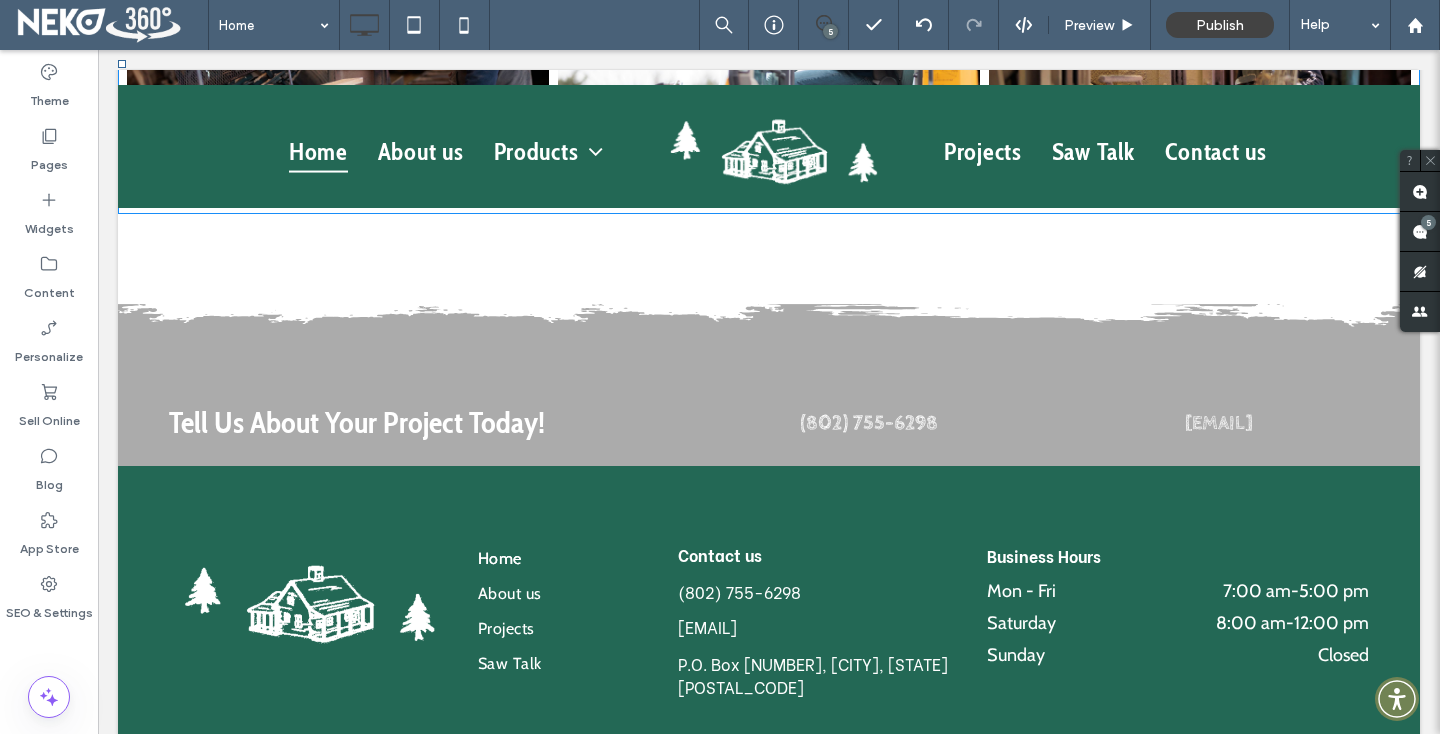 scroll, scrollTop: 5648, scrollLeft: 0, axis: vertical 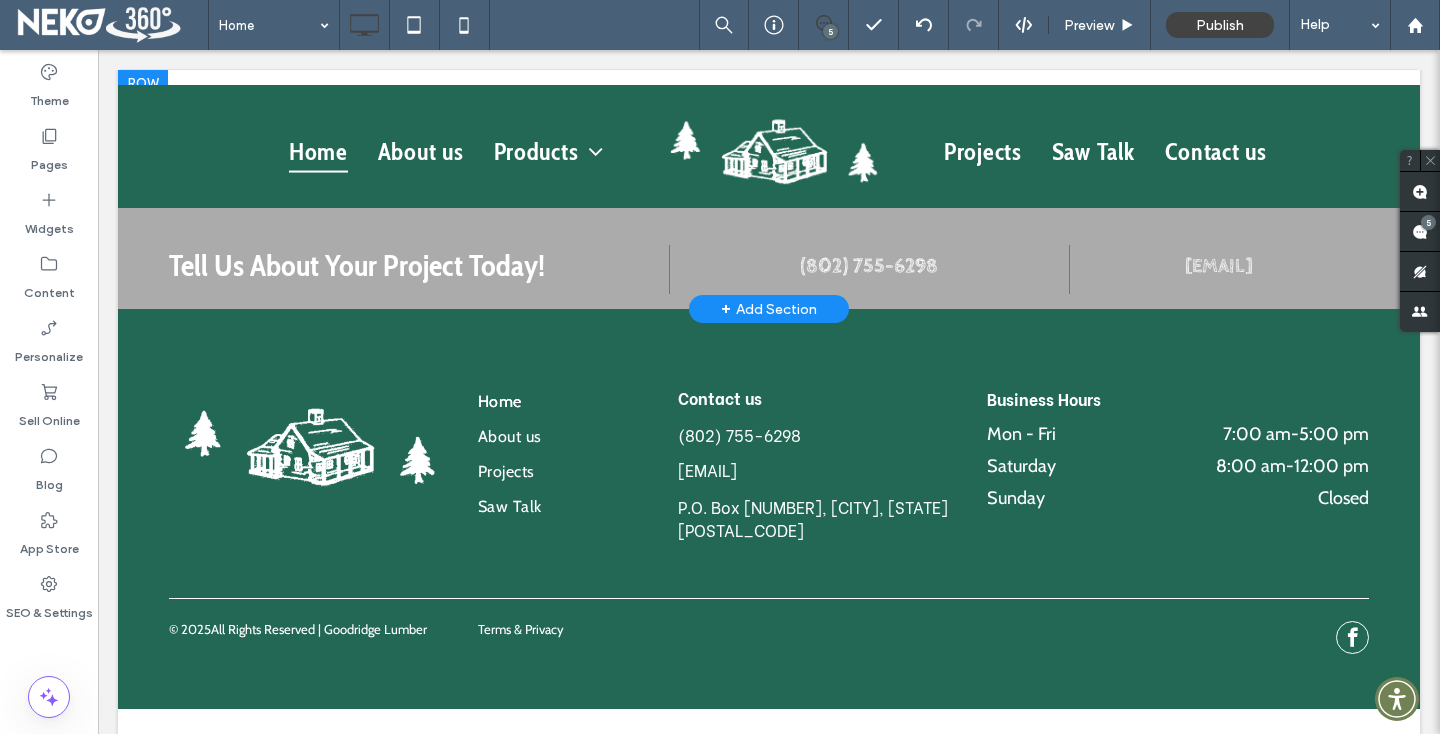 click on "+ Add Section" at bounding box center [769, 309] 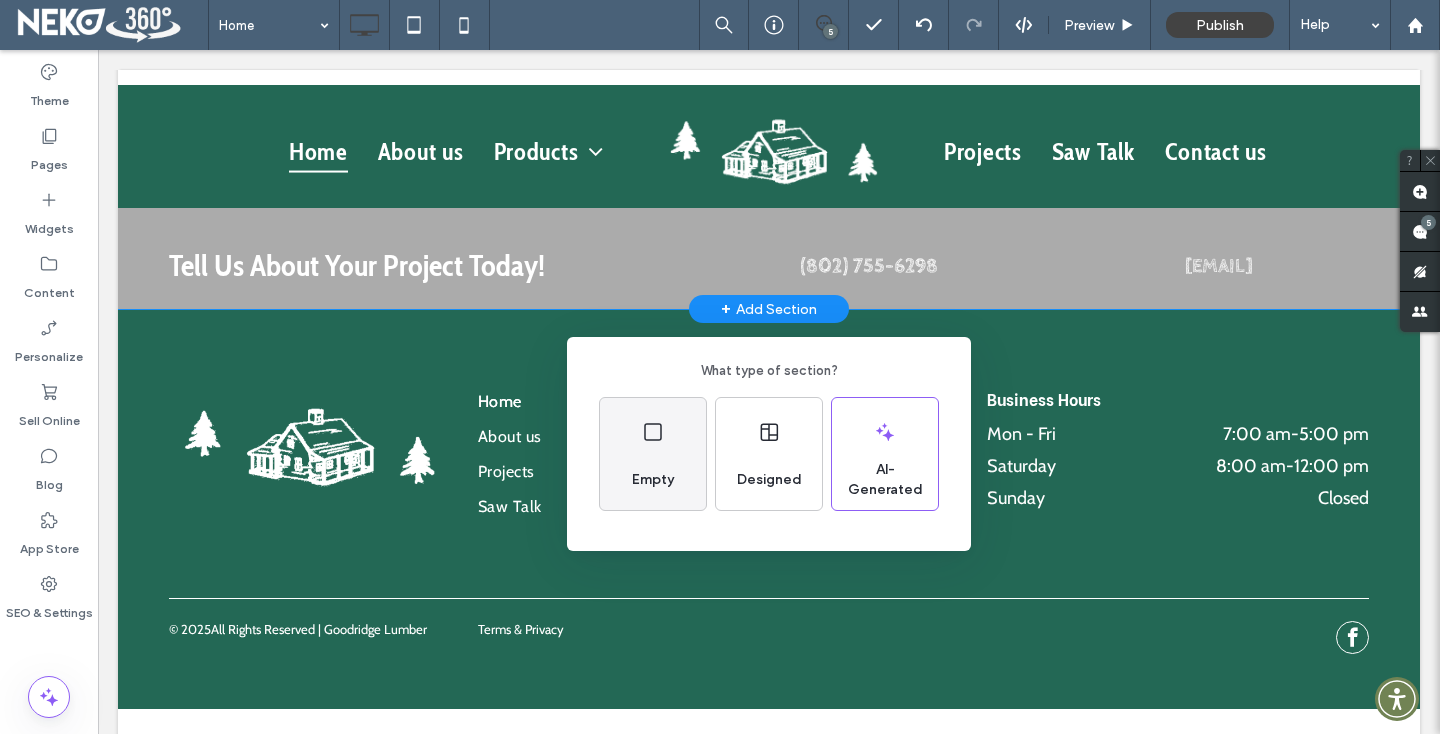 click on "Empty" at bounding box center (653, 480) 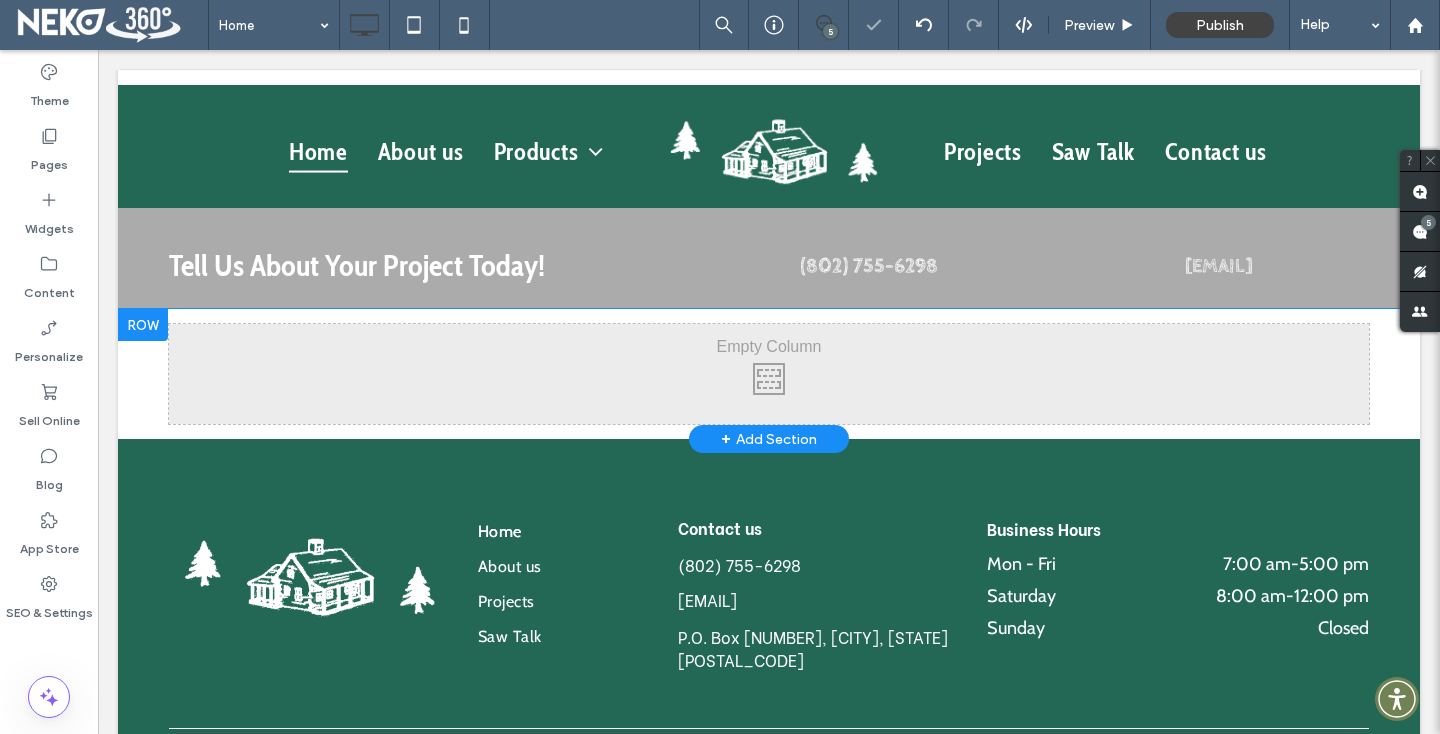 click at bounding box center (143, 325) 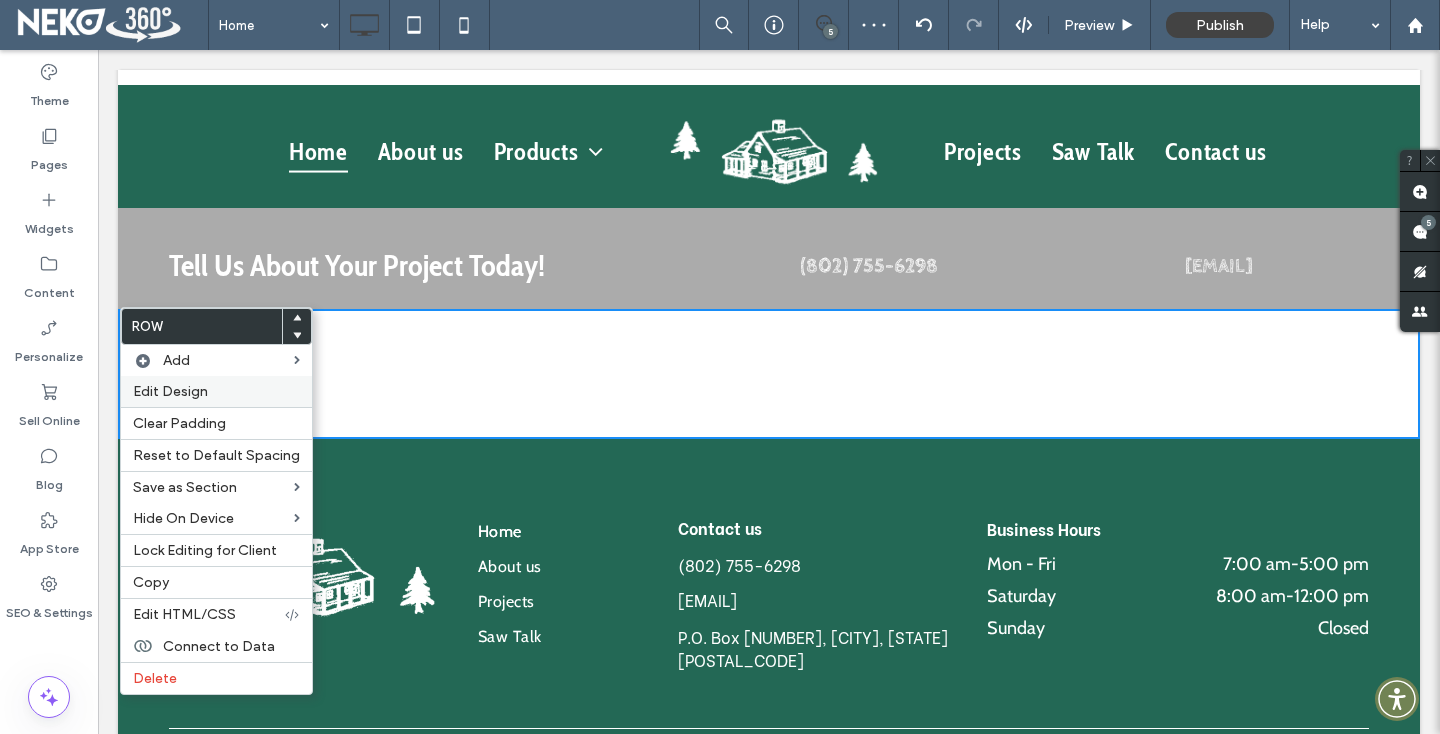 click on "Edit Design" at bounding box center [216, 391] 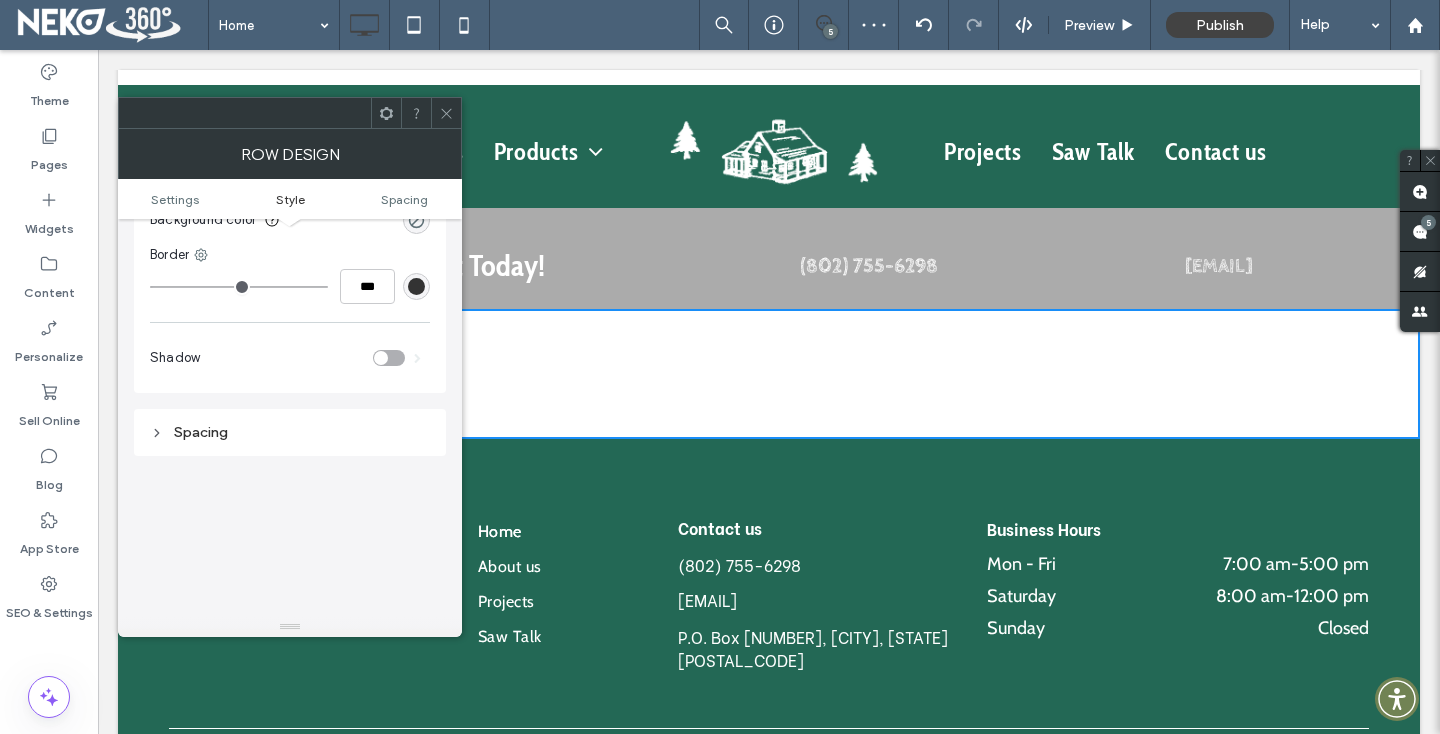 scroll, scrollTop: 165, scrollLeft: 0, axis: vertical 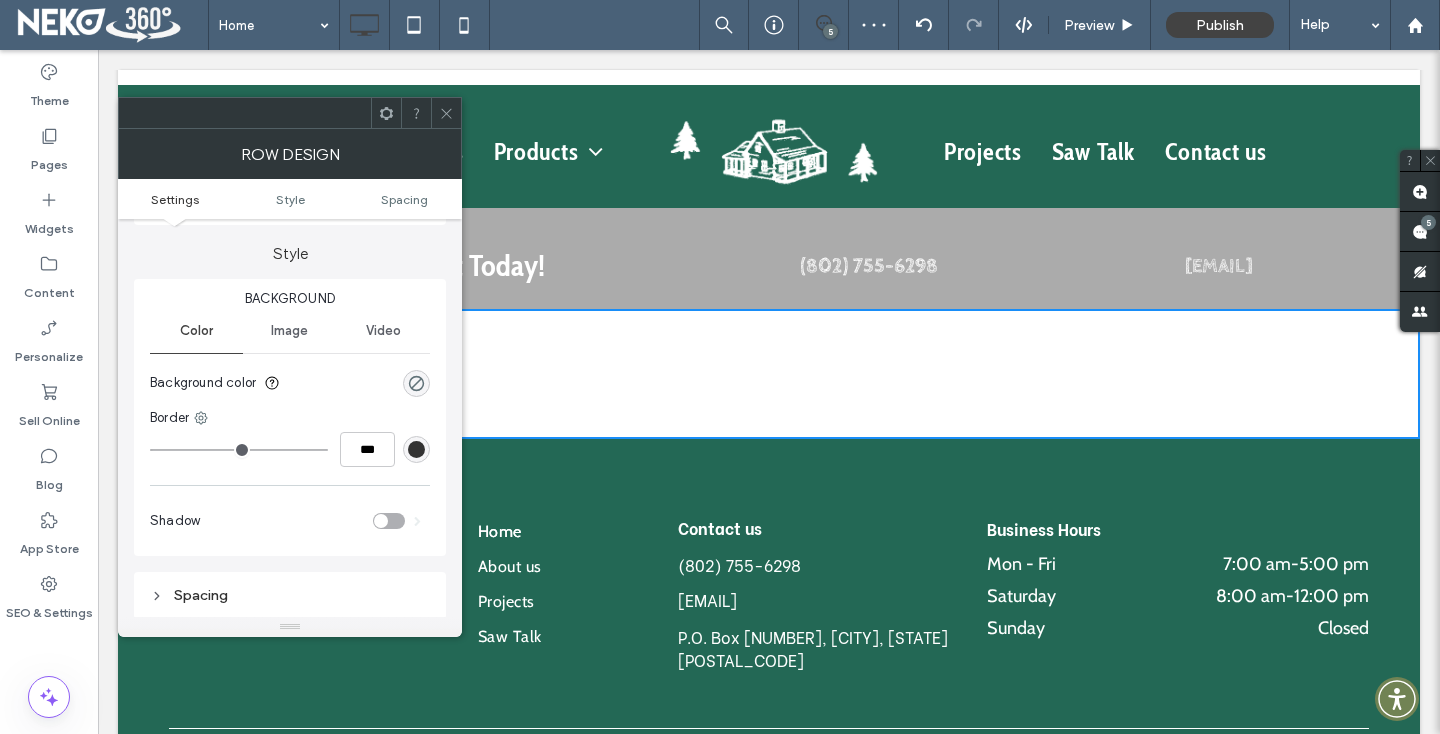 click on "Image" at bounding box center (289, 331) 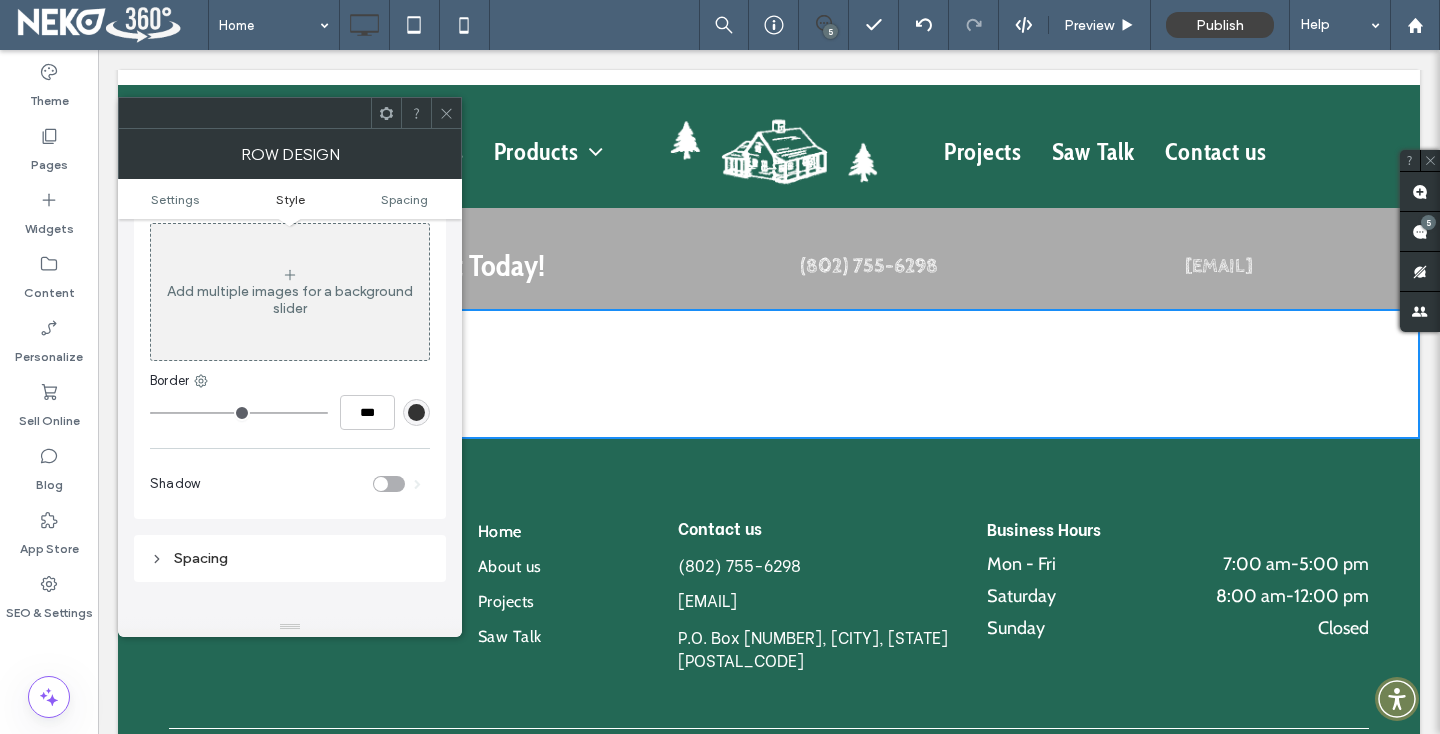scroll, scrollTop: 333, scrollLeft: 0, axis: vertical 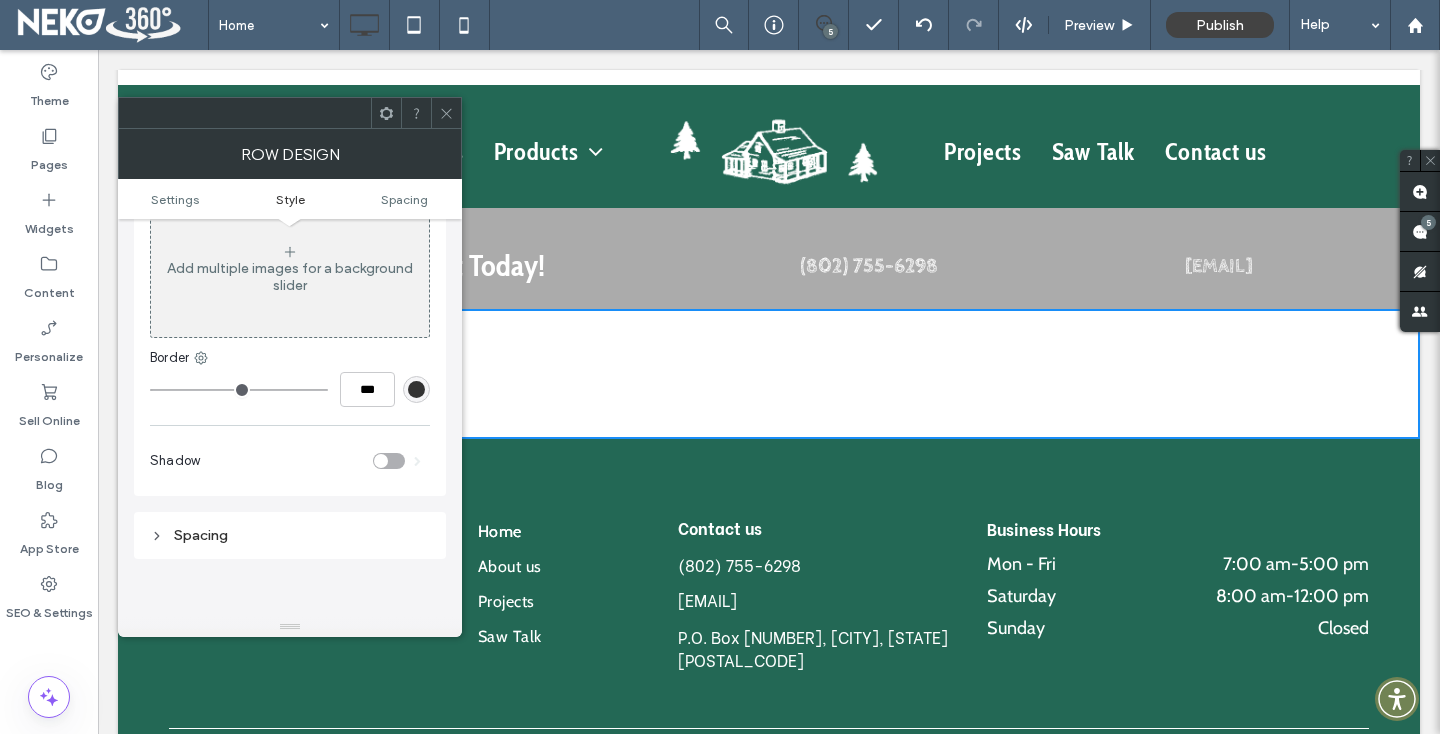 click on "Add multiple images for a background slider" at bounding box center (290, 277) 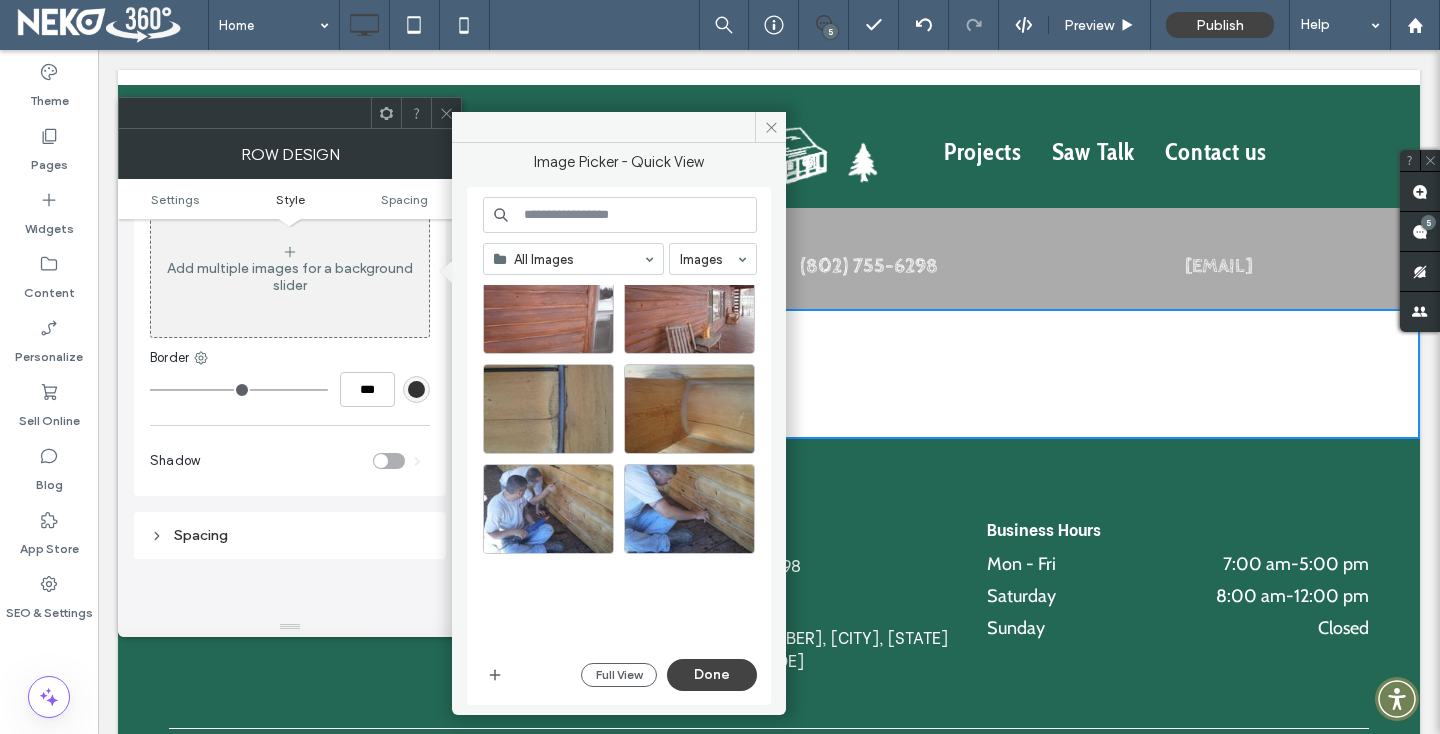scroll, scrollTop: 866, scrollLeft: 0, axis: vertical 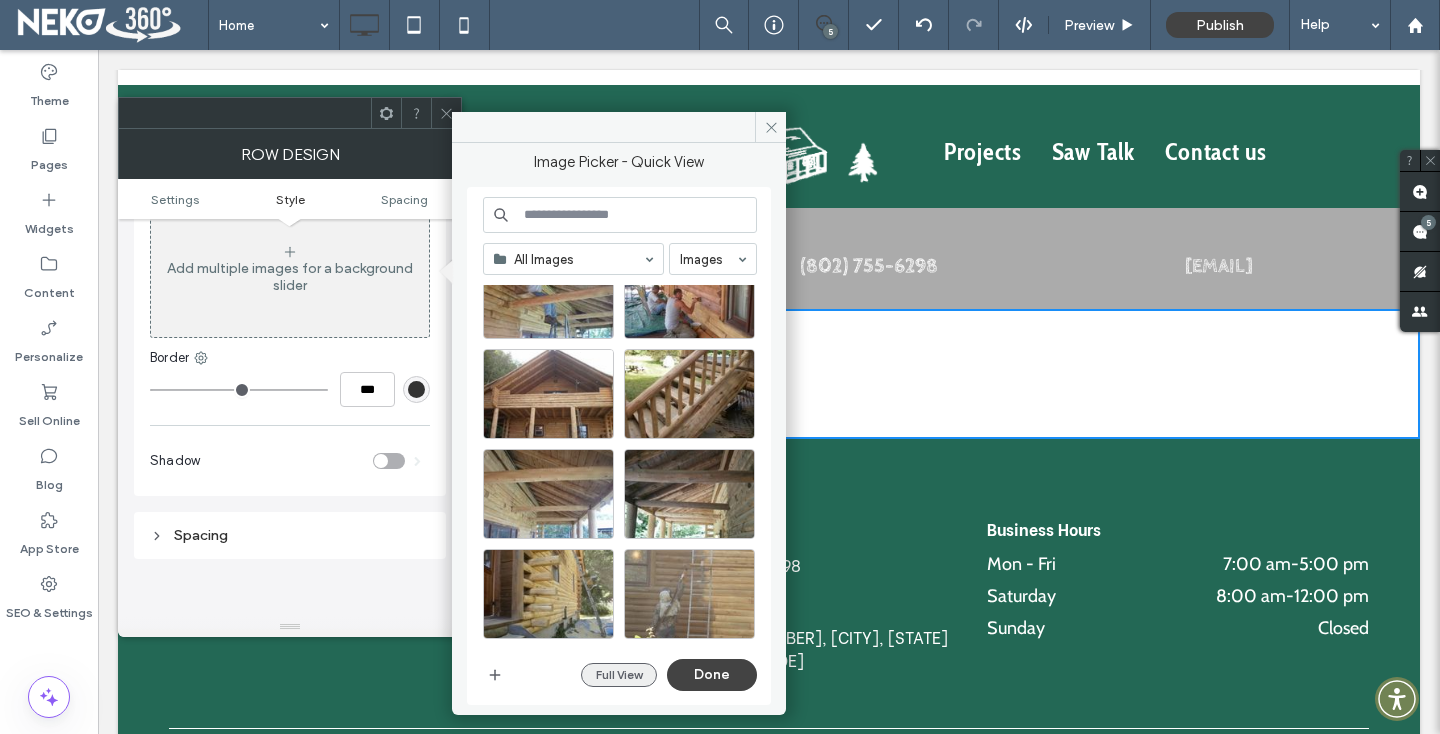 click on "Full View" at bounding box center [619, 675] 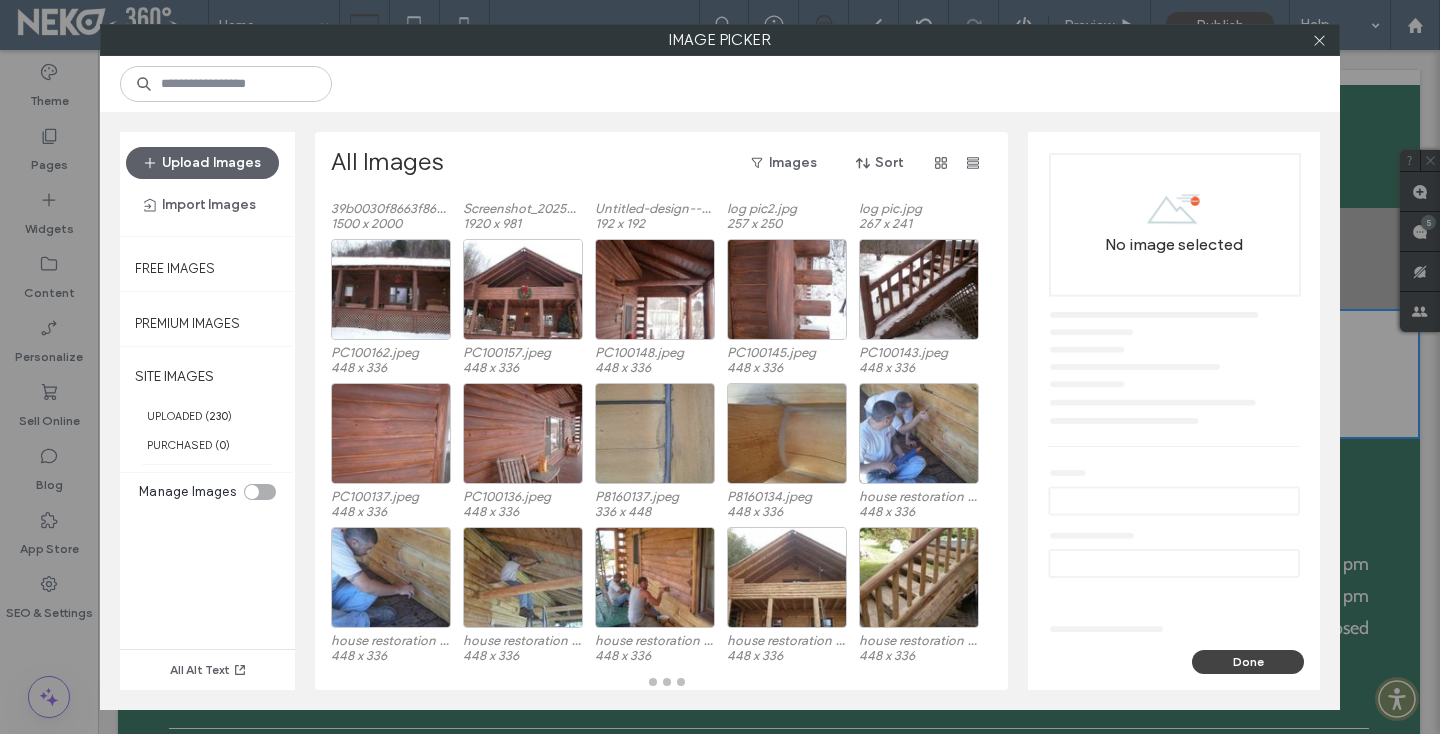 scroll, scrollTop: 142, scrollLeft: 0, axis: vertical 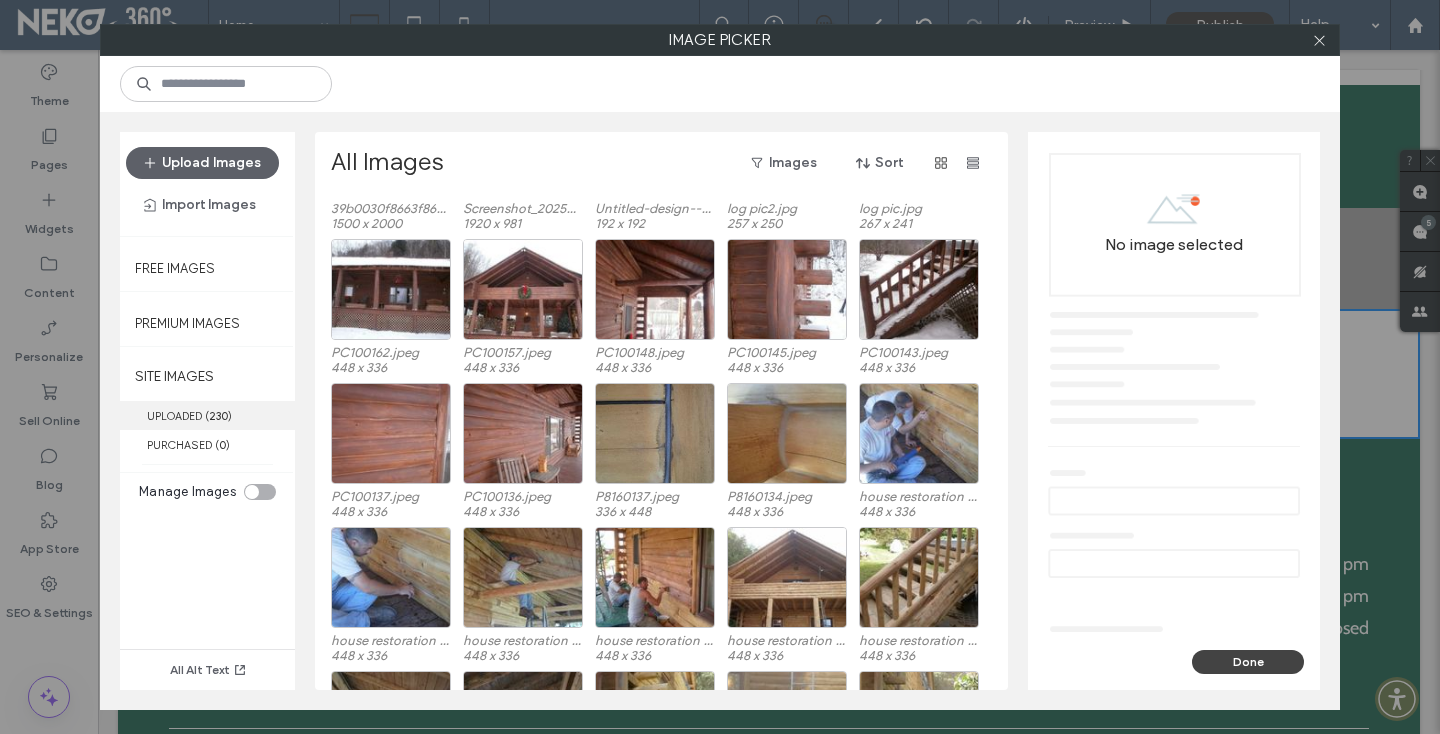 click on "UPLOADED ( 230 )" at bounding box center [207, 415] 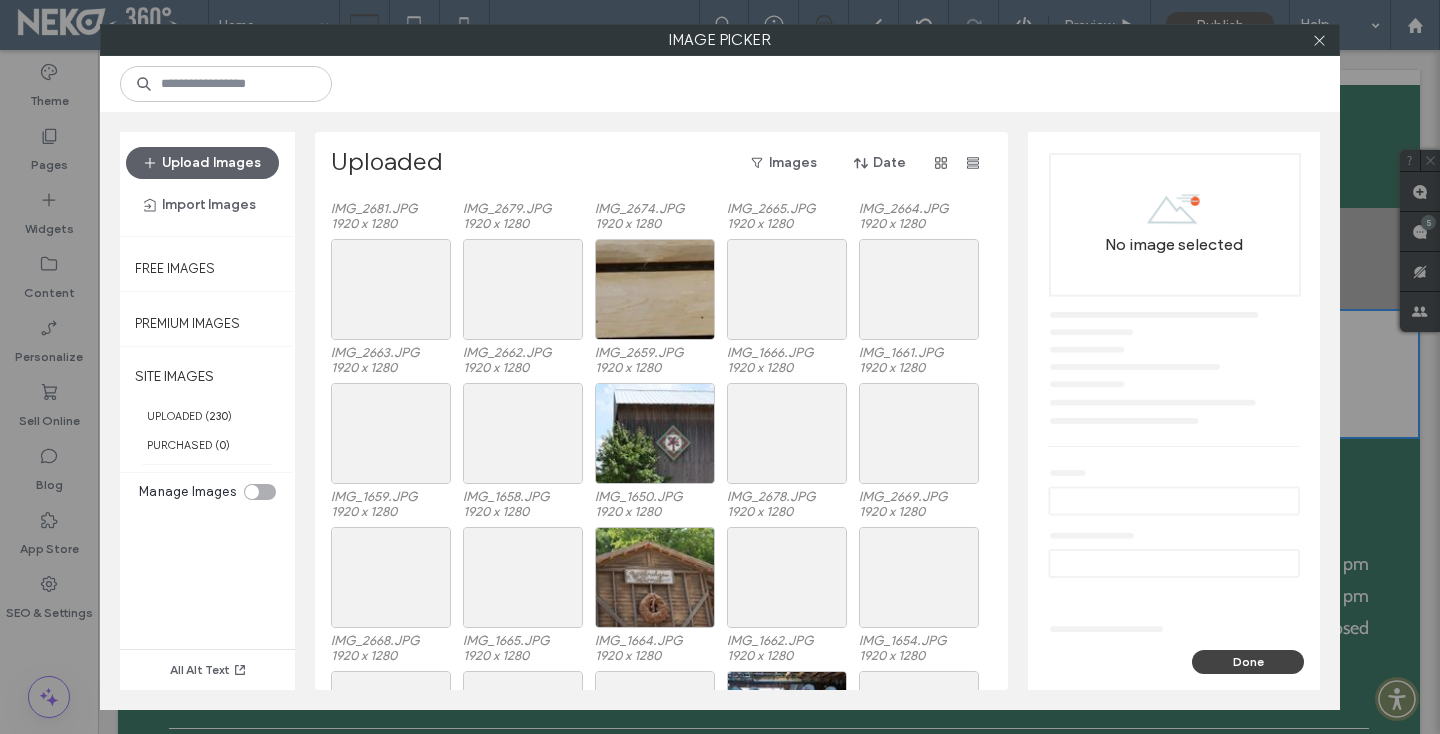 scroll, scrollTop: 2293, scrollLeft: 0, axis: vertical 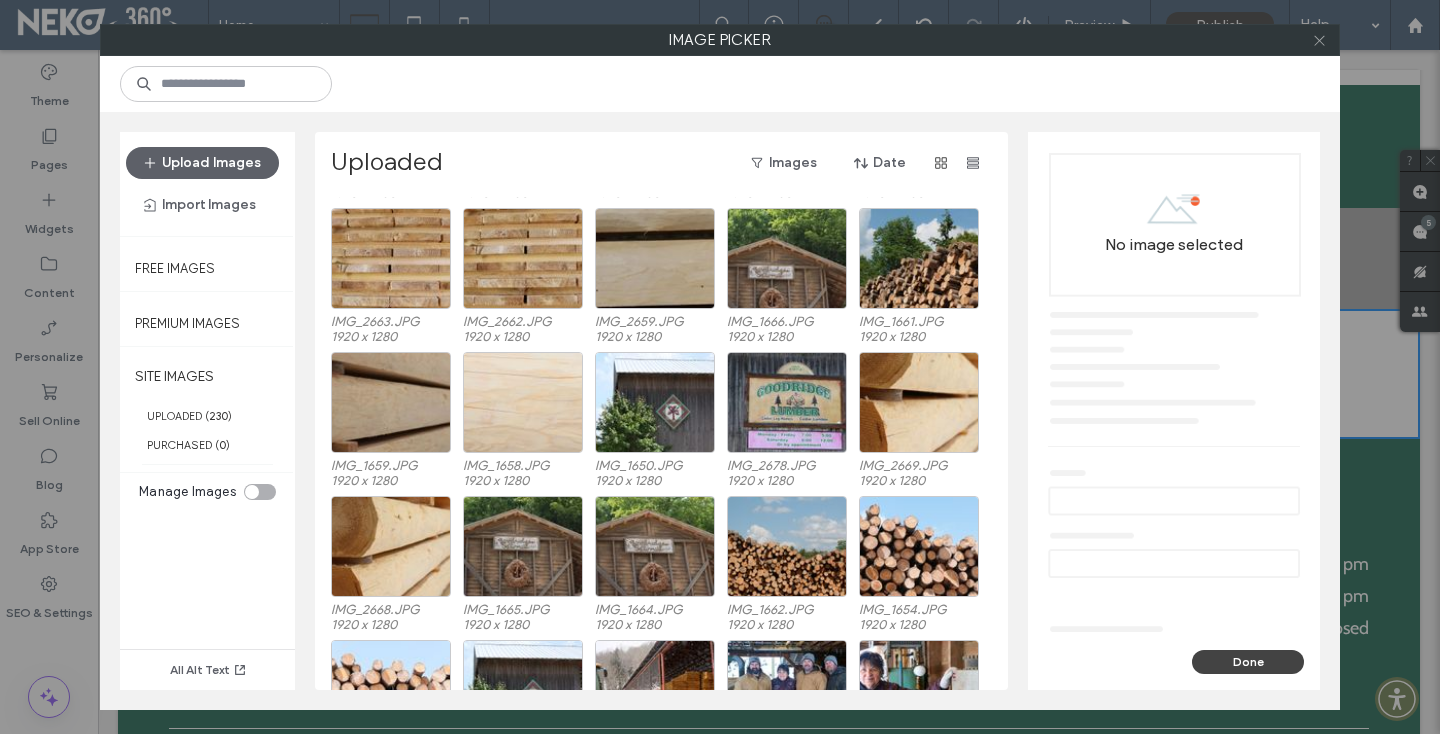 click 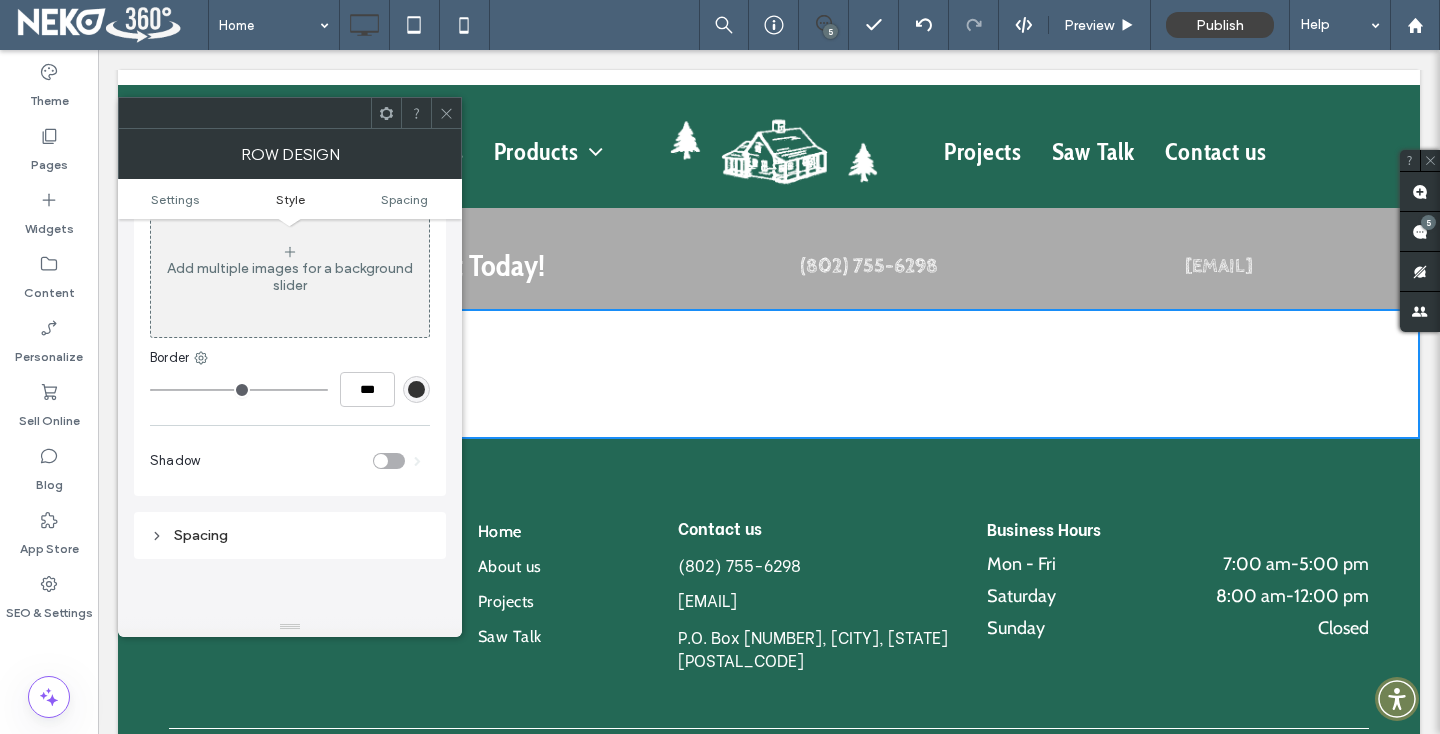 click 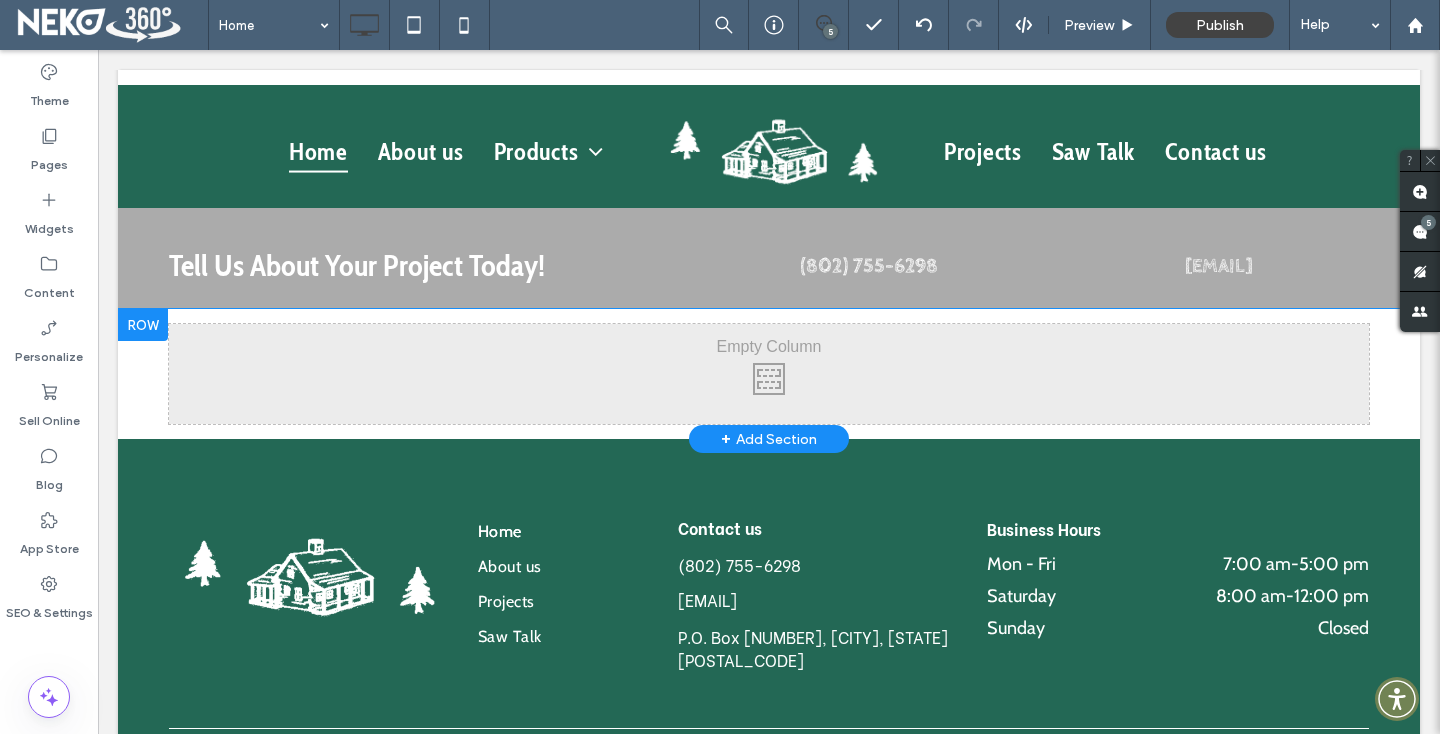 click at bounding box center [143, 325] 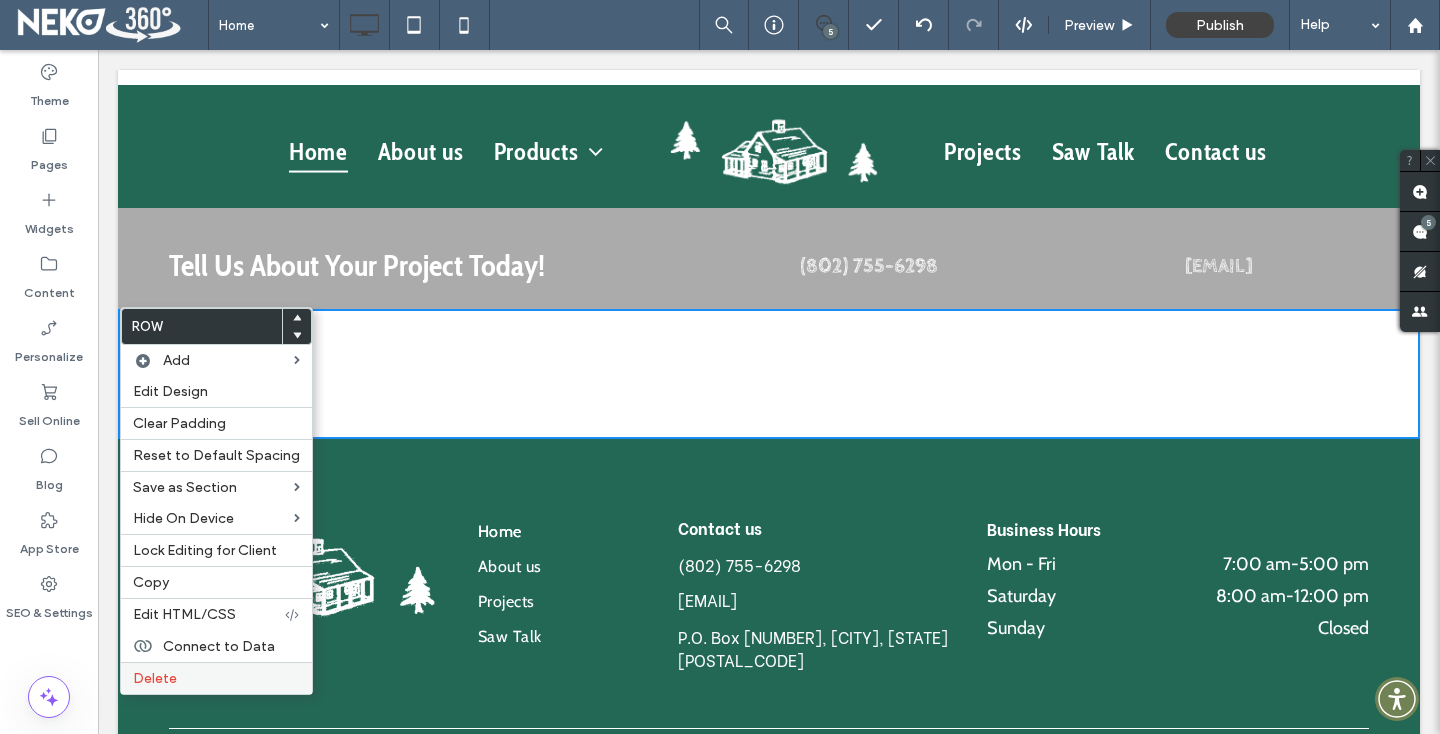 click on "Delete" at bounding box center [216, 678] 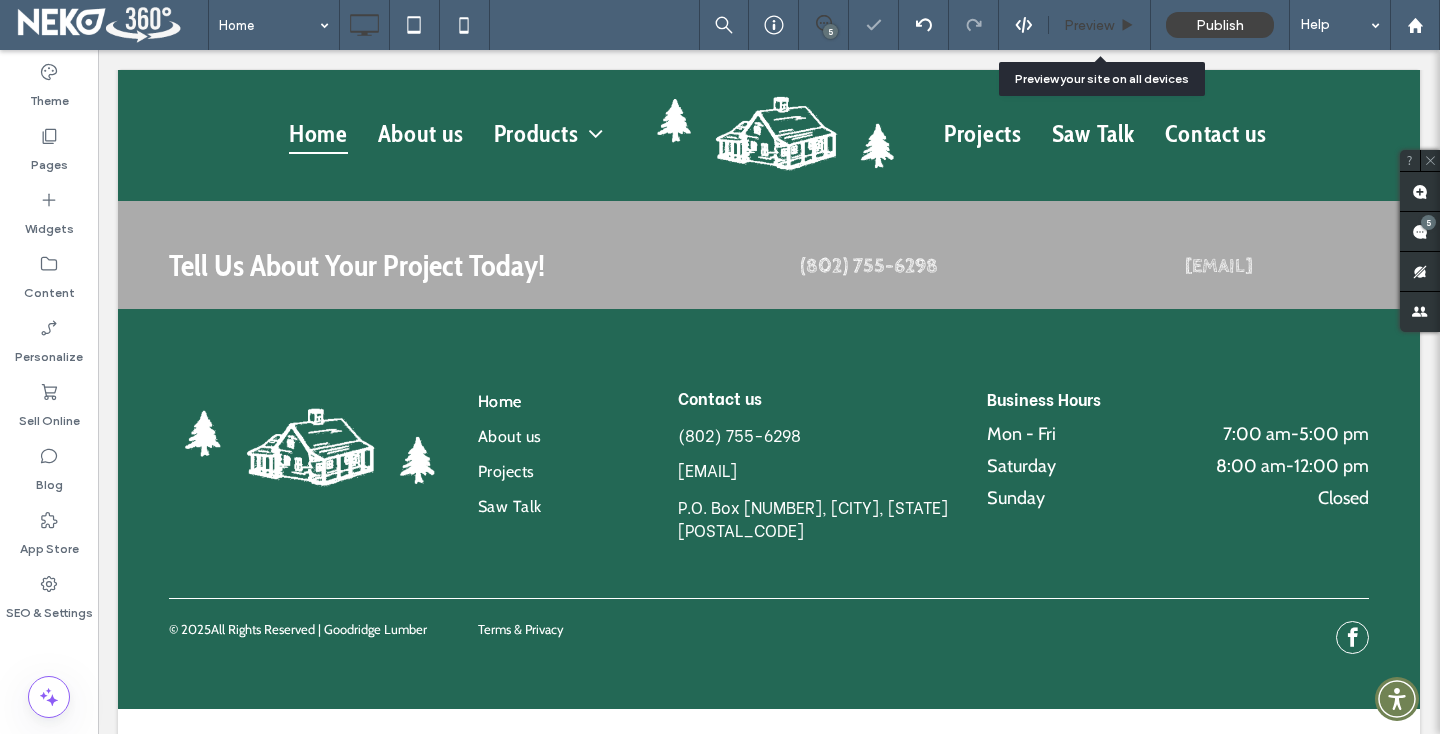 click on "Preview" at bounding box center (1089, 25) 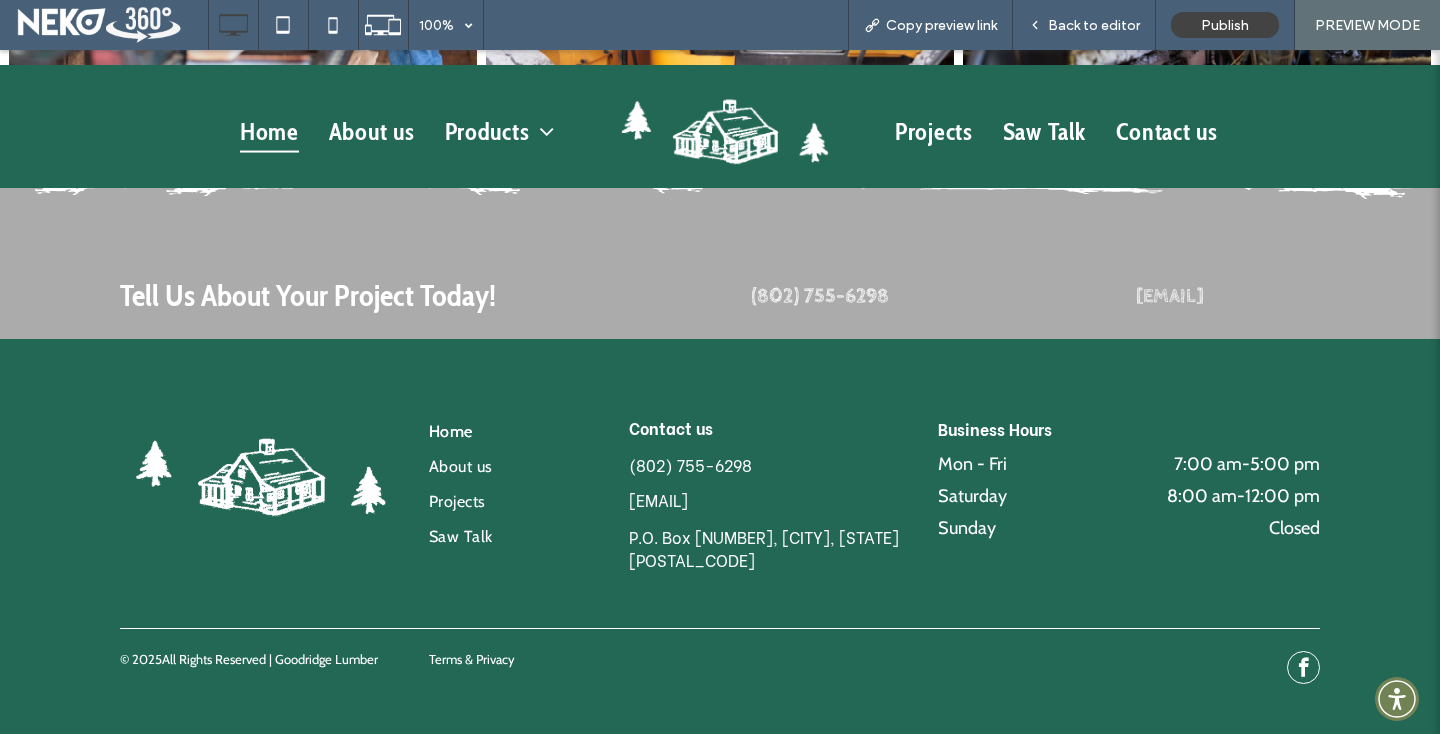 scroll, scrollTop: 5719, scrollLeft: 0, axis: vertical 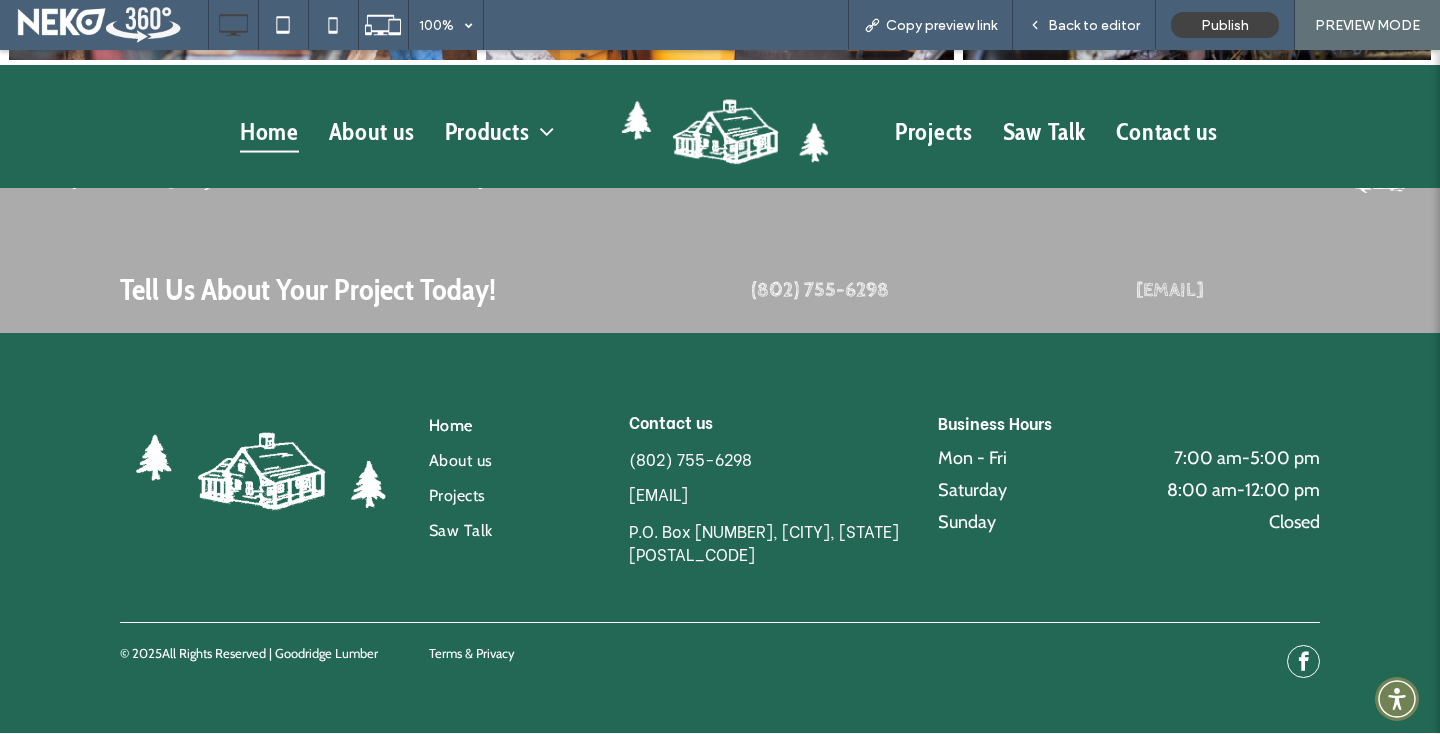 click at bounding box center (725, 131) 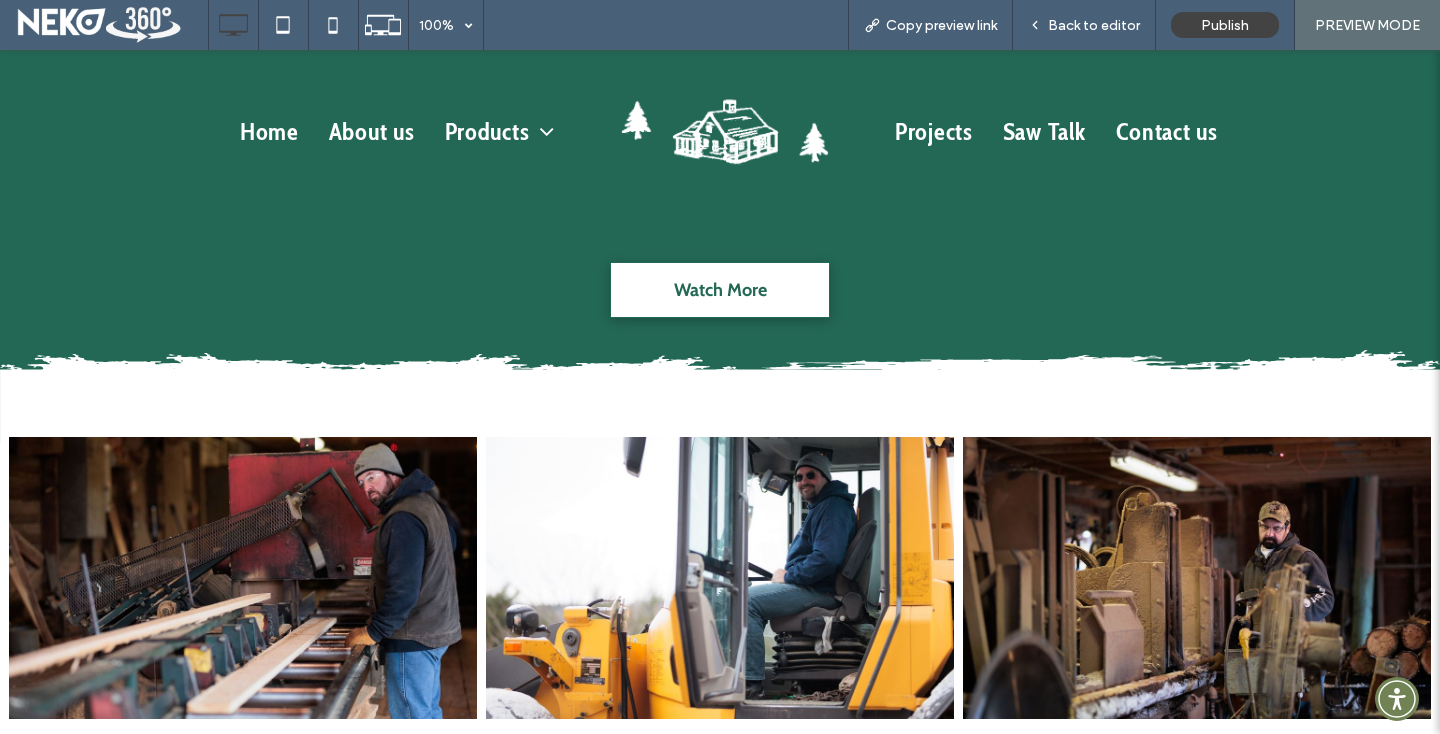 scroll, scrollTop: 5765, scrollLeft: 0, axis: vertical 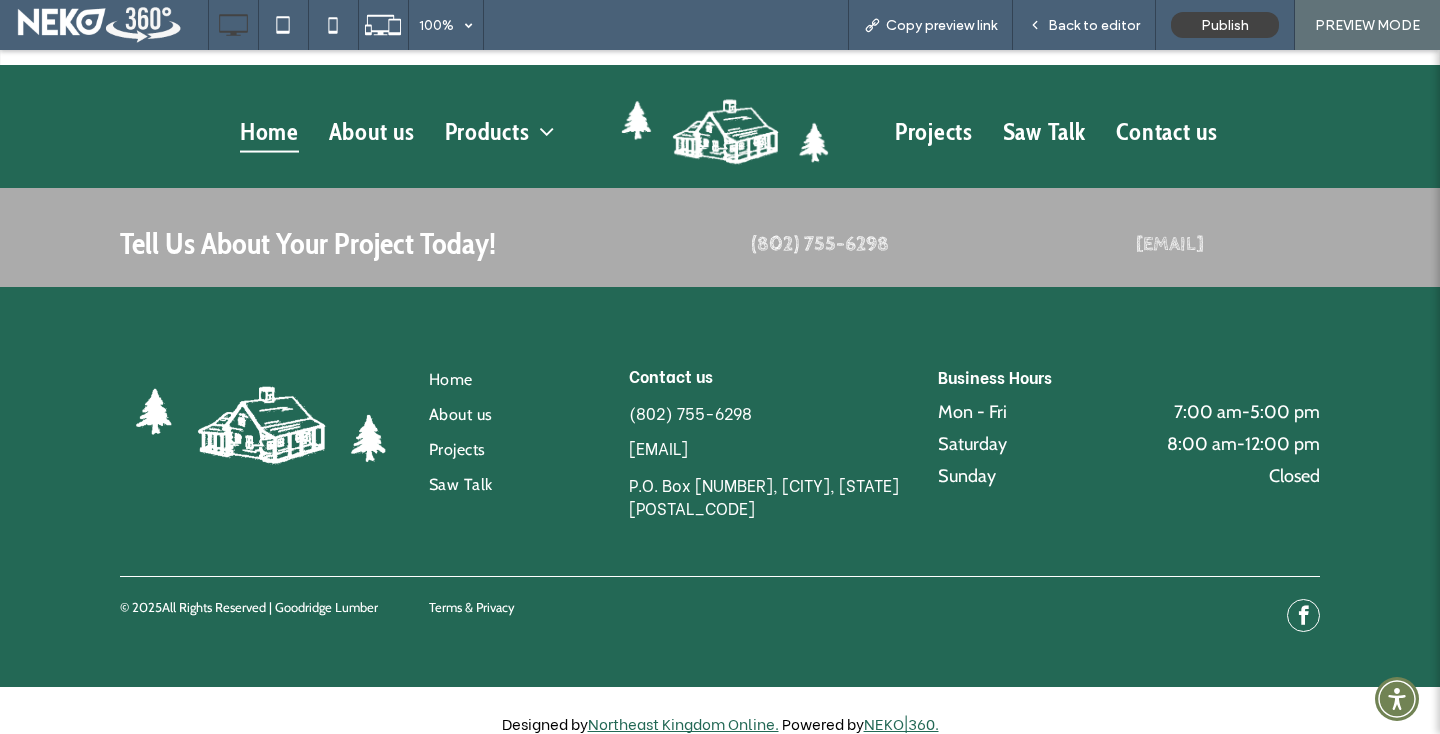 click on "Home" at bounding box center [269, 131] 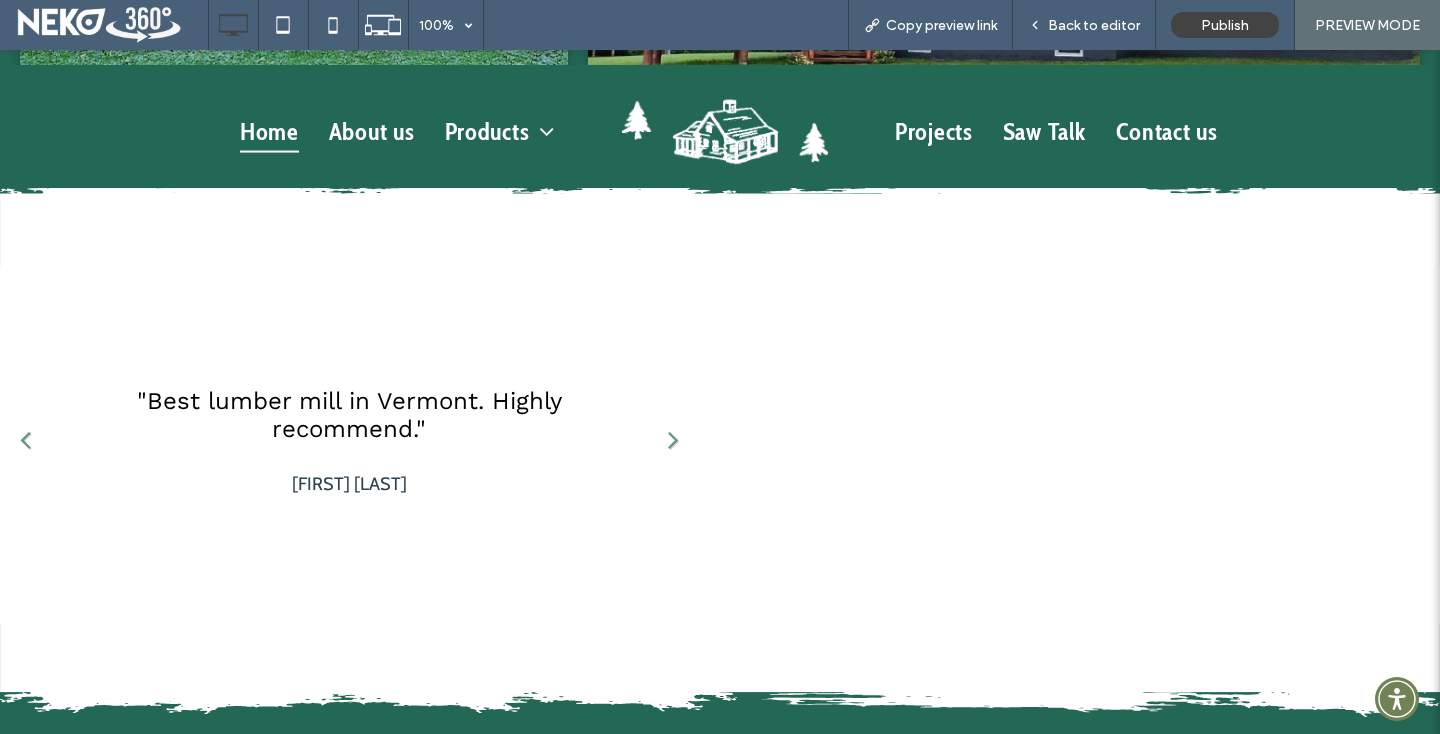 scroll, scrollTop: 4445, scrollLeft: 0, axis: vertical 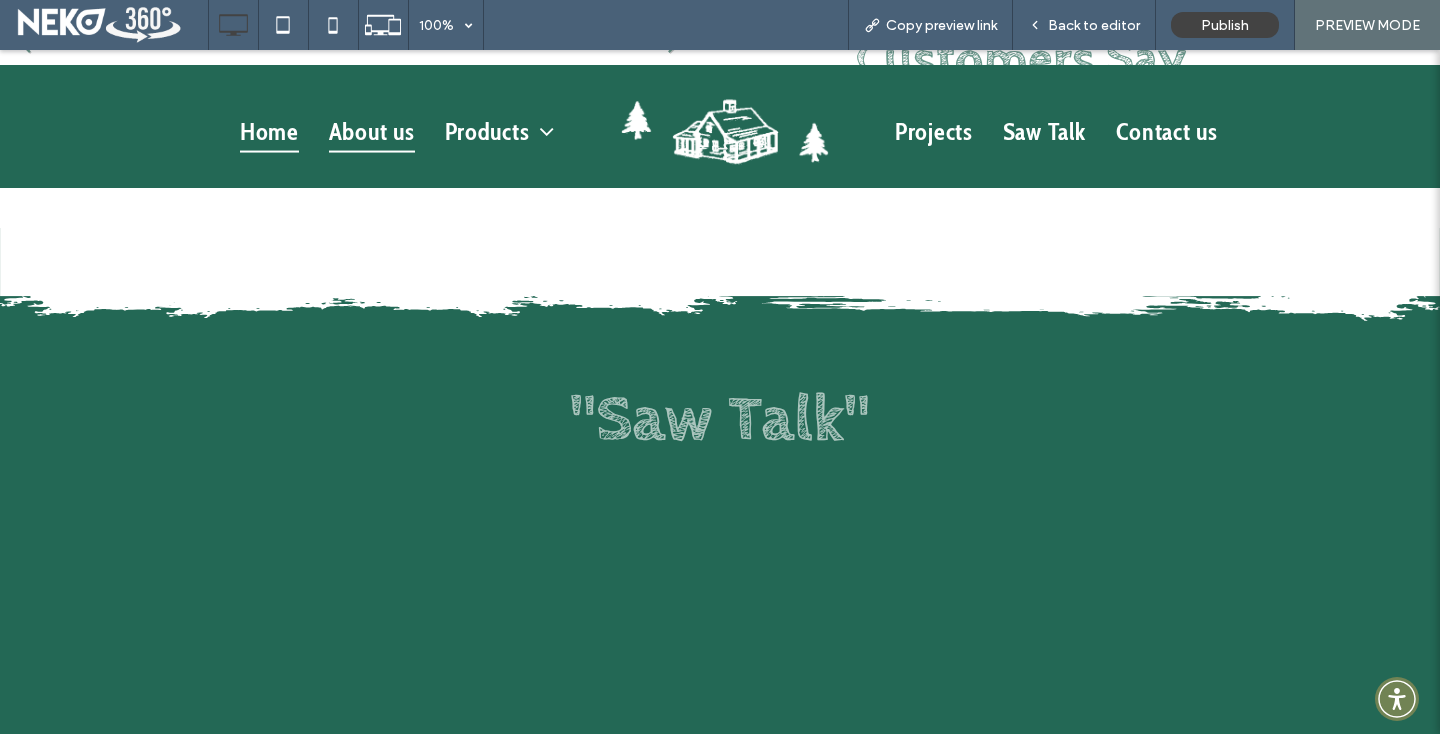click on "About us" at bounding box center [372, 131] 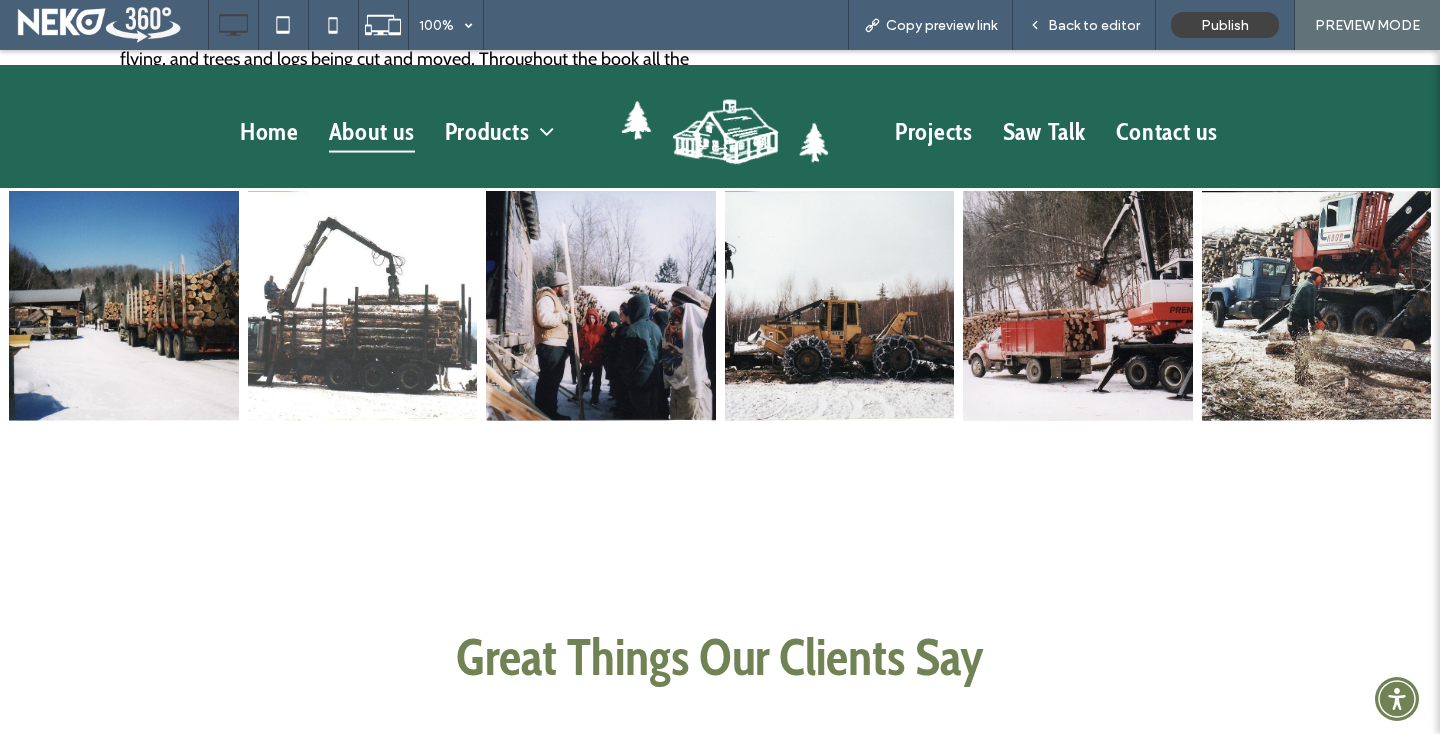 scroll, scrollTop: 4716, scrollLeft: 0, axis: vertical 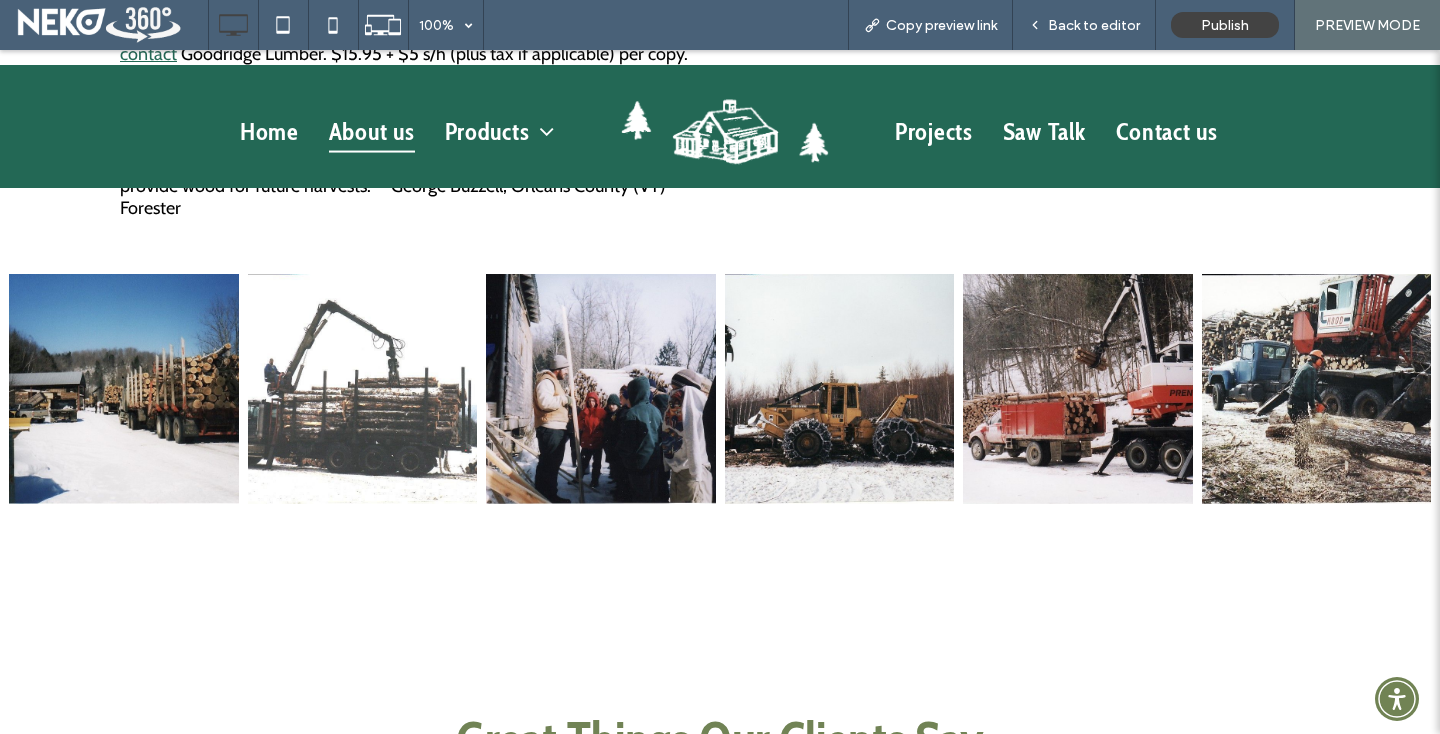 click on "Projects
Saw Talk
Contact us" at bounding box center (1145, 131) 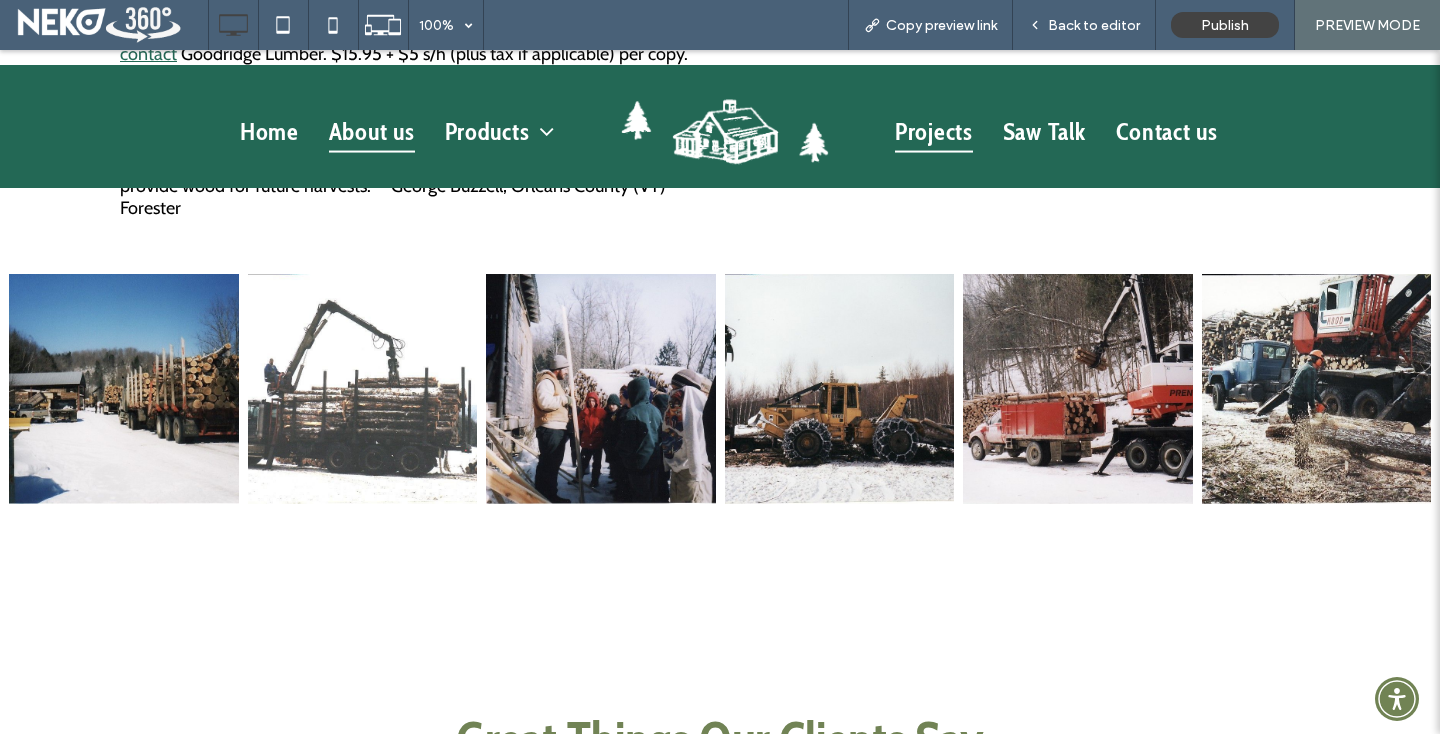 click on "Projects" at bounding box center [934, 131] 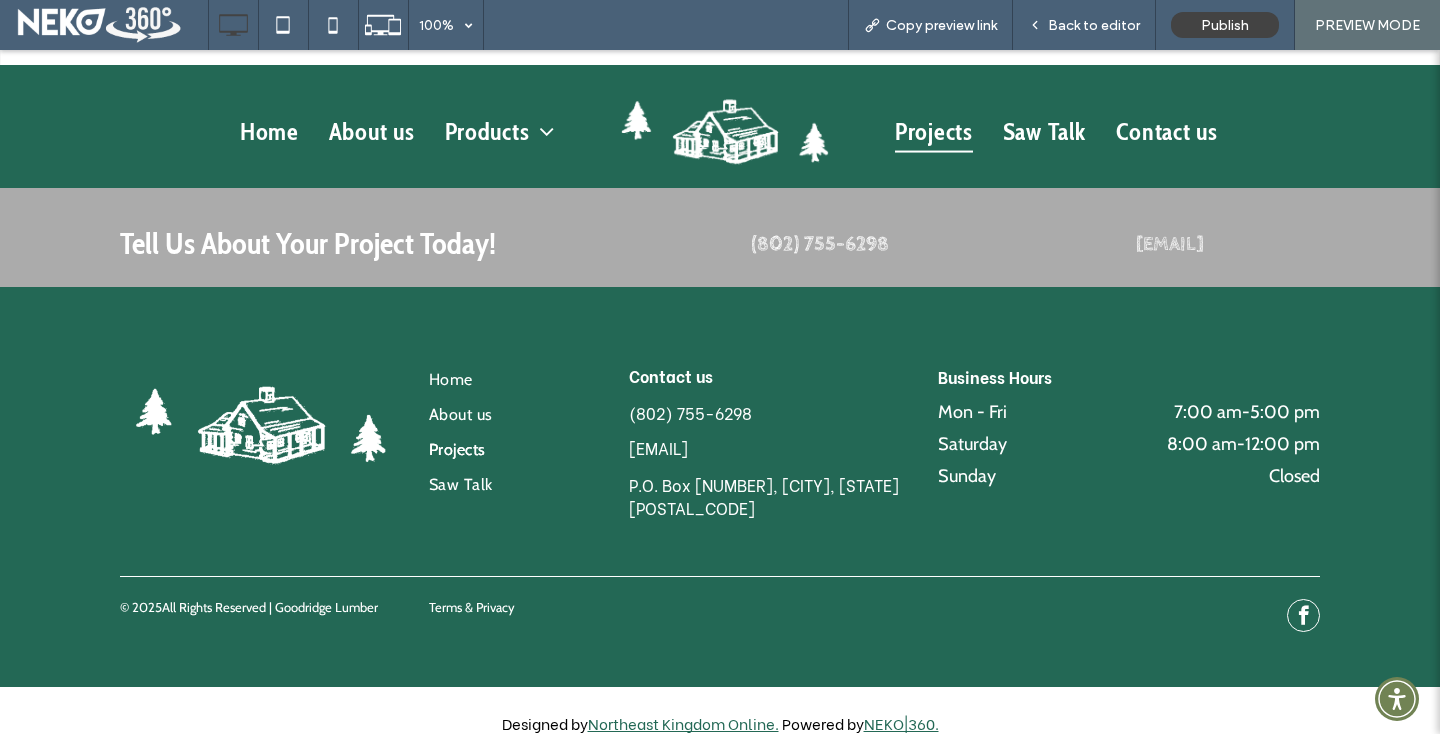 scroll, scrollTop: 3042, scrollLeft: 0, axis: vertical 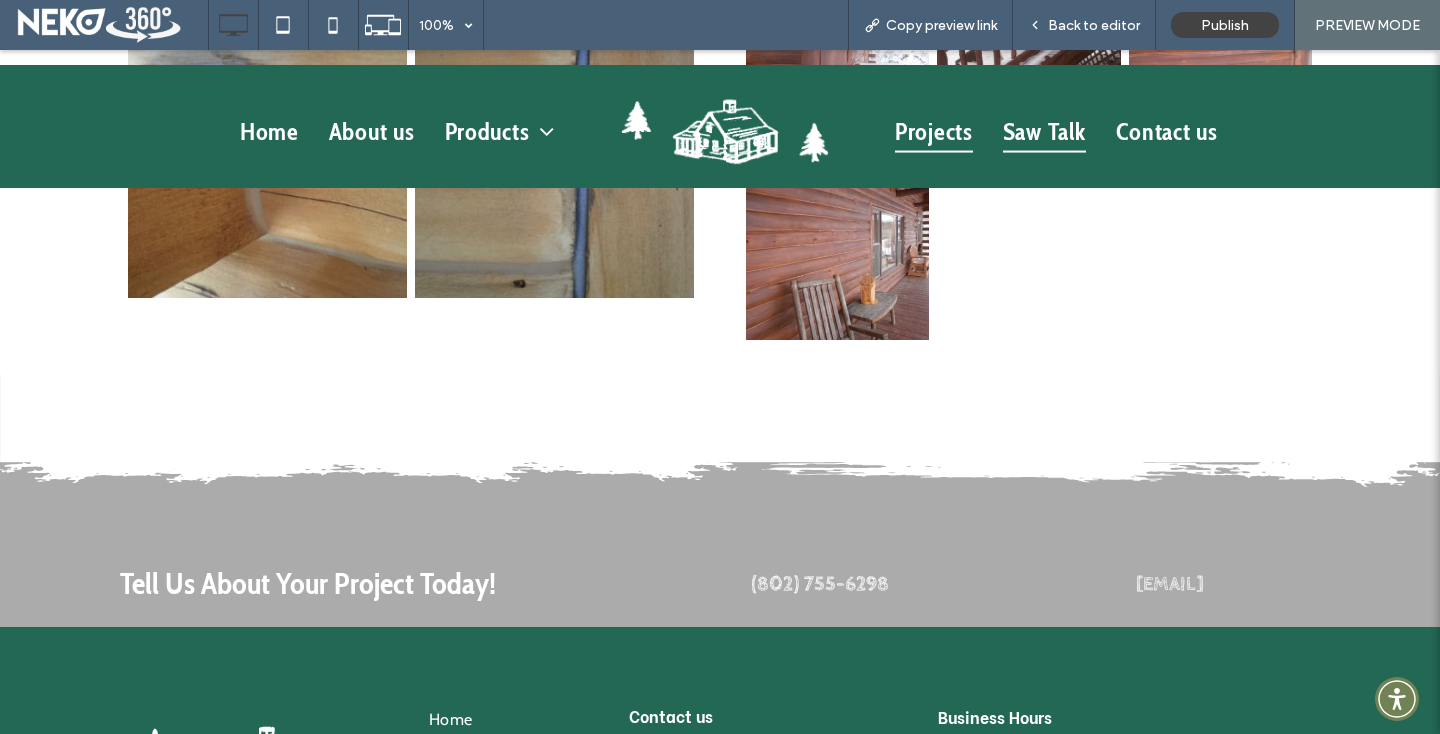 click on "Saw Talk" at bounding box center (1044, 131) 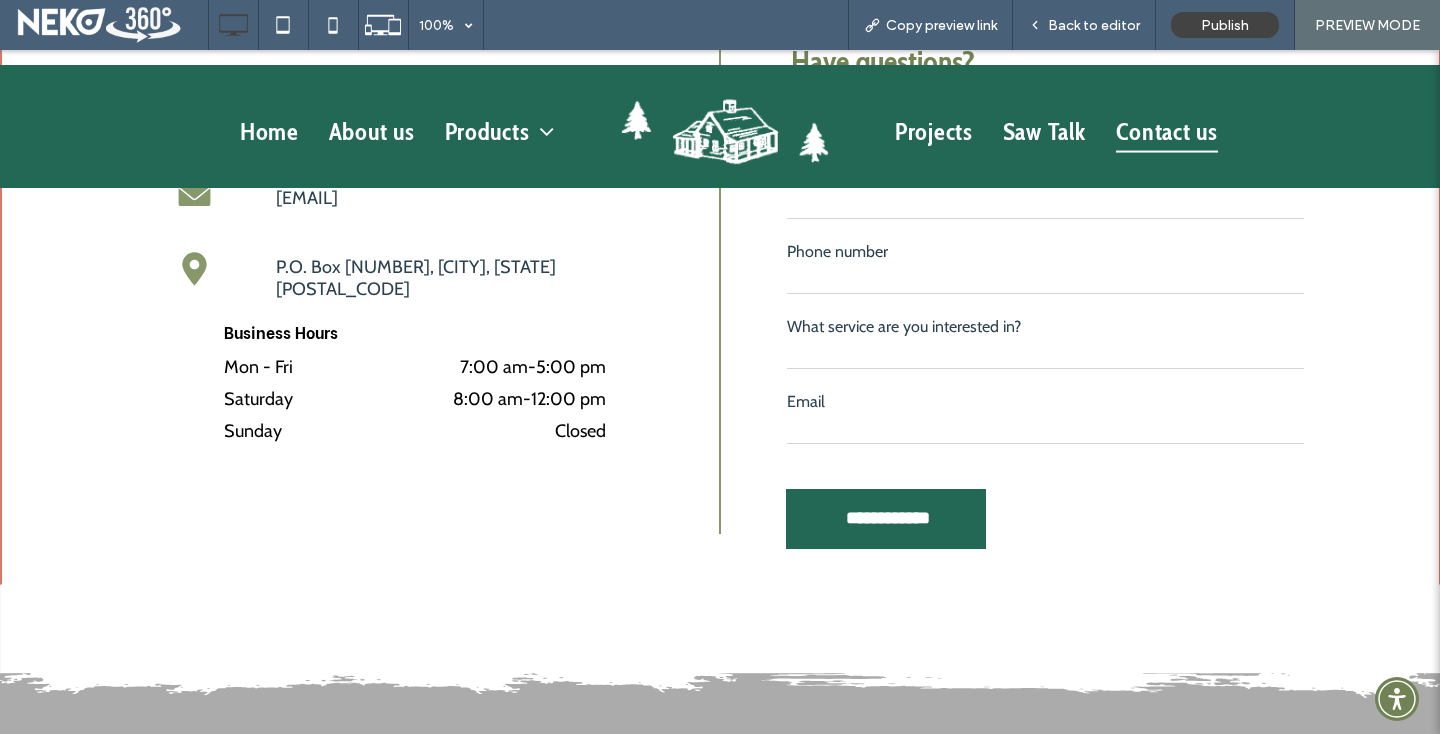 scroll, scrollTop: 470, scrollLeft: 0, axis: vertical 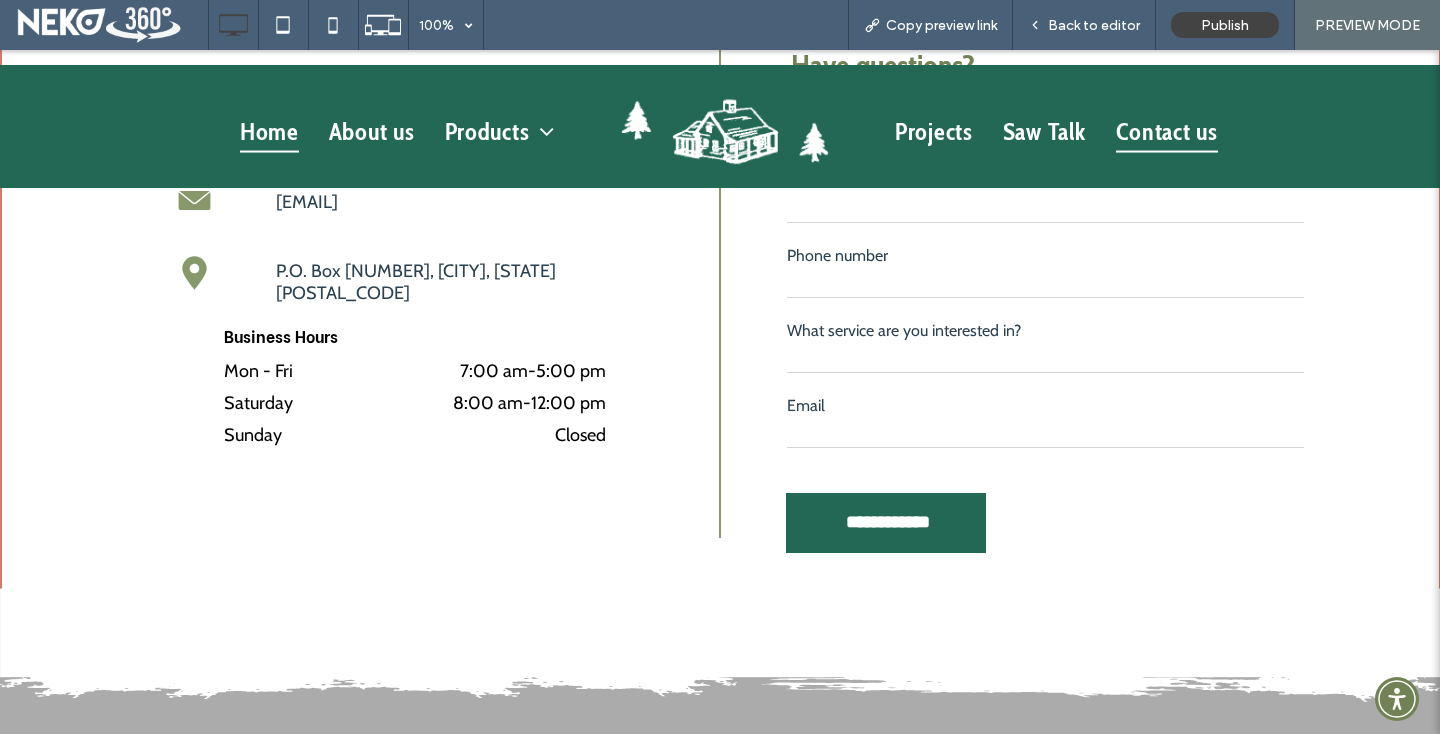 click on "Home" at bounding box center [269, 131] 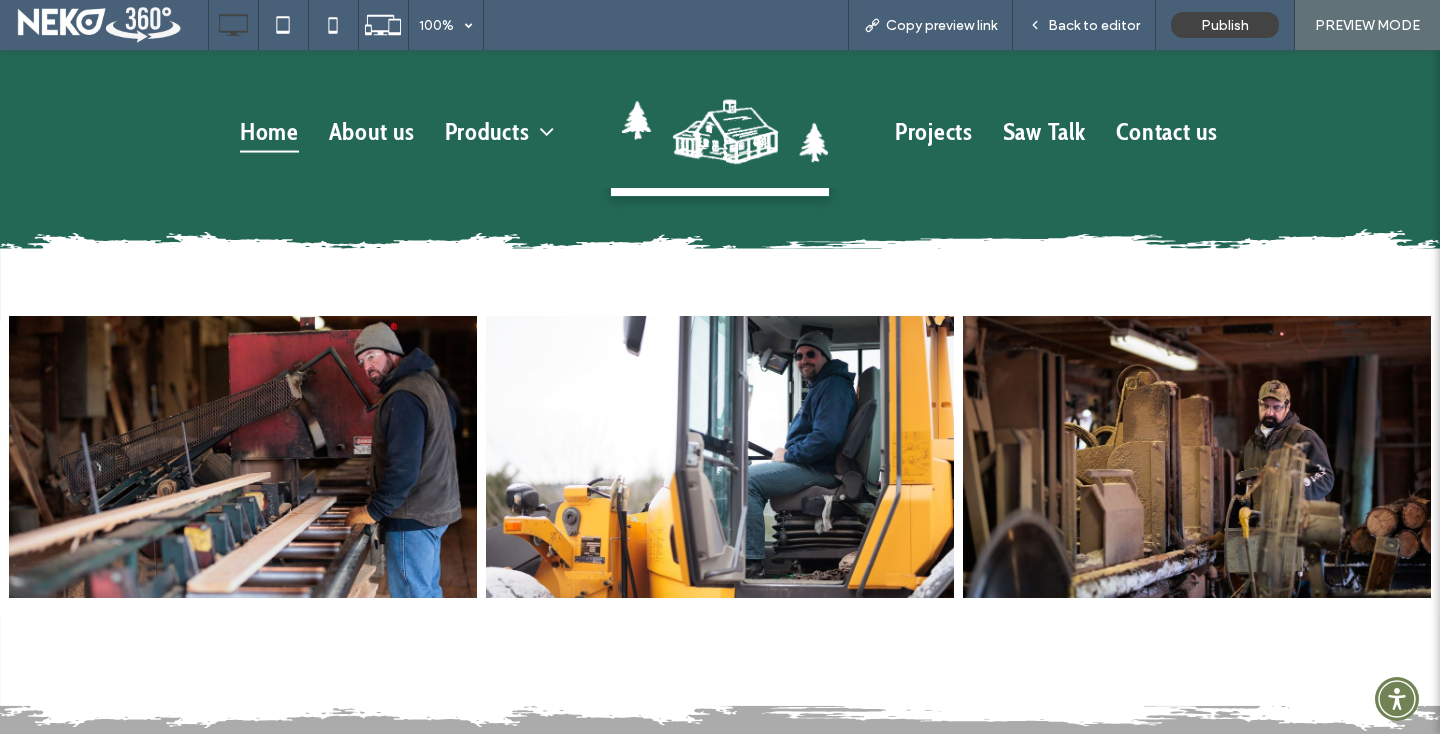 scroll, scrollTop: 5177, scrollLeft: 0, axis: vertical 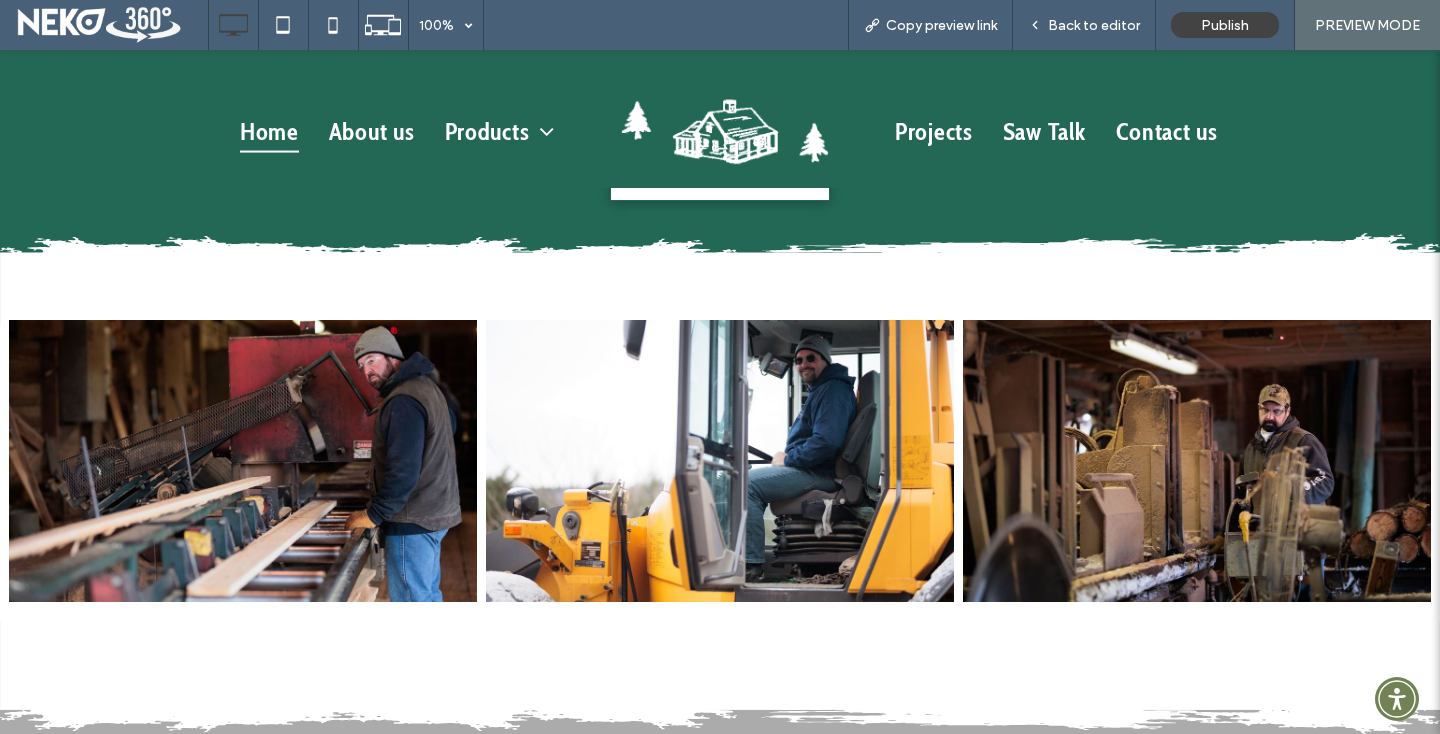 click at bounding box center [243, 461] 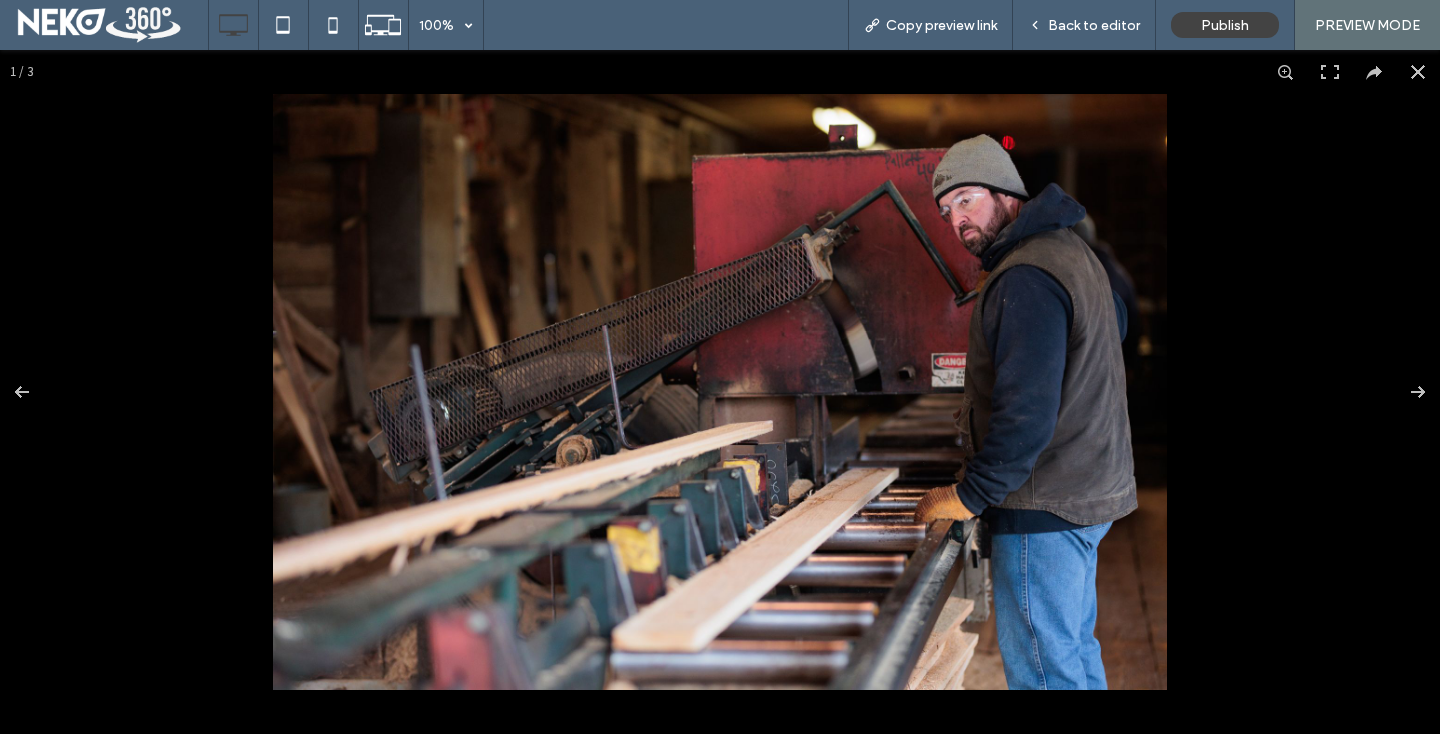 scroll, scrollTop: 5217, scrollLeft: 0, axis: vertical 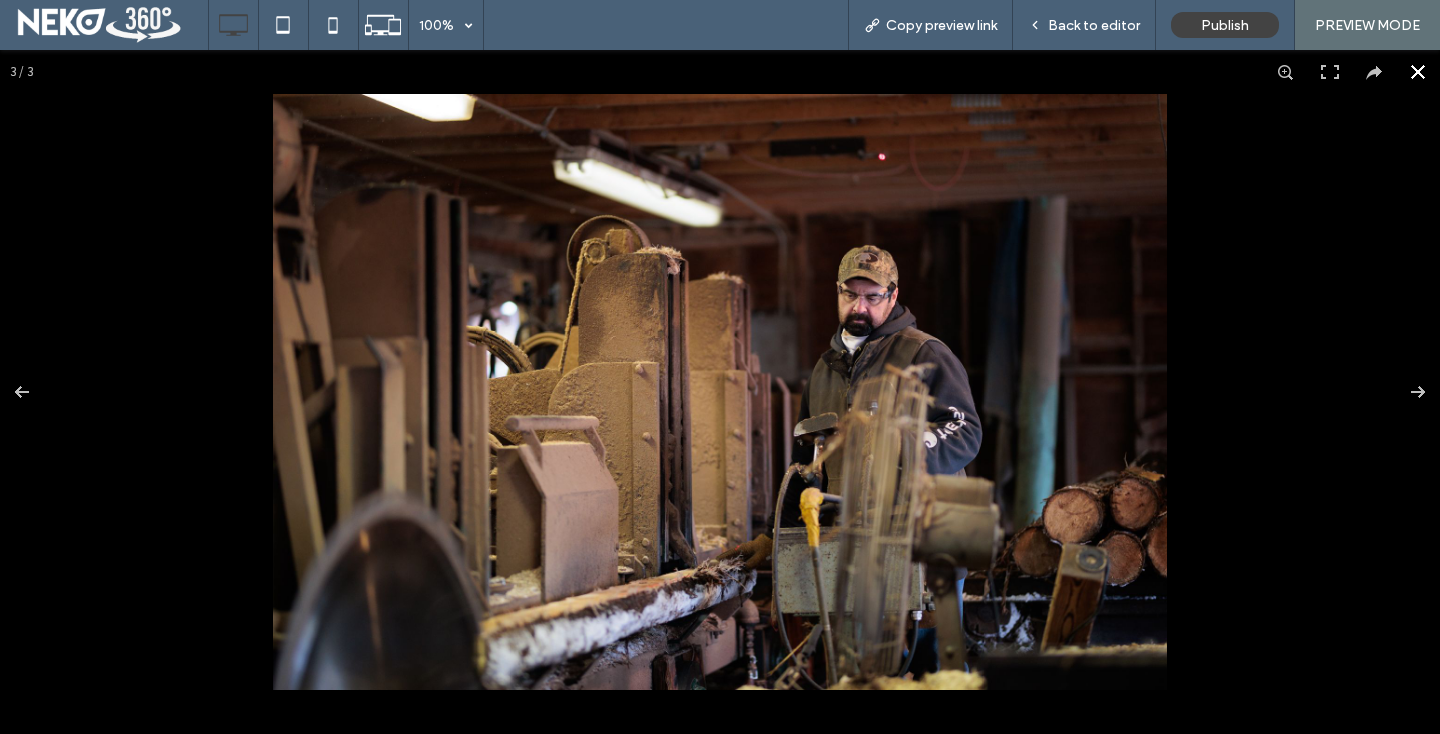 click at bounding box center (720, 392) 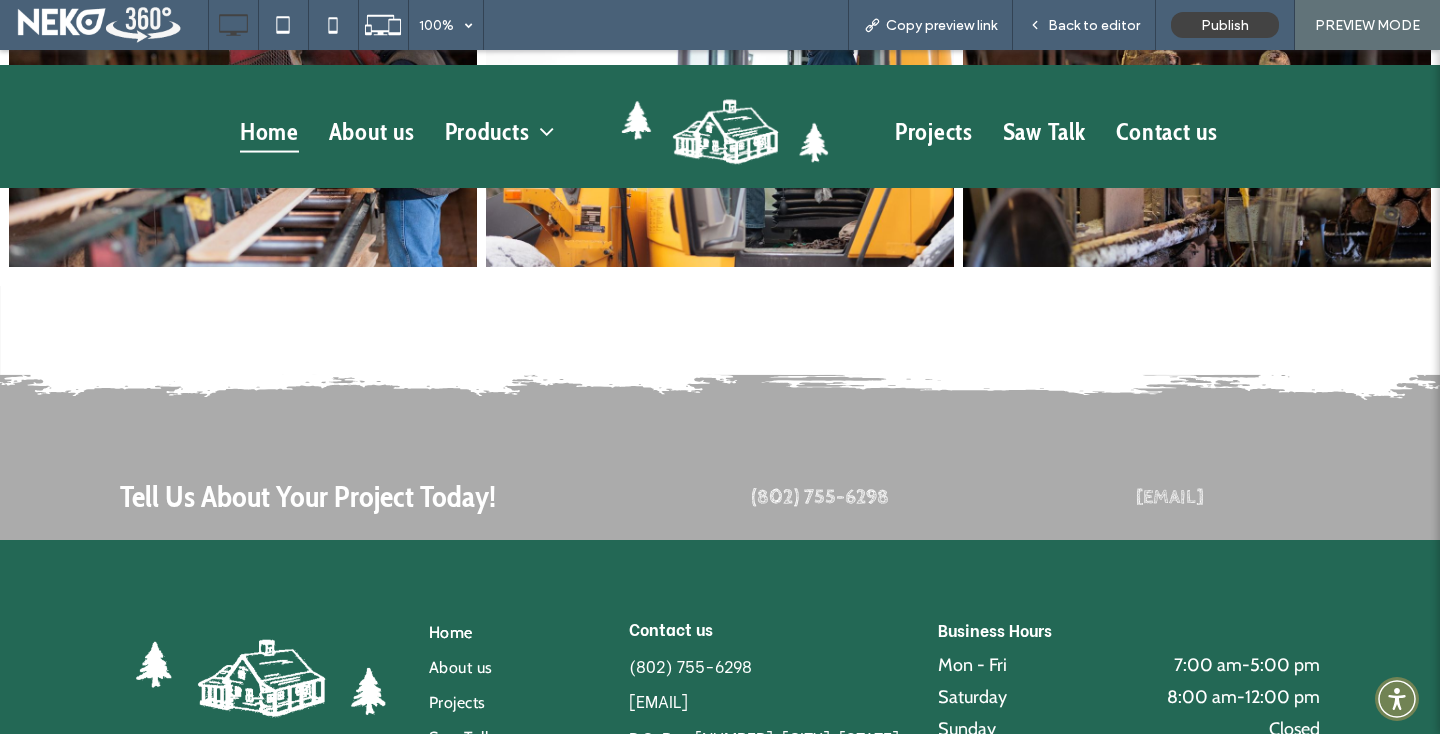 scroll, scrollTop: 5197, scrollLeft: 0, axis: vertical 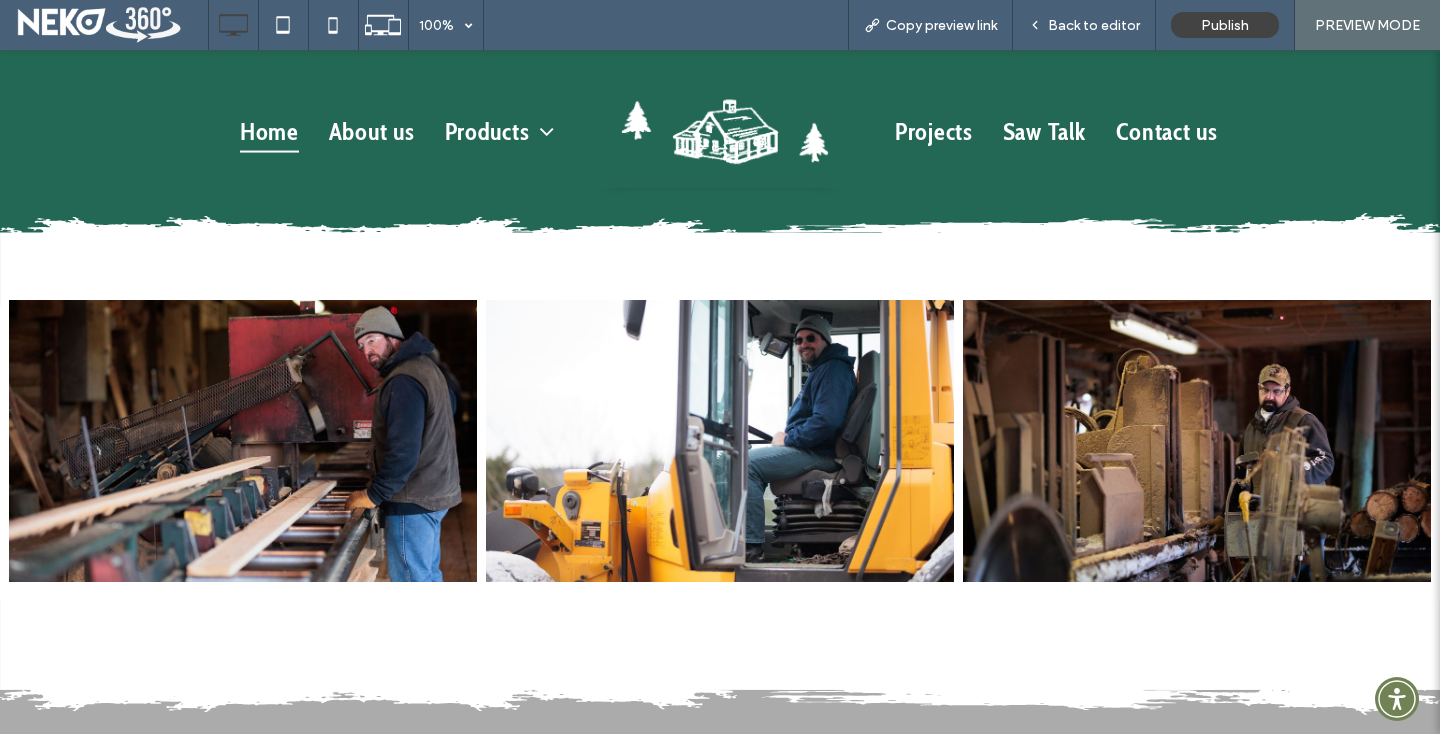 click at bounding box center (243, 441) 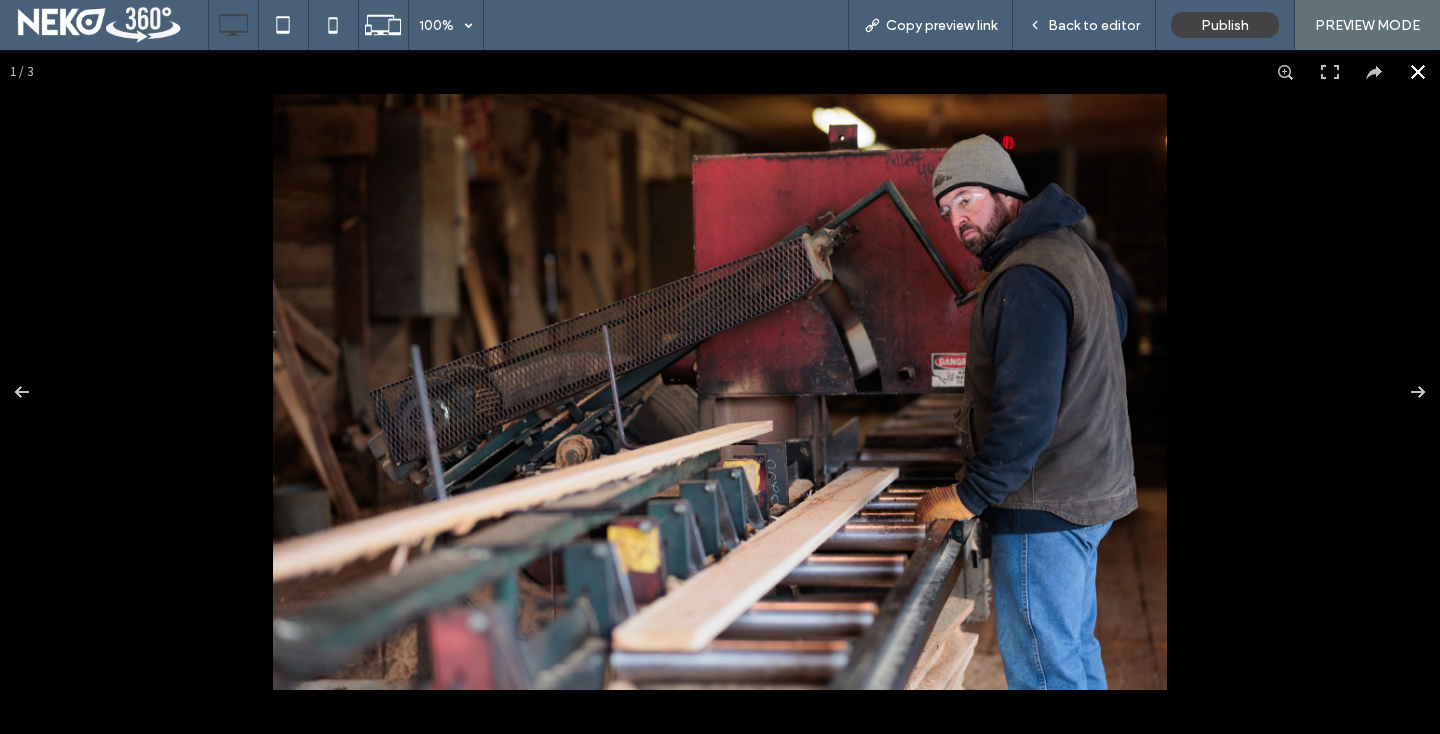 click at bounding box center [720, 392] 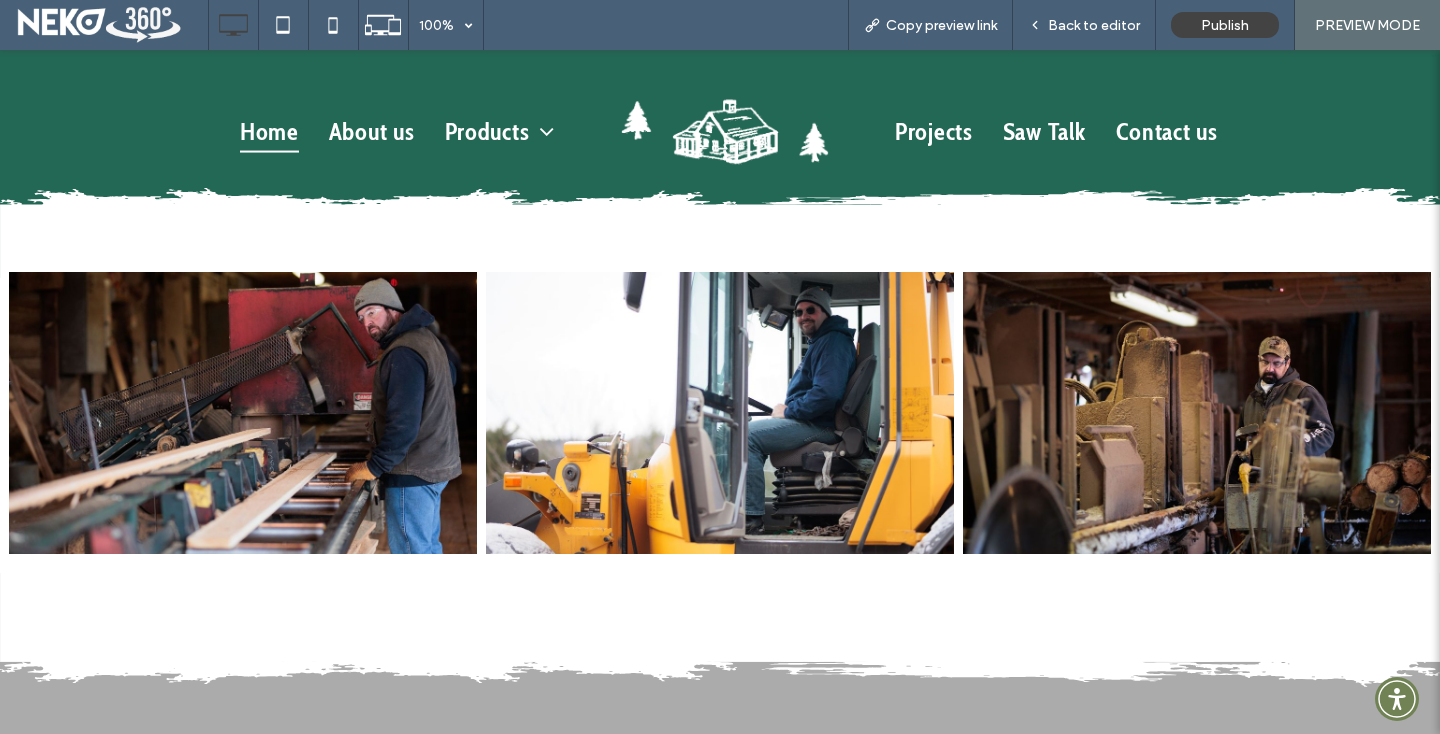 scroll, scrollTop: 5536, scrollLeft: 0, axis: vertical 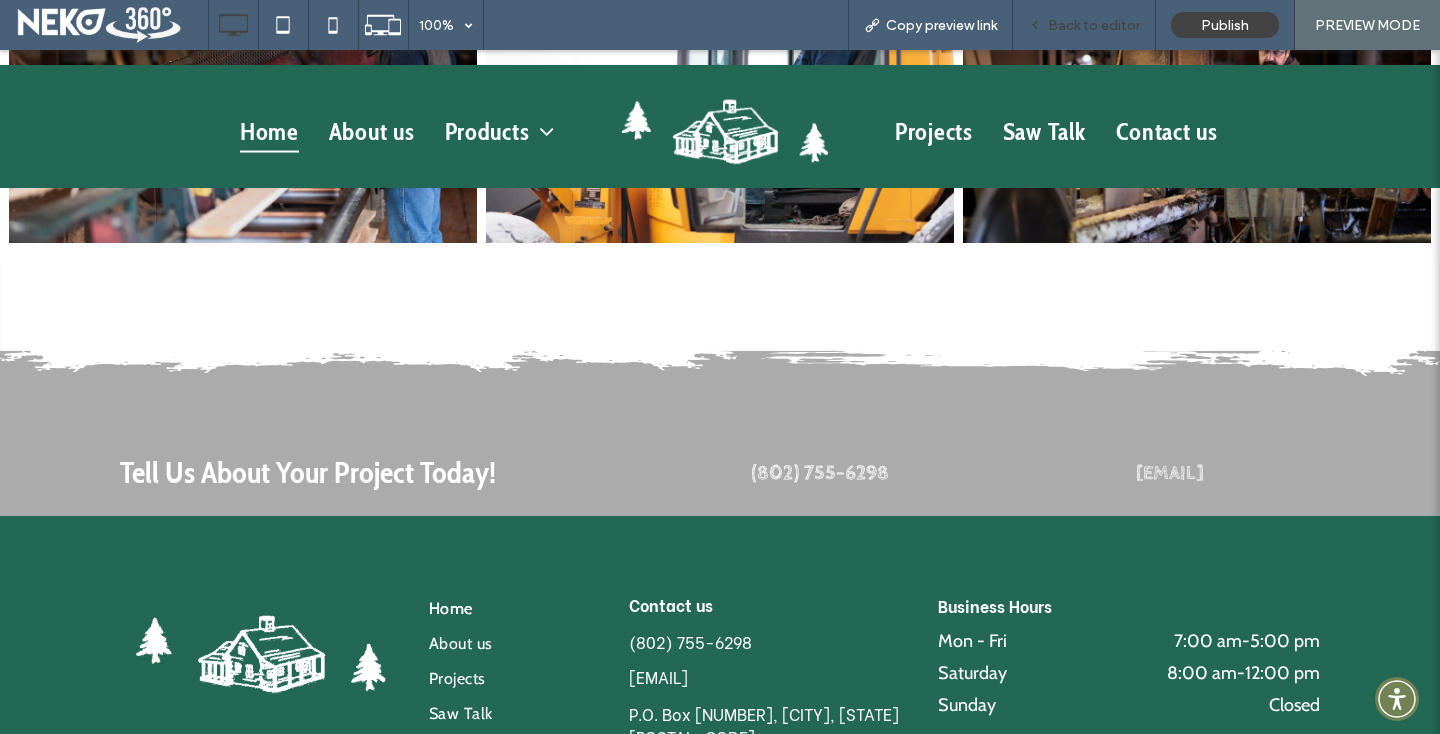 click on "Back to editor" at bounding box center [1084, 25] 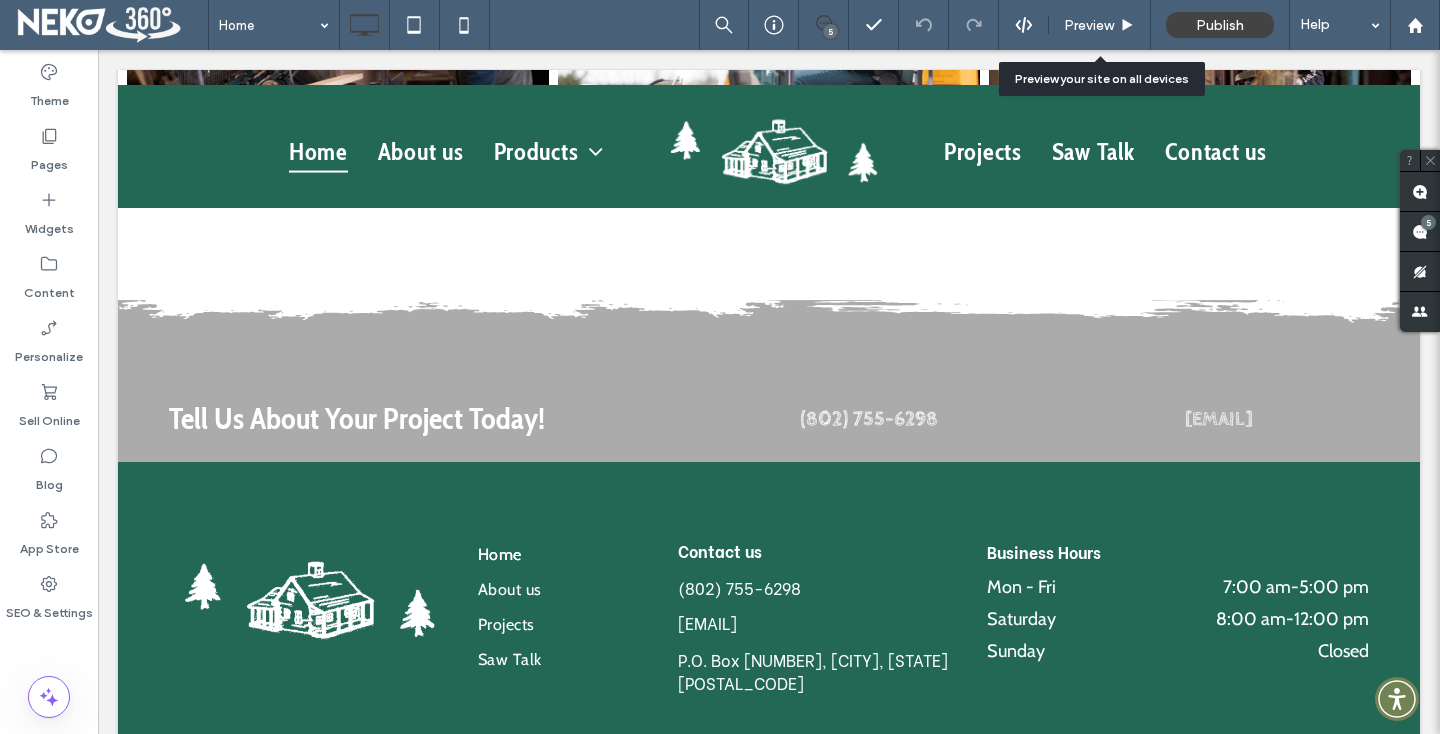 scroll, scrollTop: 5460, scrollLeft: 0, axis: vertical 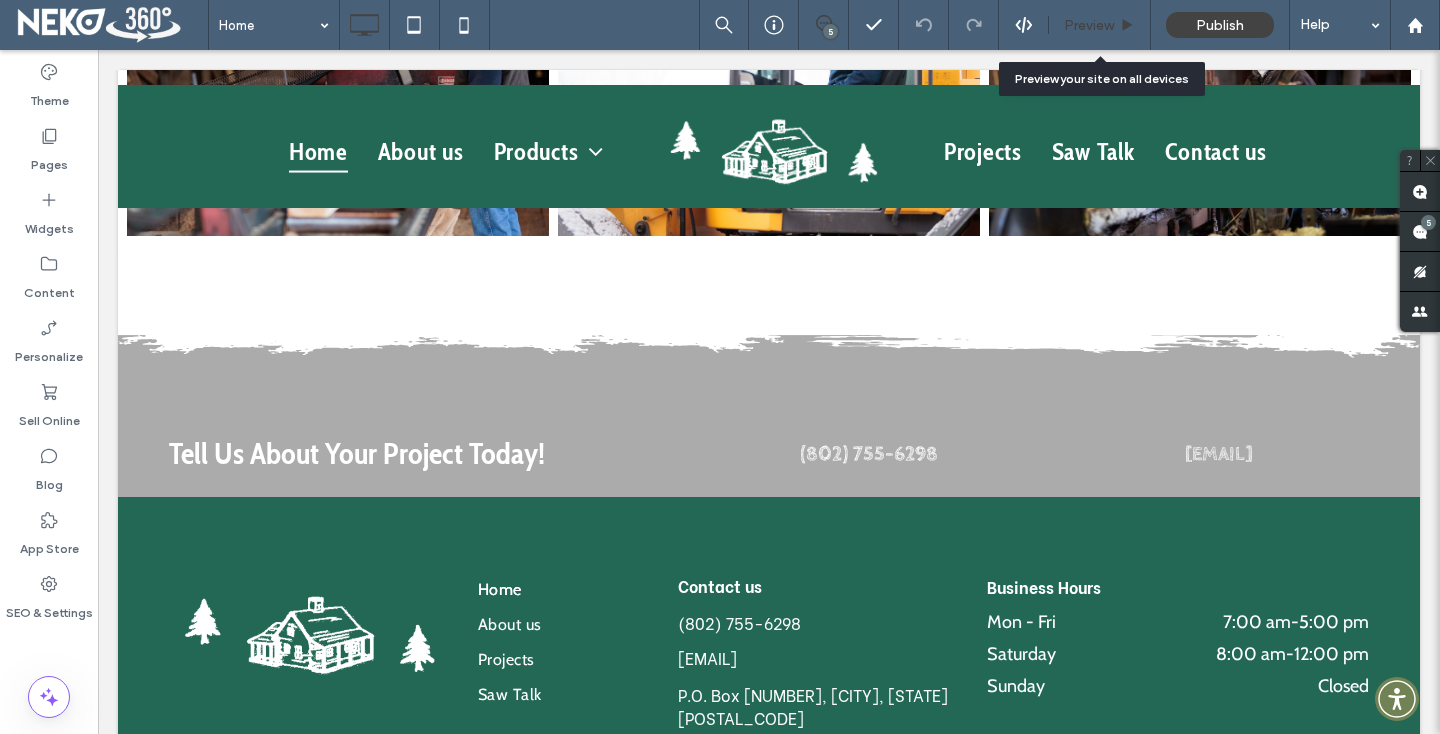 click on "Preview" at bounding box center [1089, 25] 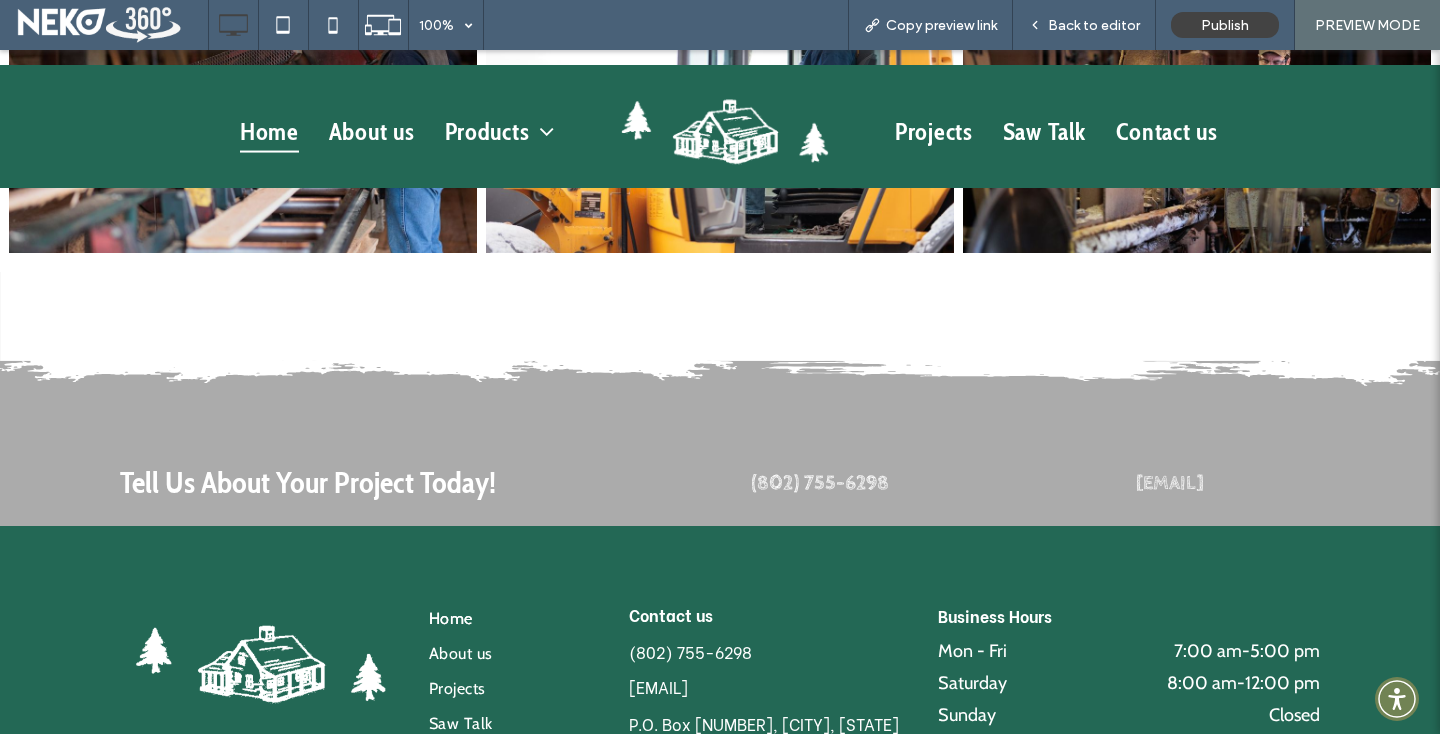 scroll, scrollTop: 5531, scrollLeft: 0, axis: vertical 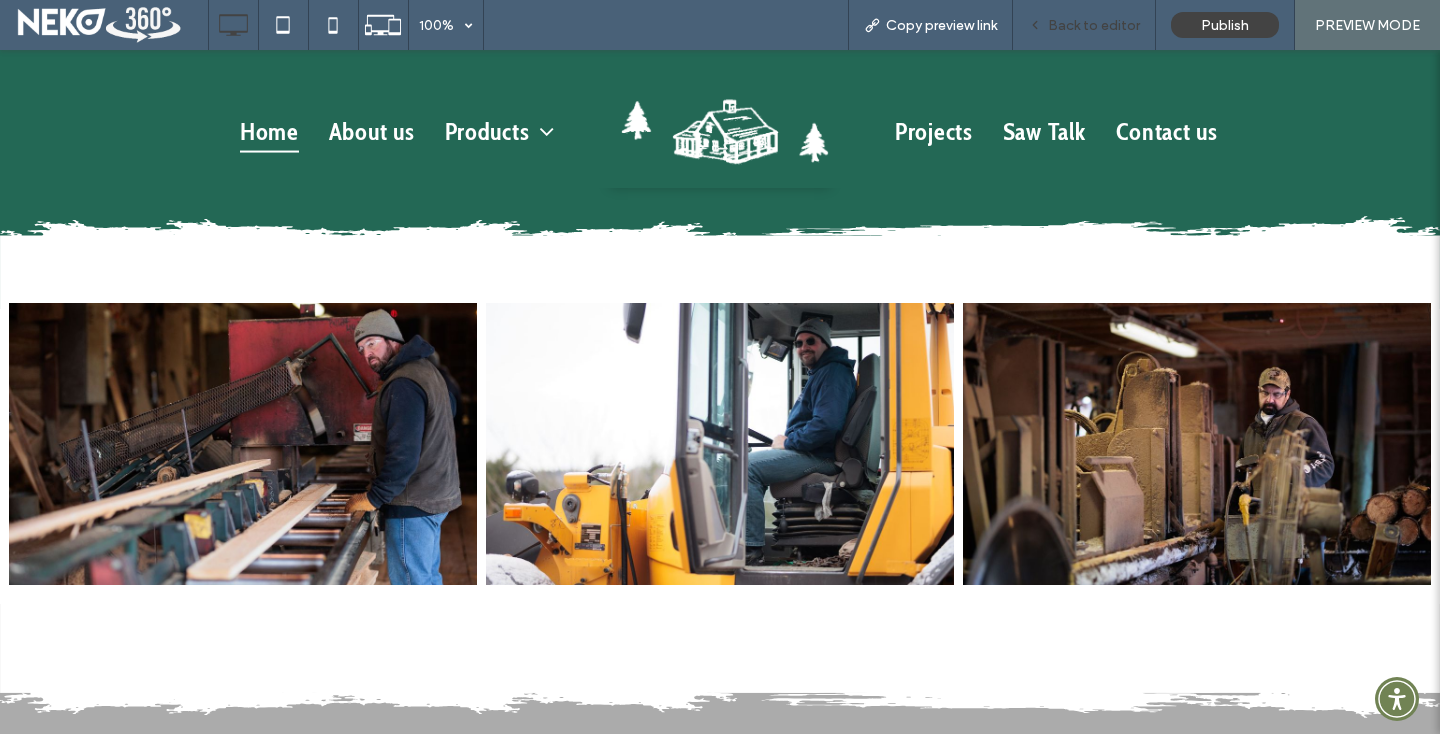 click on "Back to editor" at bounding box center [1094, 25] 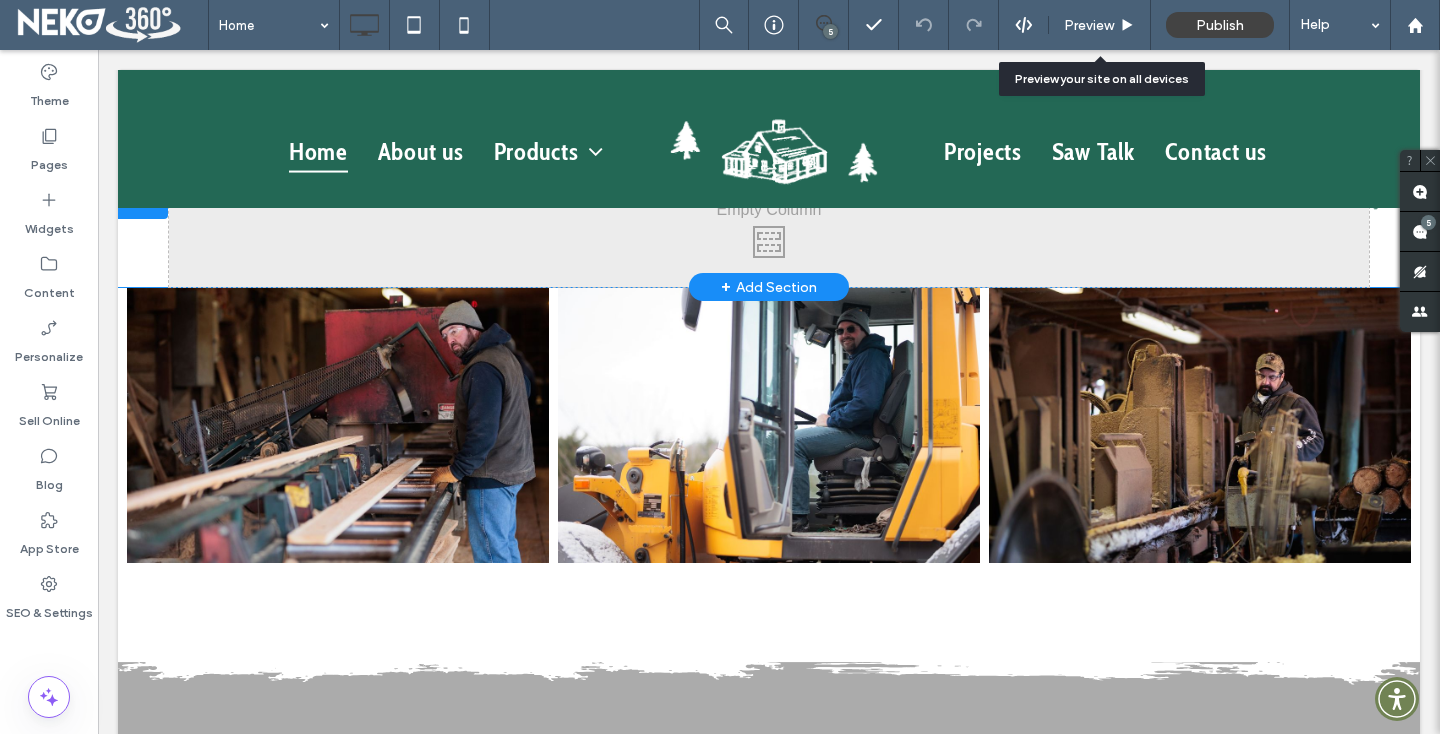 scroll, scrollTop: 5122, scrollLeft: 0, axis: vertical 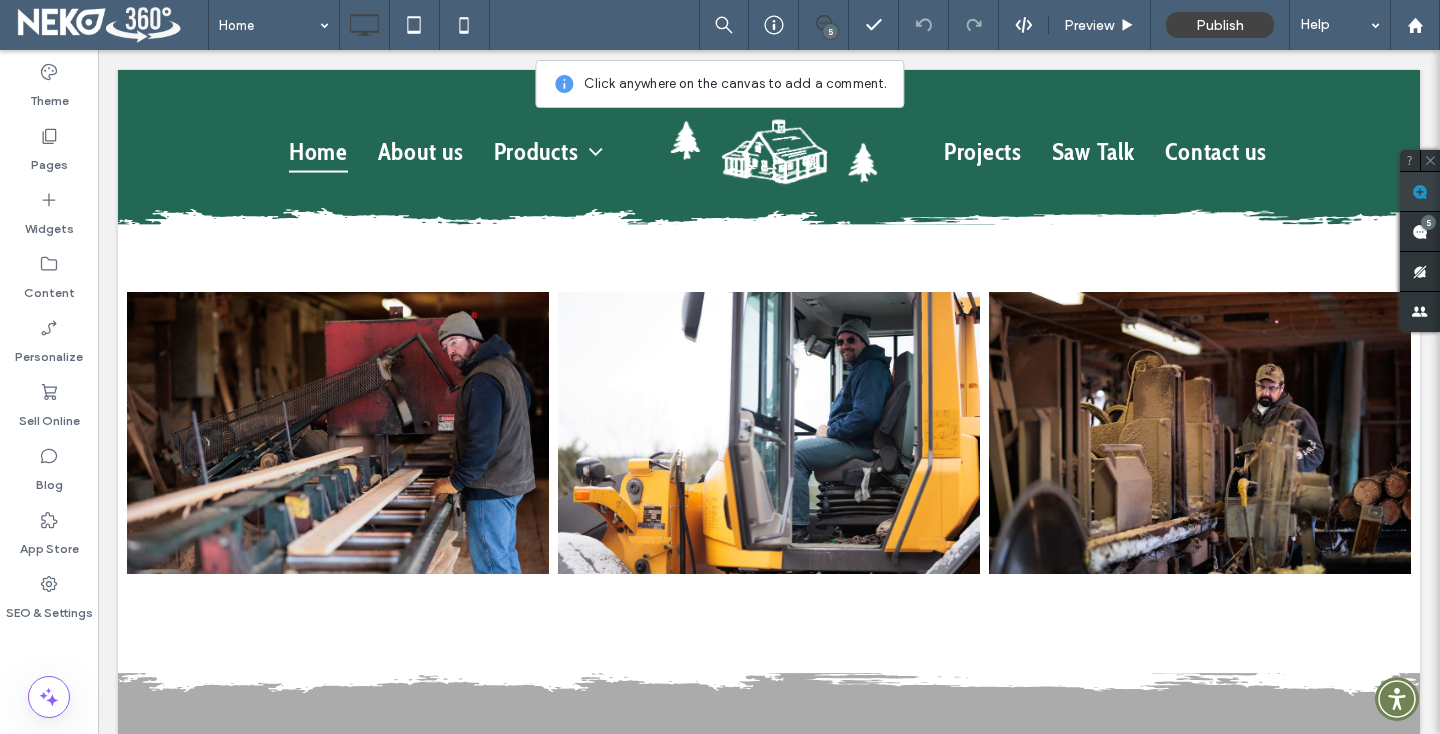 click 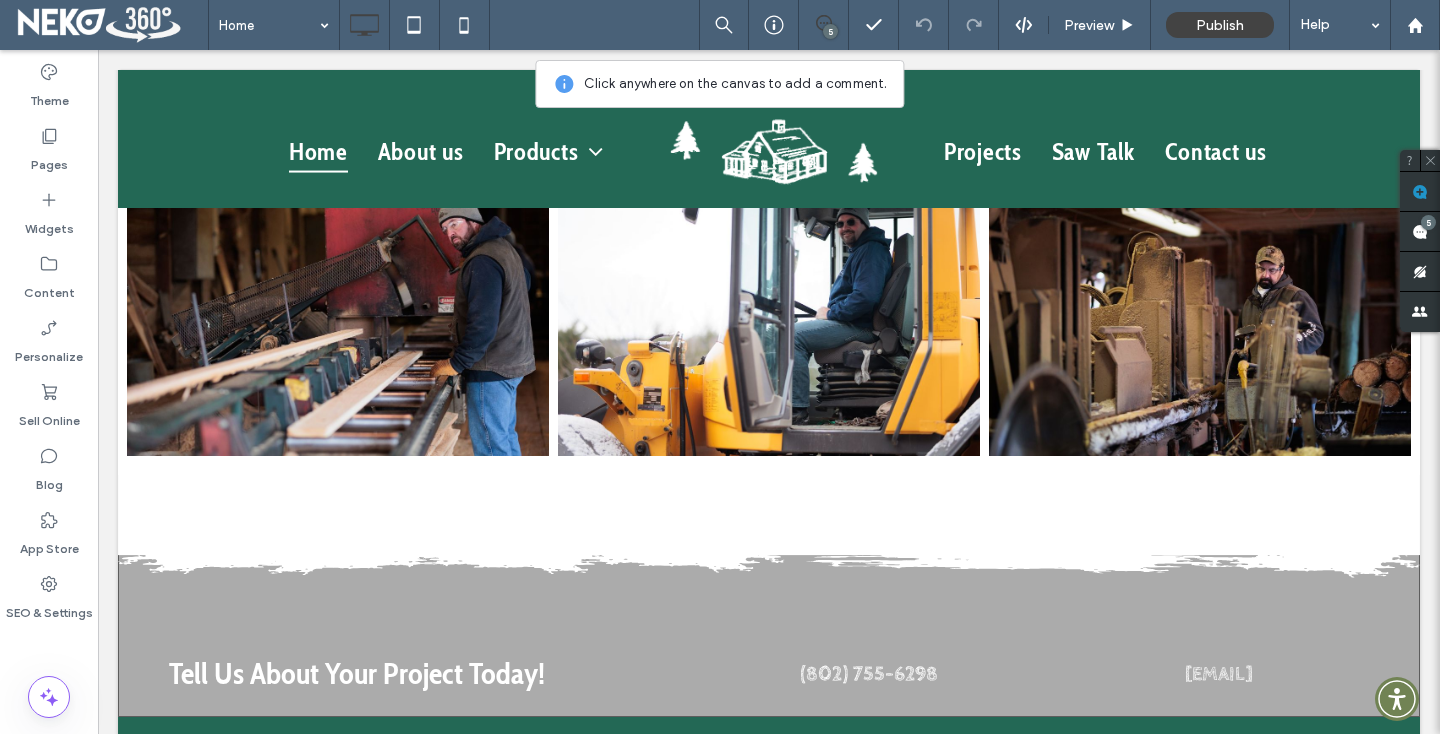 scroll, scrollTop: 5246, scrollLeft: 0, axis: vertical 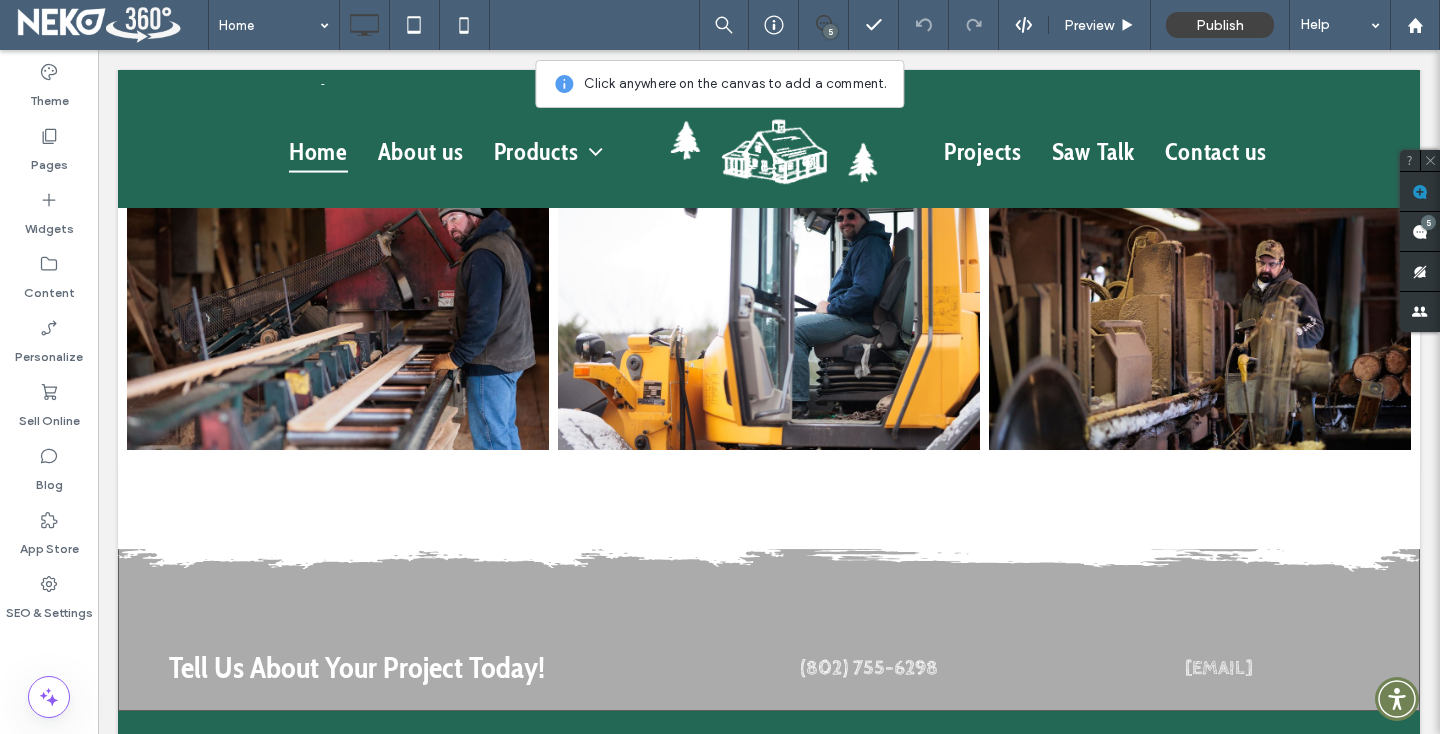 click at bounding box center [769, 523] 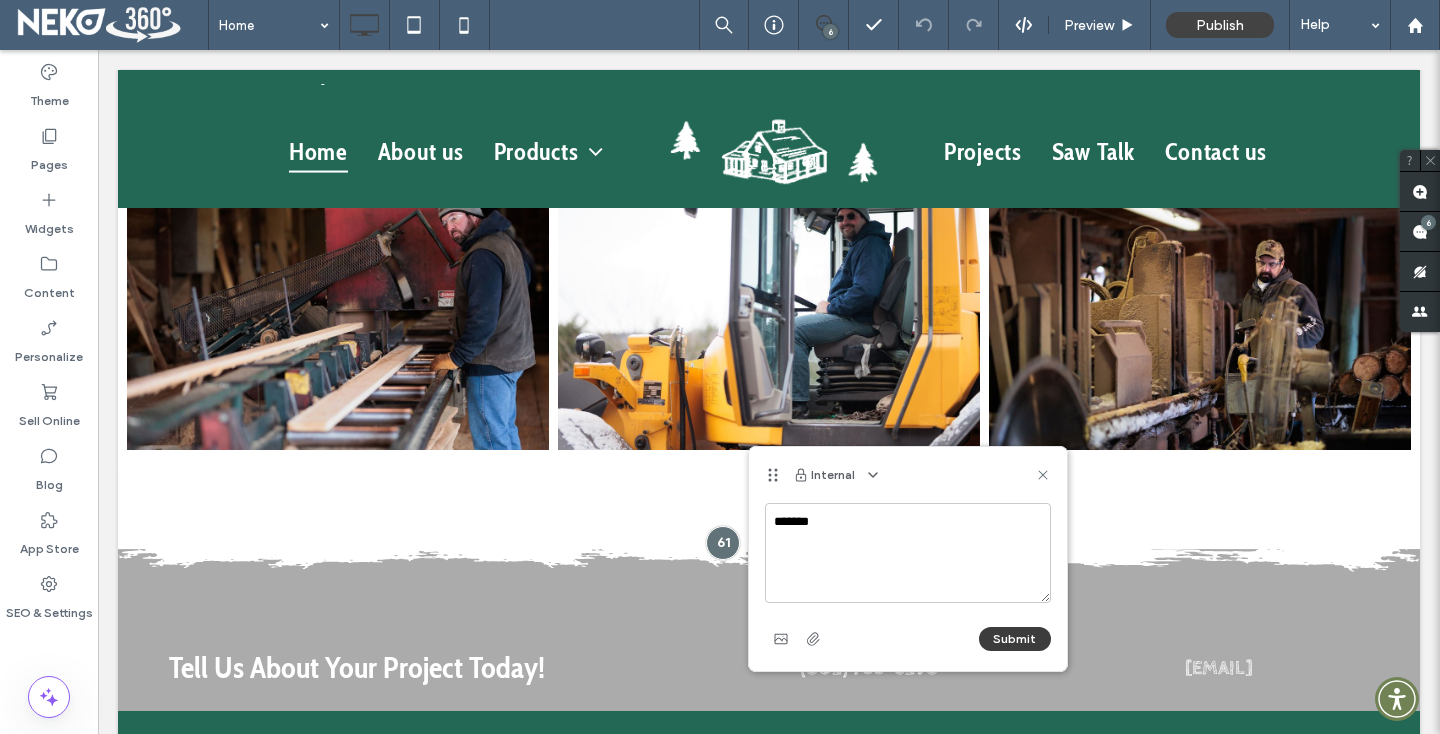 type on "*******" 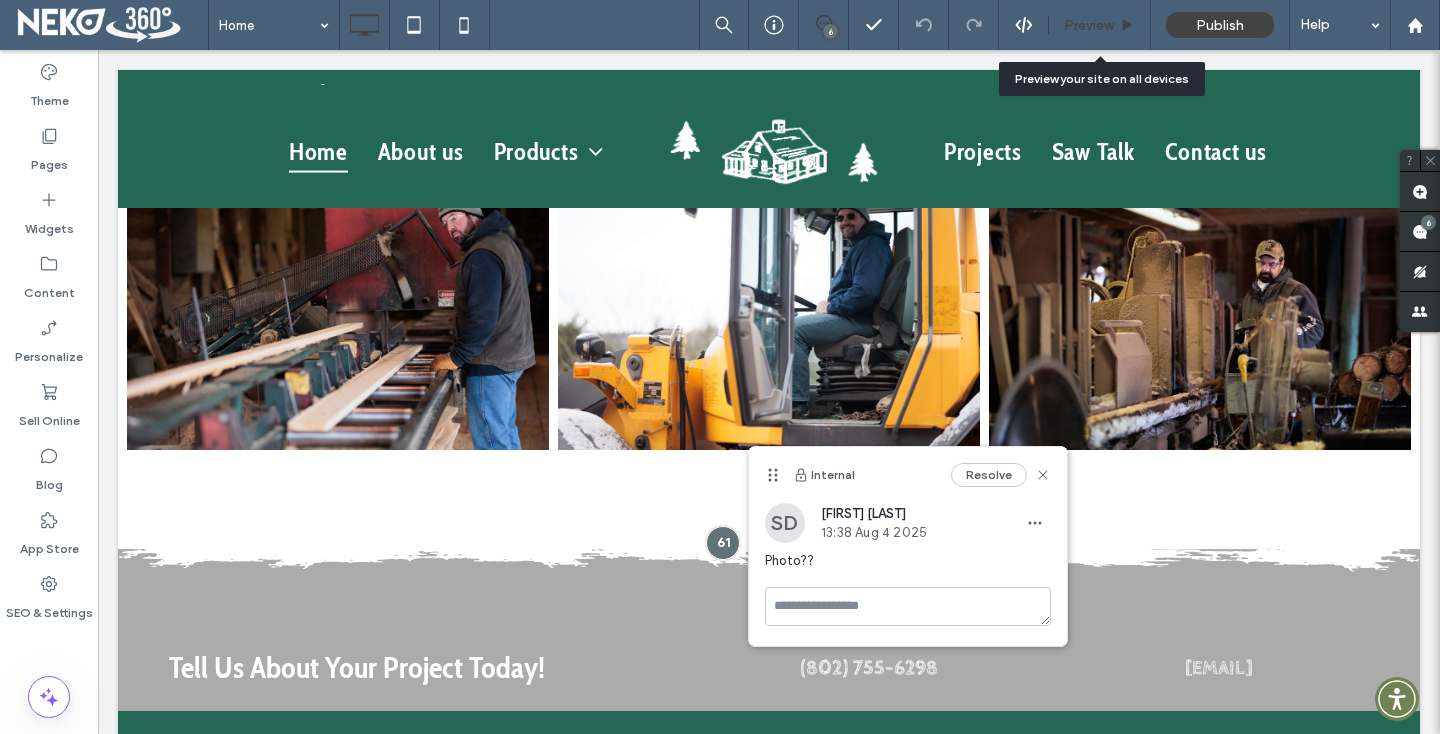 click on "Preview" at bounding box center [1089, 25] 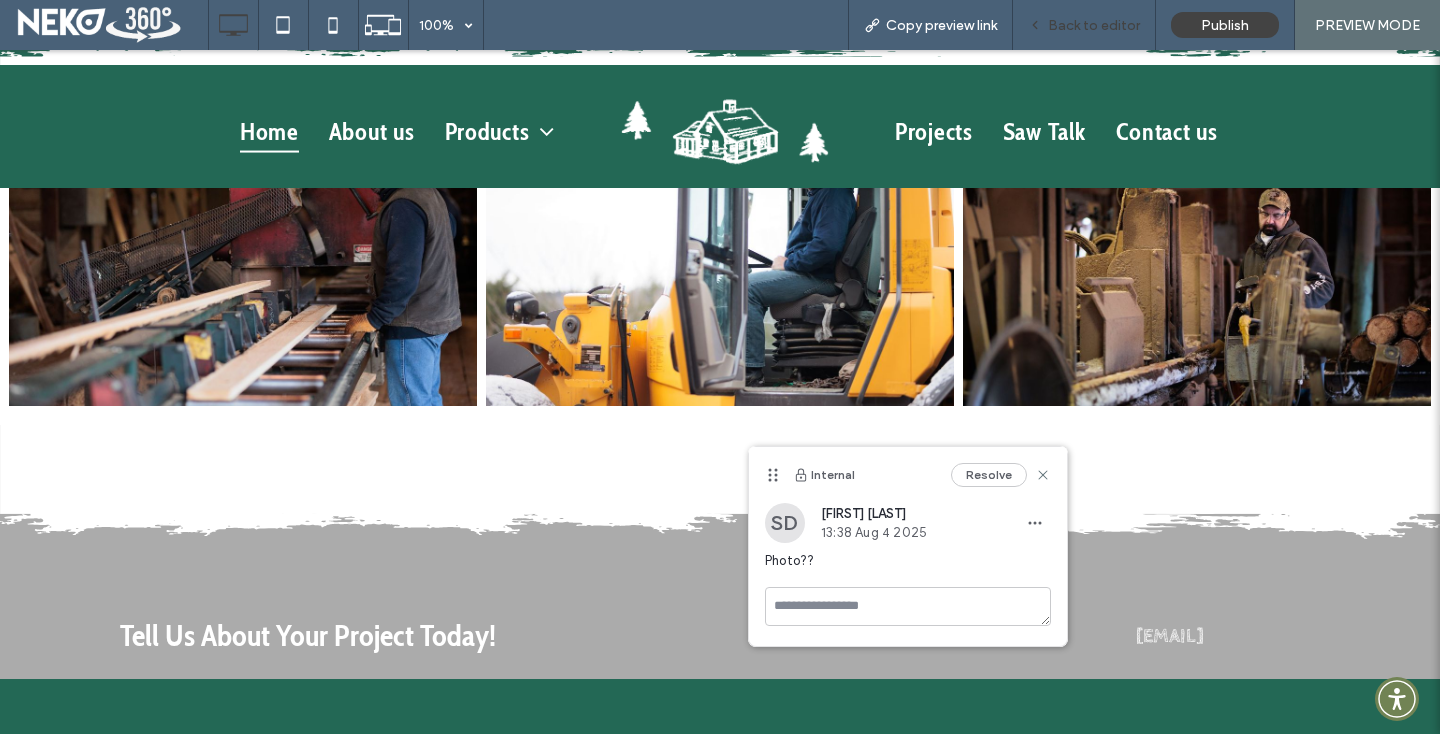 scroll, scrollTop: 5317, scrollLeft: 0, axis: vertical 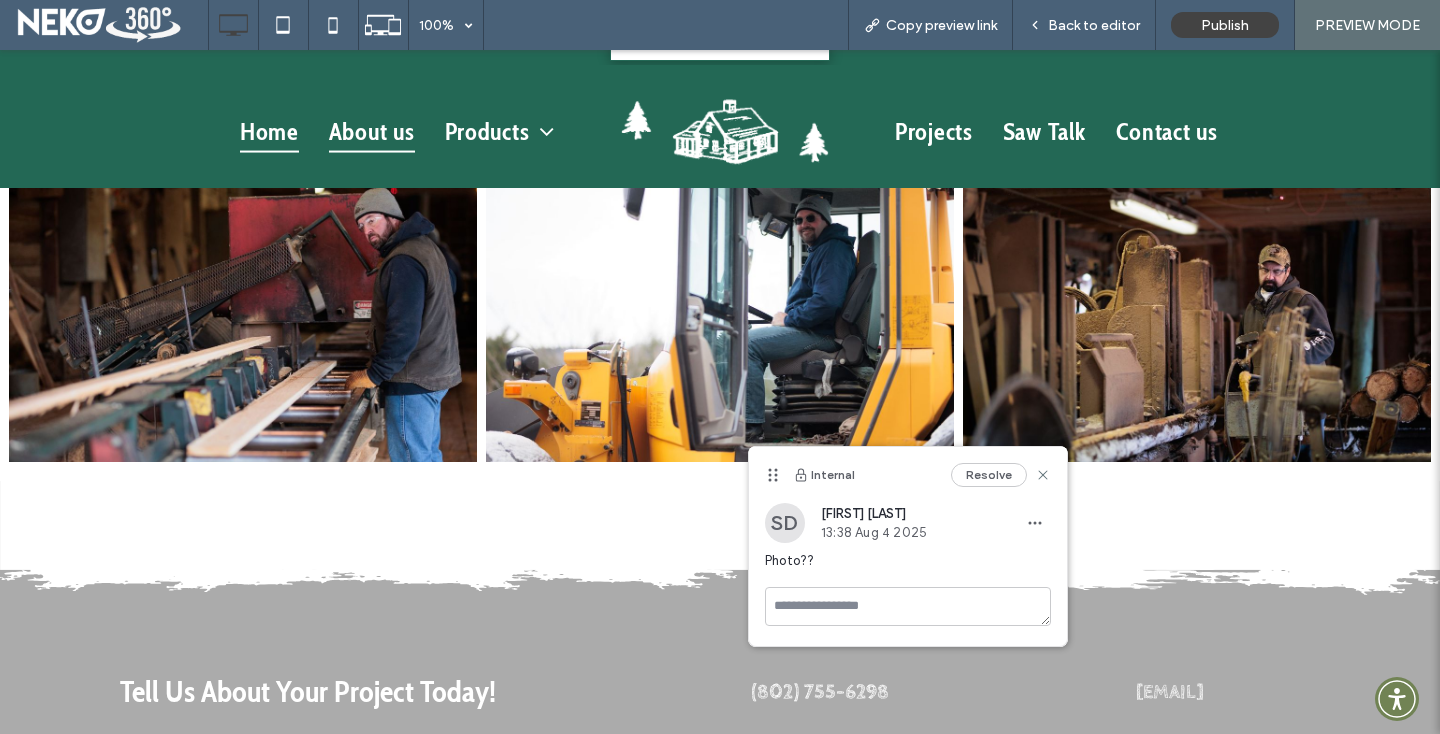 click on "About us" at bounding box center (372, 131) 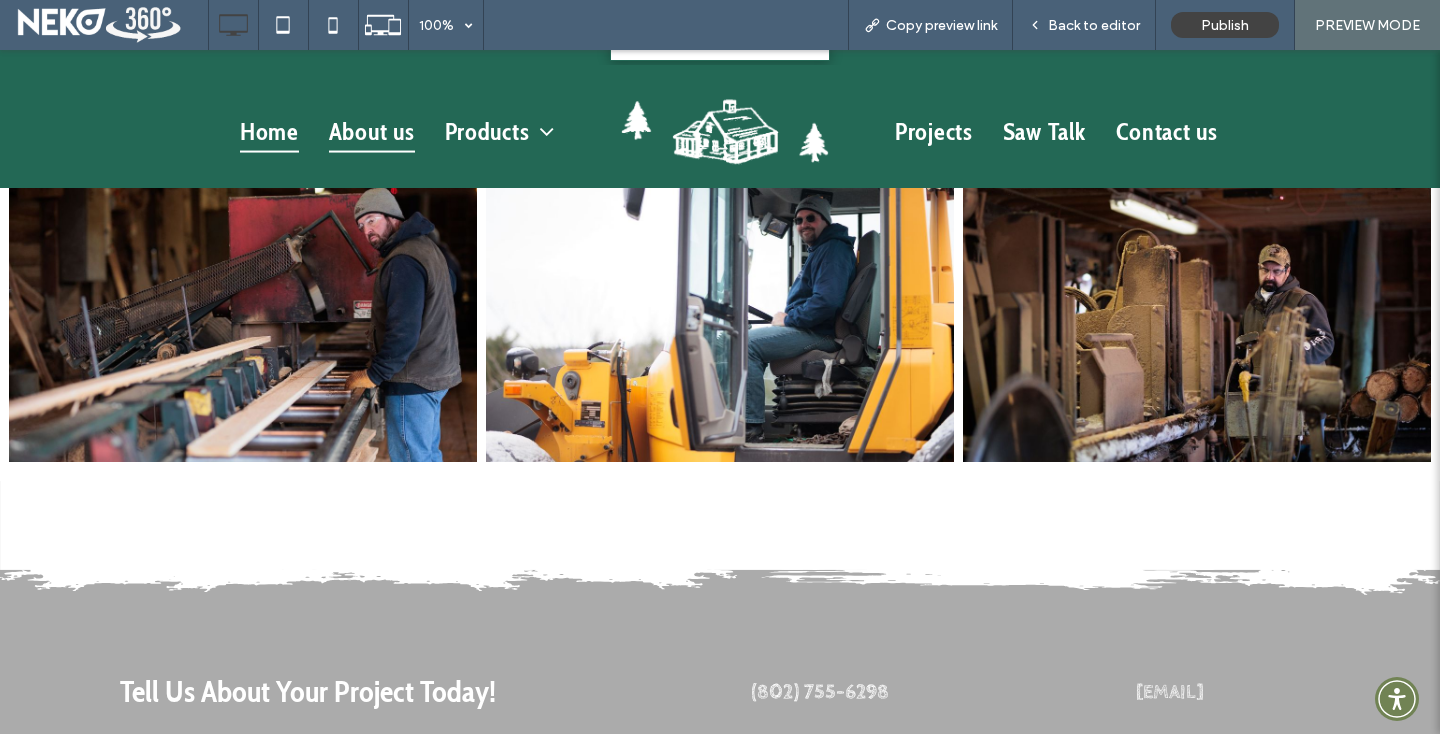 click on "About us" at bounding box center [372, 131] 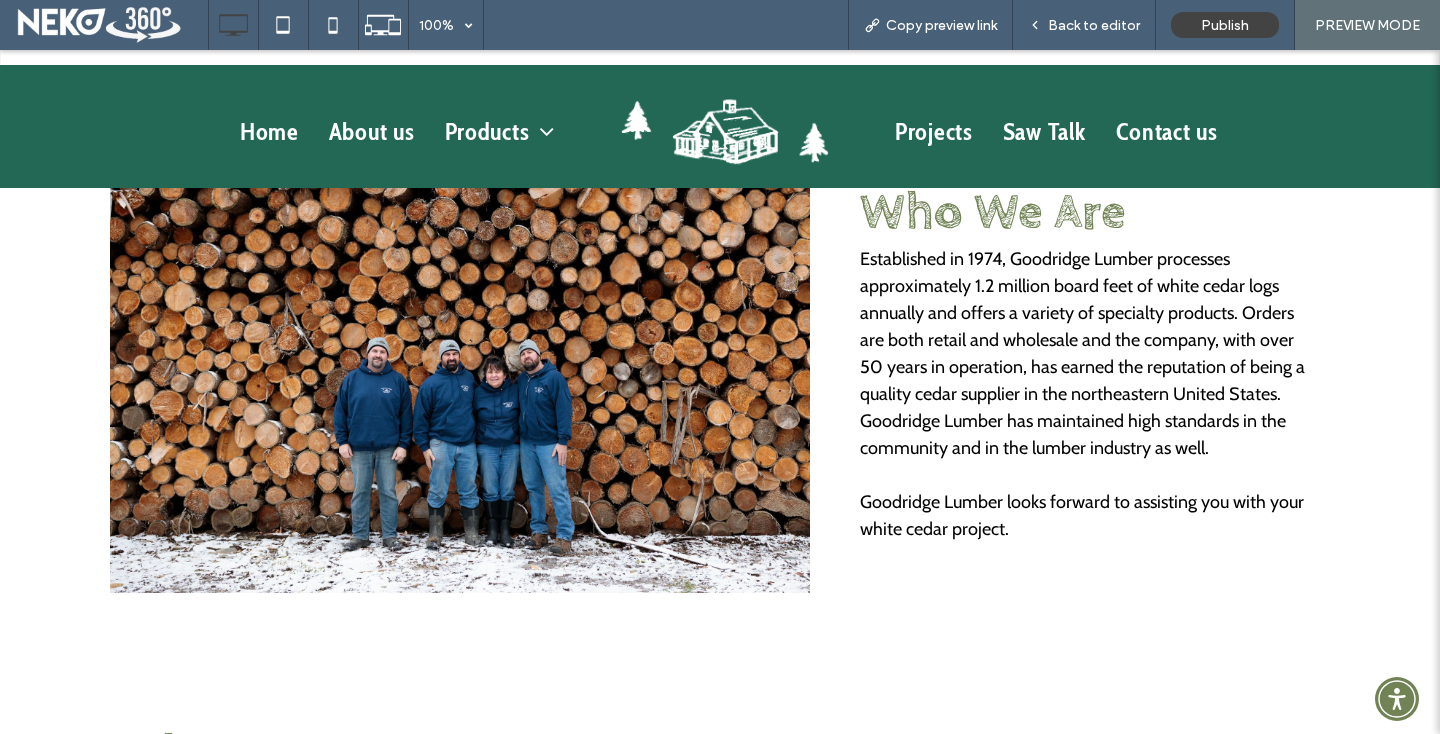scroll, scrollTop: 515, scrollLeft: 0, axis: vertical 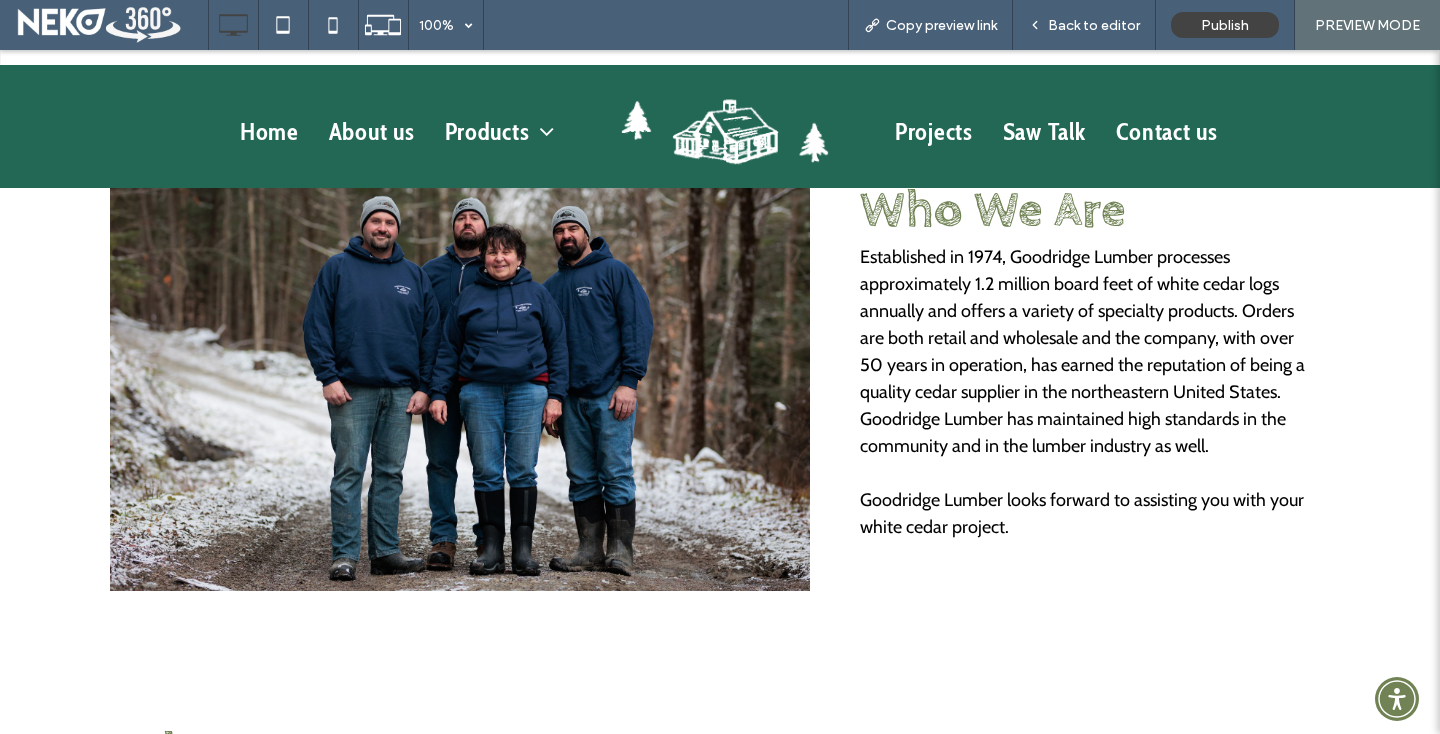 click at bounding box center [460, 358] 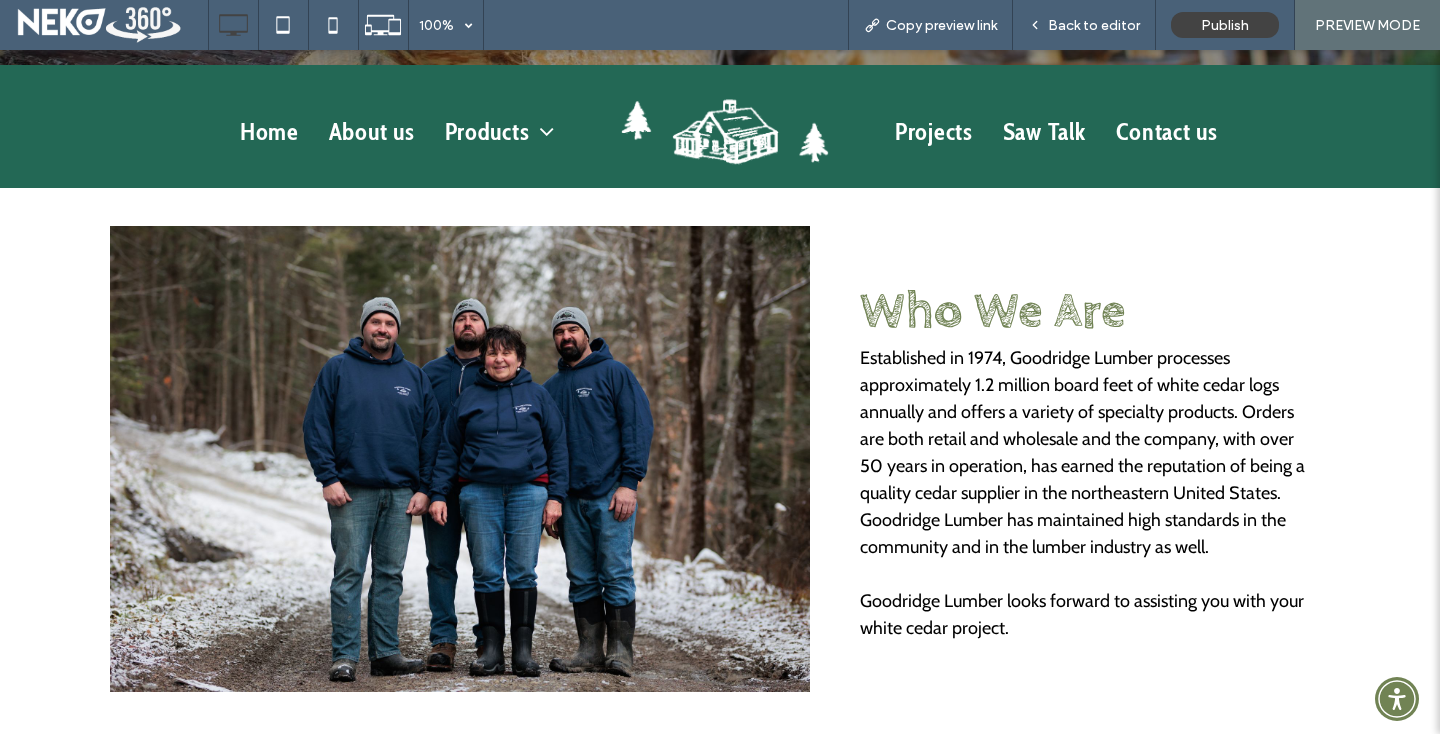 scroll, scrollTop: 420, scrollLeft: 0, axis: vertical 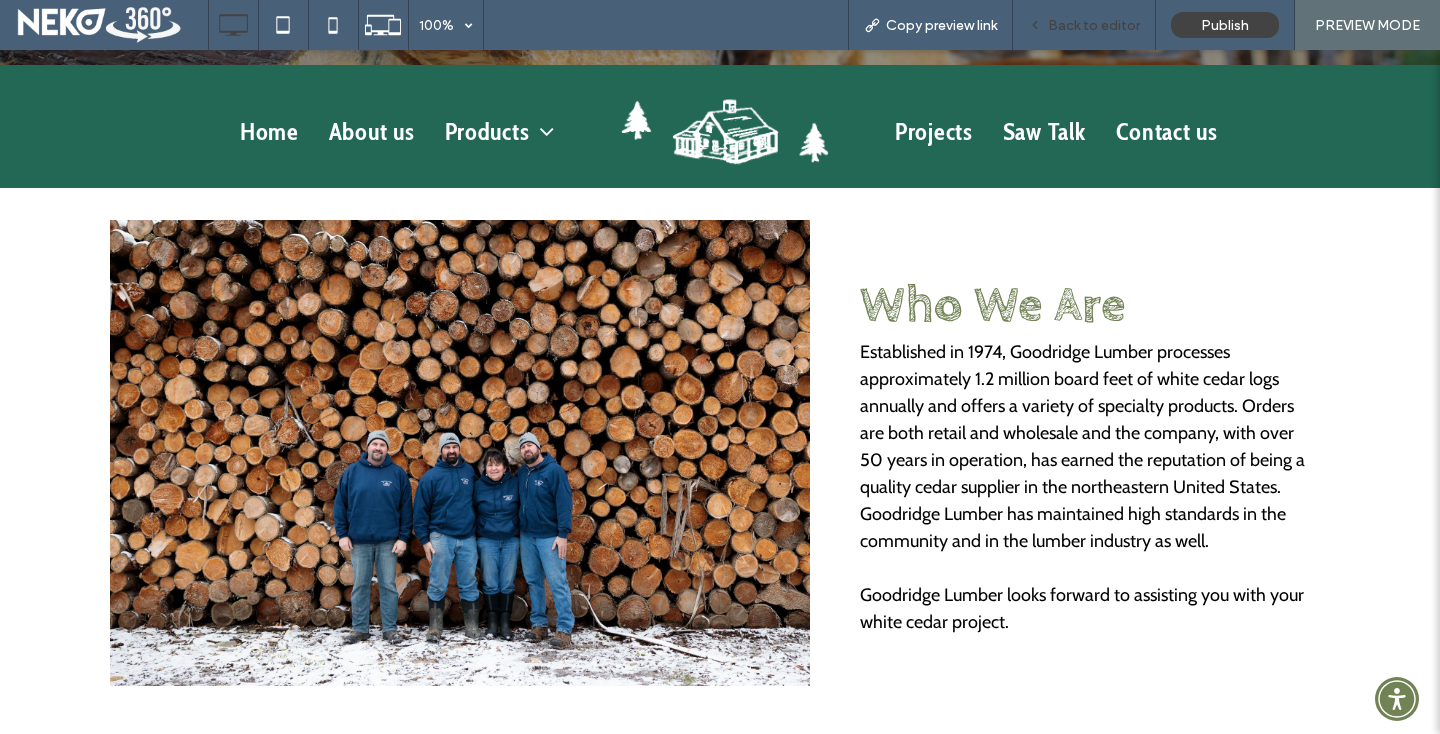 click on "Back to editor" at bounding box center [1094, 25] 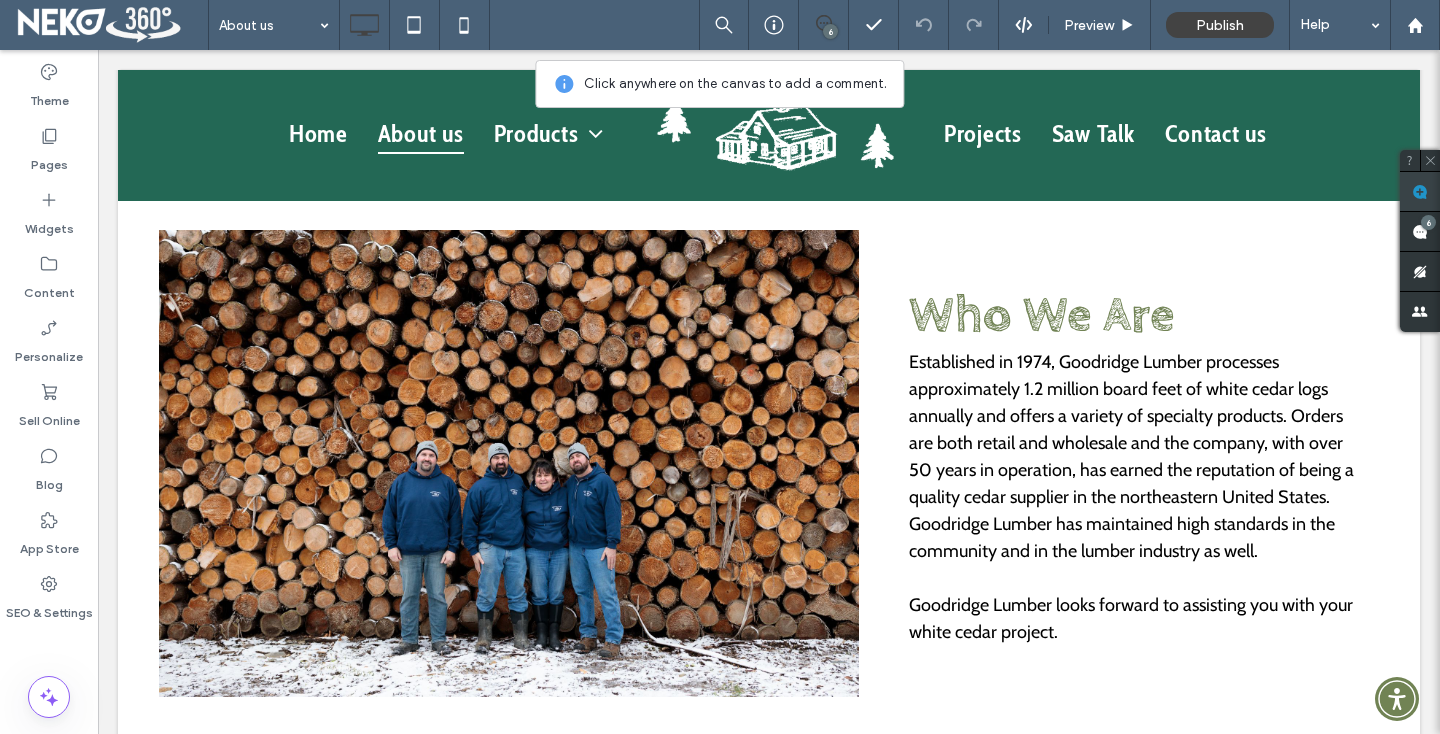 click 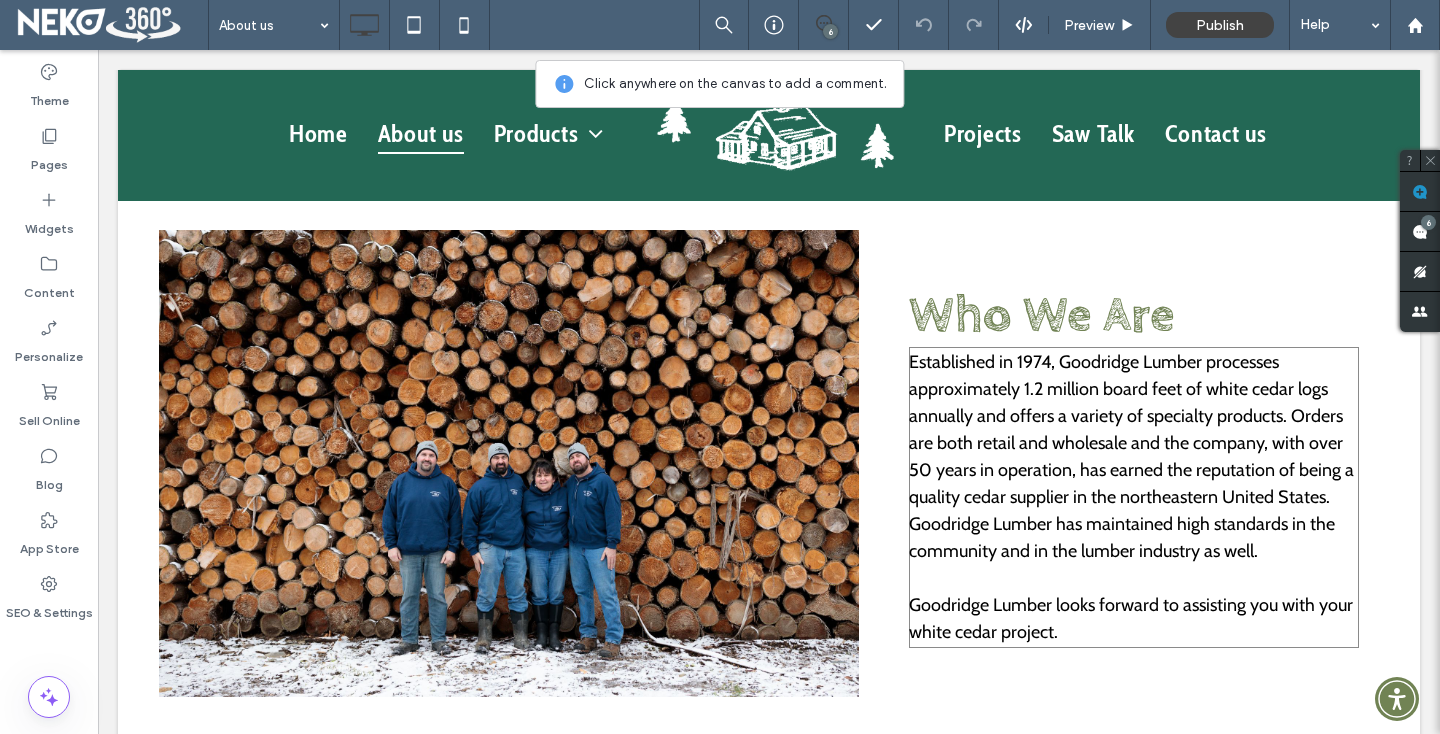 click on "Established in 1974, Goodridge Lumber processes approximately 1.2 million board feet of white cedar logs annually and offers a variety of specialty products. Orders are both retail and wholesale and the company, with over 50 years in operation, has earned the reputation of being a quality cedar supplier in the northeastern United States. Goodridge Lumber has maintained high standards in the community and in the lumber industry as well." at bounding box center [1134, 457] 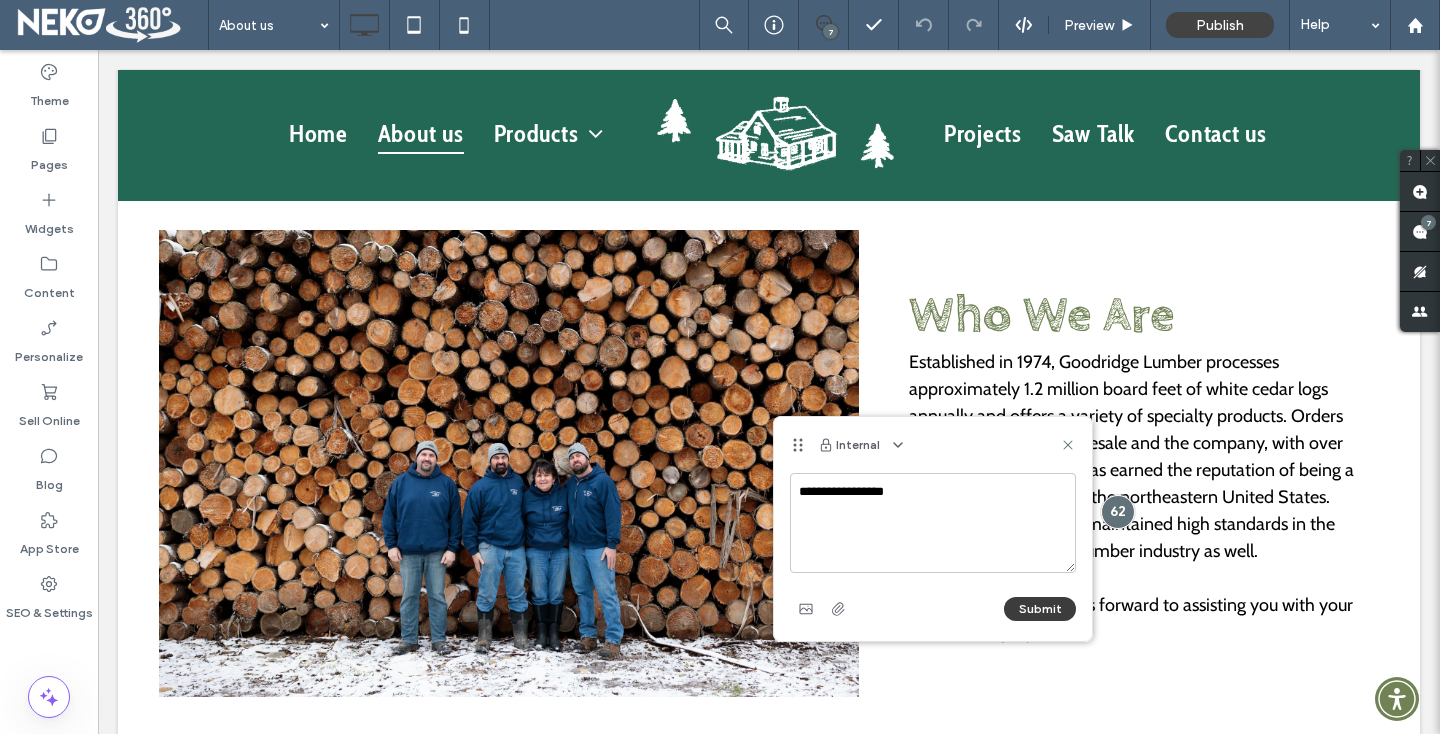 type on "**********" 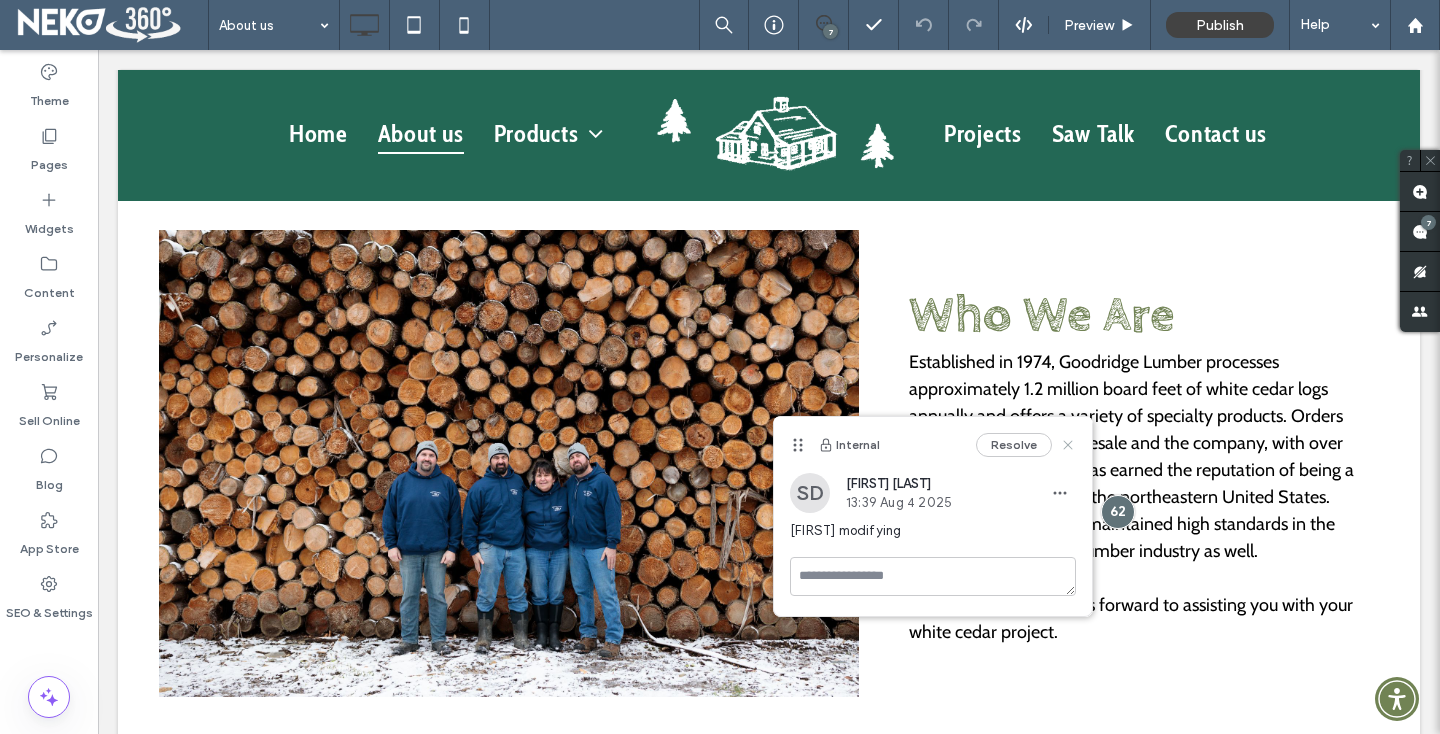 click 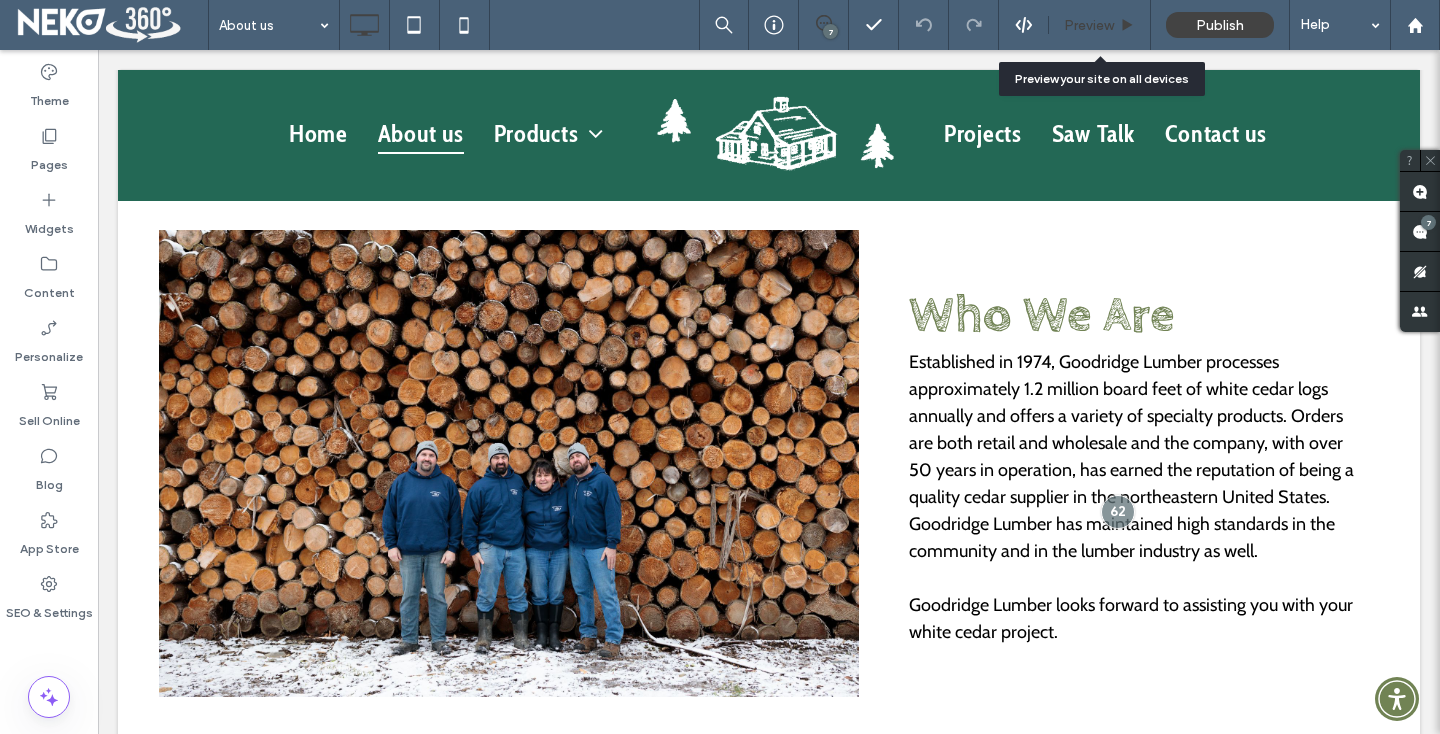 click on "Preview" at bounding box center (1100, 25) 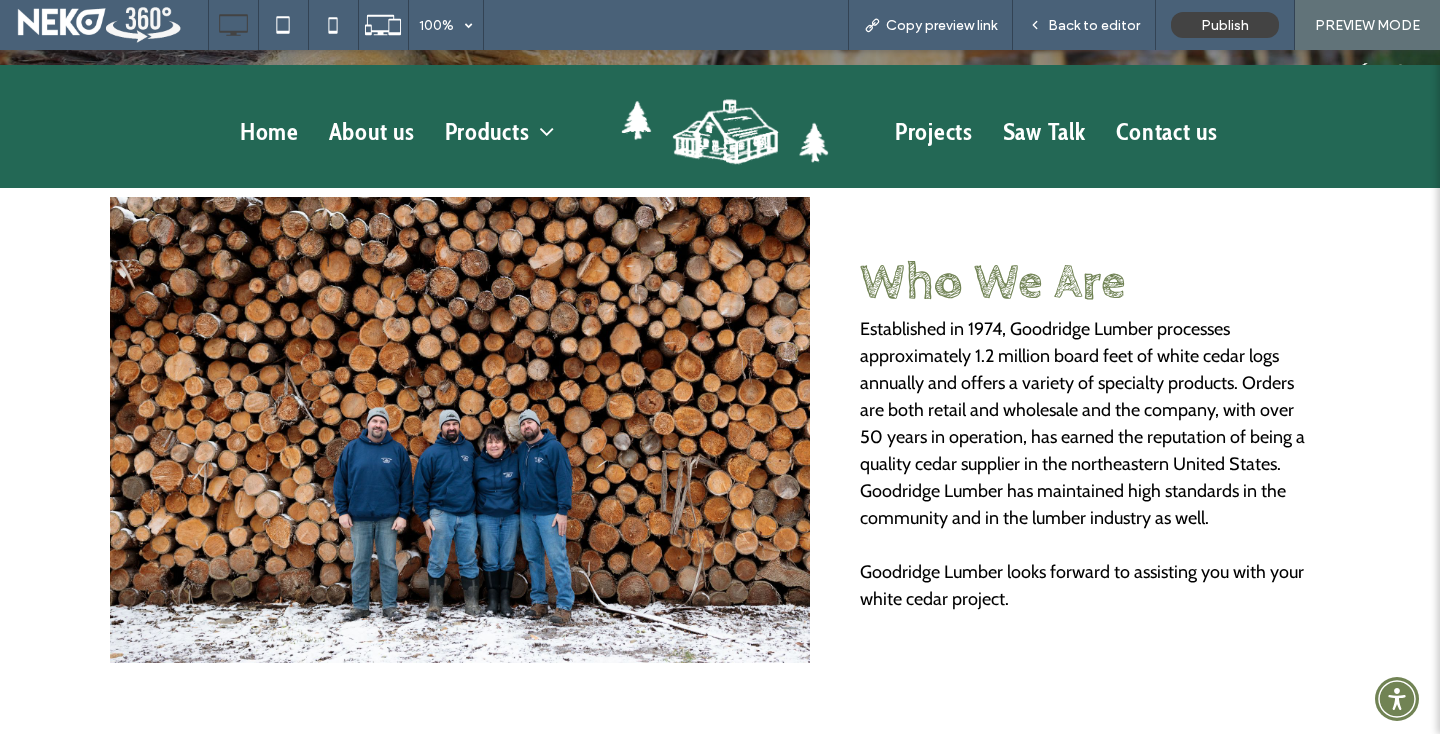 scroll, scrollTop: 442, scrollLeft: 0, axis: vertical 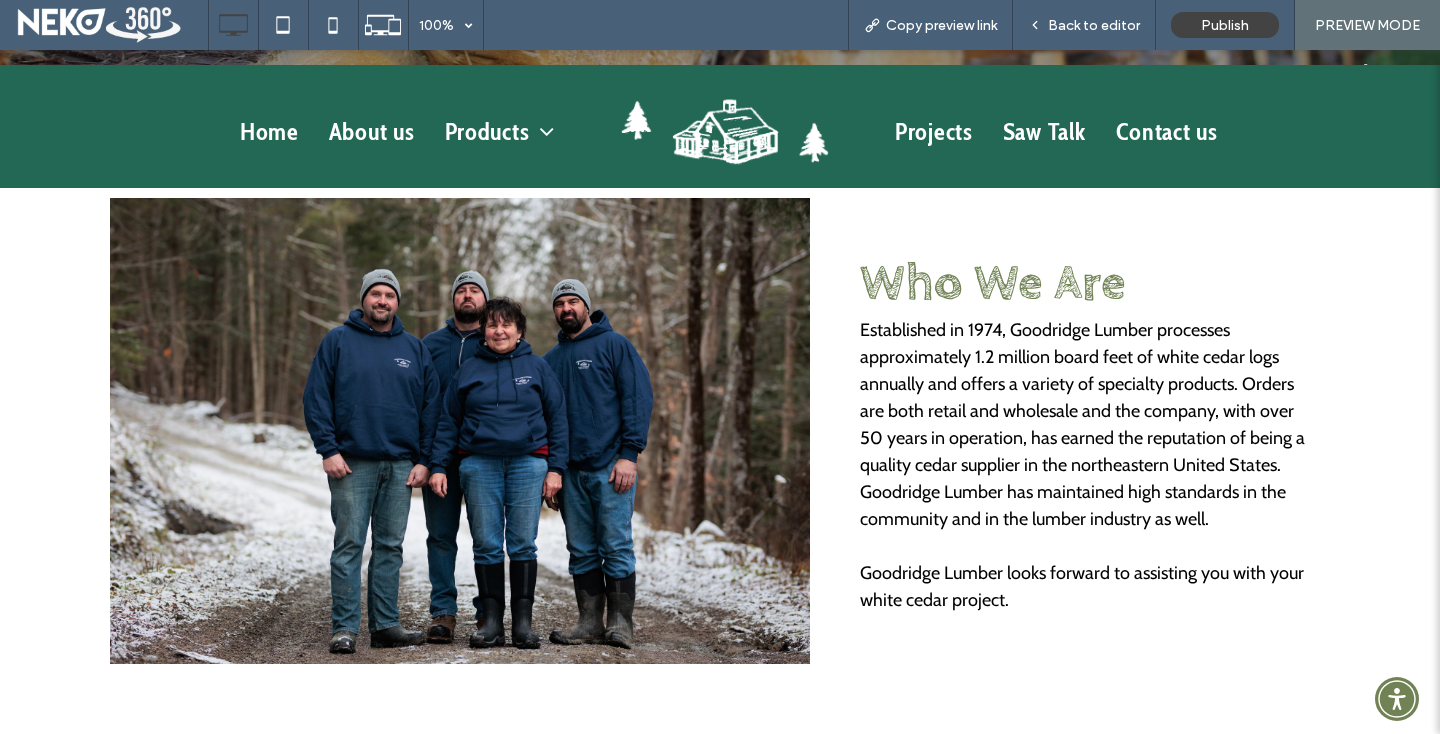 click at bounding box center (460, 431) 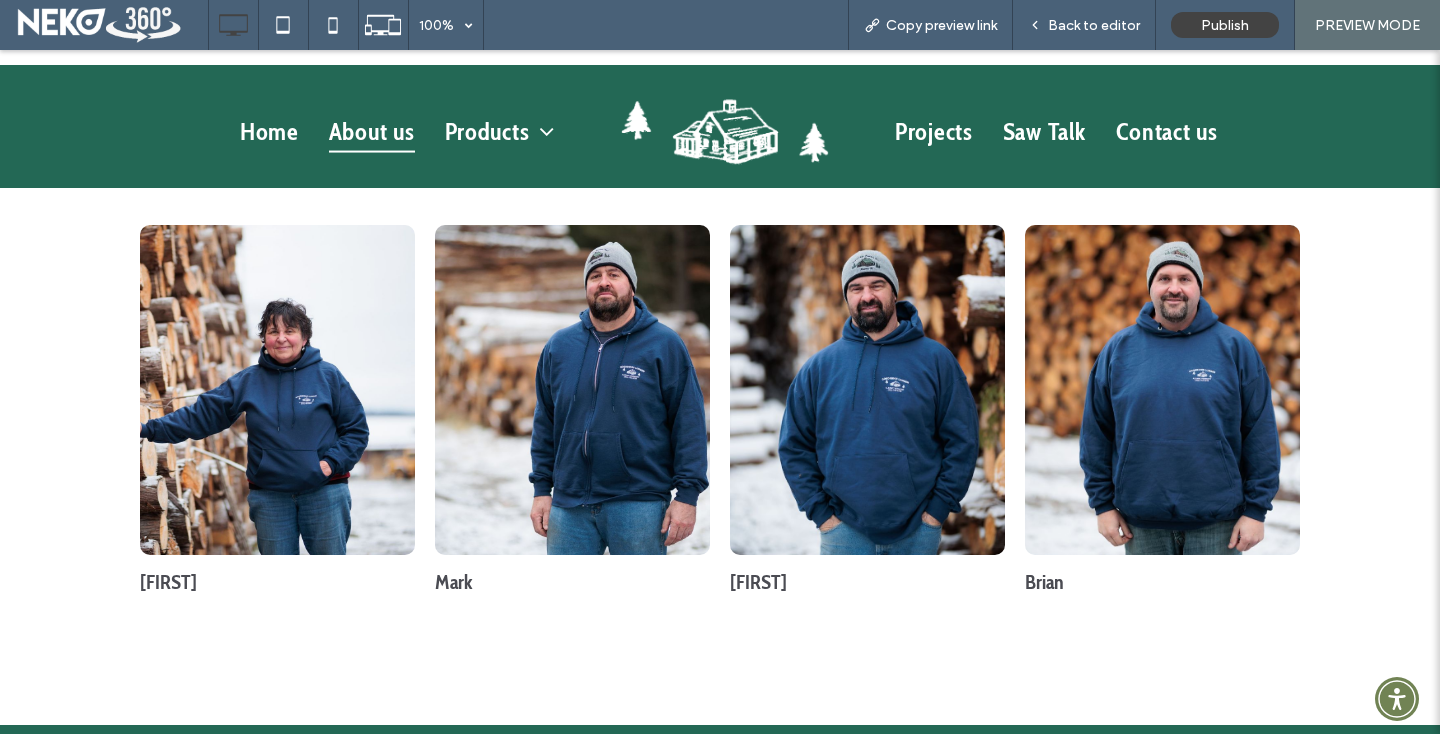 scroll, scrollTop: 1082, scrollLeft: 0, axis: vertical 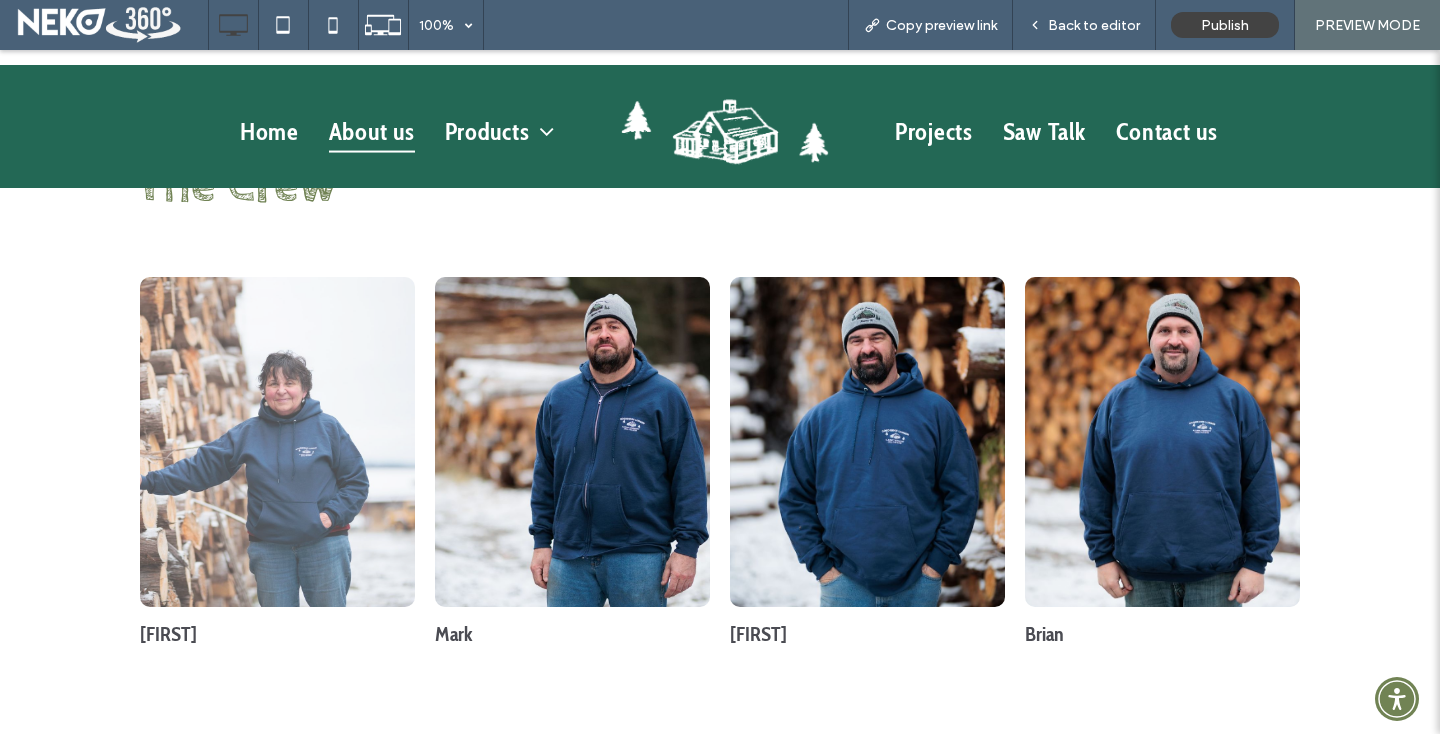 click at bounding box center (277, 442) 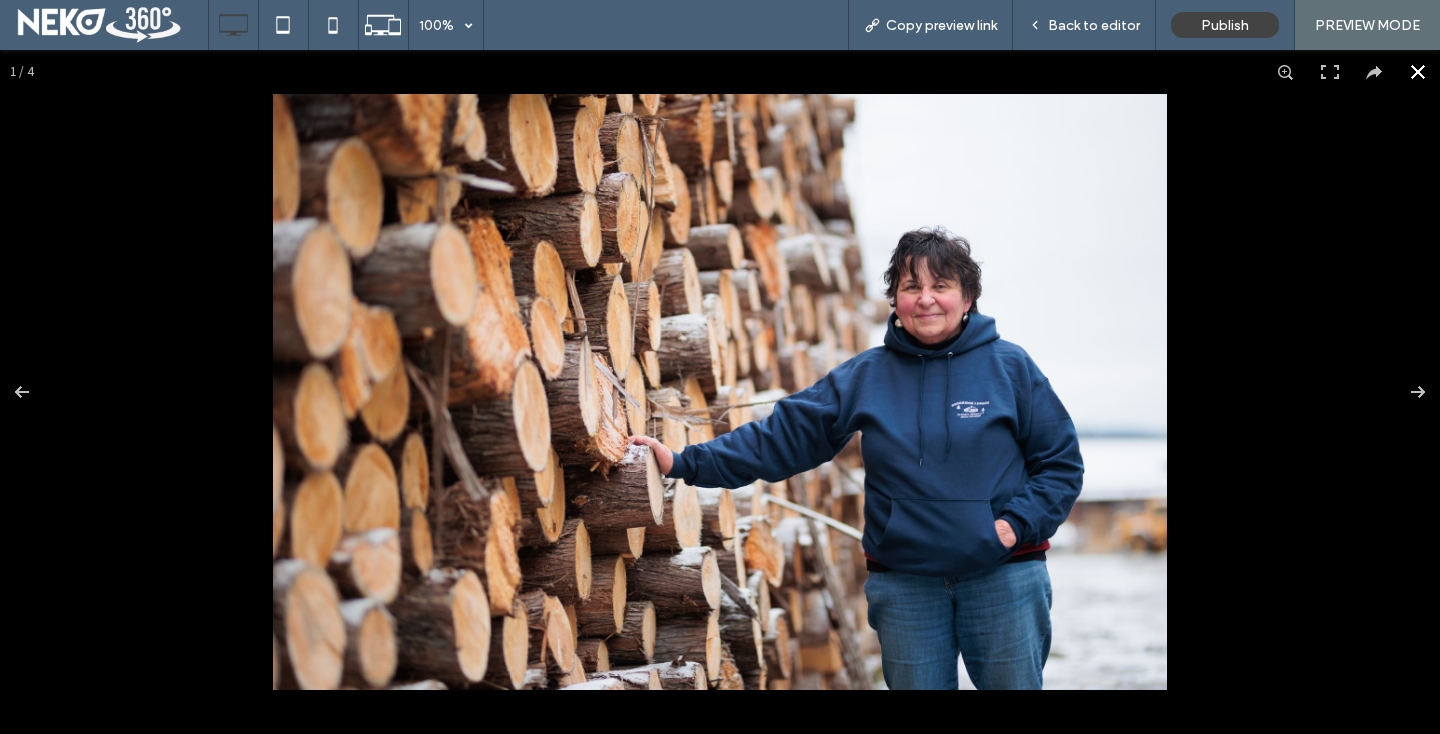 click at bounding box center [1418, 72] 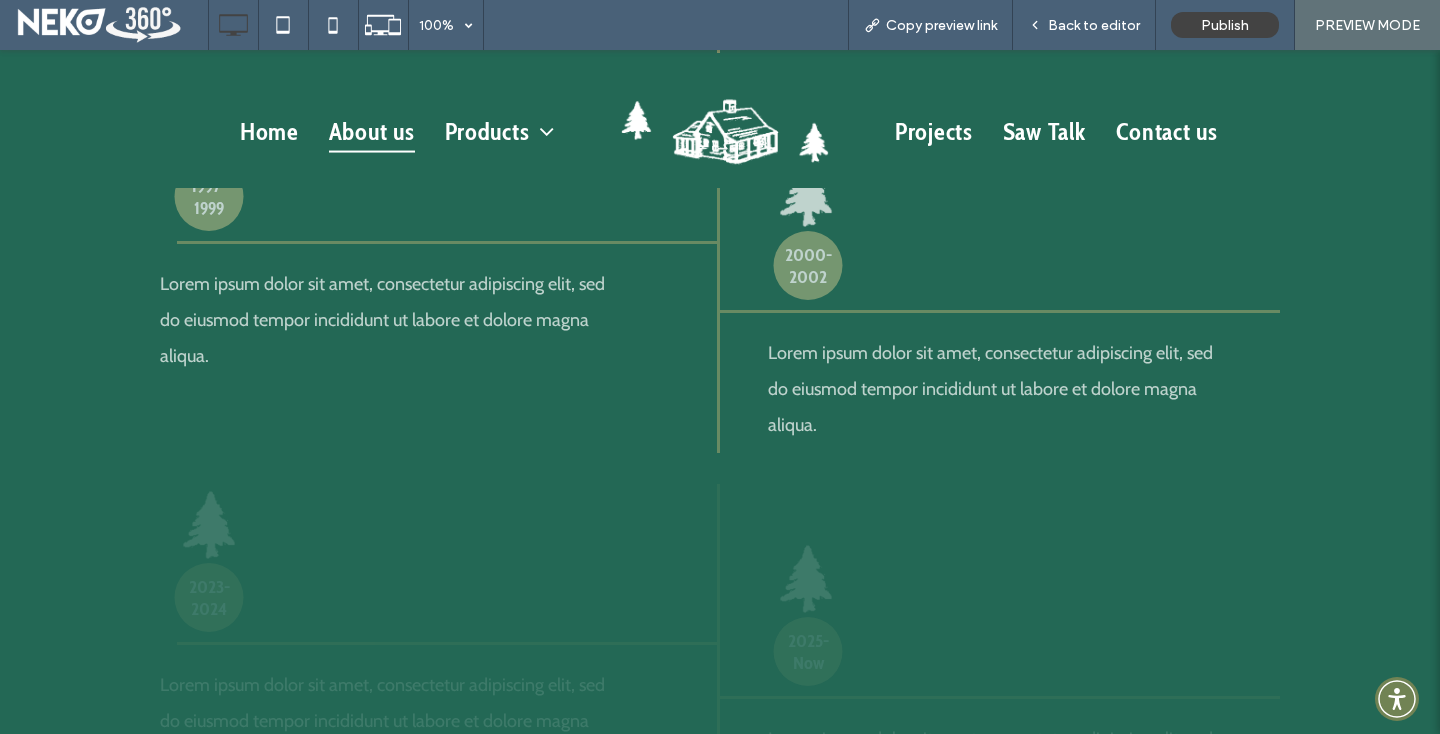scroll, scrollTop: 3117, scrollLeft: 0, axis: vertical 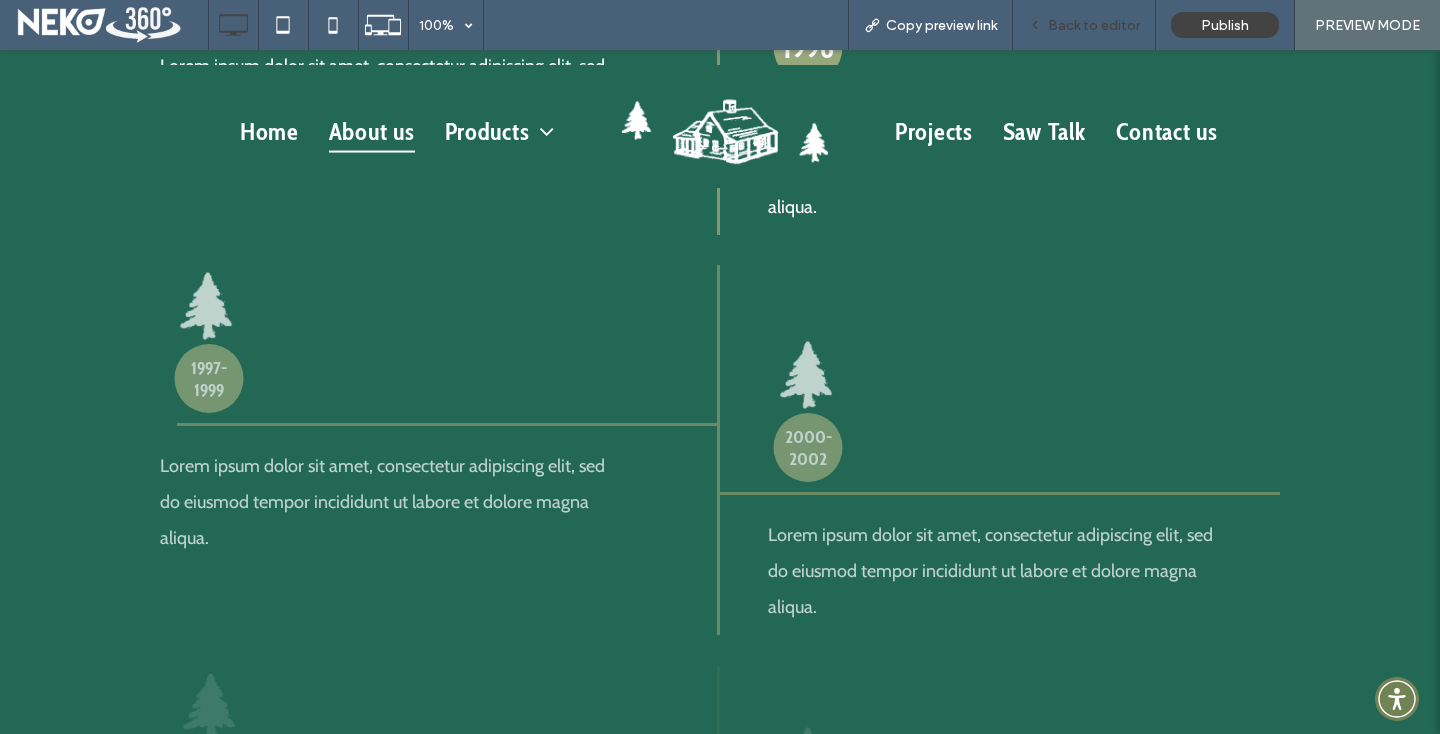 click on "Back to editor" at bounding box center (1094, 25) 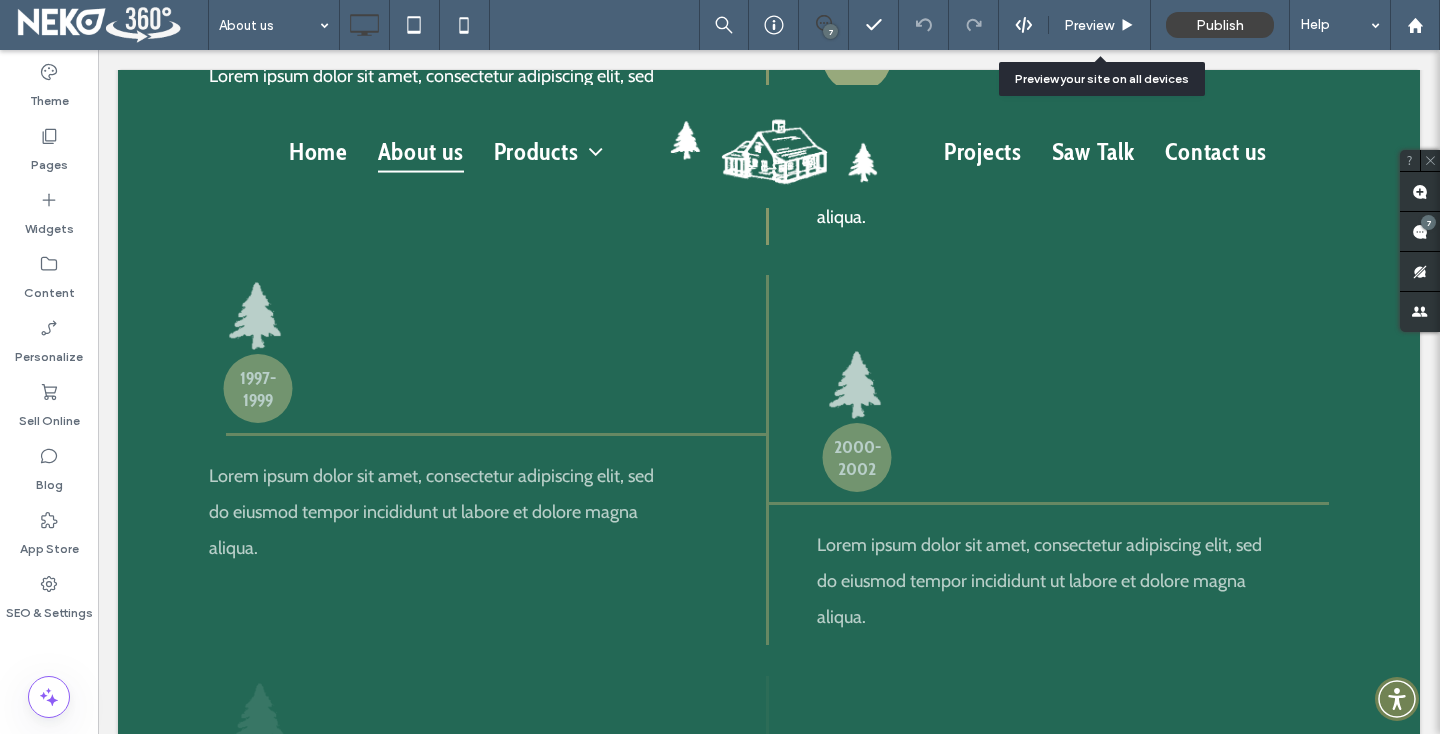 scroll, scrollTop: 3110, scrollLeft: 0, axis: vertical 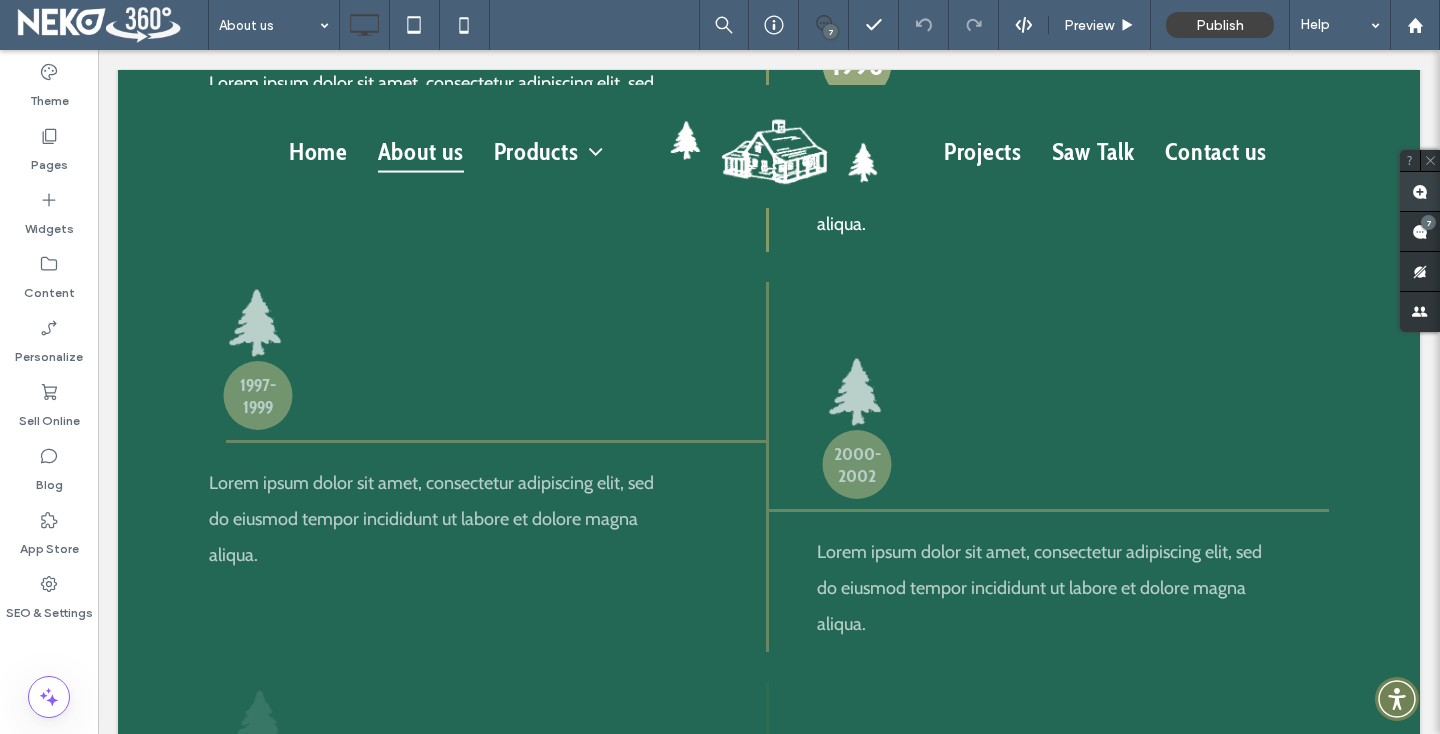 click 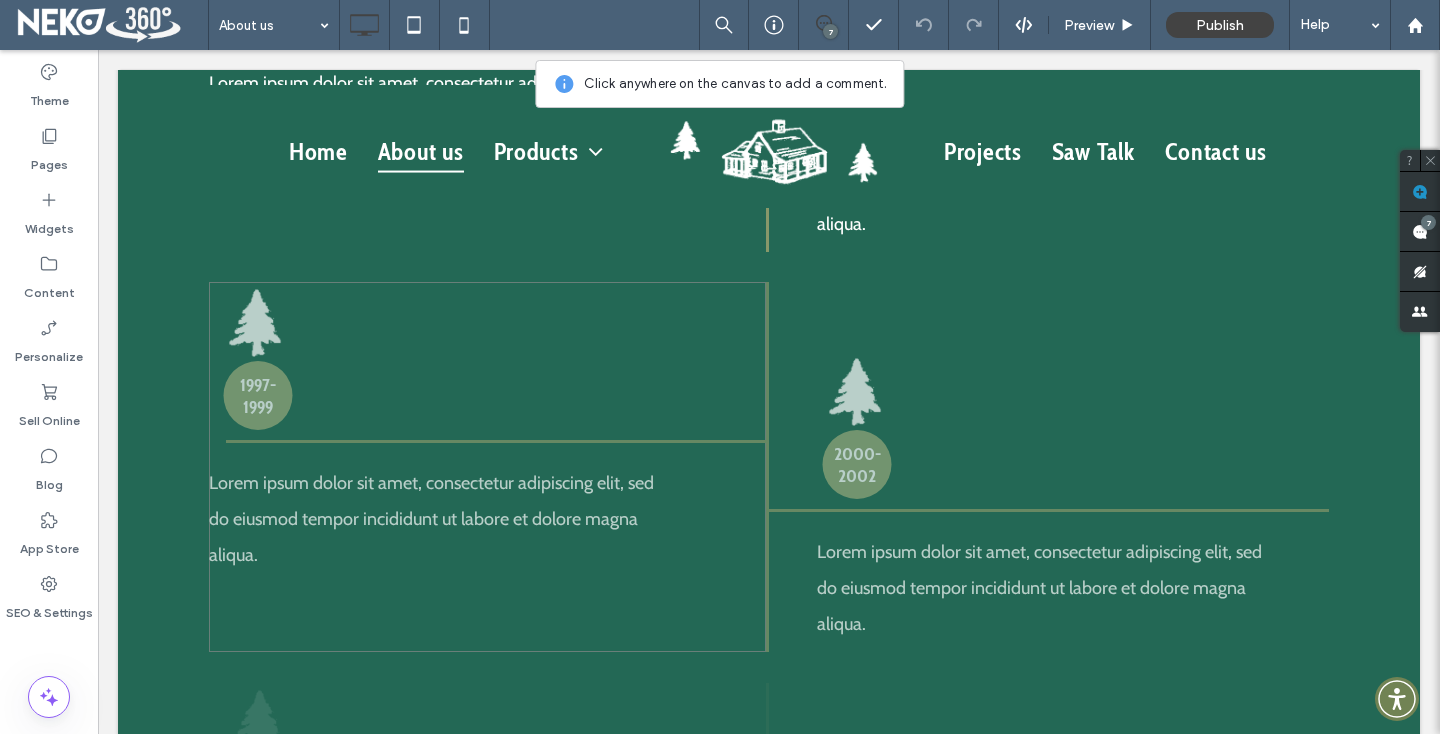click on "1997-1999
Lorem ipsum dolor sit amet, consectetur adipiscing elit, sed do eiusmod tempor incididunt ut labore et dolore magna aliqua.  Click To Paste" at bounding box center [489, 467] 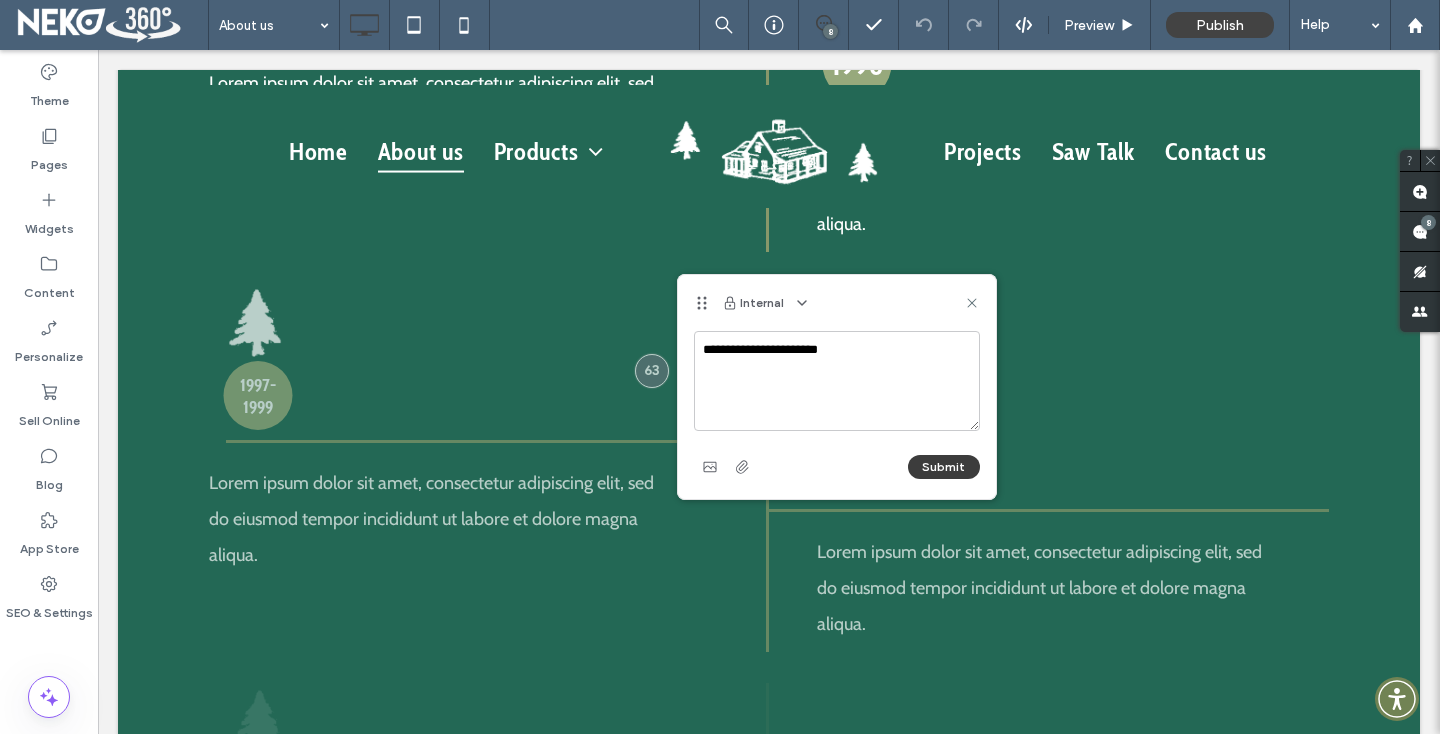 type on "**********" 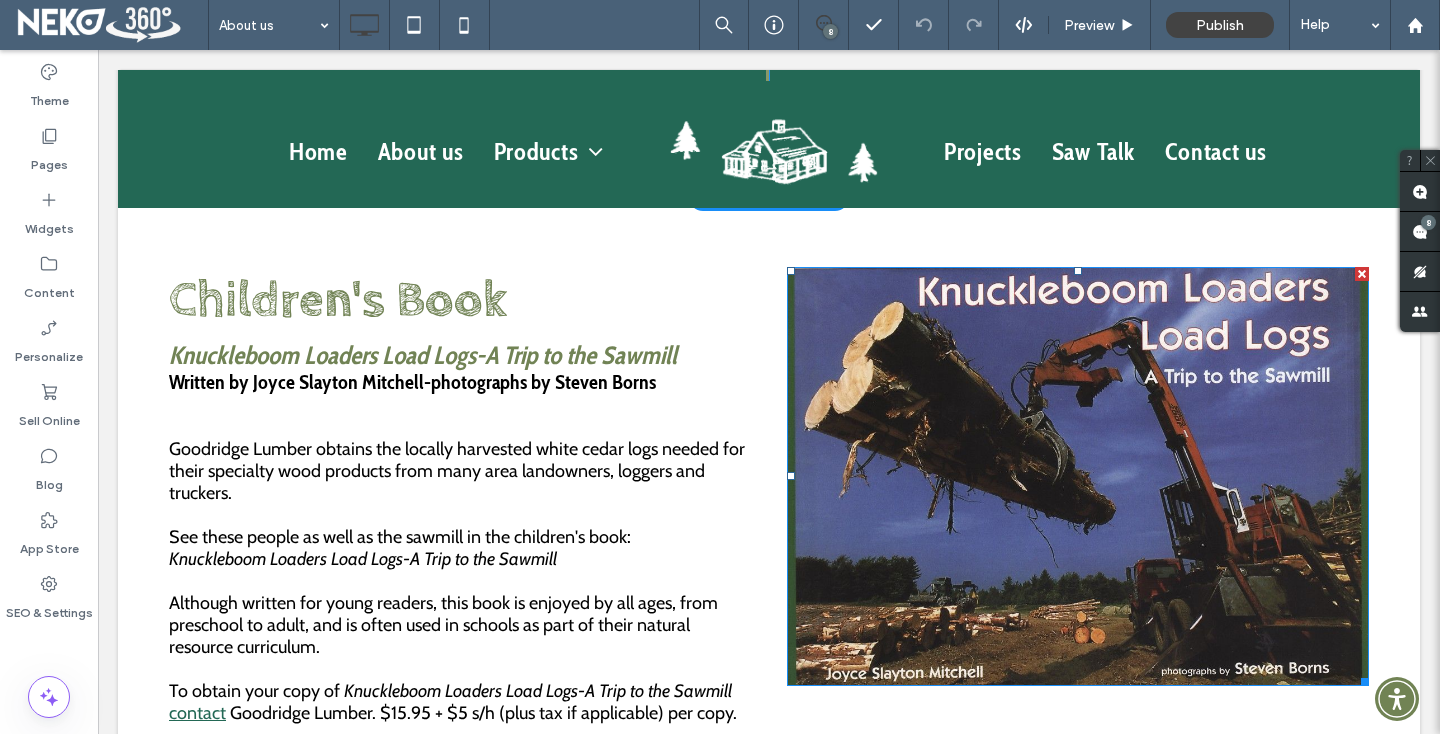 scroll, scrollTop: 4129, scrollLeft: 0, axis: vertical 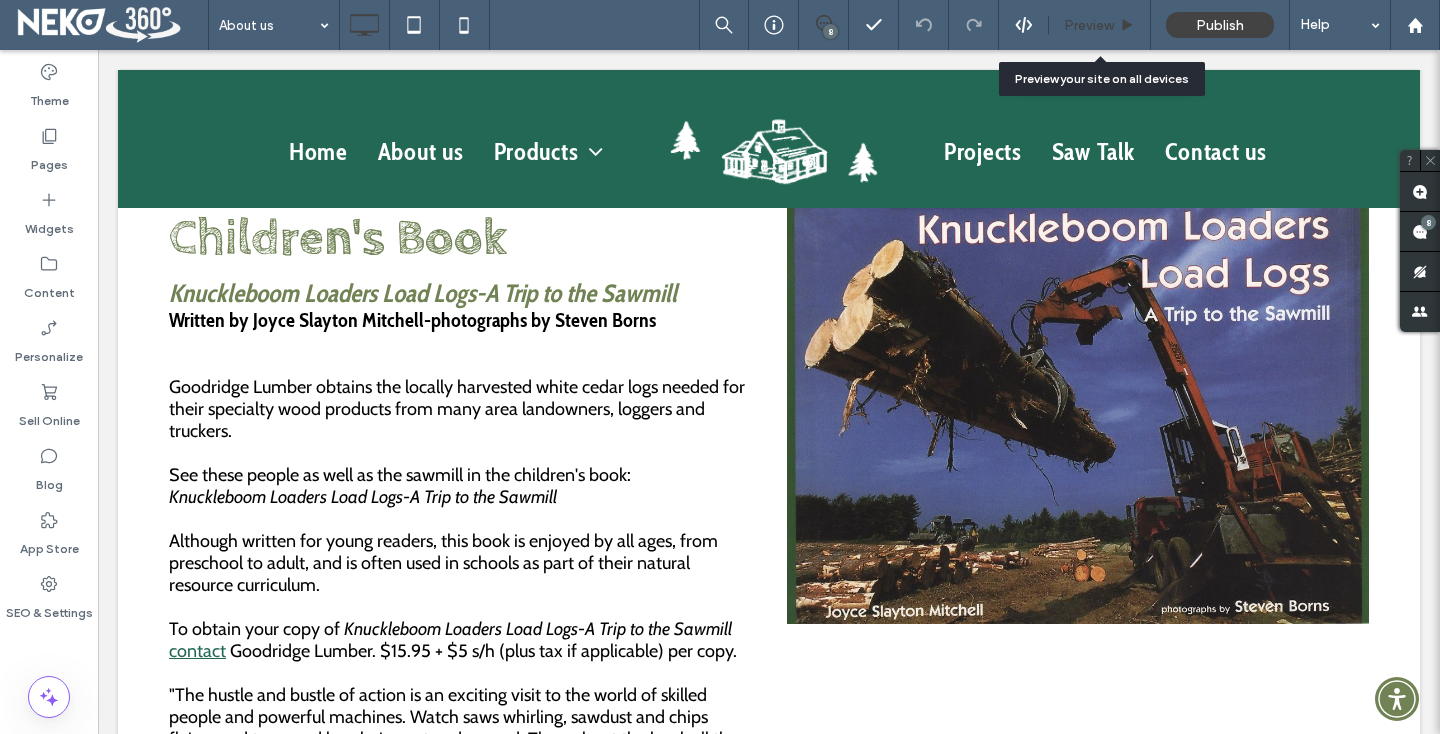 click on "Preview" at bounding box center (1089, 25) 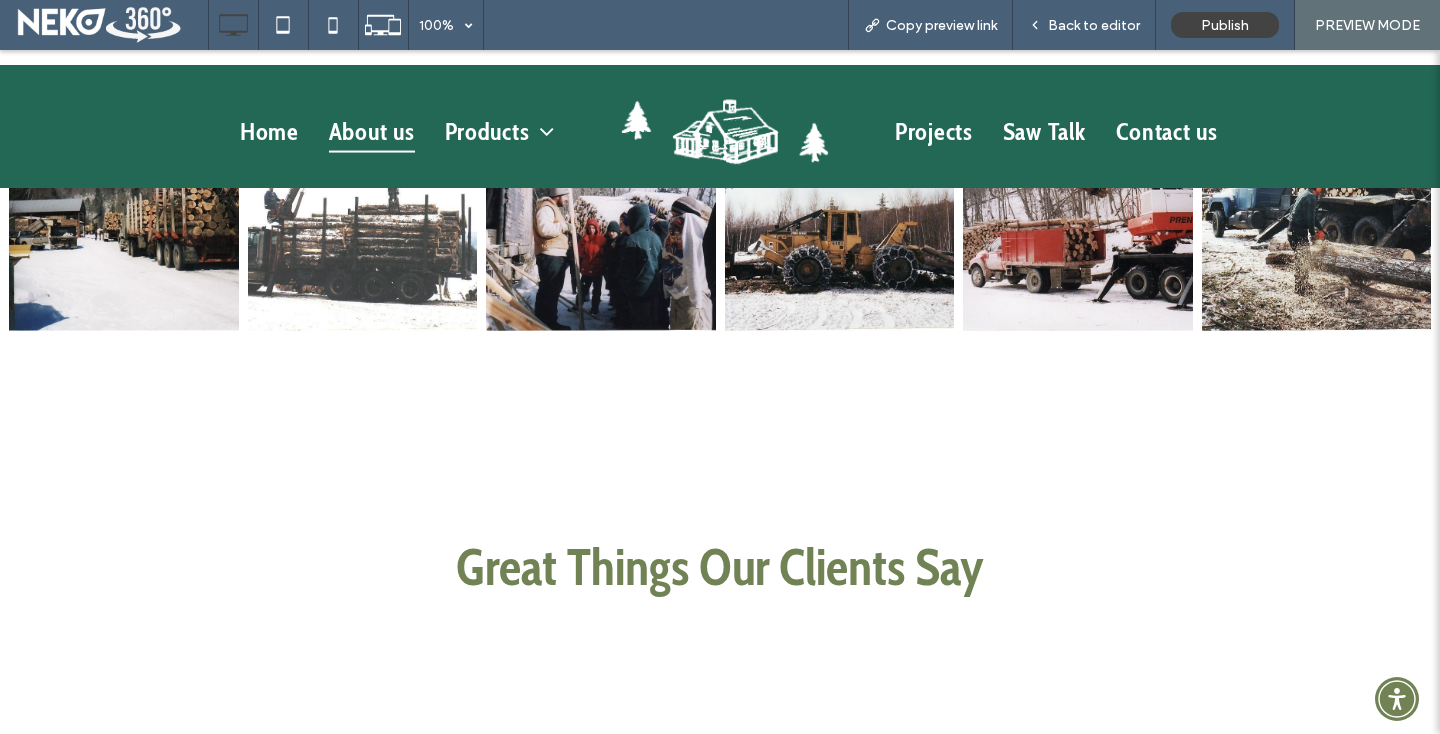 scroll, scrollTop: 4910, scrollLeft: 0, axis: vertical 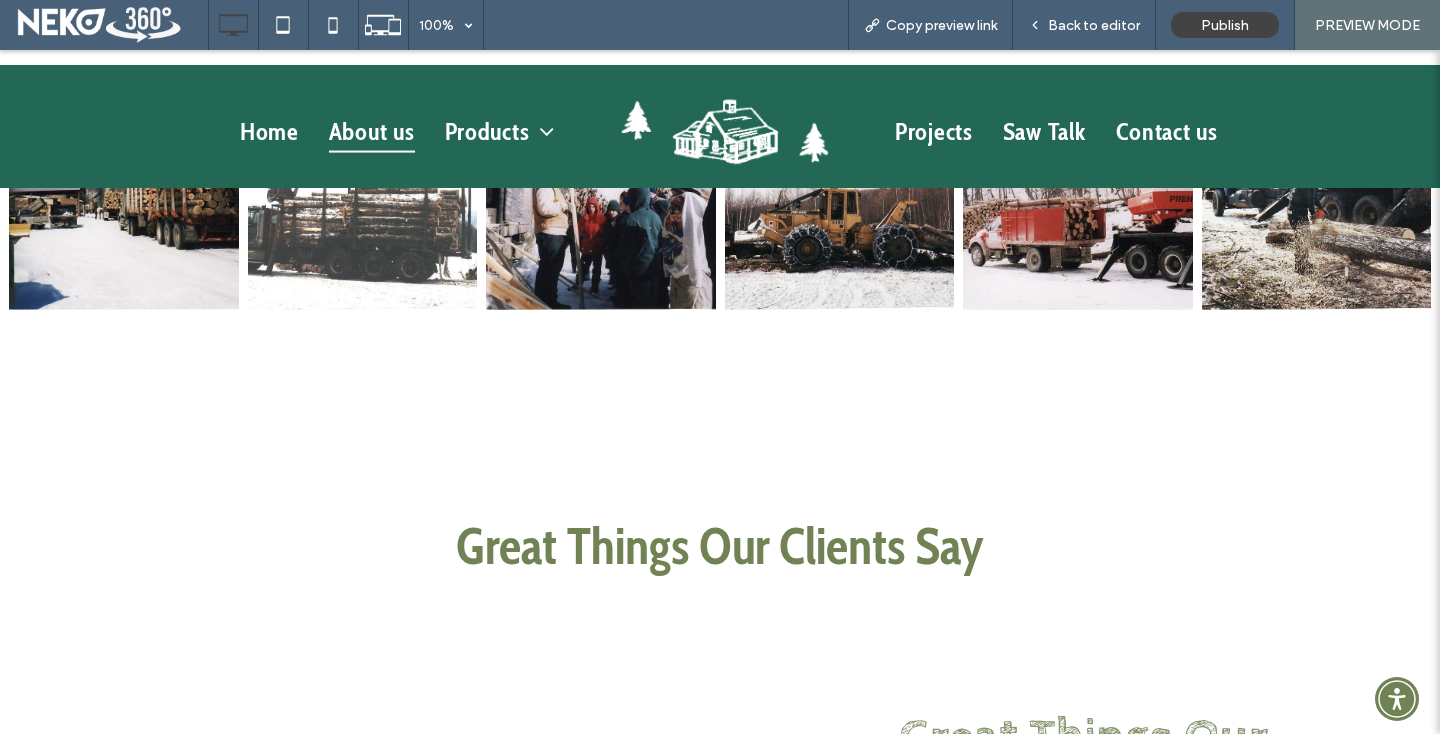 click at bounding box center (124, 195) 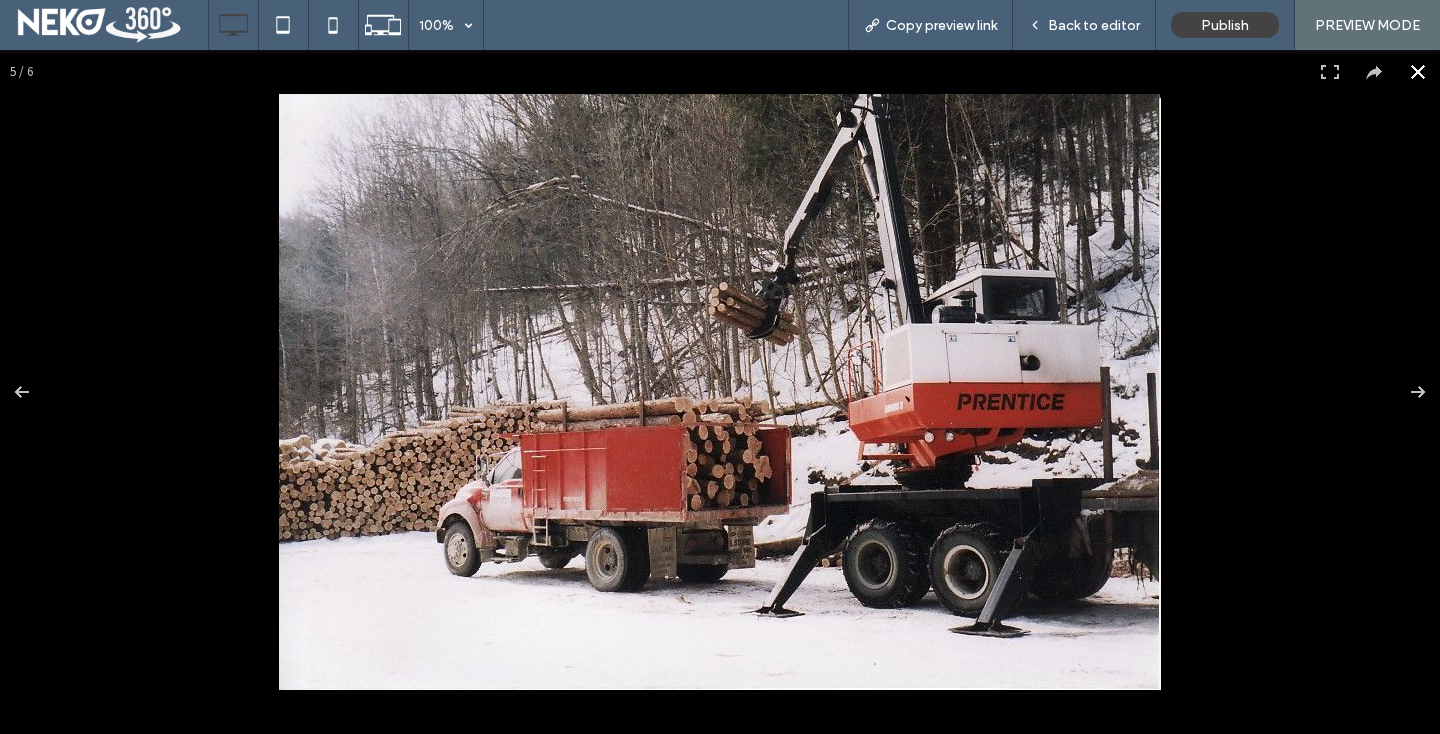 click at bounding box center [720, 392] 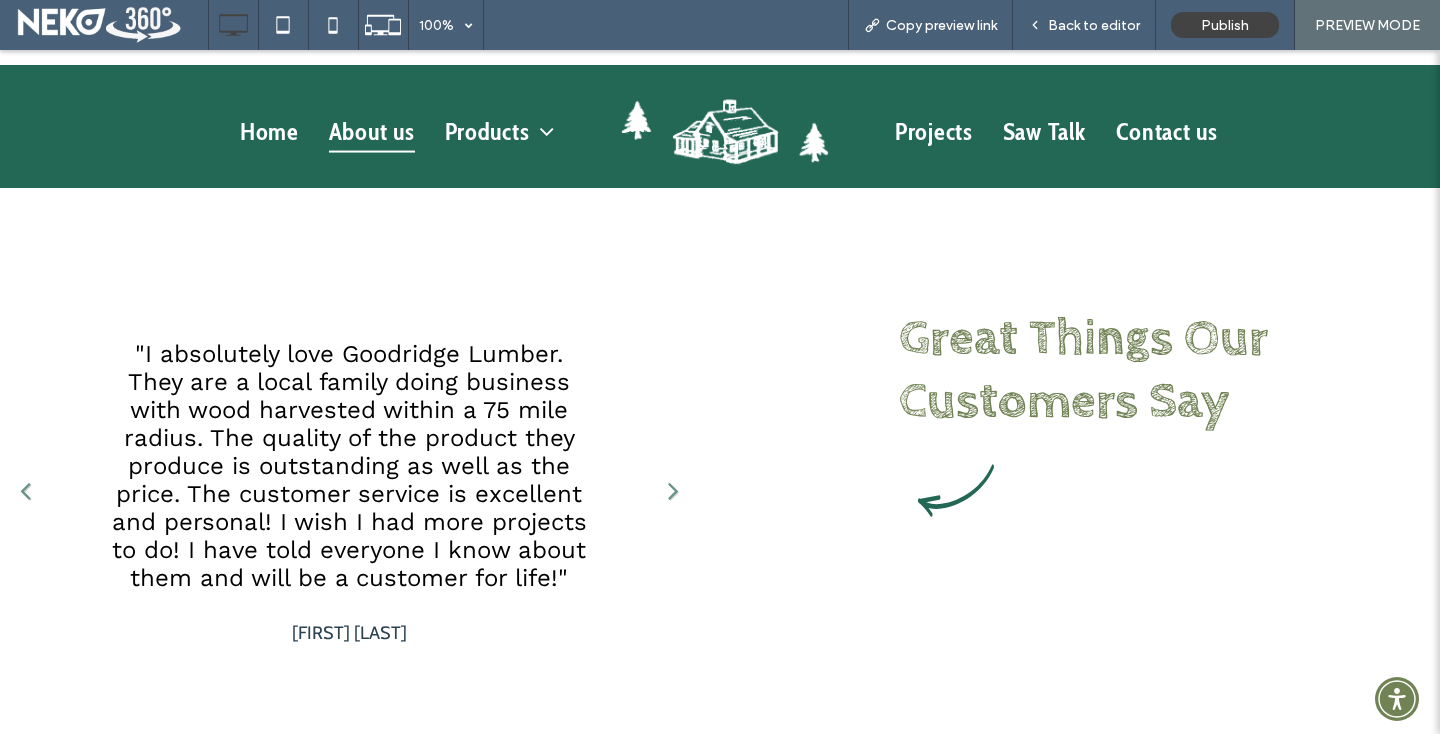 scroll, scrollTop: 5294, scrollLeft: 0, axis: vertical 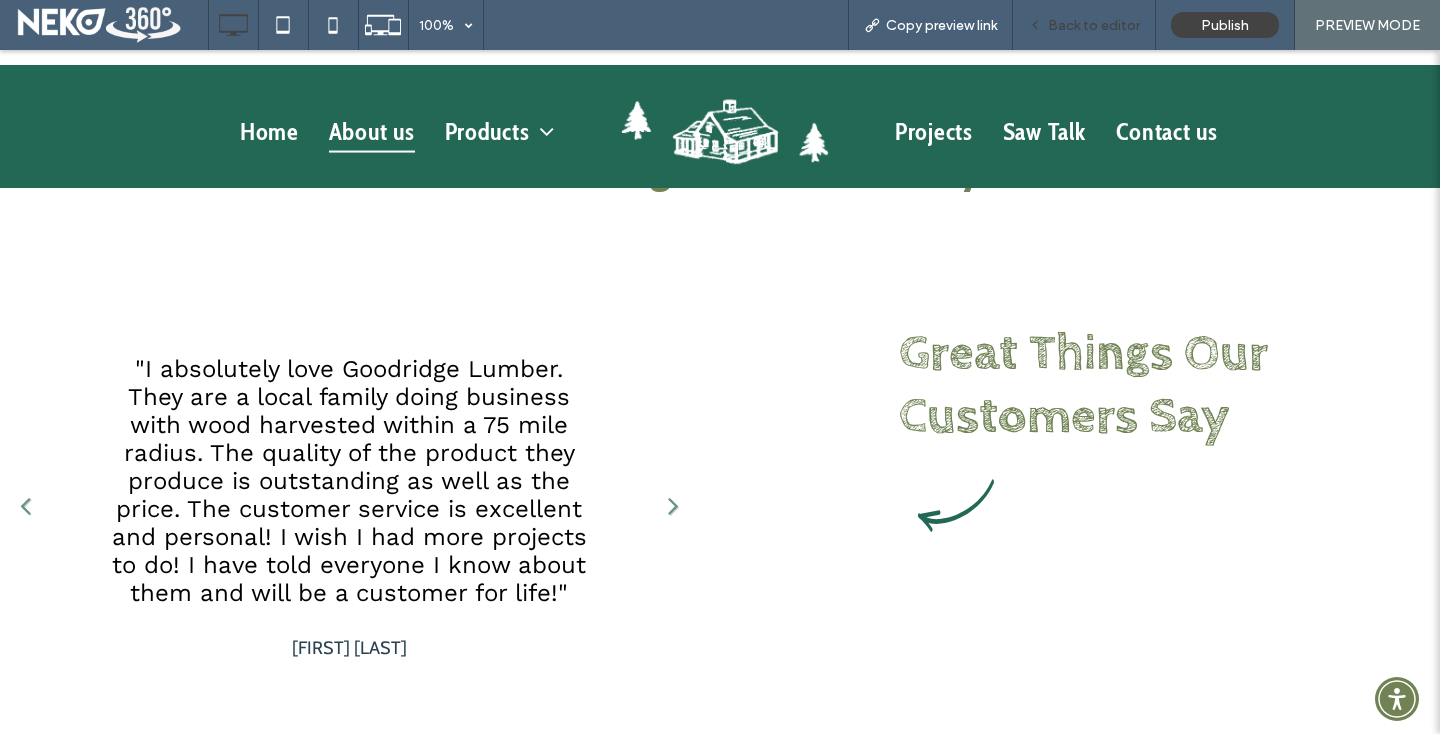 click on "Back to editor" at bounding box center [1084, 25] 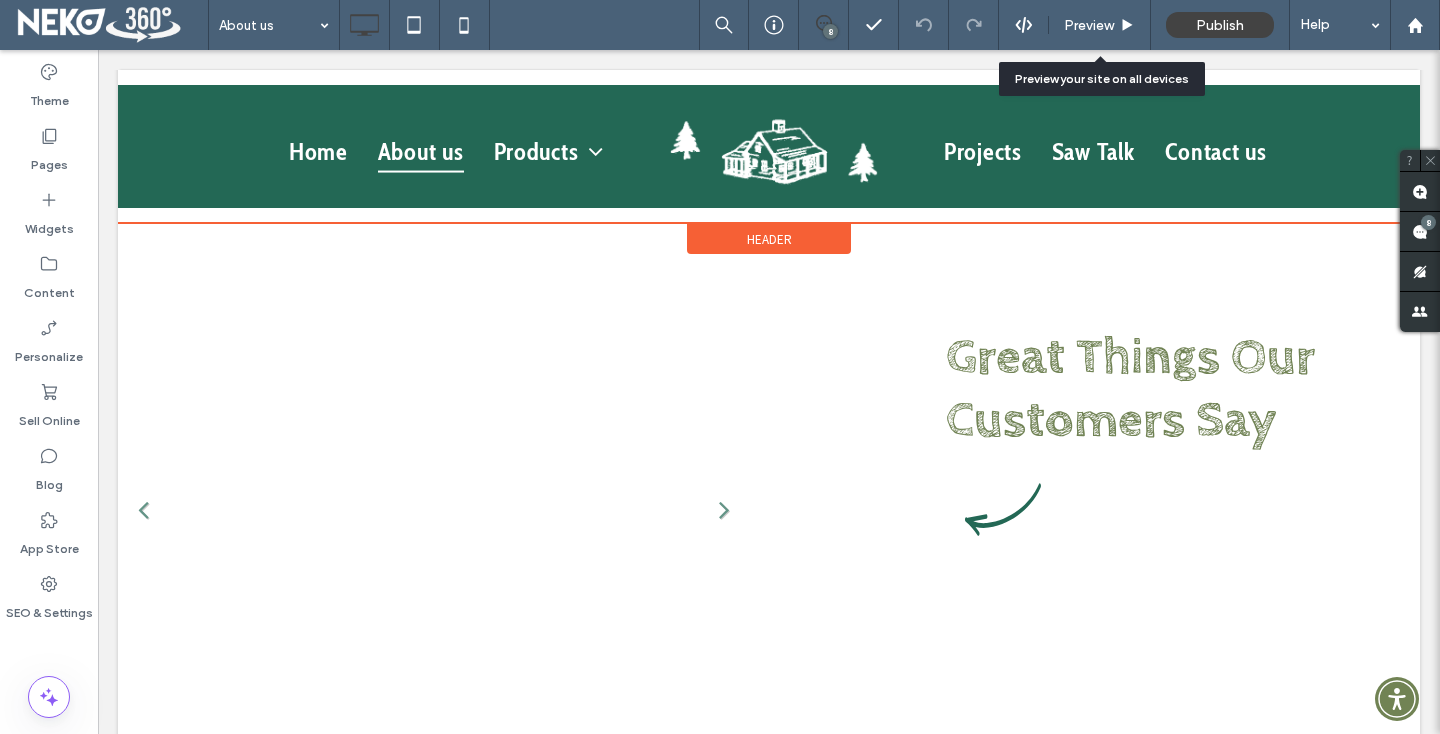 scroll, scrollTop: 5273, scrollLeft: 0, axis: vertical 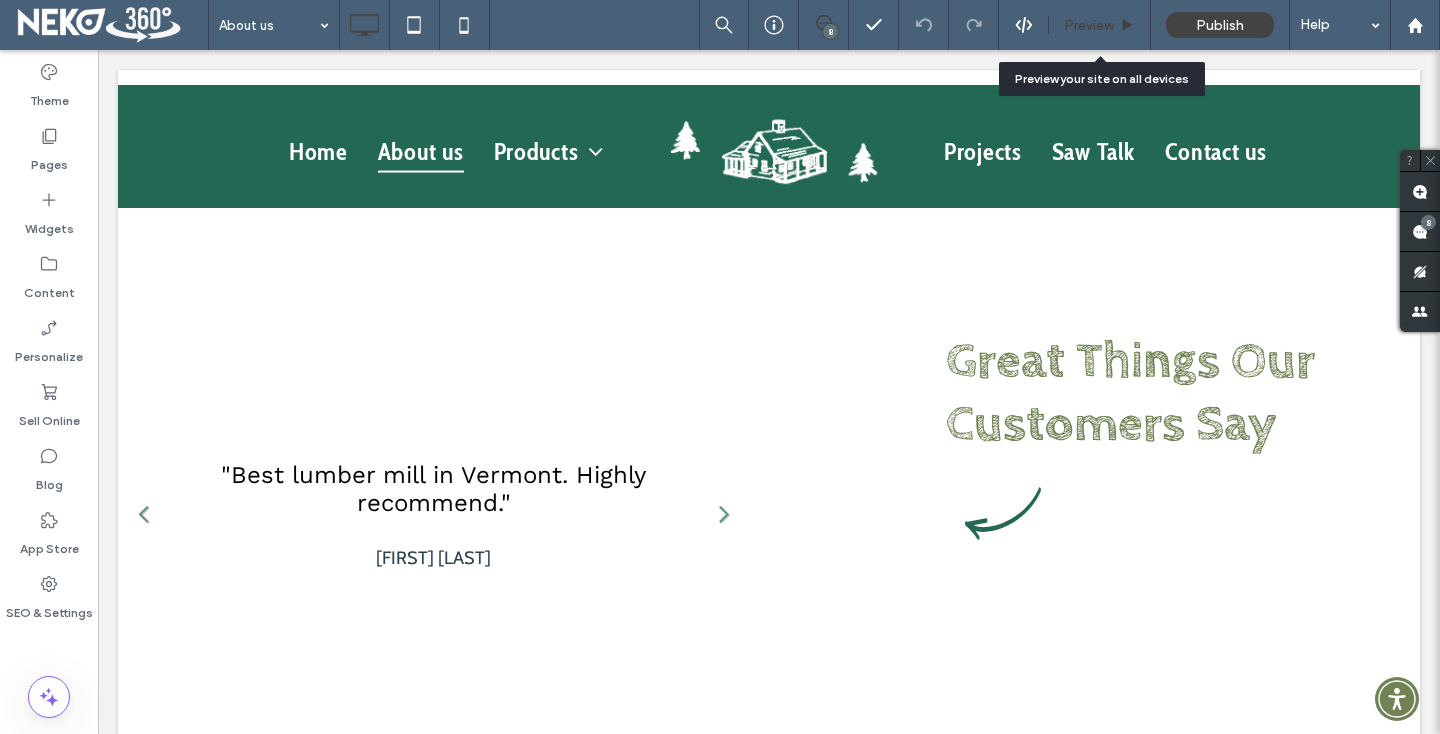 click on "Preview" at bounding box center [1100, 25] 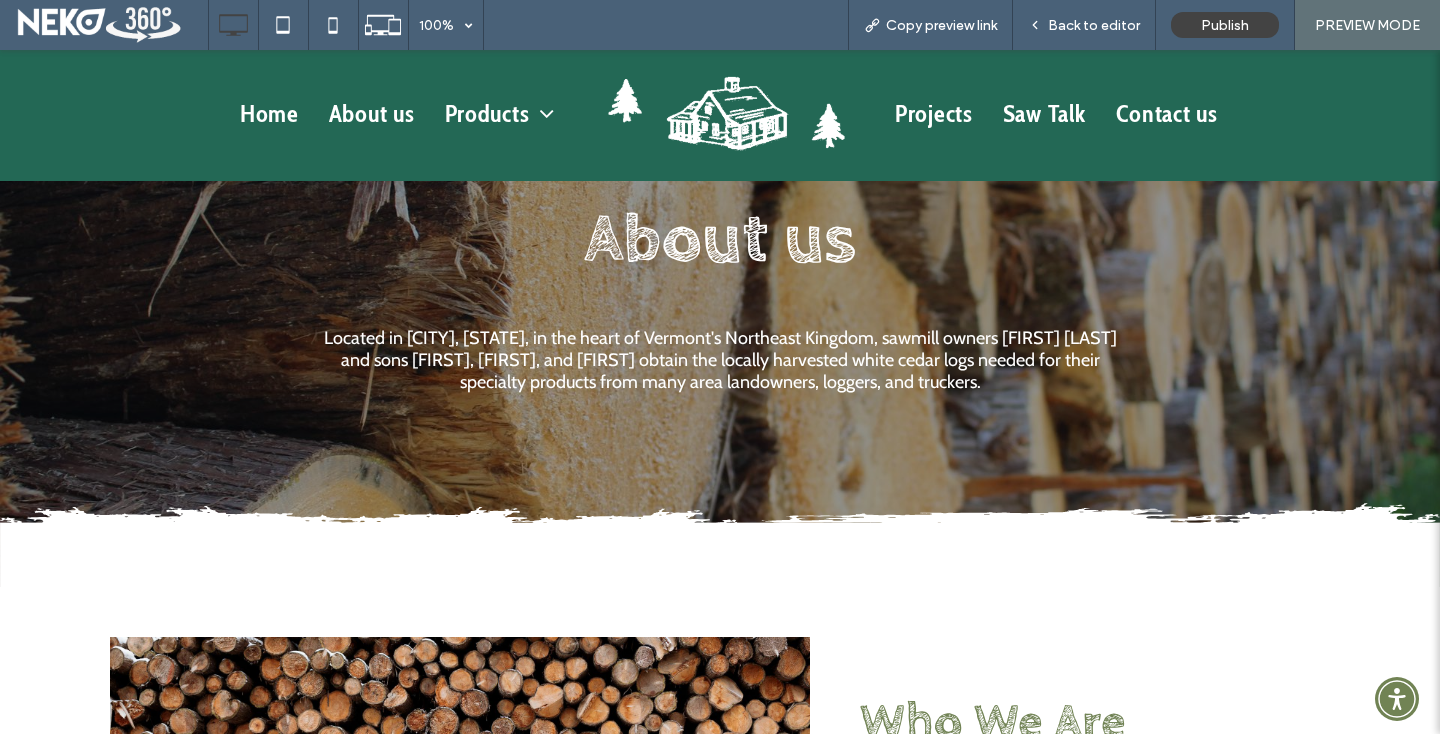 scroll, scrollTop: 0, scrollLeft: 0, axis: both 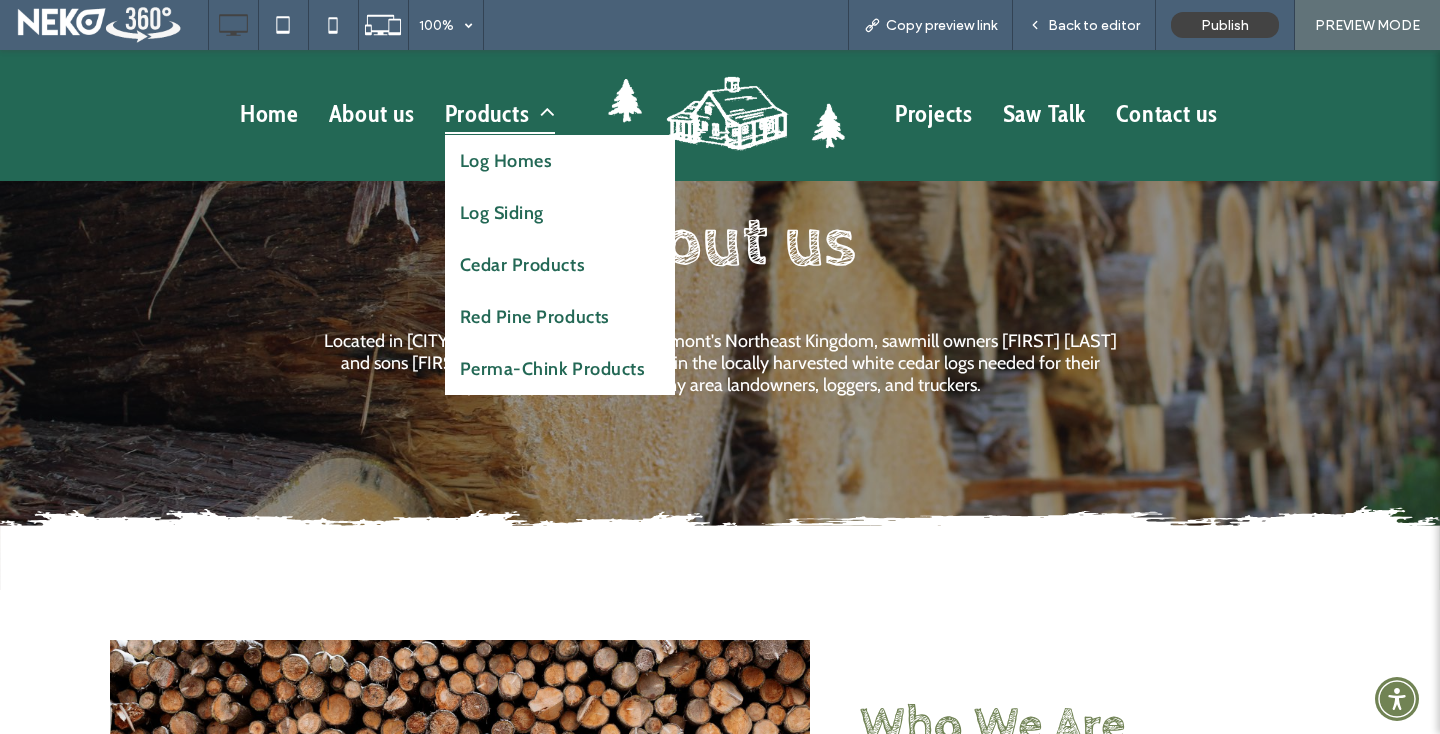 click on "Products" at bounding box center (500, 113) 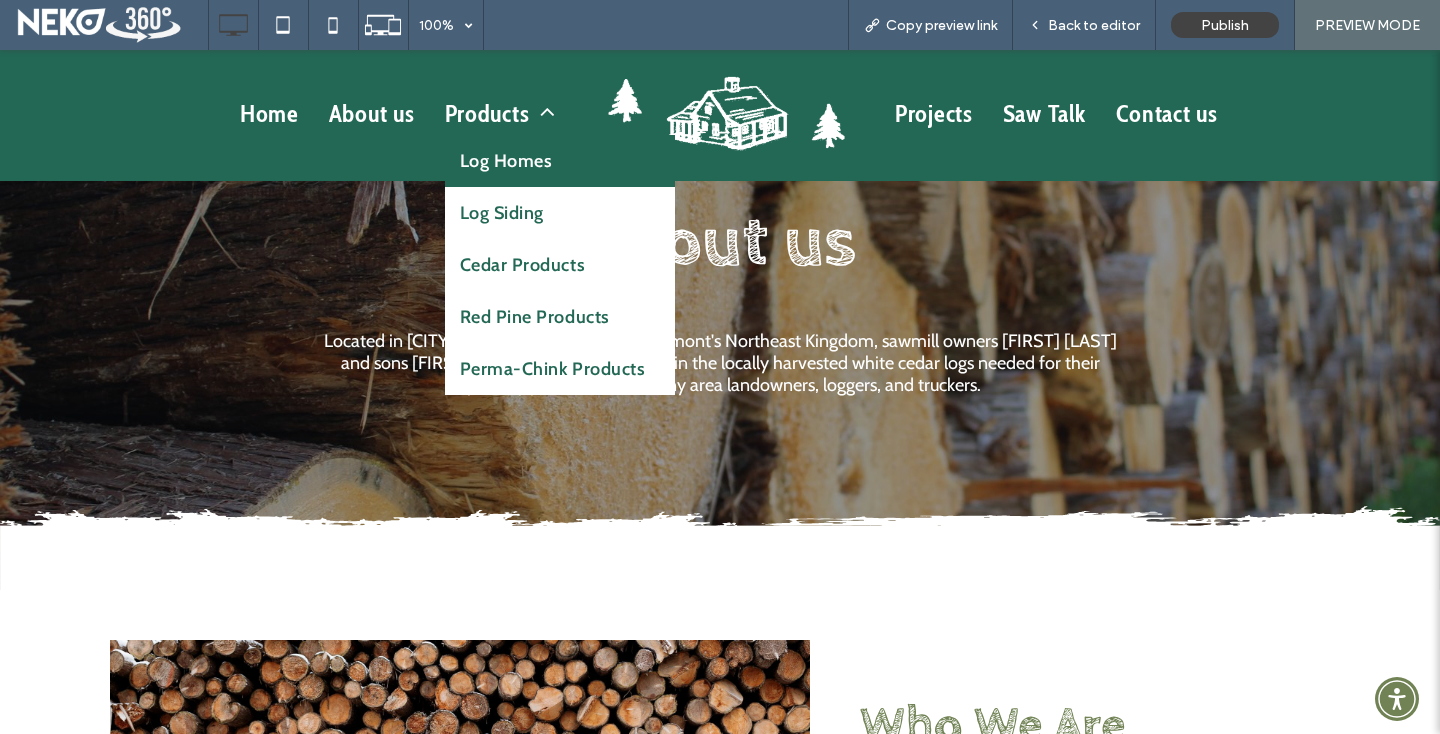 click on "Log Homes" at bounding box center [506, 161] 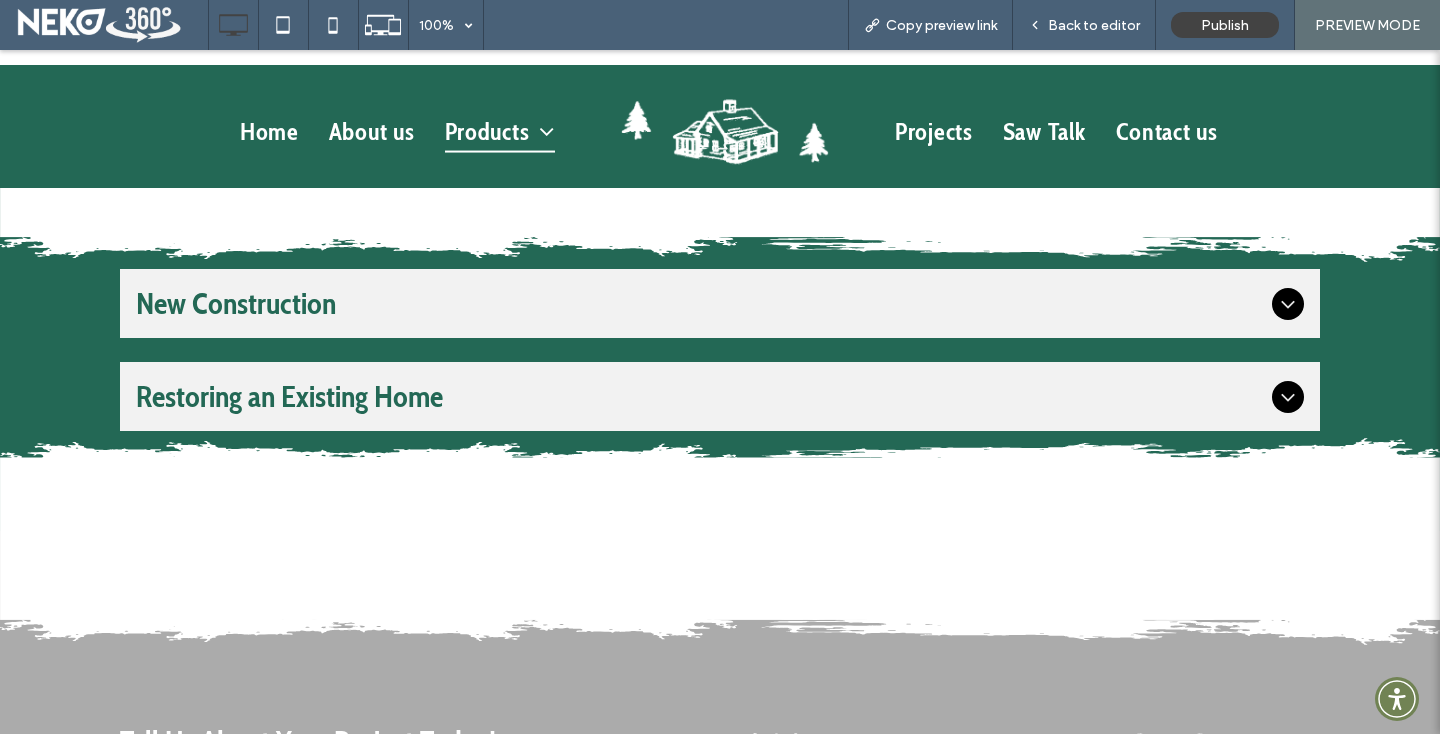 scroll, scrollTop: 2129, scrollLeft: 0, axis: vertical 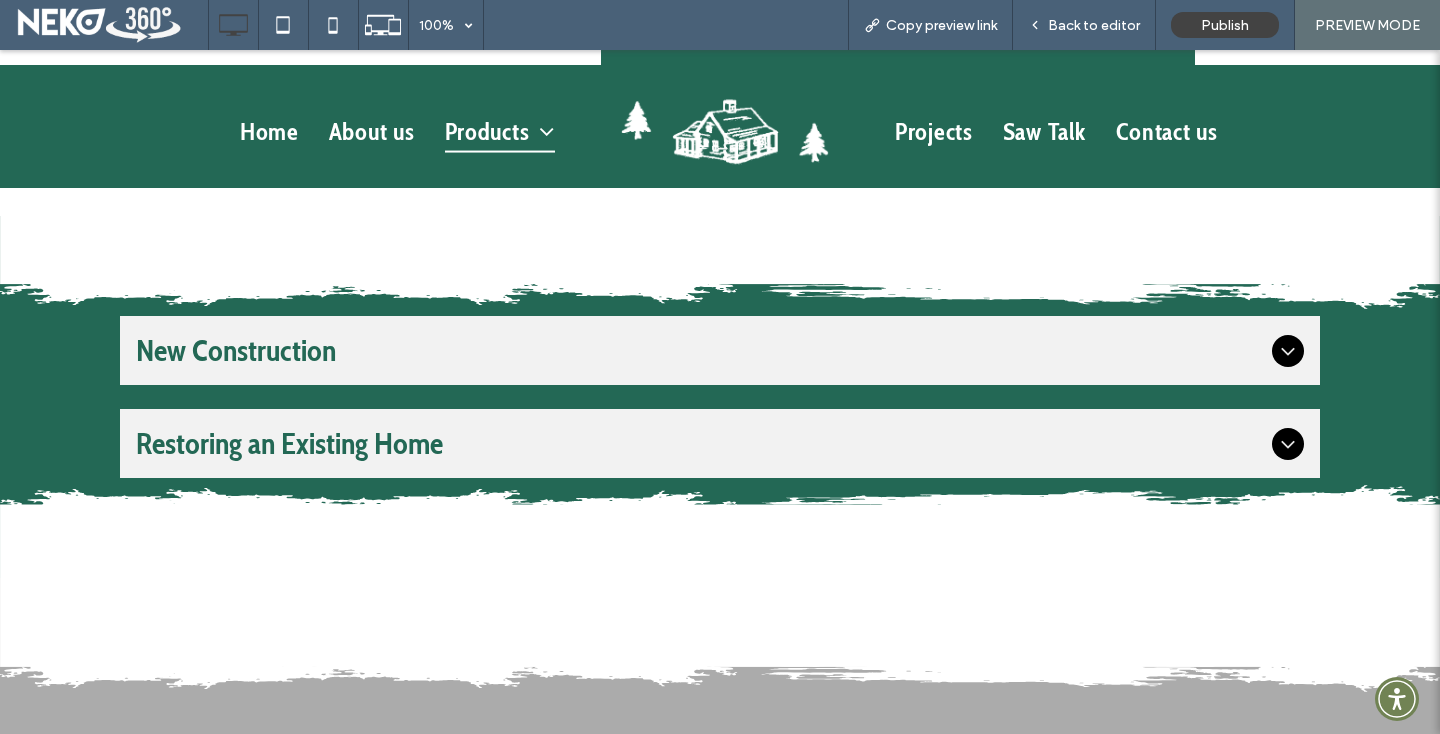 click on "New Construction" at bounding box center (700, 350) 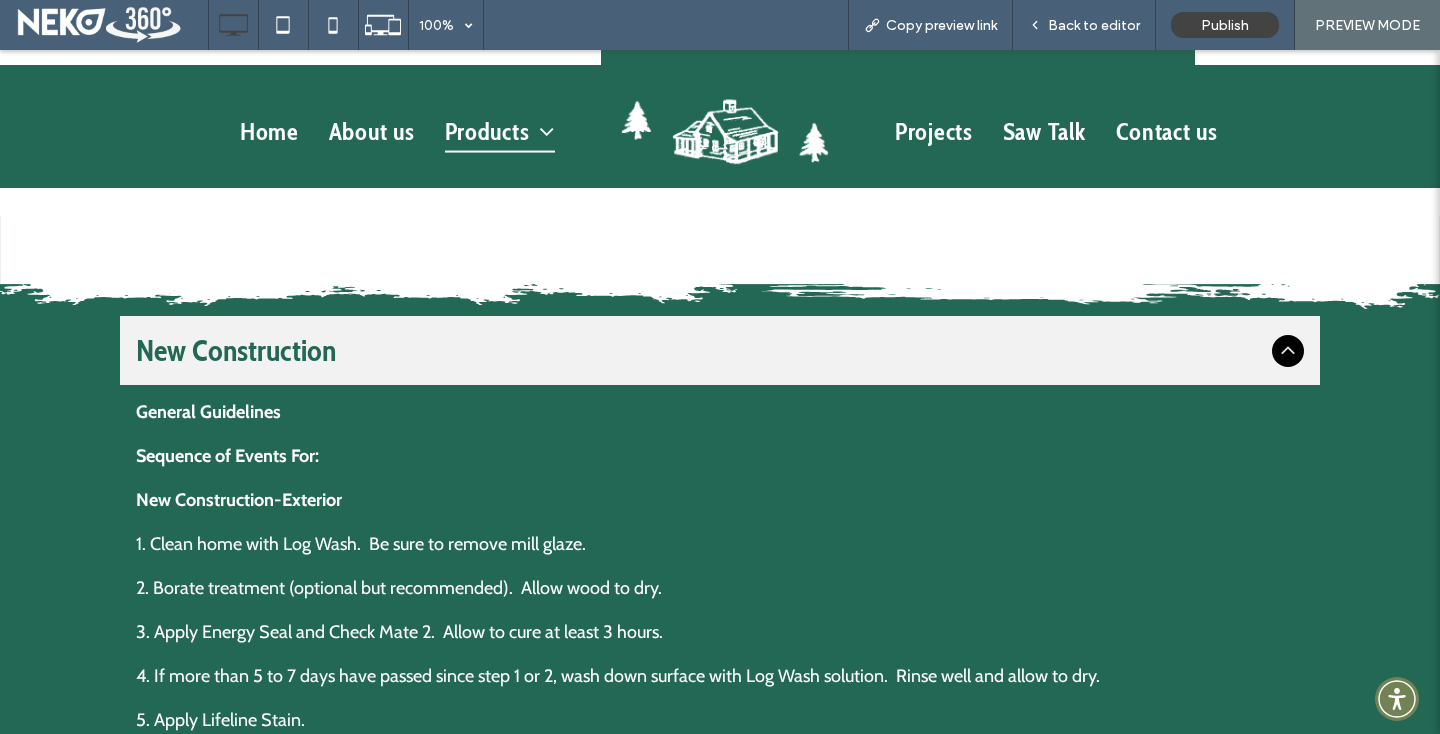click on "New Construction" at bounding box center [700, 350] 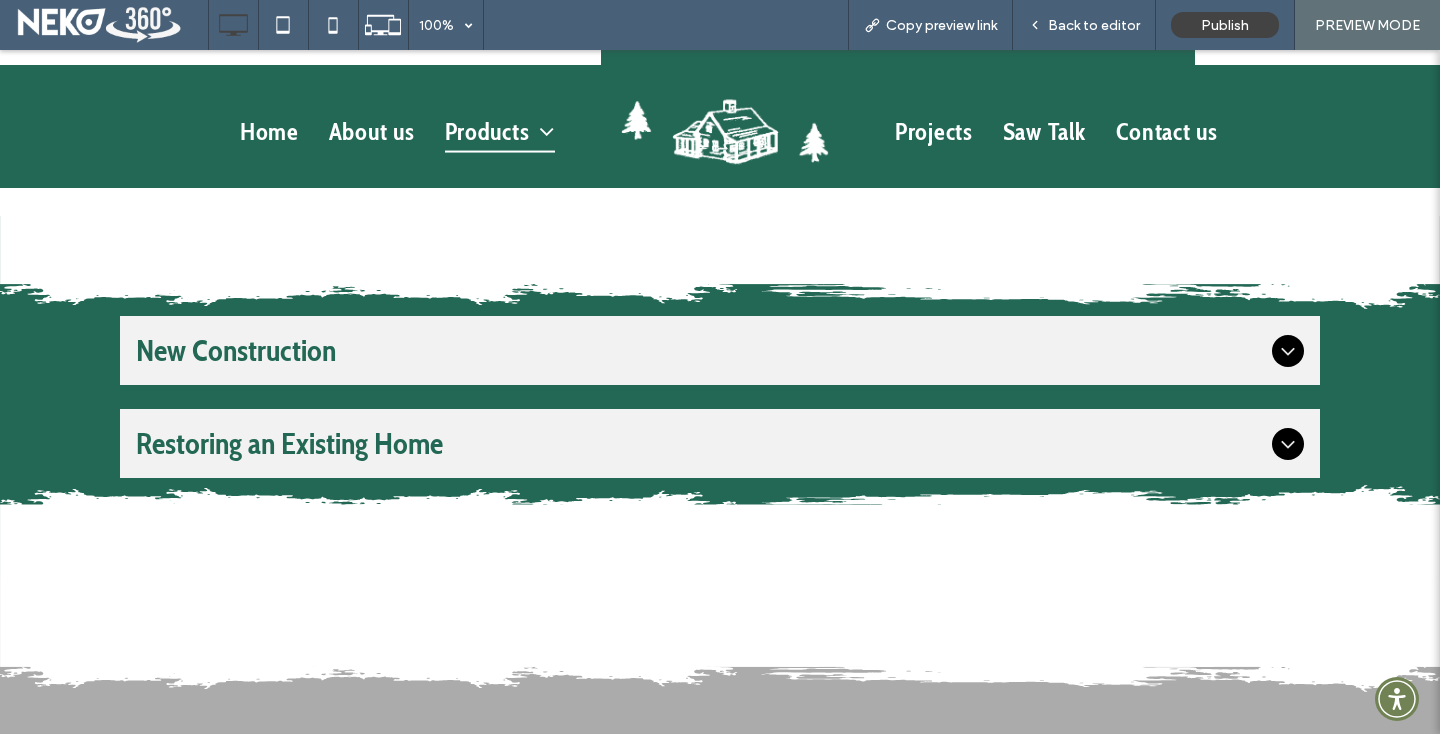 click on "Restoring an Existing Home" at bounding box center [700, 443] 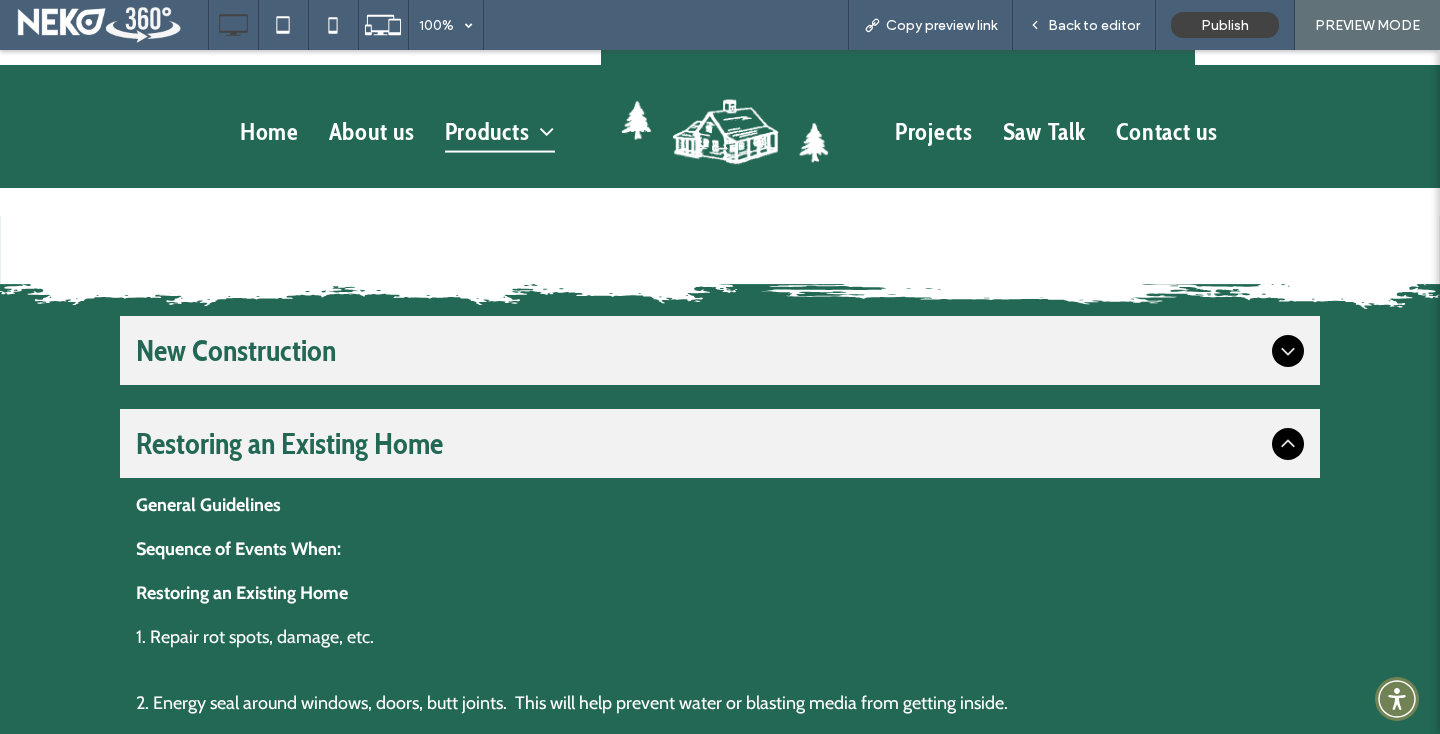 click on "Restoring an Existing Home" at bounding box center [700, 443] 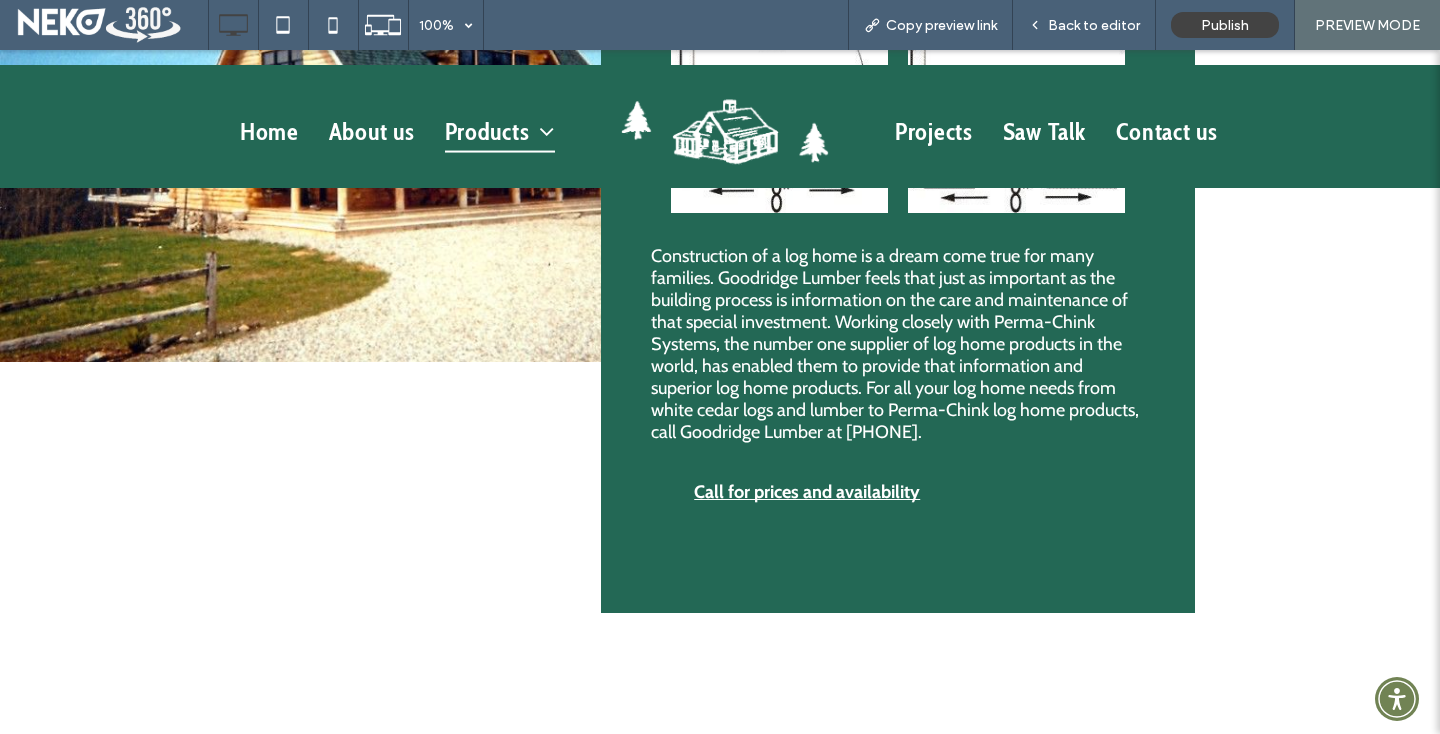 scroll, scrollTop: 1585, scrollLeft: 0, axis: vertical 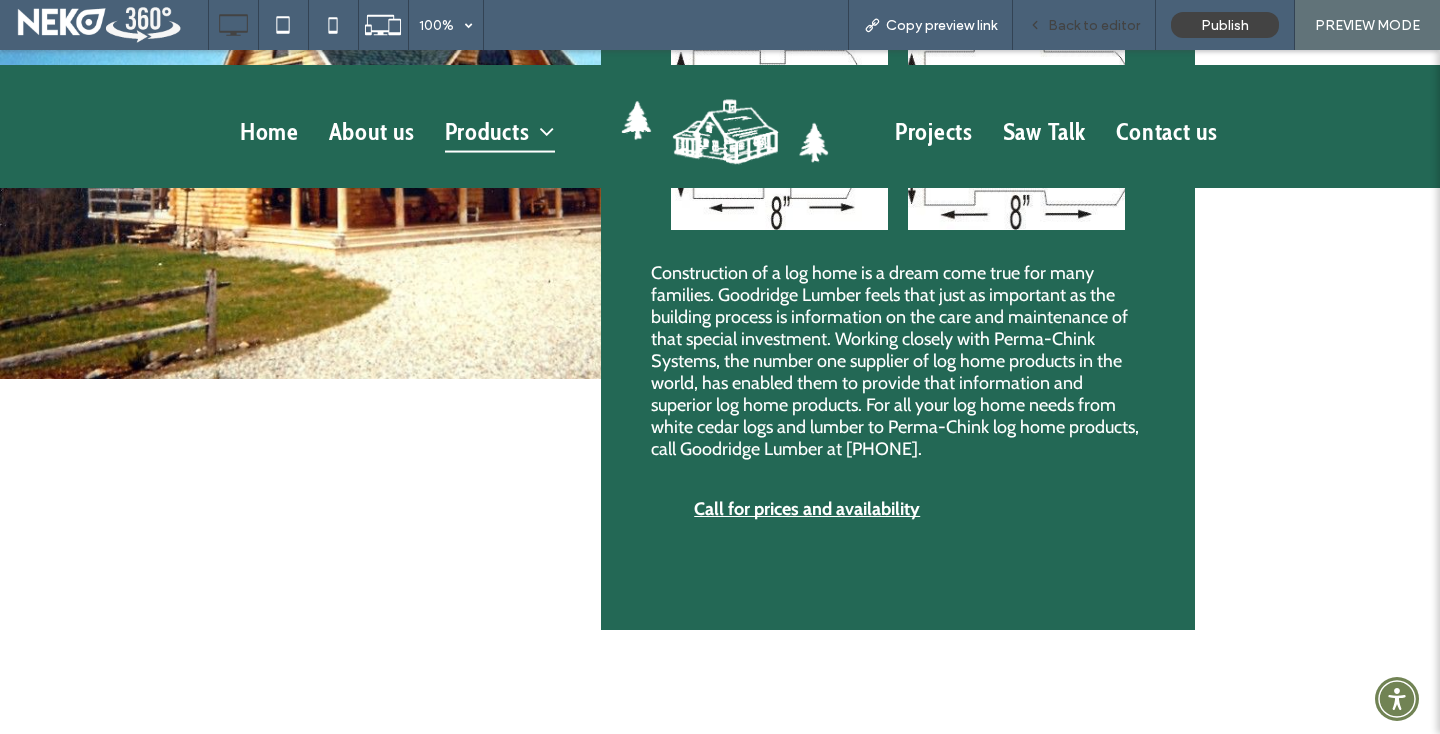 click 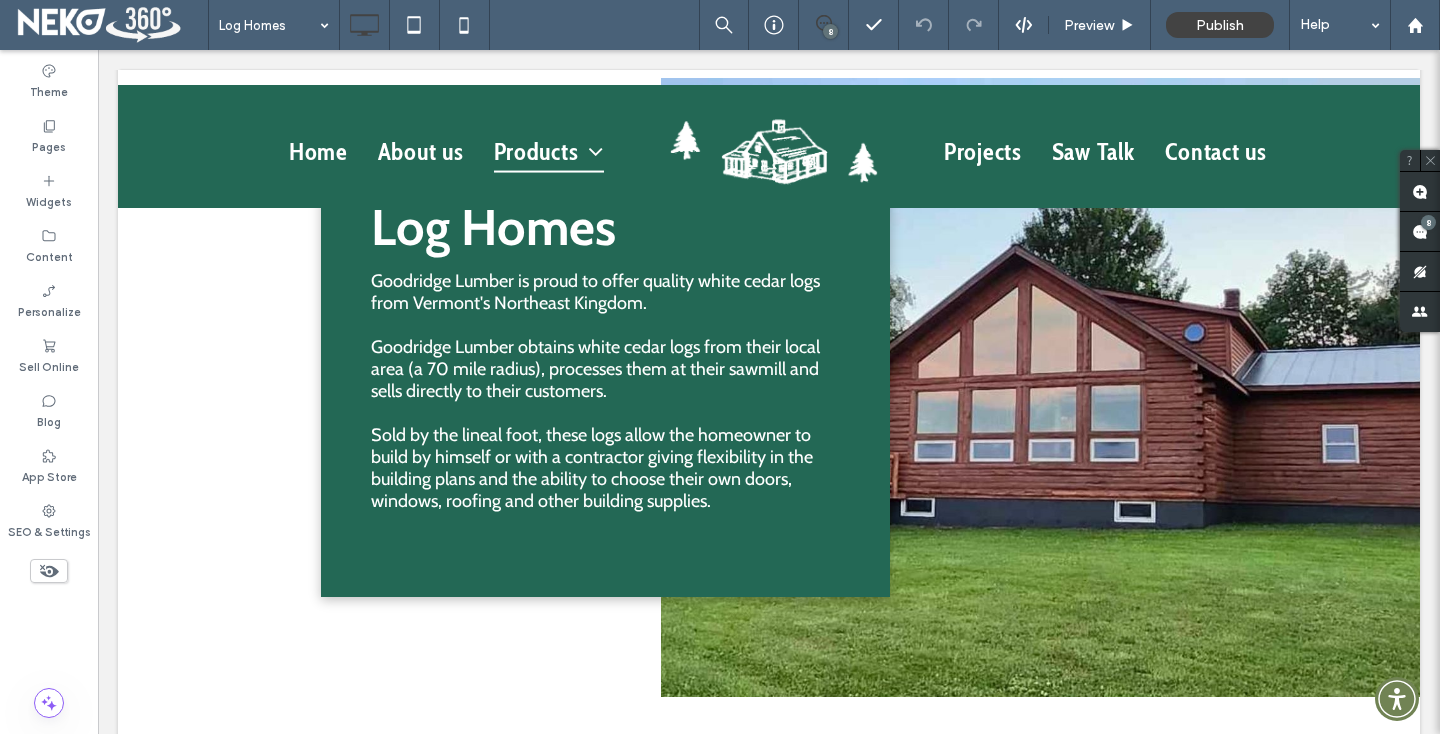 scroll, scrollTop: 390, scrollLeft: 0, axis: vertical 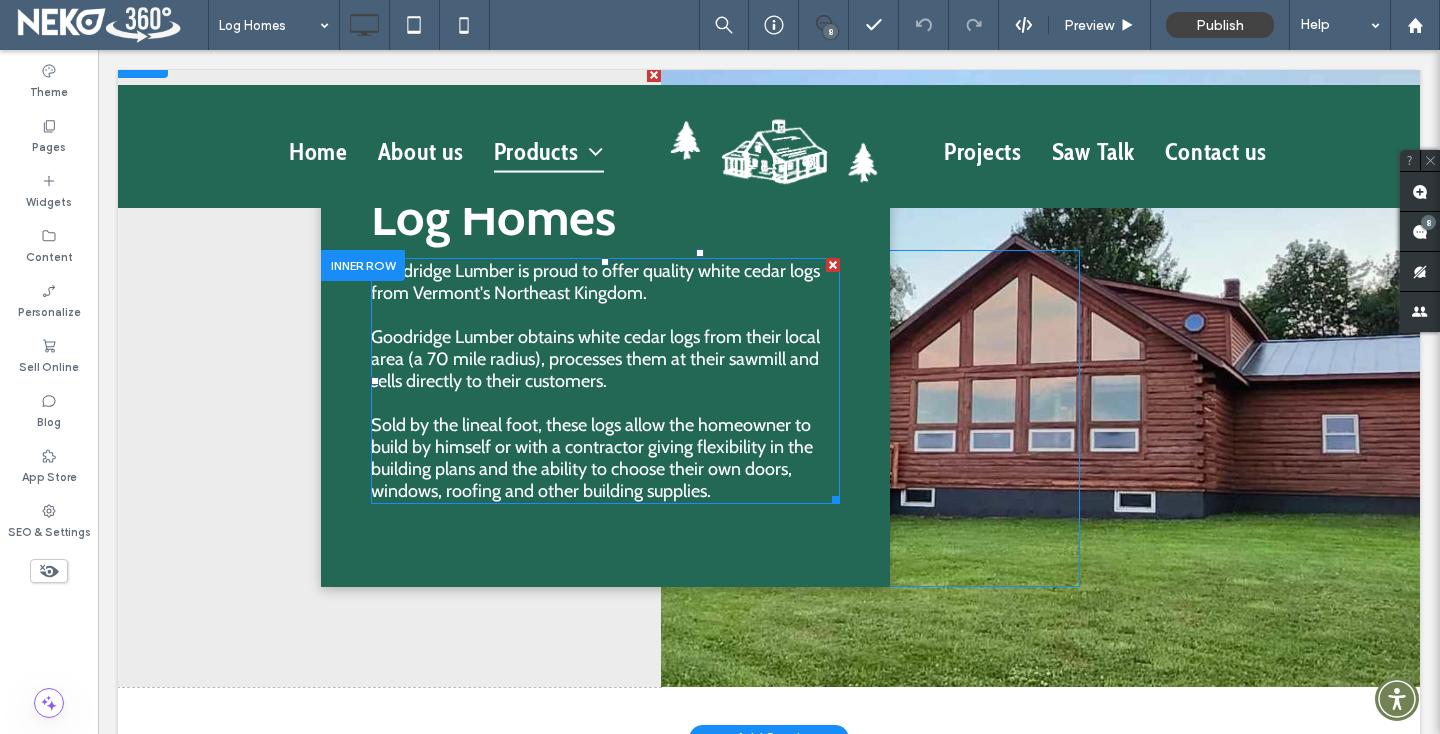 click on "Goodridge Lumber obtains white cedar logs from their local area (a 70 mile radius), processes them at their sawmill and sells directly to their customers." at bounding box center (595, 359) 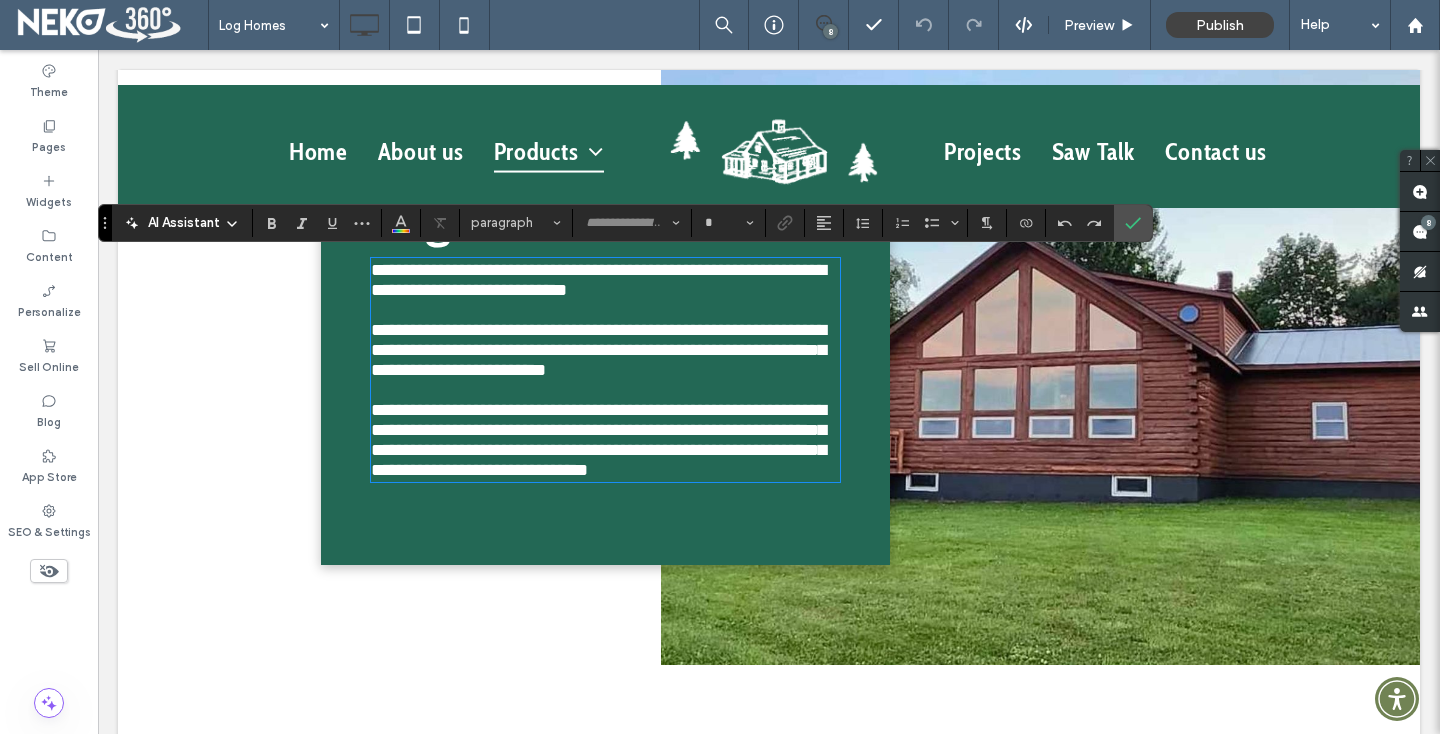 type on "*****" 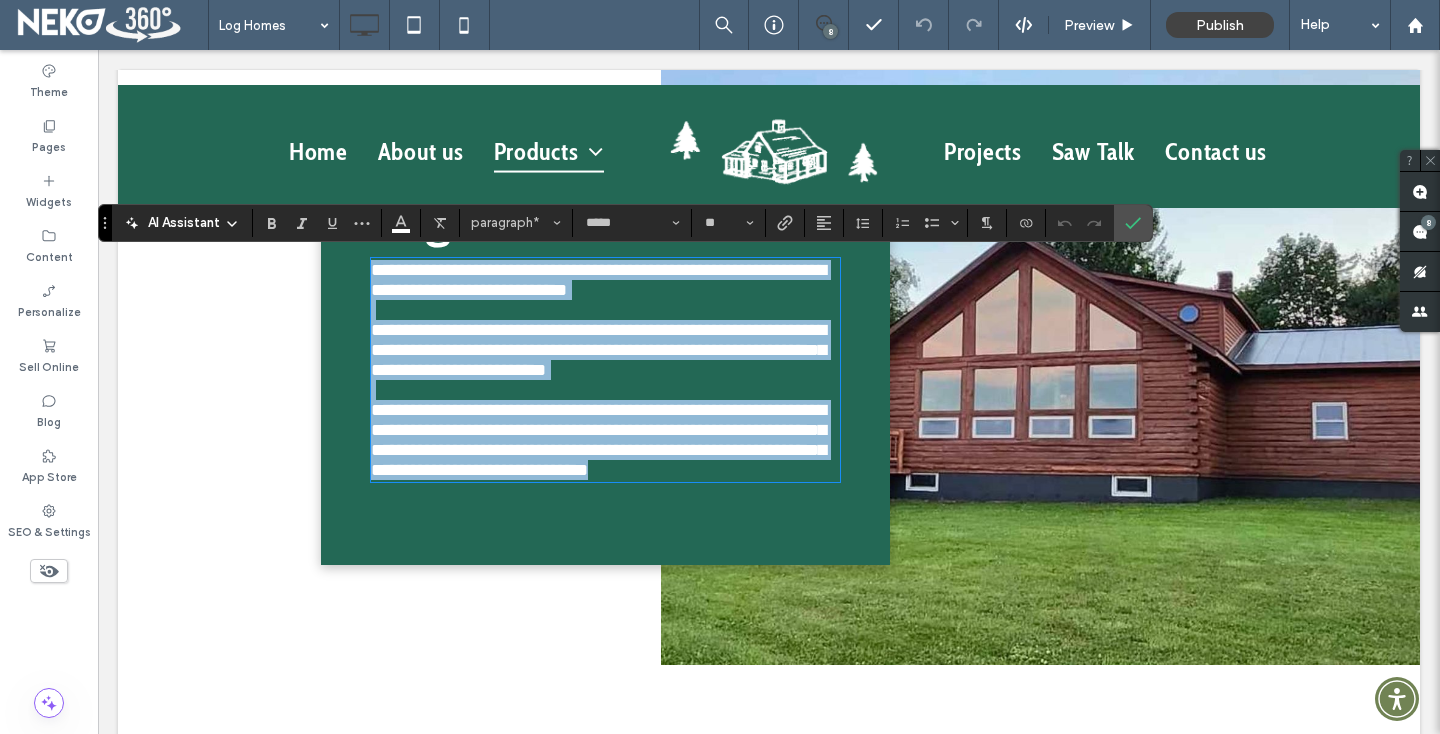 click on "**********" at bounding box center (598, 350) 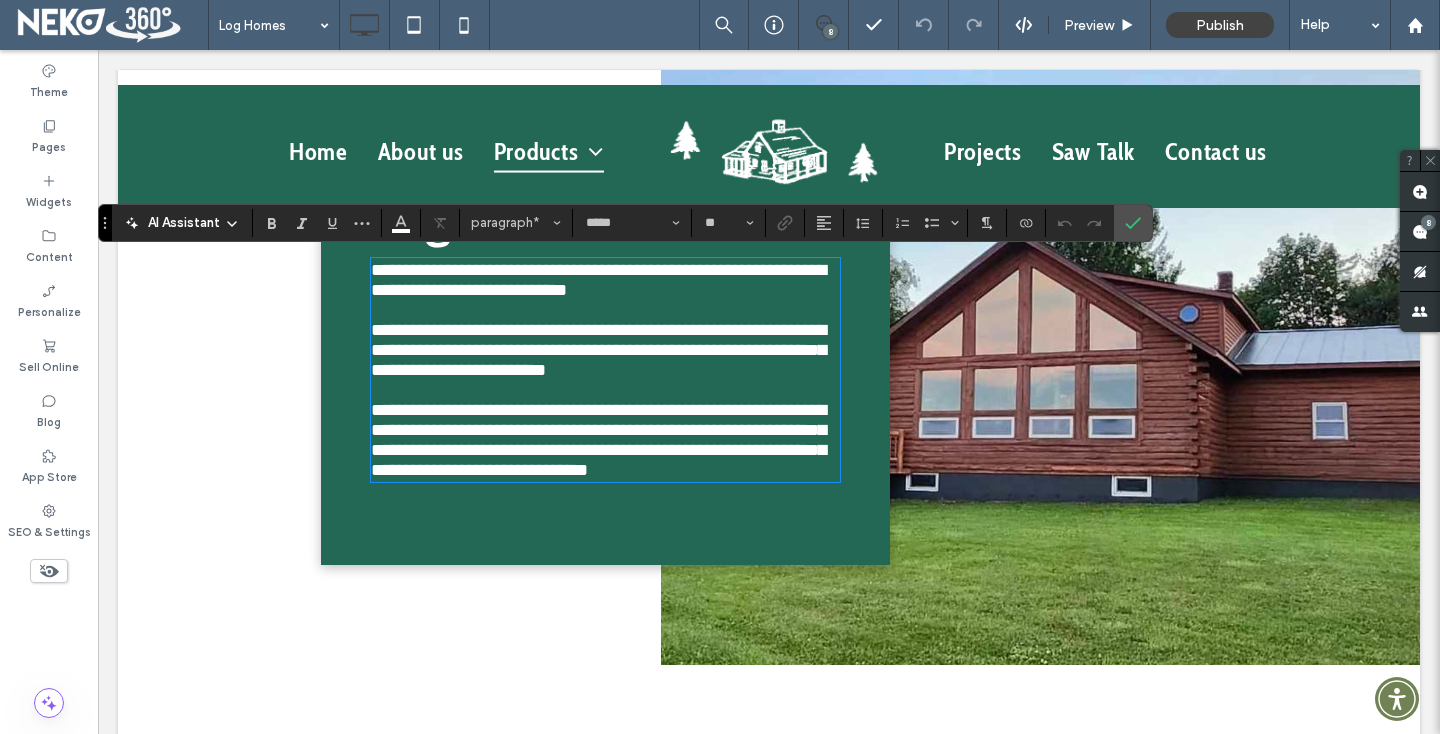 type 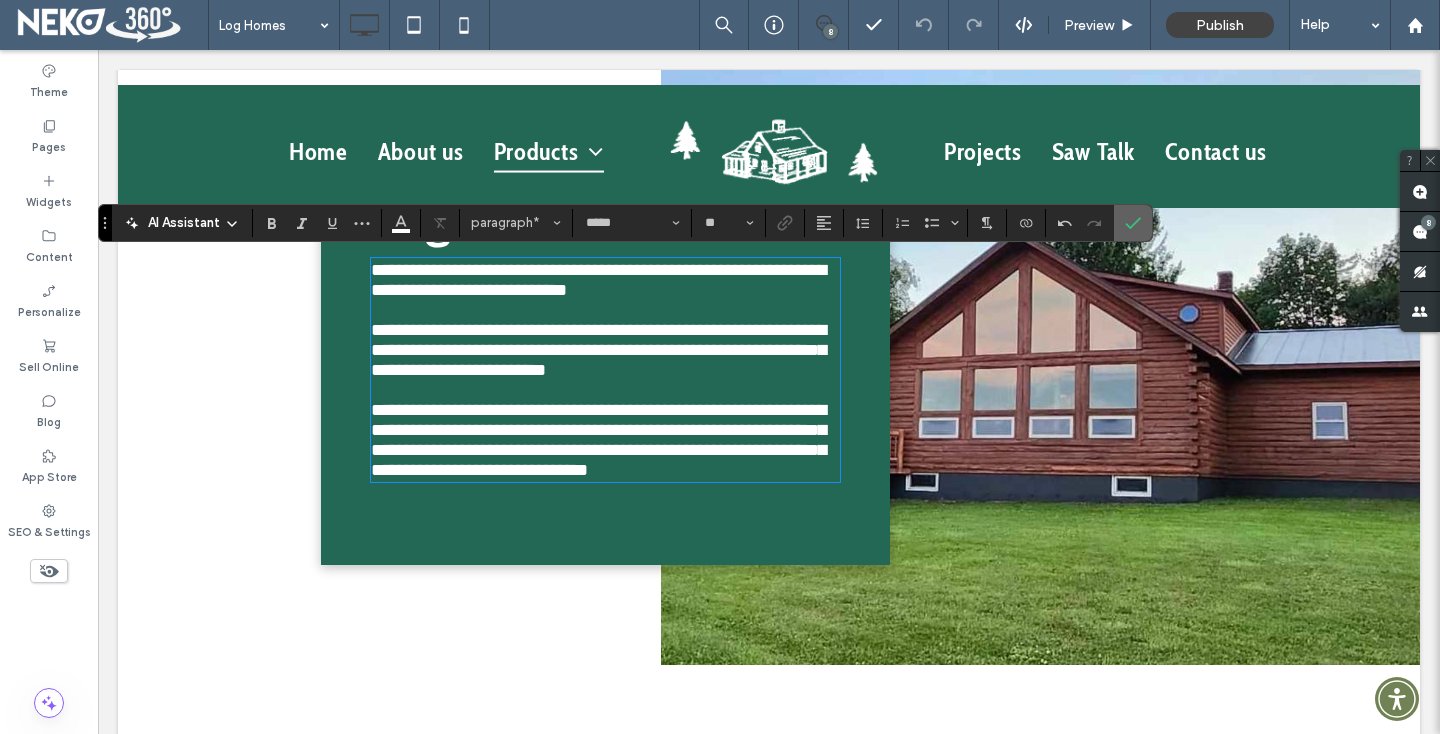 click 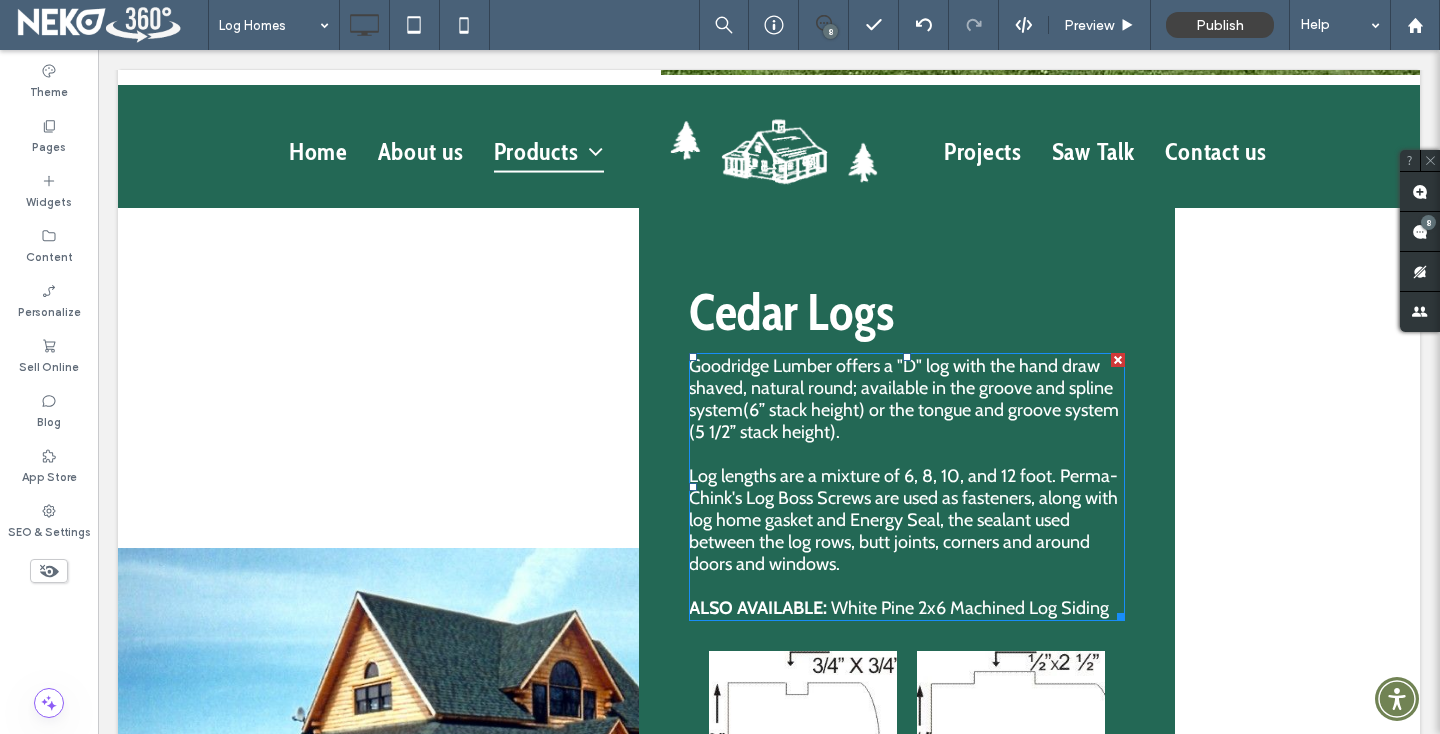 scroll, scrollTop: 1004, scrollLeft: 0, axis: vertical 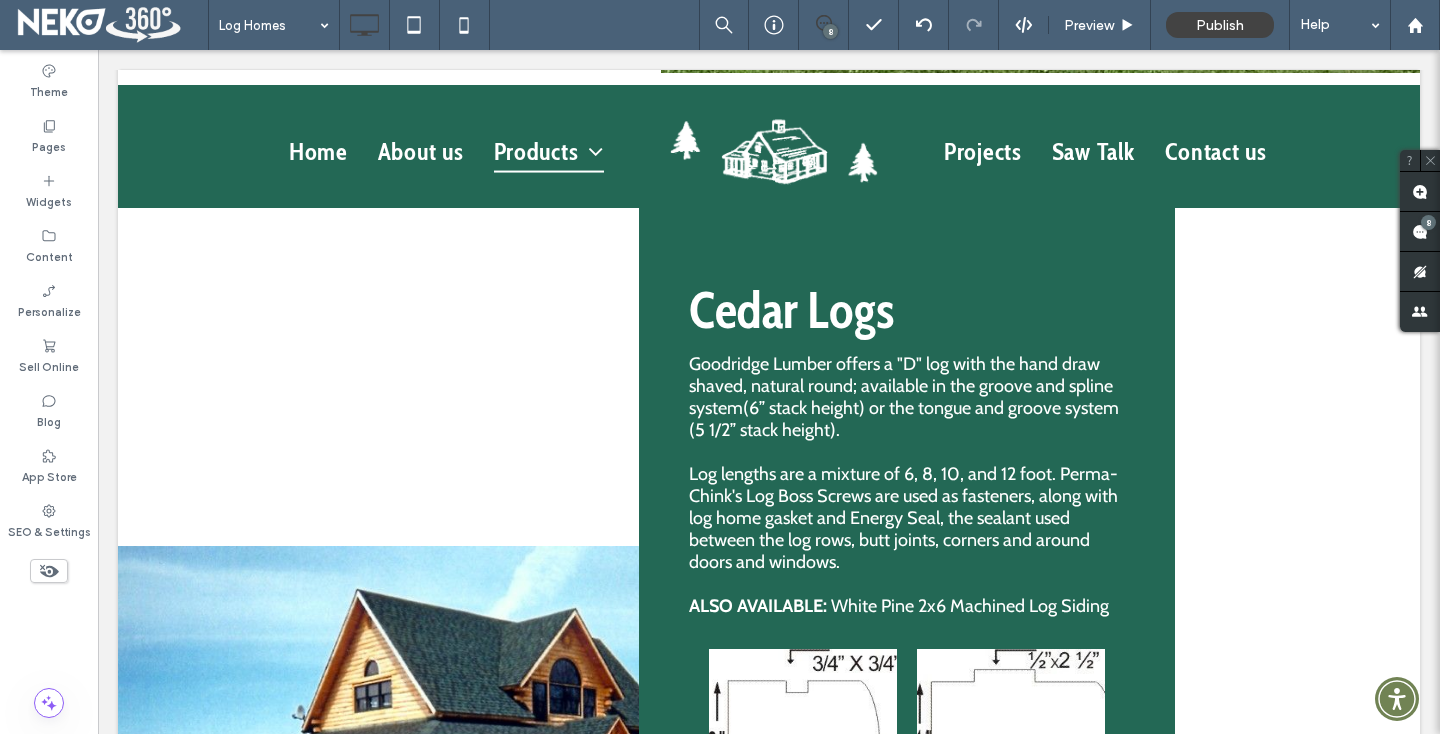 click on "Click To Paste" at bounding box center [493, 757] 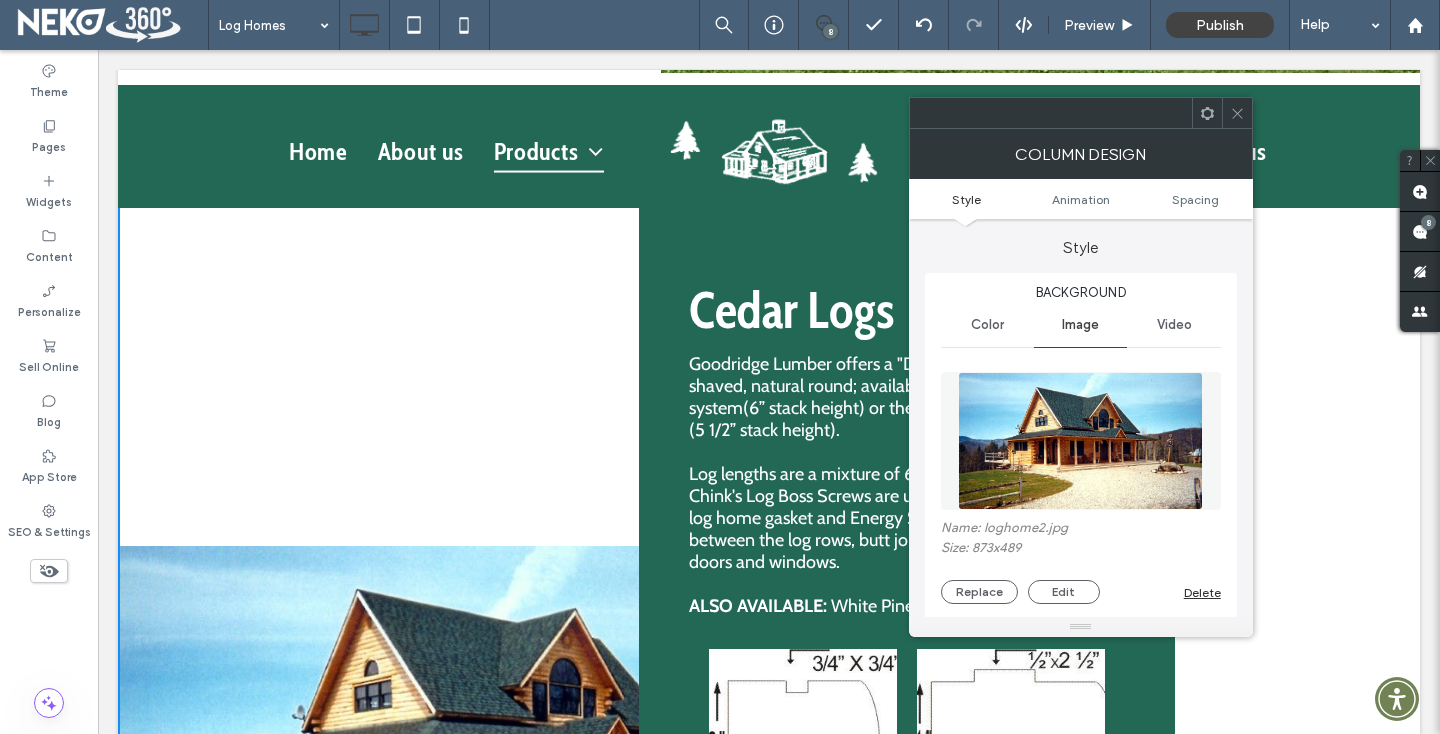 scroll, scrollTop: 253, scrollLeft: 0, axis: vertical 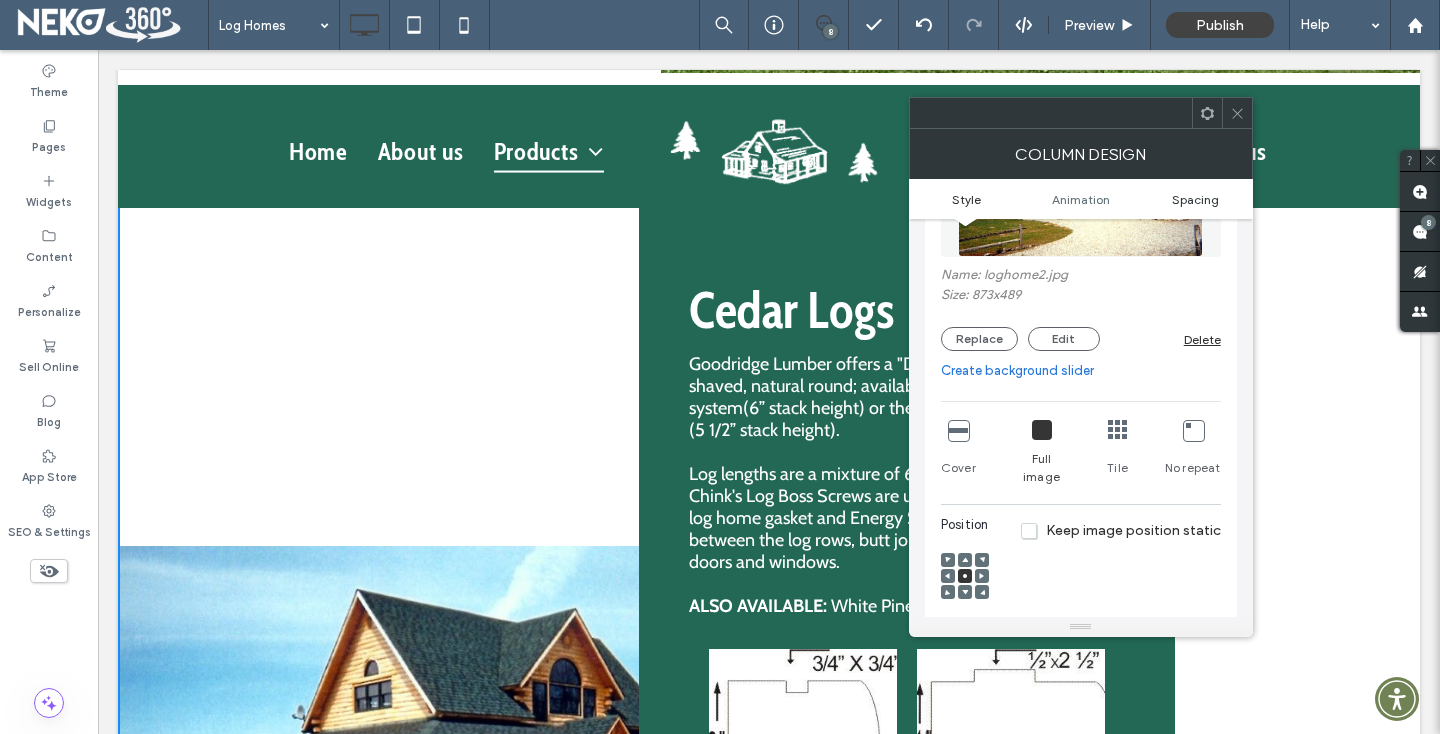 click on "Spacing" at bounding box center [1195, 199] 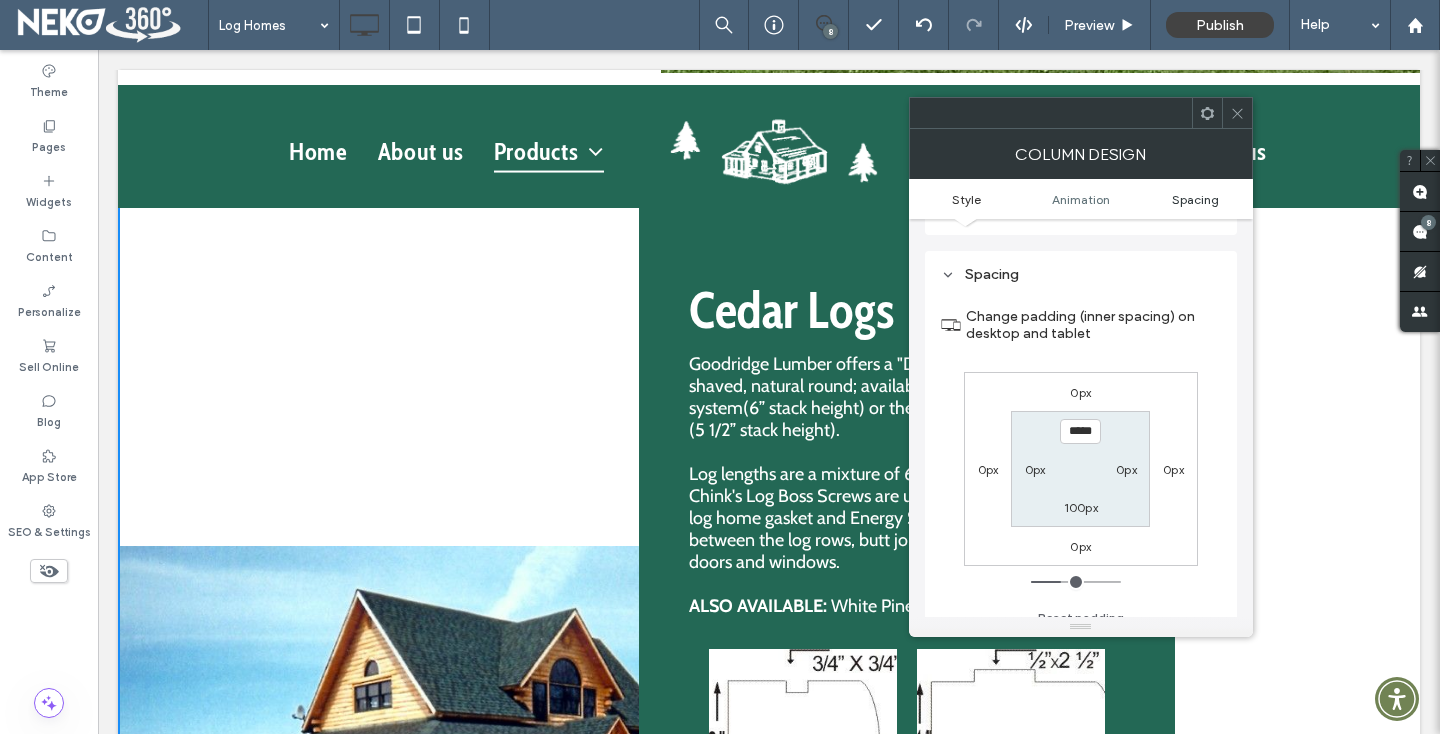 scroll, scrollTop: 1058, scrollLeft: 0, axis: vertical 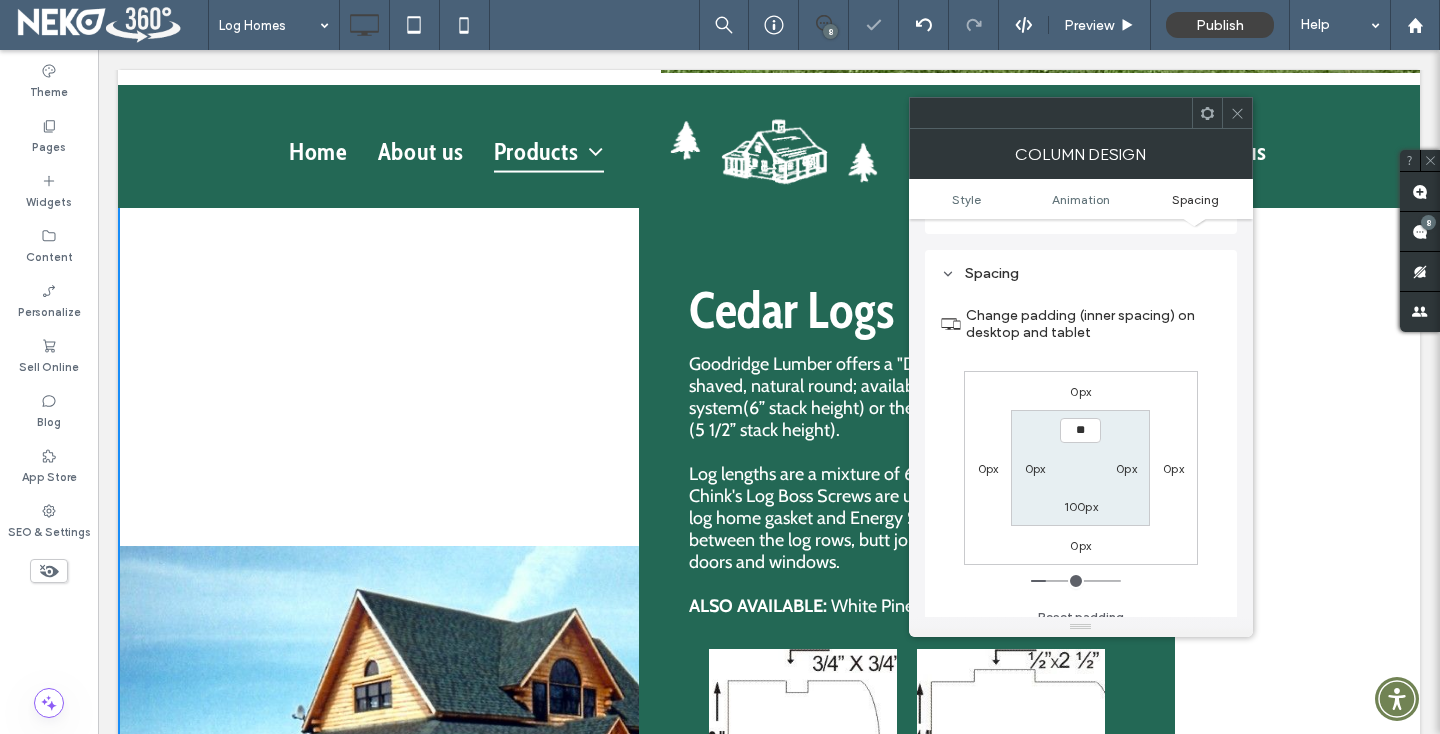 type on "****" 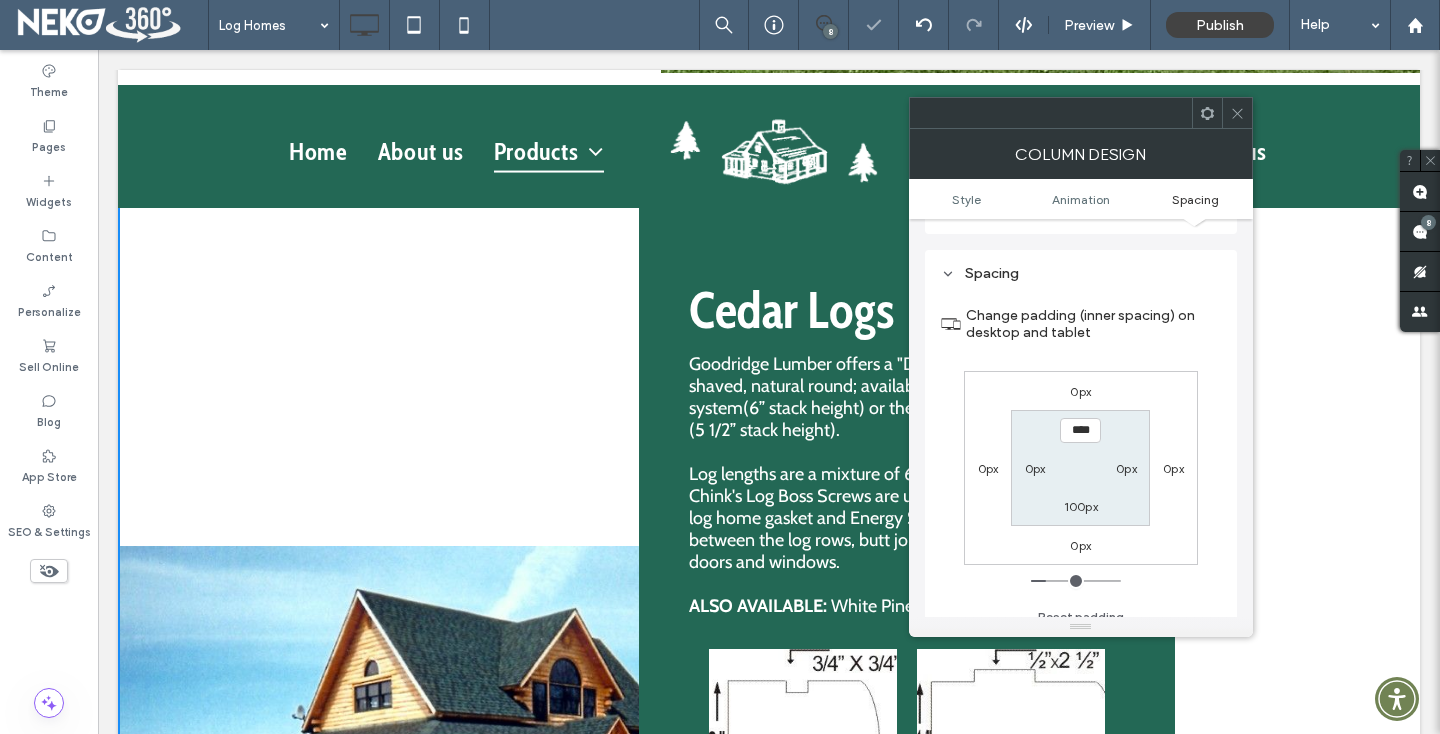 click on "****" at bounding box center (1080, 430) 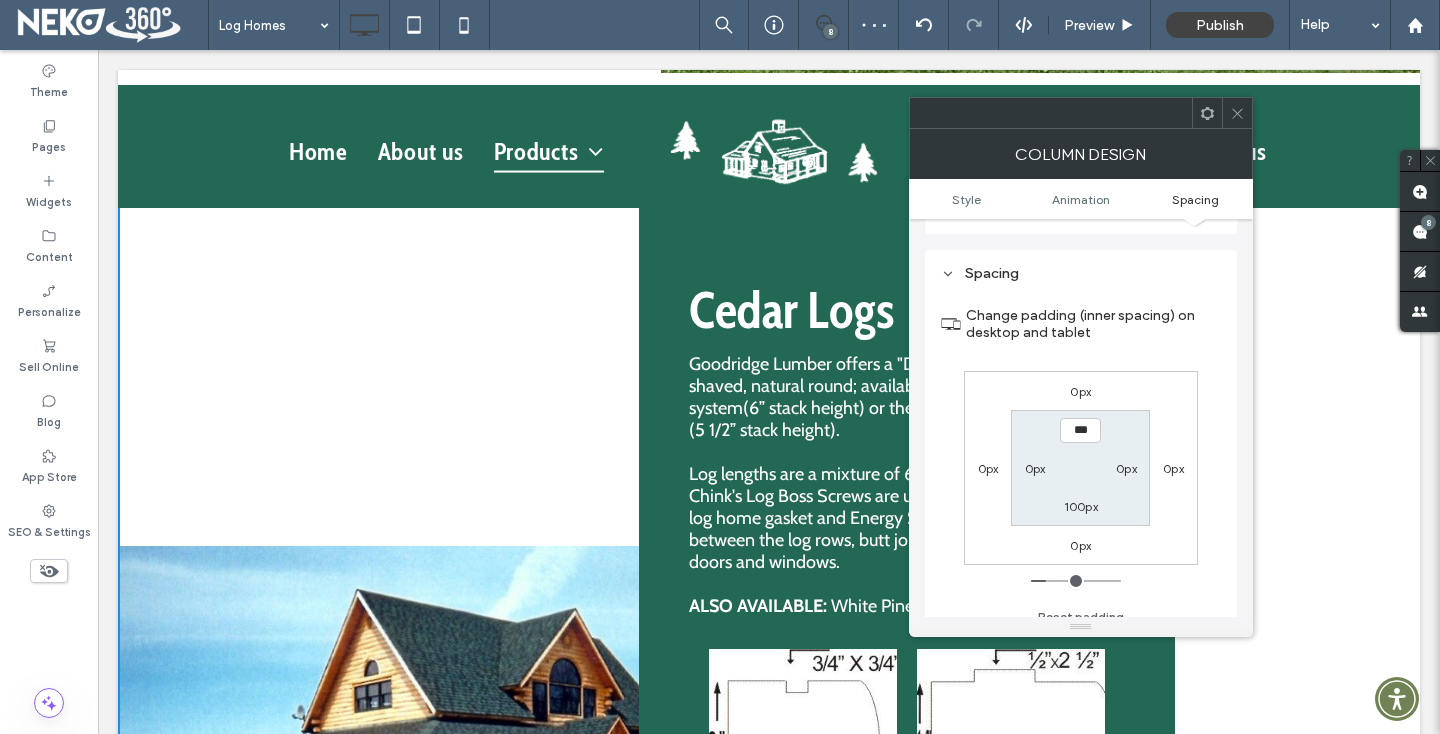 type on "*****" 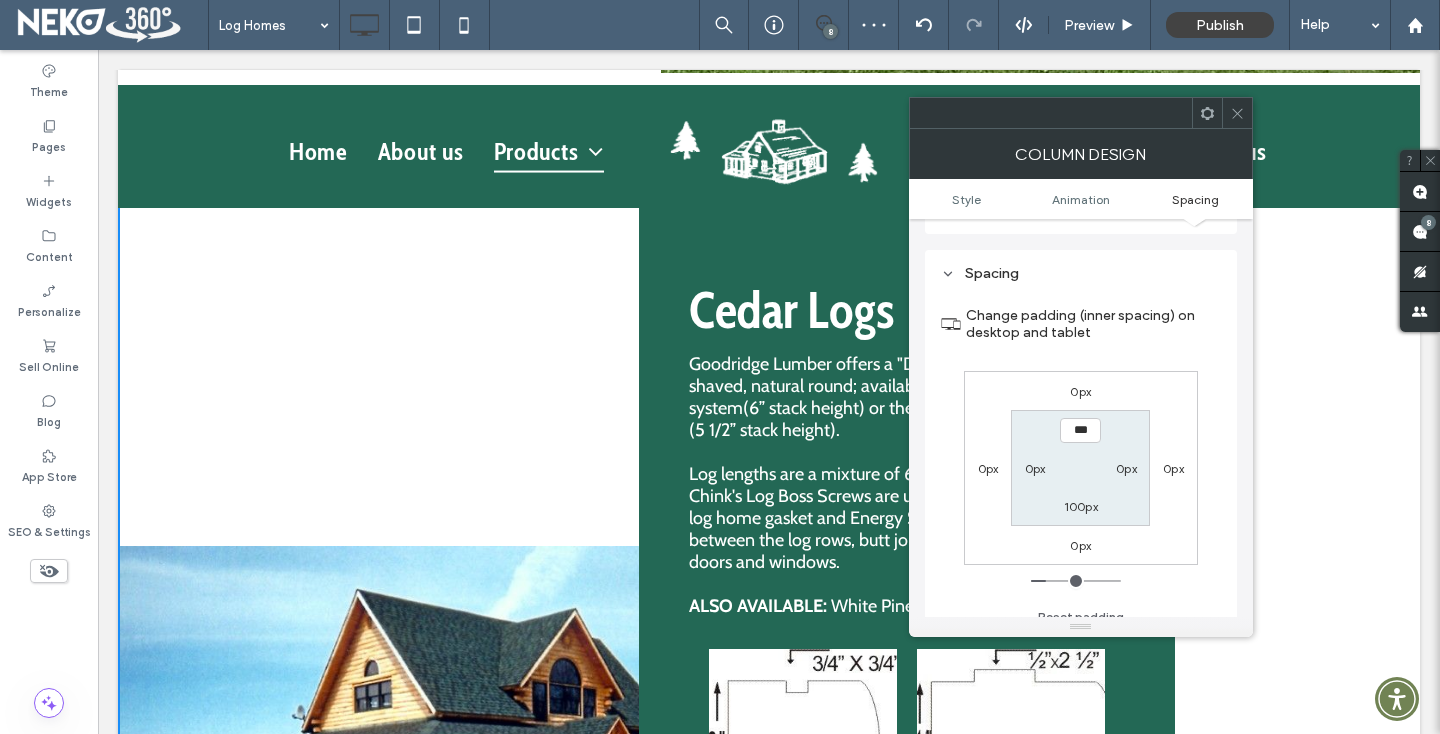 type on "***" 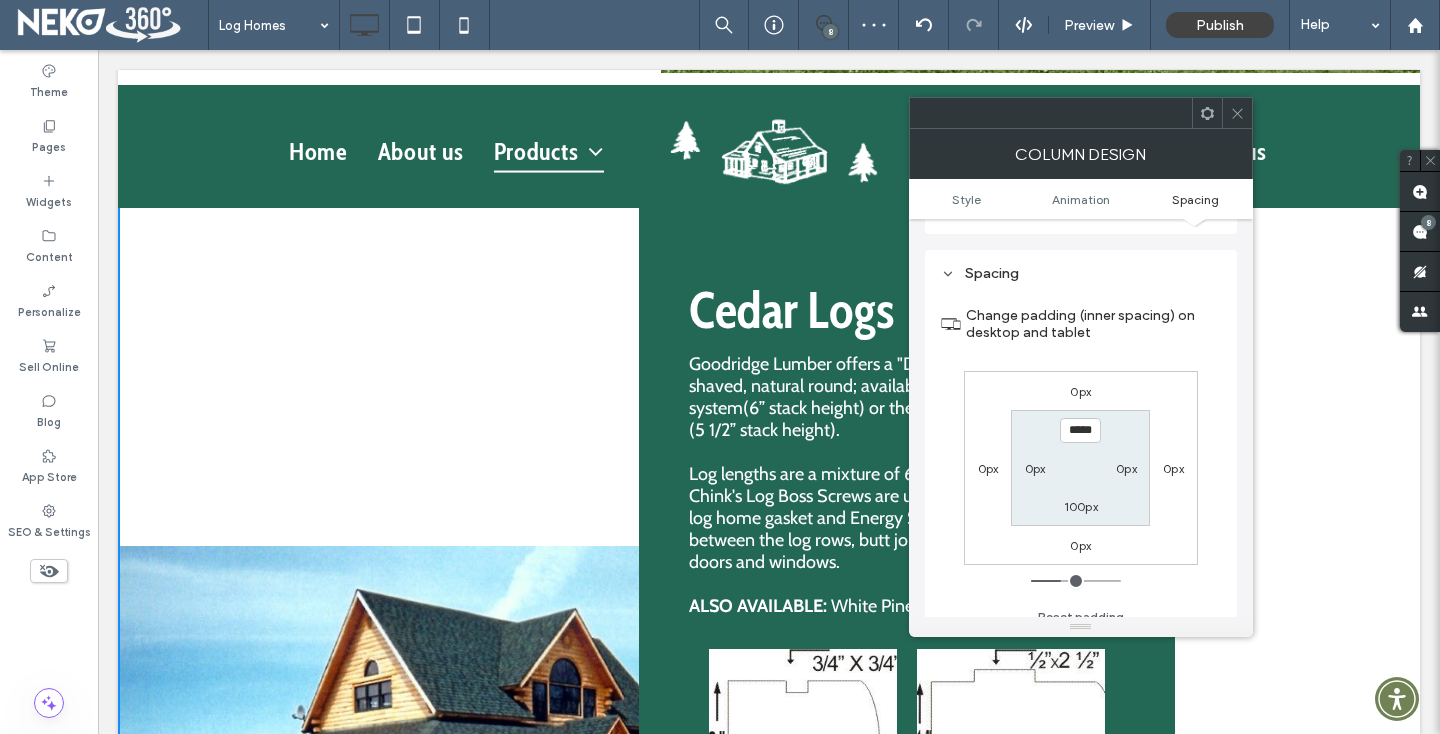 click 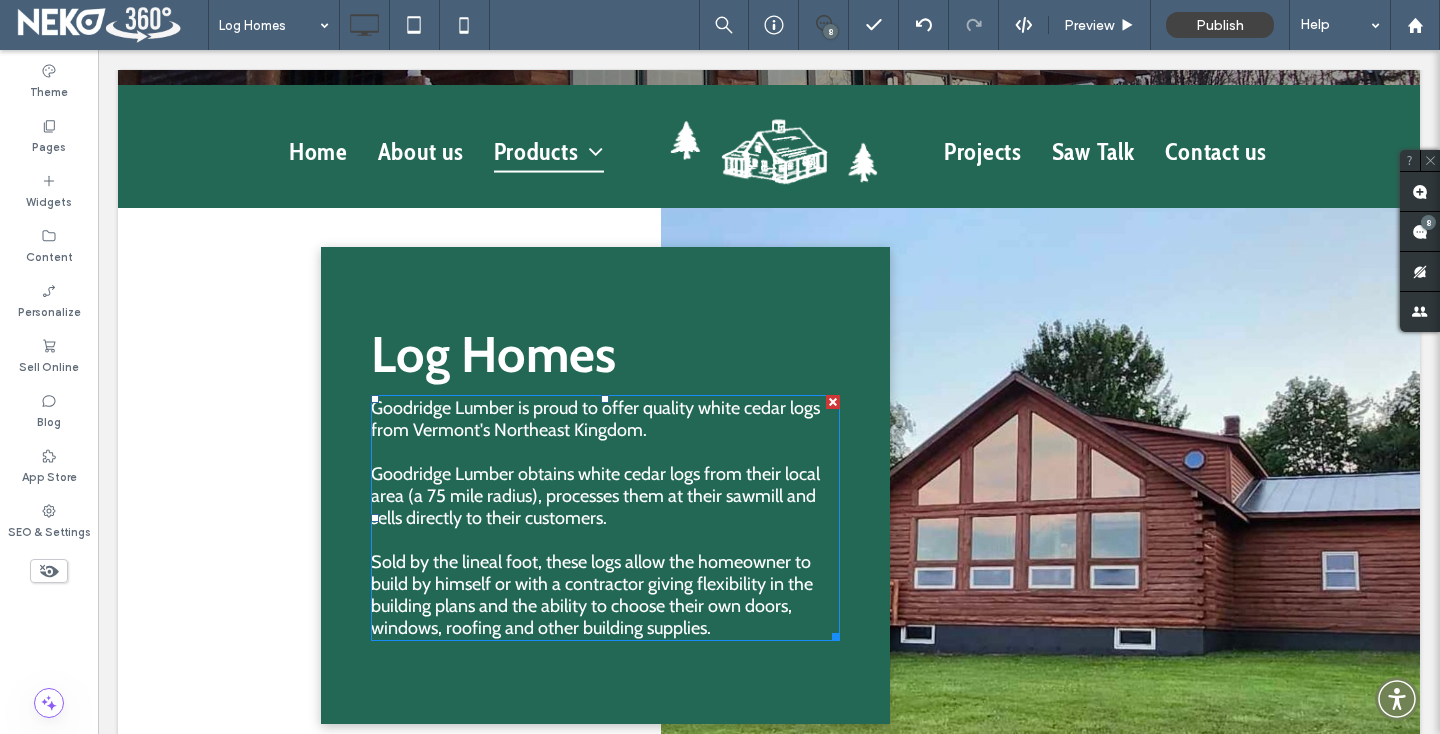 scroll, scrollTop: 311, scrollLeft: 0, axis: vertical 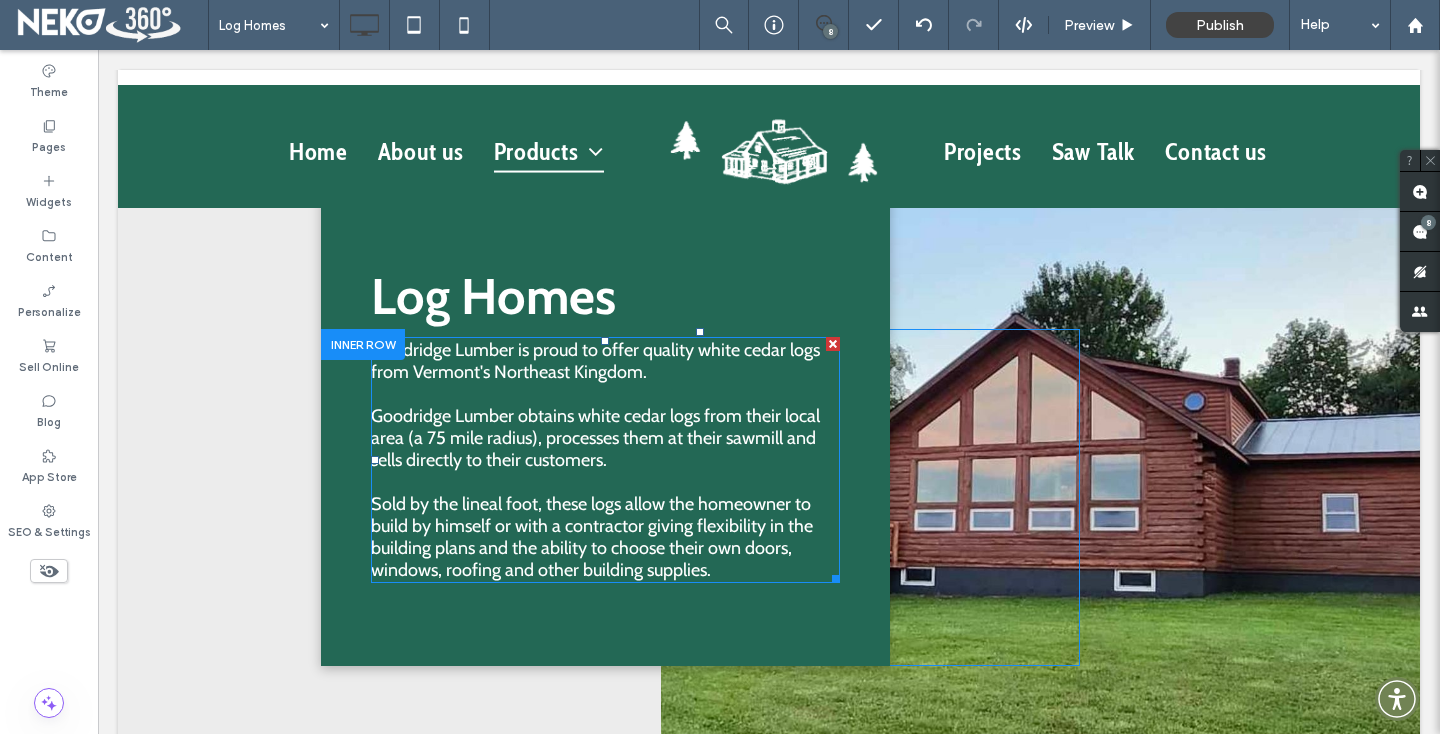 click on "Sold by the lineal foot, these logs allow the homeowner to build by himself or with a contractor giving flexibility in the building plans and the ability to choose their own doors, windows, roofing and other building supplies." at bounding box center (592, 537) 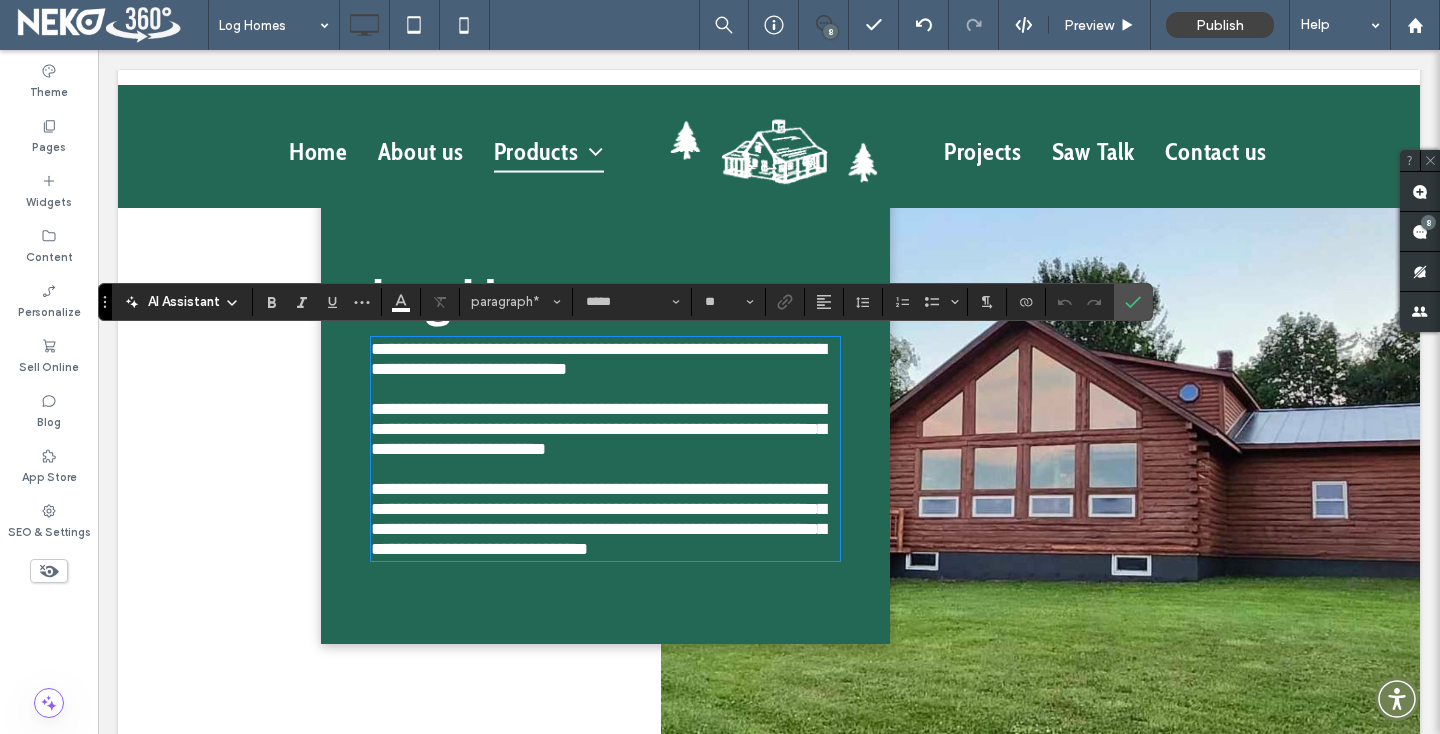 click on "**********" at bounding box center (598, 519) 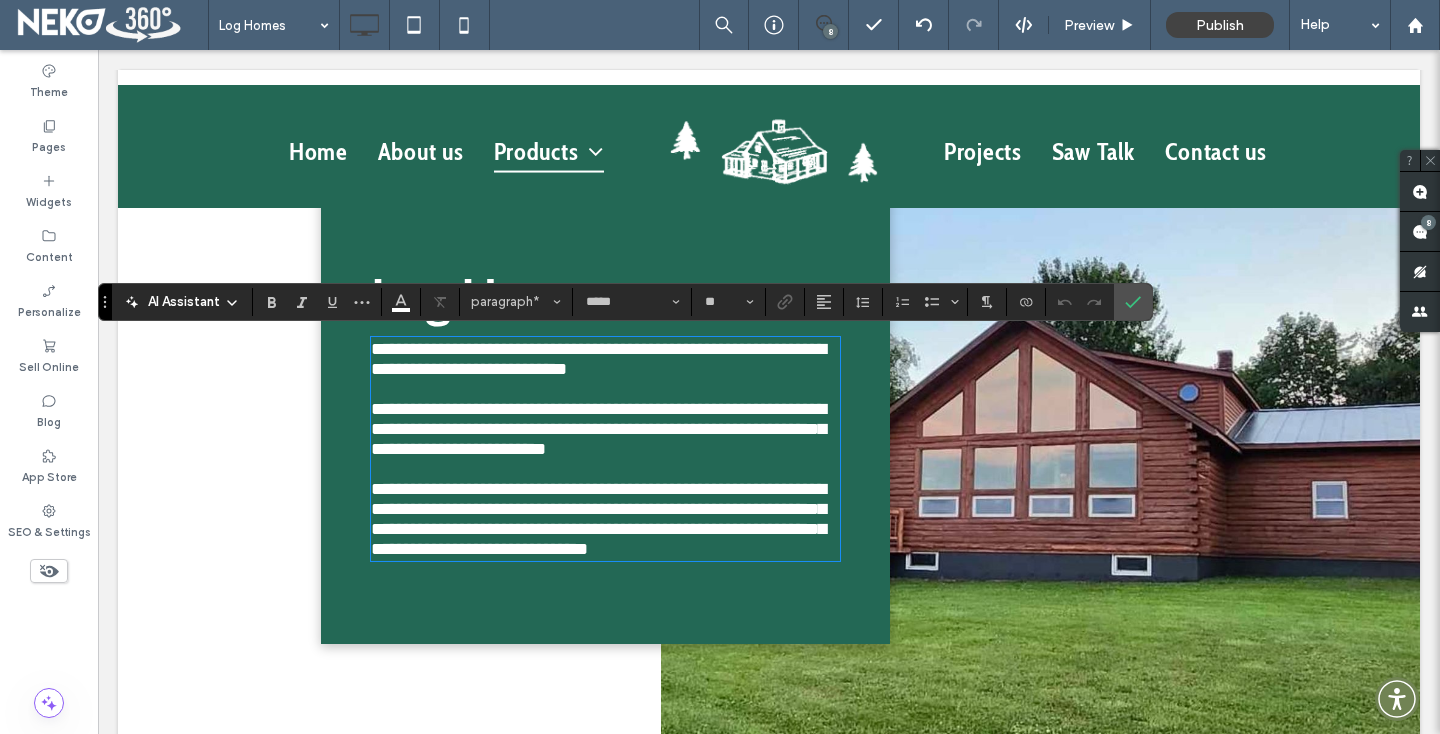 type 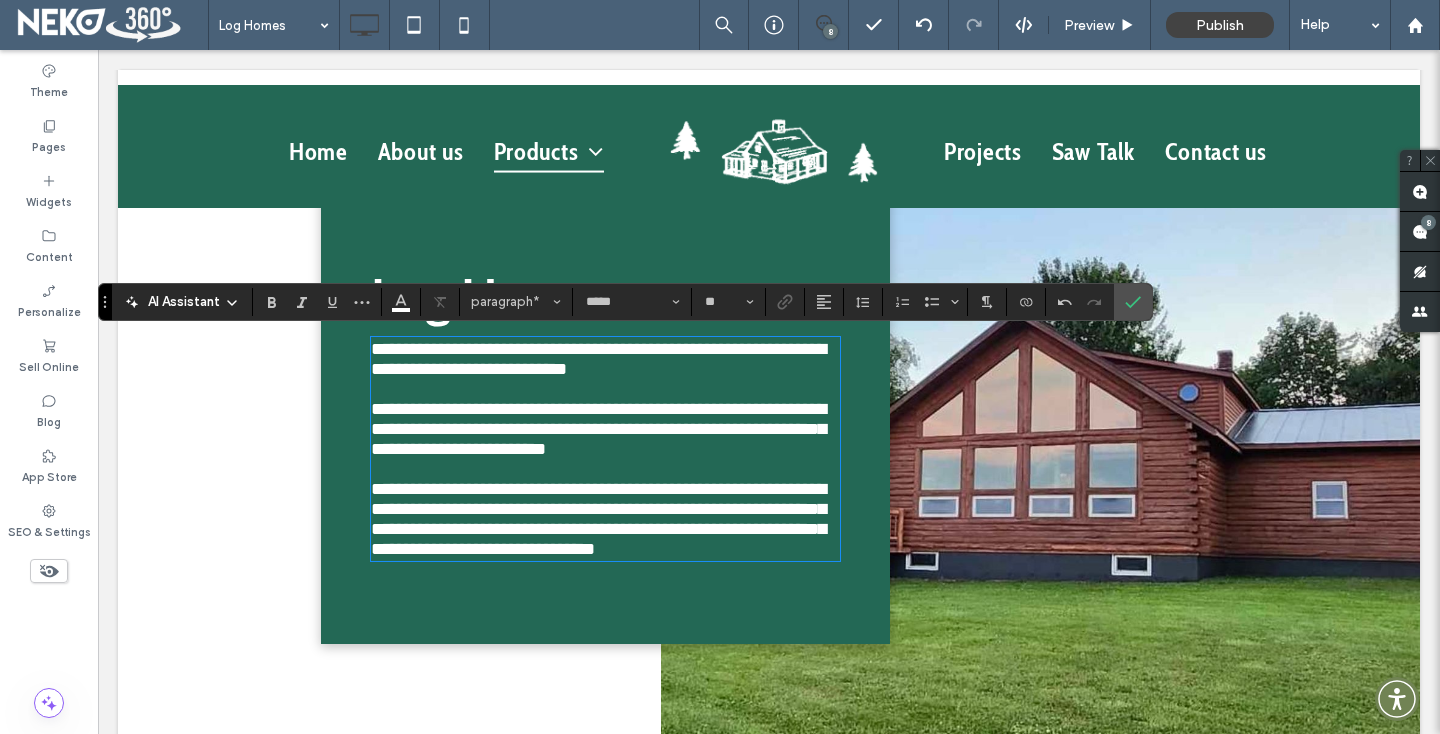 click on "**********" at bounding box center (598, 519) 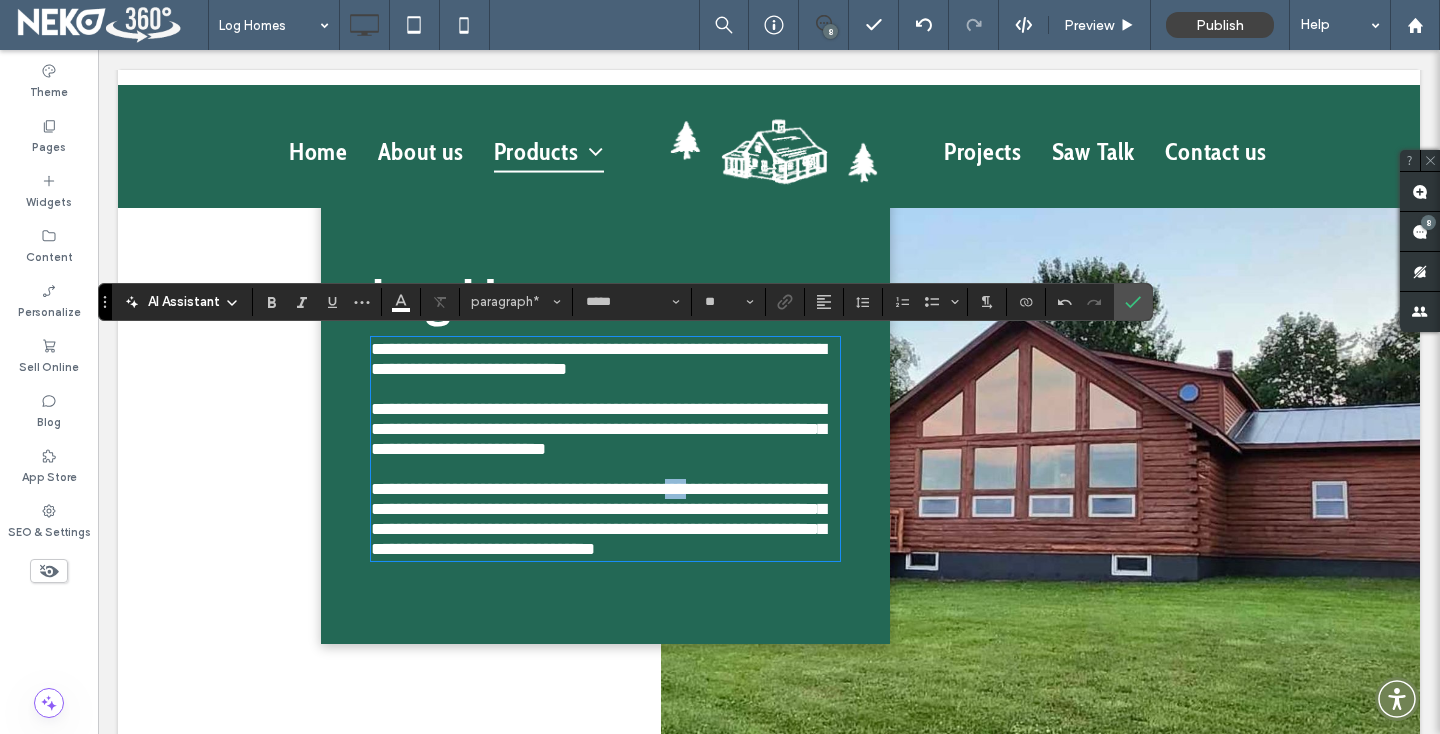 click on "**********" at bounding box center (598, 519) 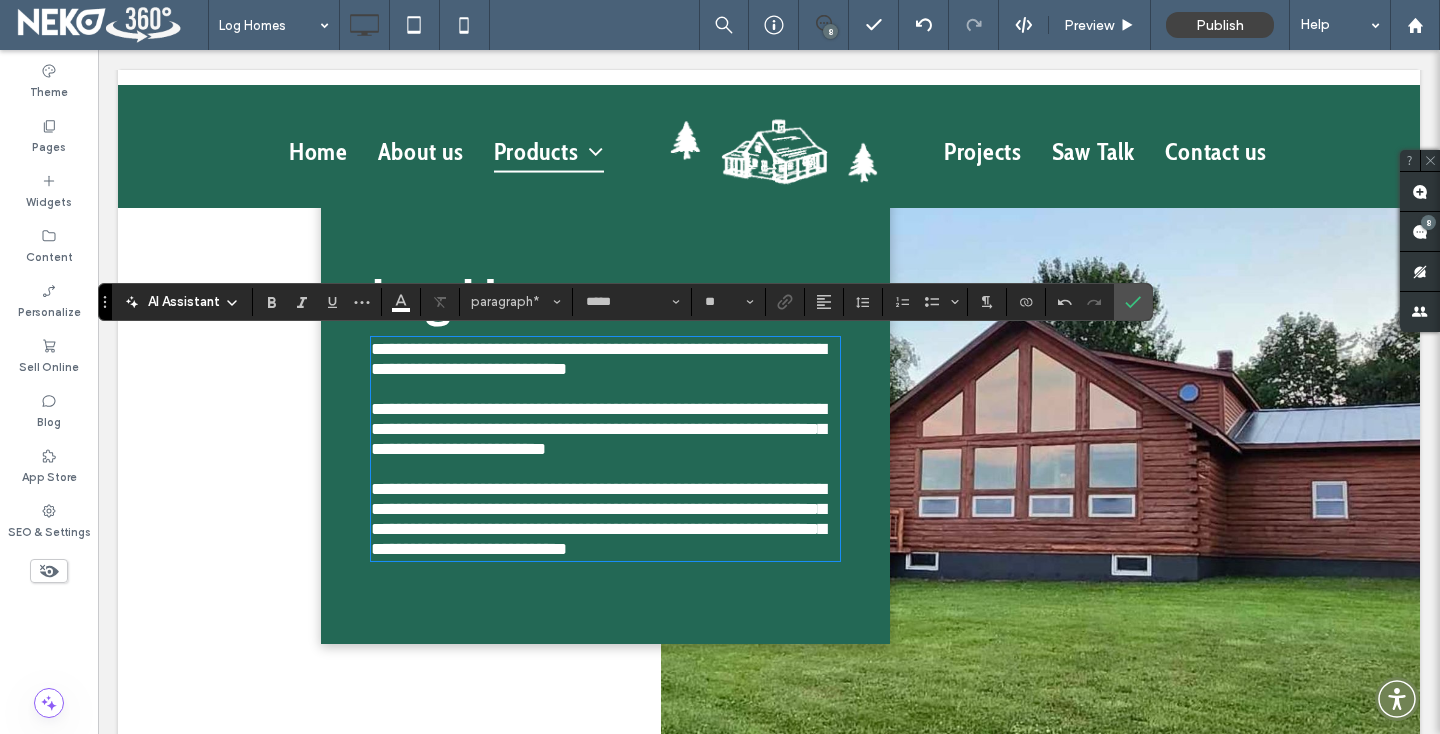 click on "**********" at bounding box center [598, 519] 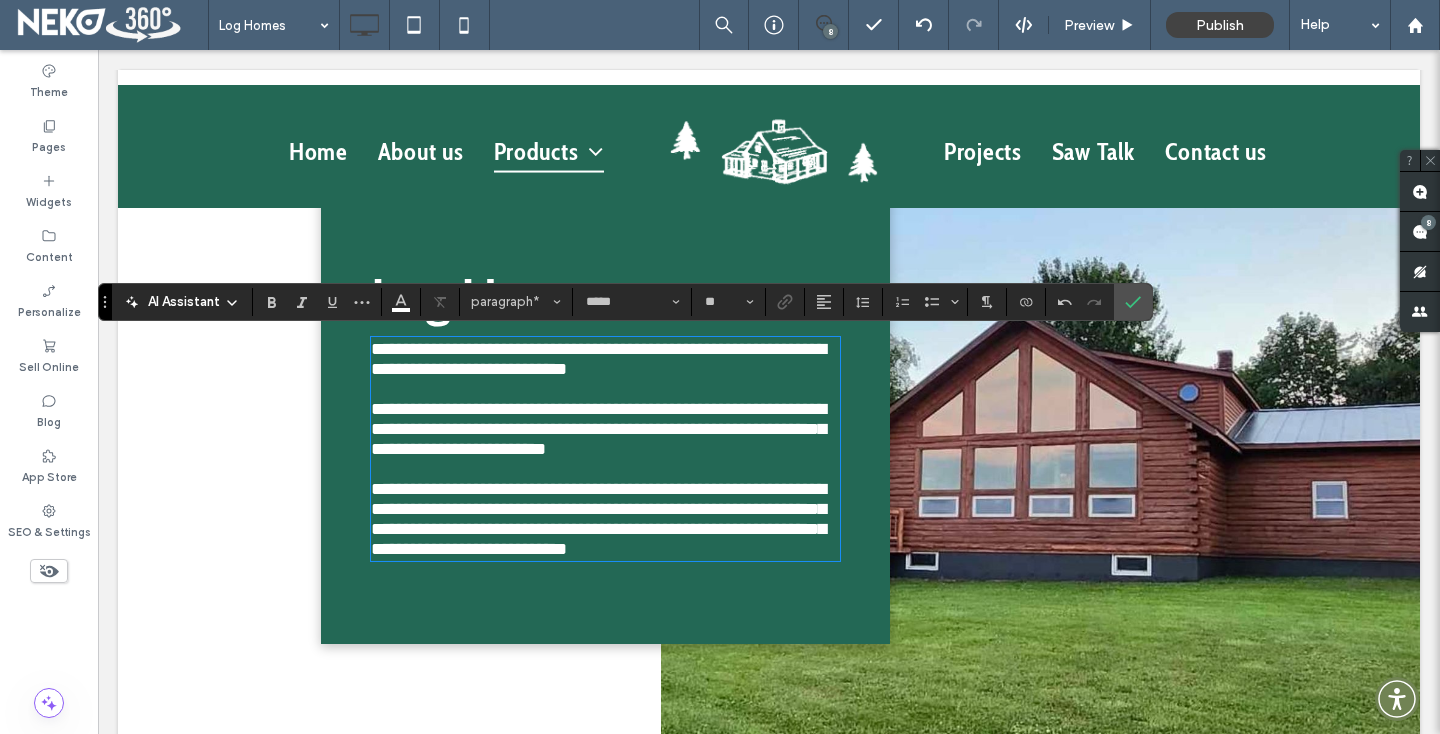 click on "**********" at bounding box center (606, 519) 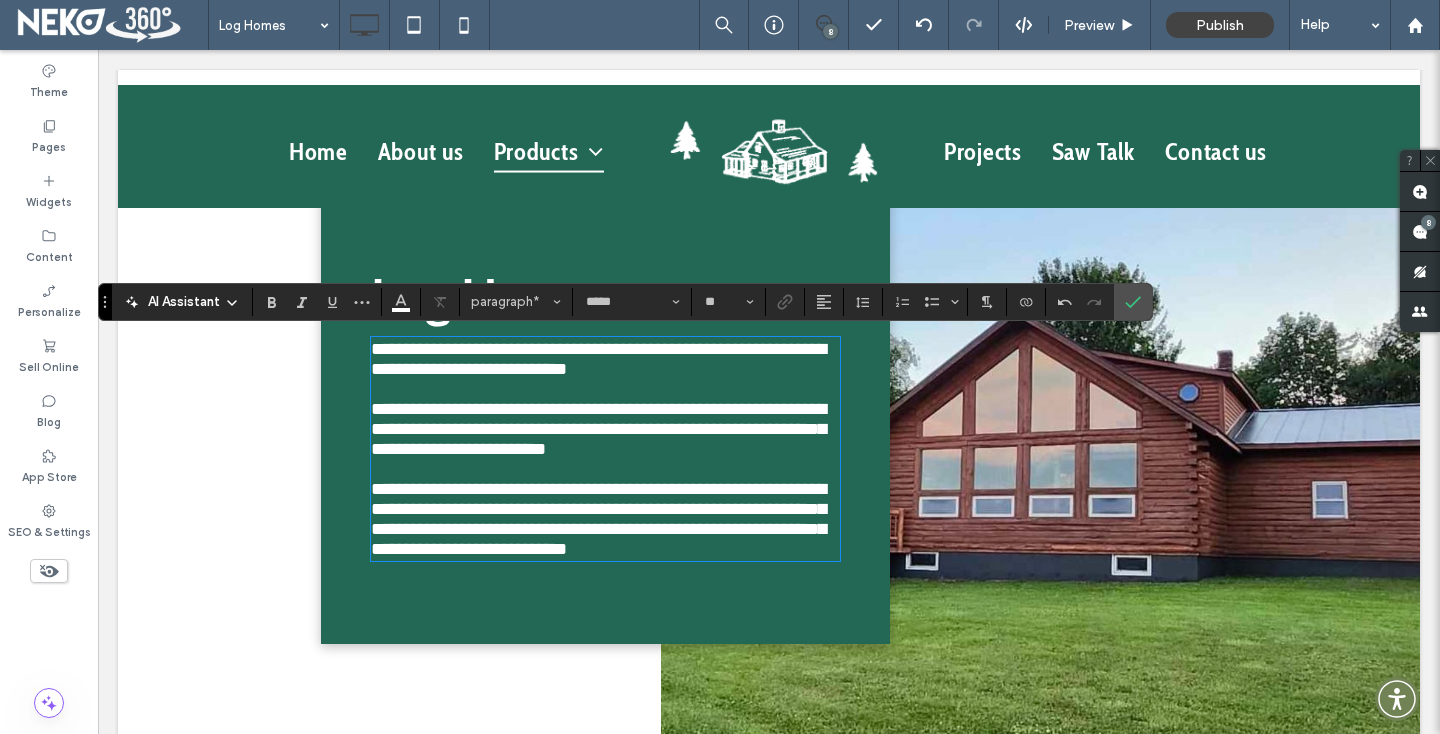 click on "**********" at bounding box center [598, 519] 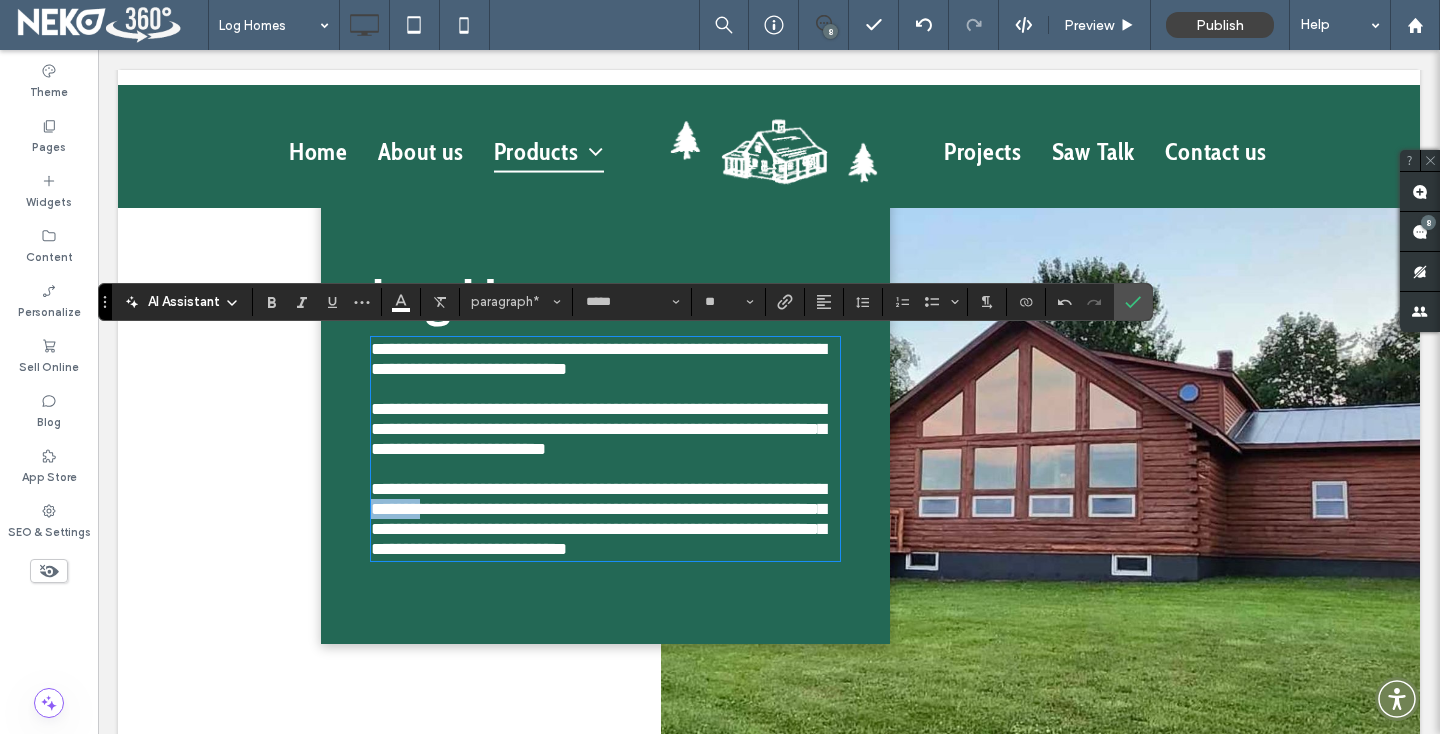 click on "**********" at bounding box center (598, 519) 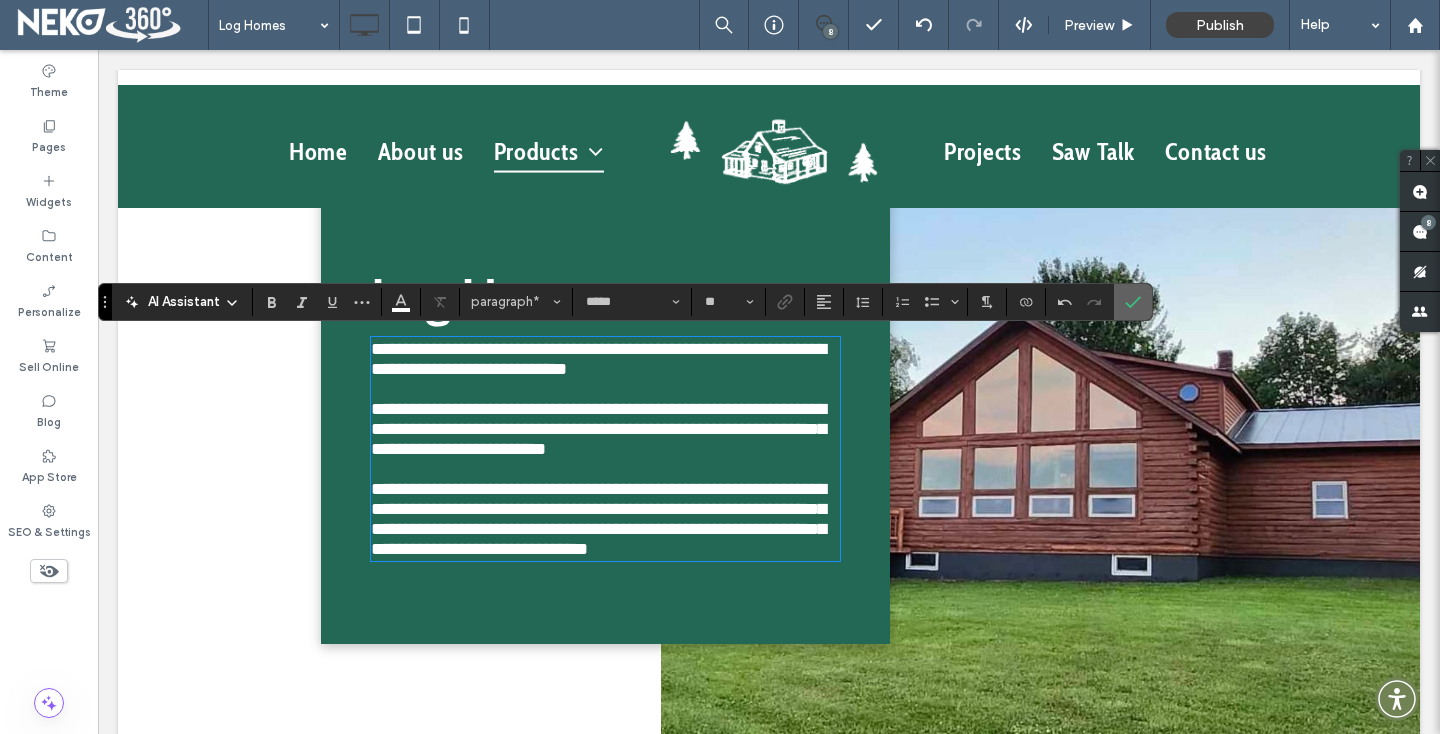 click 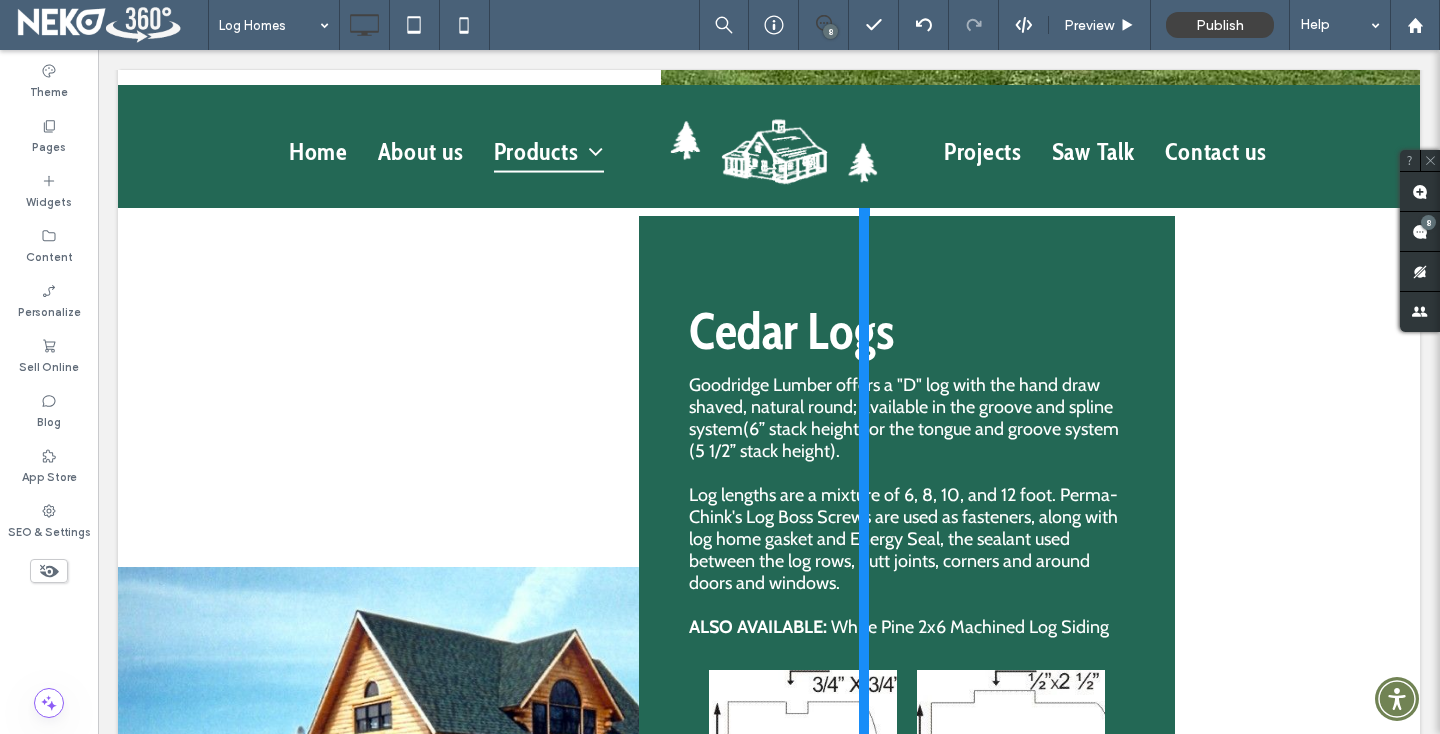 scroll, scrollTop: 1099, scrollLeft: 0, axis: vertical 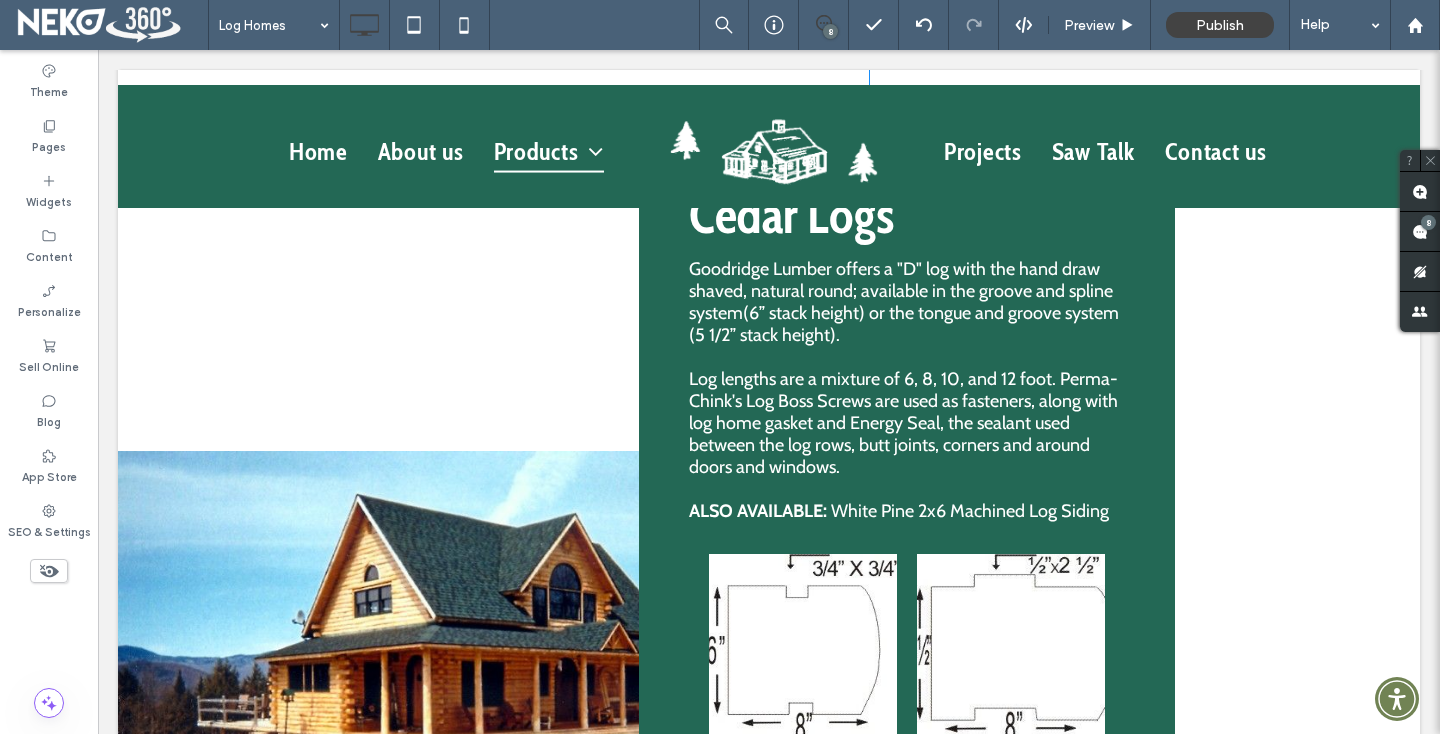 click on "Click To Paste" at bounding box center (493, 662) 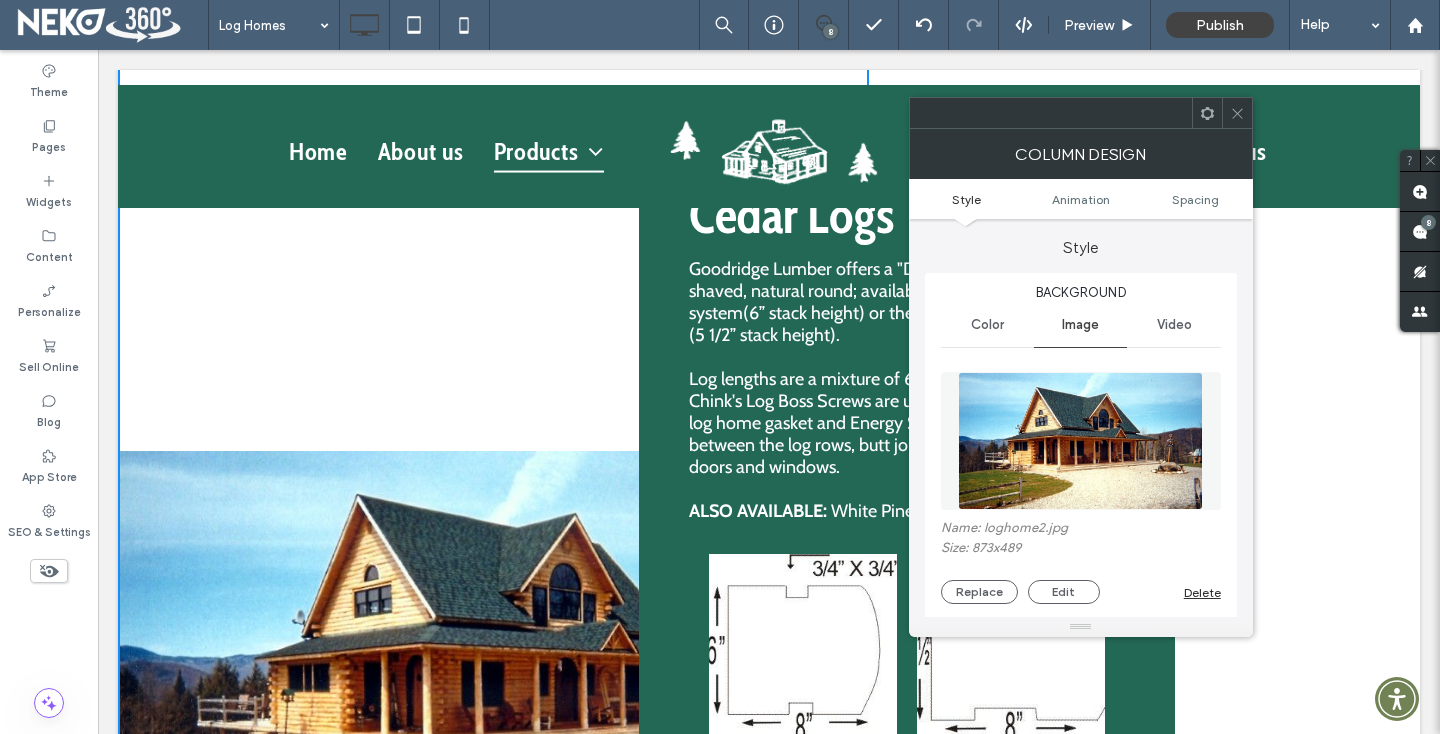scroll, scrollTop: 0, scrollLeft: 0, axis: both 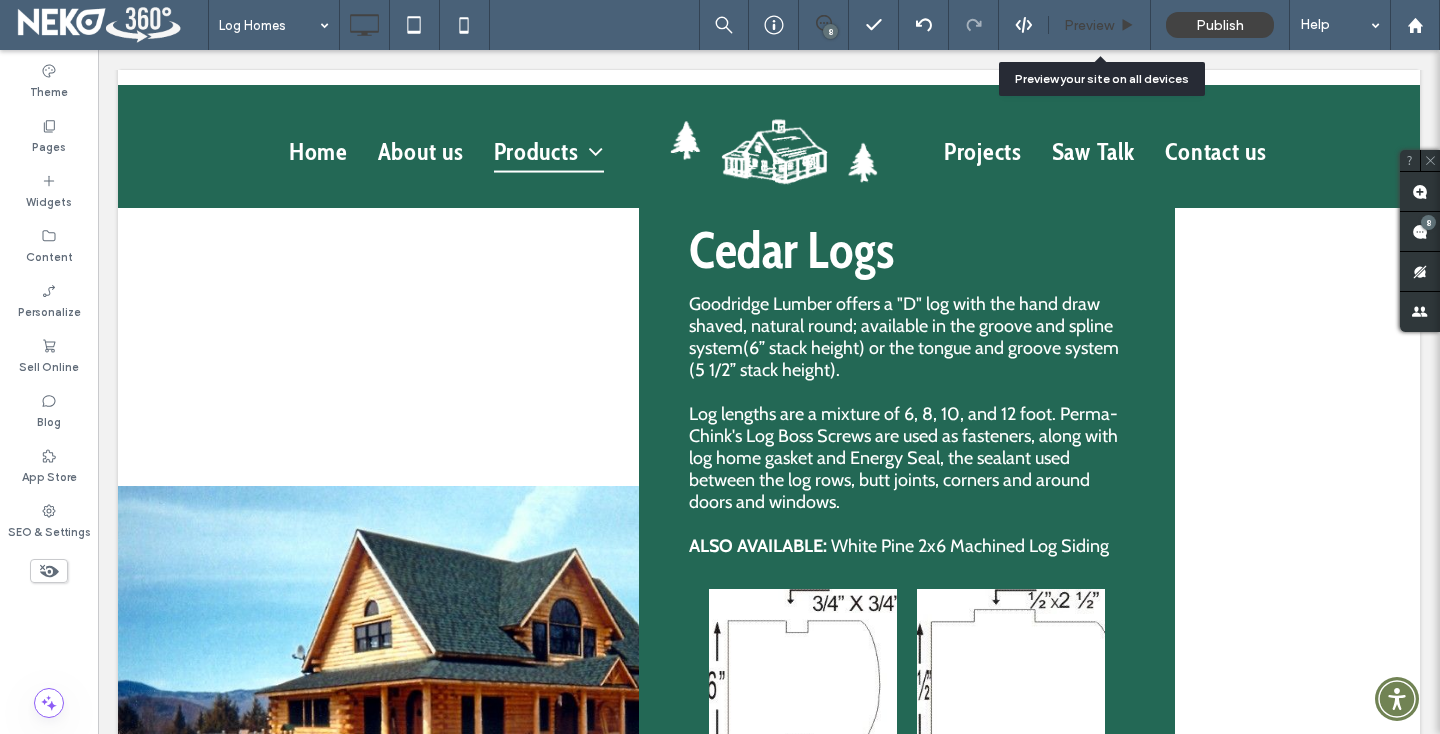 click on "Preview" at bounding box center [1089, 25] 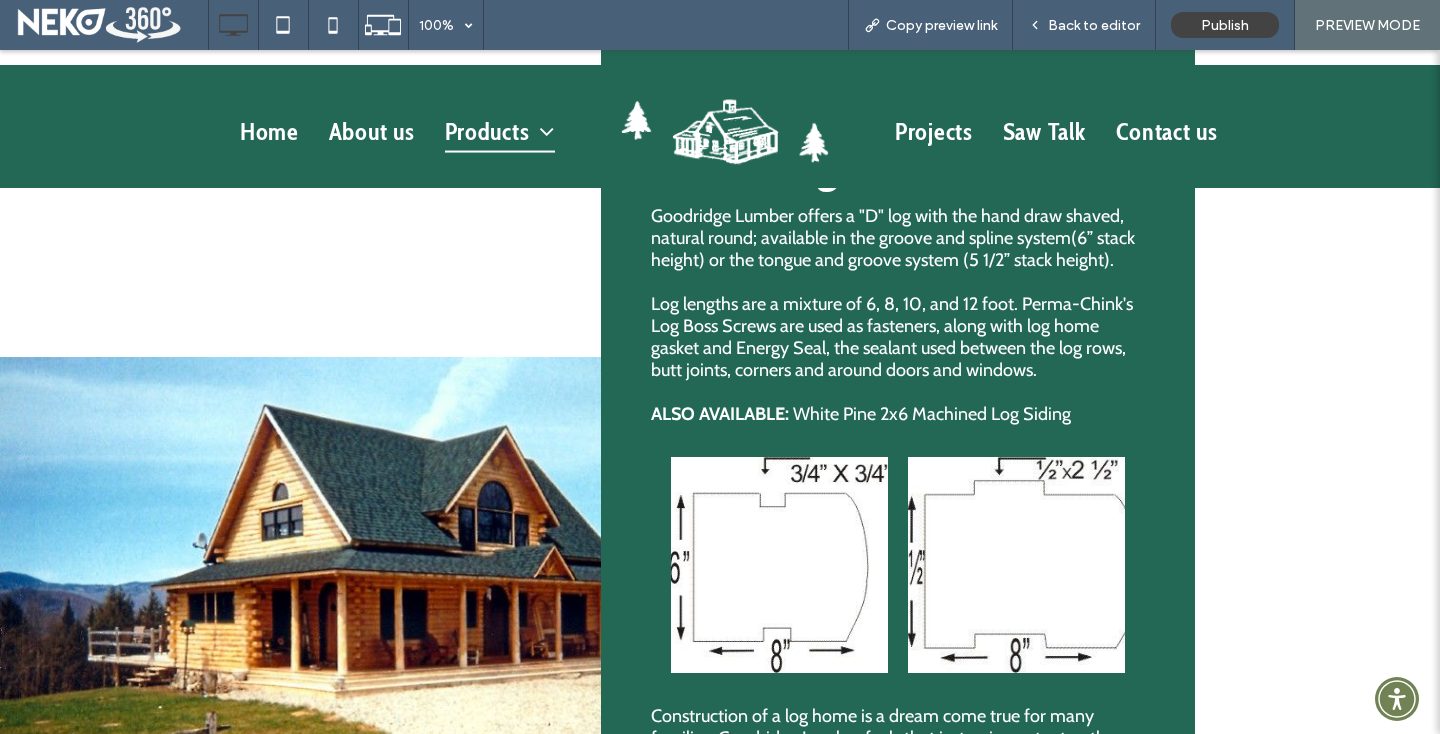 scroll, scrollTop: 1145, scrollLeft: 0, axis: vertical 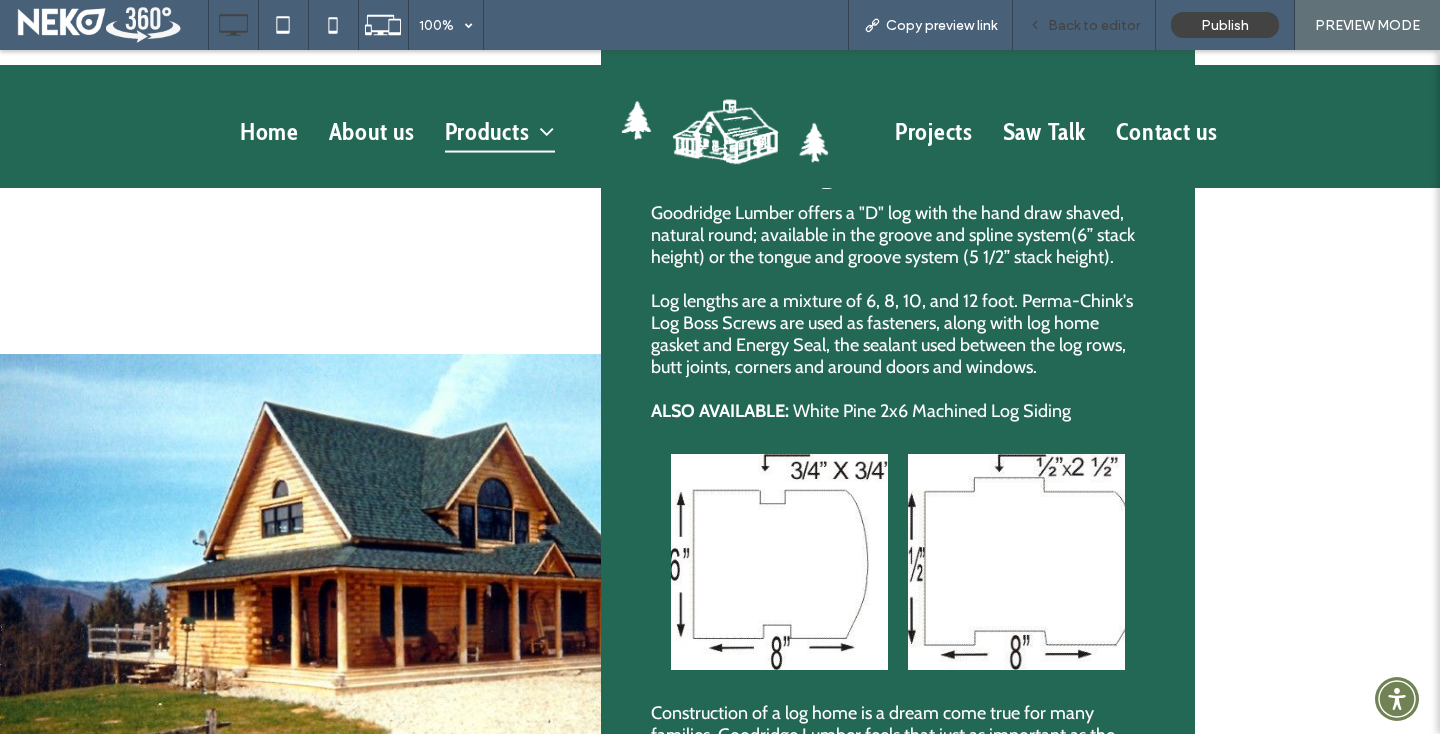 click on "Back to editor" at bounding box center [1094, 25] 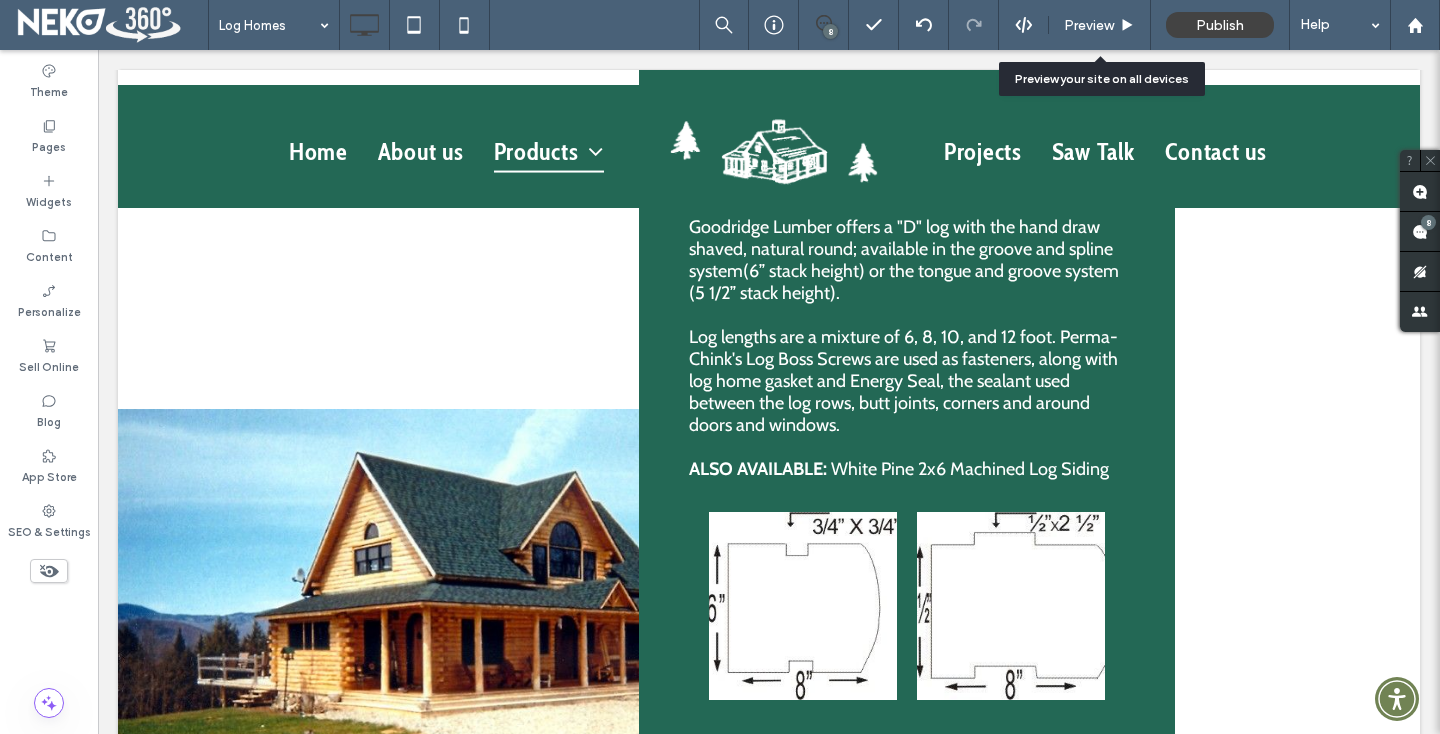 scroll, scrollTop: 1139, scrollLeft: 0, axis: vertical 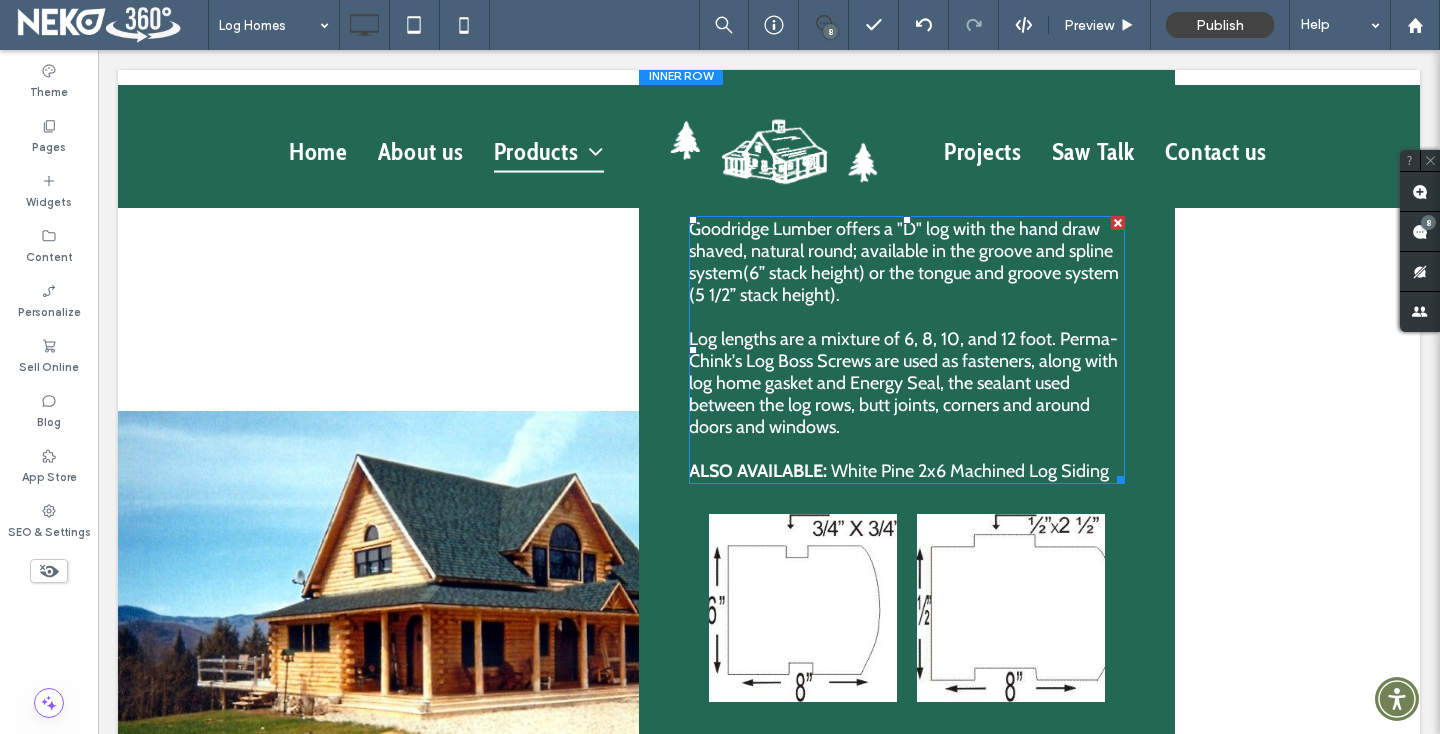 click on "Log lengths are a mixture of 6, 8, 10, and 12 foot. Perma-Chink's Log Boss Screws are used as fasteners, along with log home gasket and Energy Seal, the sealant used between the log rows, butt joints, corners and around doors and windows." at bounding box center (903, 383) 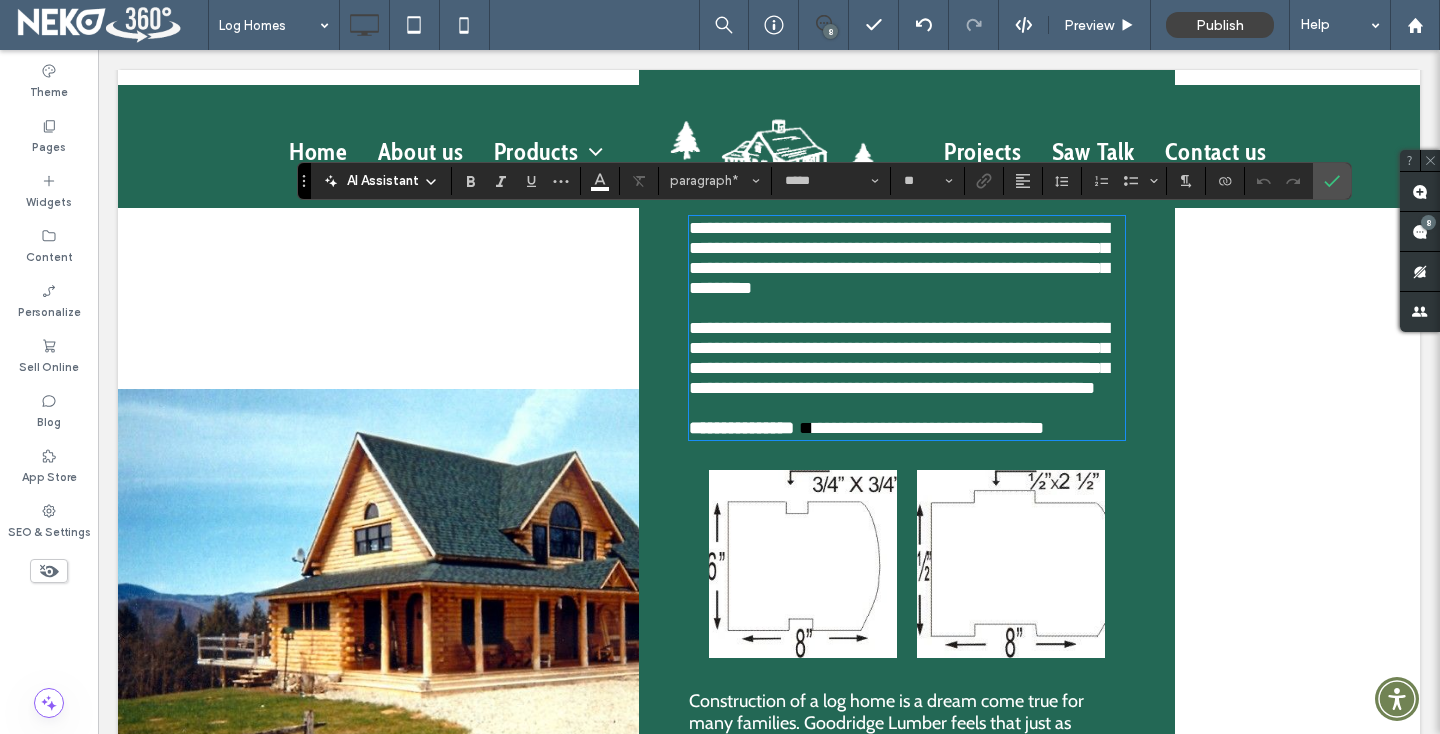 click on "**********" at bounding box center [899, 358] 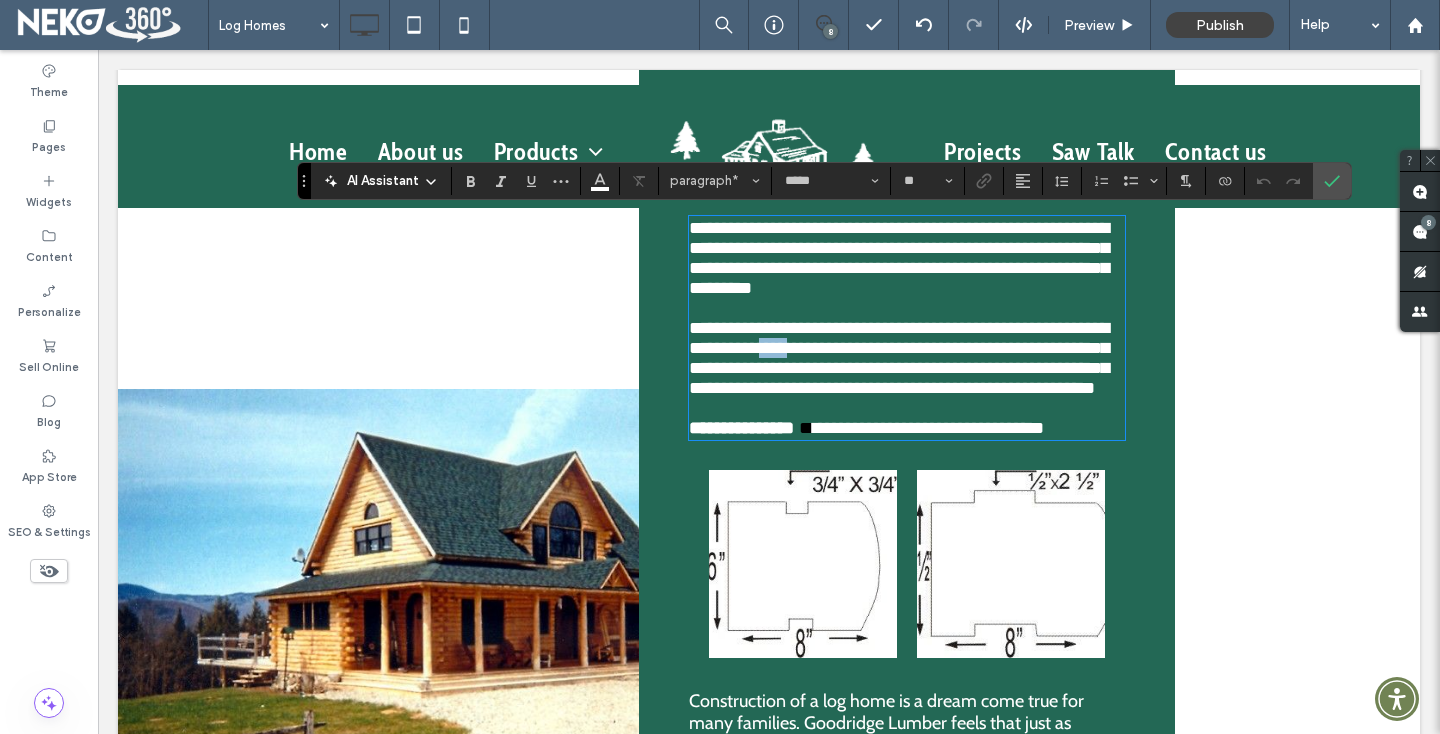 click on "**********" at bounding box center (899, 358) 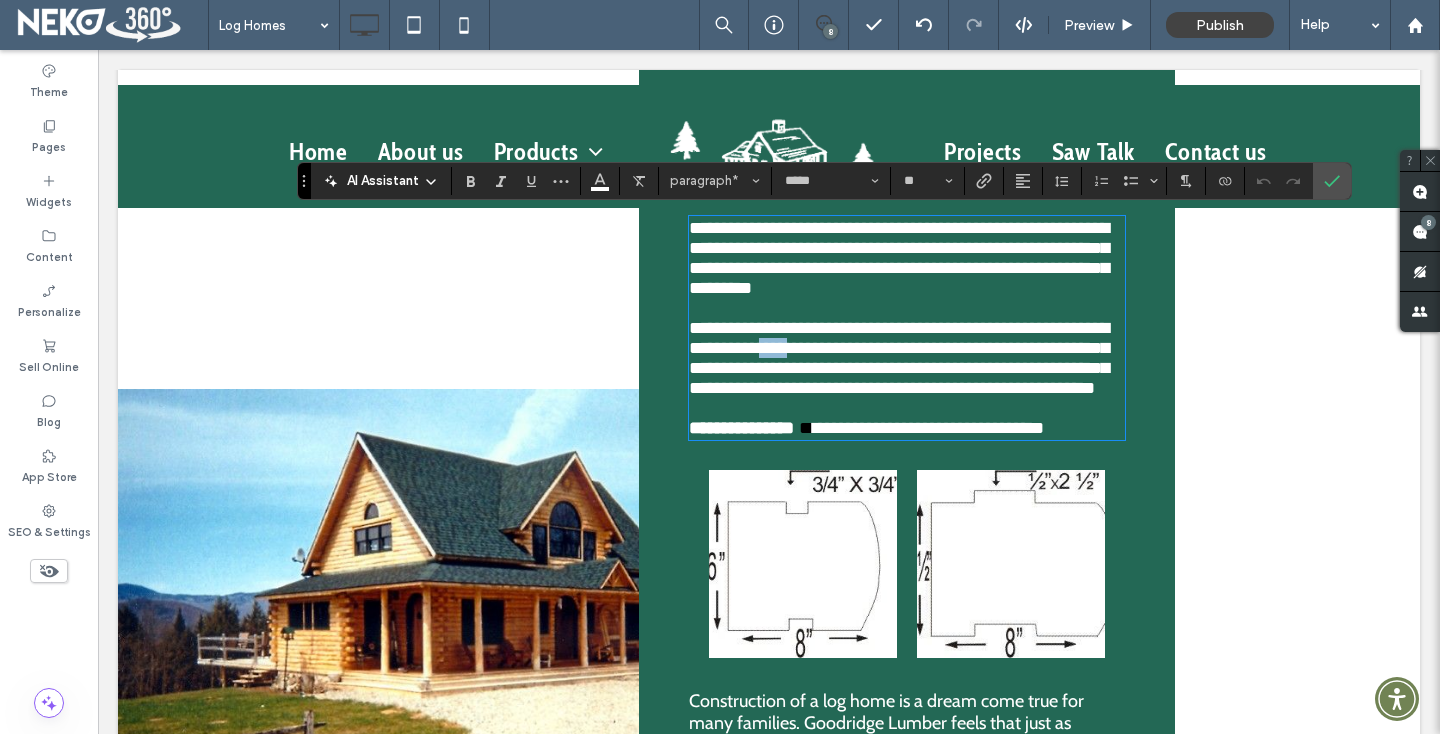type 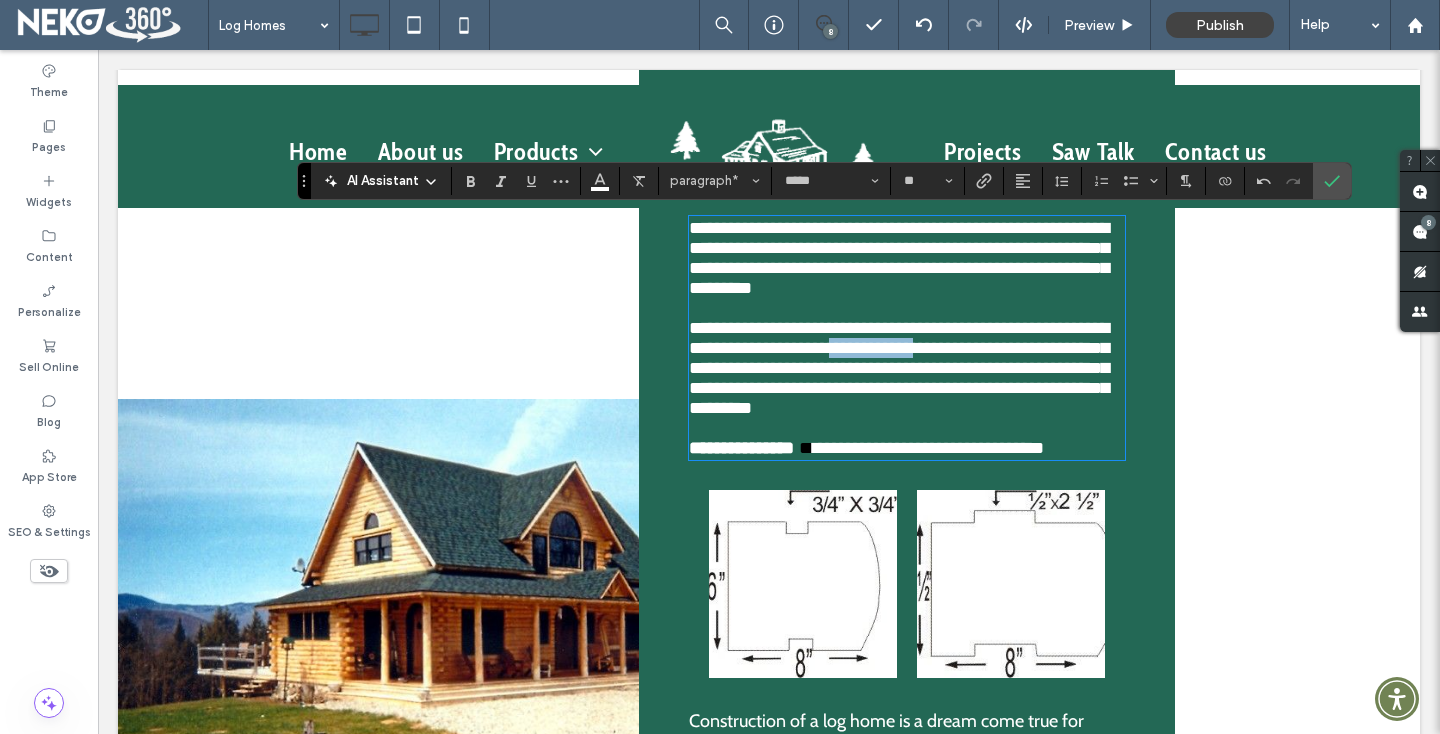 drag, startPoint x: 963, startPoint y: 352, endPoint x: 867, endPoint y: 355, distance: 96.04687 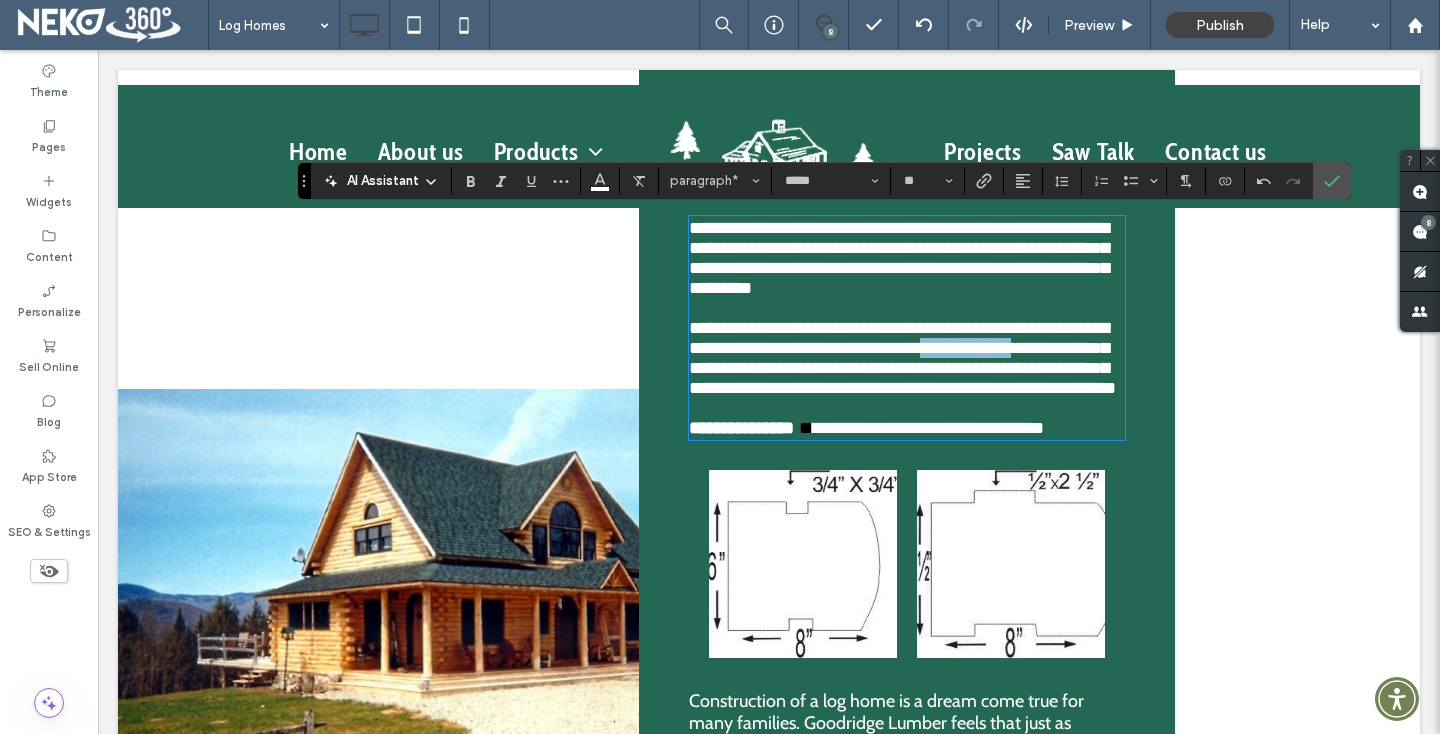 drag, startPoint x: 1063, startPoint y: 358, endPoint x: 965, endPoint y: 361, distance: 98.045906 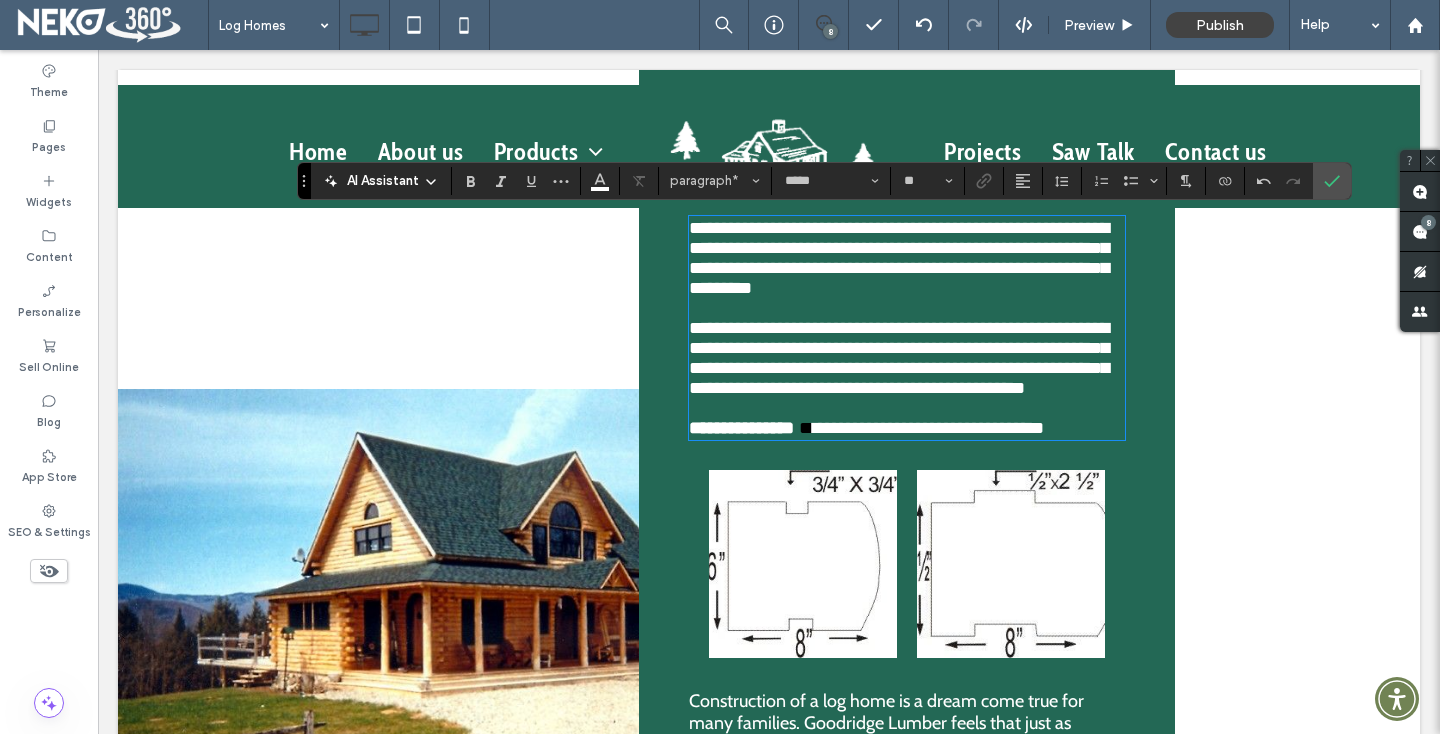 click on "**********" at bounding box center [899, 358] 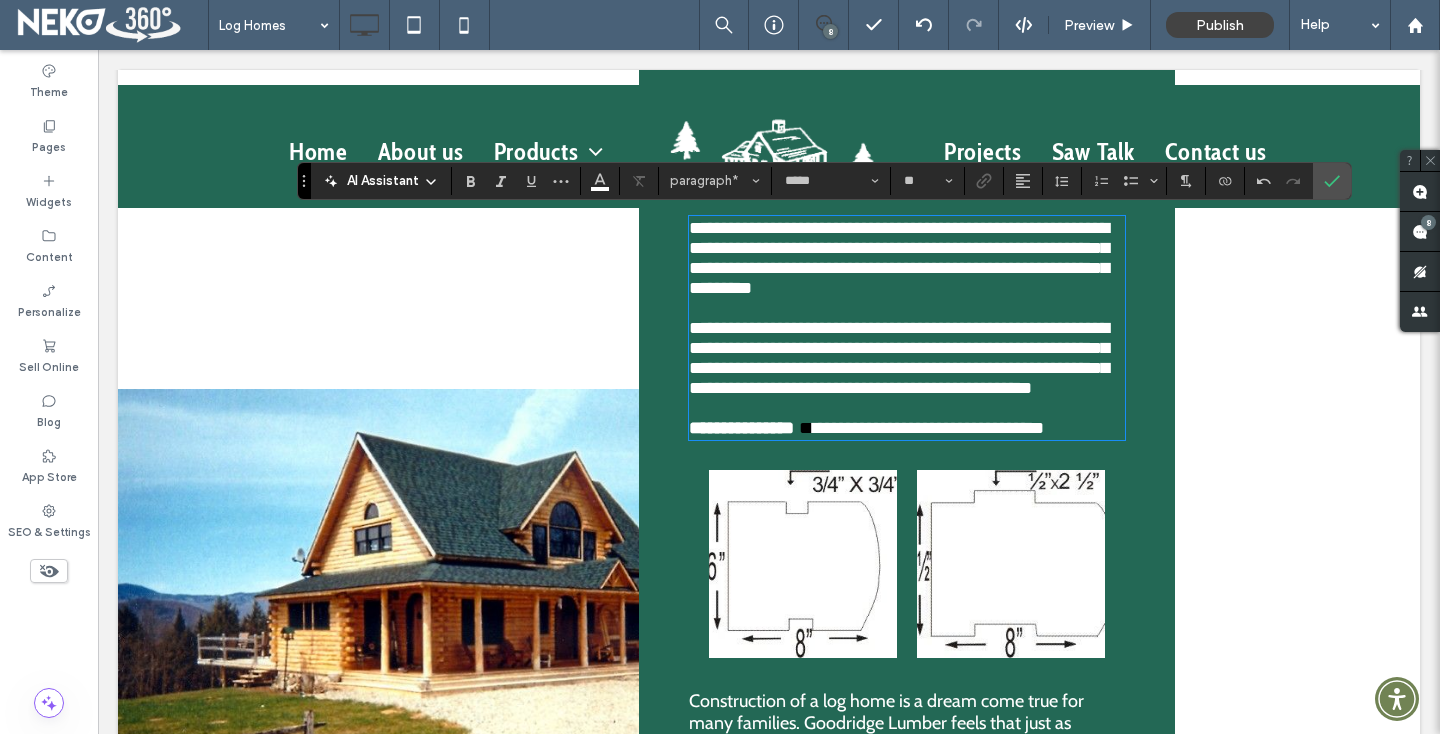 click on "**********" at bounding box center (899, 358) 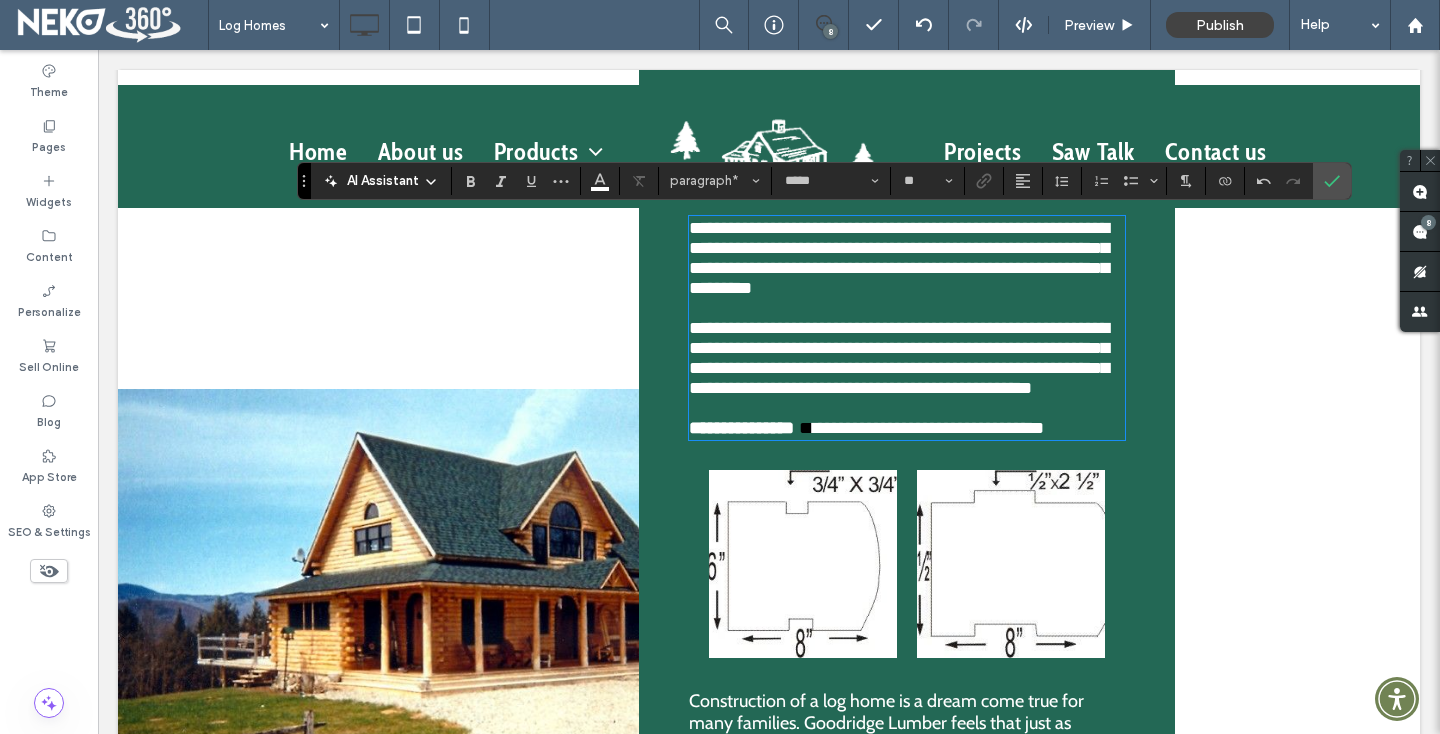 click on "**********" at bounding box center (907, 358) 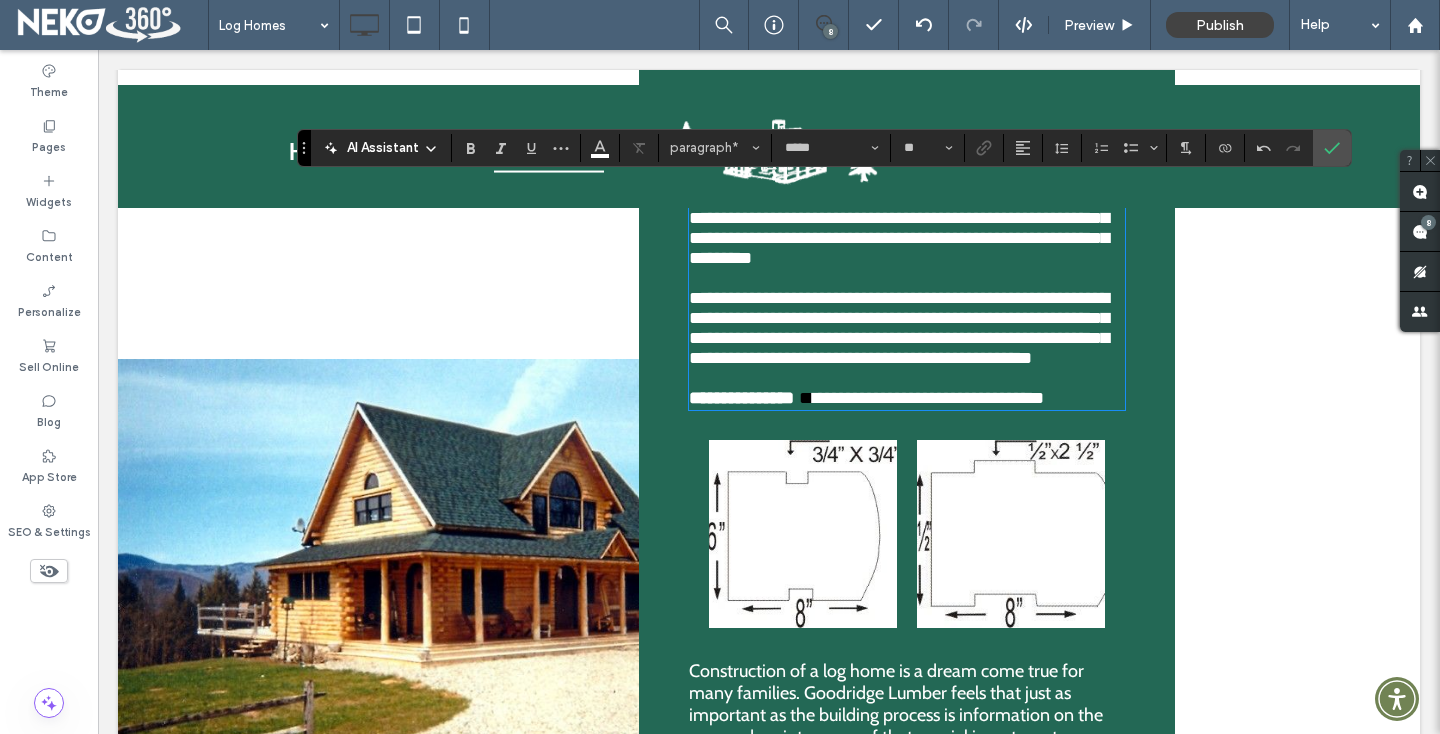 scroll, scrollTop: 1172, scrollLeft: 0, axis: vertical 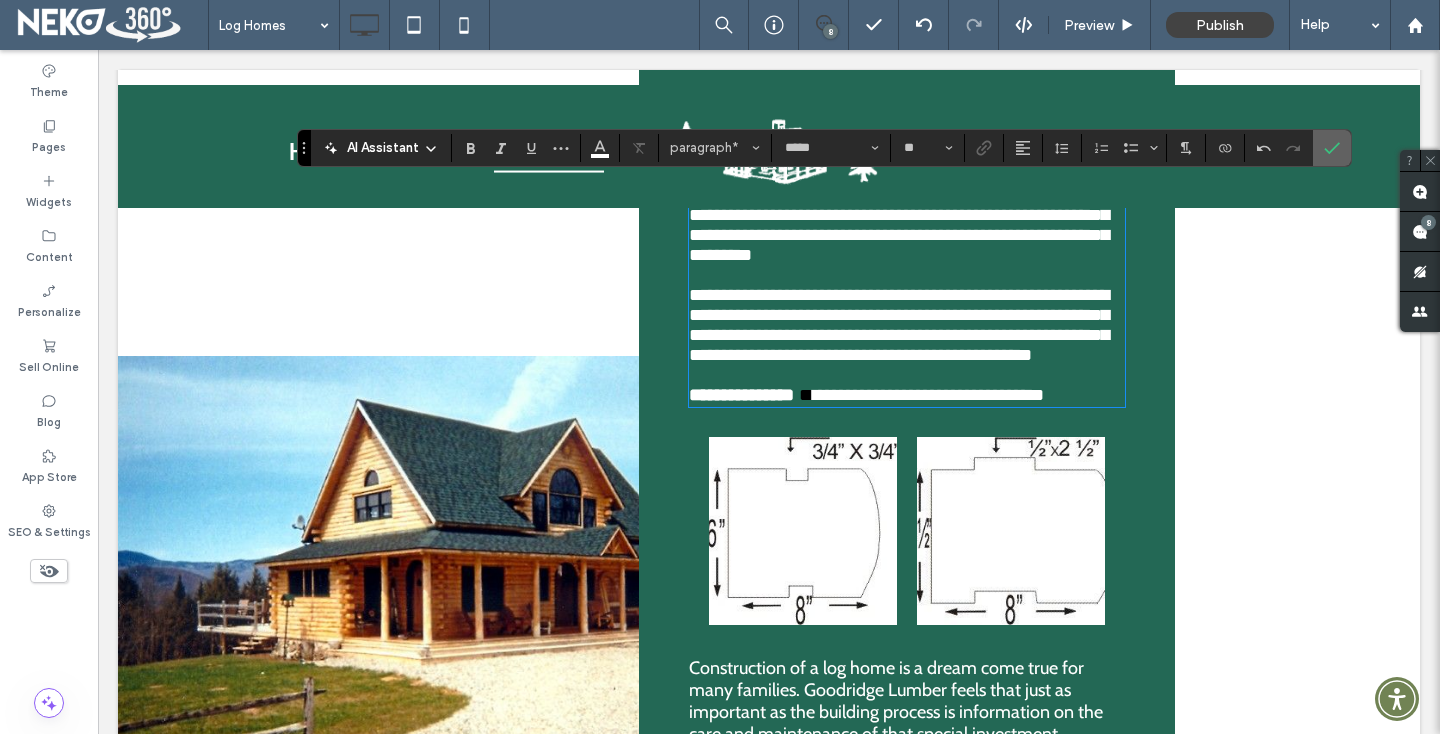 click at bounding box center [1332, 148] 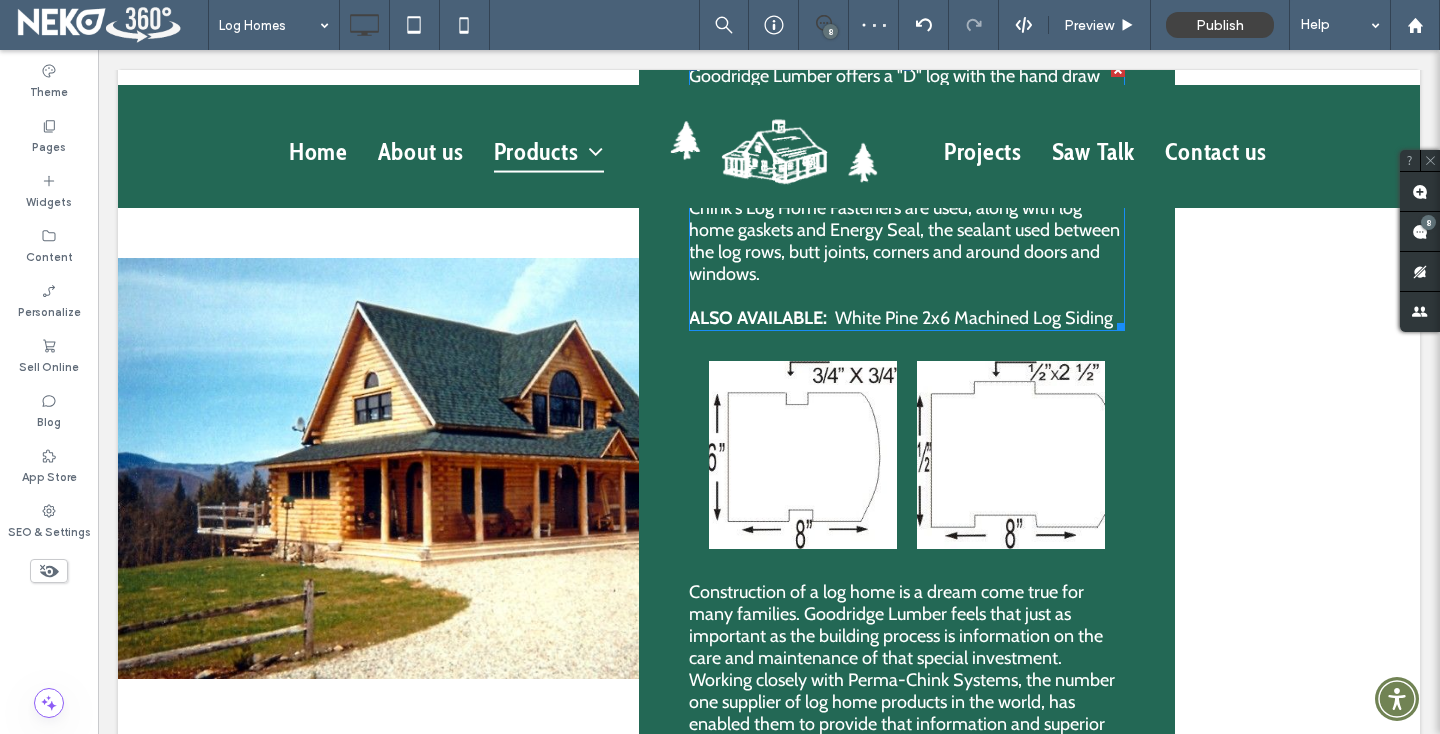 scroll, scrollTop: 1296, scrollLeft: 0, axis: vertical 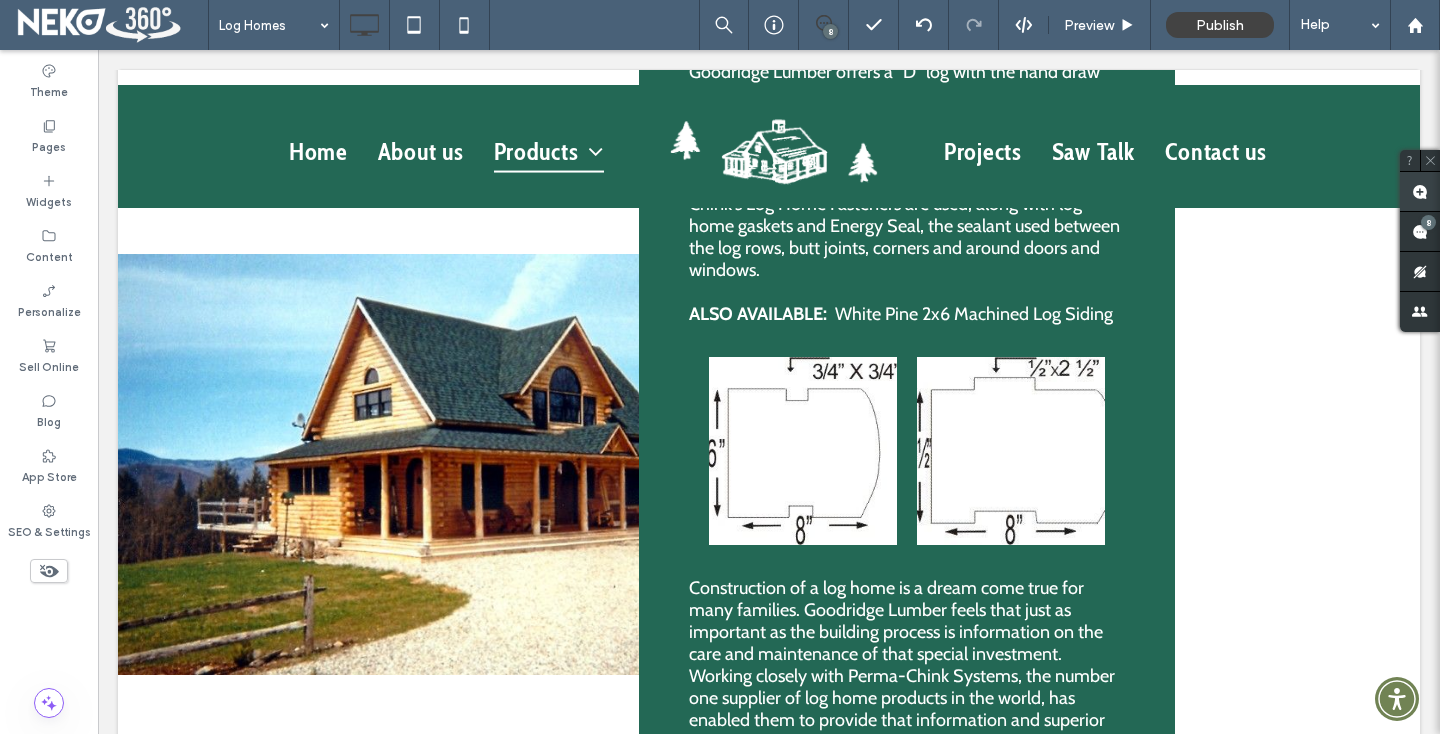 click 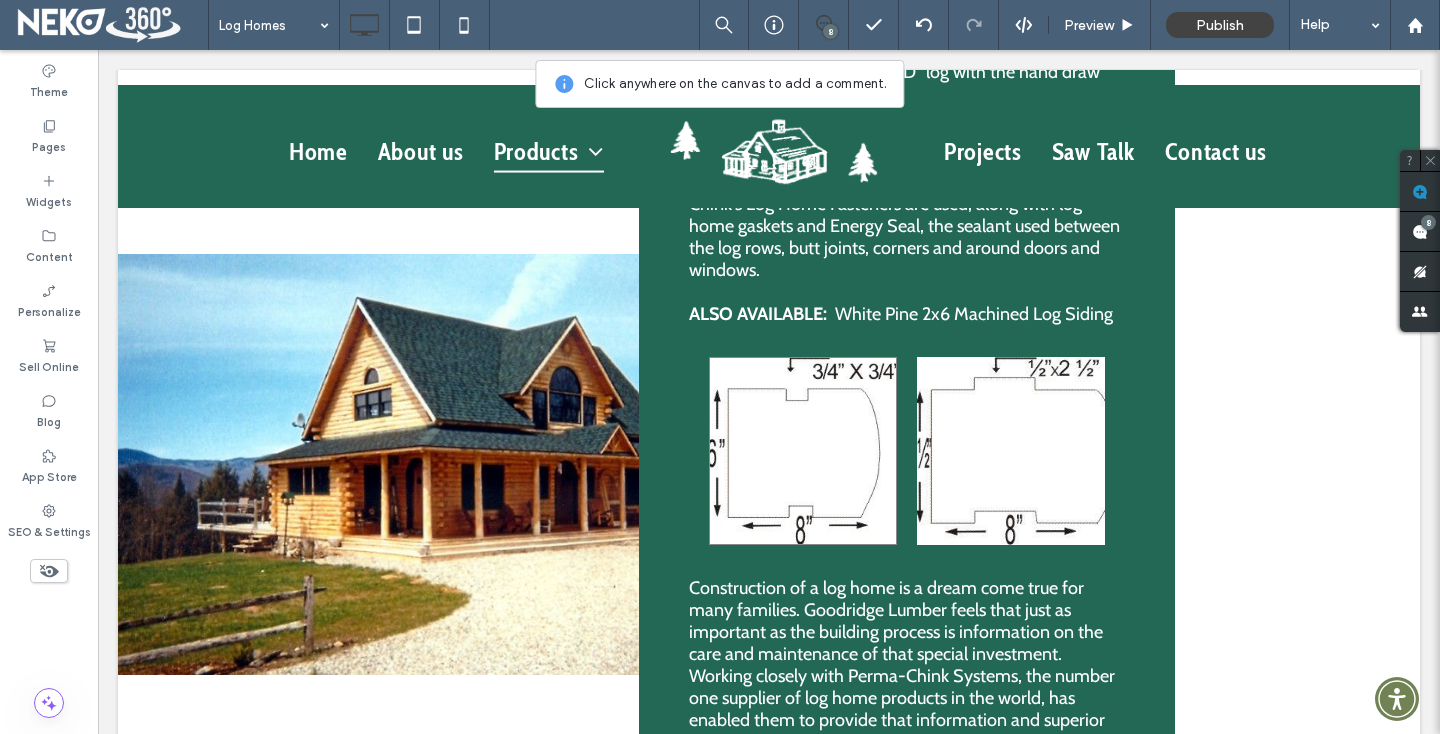 click at bounding box center [803, 451] 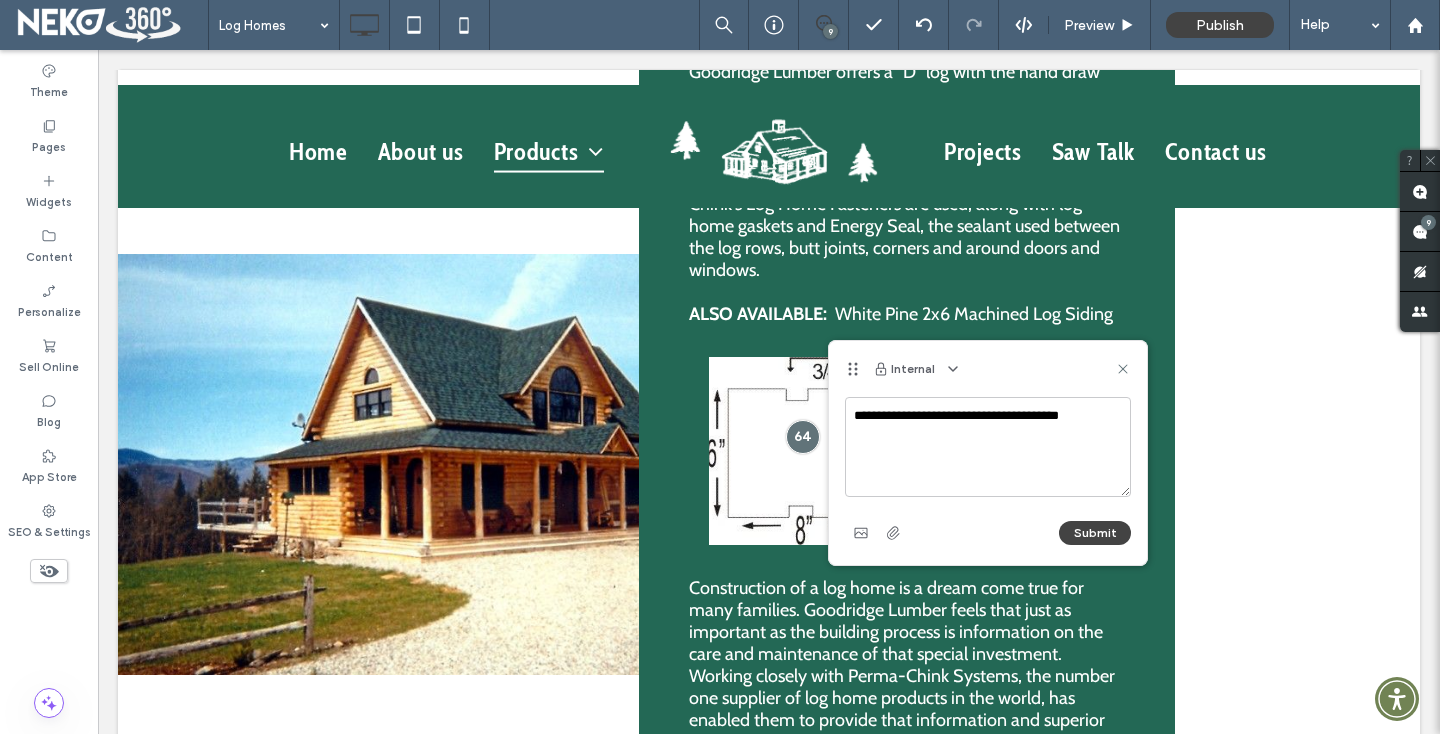 click on "**********" at bounding box center (988, 447) 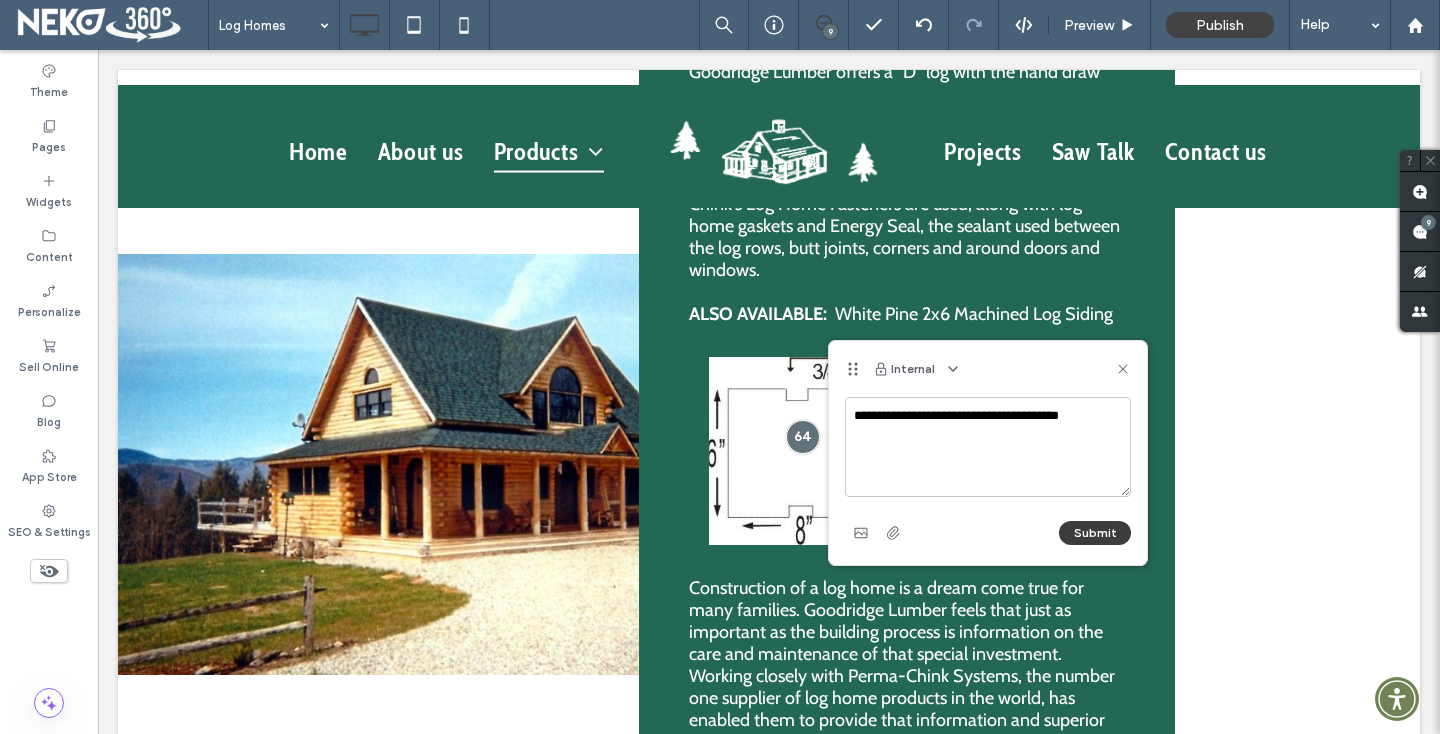 type on "**********" 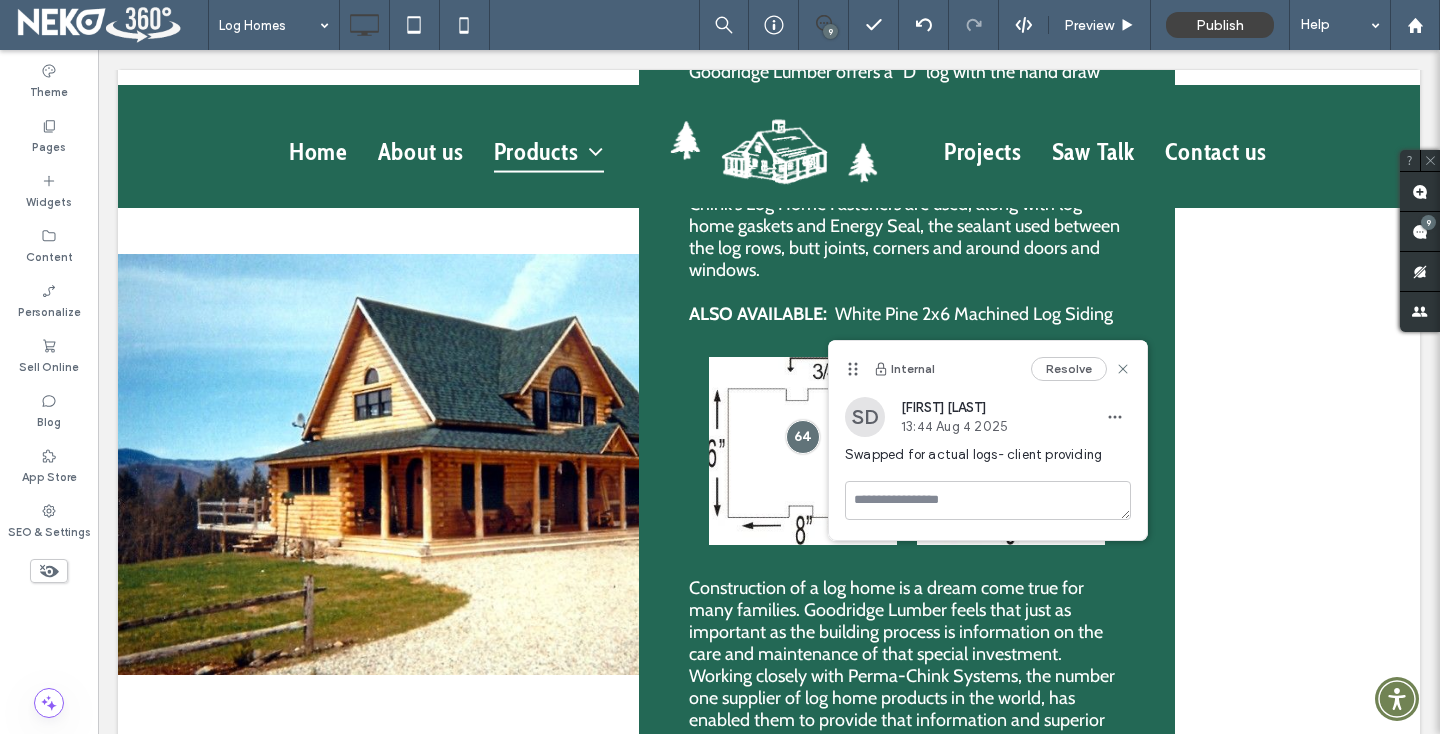 click on "Cedar Logs
Goodridge Lumber offers a "D" log with the hand draw shaved, natural round; available in the groove and spline system(6” stack height) or the tongue and groove system (5 1/2” stack height). Log lengths are a mixture of 6, 8, 10, and 12 foot. Perma-Chink's Log Home Fasteners are used, along with log home gaskets and Energy Seal, the sealant used between the log rows, butt joints, corners and around doors and windows. ALSO AVAILABLE:    White Pine 2x6 Machined Log Siding
Button
Button
Call for prices and availability
Click To Paste
Click To Paste" at bounding box center (1137, 465) 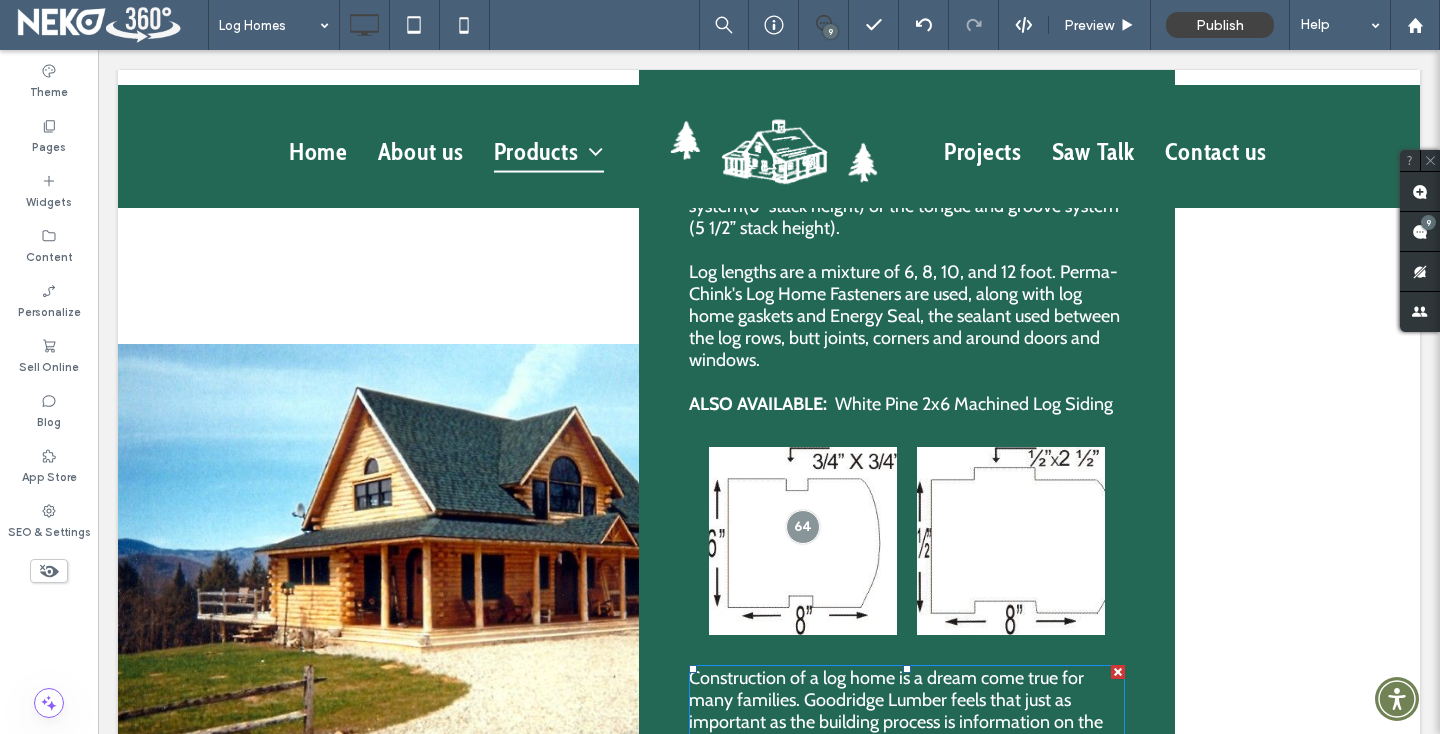 scroll, scrollTop: 1077, scrollLeft: 0, axis: vertical 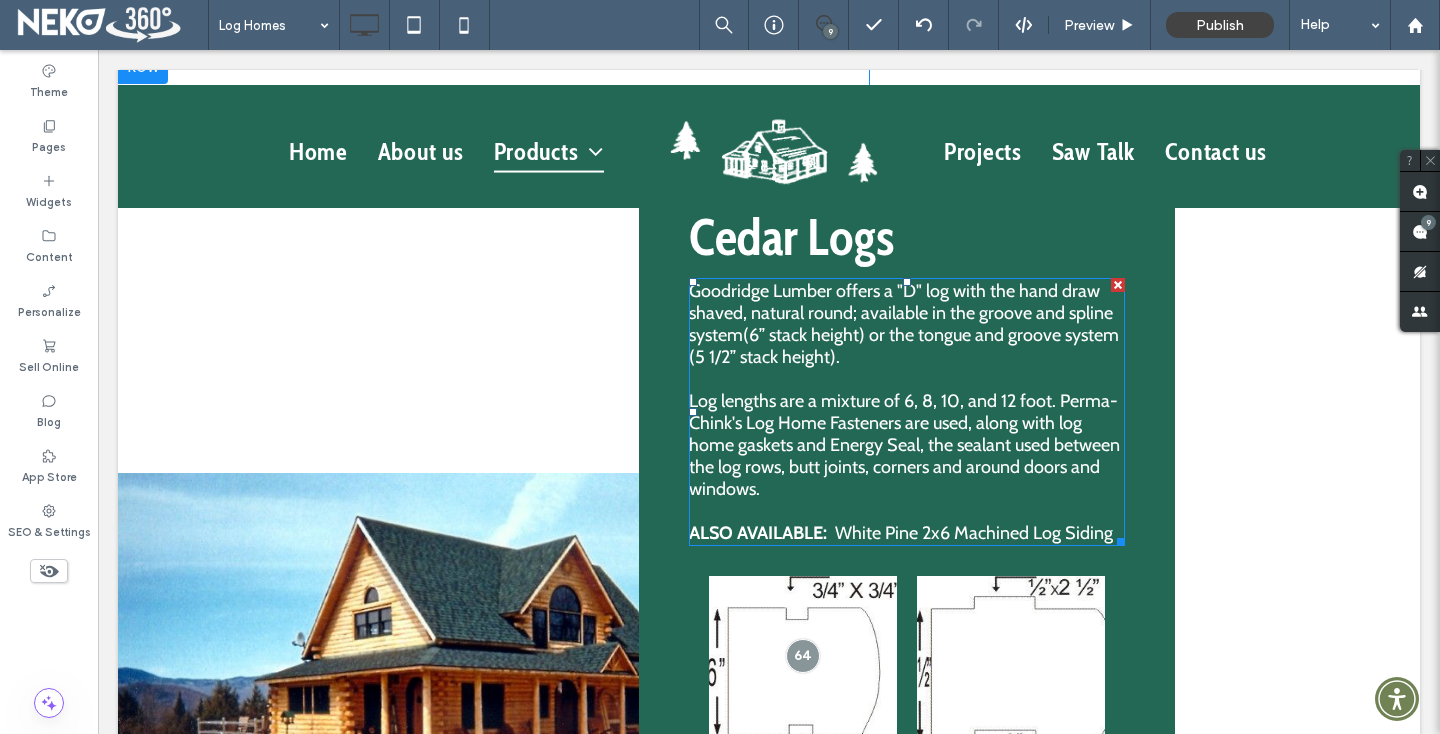 click at bounding box center (907, 511) 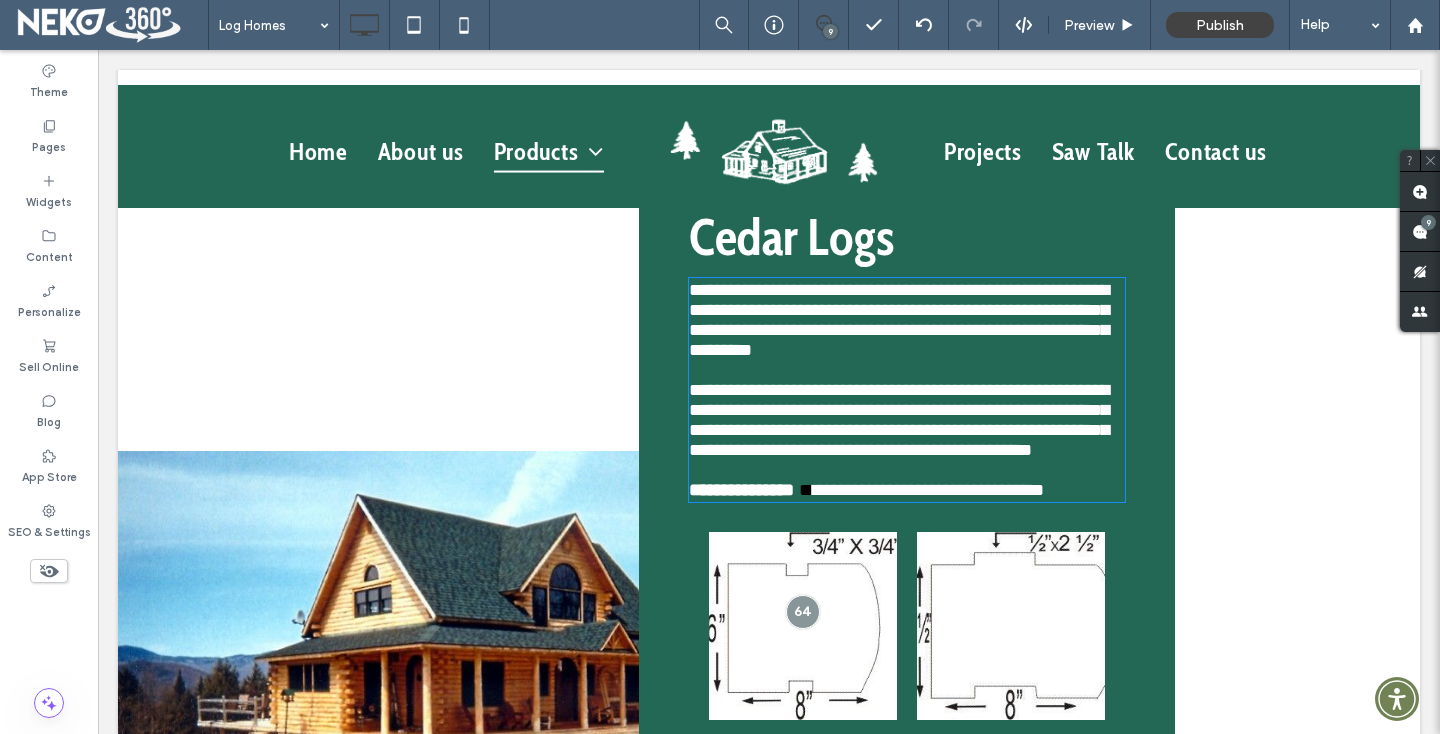 type on "*****" 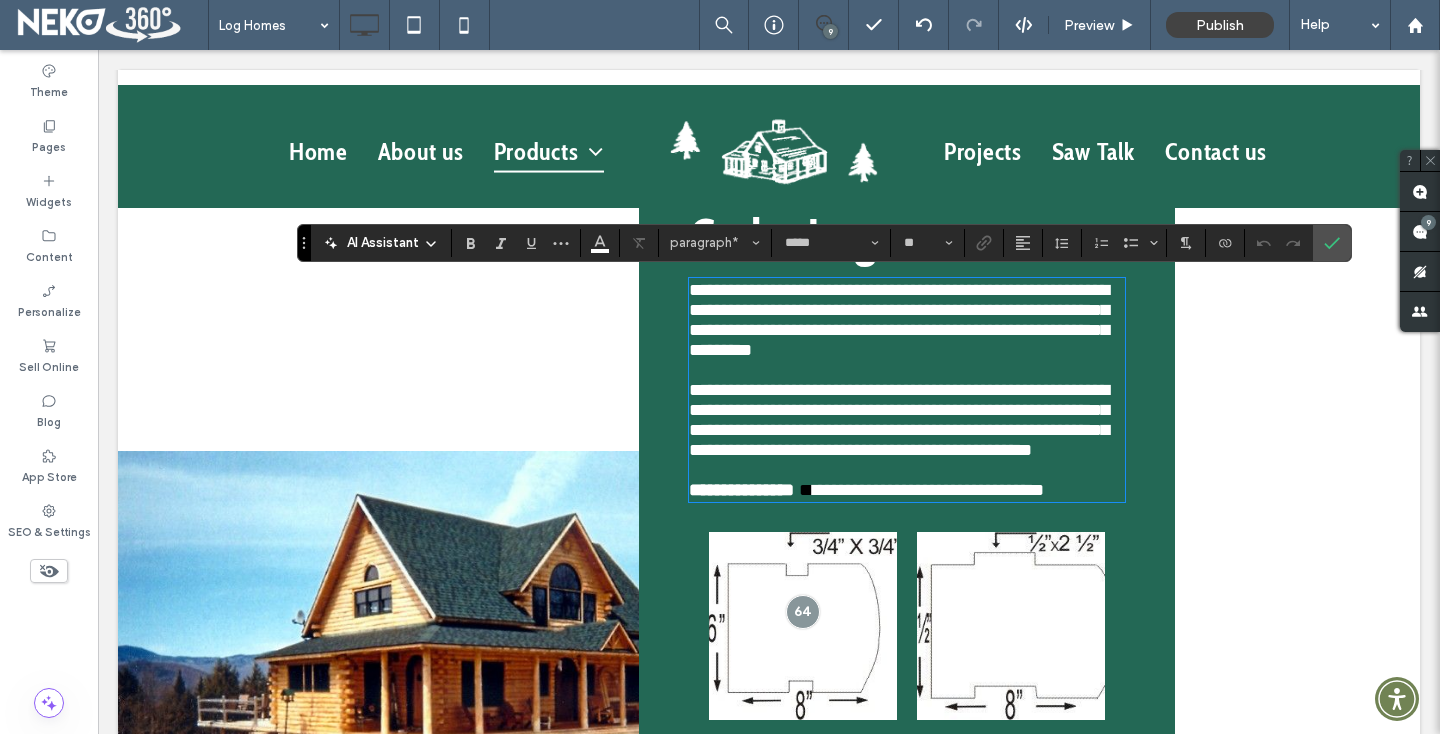 click on "**********" at bounding box center [928, 490] 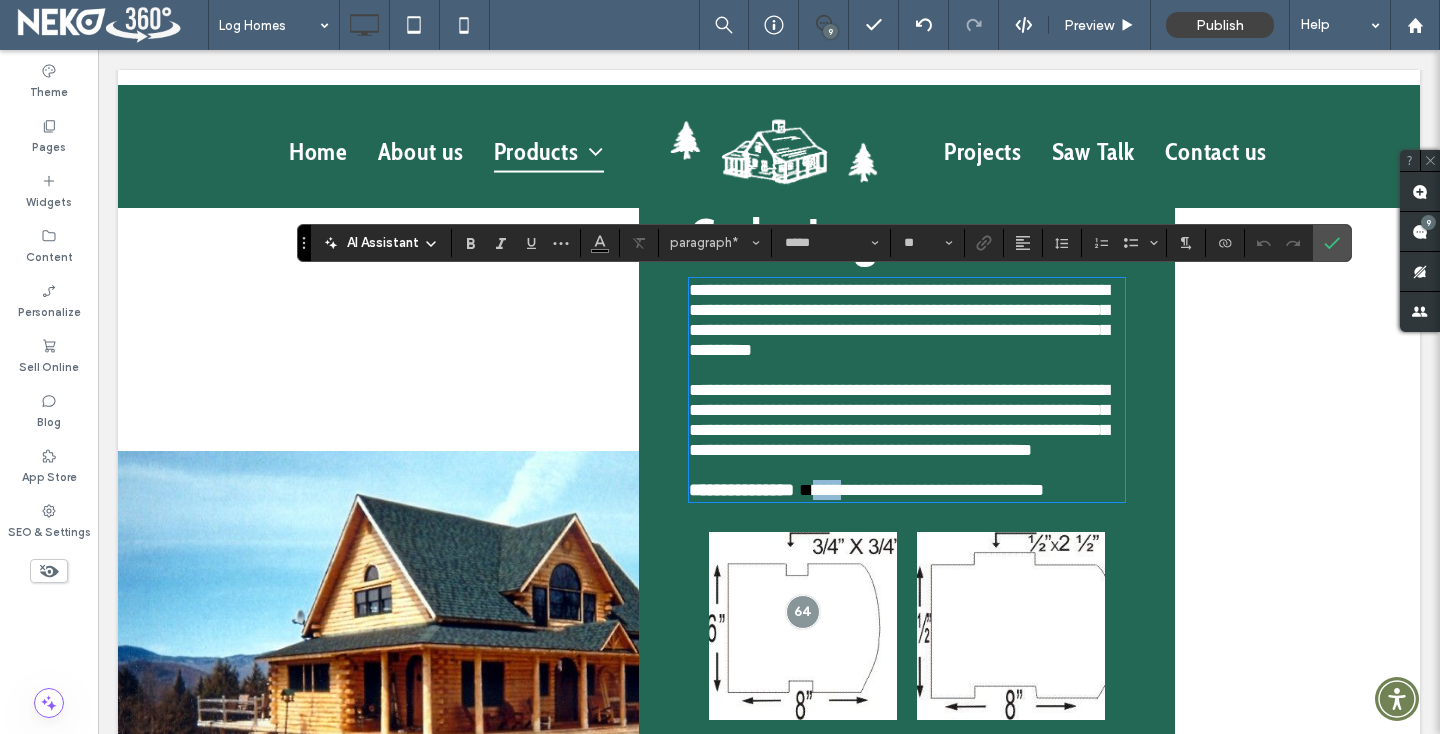 click on "**********" at bounding box center (928, 490) 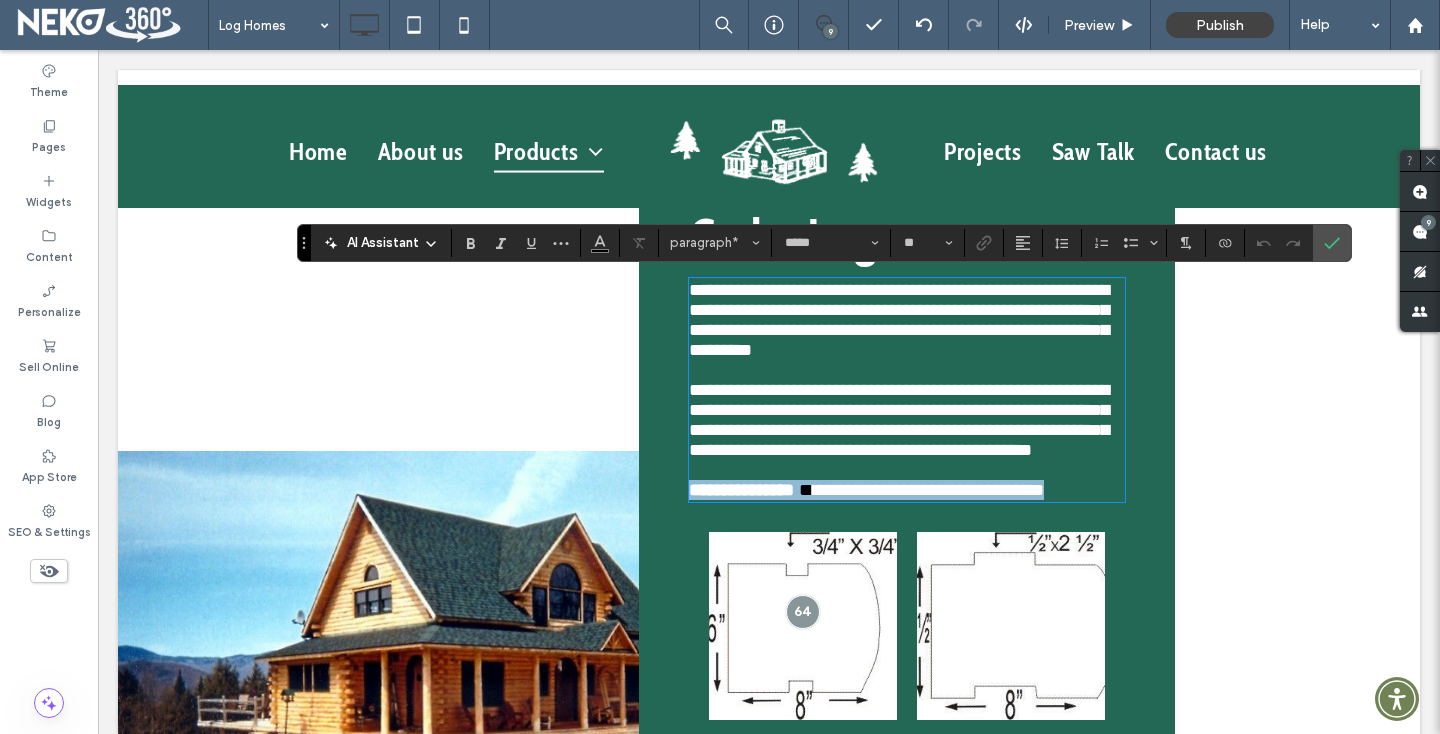 click on "**********" at bounding box center (928, 490) 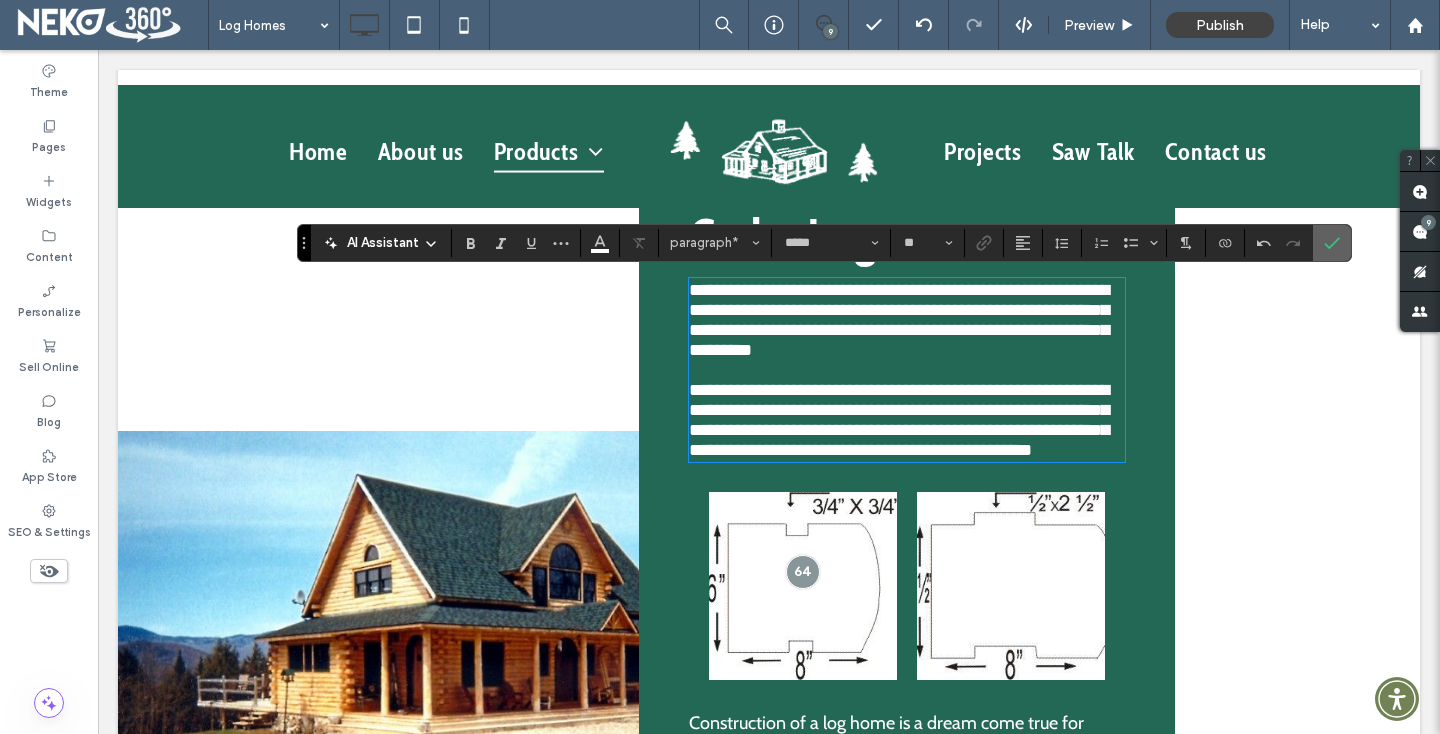 click 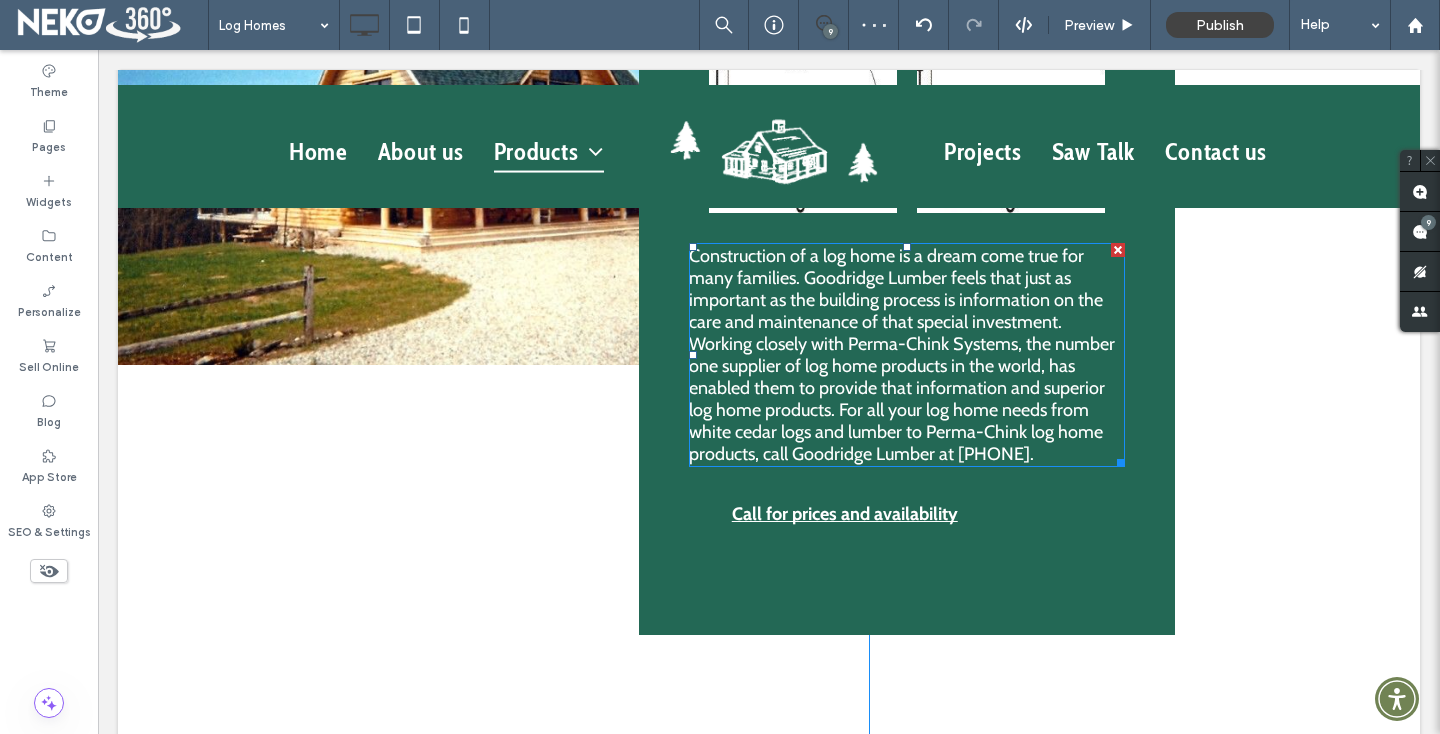scroll, scrollTop: 1583, scrollLeft: 0, axis: vertical 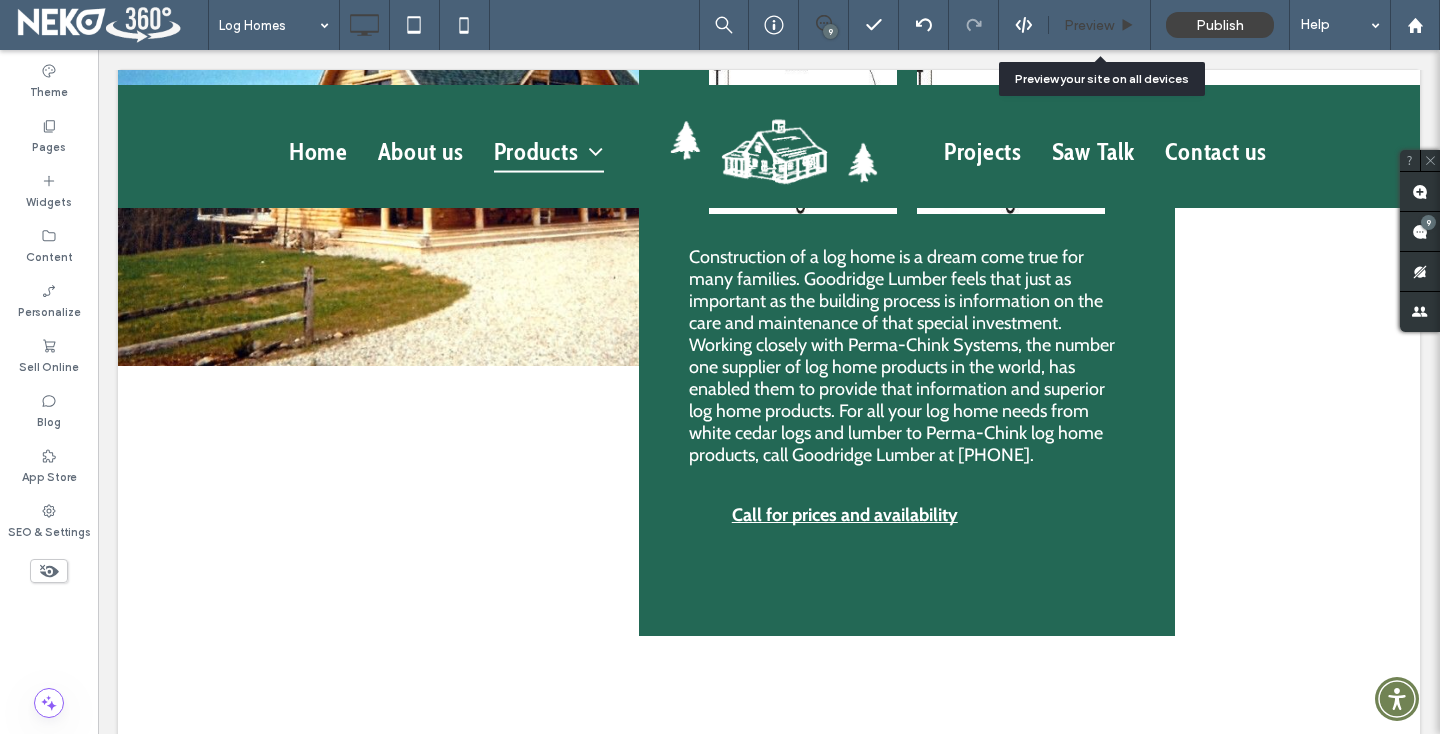 click on "Preview" at bounding box center (1089, 25) 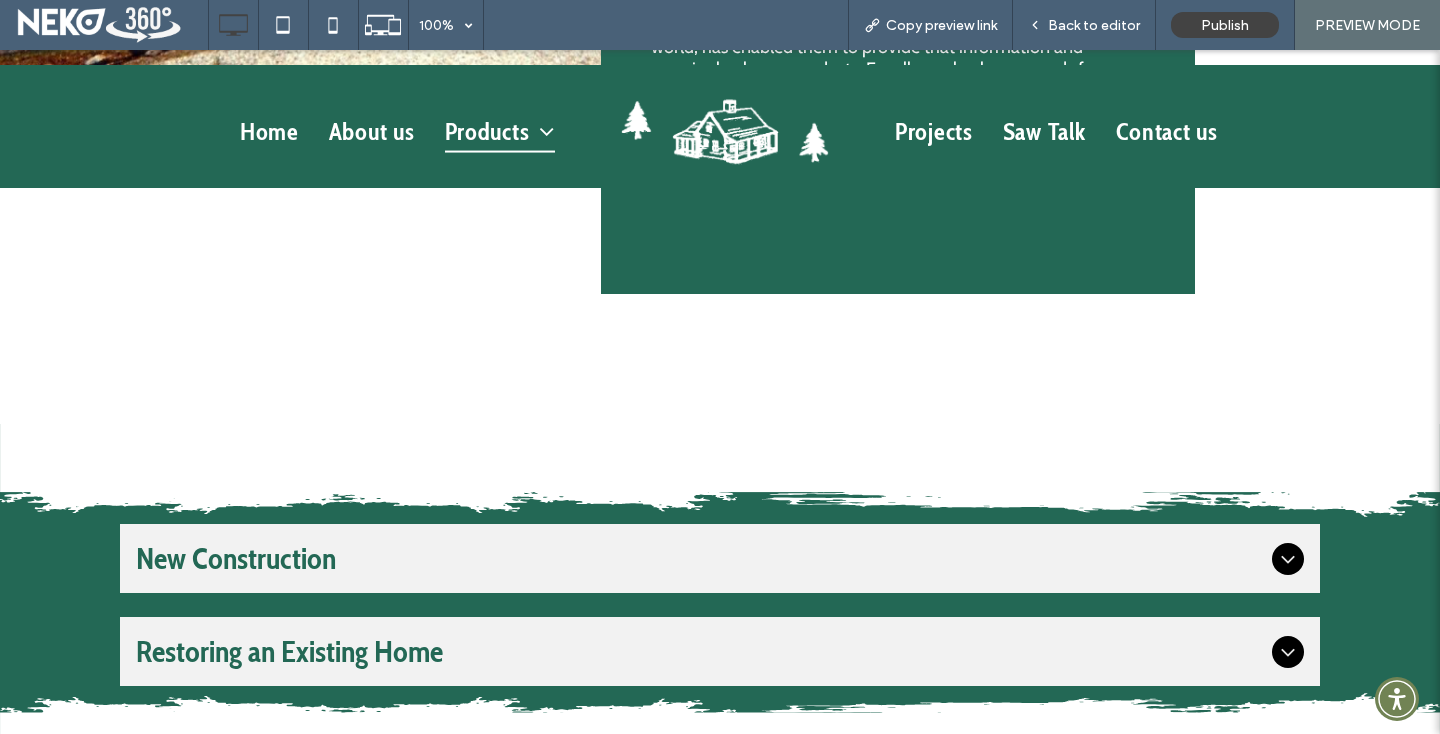 scroll, scrollTop: 2015, scrollLeft: 0, axis: vertical 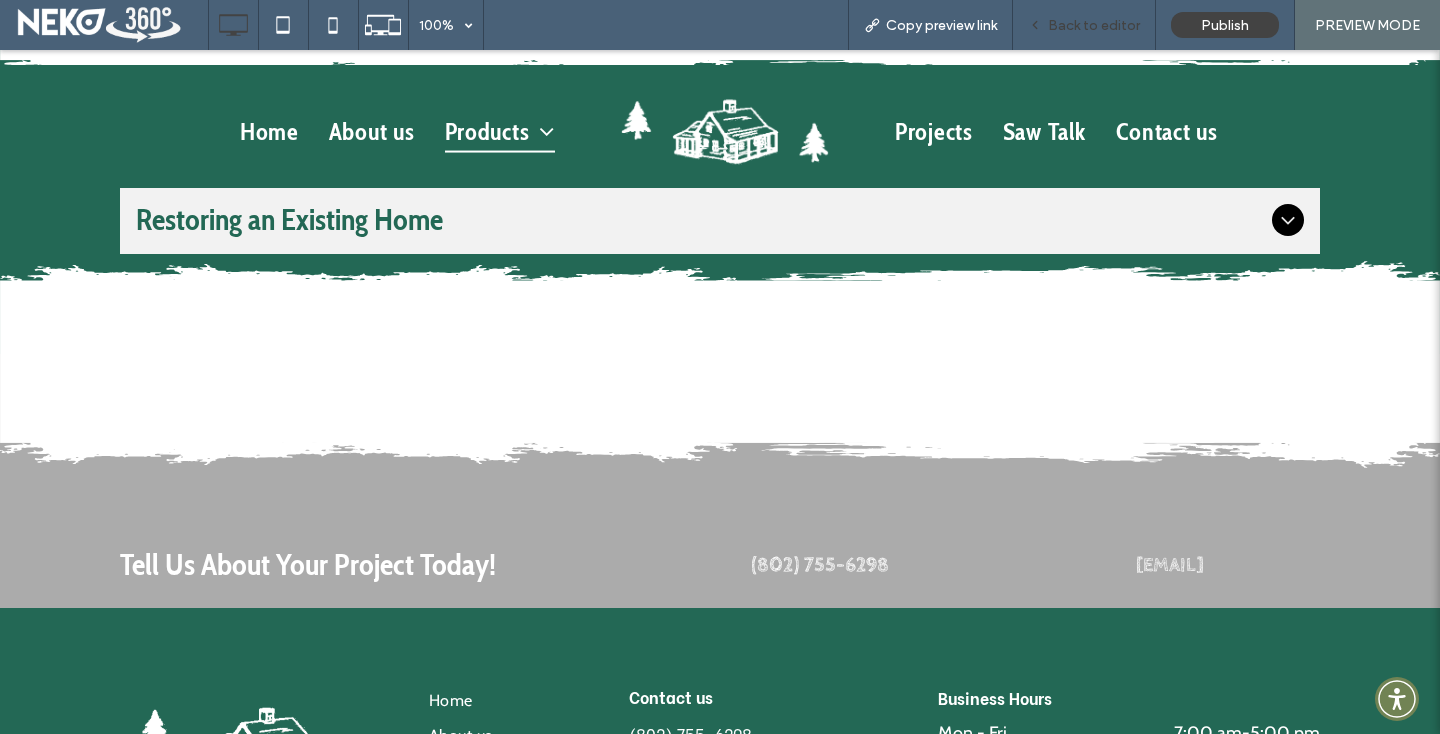 click on "Back to editor" at bounding box center (1094, 25) 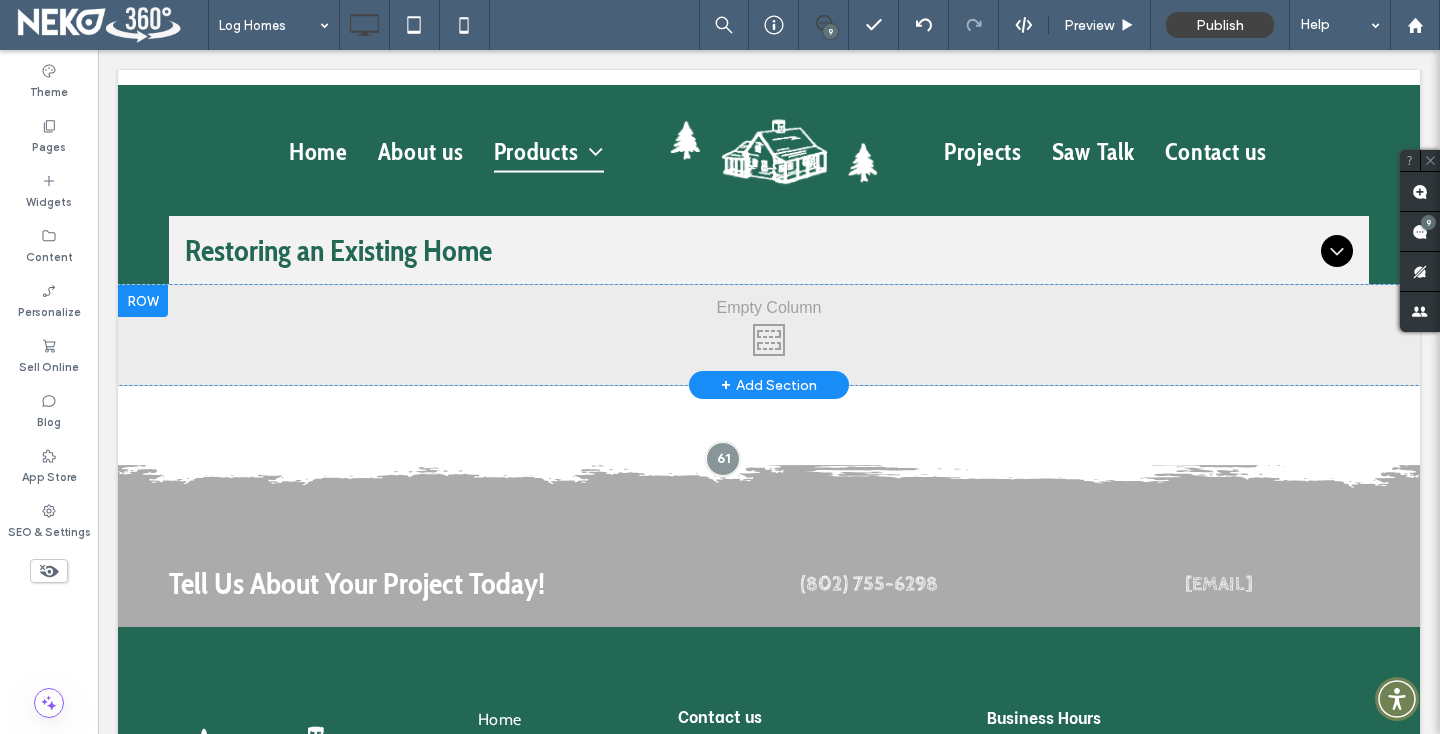 scroll, scrollTop: 2325, scrollLeft: 0, axis: vertical 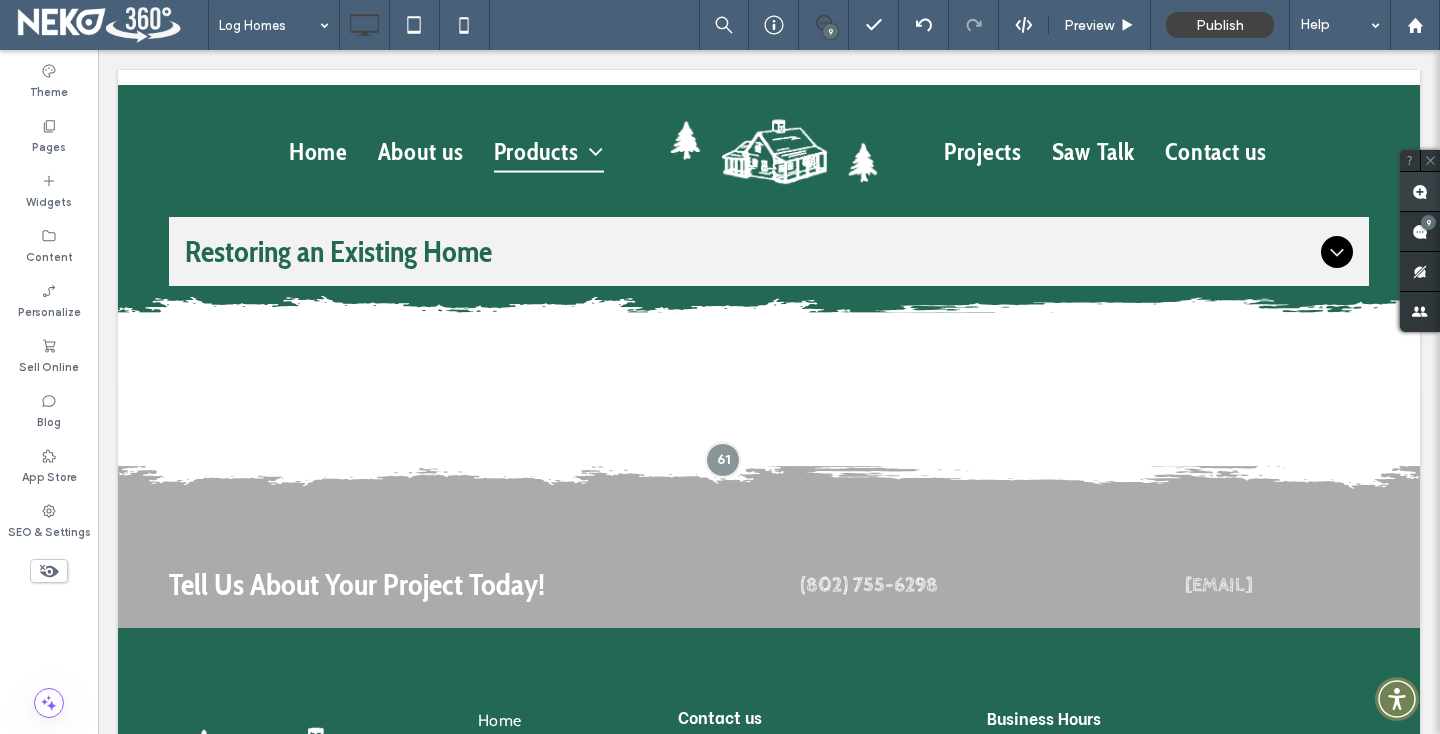 click at bounding box center [1420, 191] 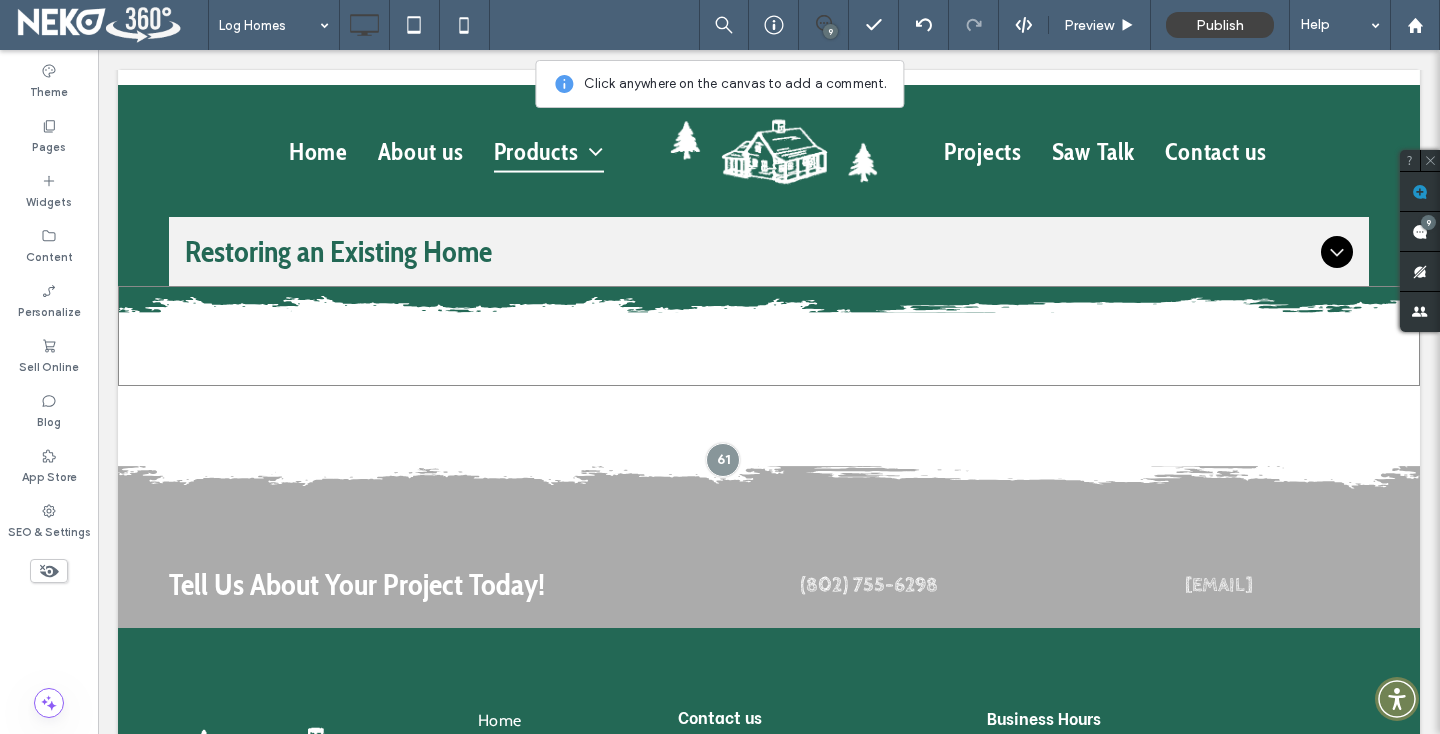 click on "Click To Paste" at bounding box center [769, 336] 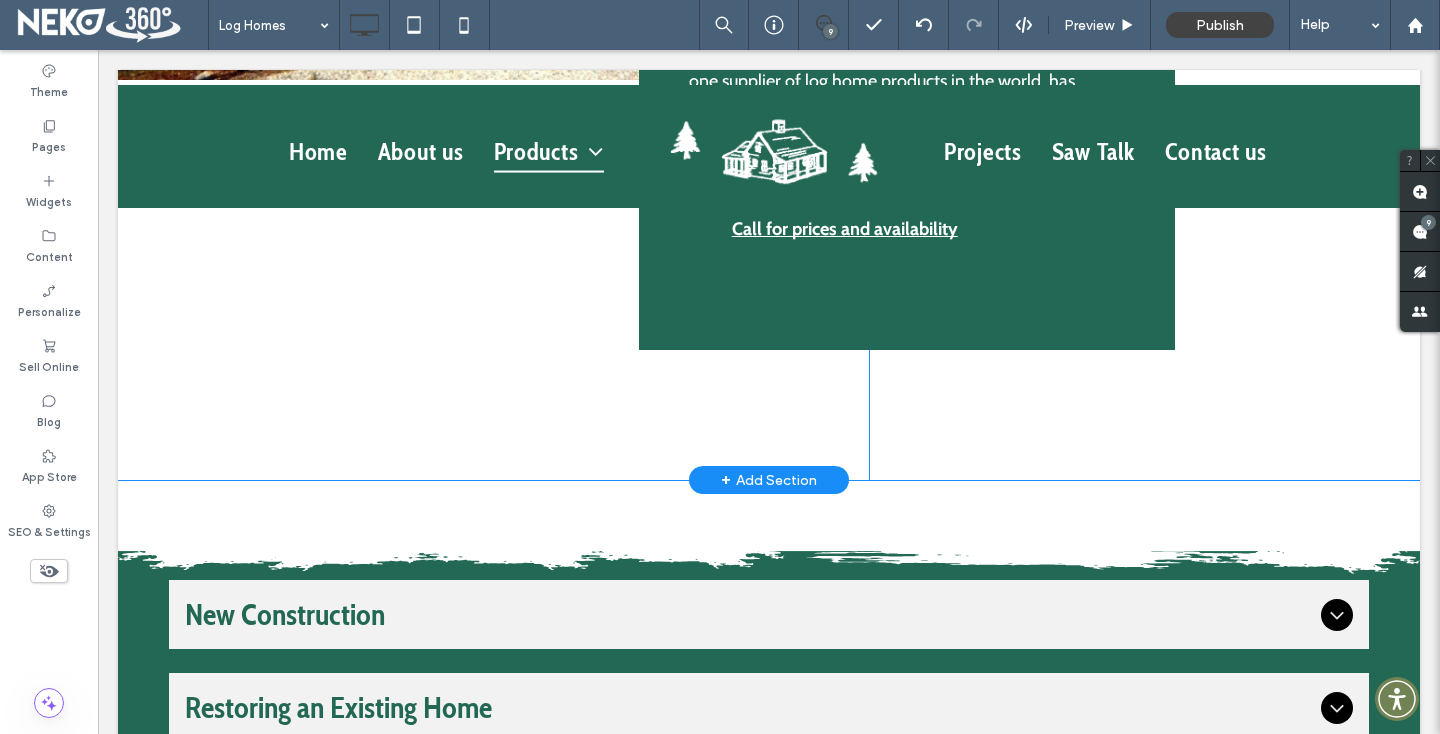 scroll, scrollTop: 1849, scrollLeft: 0, axis: vertical 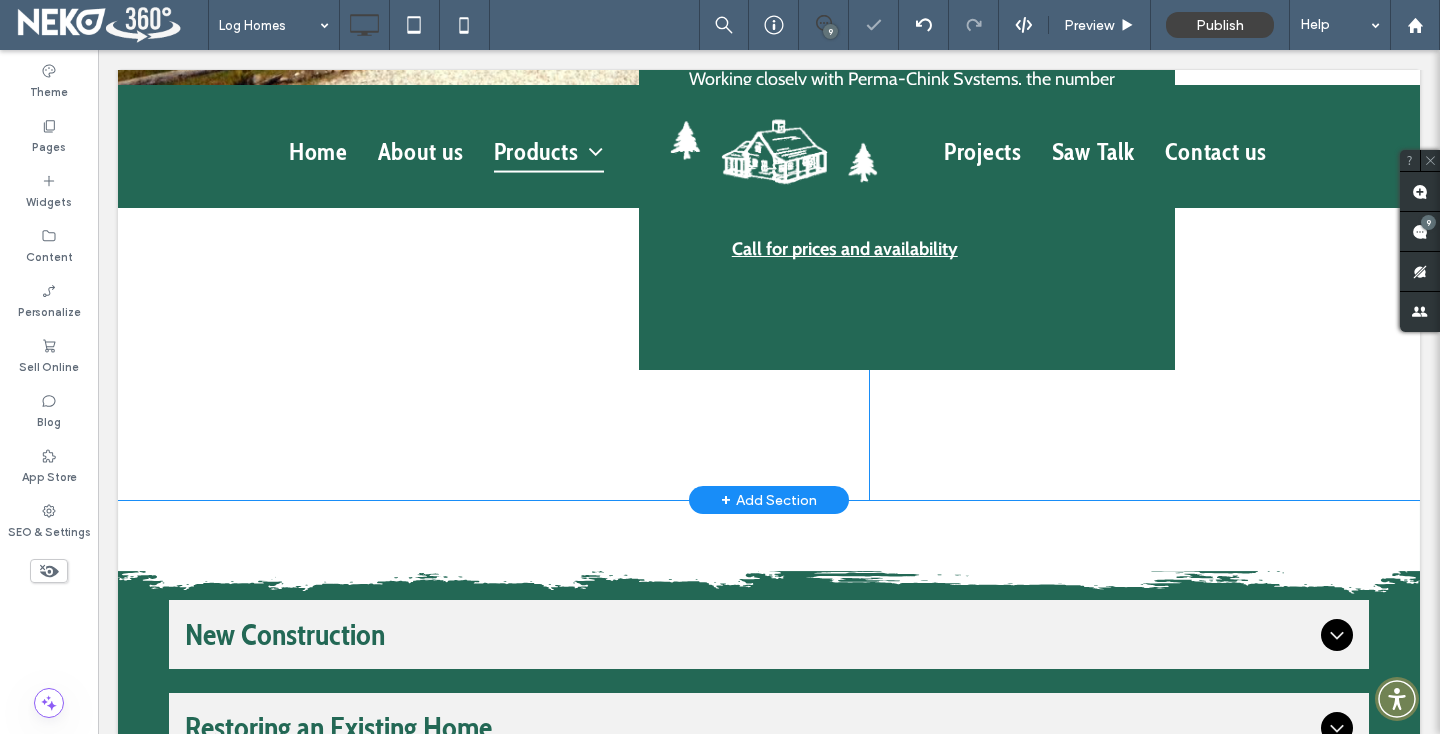 click on "+ Add Section" at bounding box center [769, 500] 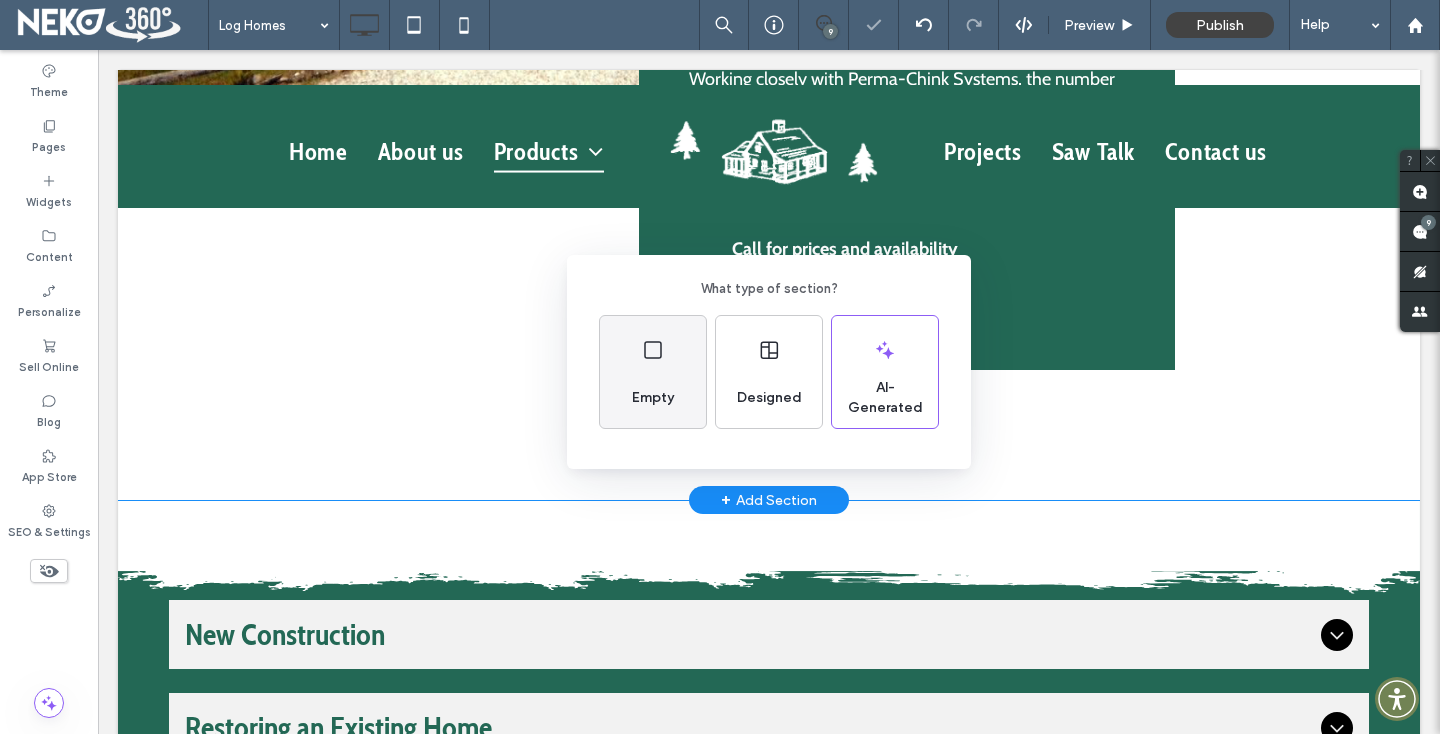 click on "Empty" at bounding box center [653, 398] 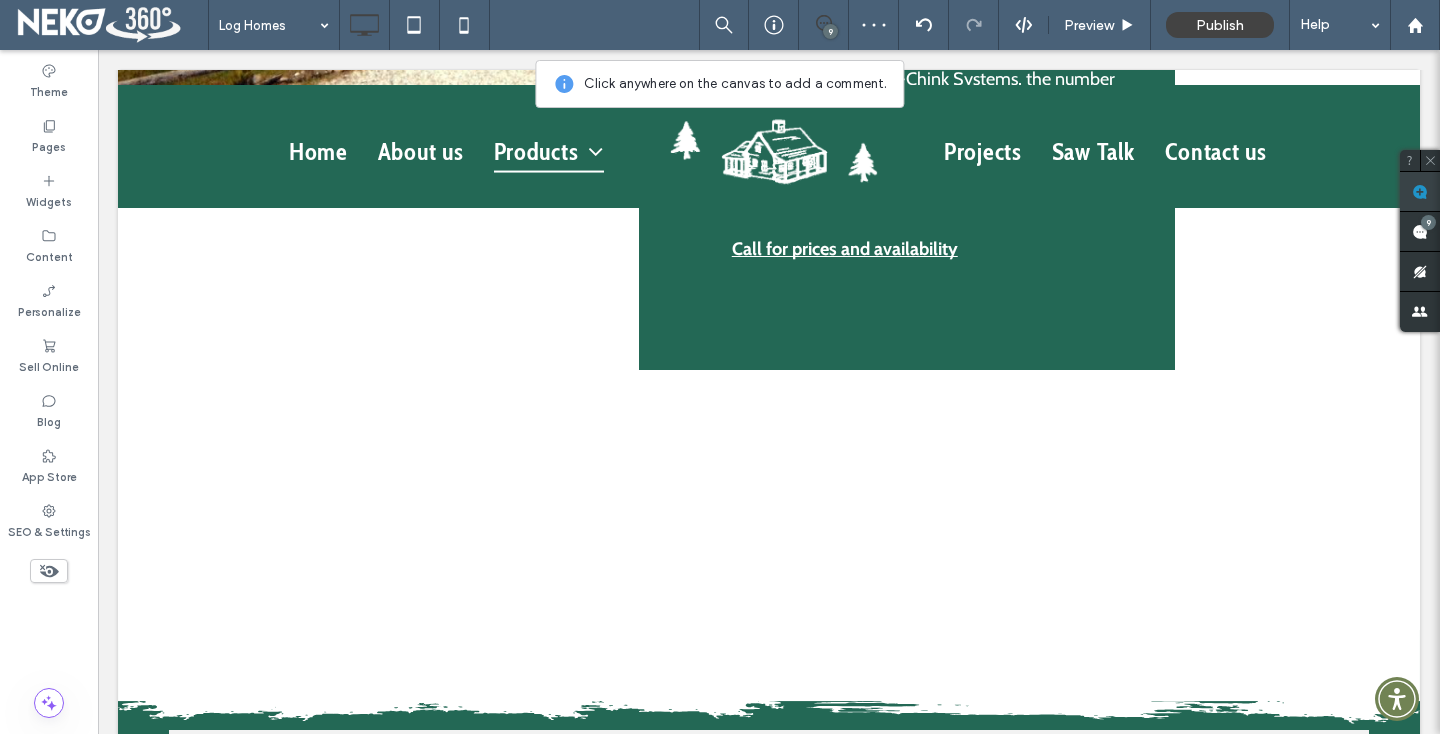 click at bounding box center [1420, 191] 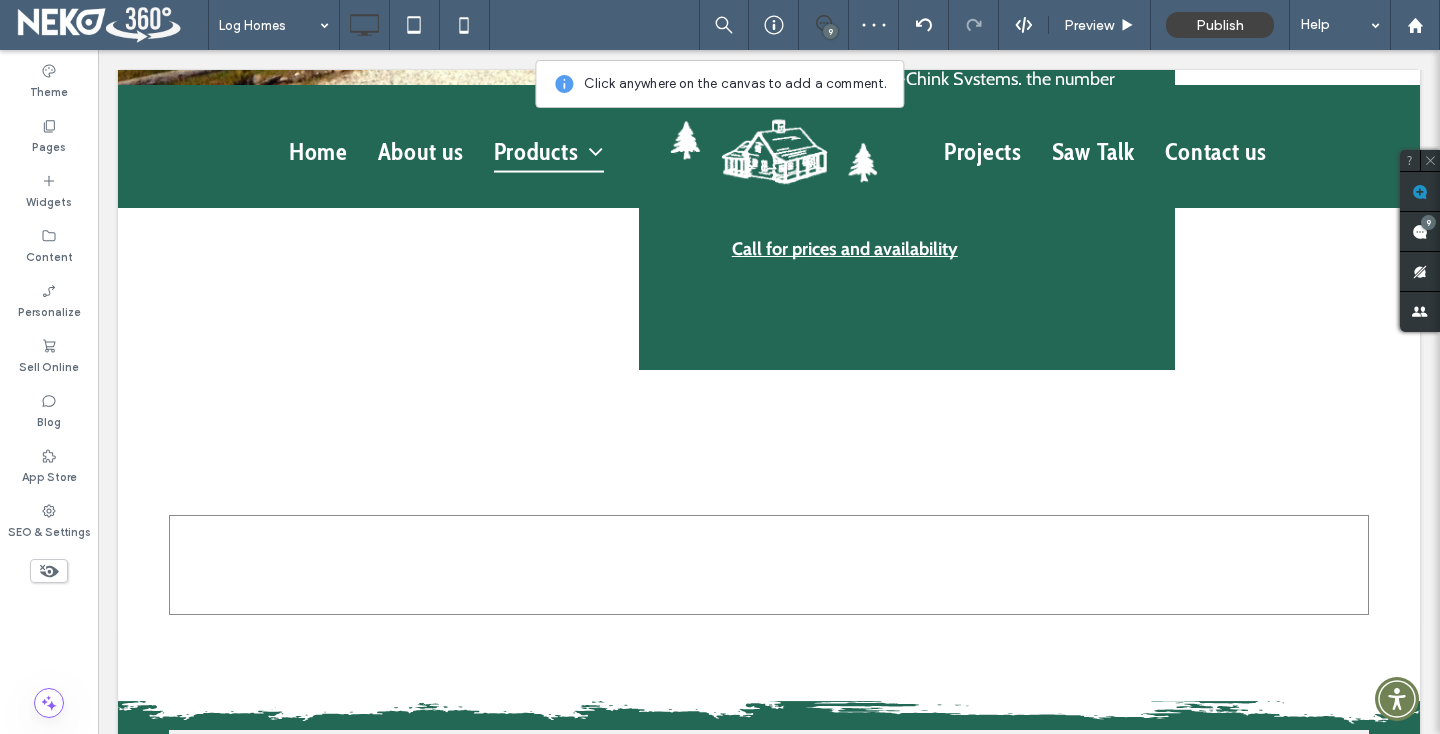 click on "Click To Paste     Click To Paste" at bounding box center [769, 565] 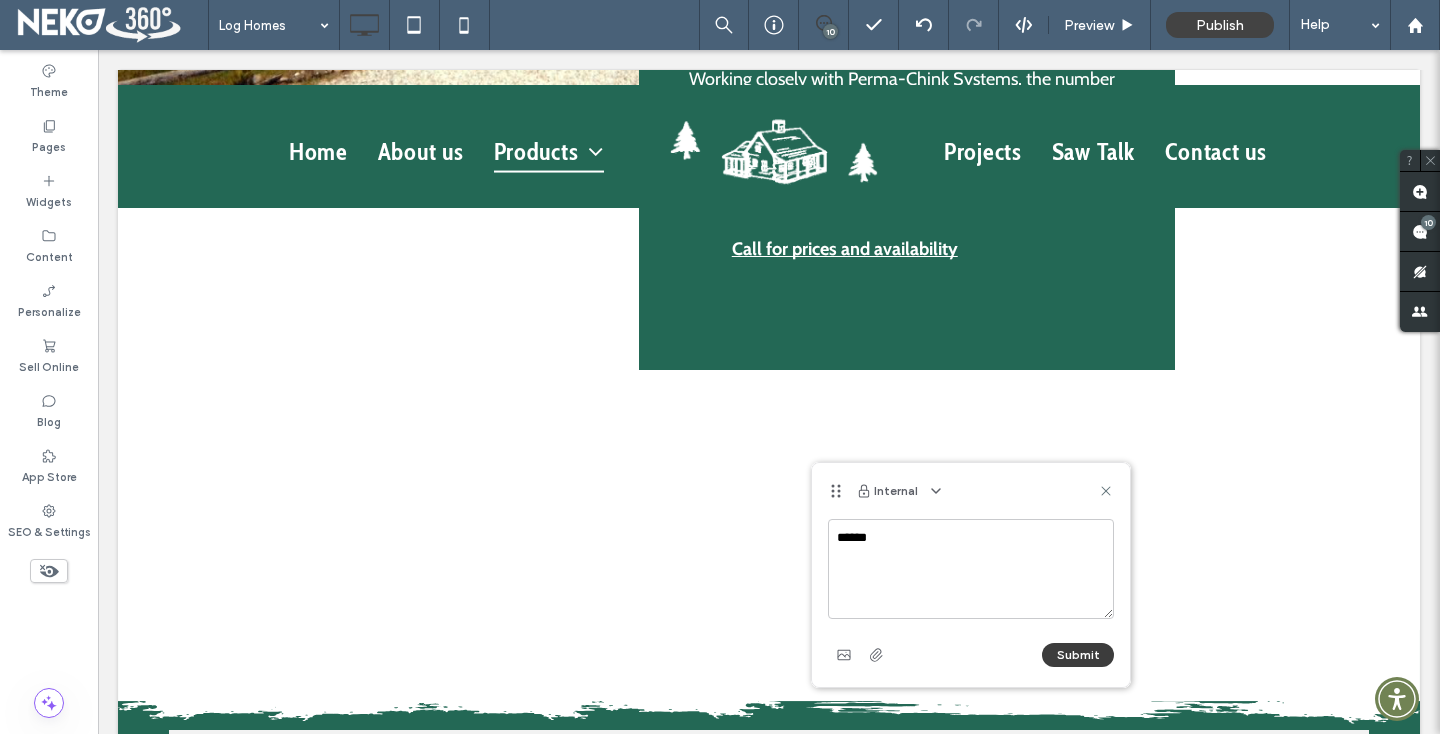 type on "******" 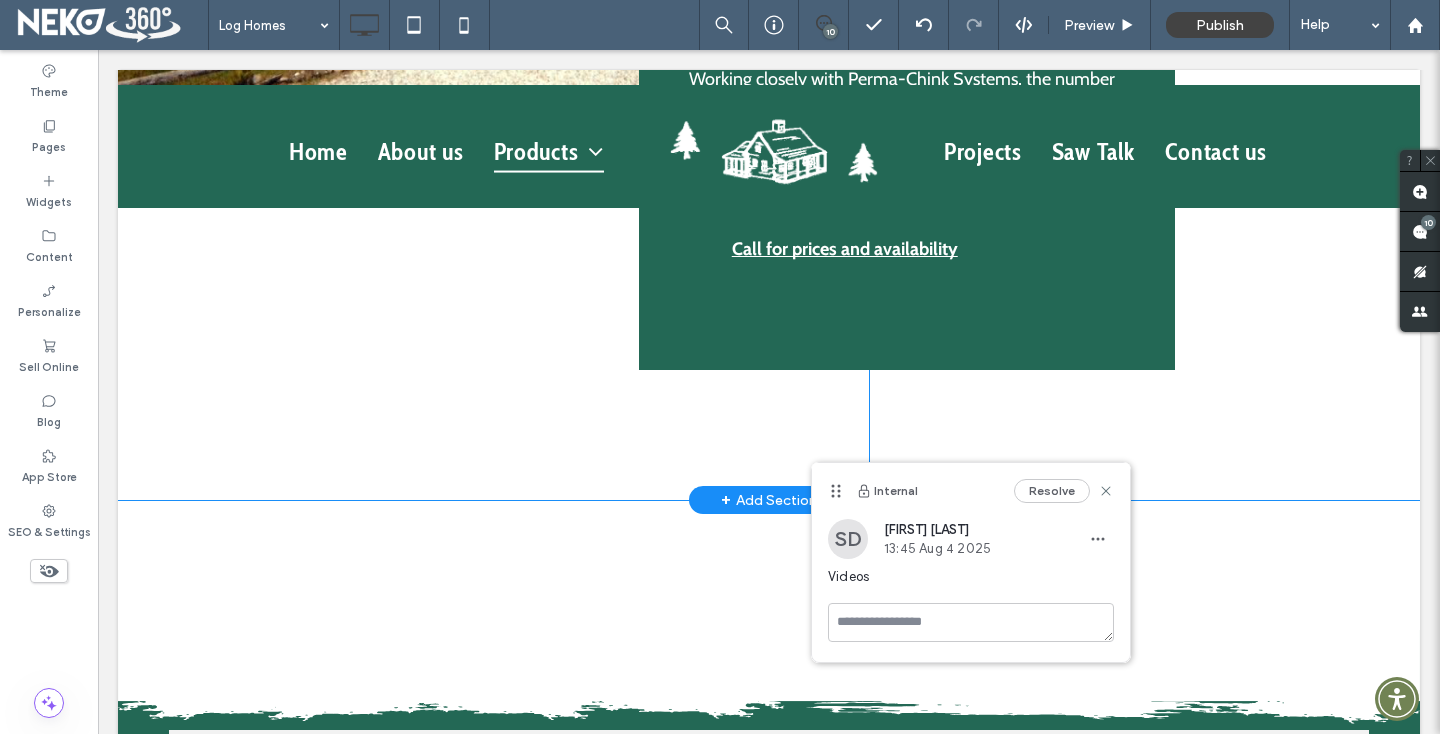 scroll, scrollTop: 1552, scrollLeft: 0, axis: vertical 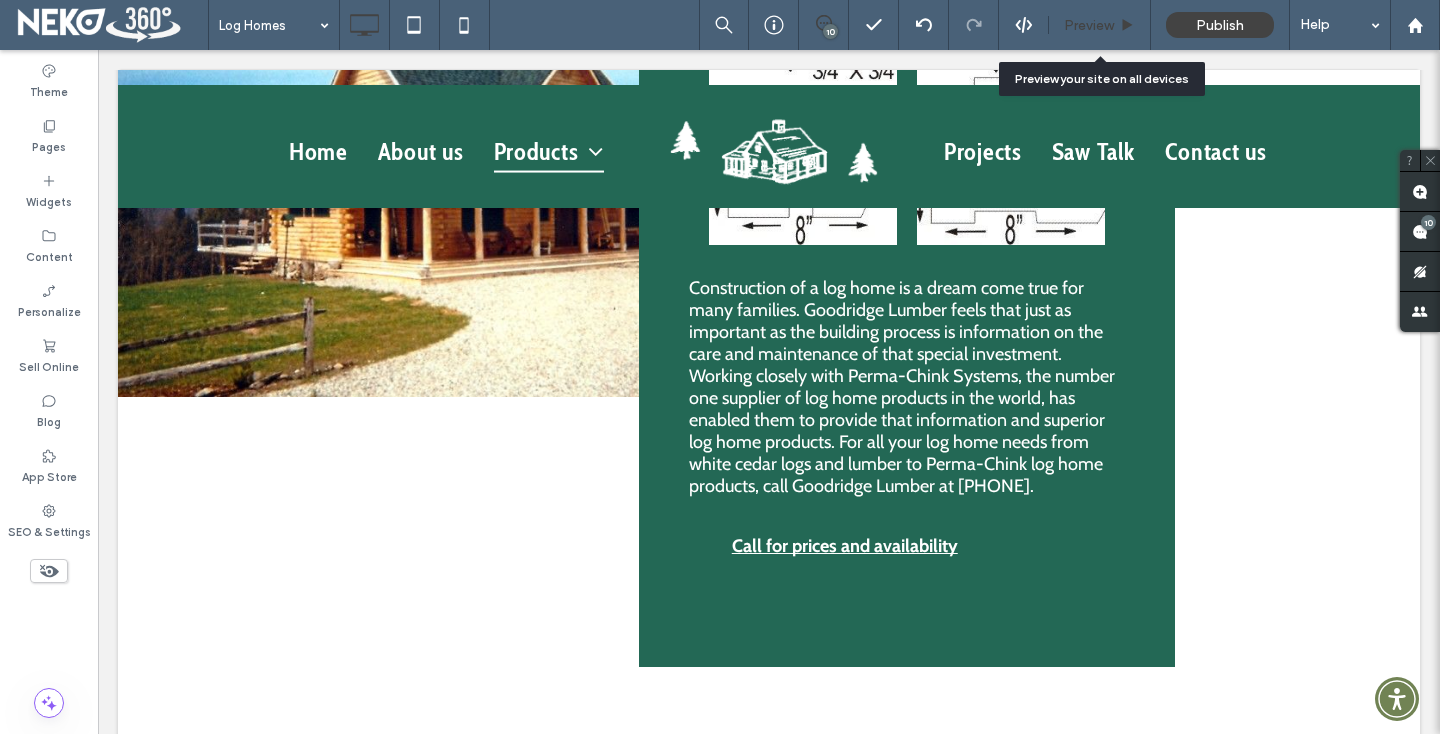 click on "Preview" at bounding box center [1100, 25] 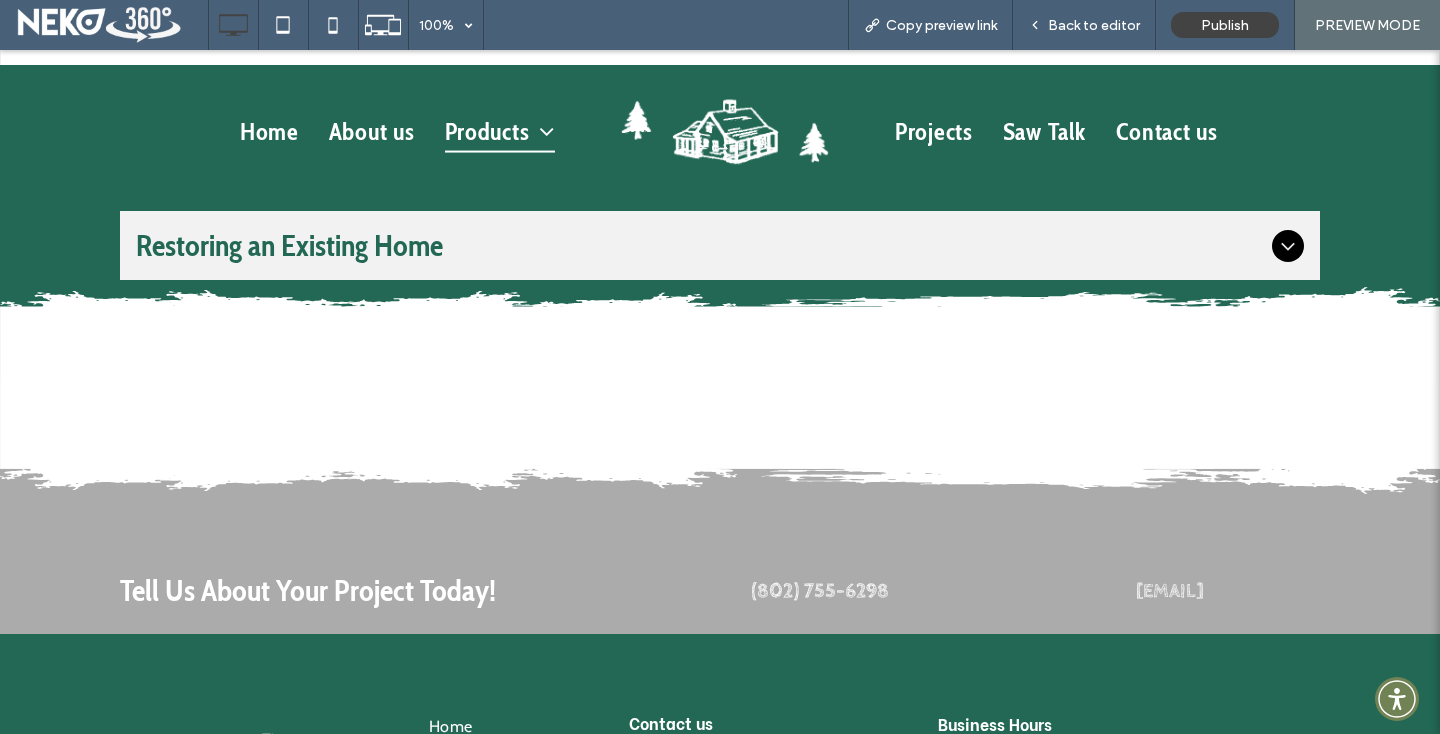 scroll, scrollTop: 2147, scrollLeft: 0, axis: vertical 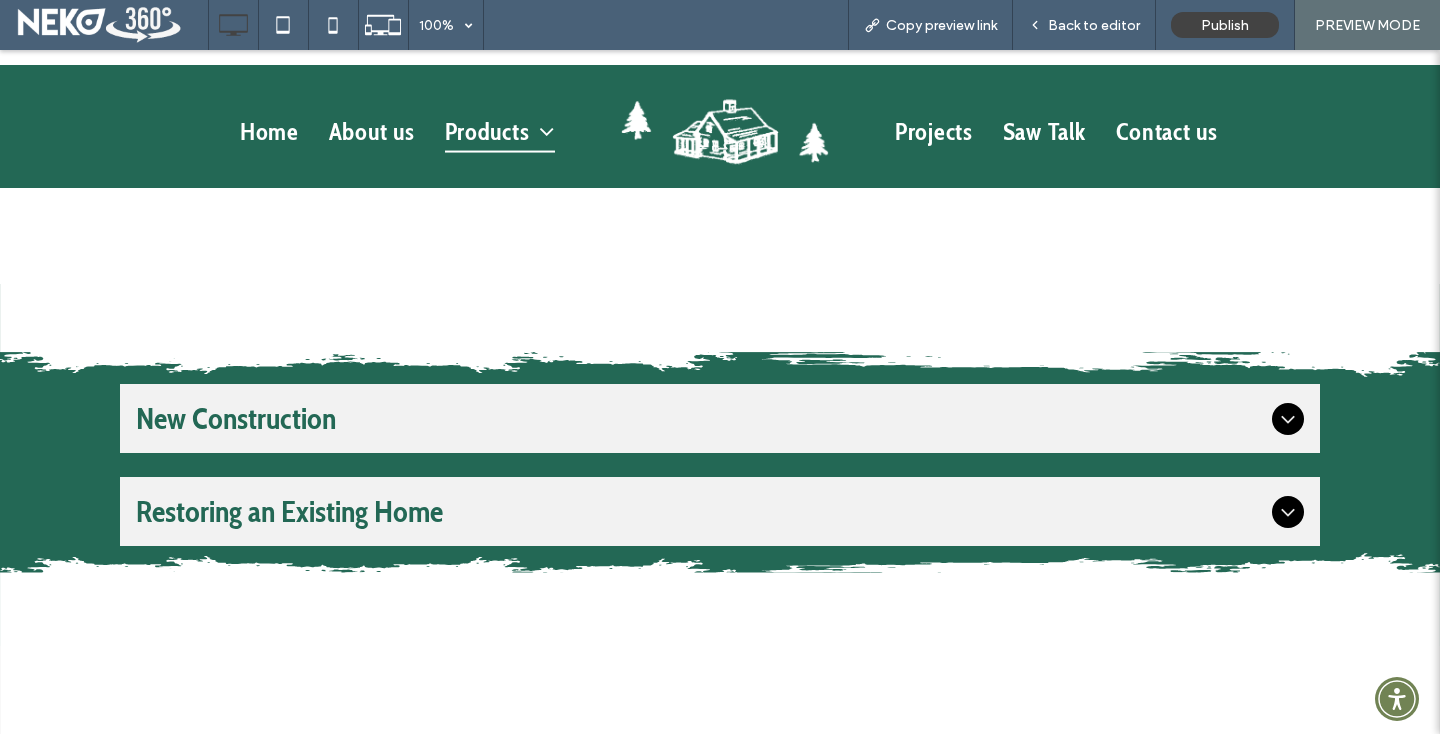click on "New Construction" at bounding box center (700, 418) 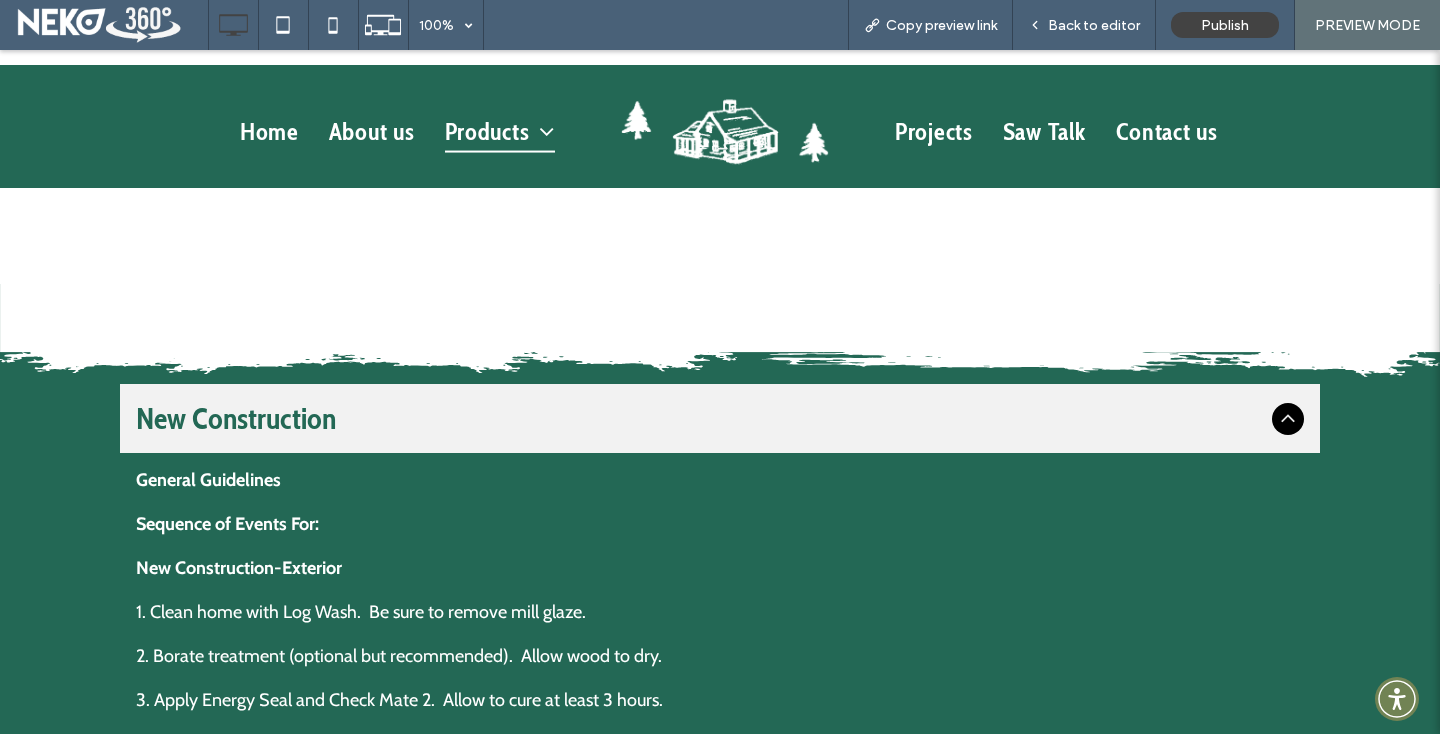 click on "New Construction" at bounding box center (700, 418) 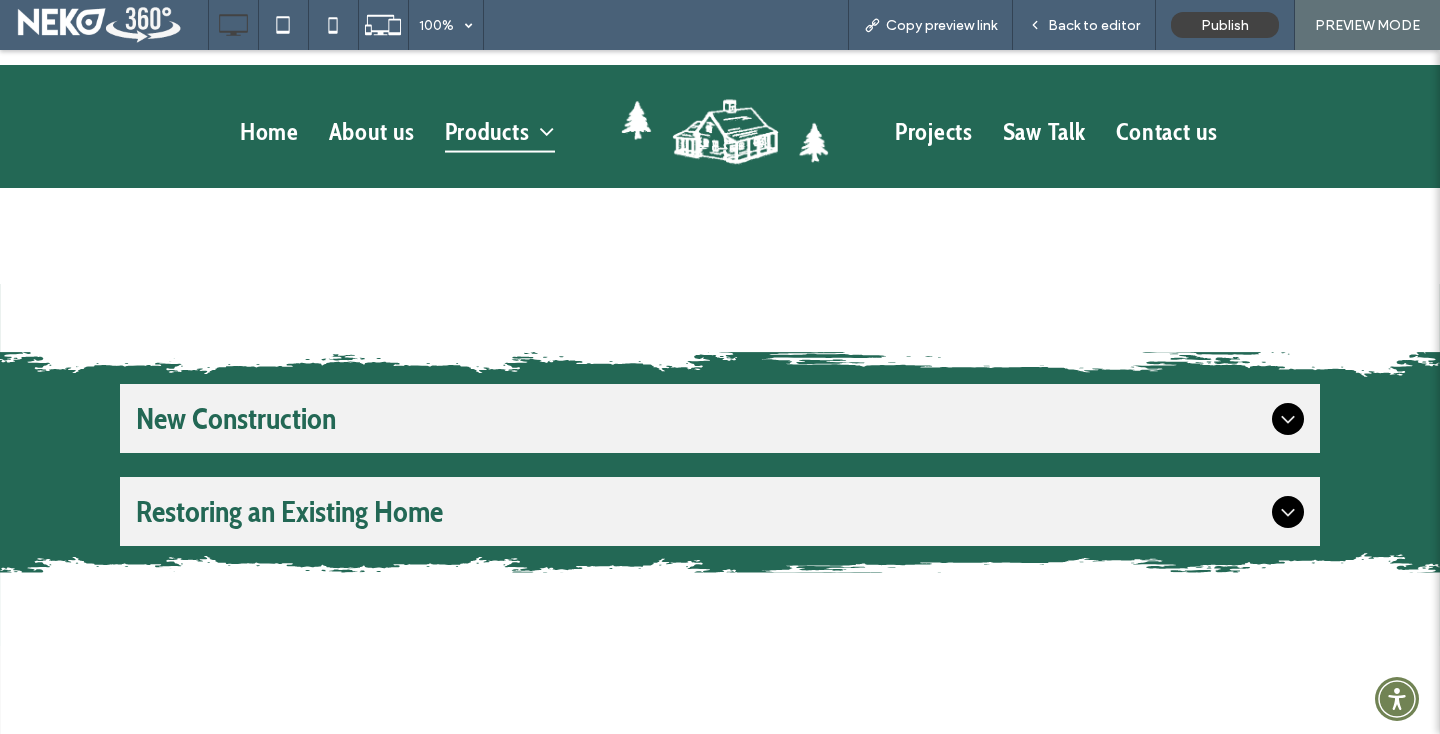 click on "Restoring an Existing Home" at bounding box center [700, 511] 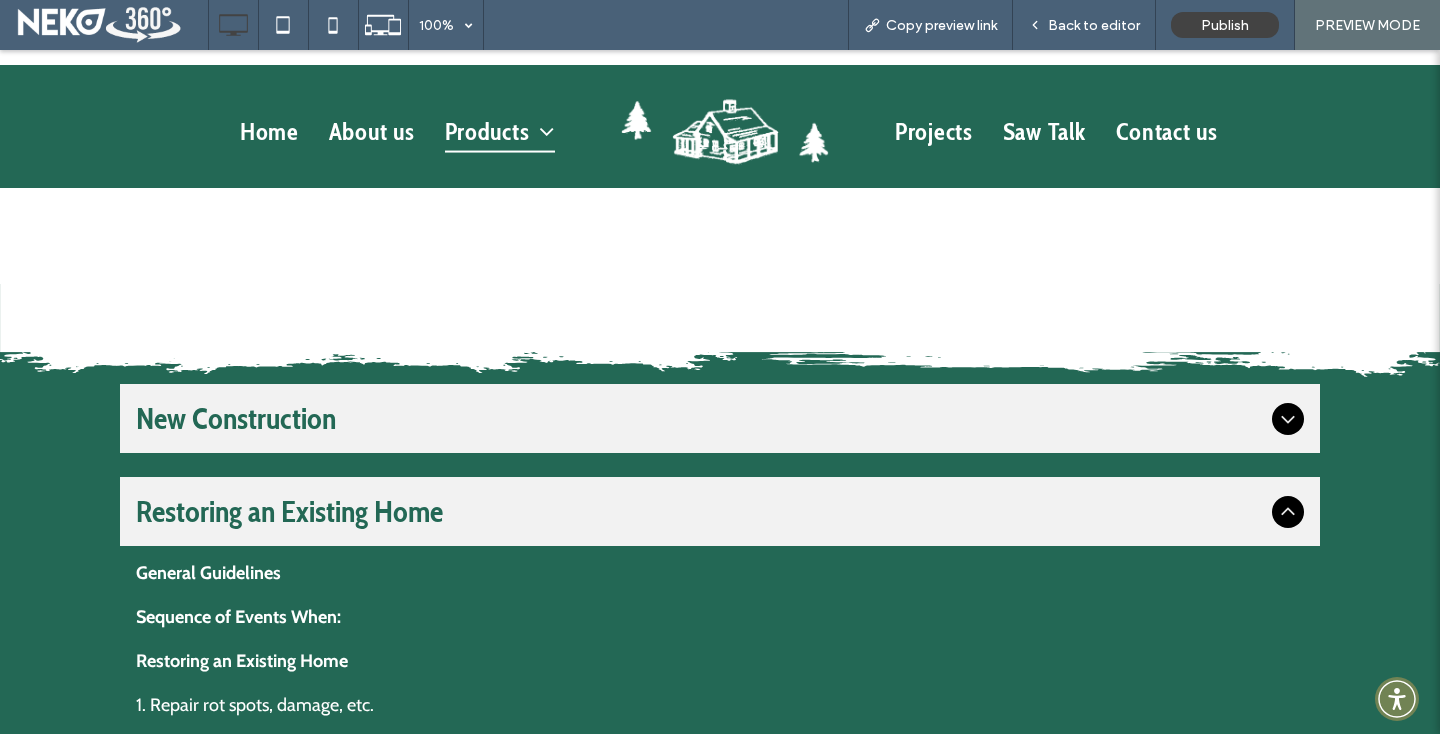 click on "Restoring an Existing Home" at bounding box center [700, 511] 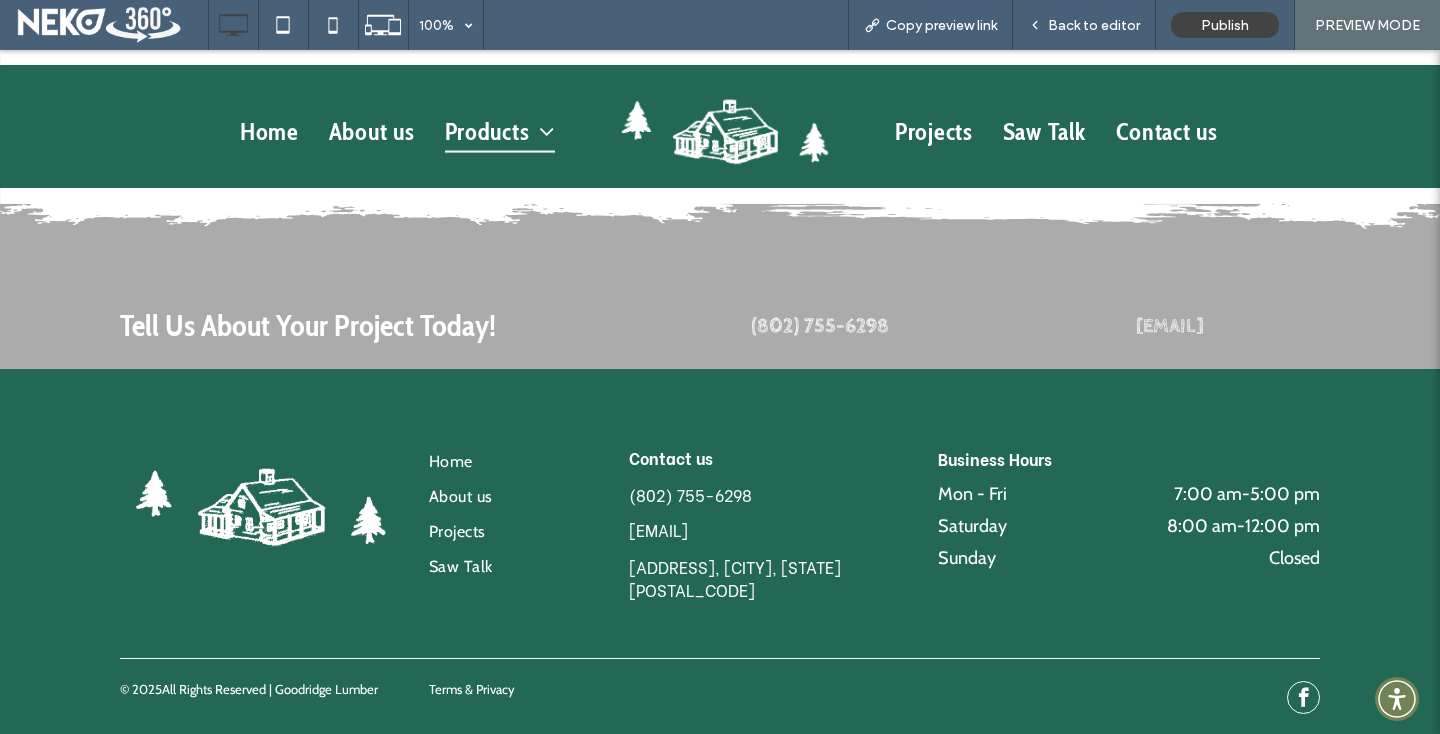 scroll, scrollTop: 2677, scrollLeft: 0, axis: vertical 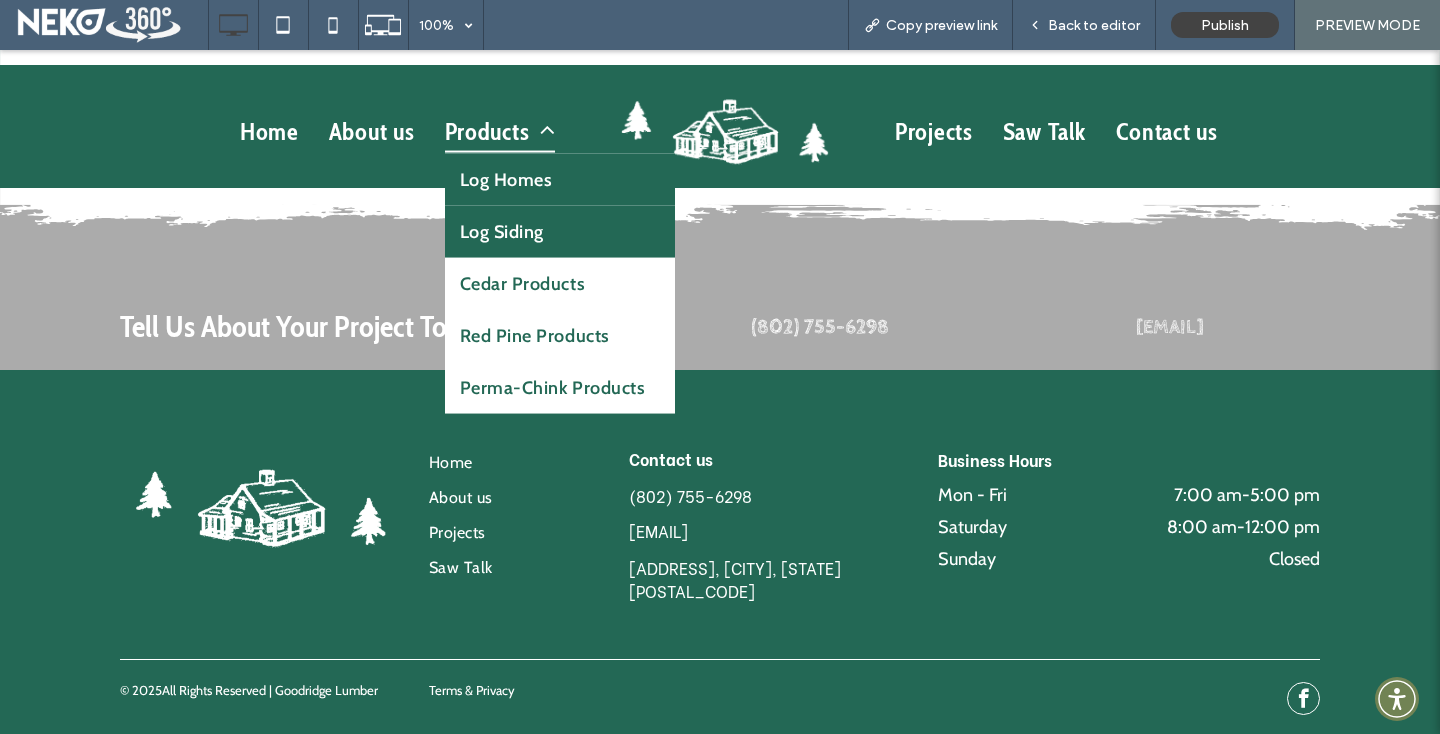click on "Log Siding" at bounding box center [502, 232] 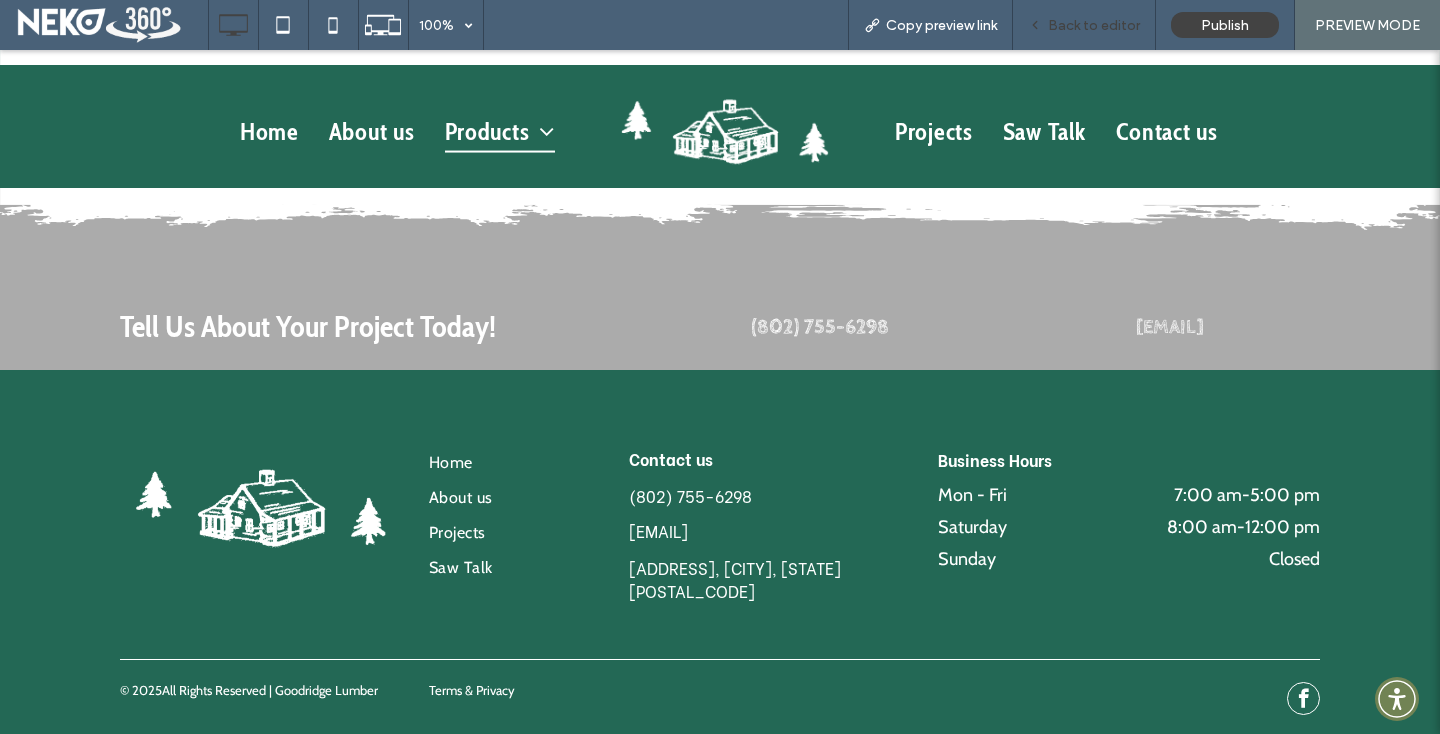click on "Back to editor" at bounding box center [1094, 25] 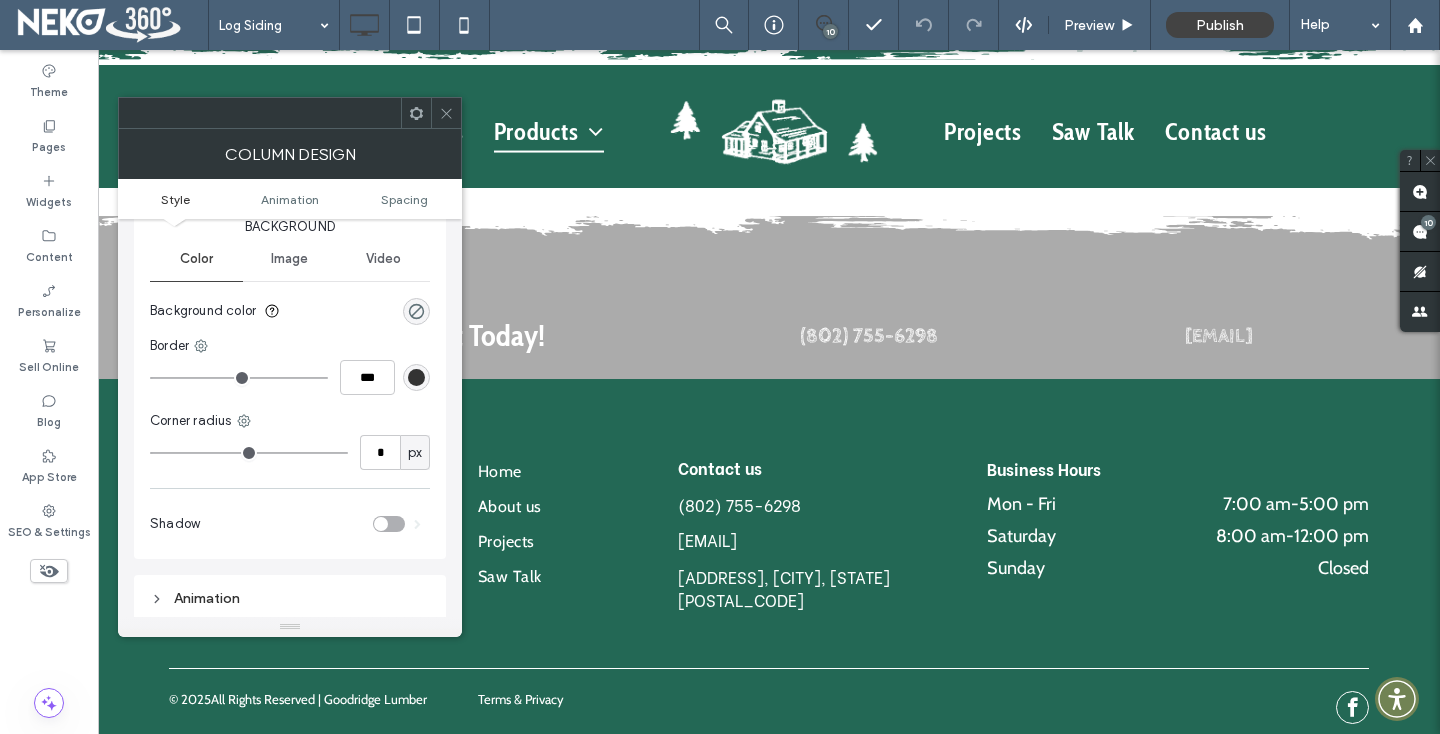 scroll, scrollTop: 65, scrollLeft: 0, axis: vertical 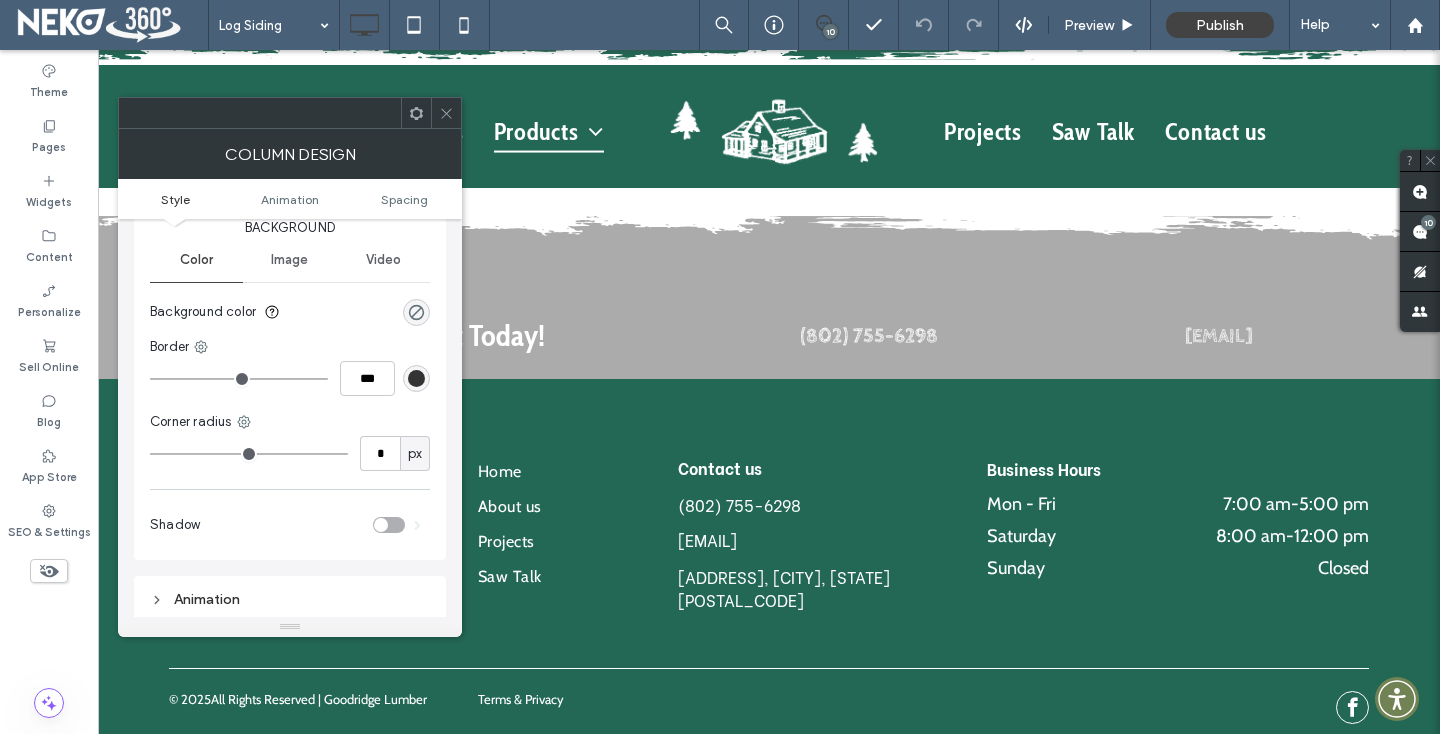 click at bounding box center [446, 113] 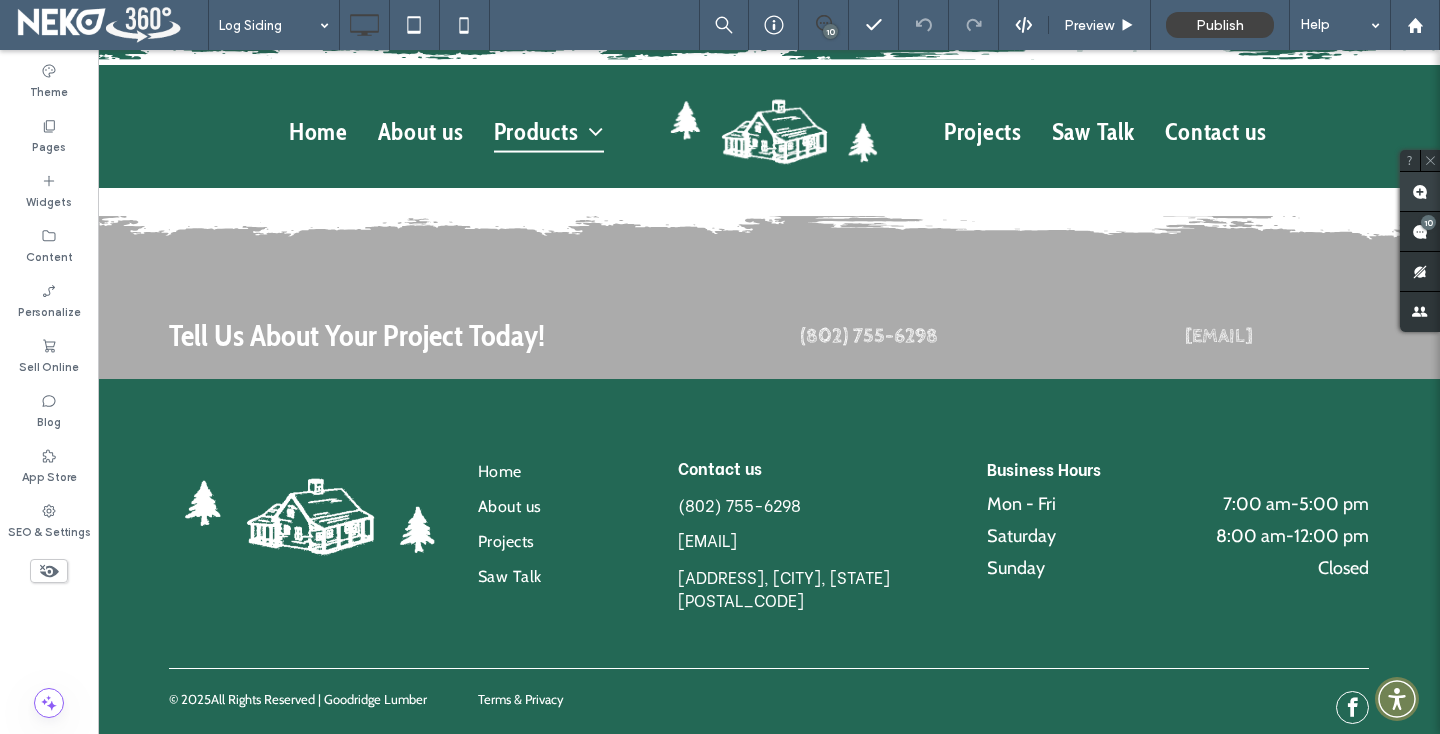 click 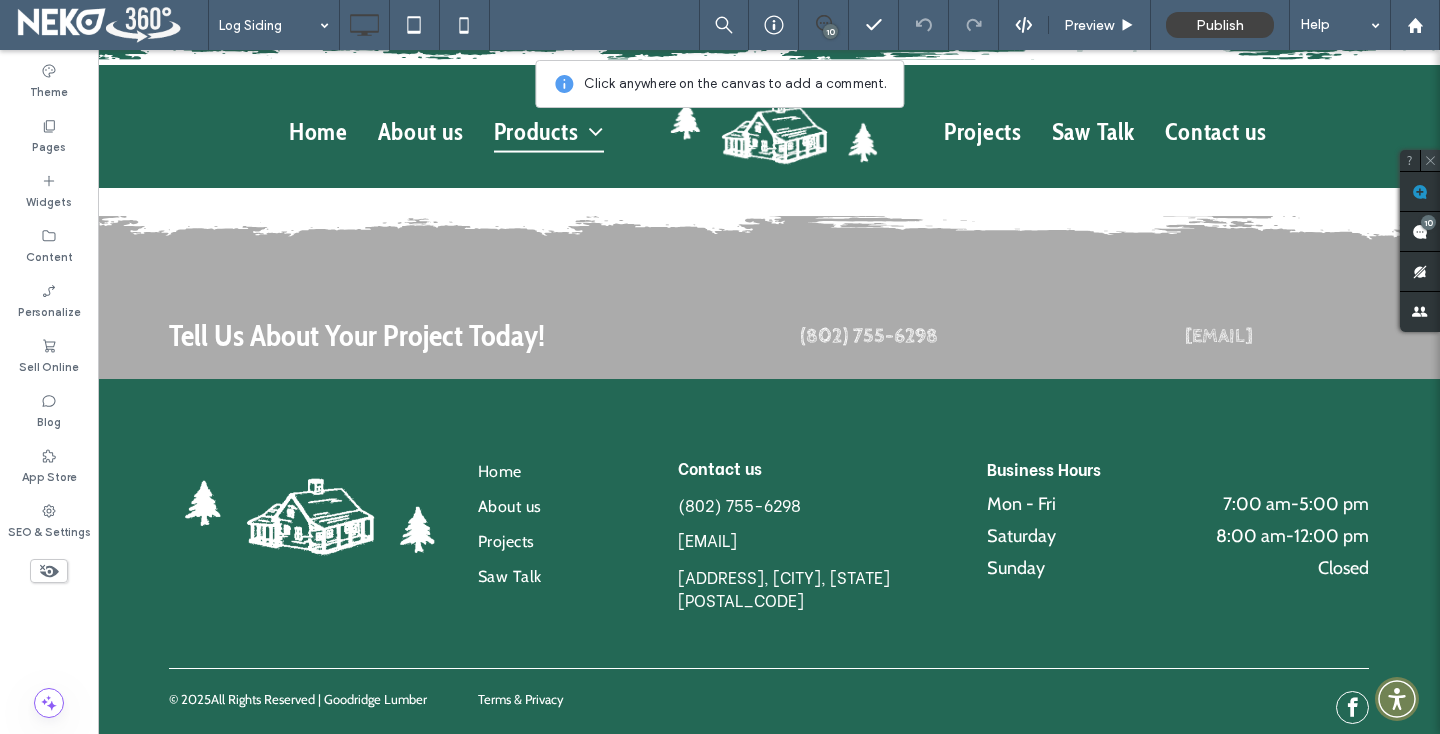 click 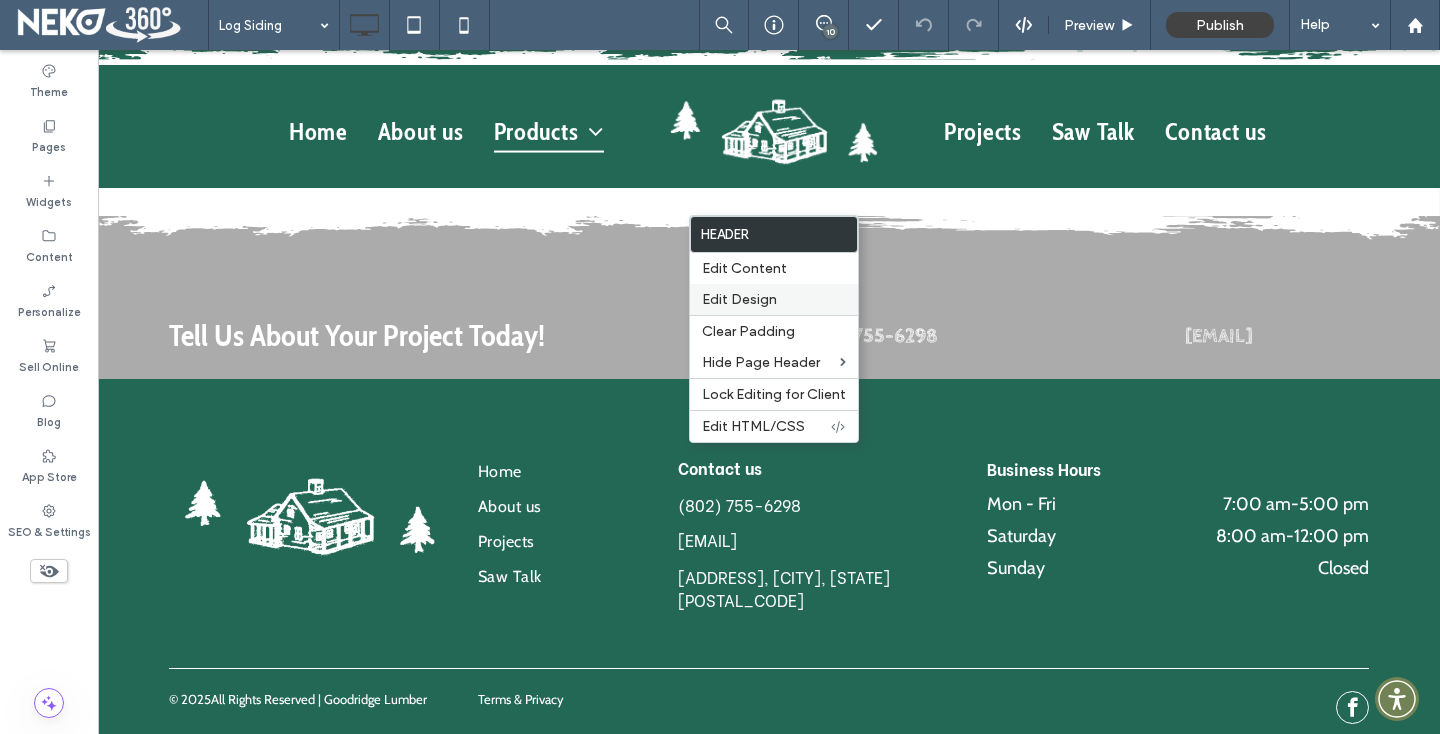 click on "Edit Design" at bounding box center [739, 299] 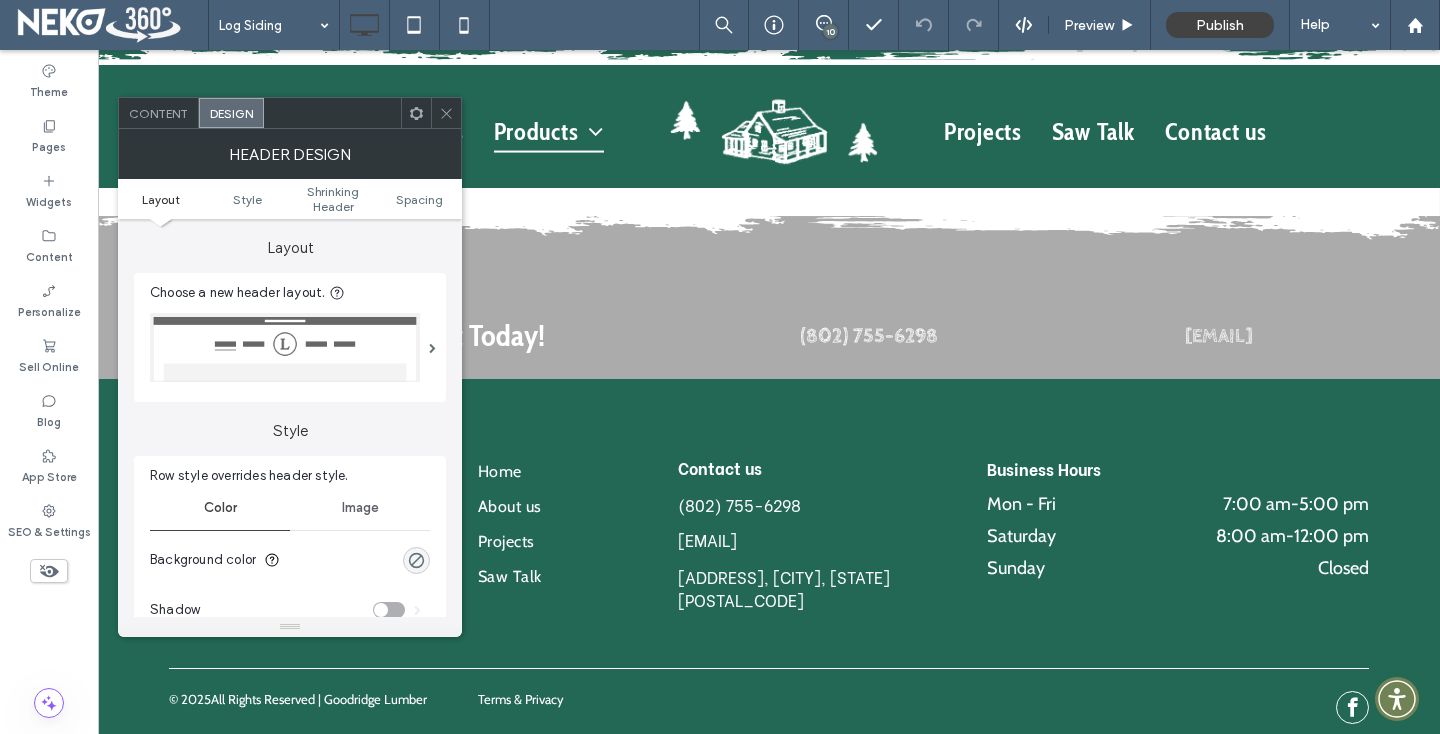scroll, scrollTop: 5, scrollLeft: 0, axis: vertical 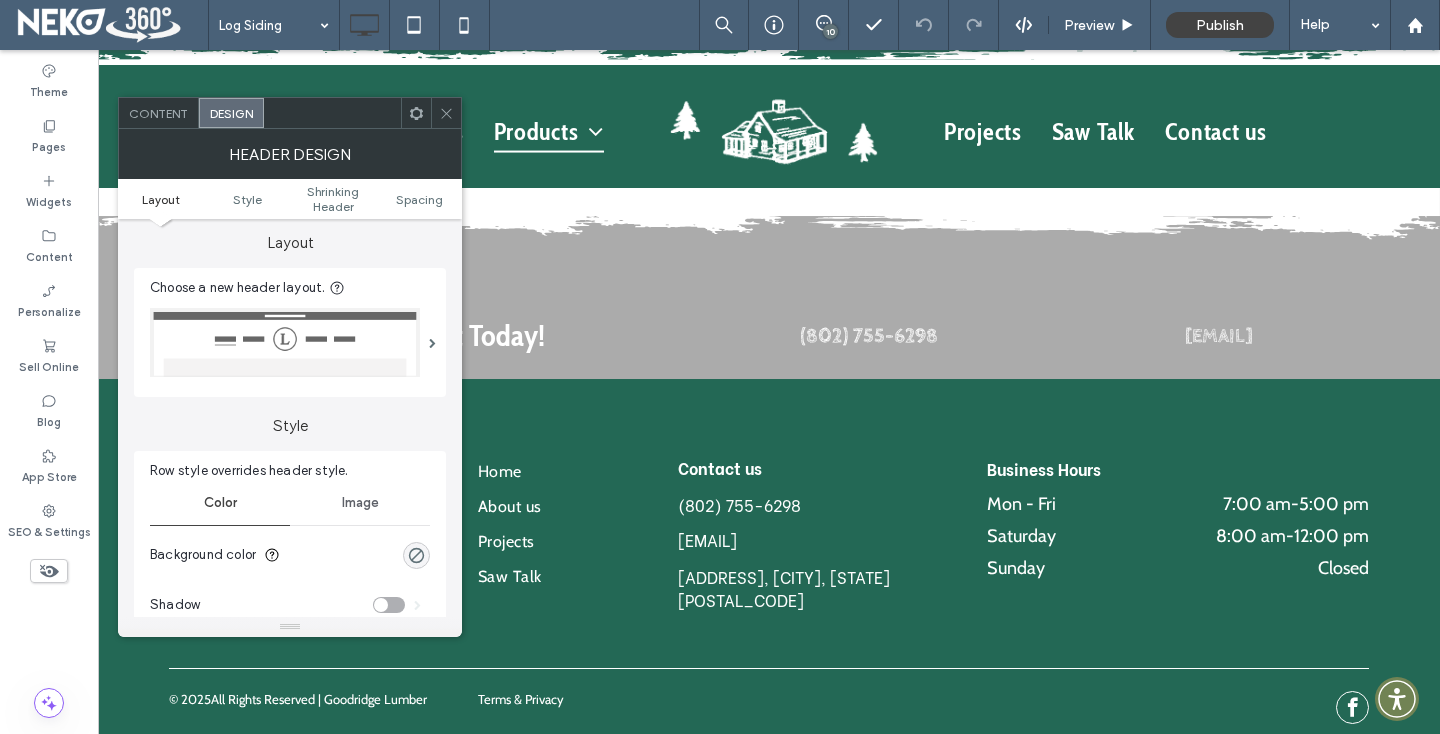 click 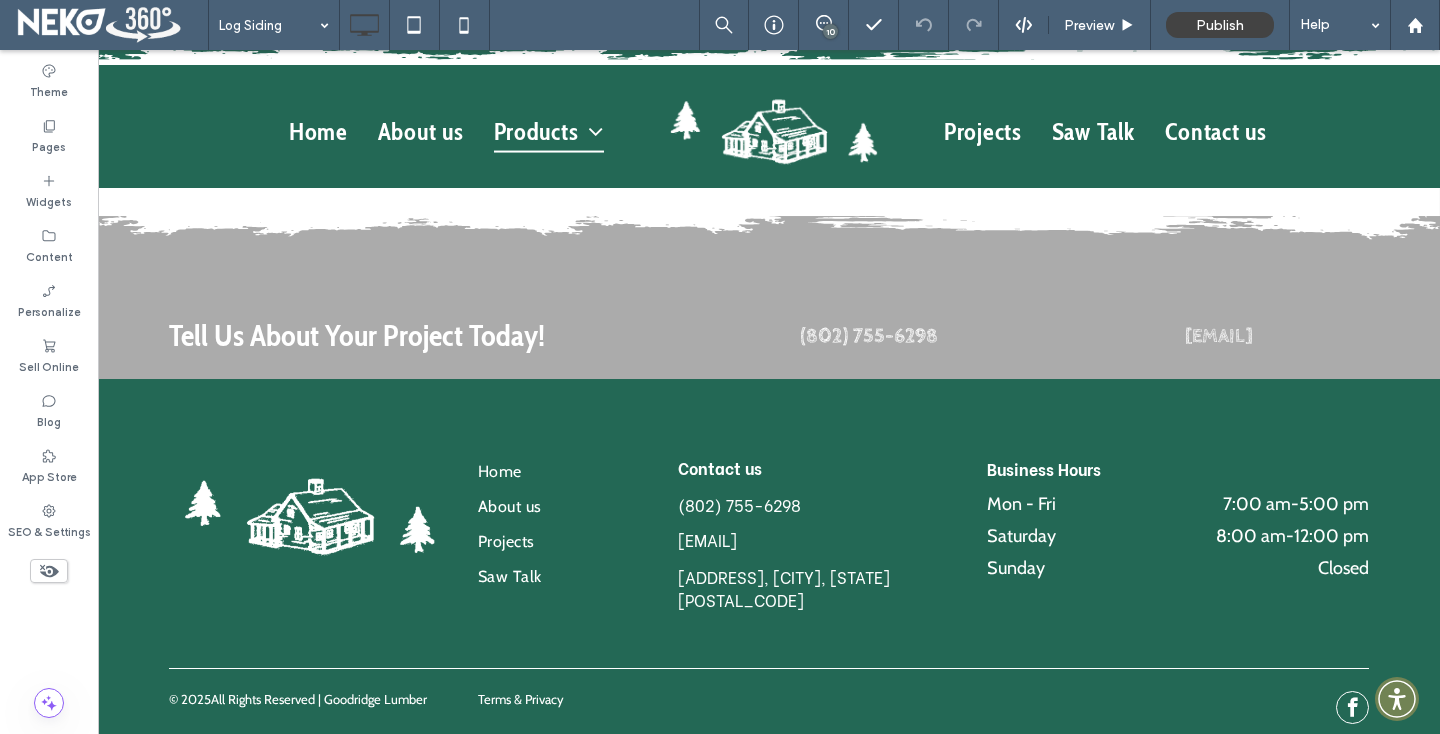 type on "*****" 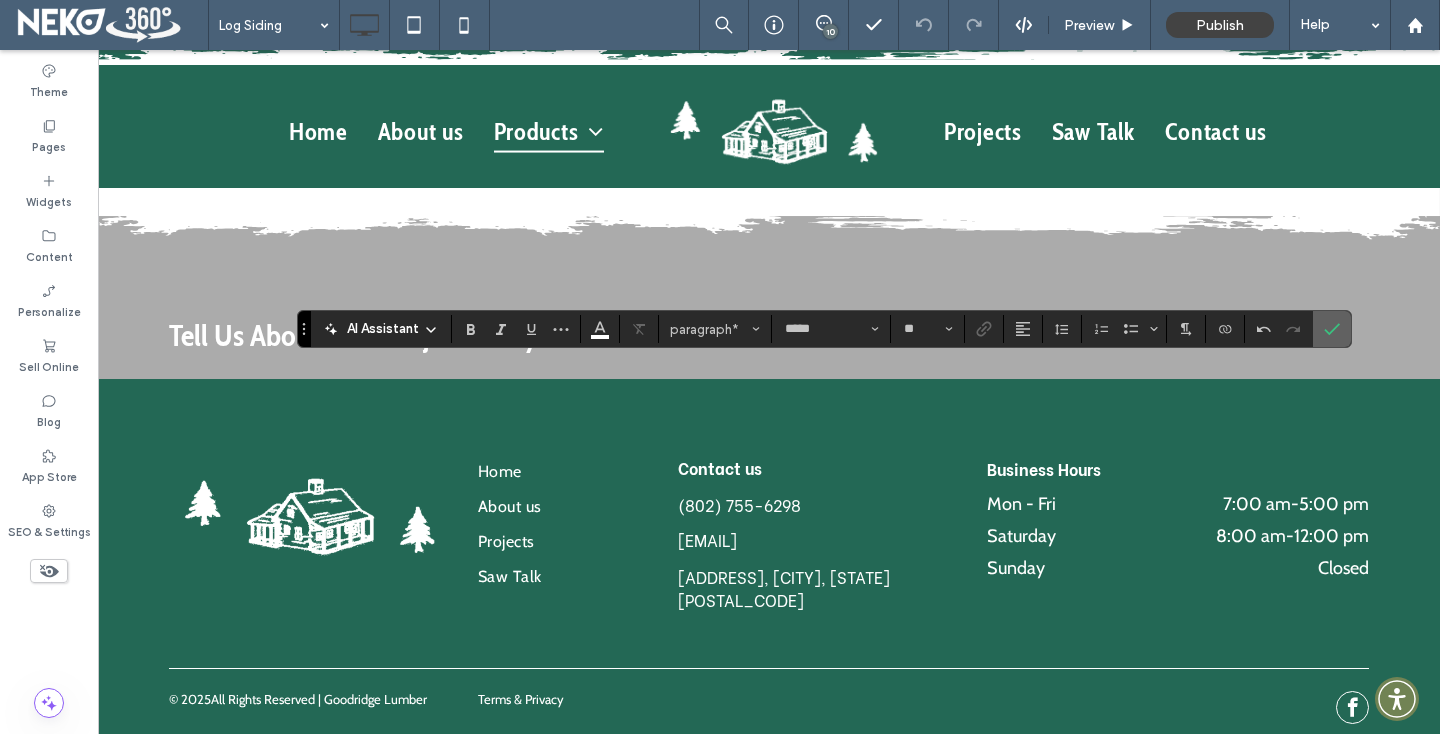 click 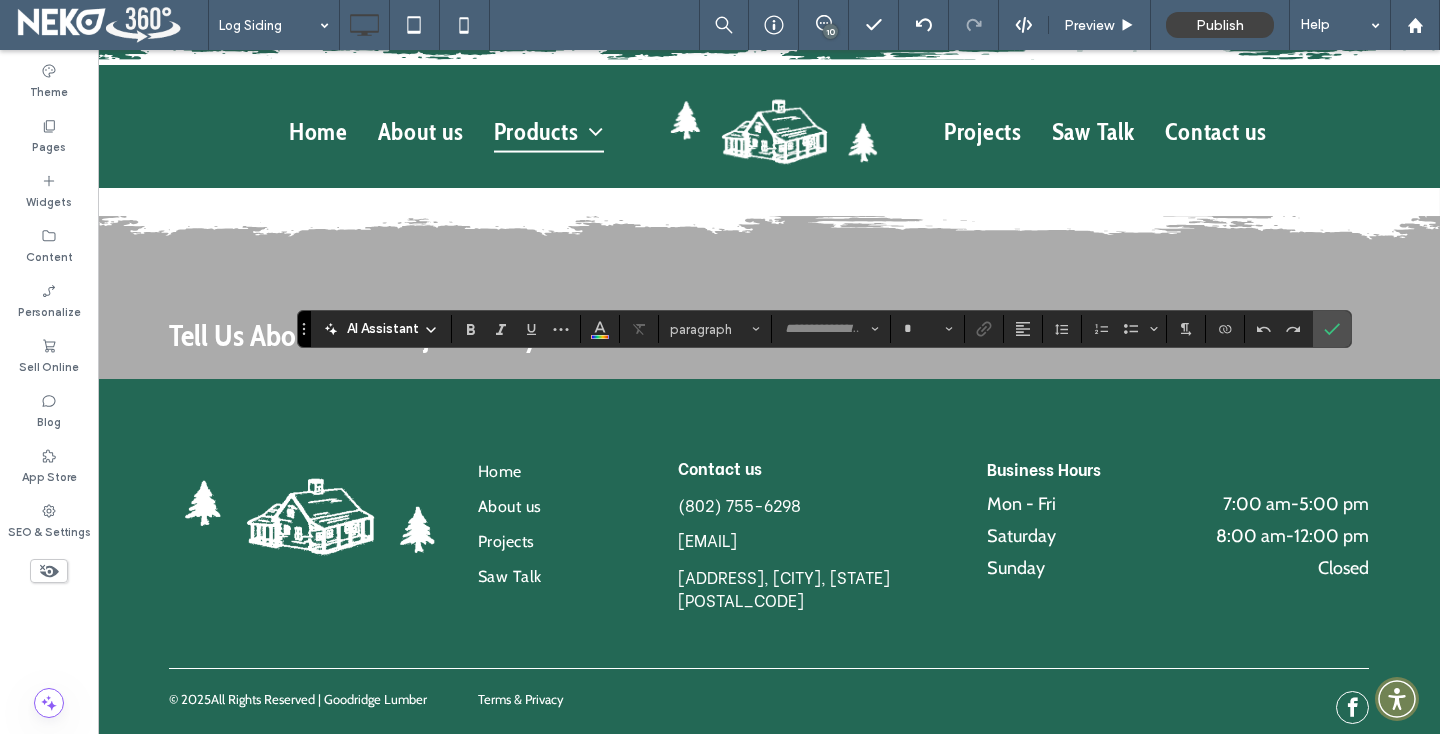 type on "*****" 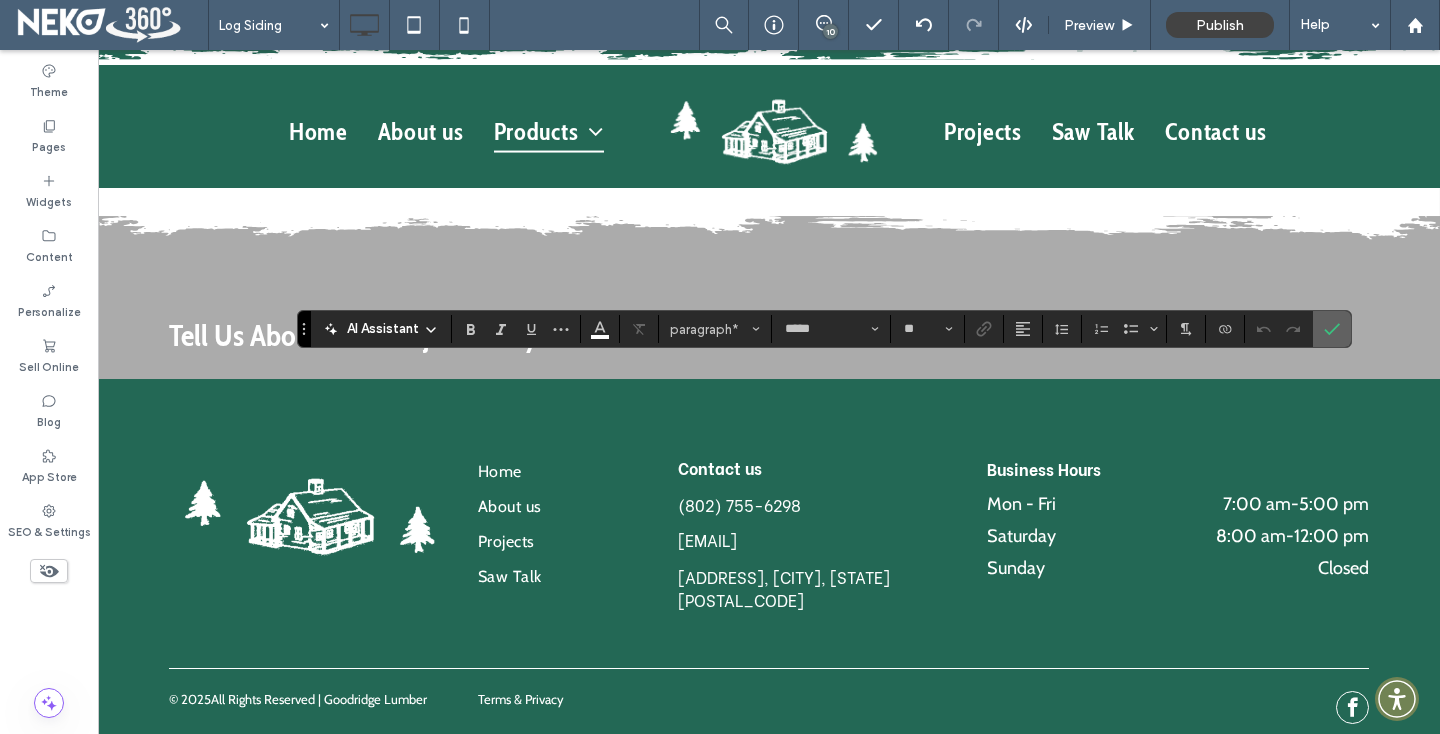 click 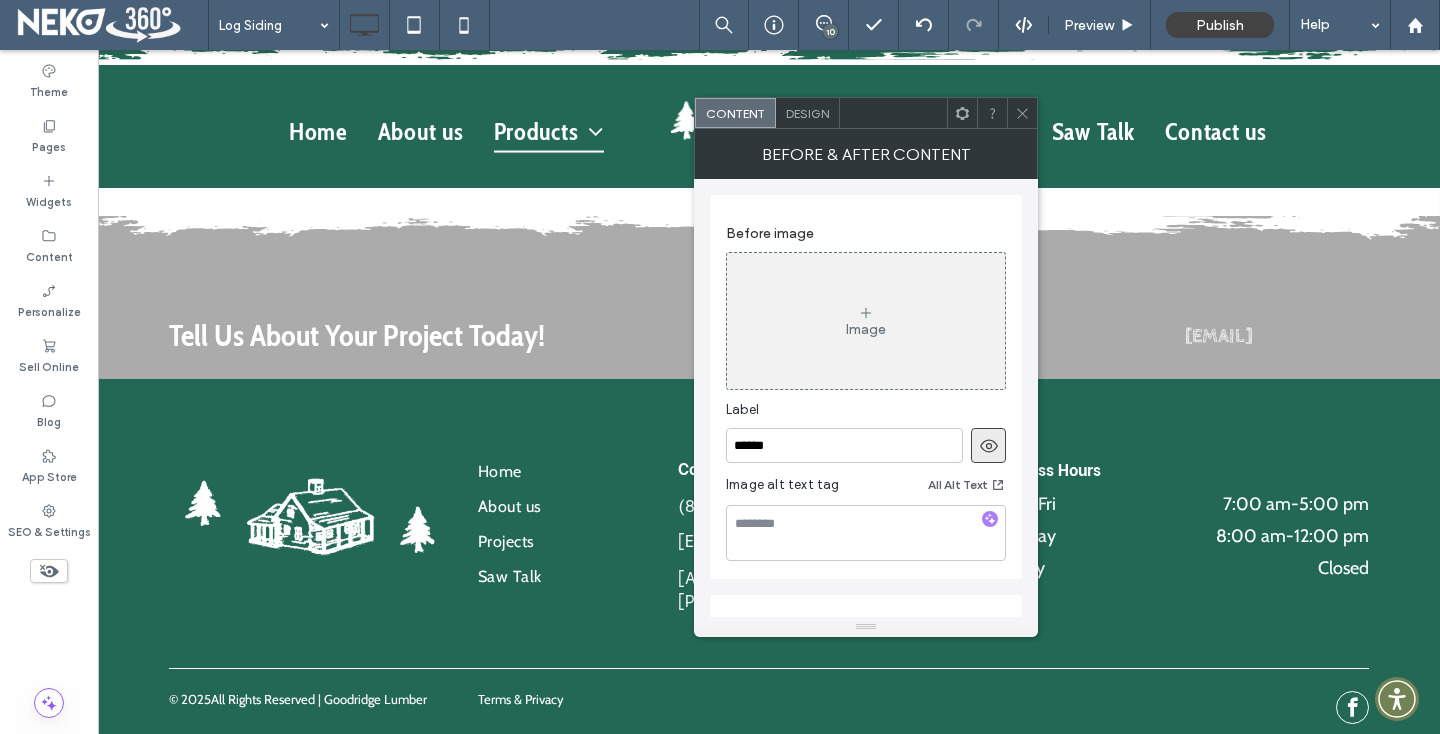 click on "Image" at bounding box center (866, 321) 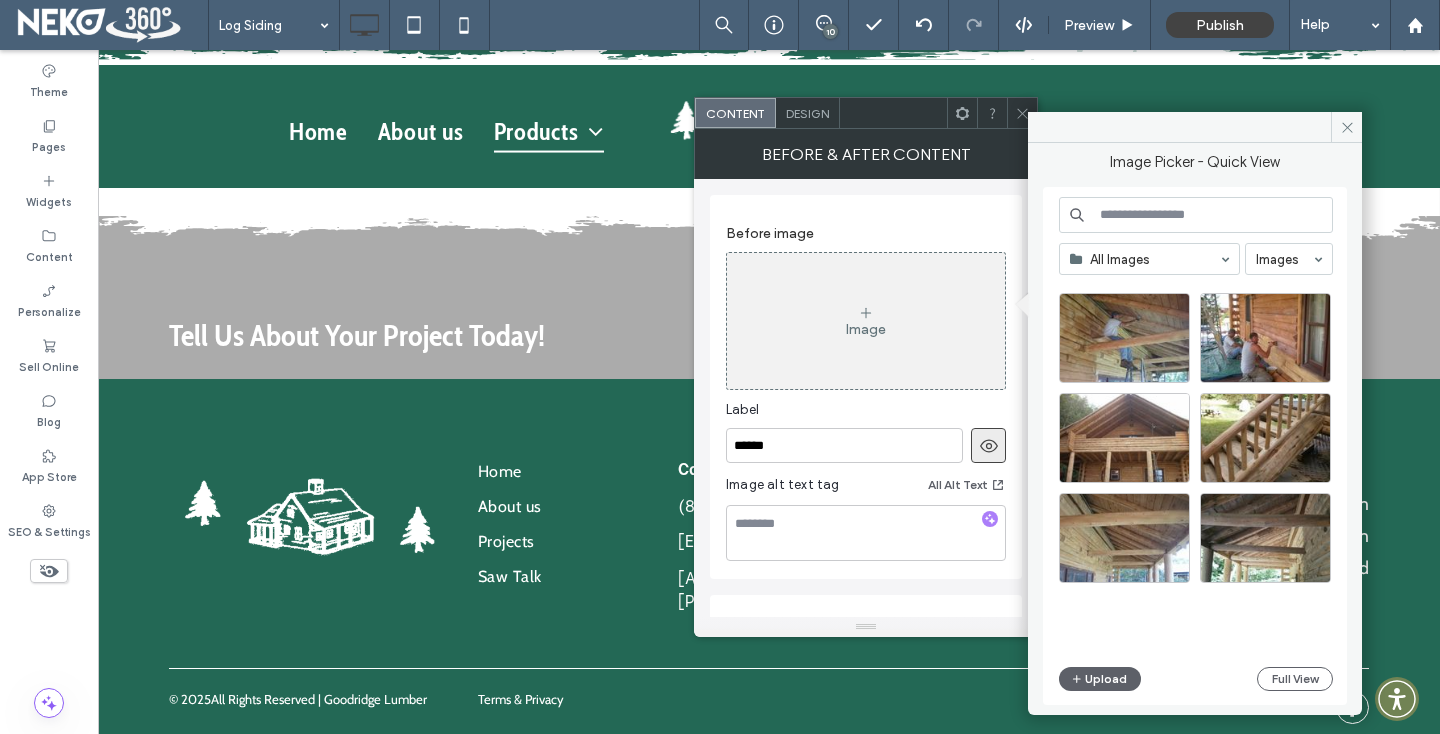 scroll, scrollTop: 829, scrollLeft: 0, axis: vertical 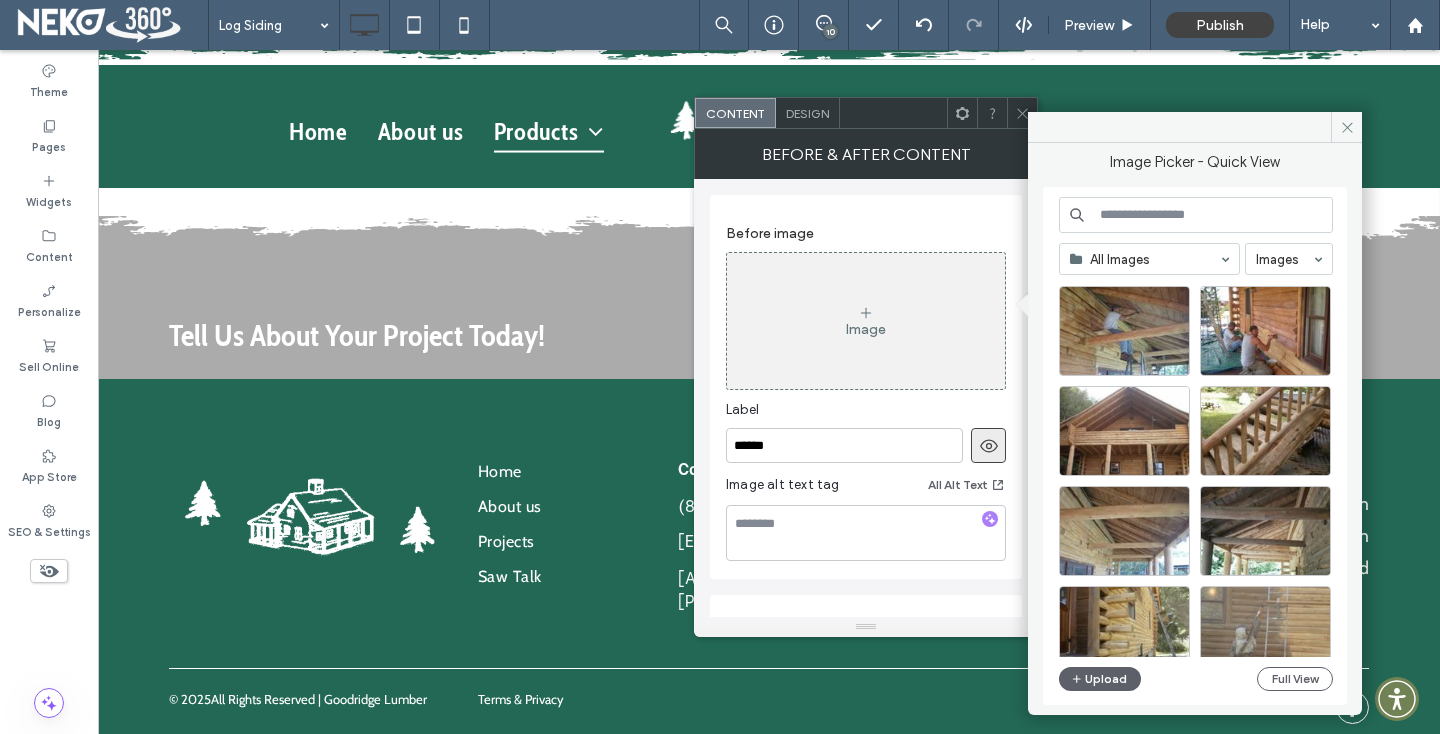 click 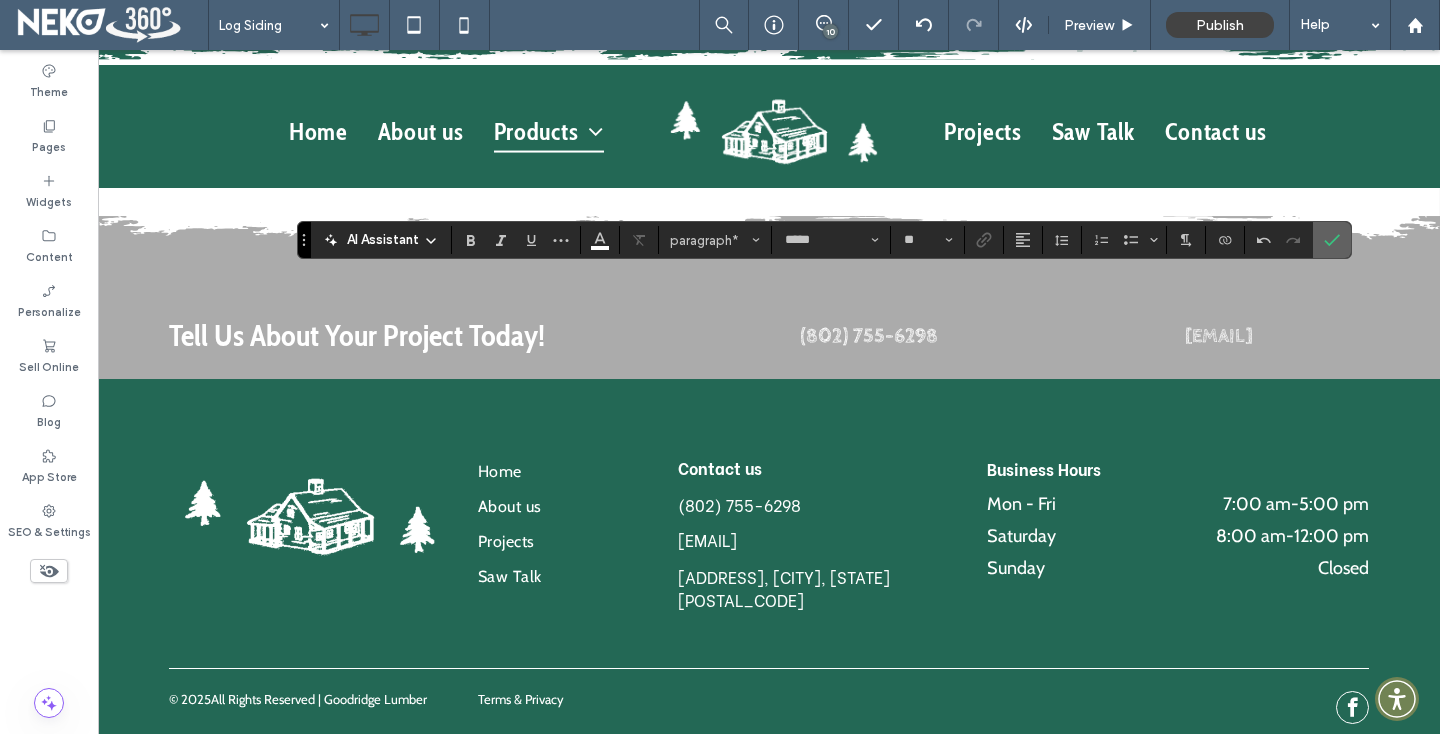 click 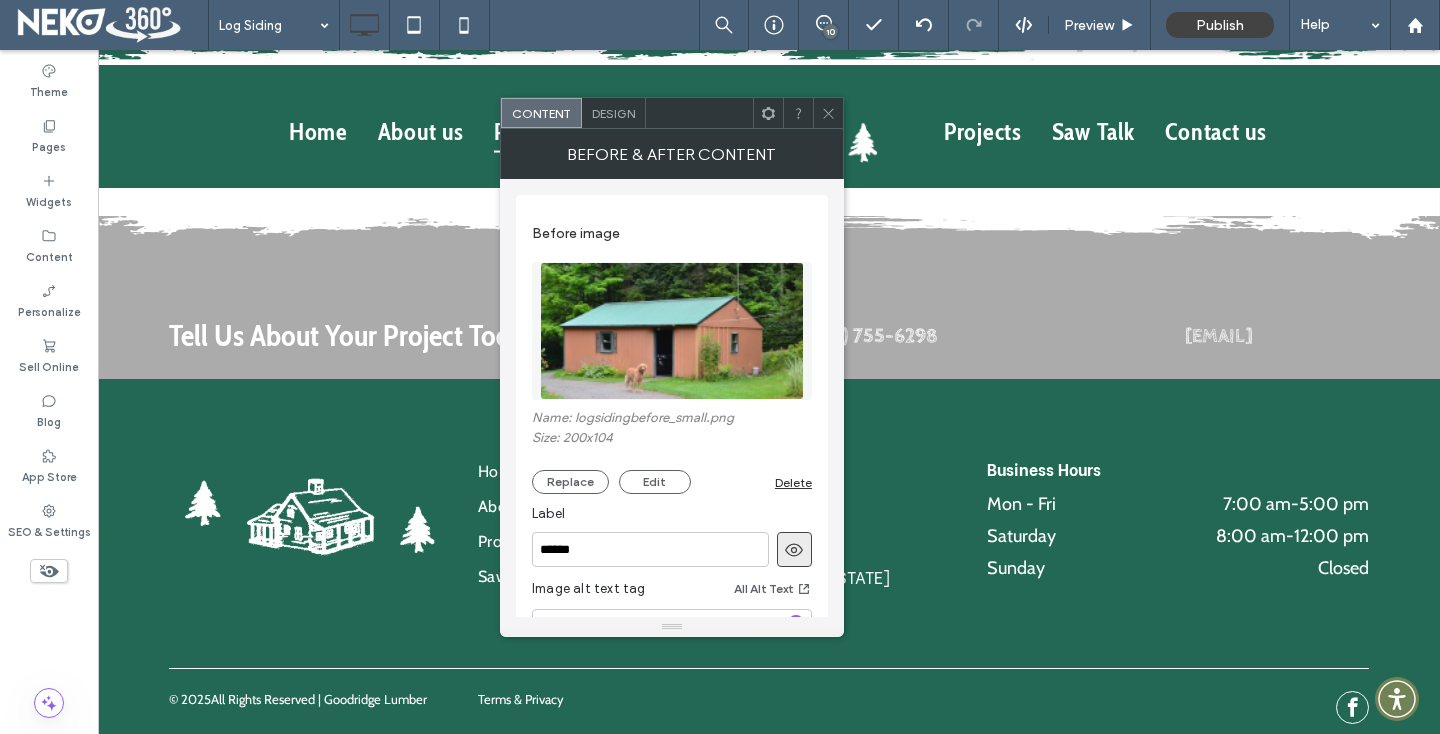 click at bounding box center [828, 113] 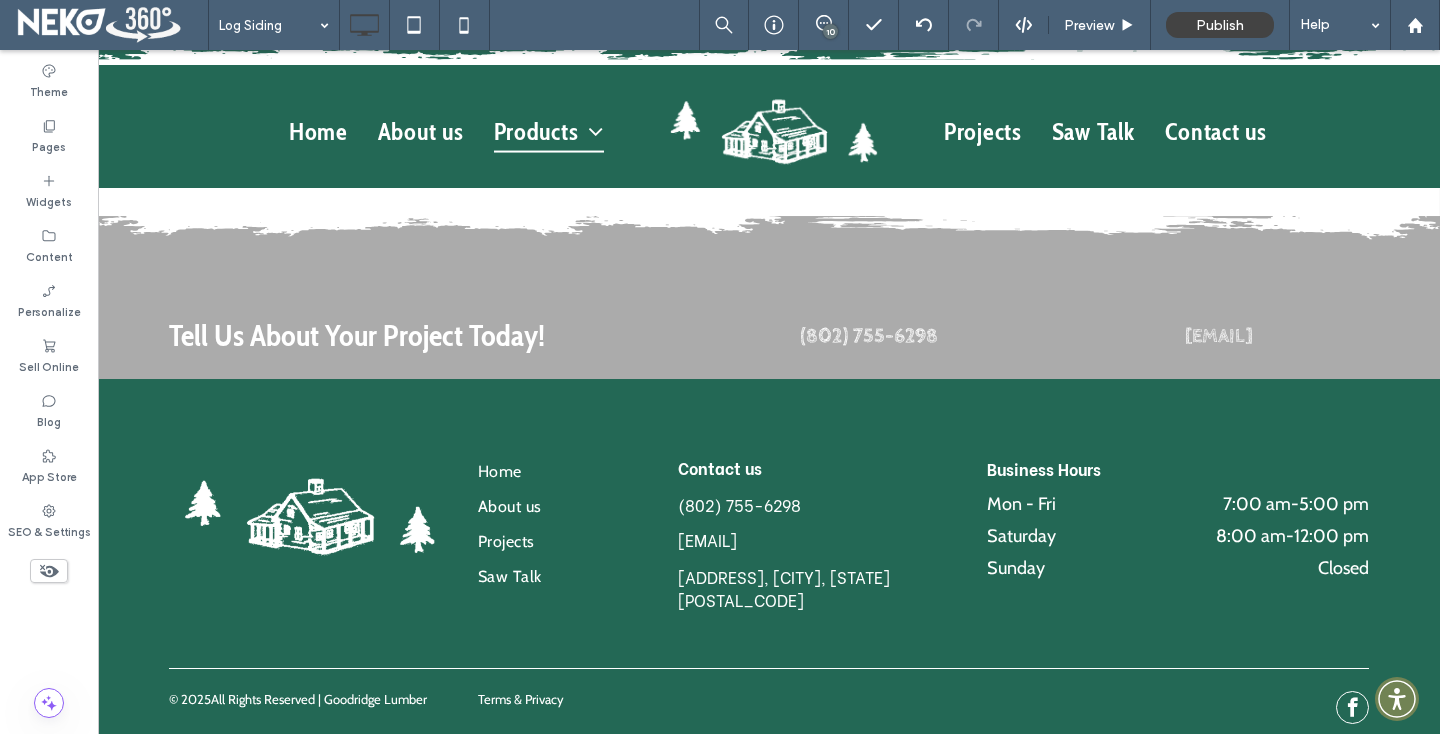 type on "*****" 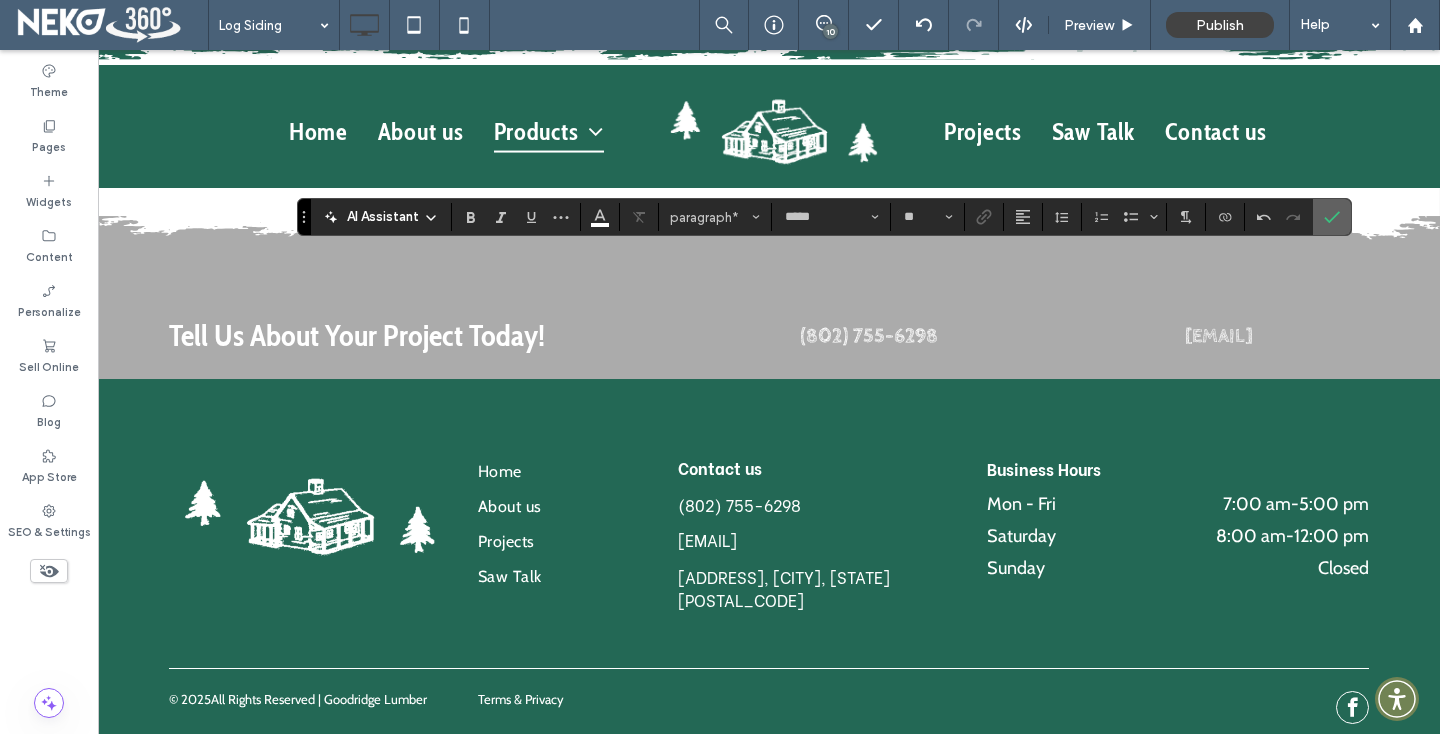 click 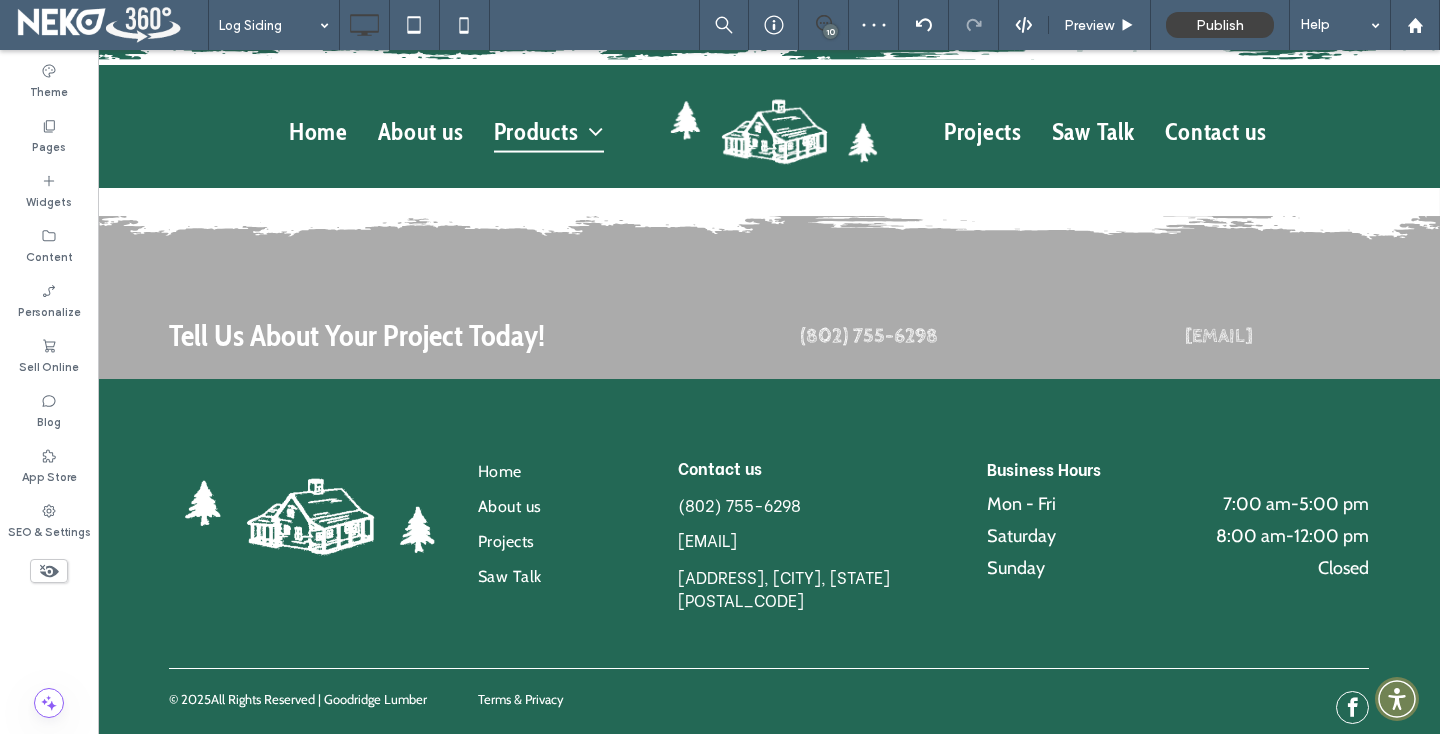 click at bounding box center (823, 23) 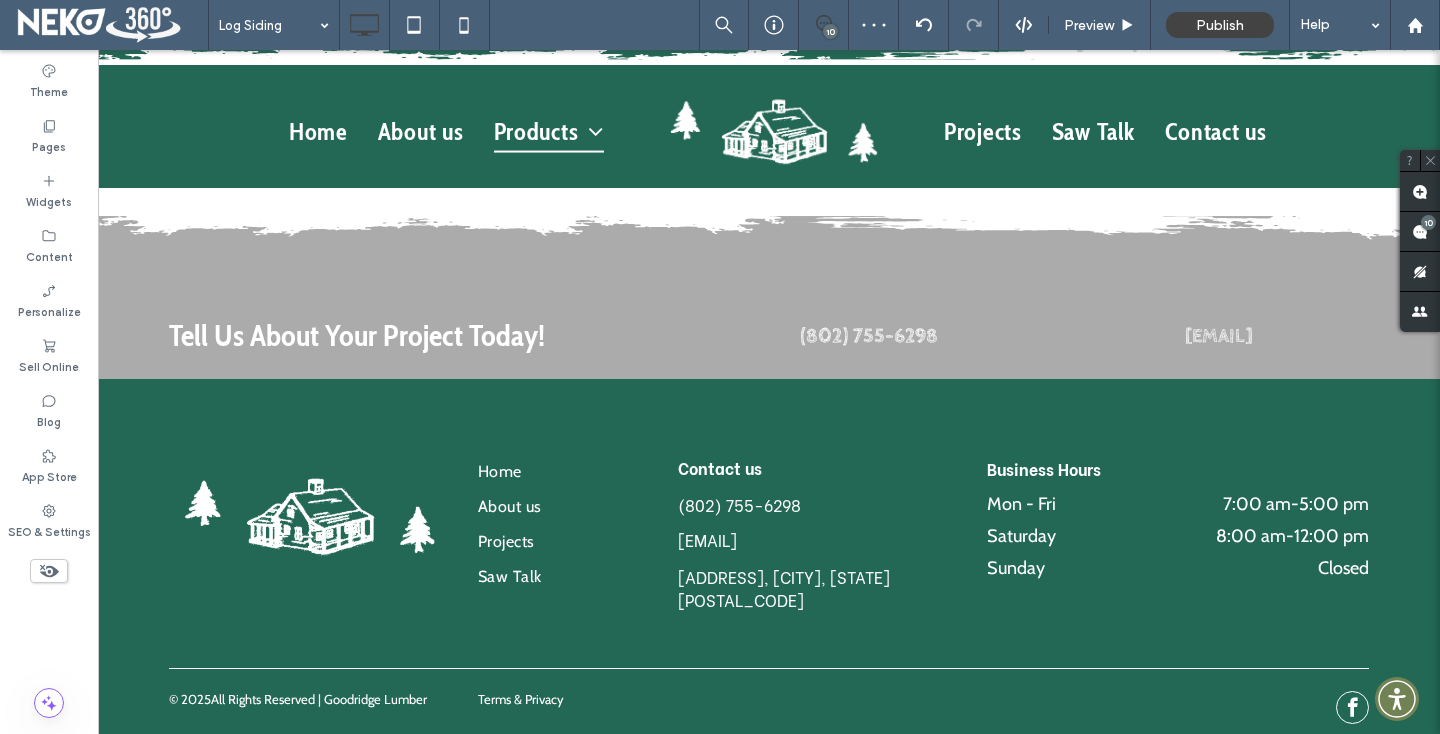 click 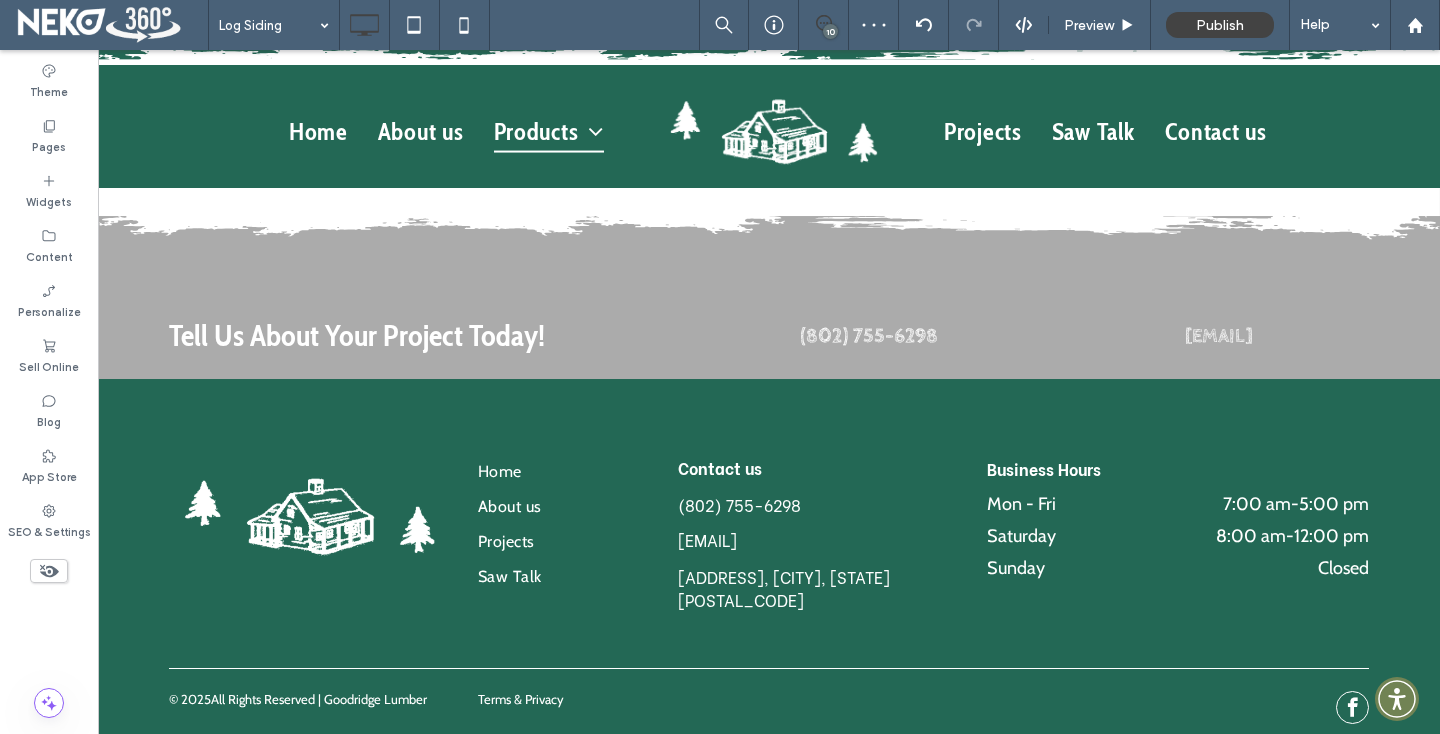 click 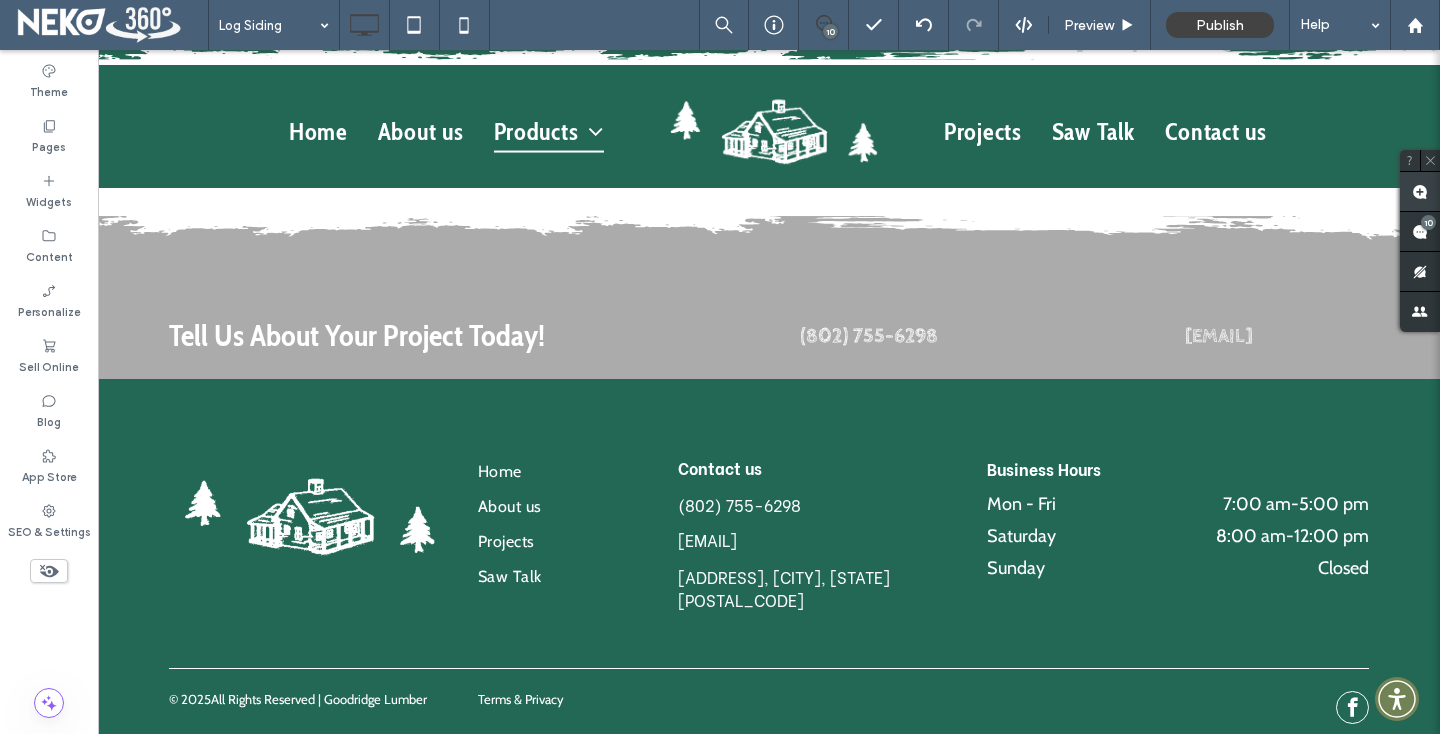 click at bounding box center [1420, 191] 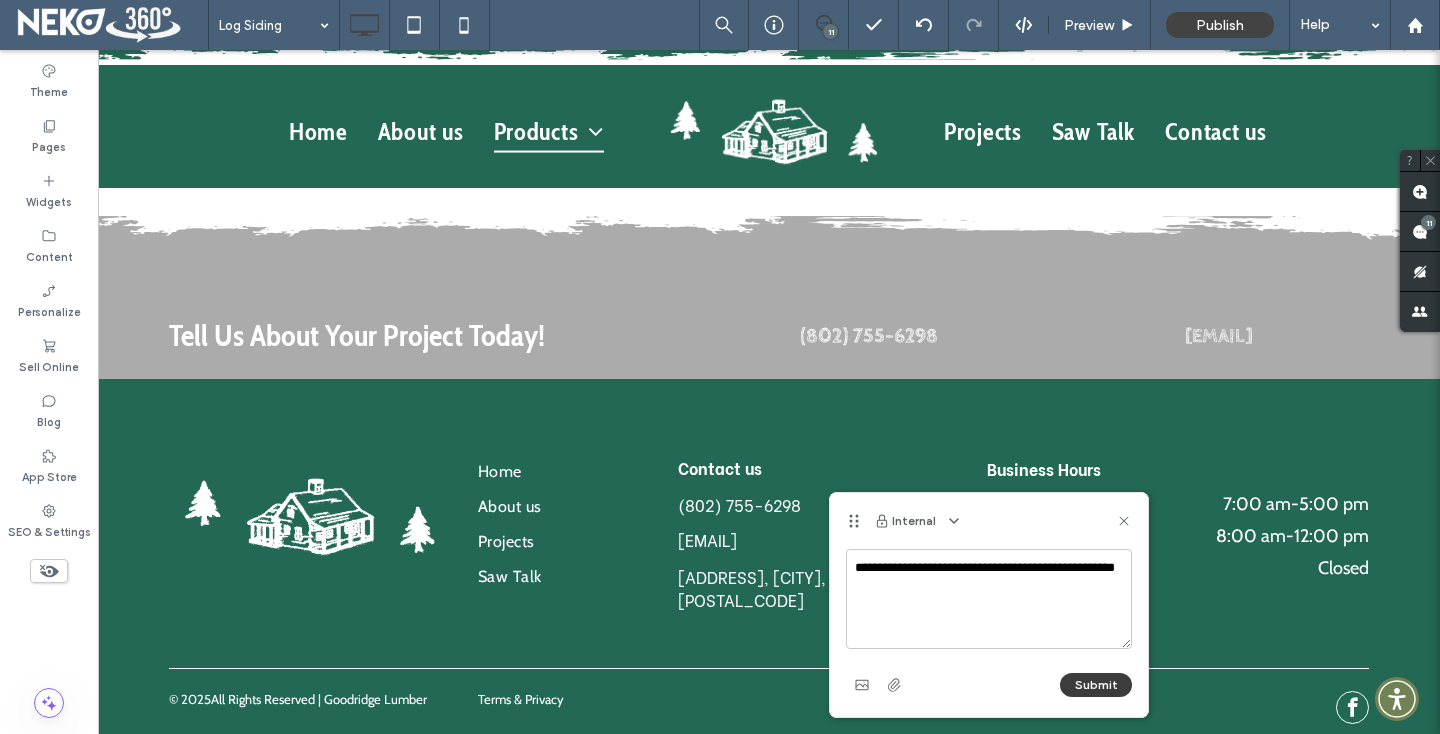 type on "**********" 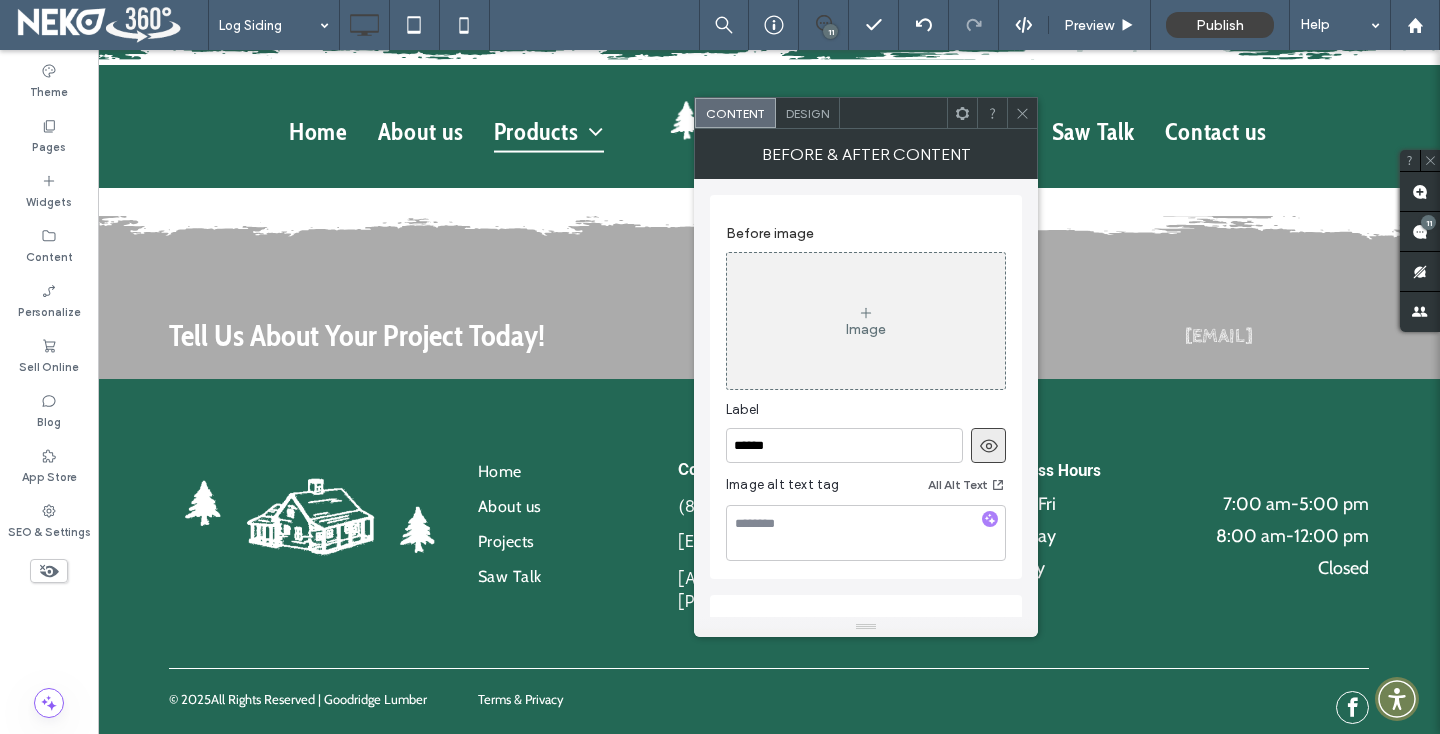 click on "Image" at bounding box center [866, 321] 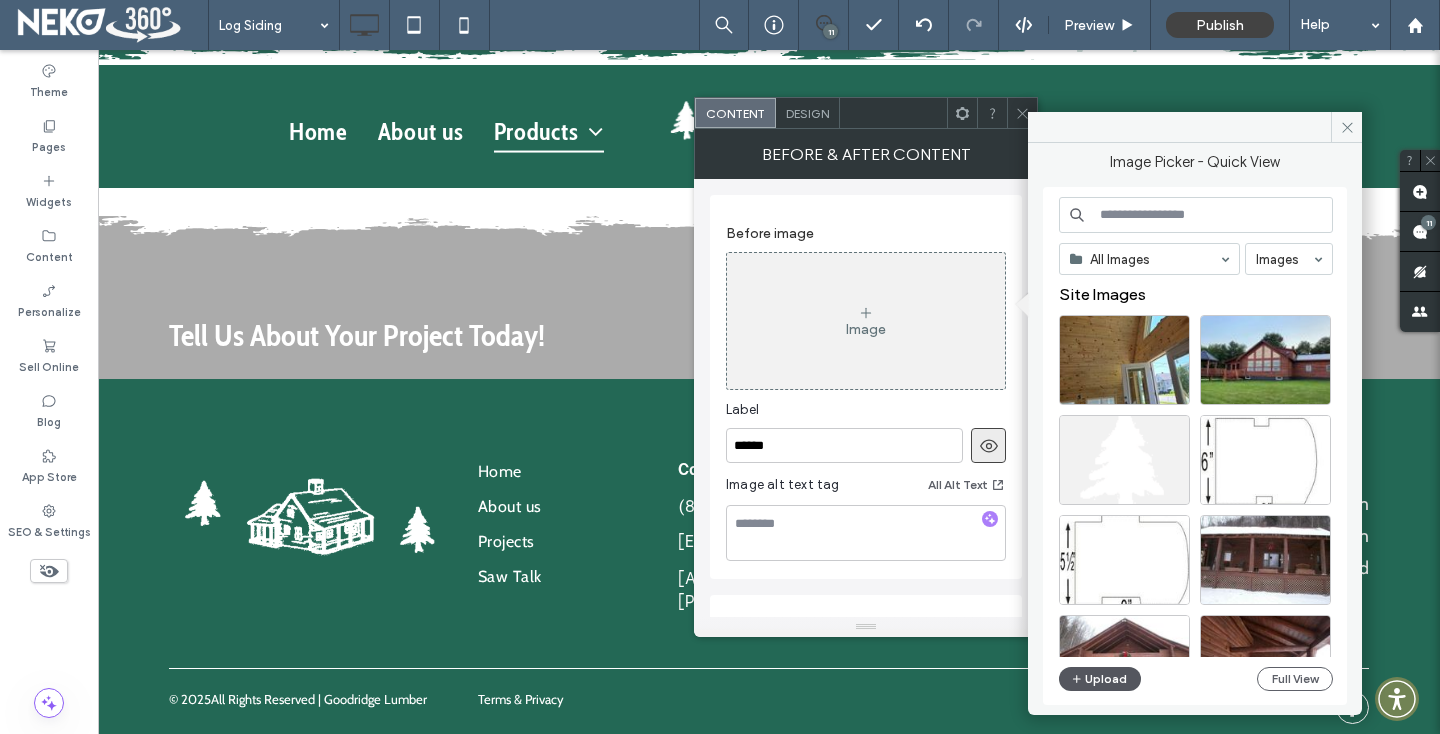 click 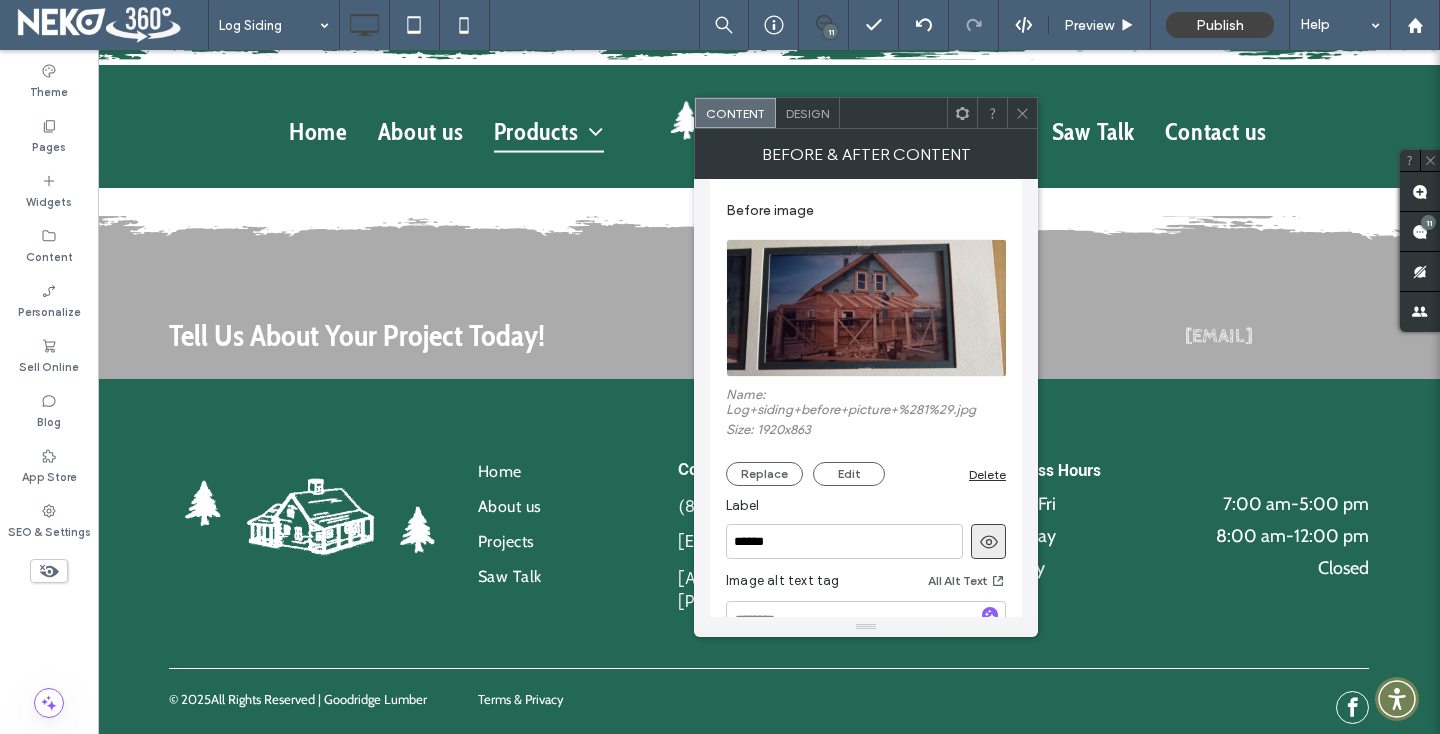 scroll, scrollTop: 0, scrollLeft: 0, axis: both 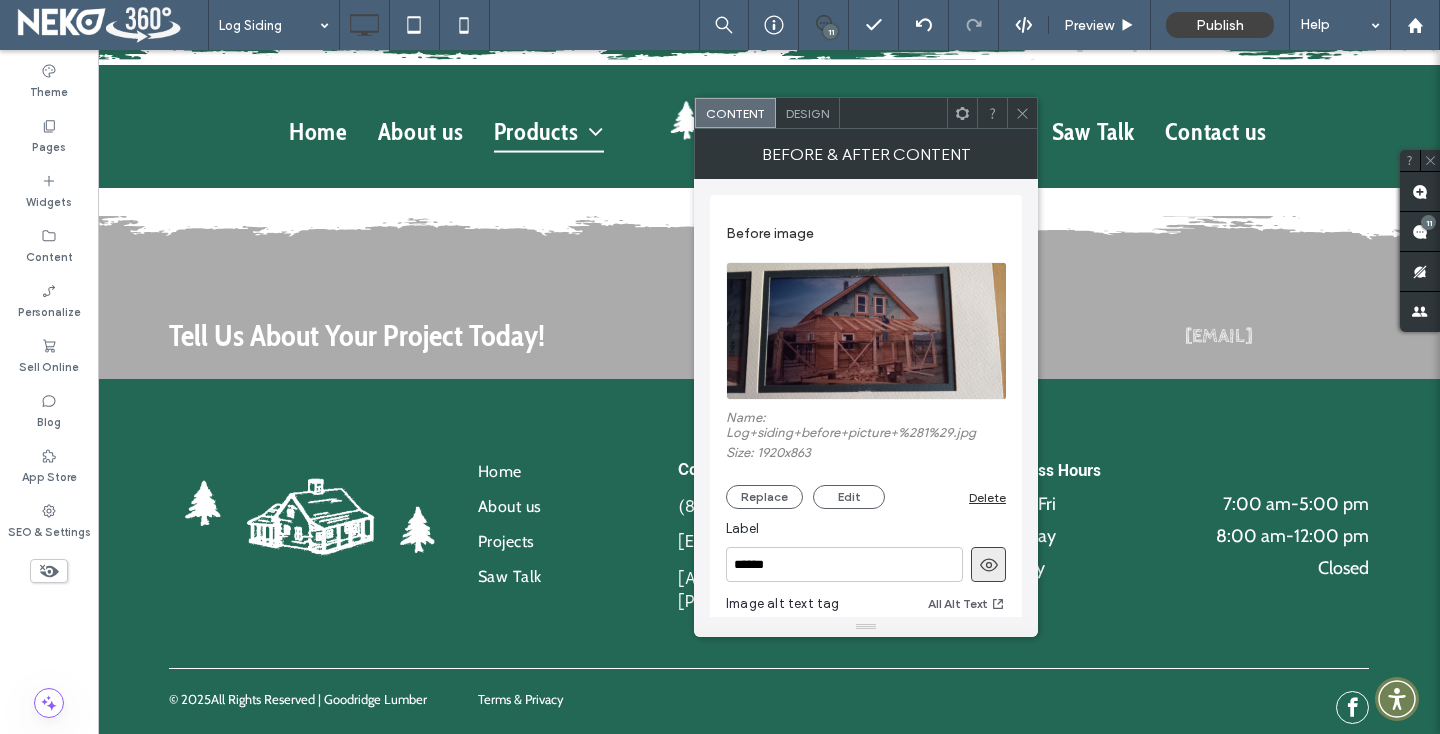 click on "Design" at bounding box center [808, 113] 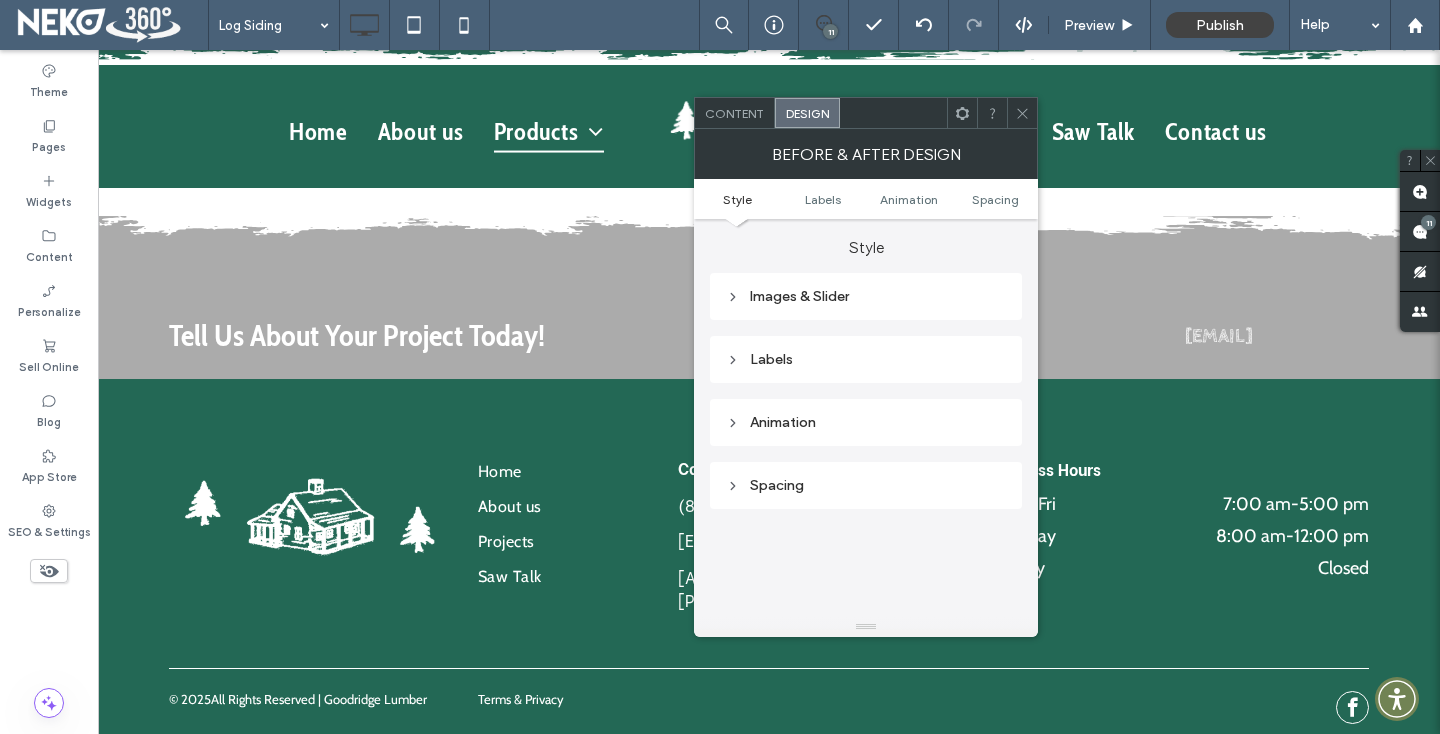 click on "Content" at bounding box center [734, 113] 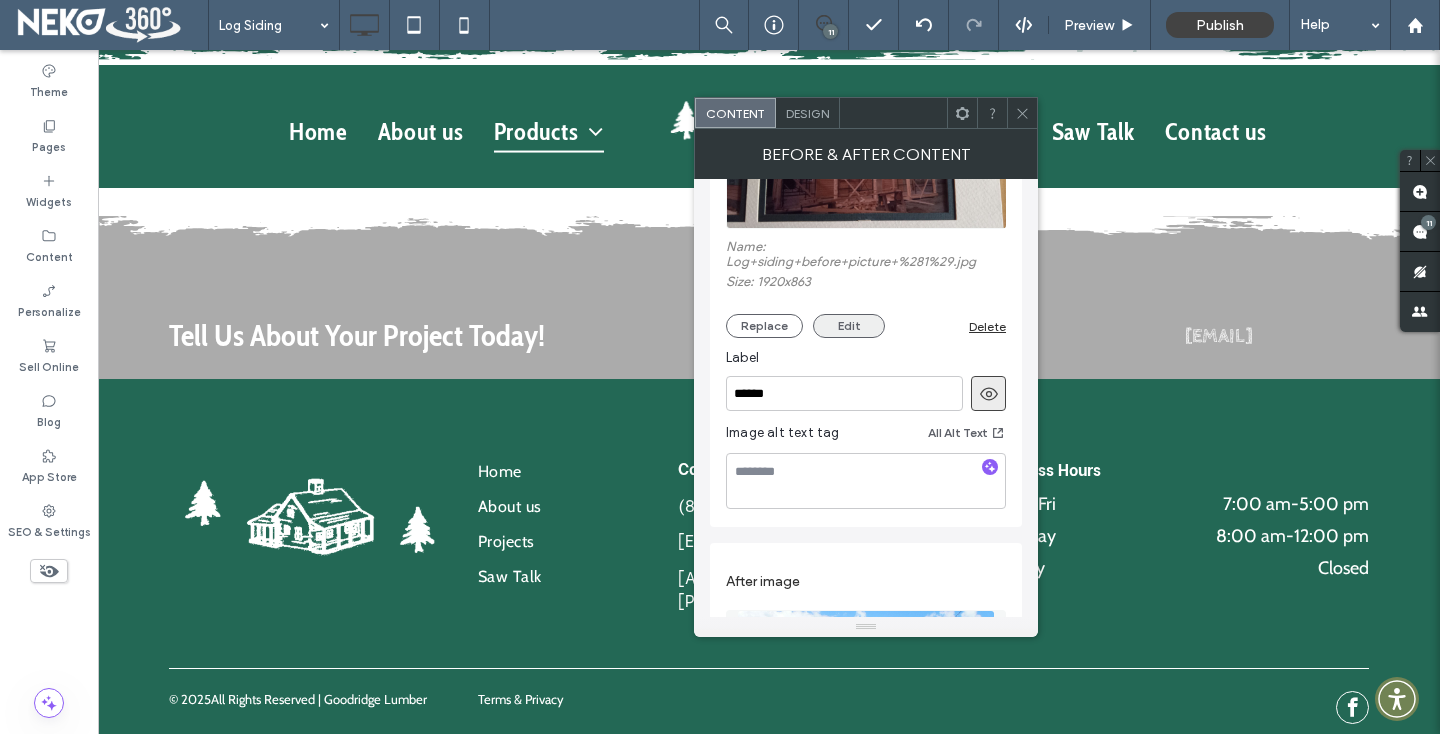 scroll, scrollTop: 231, scrollLeft: 0, axis: vertical 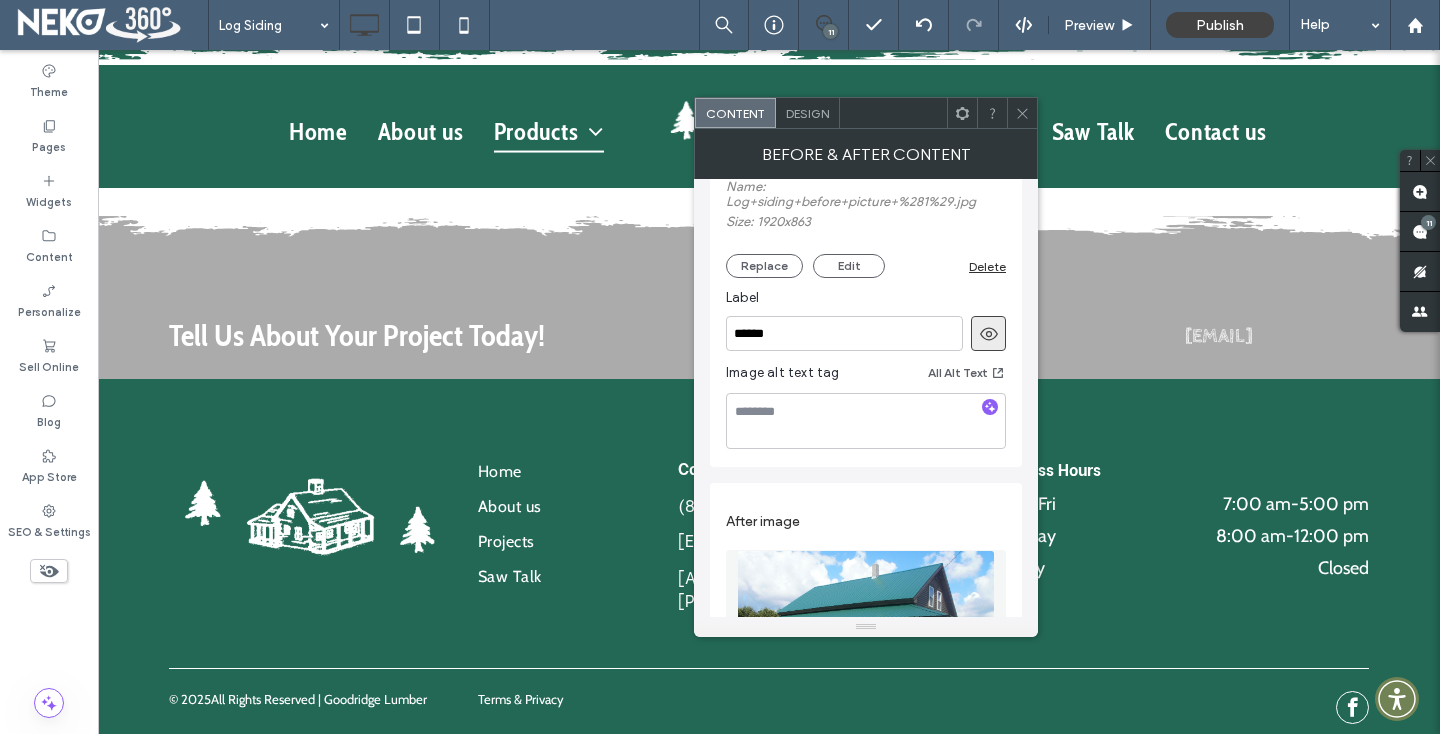 click 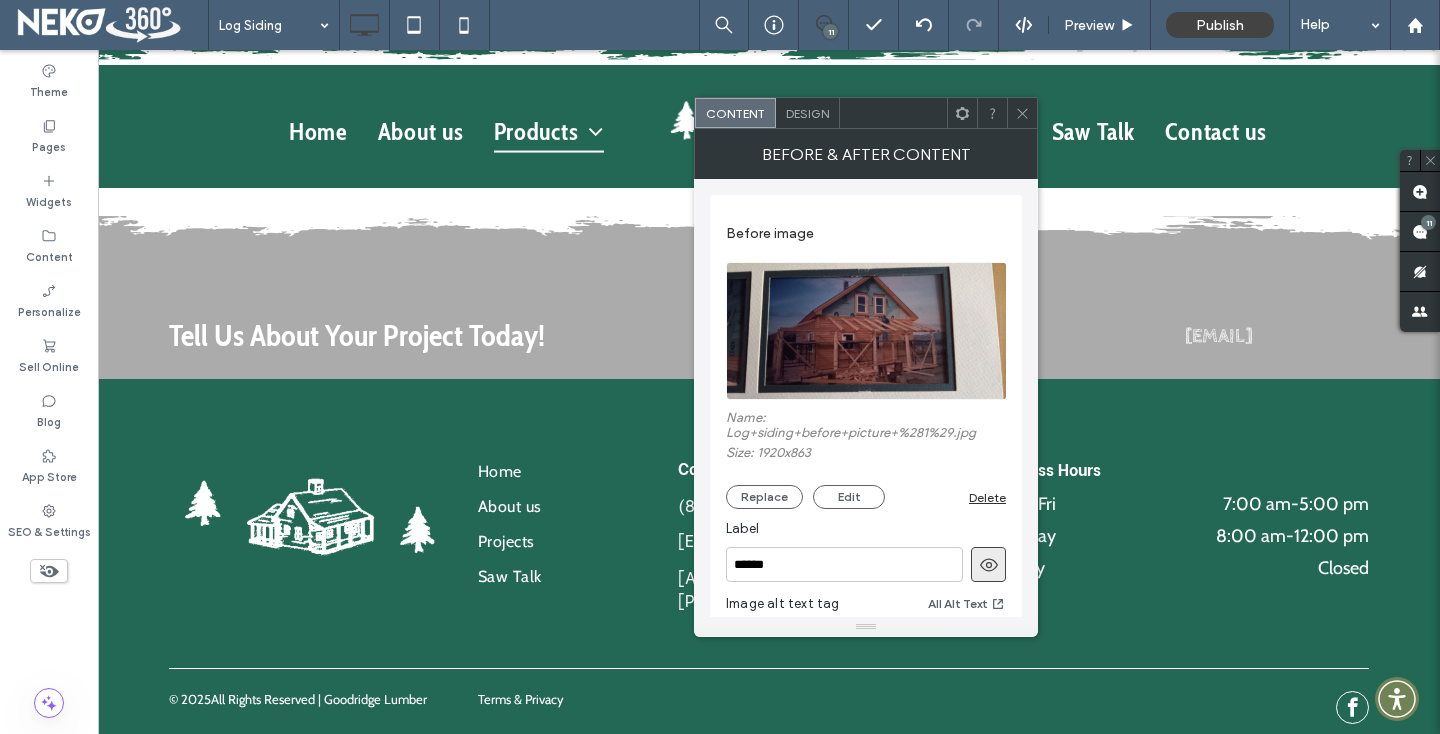 click on "Design" at bounding box center (808, 113) 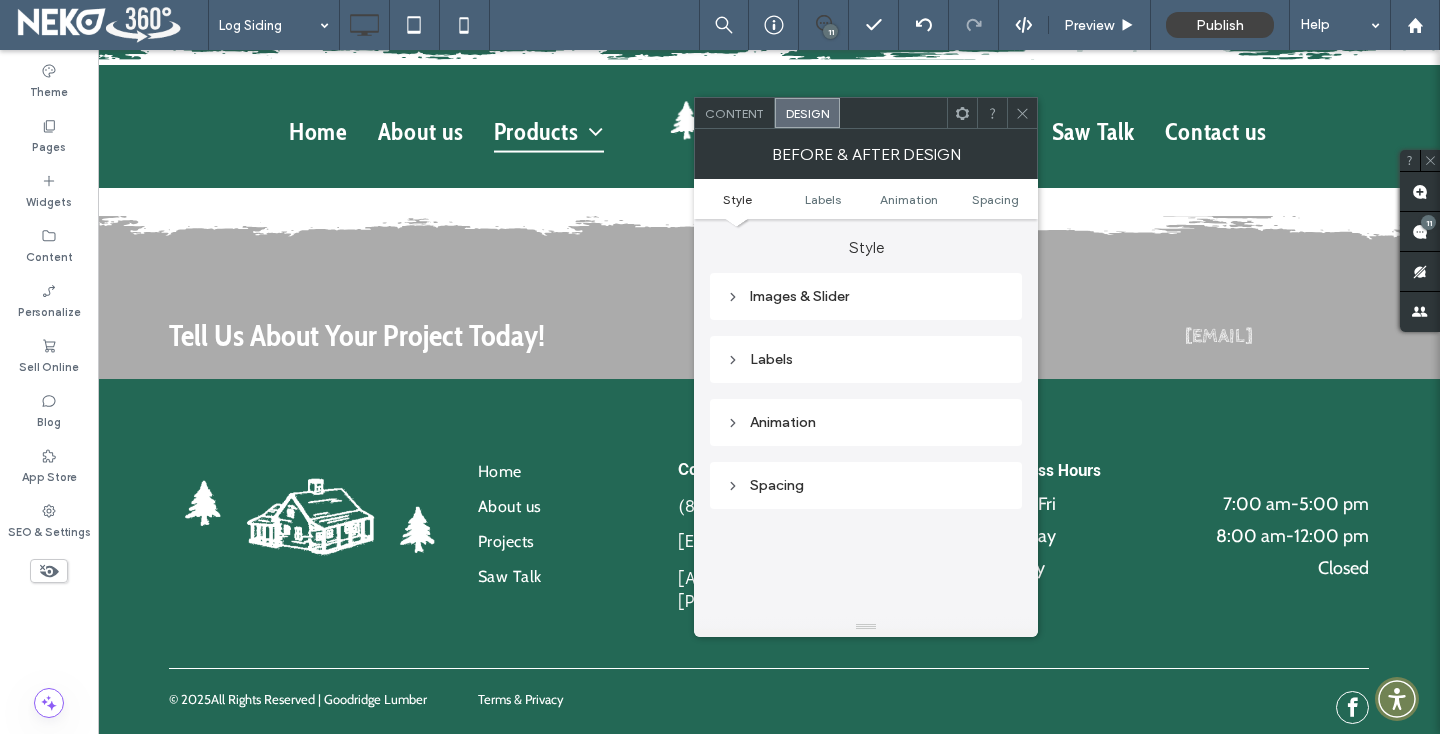 click on "Content" at bounding box center [734, 113] 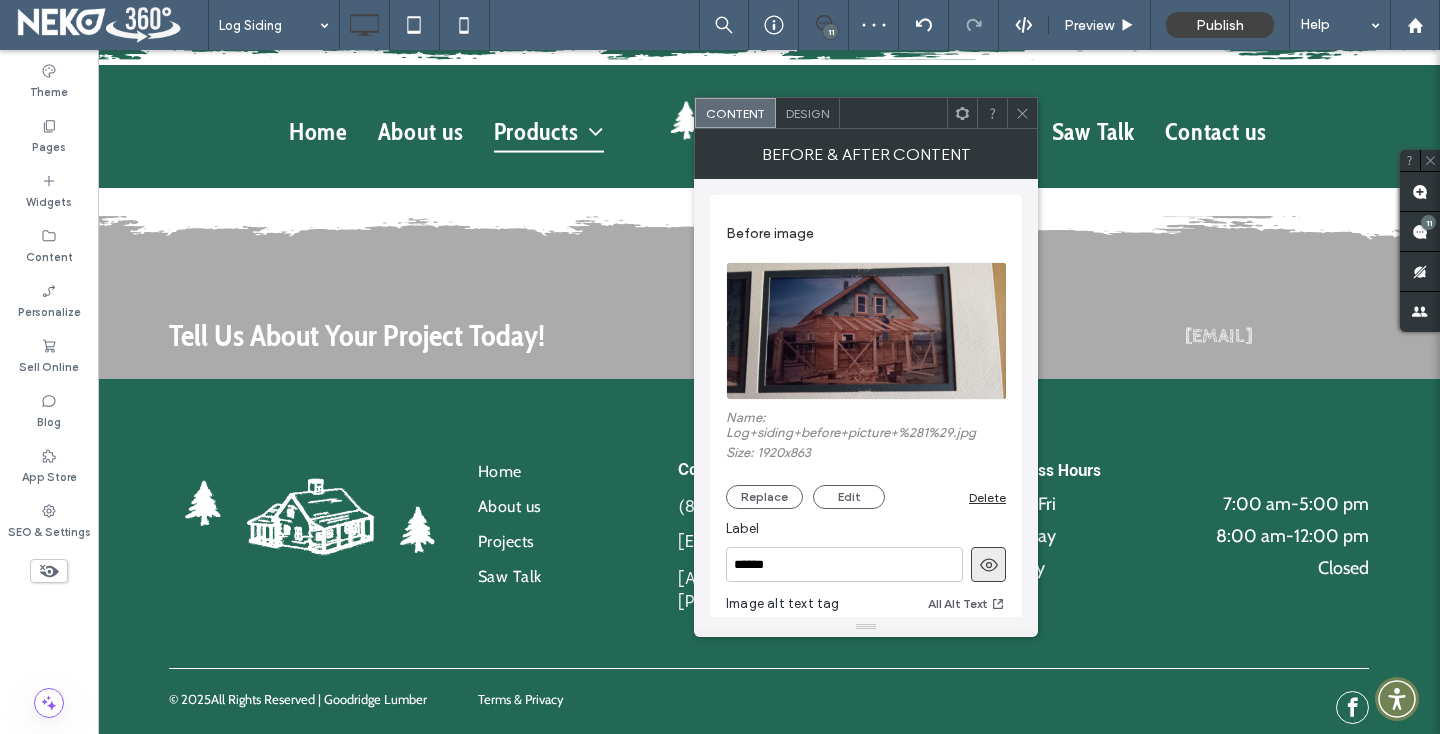 click at bounding box center (867, 331) 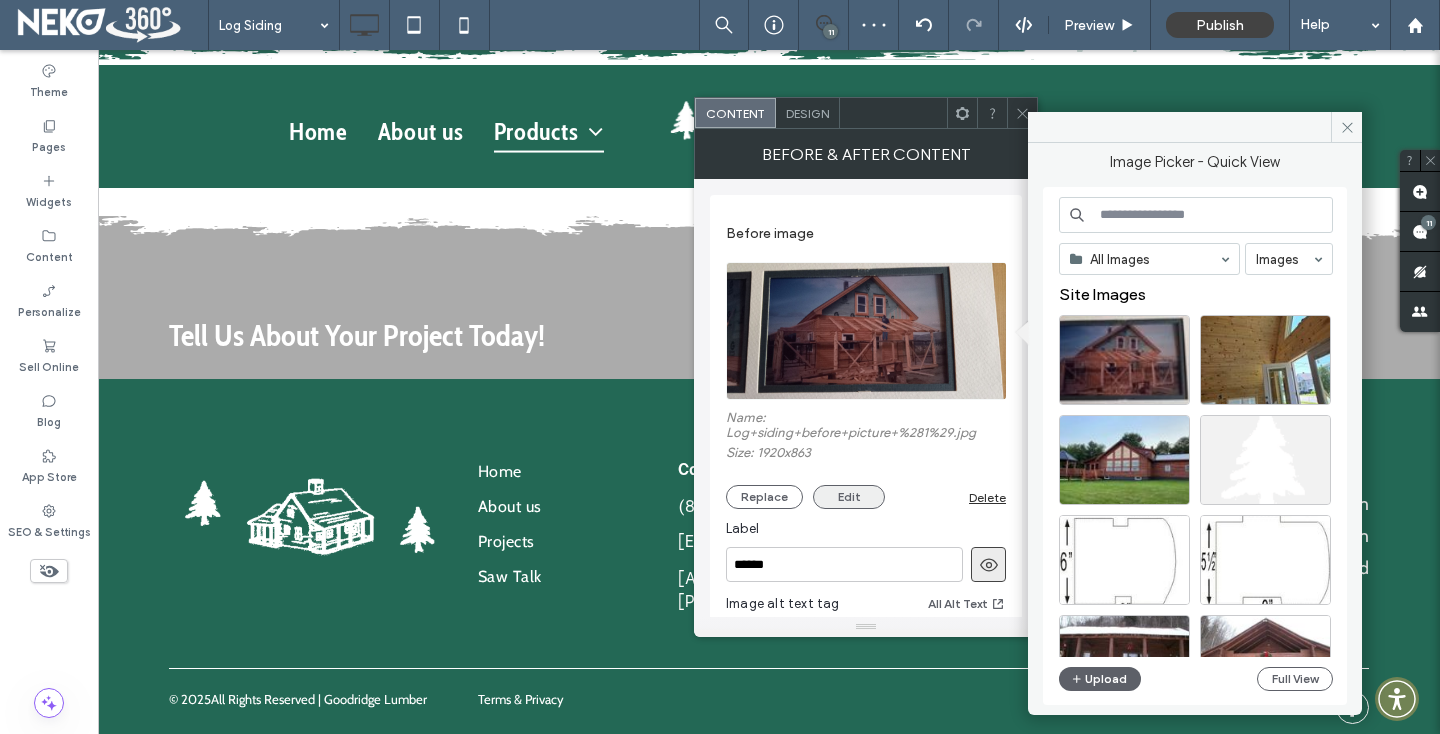 click on "Edit" at bounding box center [849, 497] 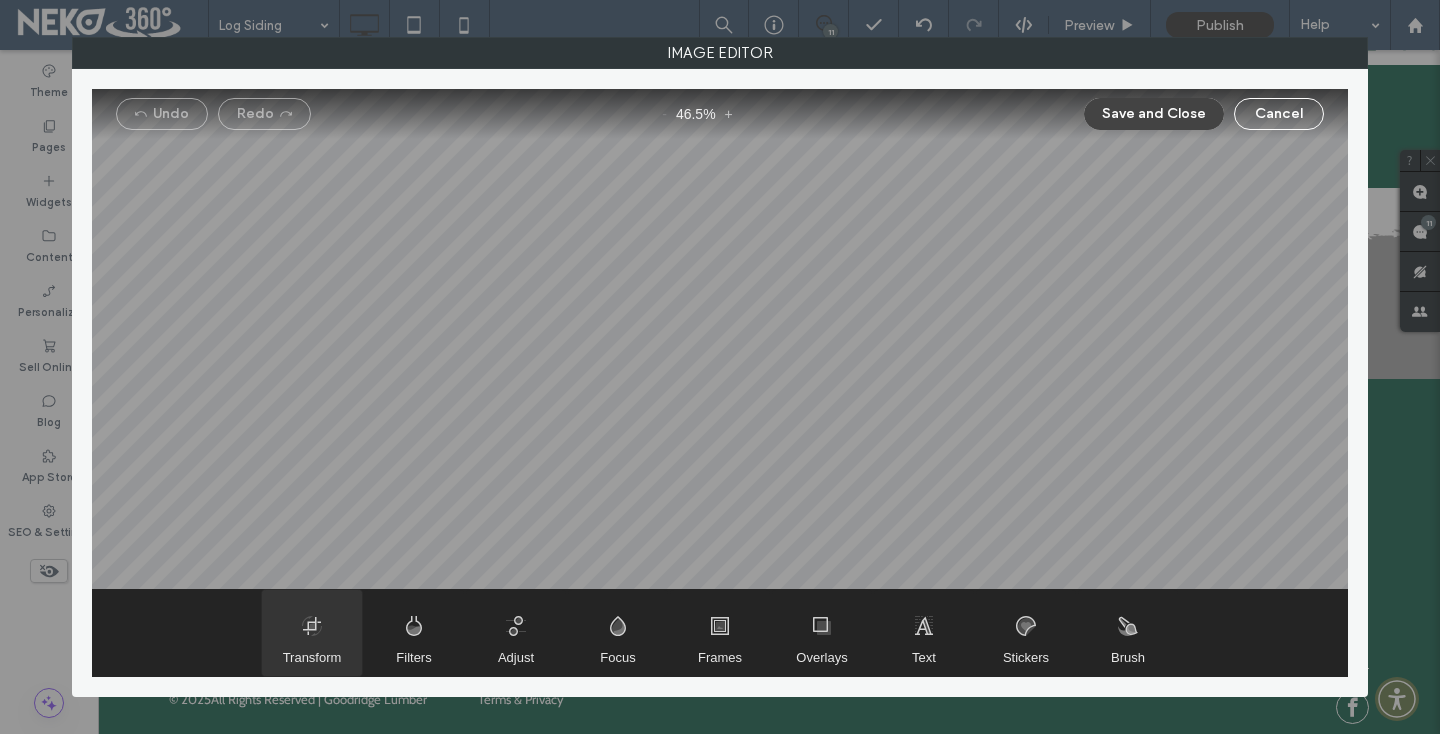 click at bounding box center (312, 633) 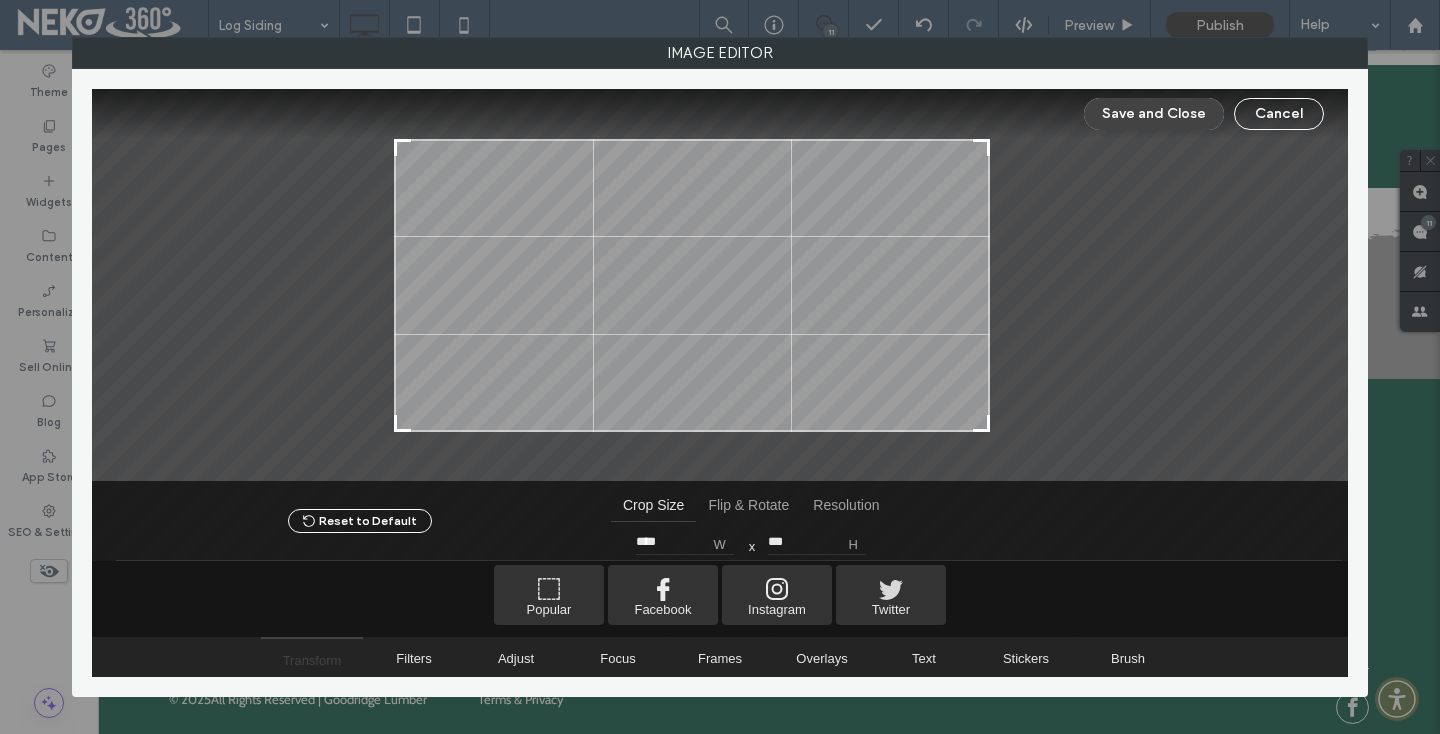 type on "****" 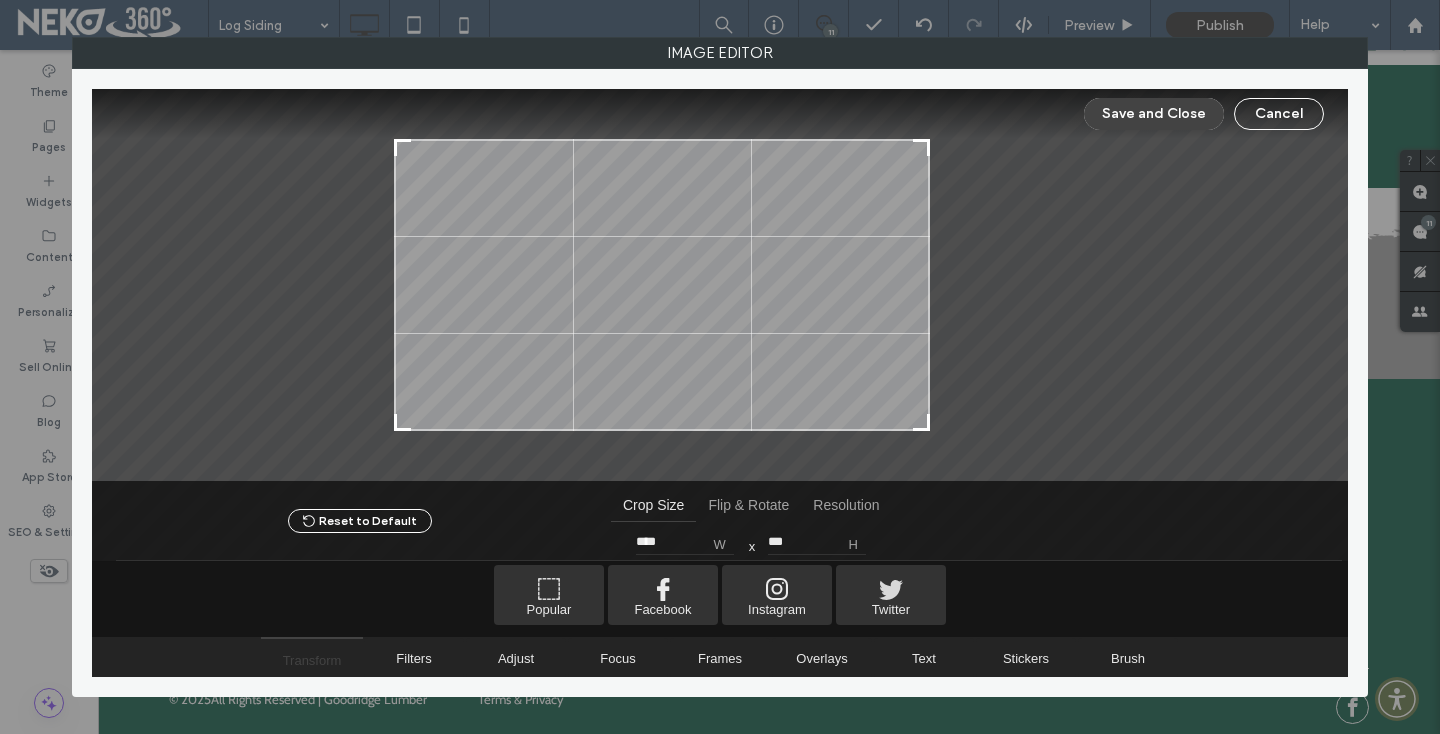 drag, startPoint x: 1044, startPoint y: 425, endPoint x: 928, endPoint y: 424, distance: 116.00431 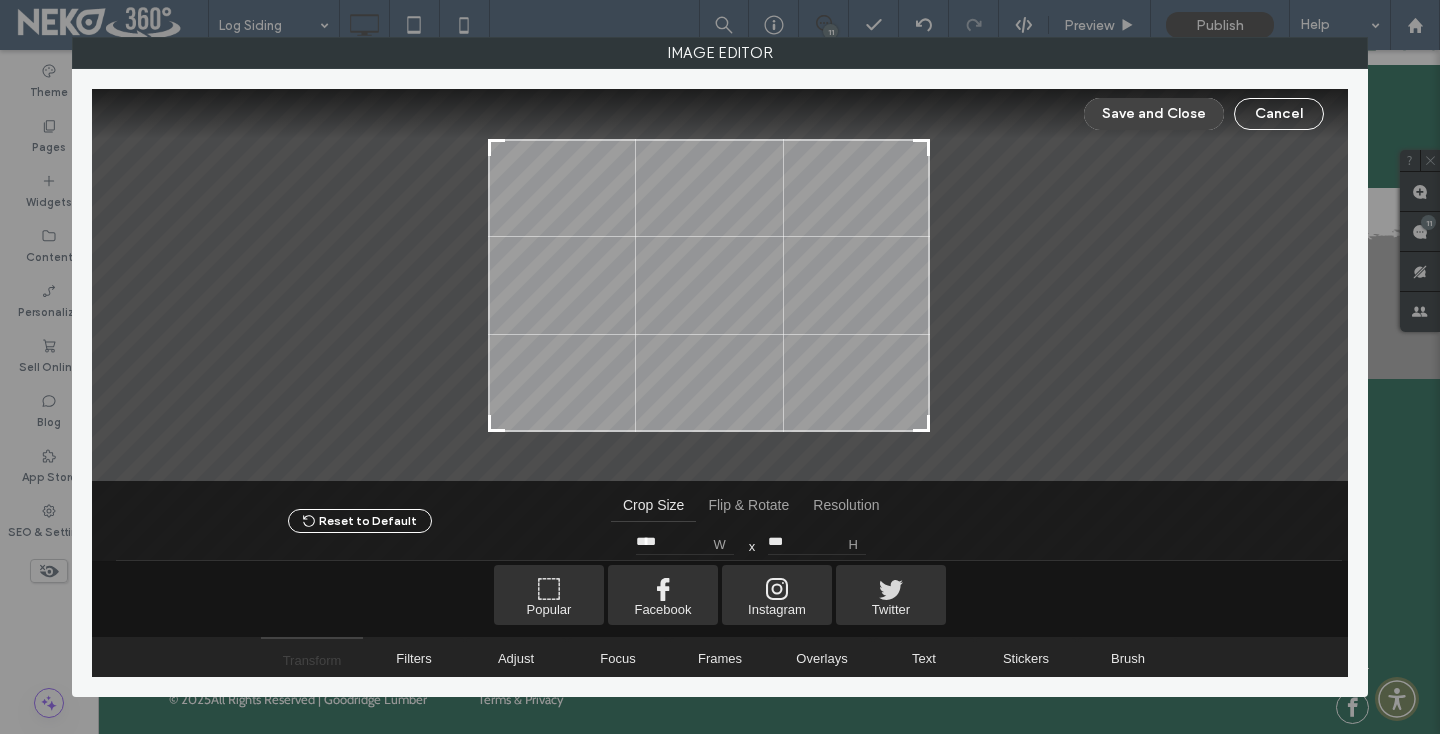 type on "****" 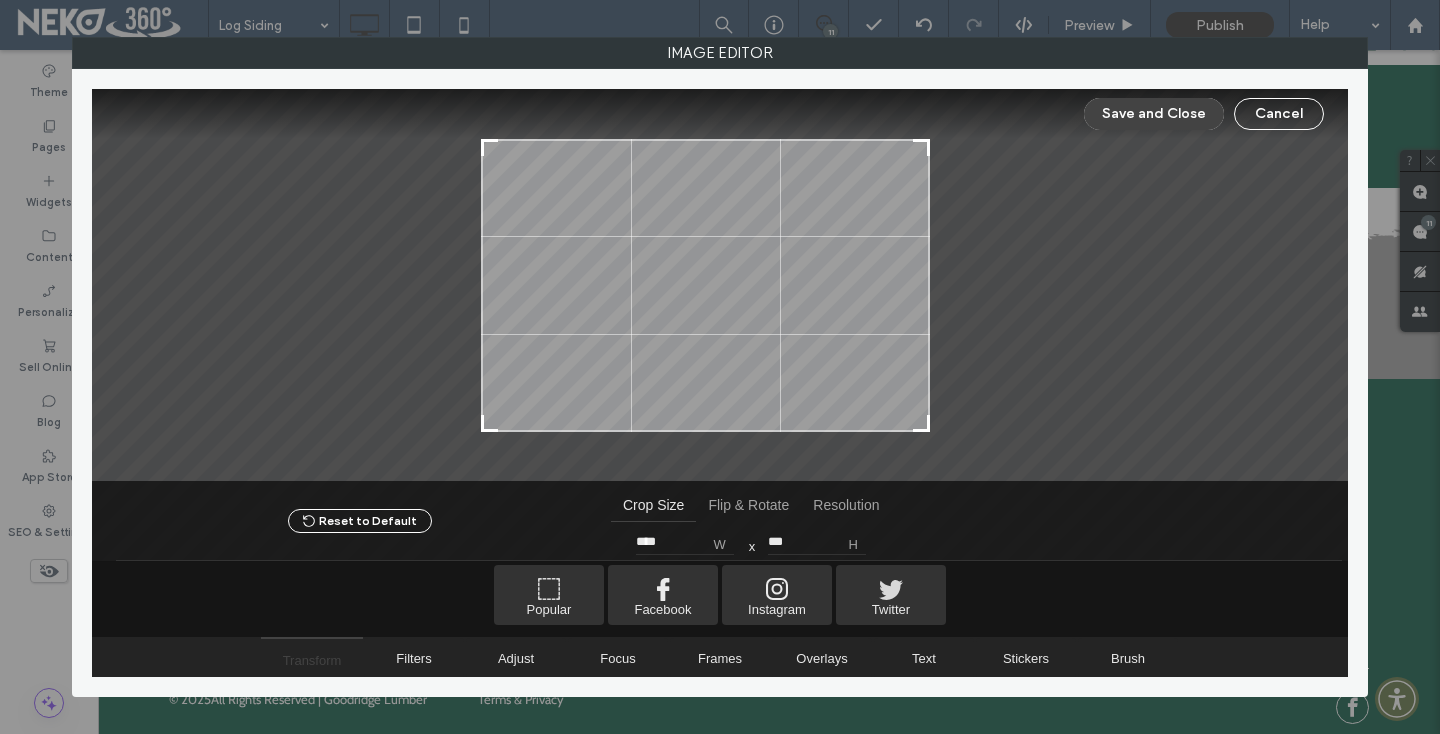 drag, startPoint x: 395, startPoint y: 423, endPoint x: 482, endPoint y: 431, distance: 87.36704 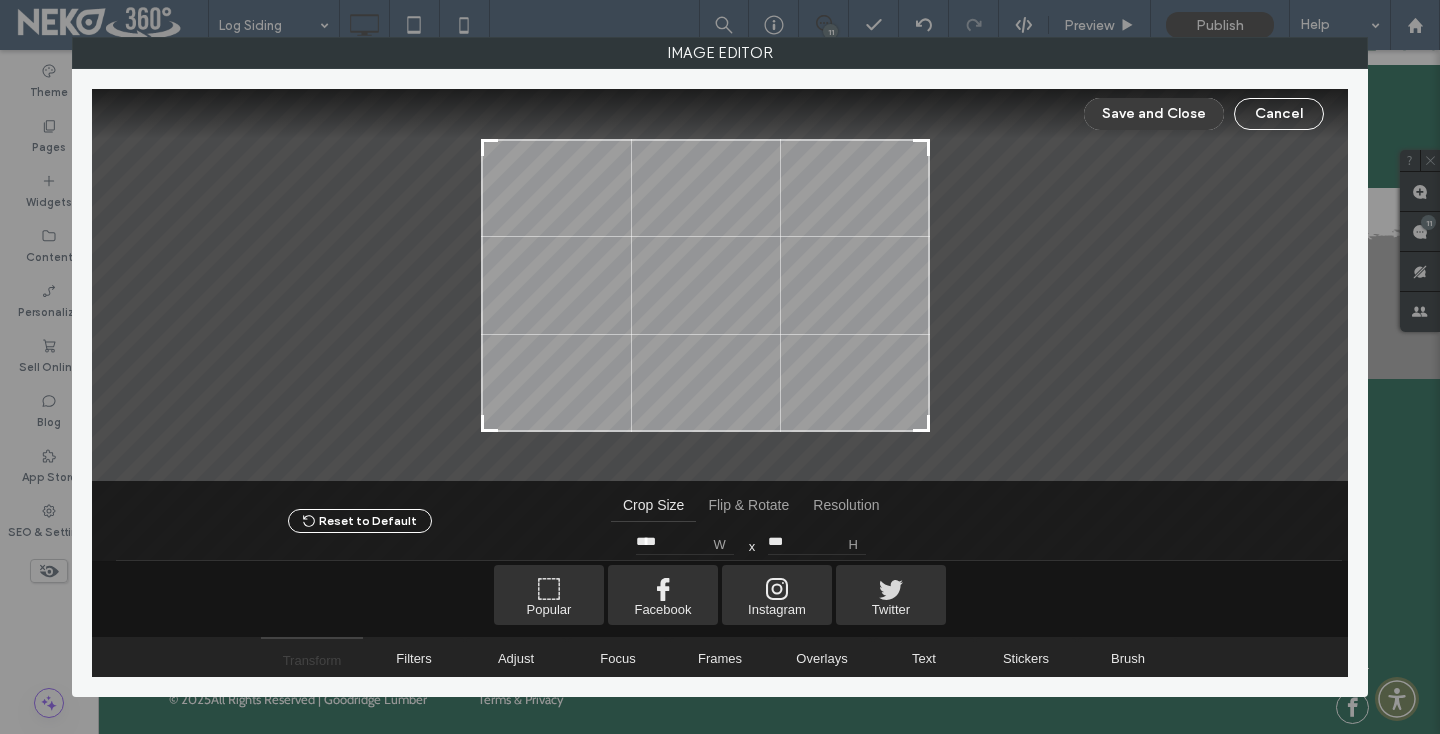 click on "Save and Close" at bounding box center [1154, 114] 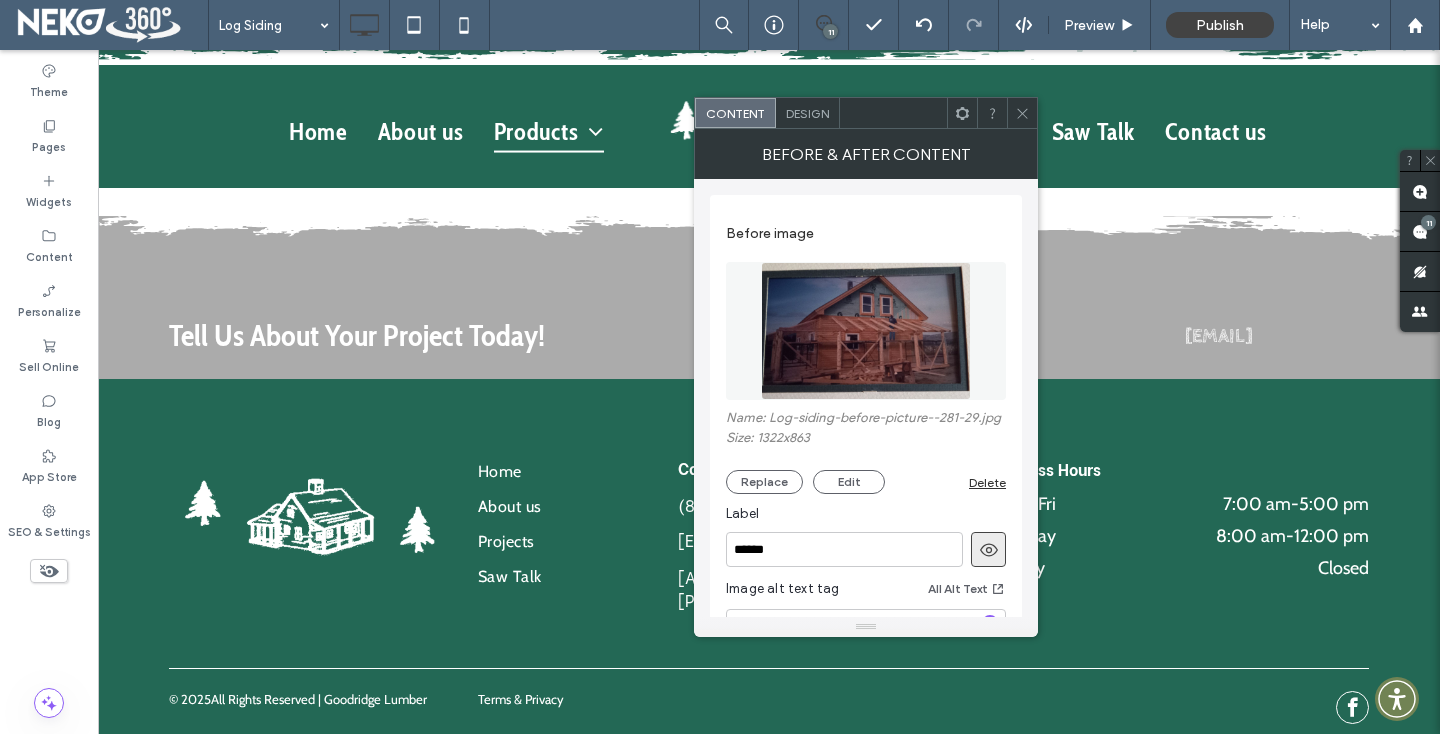 click 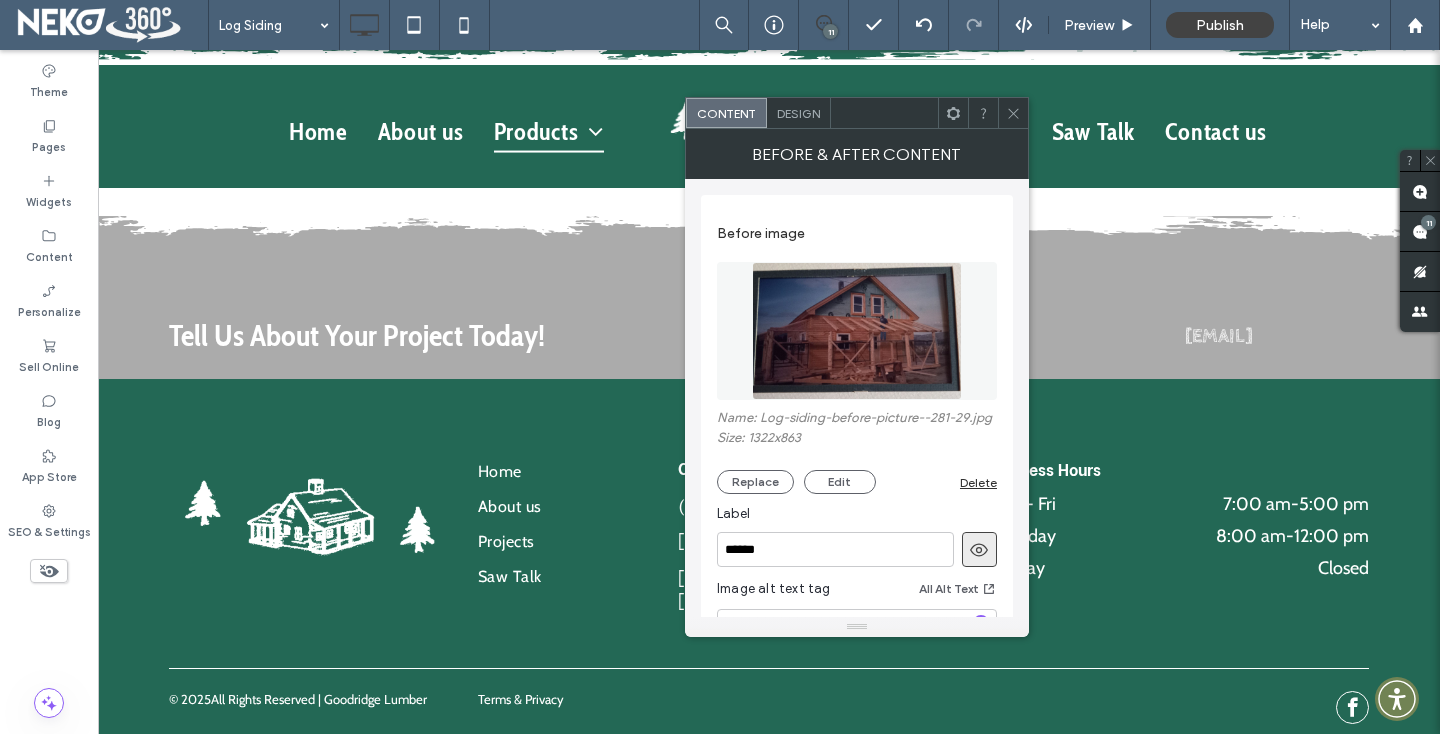 click on "Before & After Content" at bounding box center (857, 154) 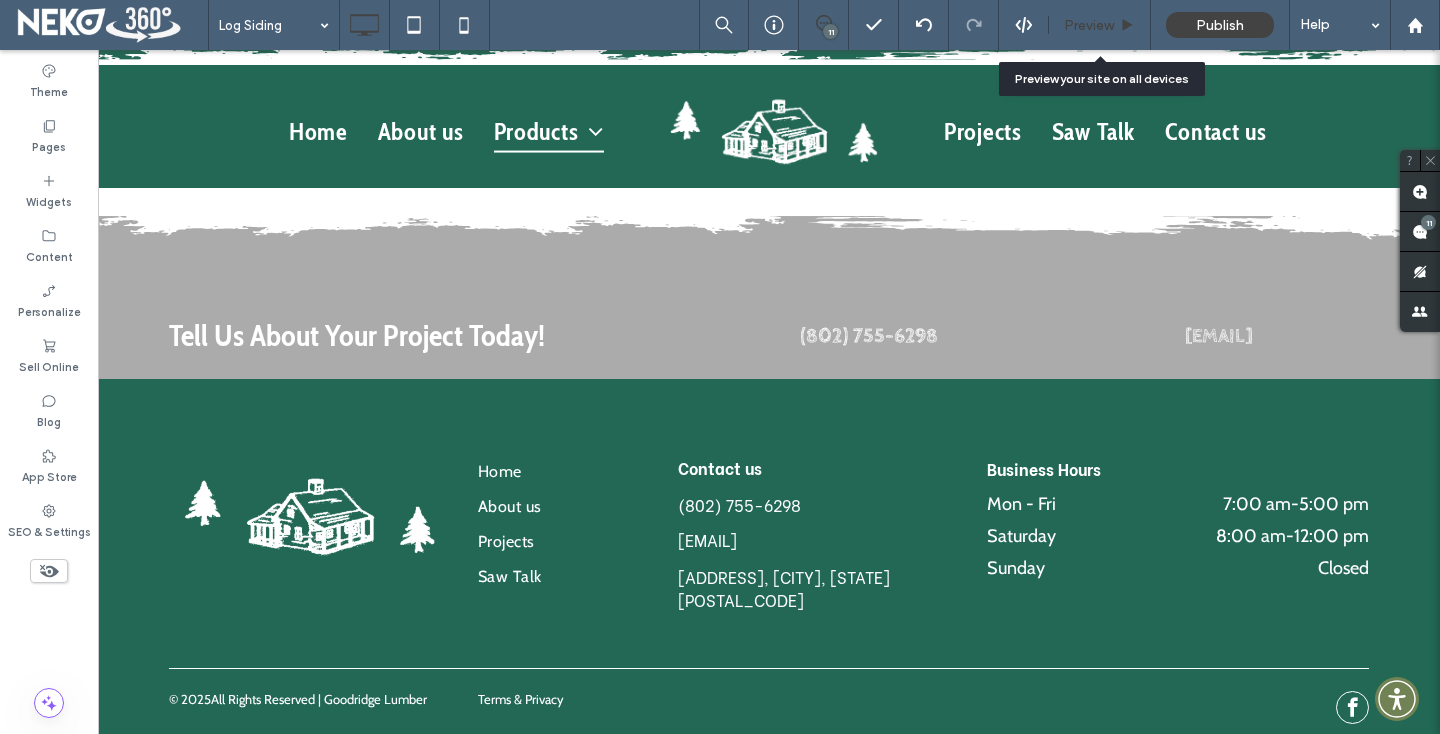 click on "Preview" at bounding box center [1089, 25] 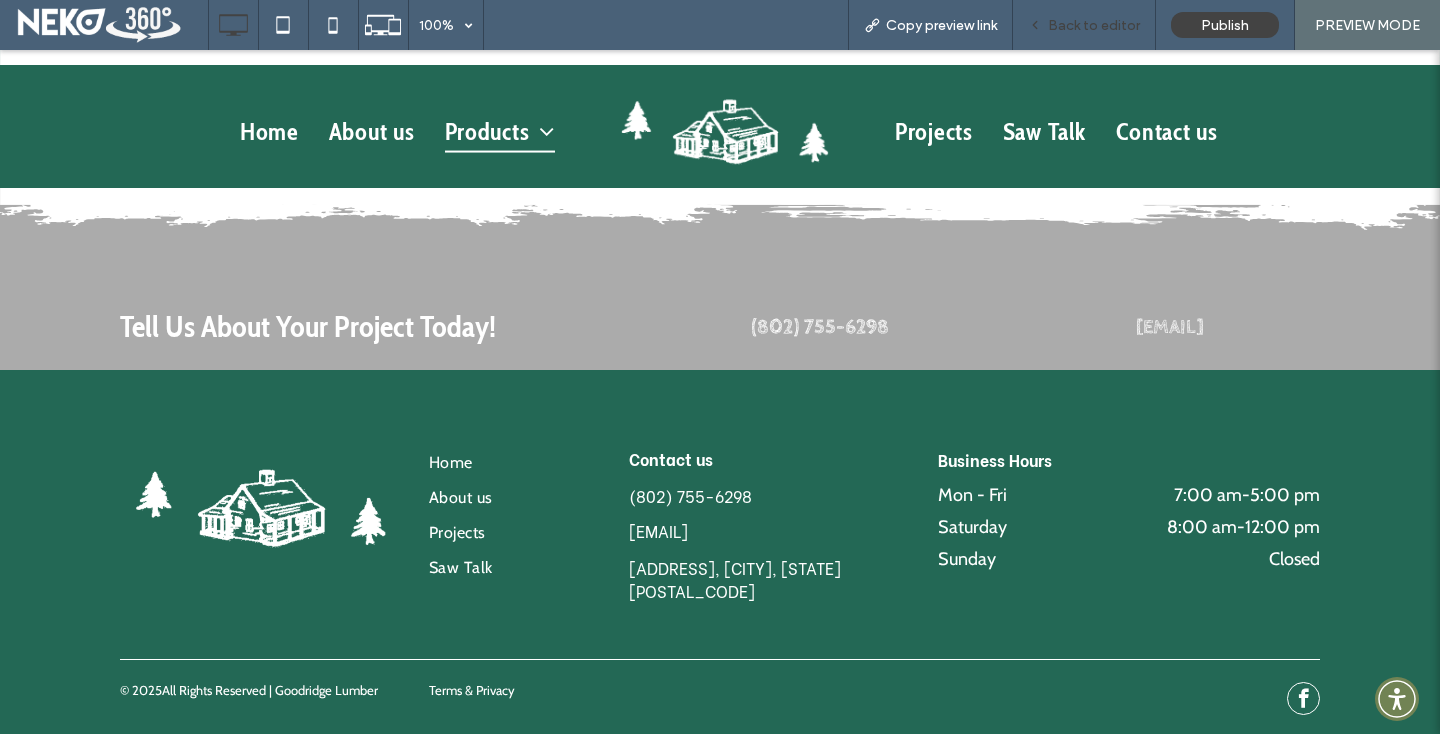 click on "Back to editor" at bounding box center [1084, 25] 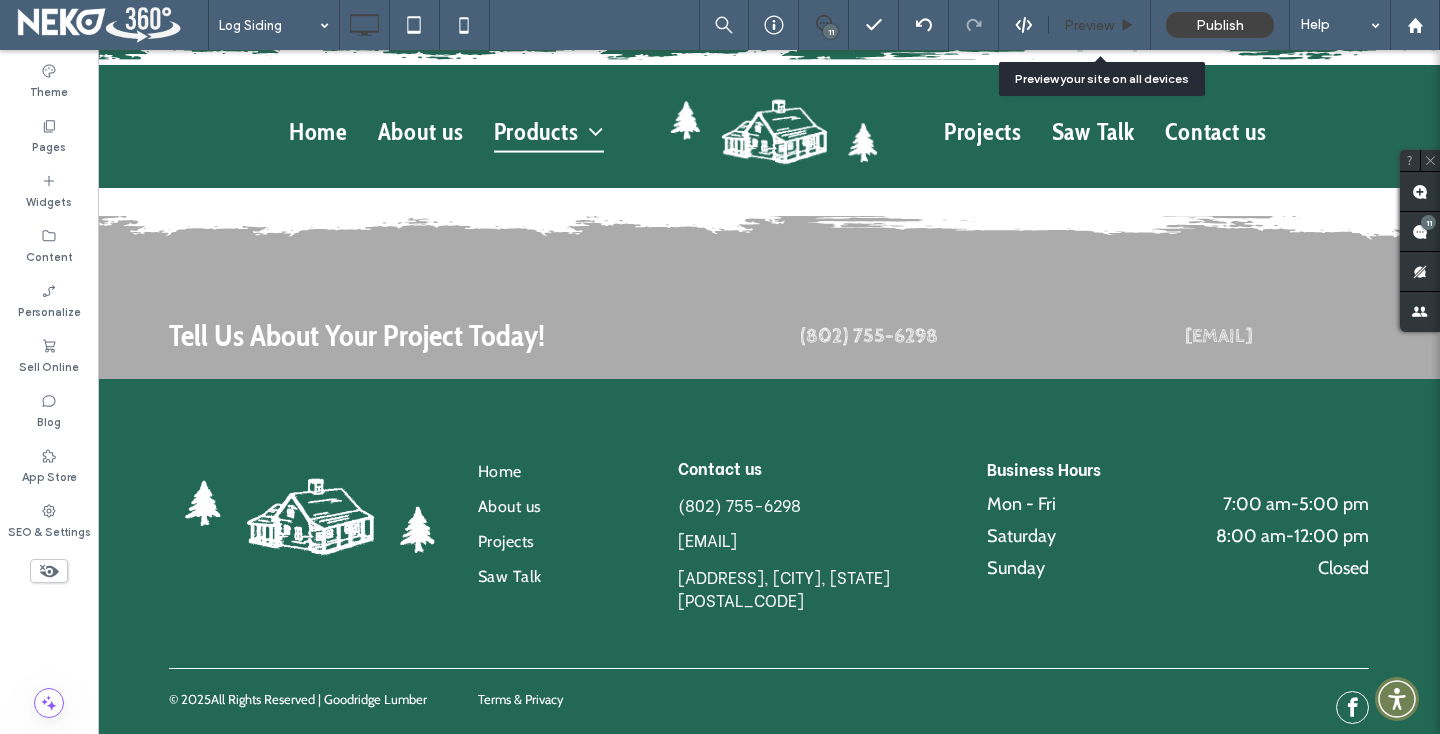 click on "Preview" at bounding box center (1099, 25) 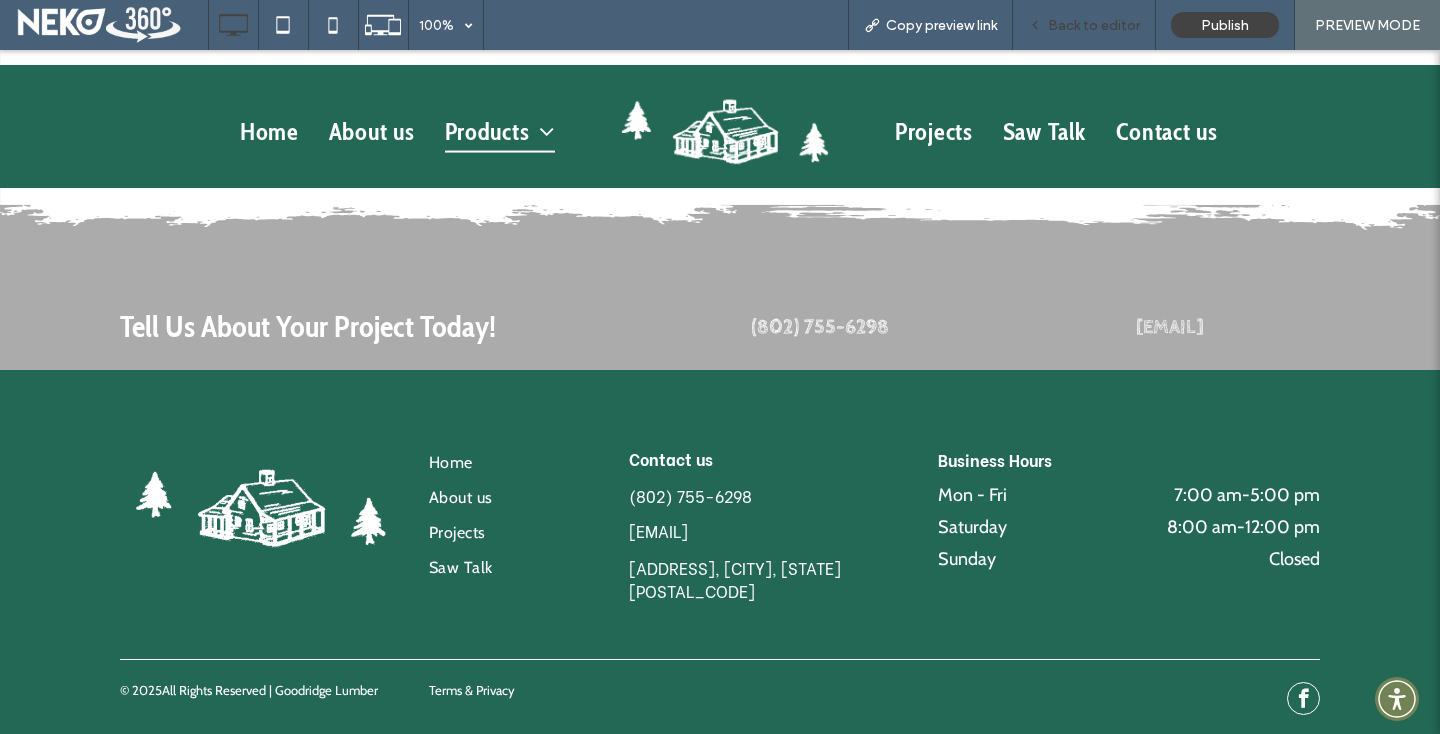 click on "Back to editor" at bounding box center [1094, 25] 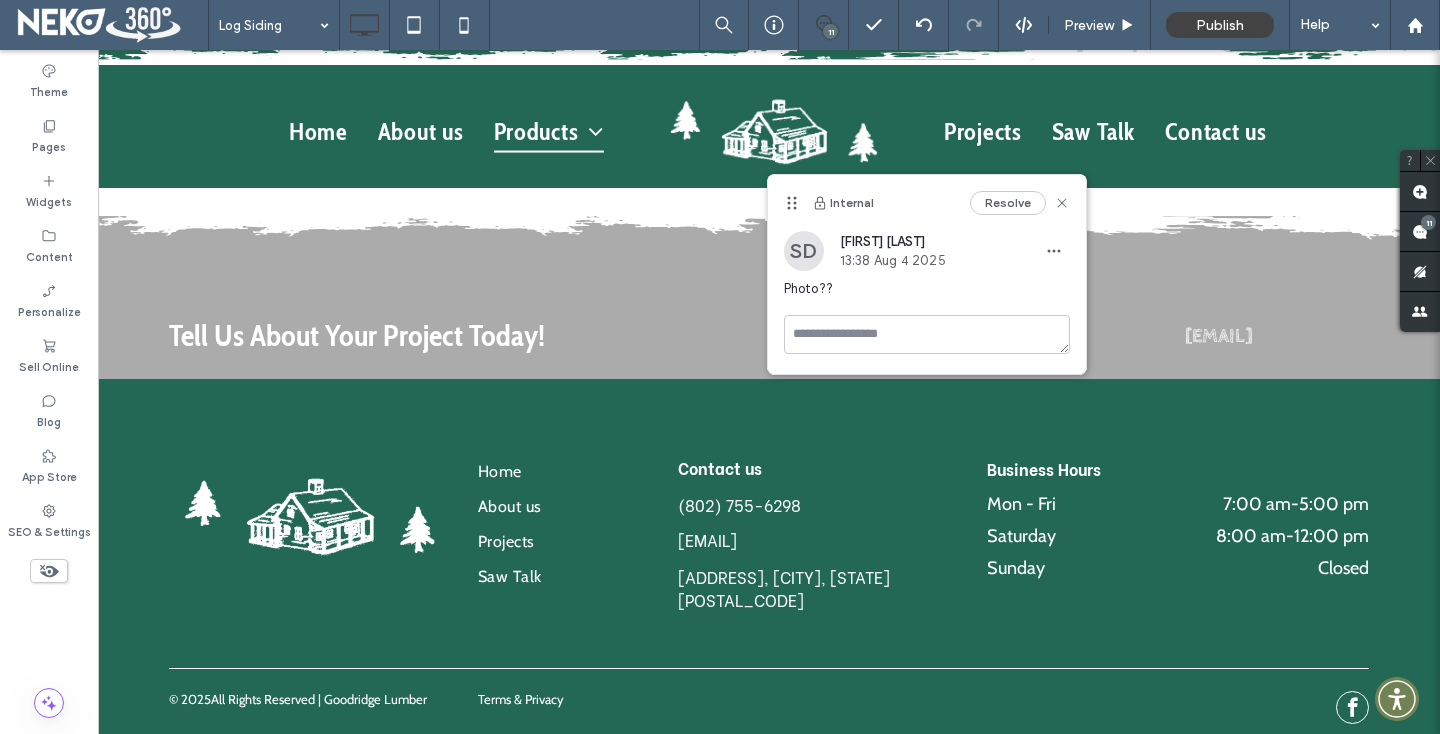 click on "Resolve" at bounding box center [1020, 203] 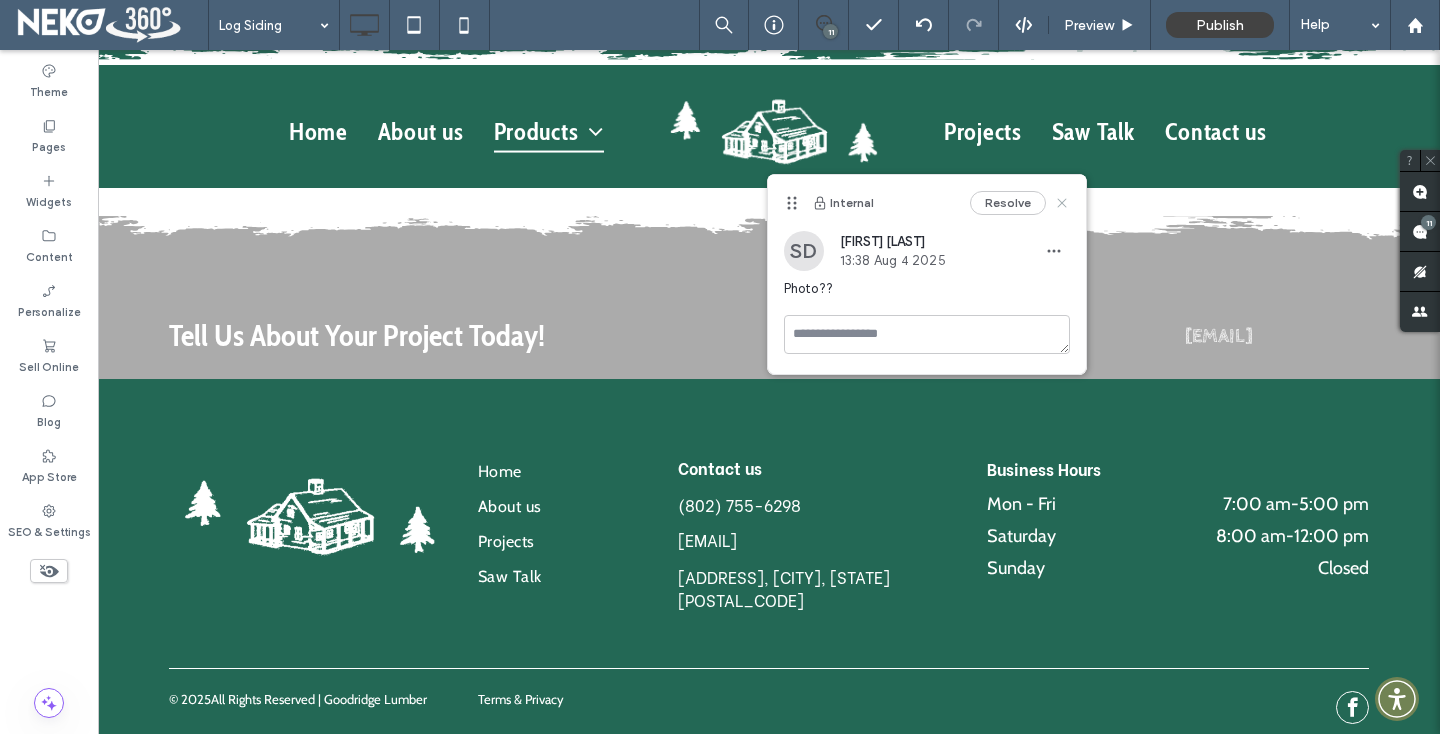 click 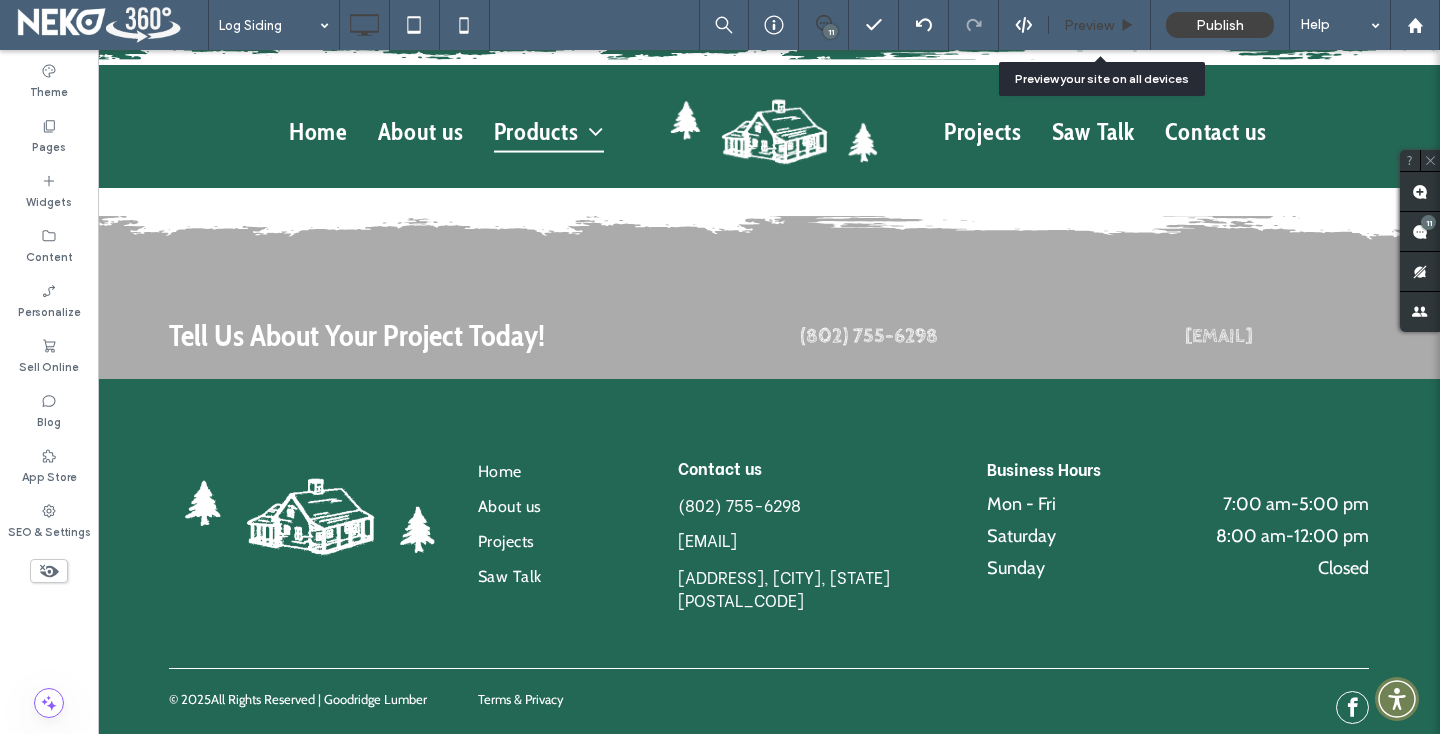 click on "Preview" at bounding box center (1089, 25) 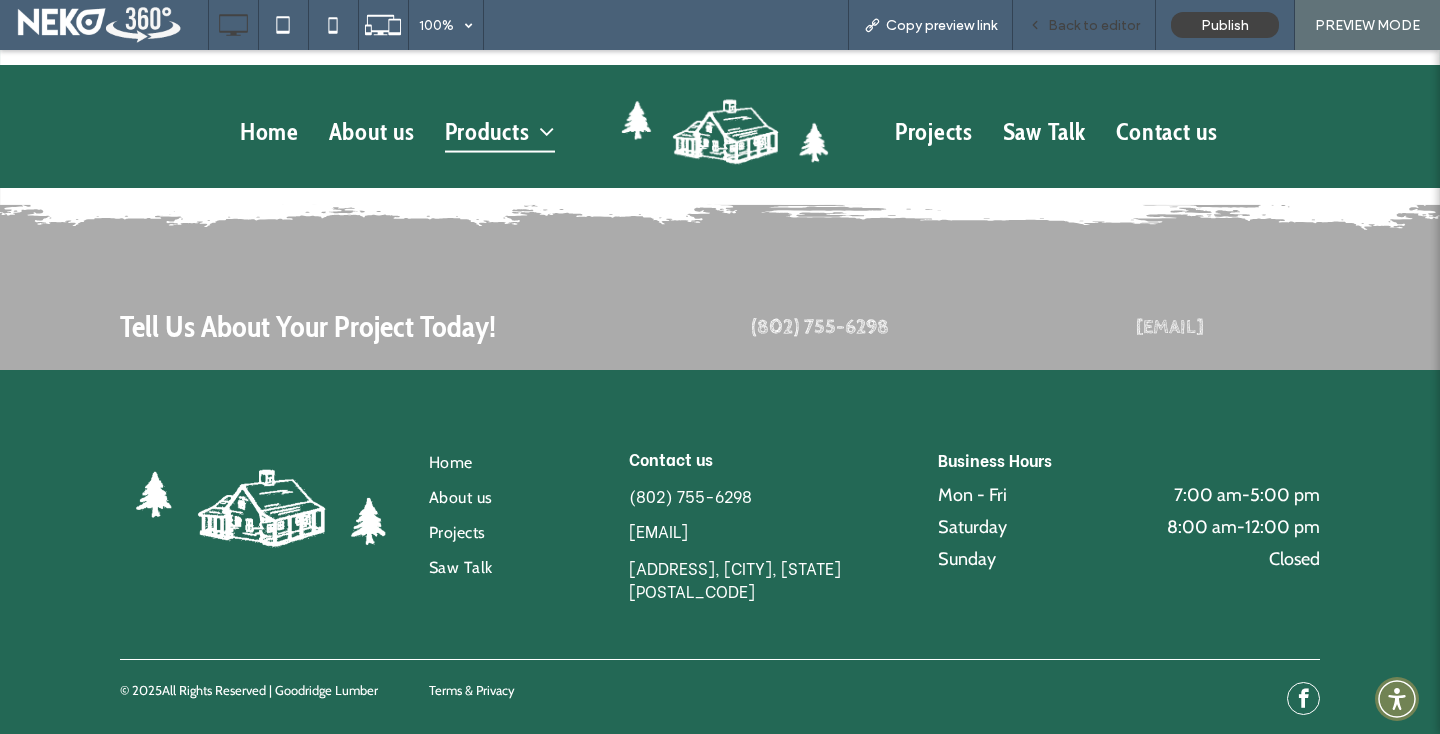 click on "Back to editor" at bounding box center [1084, 25] 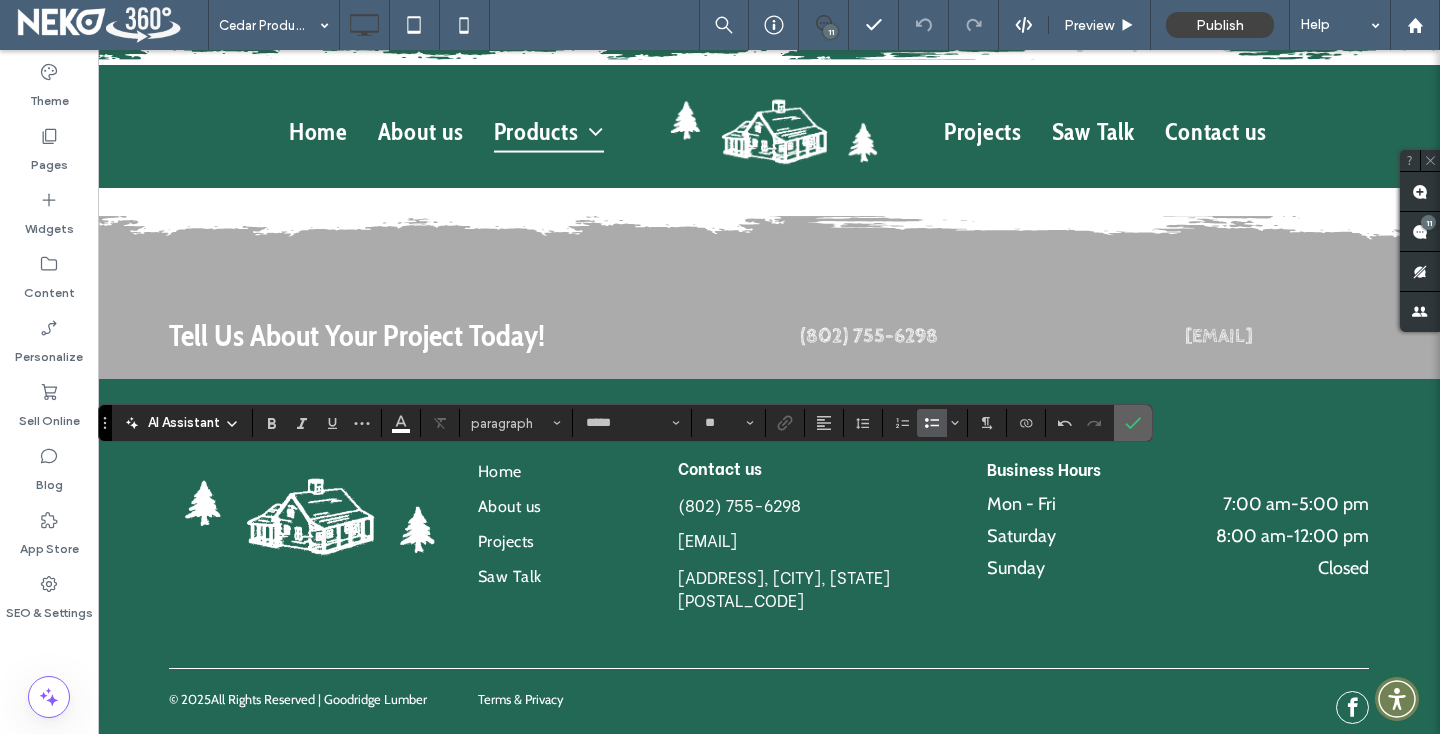 click 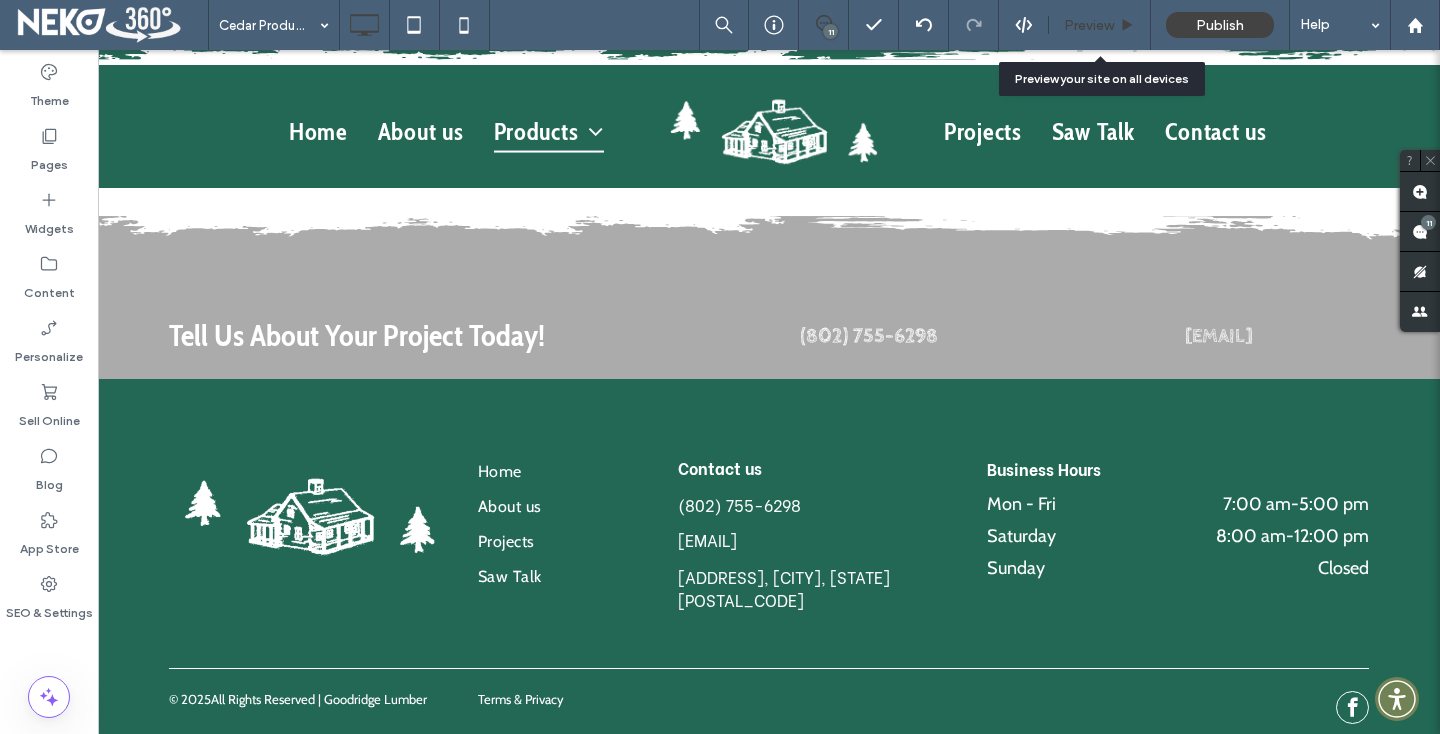 click on "Preview" at bounding box center [1089, 25] 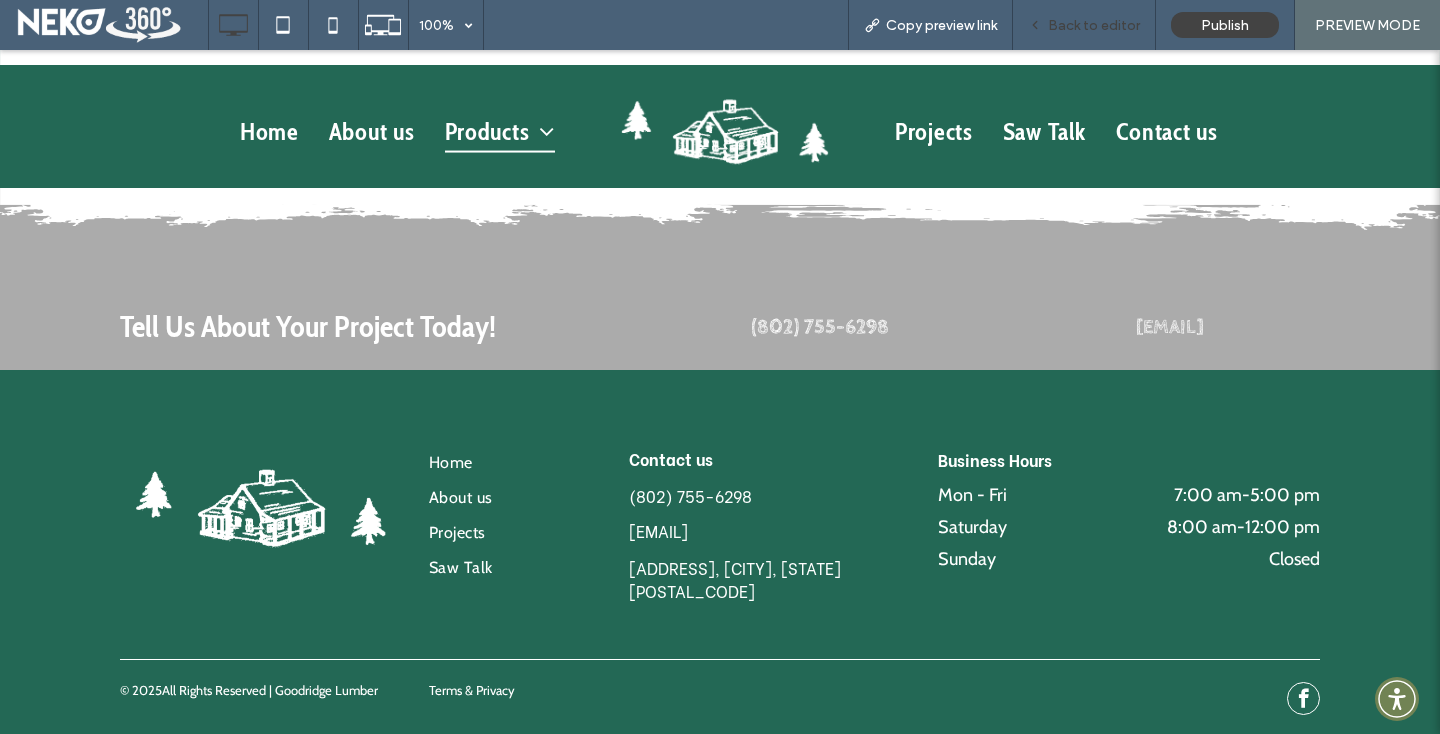 click on "Back to editor" at bounding box center (1094, 25) 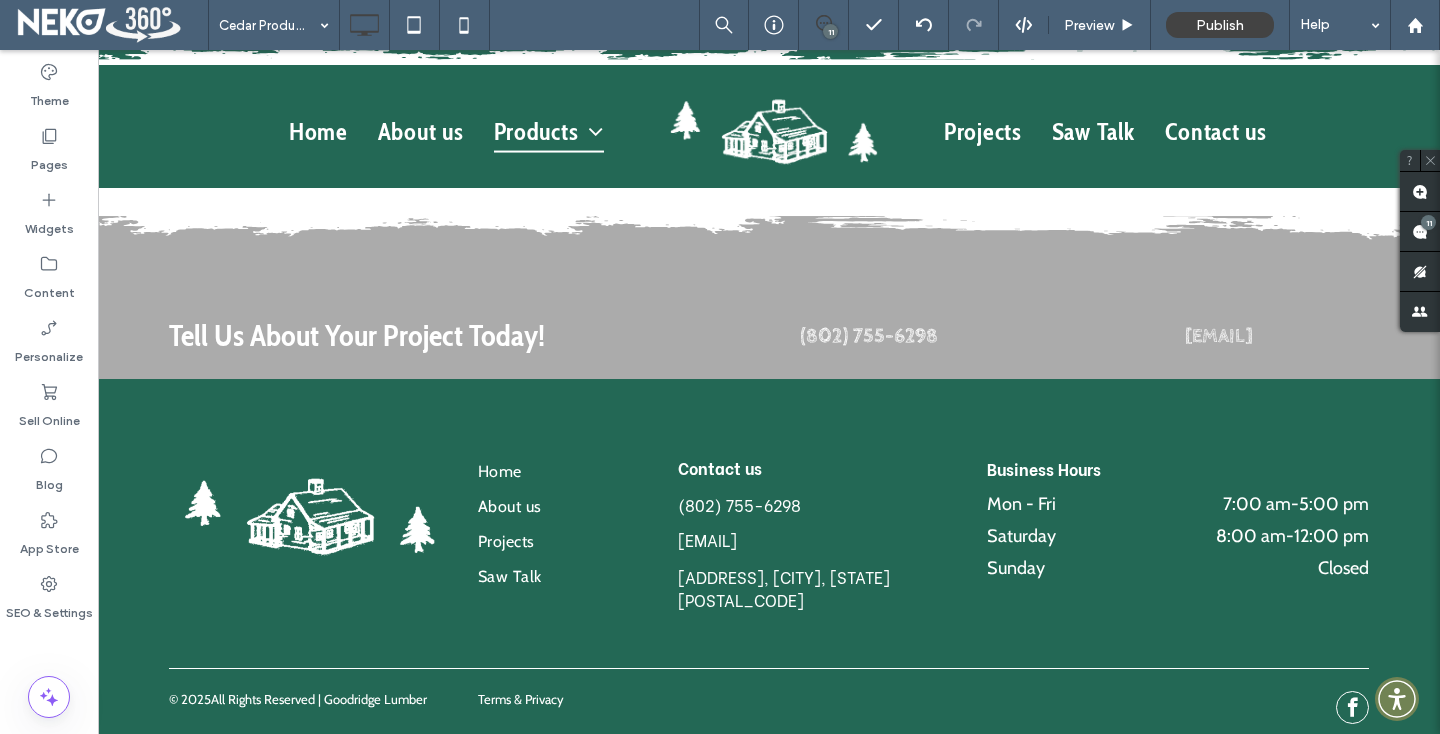 type on "*****" 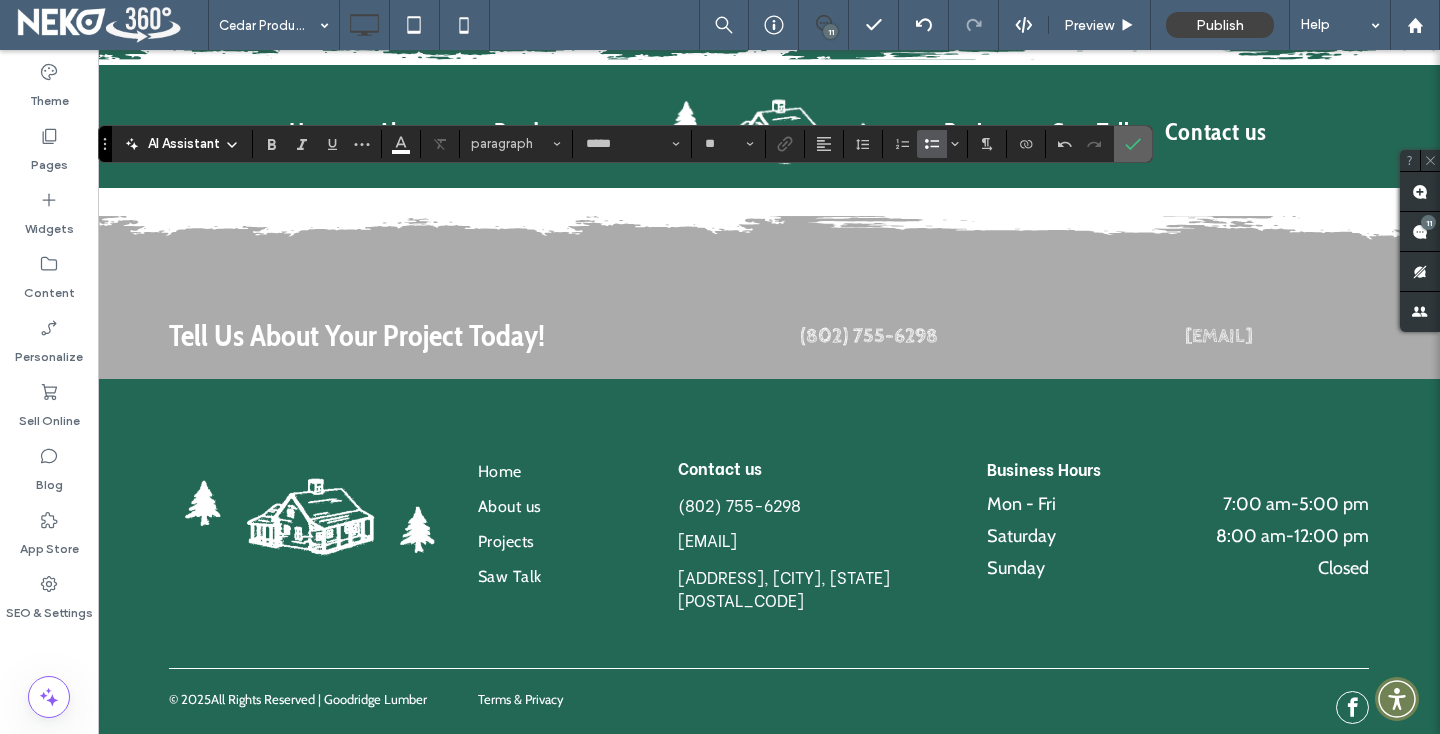 click 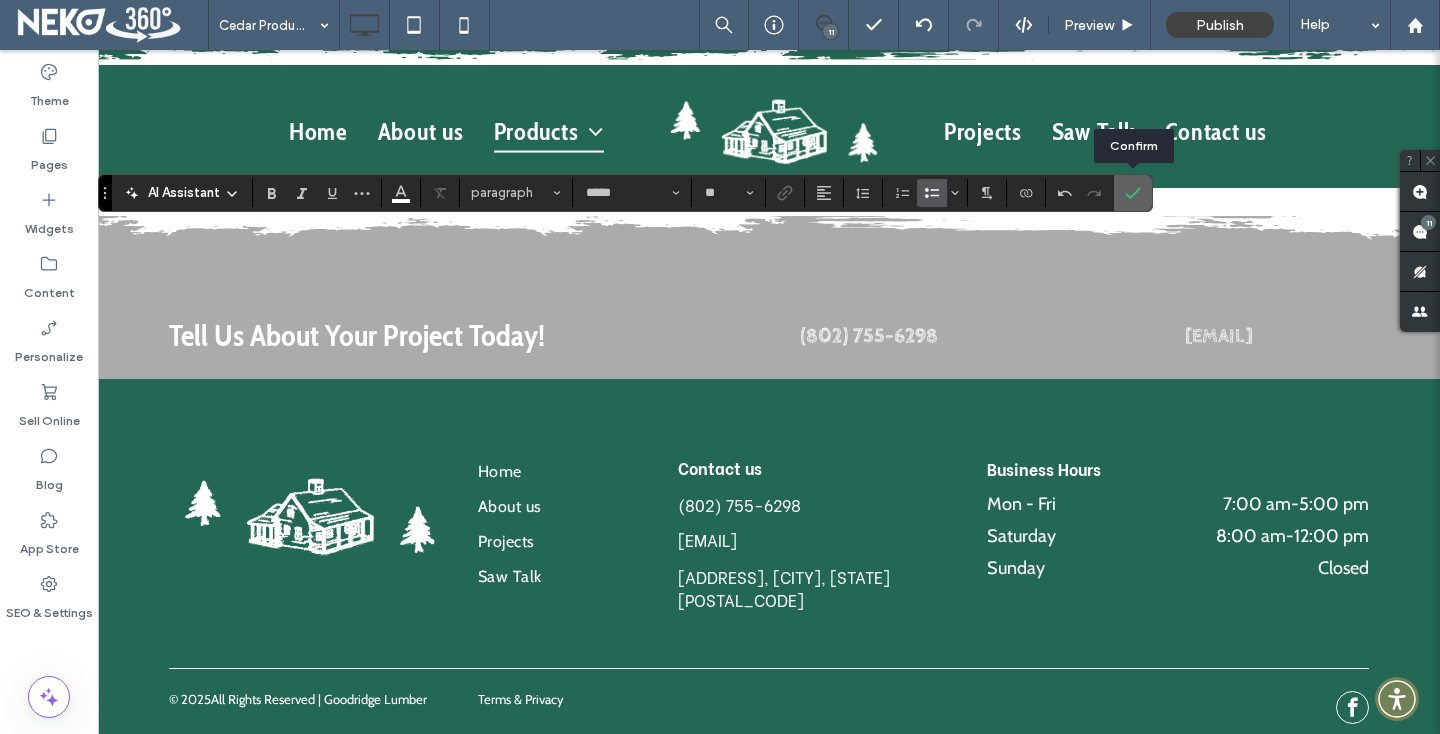 click 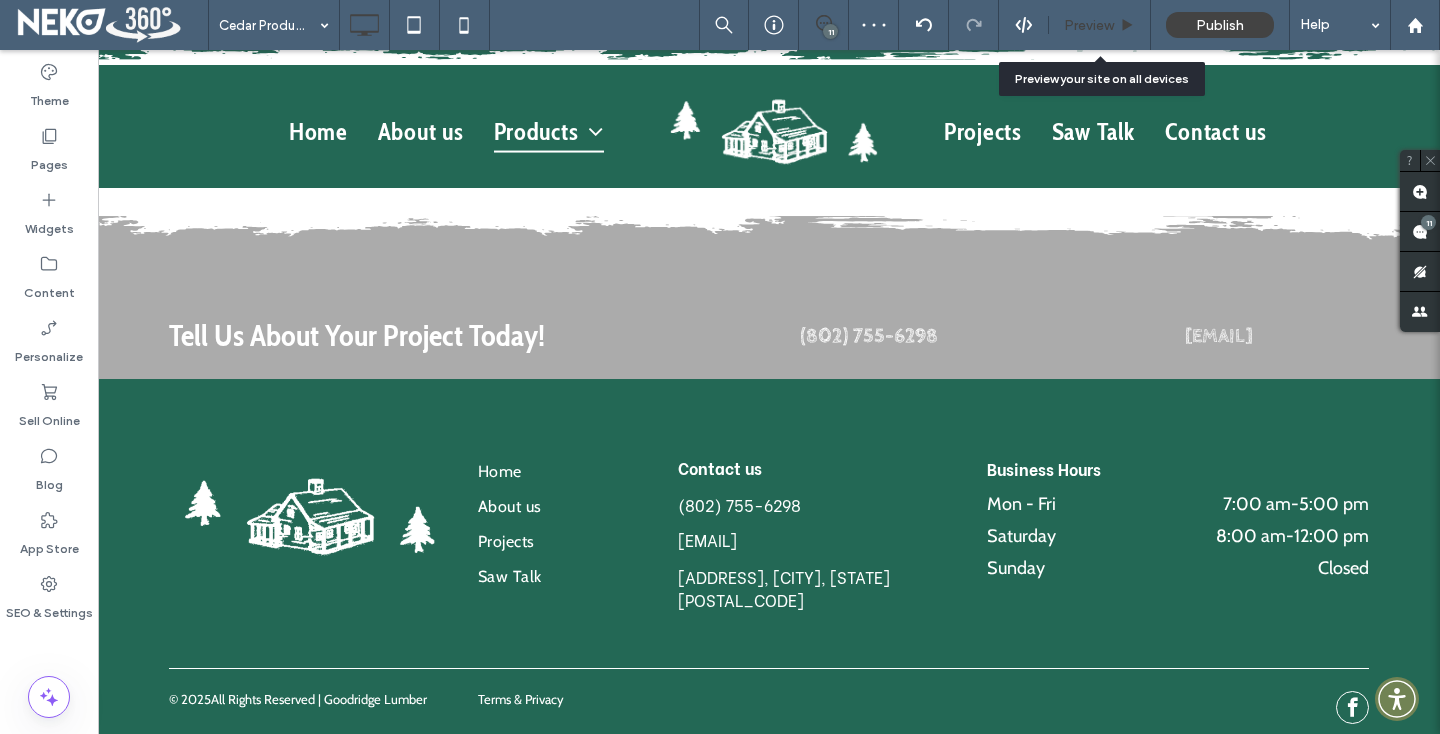 click on "Preview" at bounding box center (1089, 25) 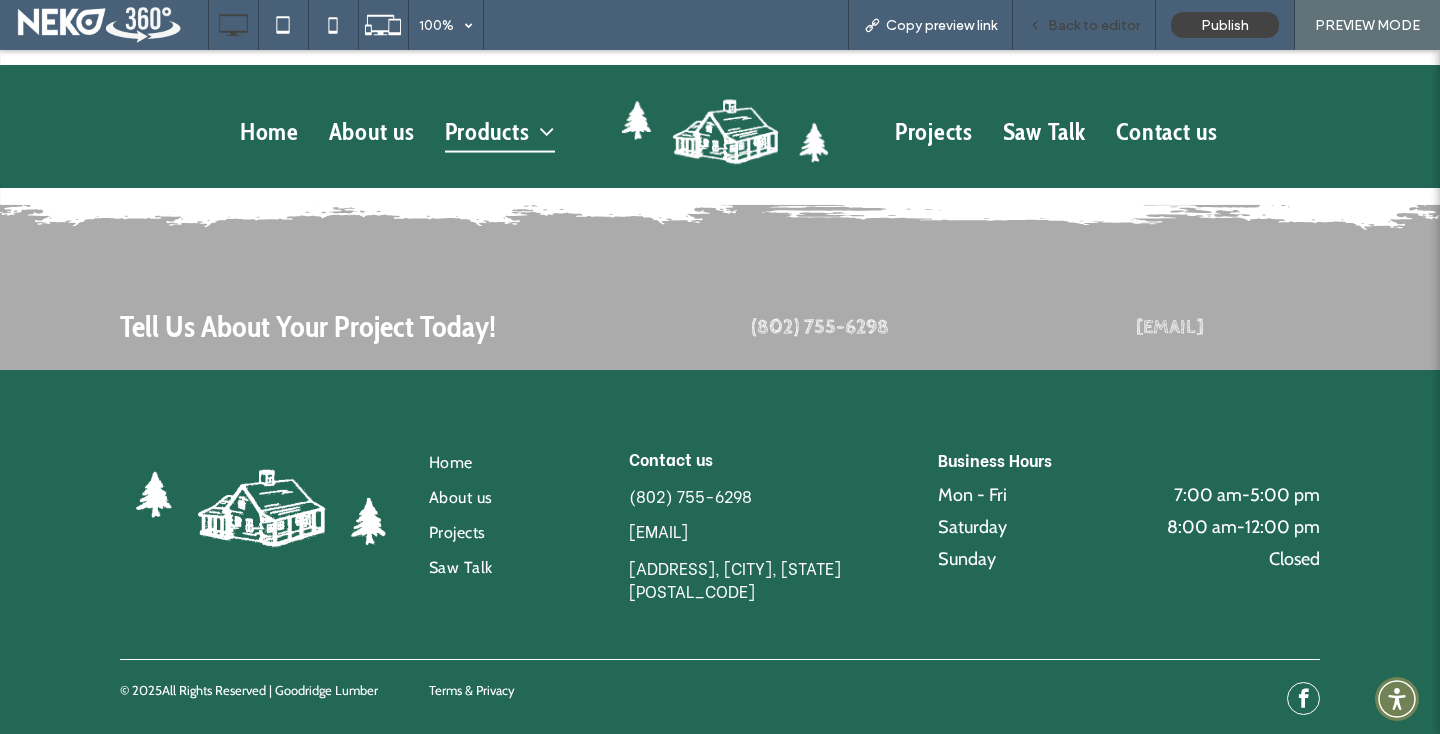 click on "Back to editor" at bounding box center (1094, 25) 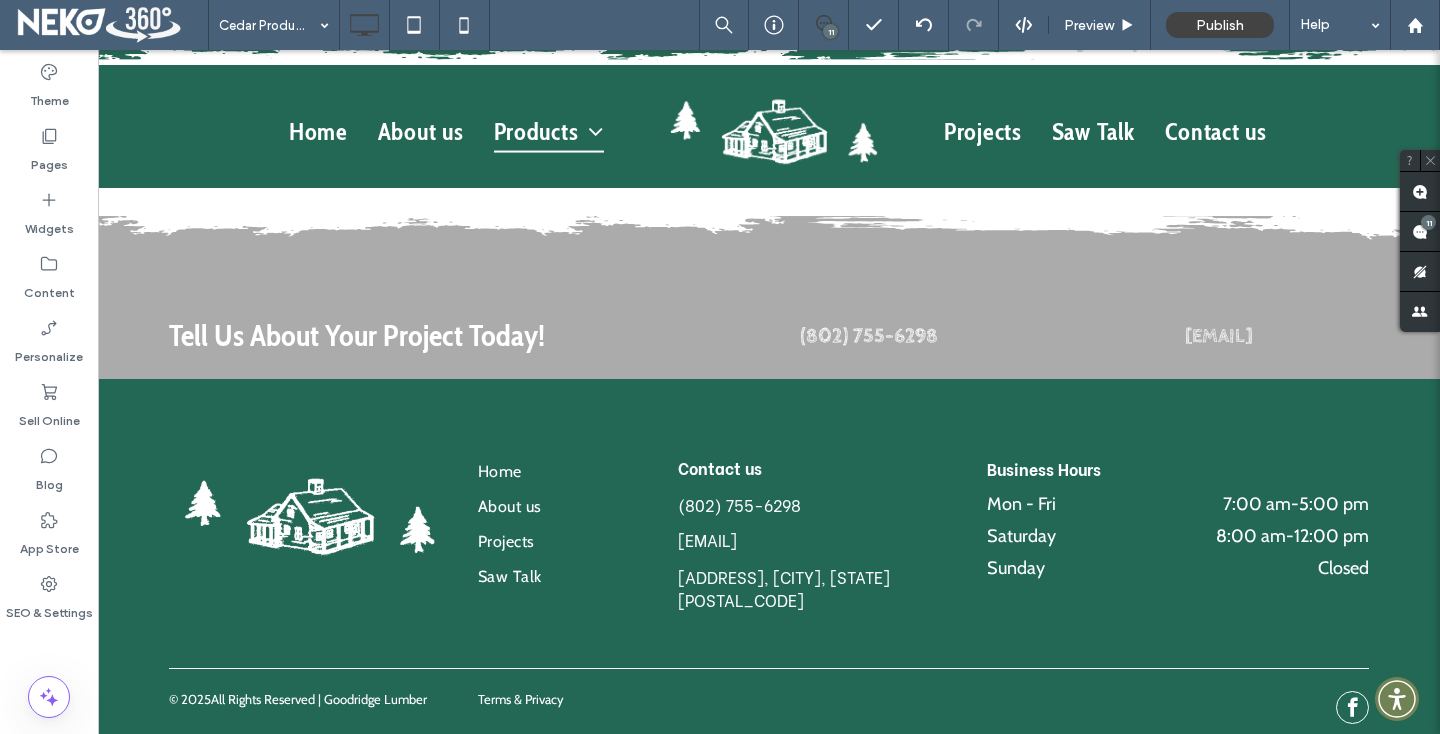 type on "*****" 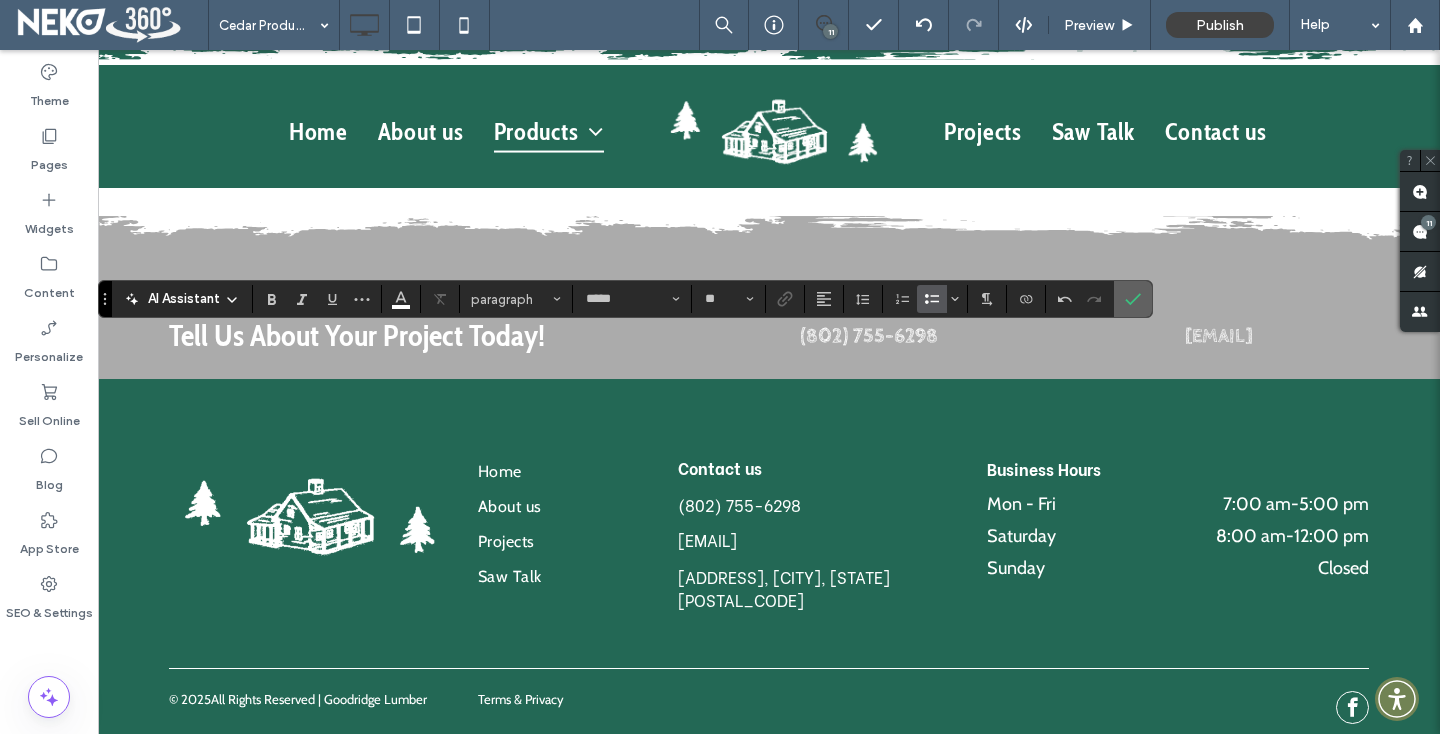 click 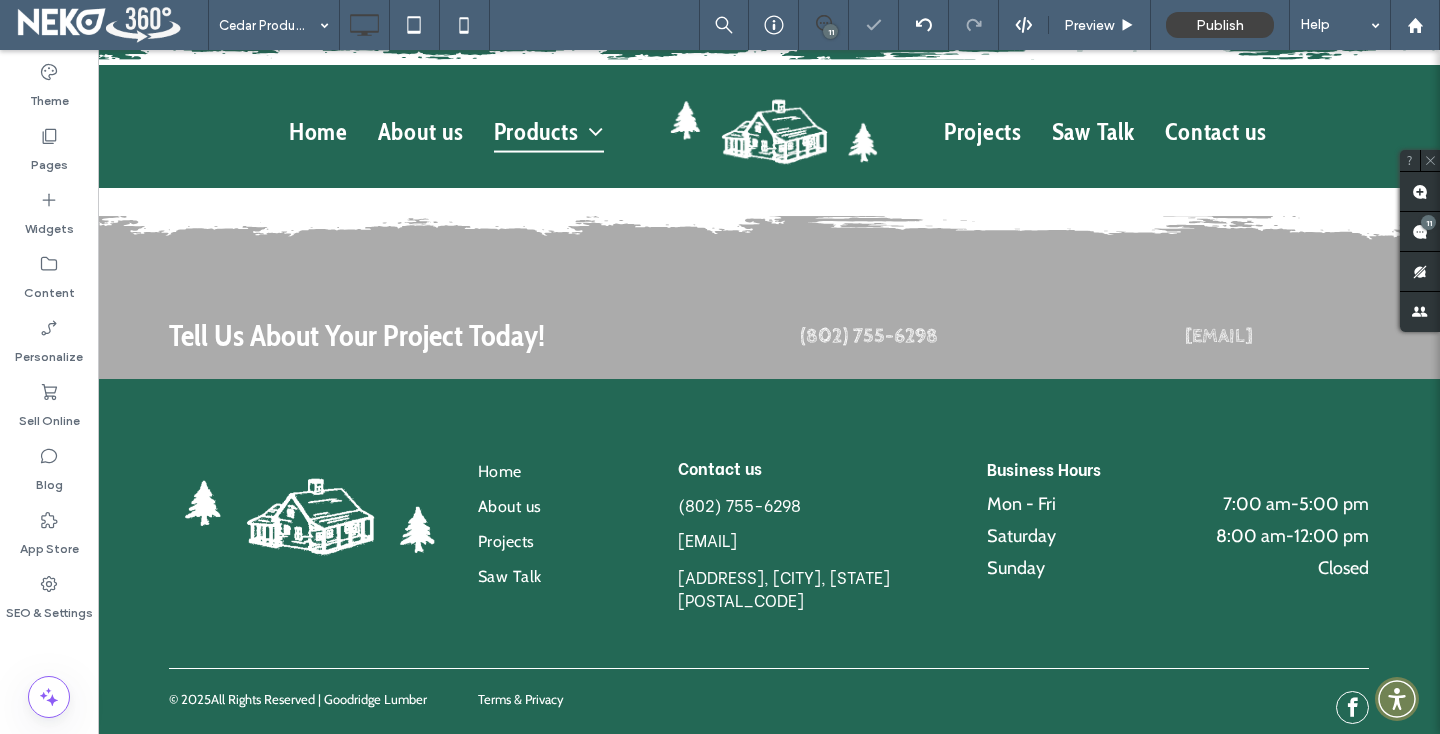 type on "*****" 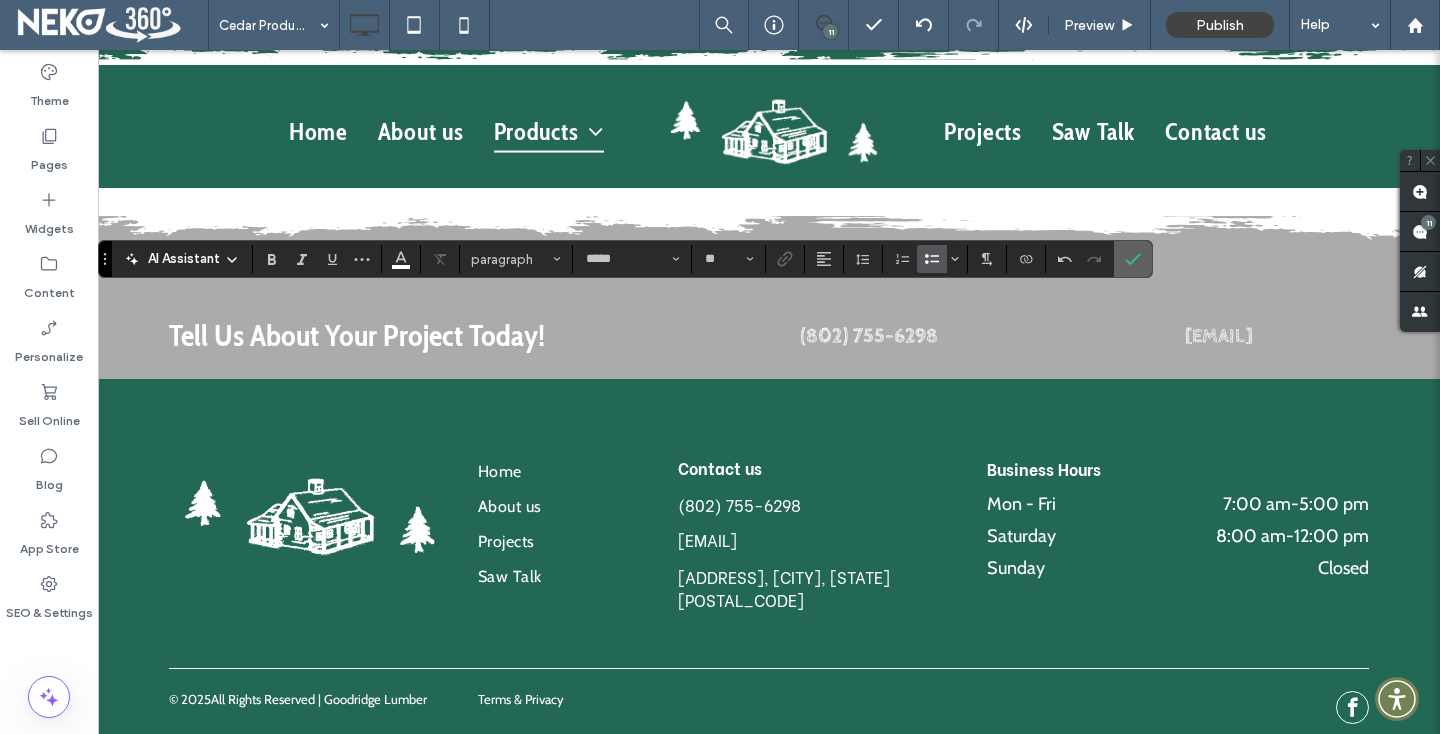 click 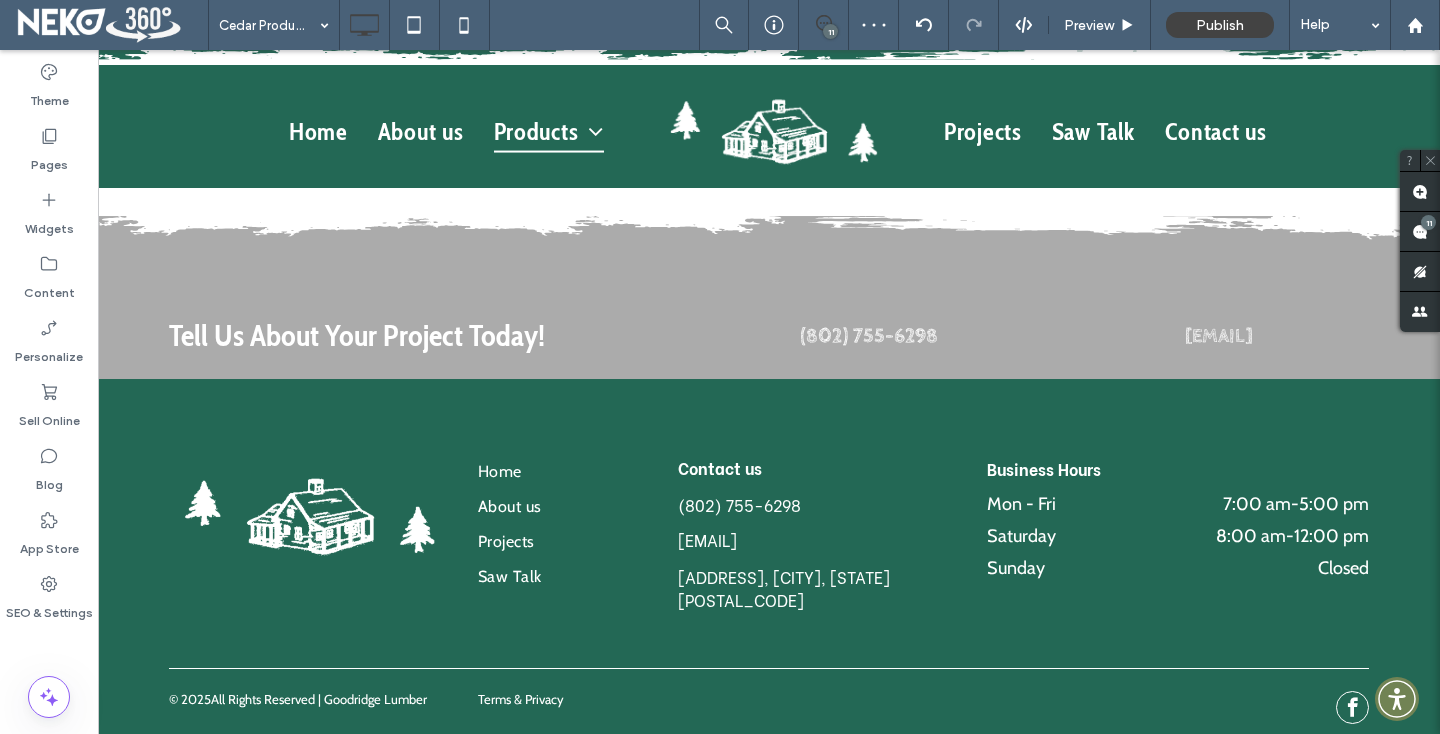 type on "*****" 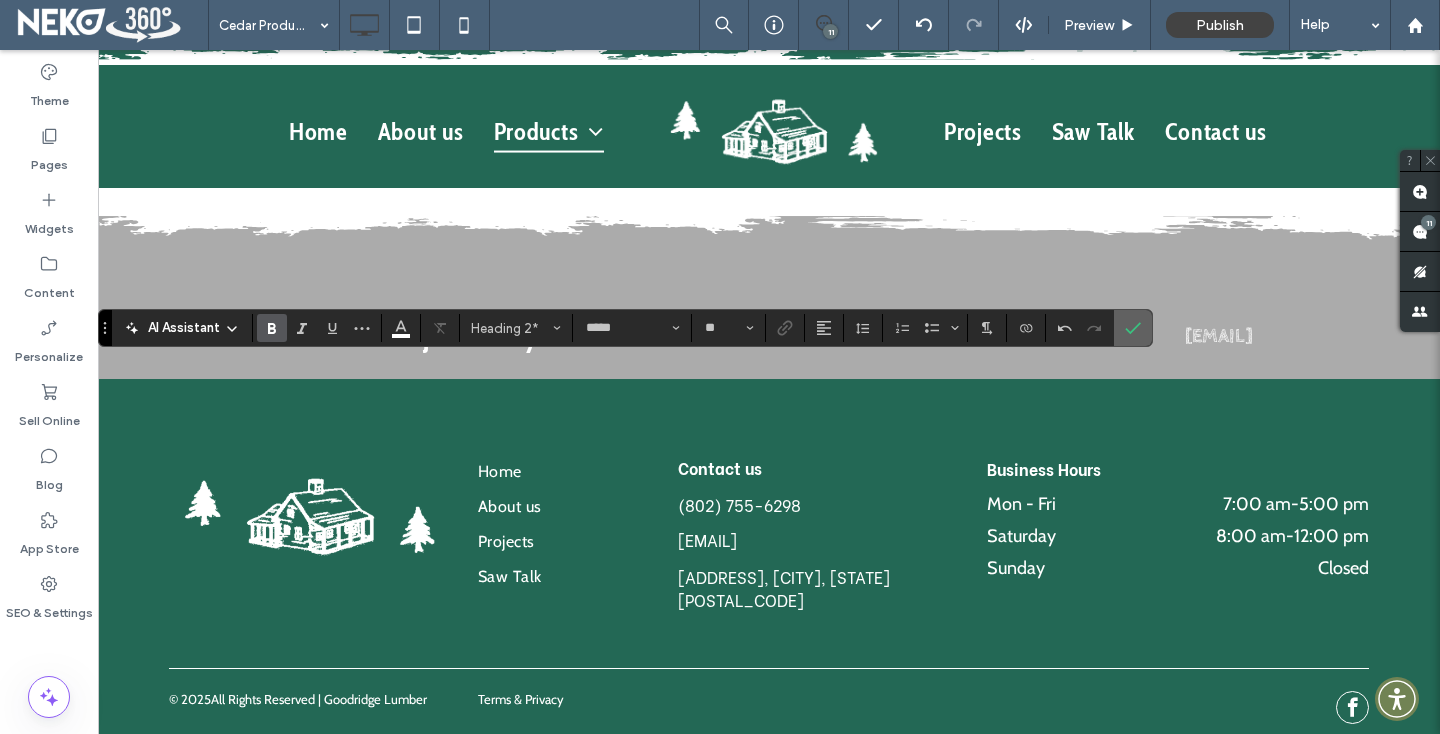 click at bounding box center [1133, 328] 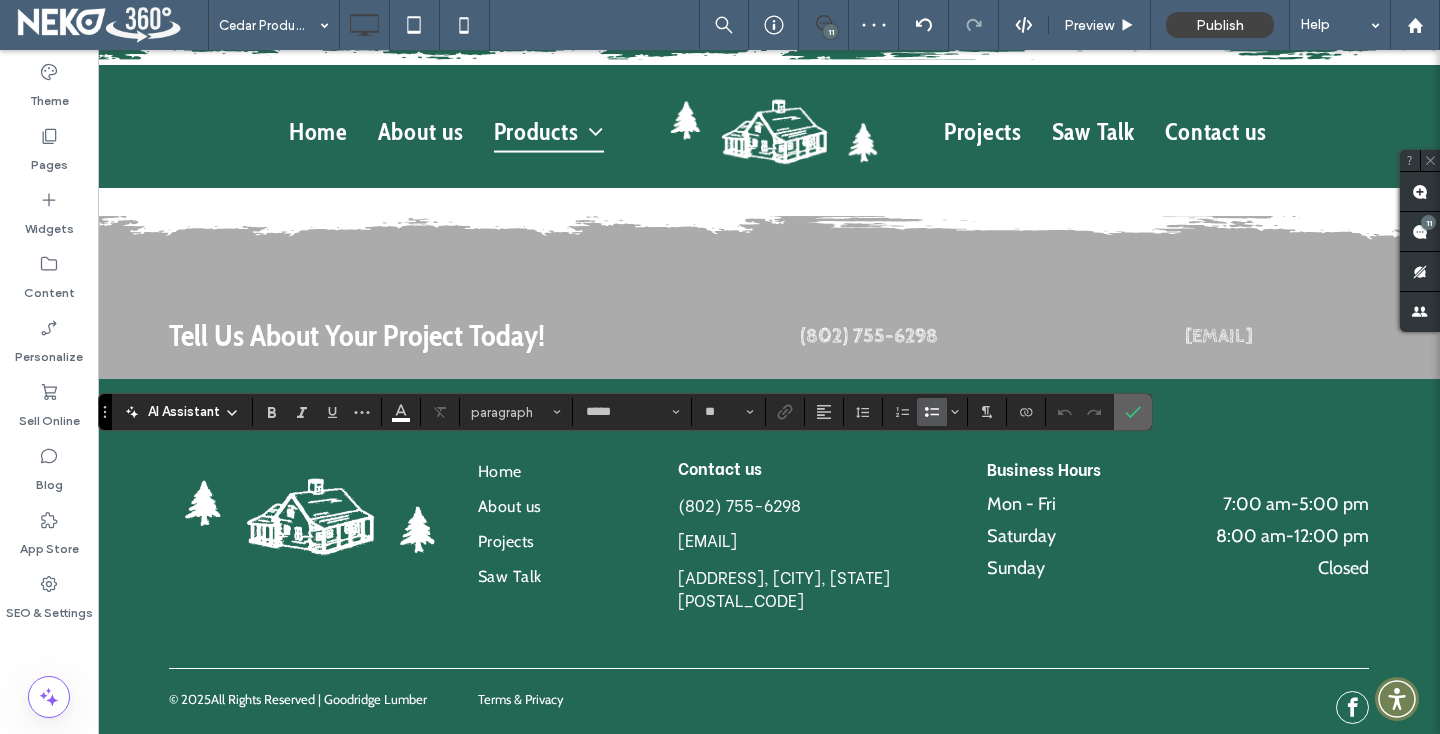 click at bounding box center [1133, 412] 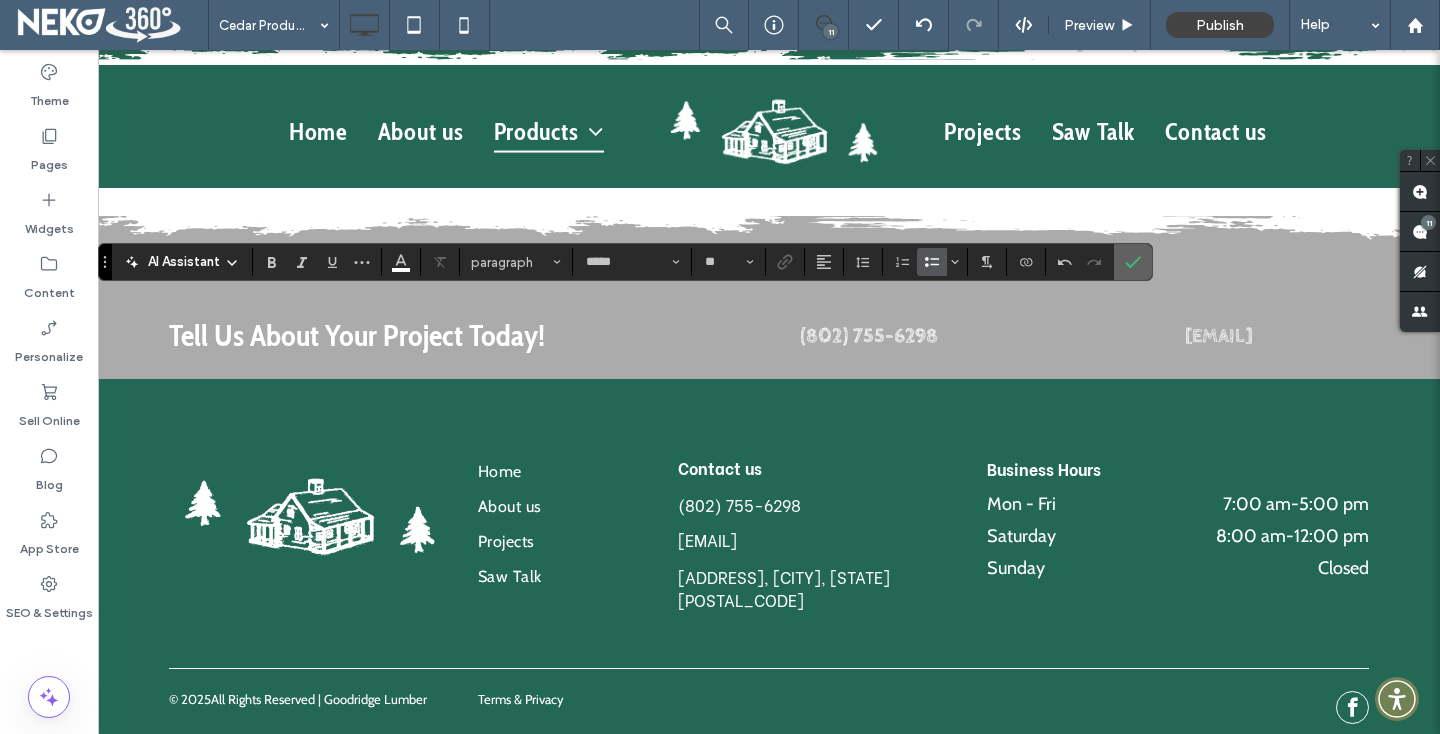 click at bounding box center (1133, 262) 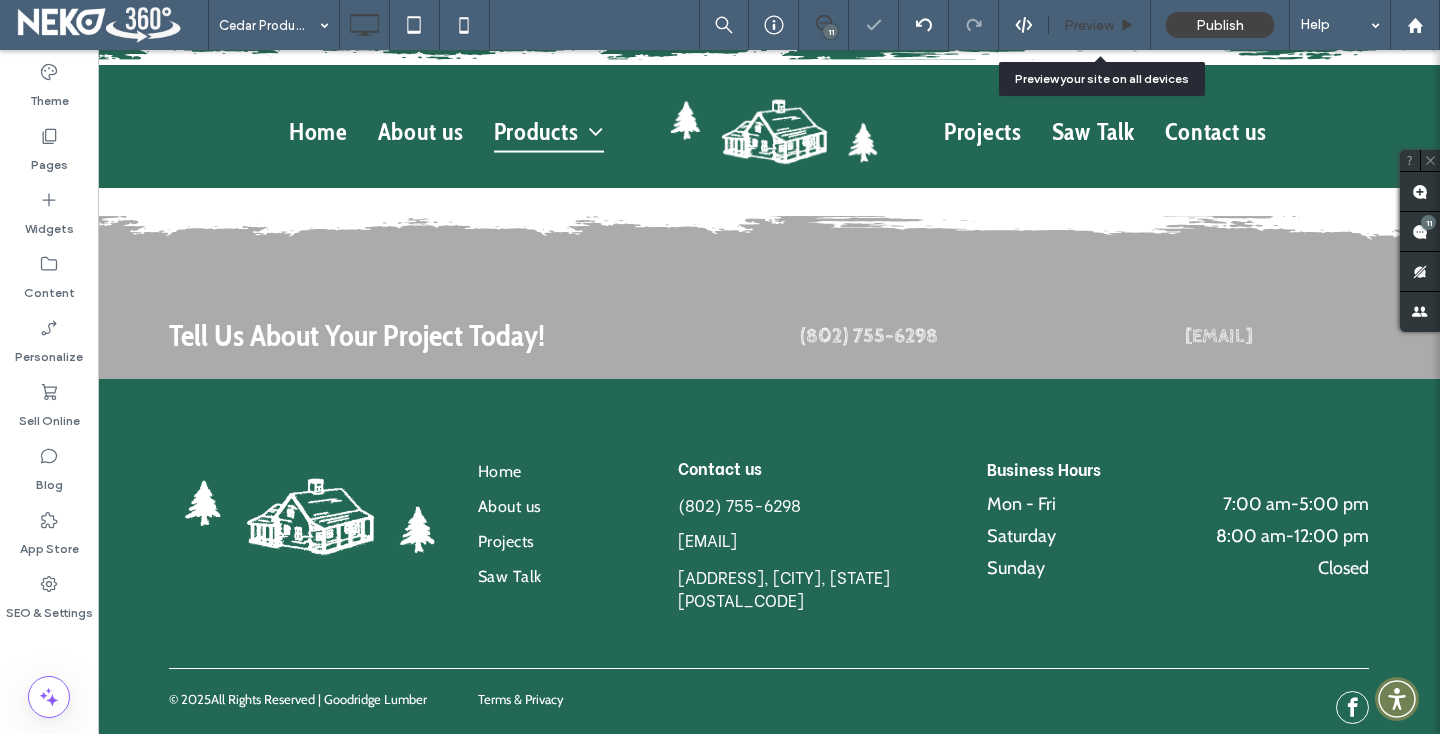 click on "Preview" at bounding box center [1089, 25] 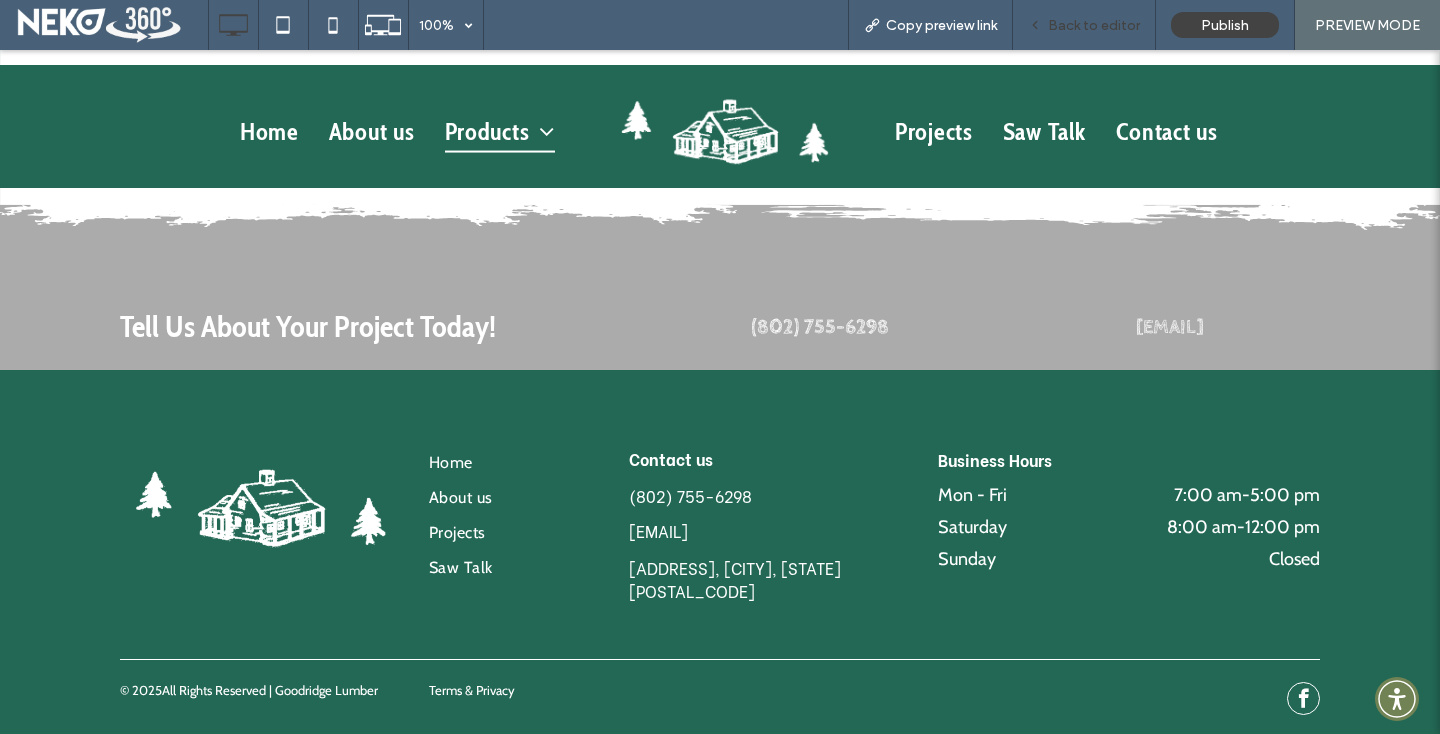click on "Back to editor" at bounding box center (1084, 25) 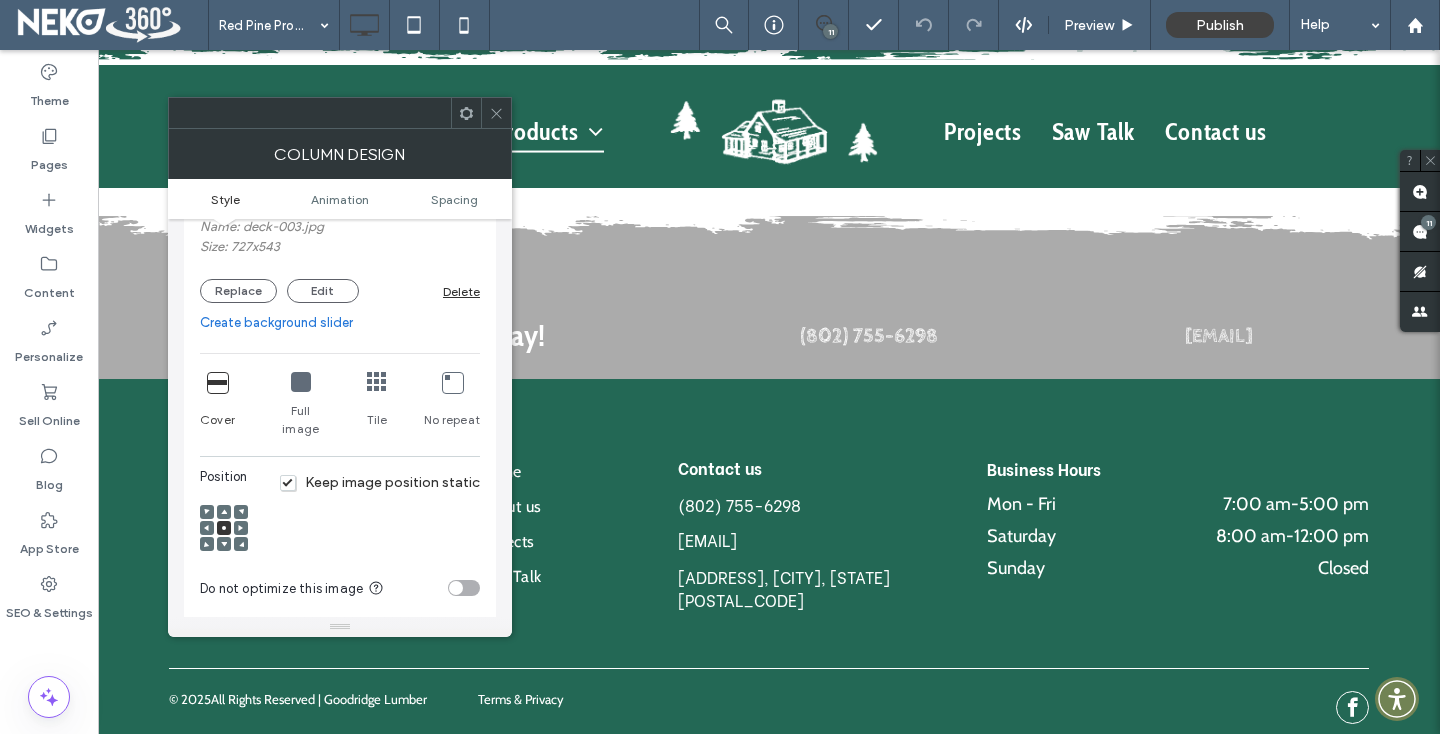 scroll, scrollTop: 321, scrollLeft: 0, axis: vertical 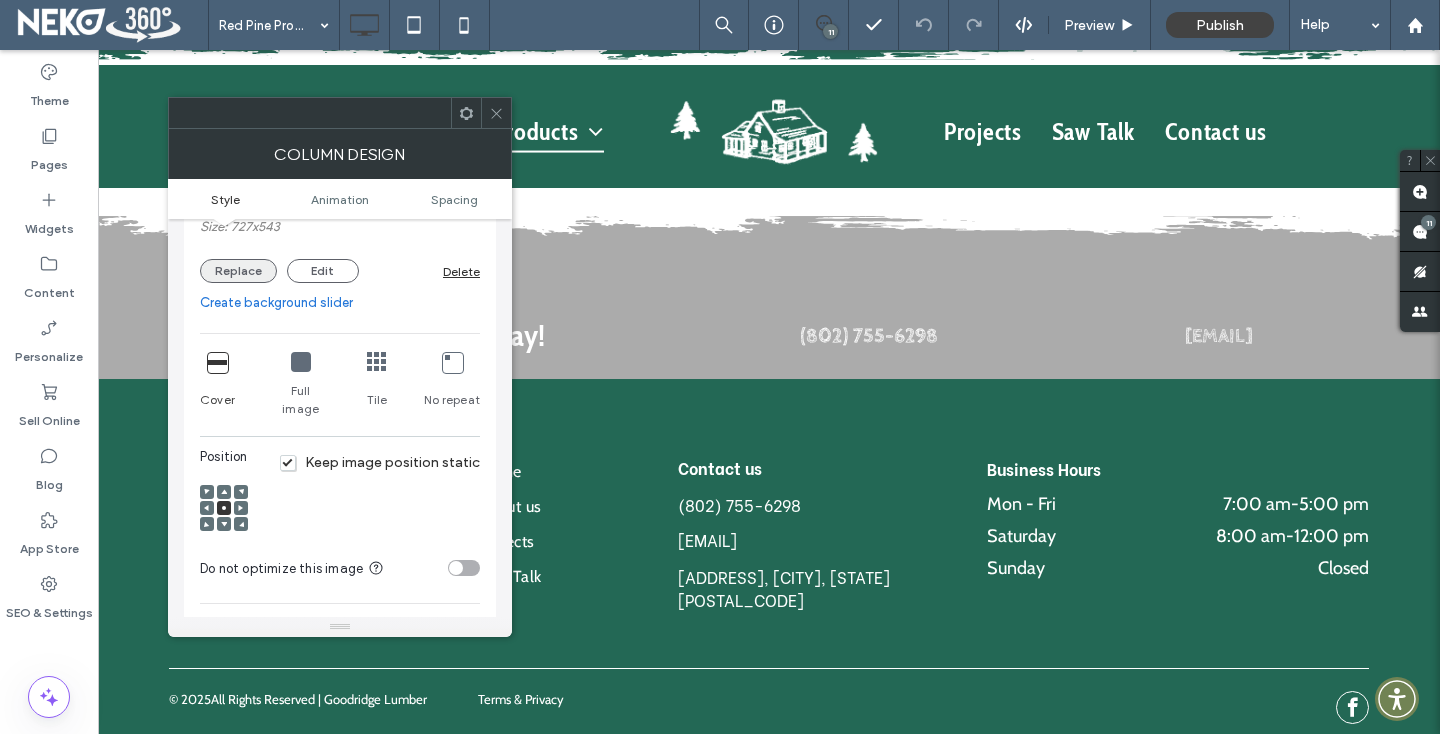click on "Replace" at bounding box center [238, 271] 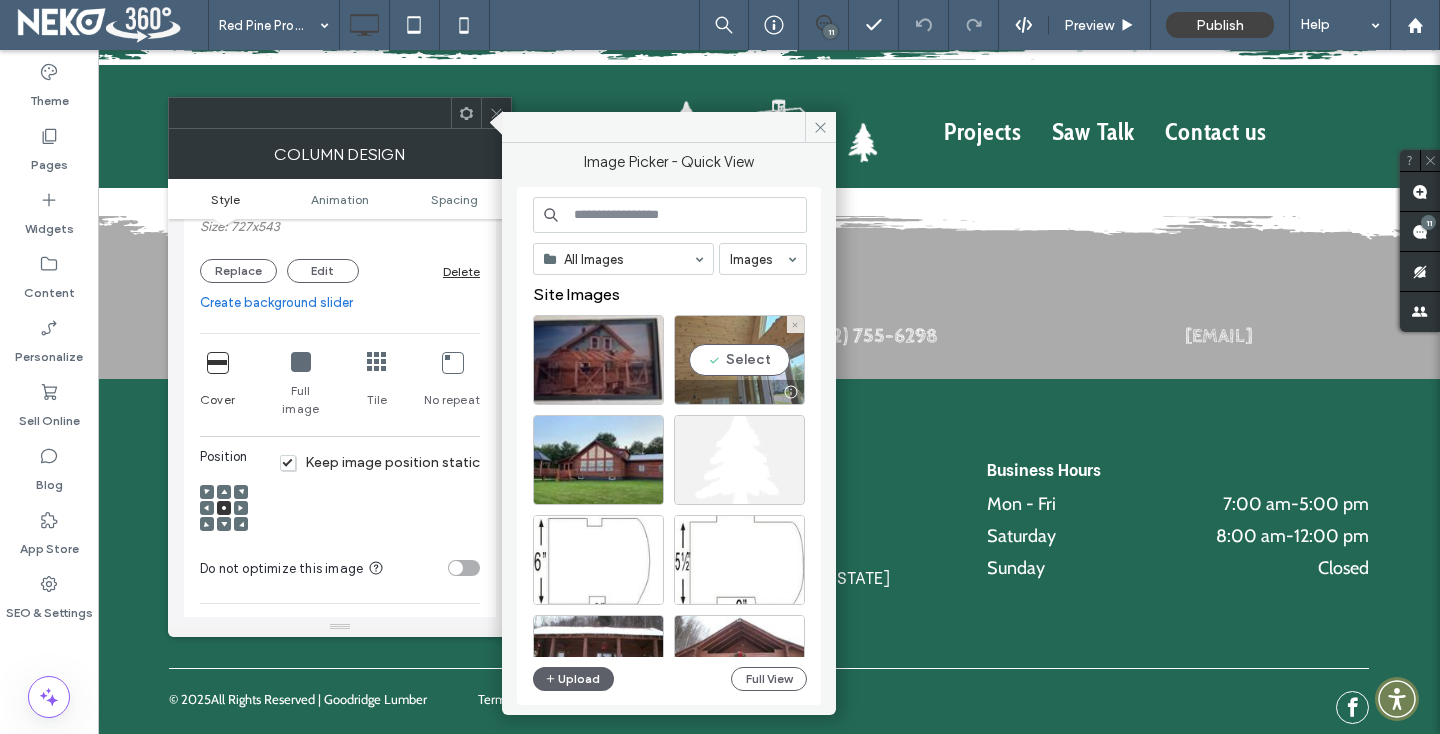 click on "Select" at bounding box center (739, 360) 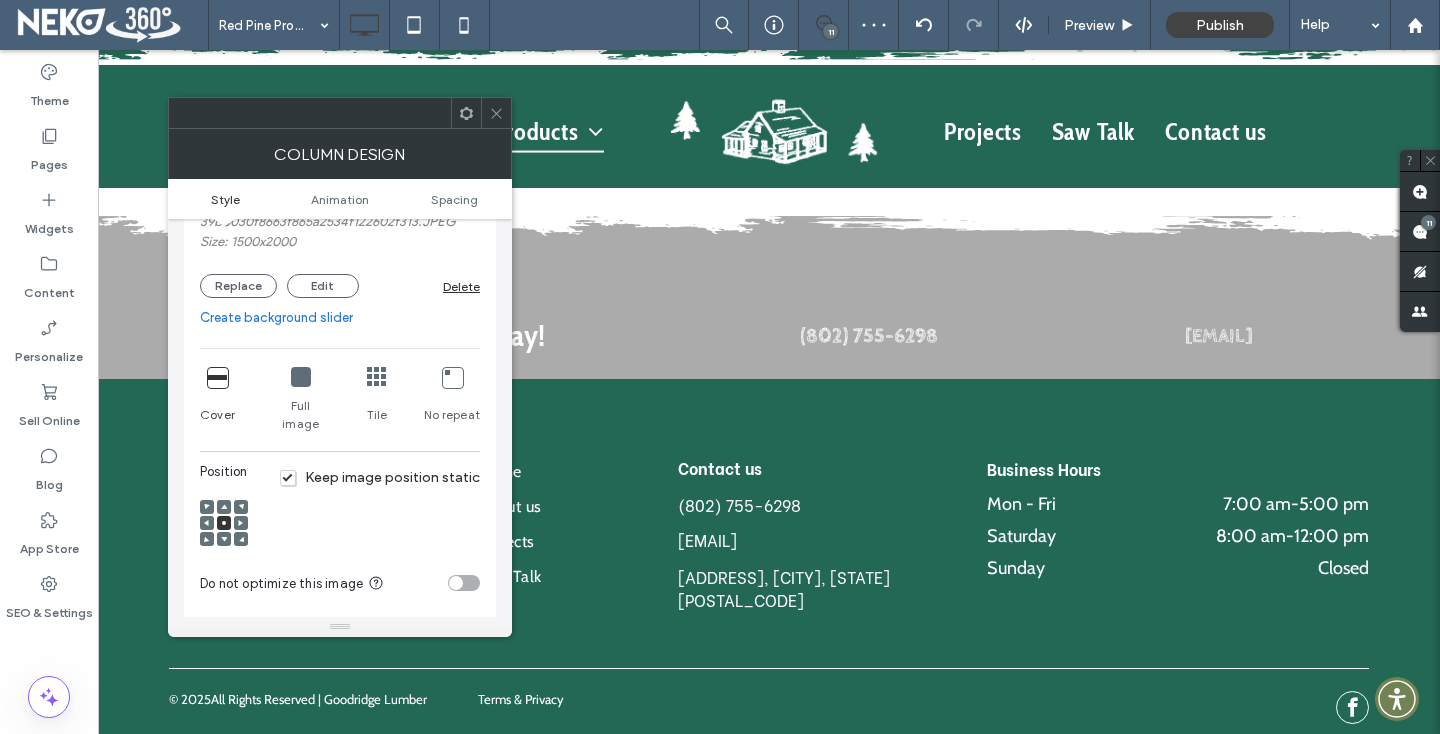 click 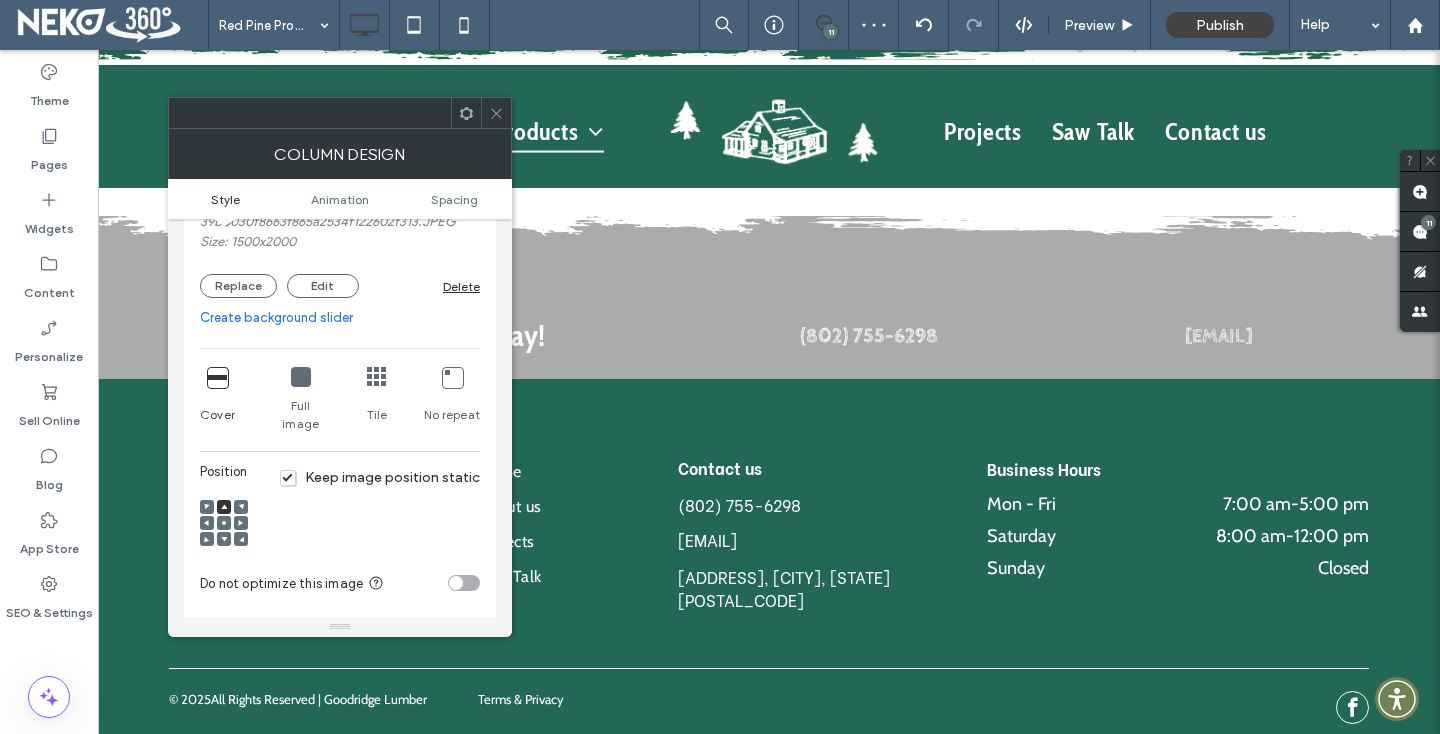 click 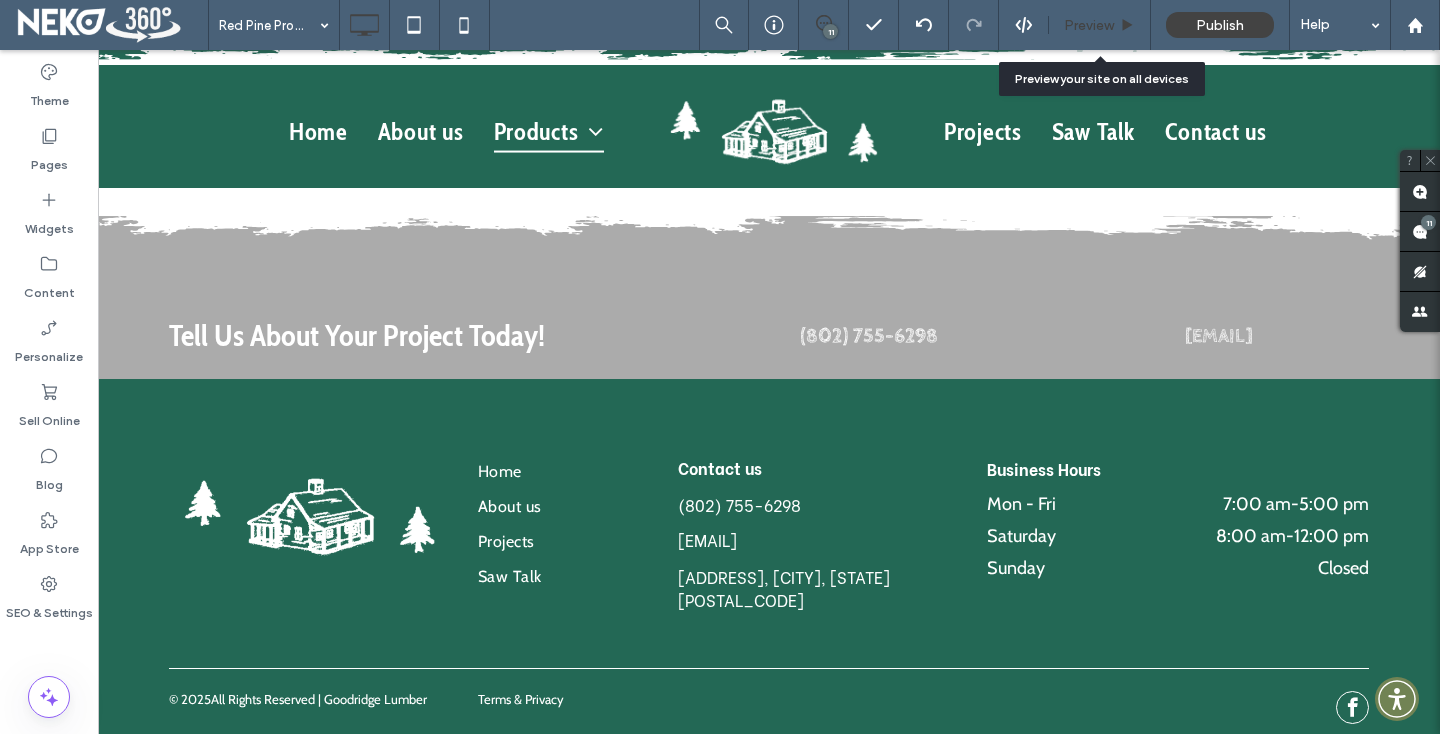 click on "Preview" at bounding box center (1100, 25) 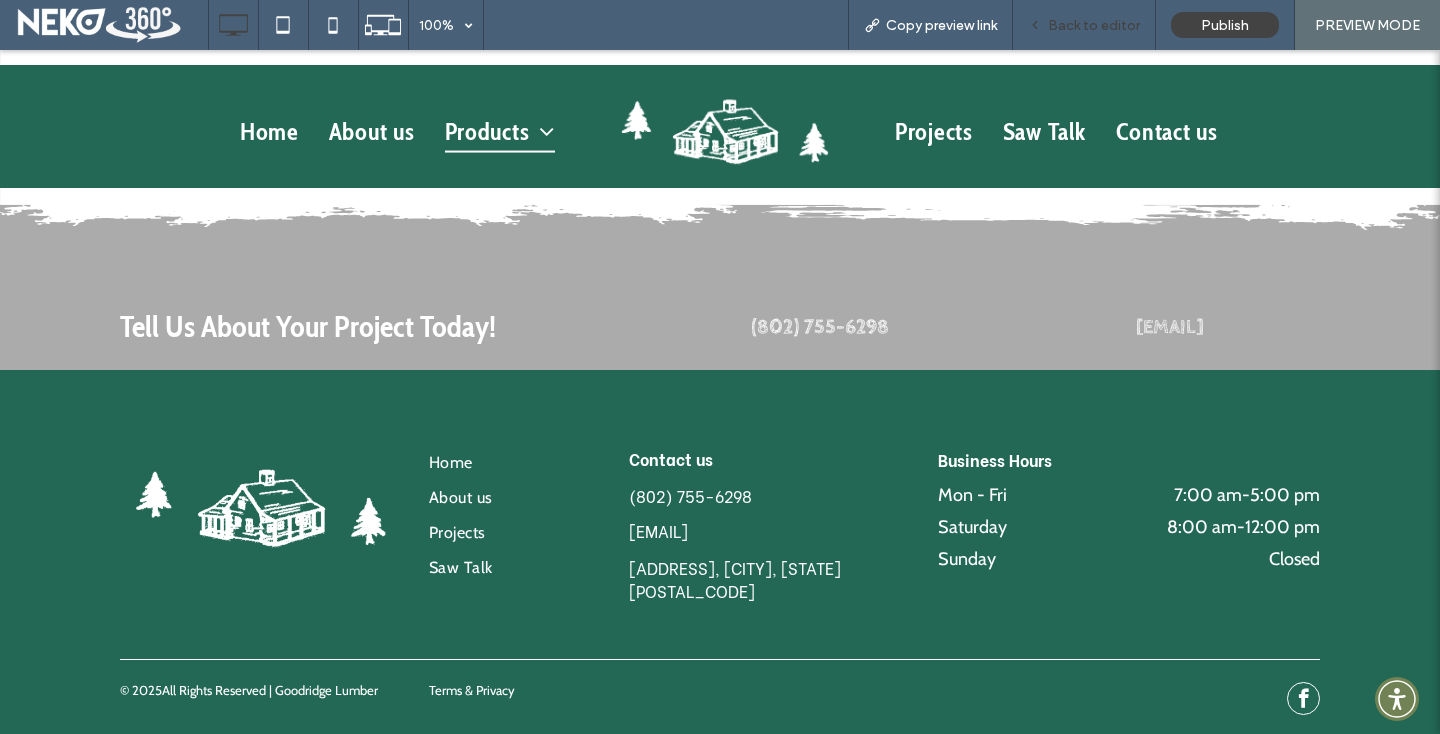 click on "Back to editor" at bounding box center [1084, 25] 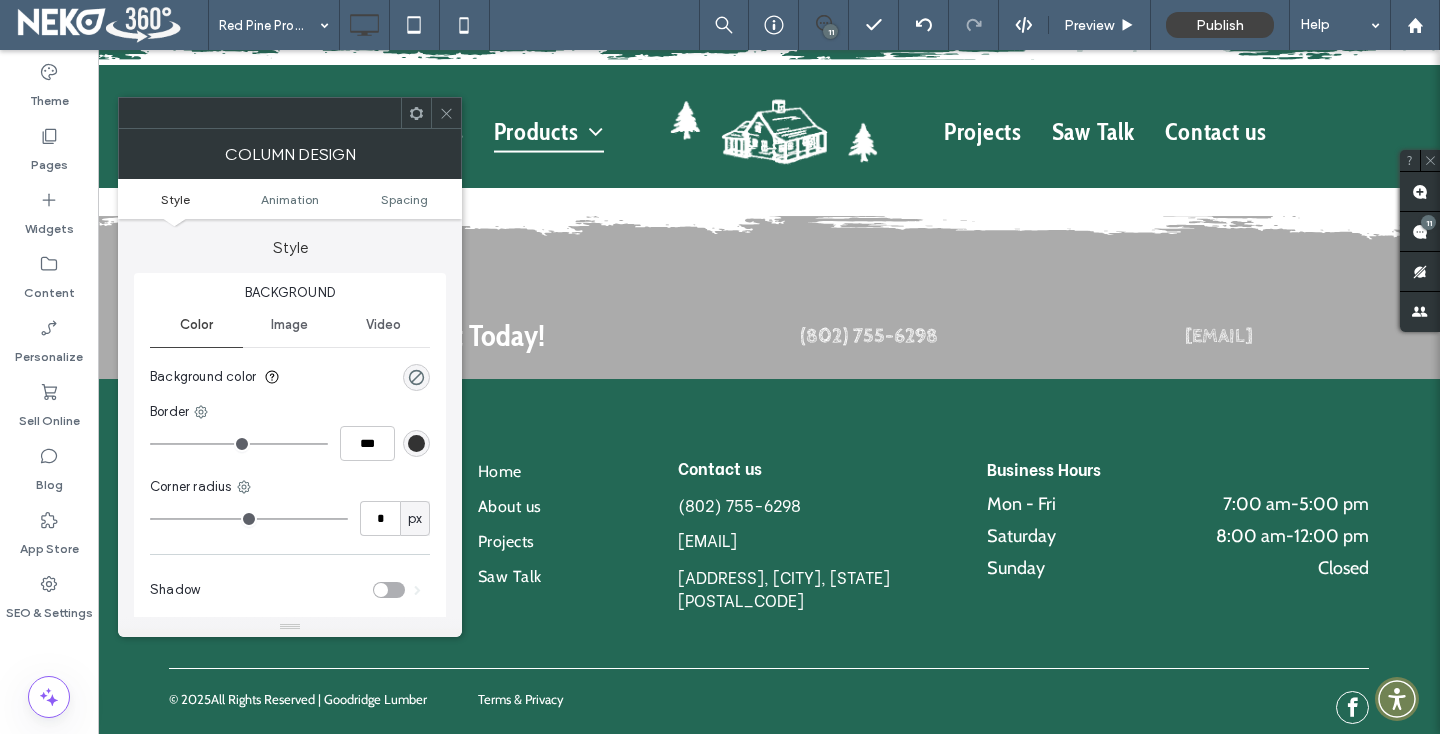 click 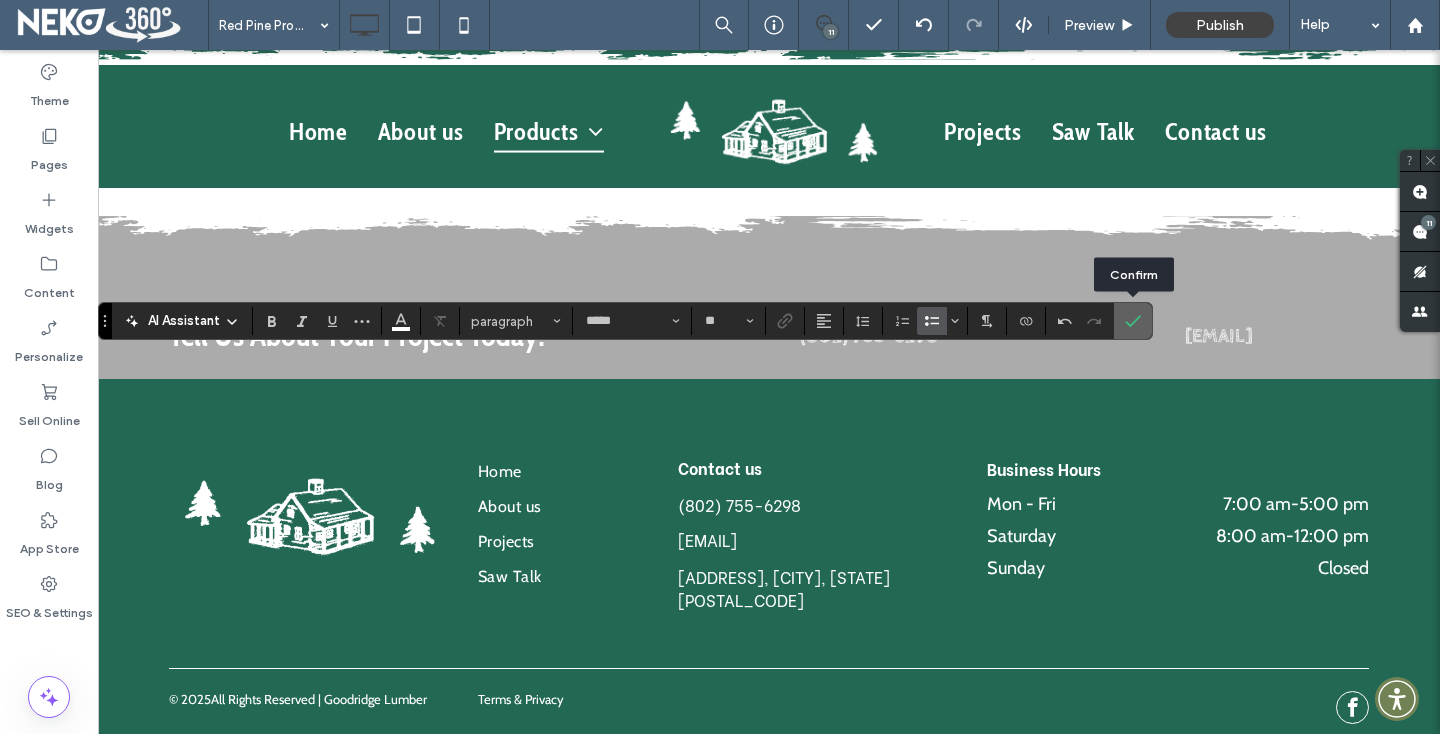 click 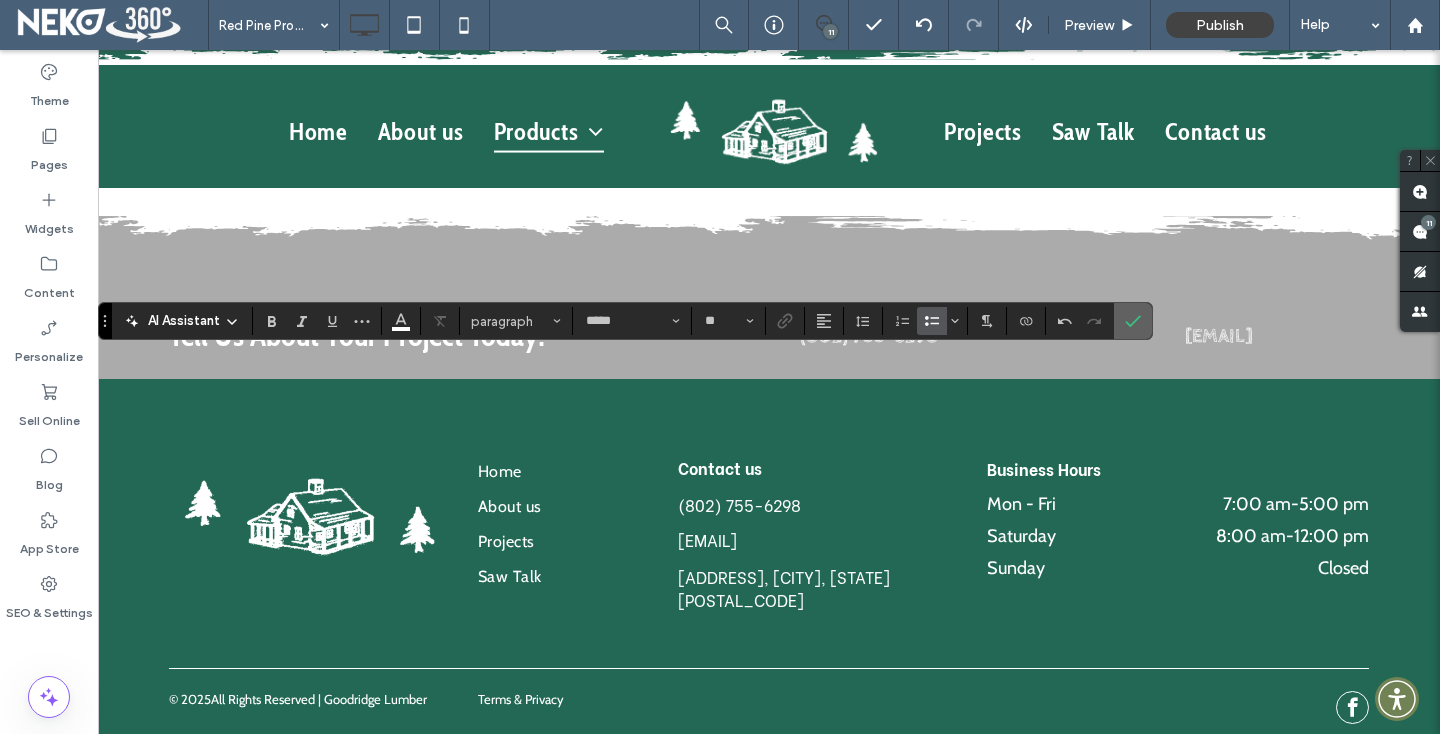 click at bounding box center (1129, 321) 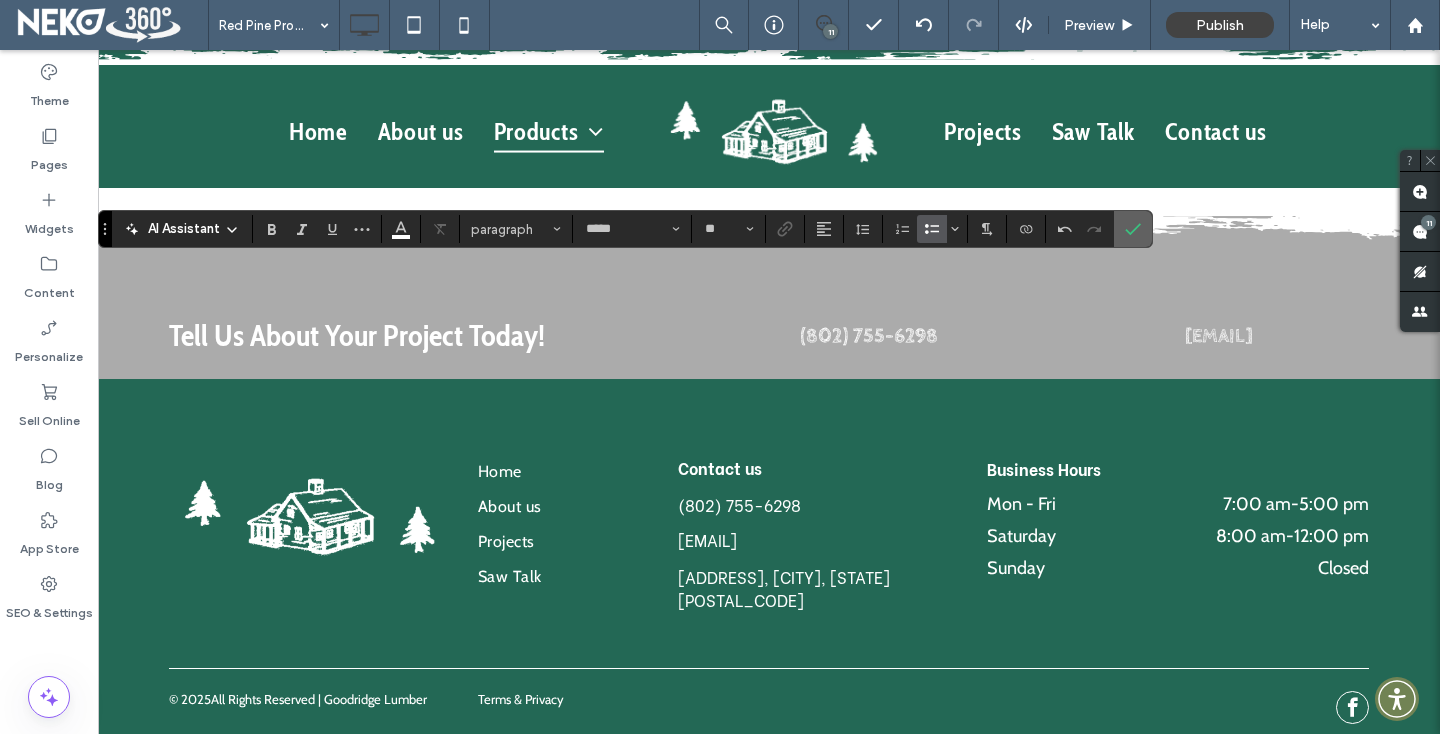click 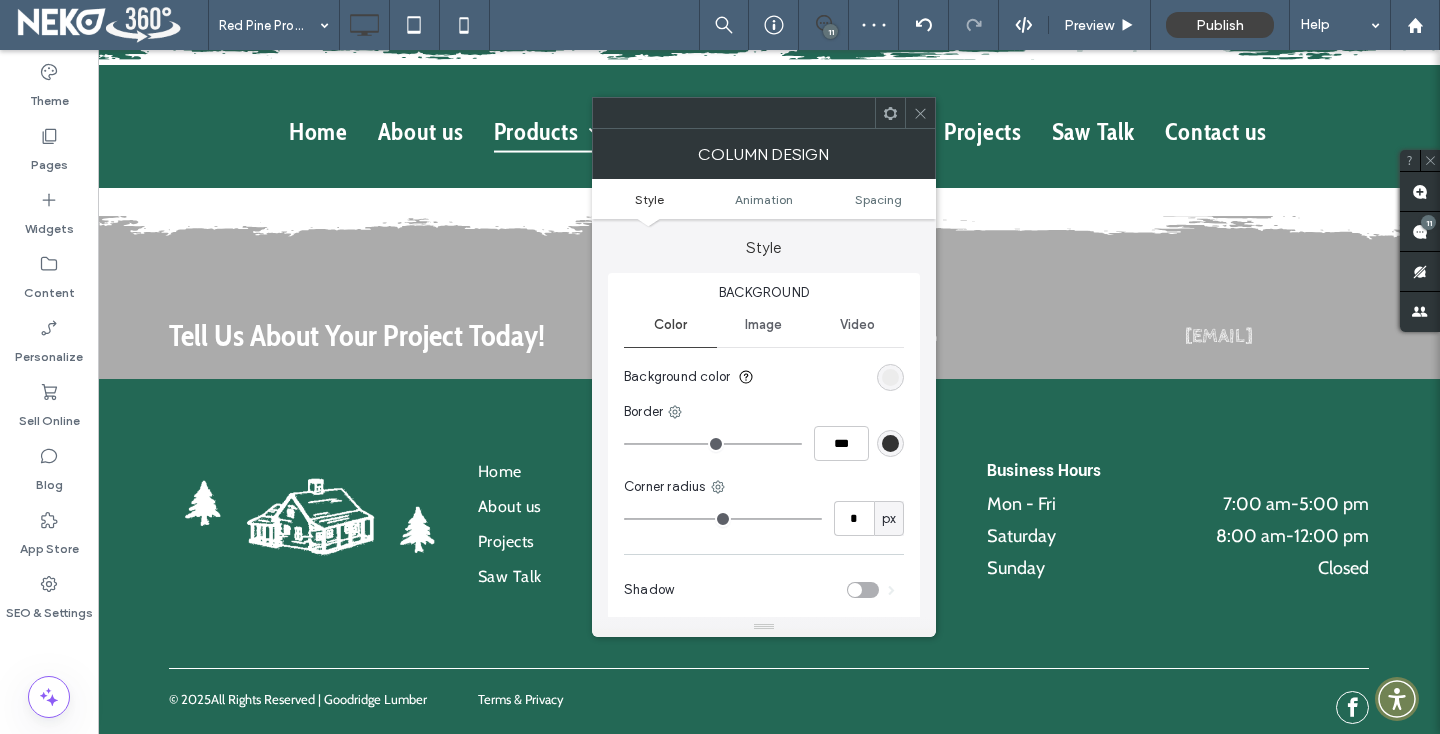 click 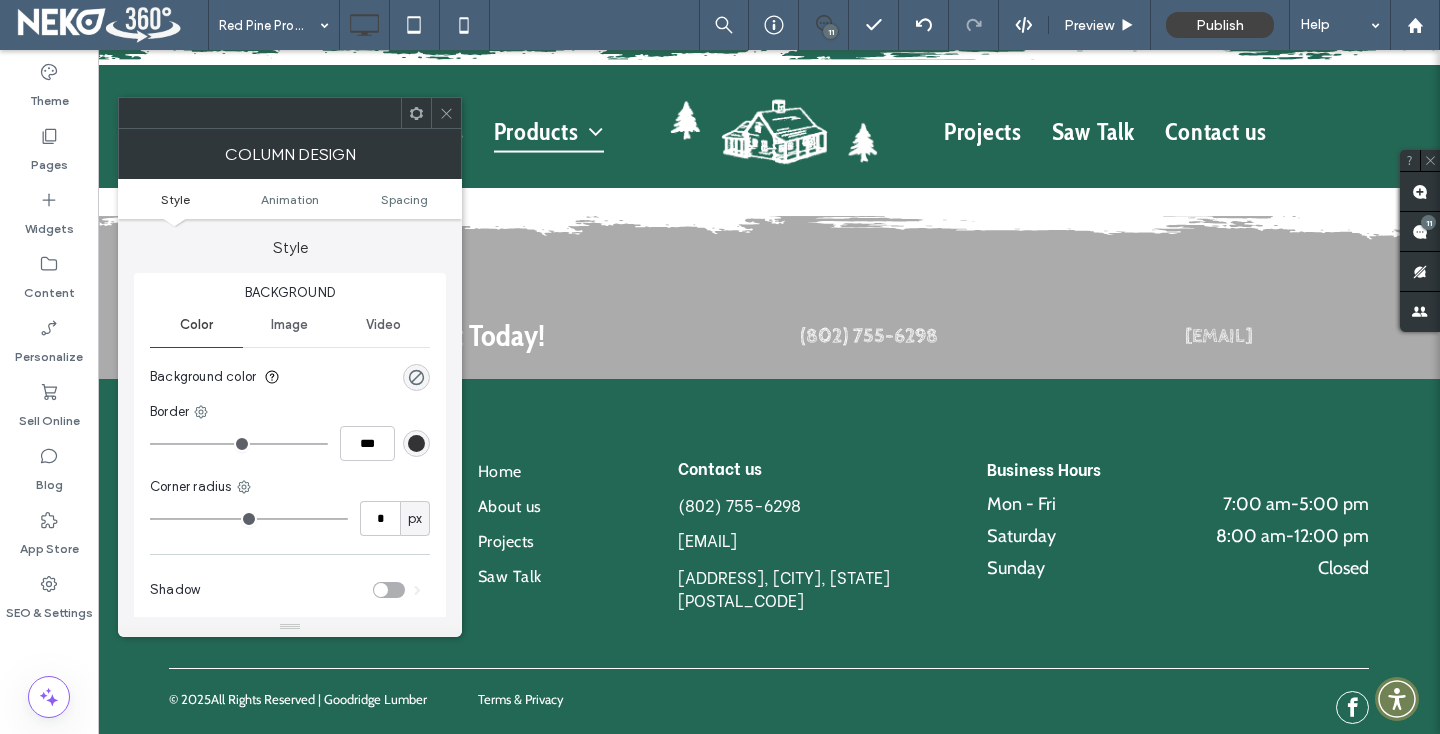 click at bounding box center (446, 113) 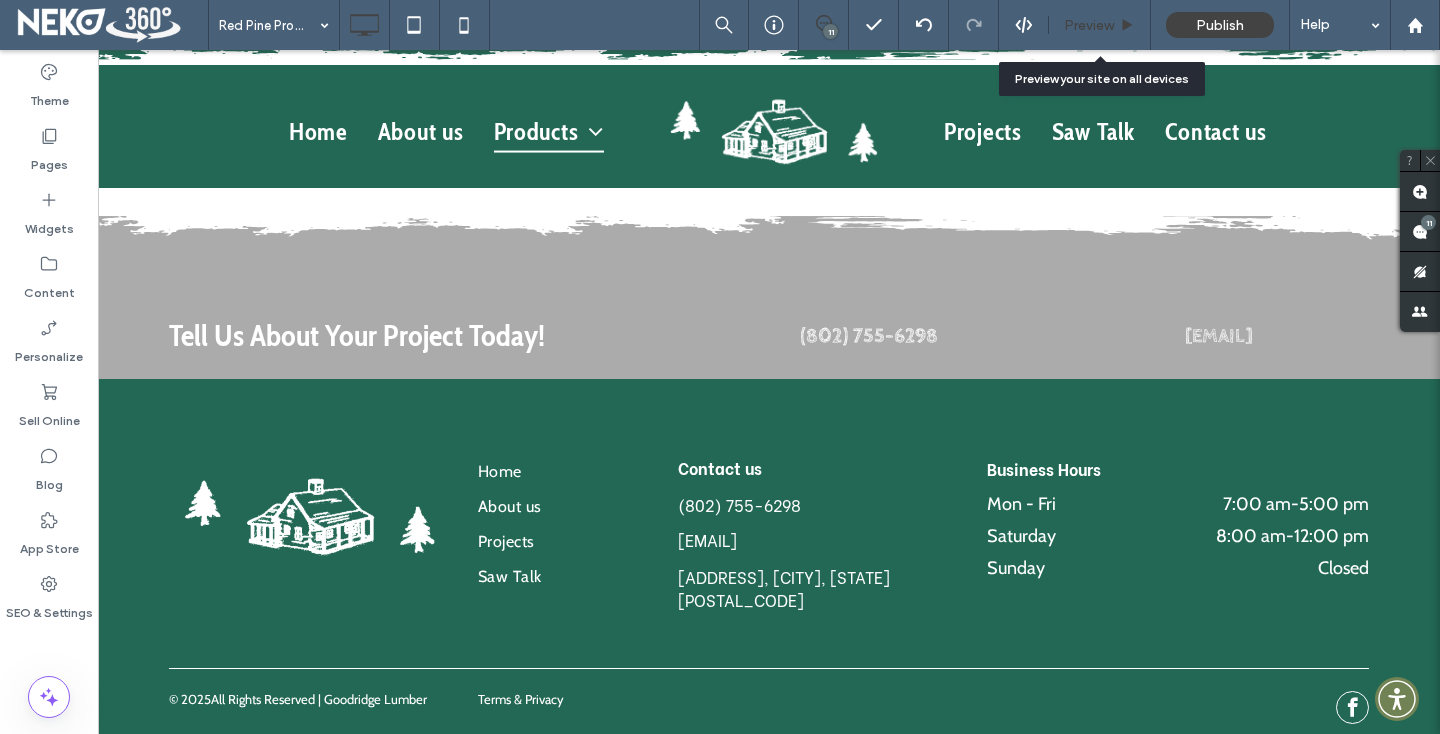 click on "Preview" at bounding box center [1089, 25] 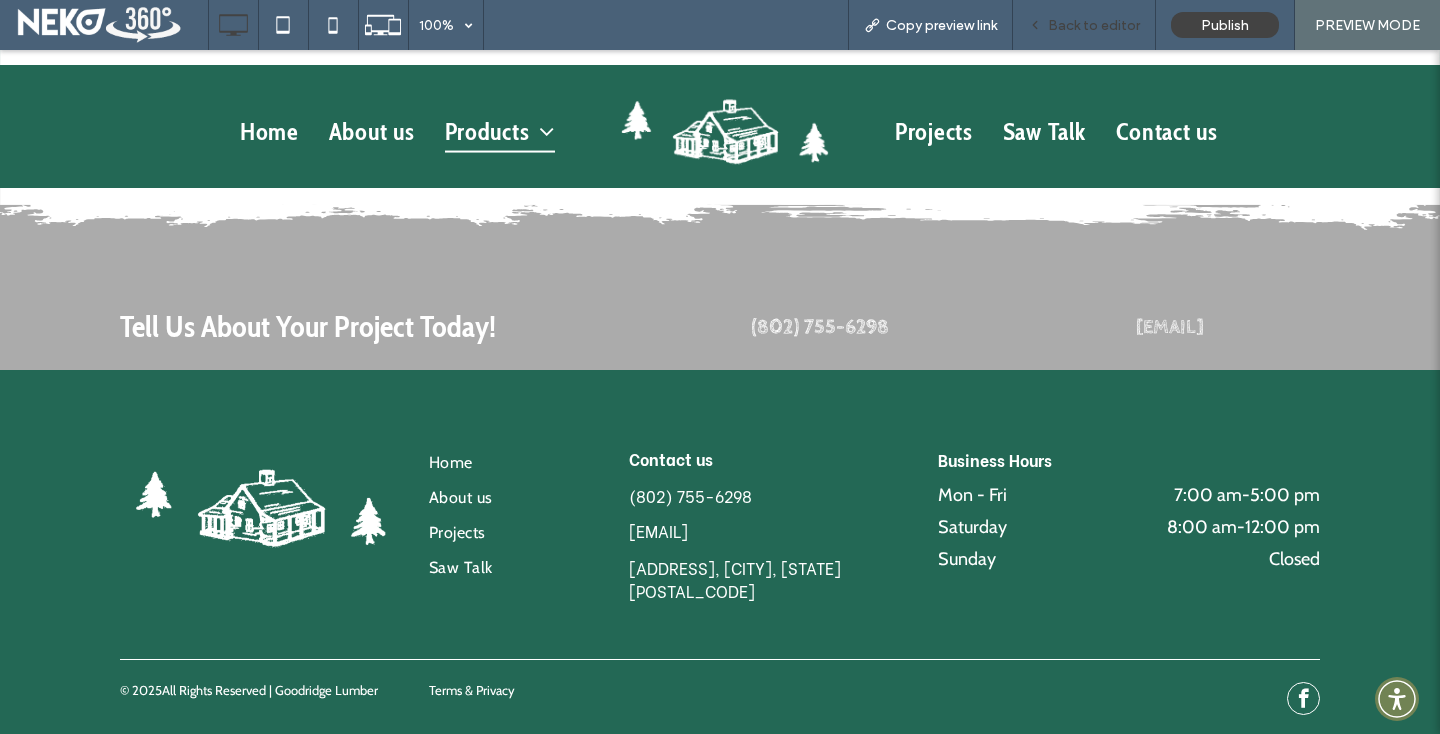 click on "Back to editor" at bounding box center (1094, 25) 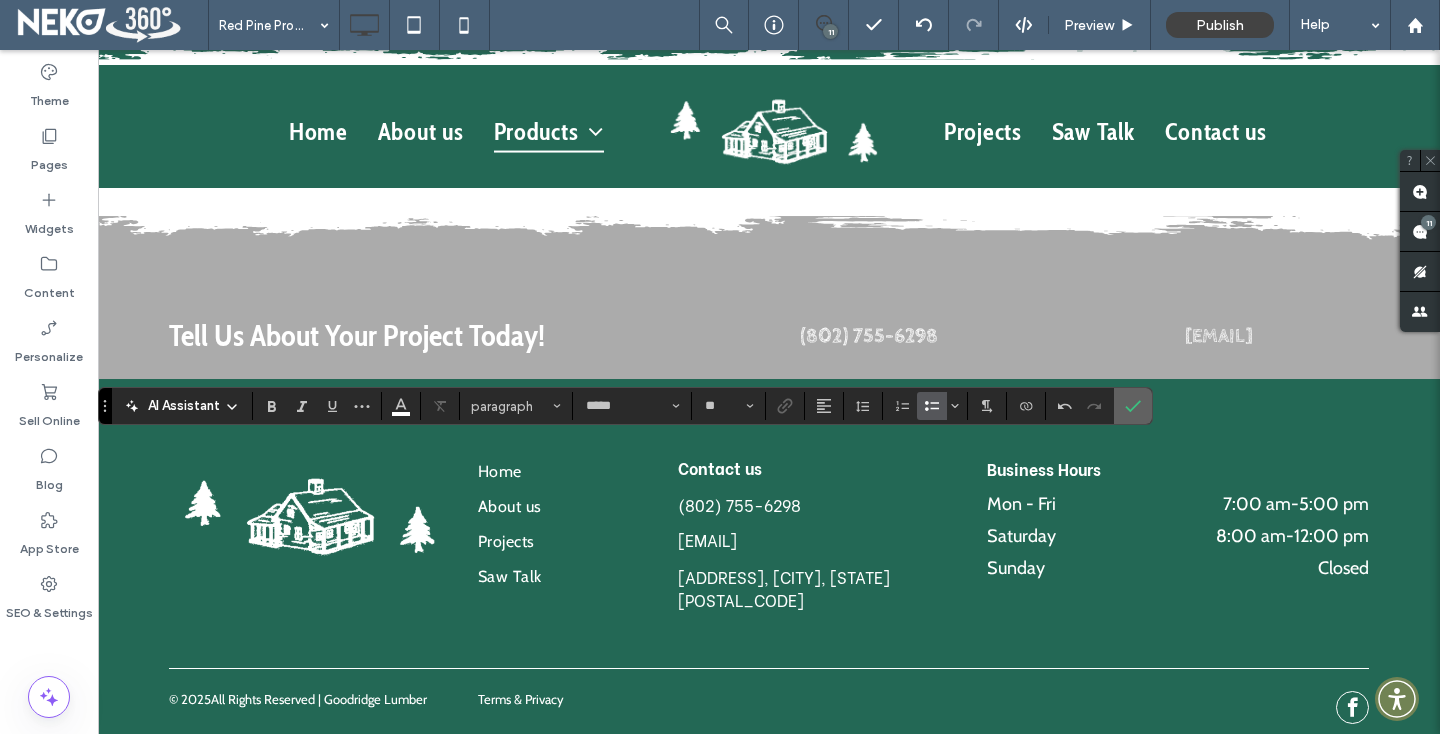 click at bounding box center [1133, 406] 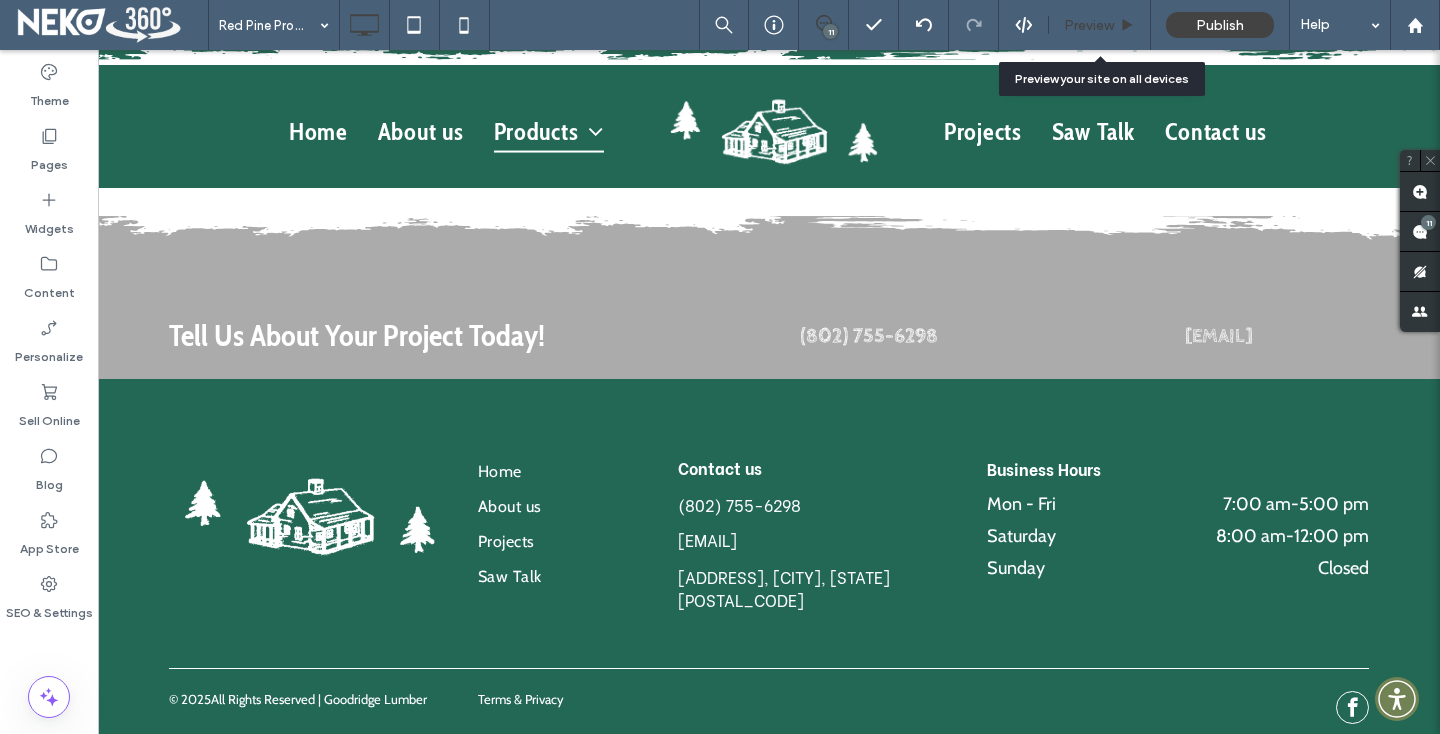 click on "Preview" at bounding box center (1089, 25) 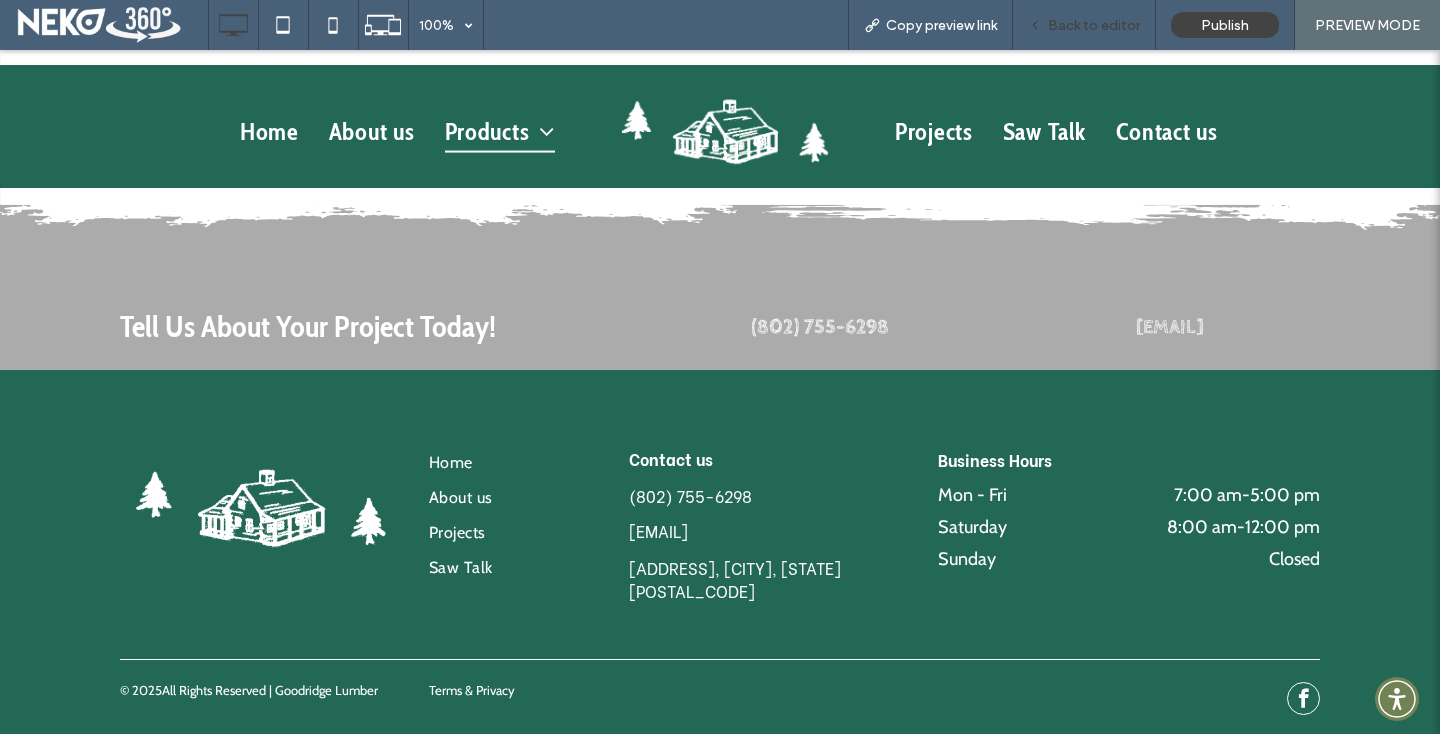 click on "Back to editor" at bounding box center [1094, 25] 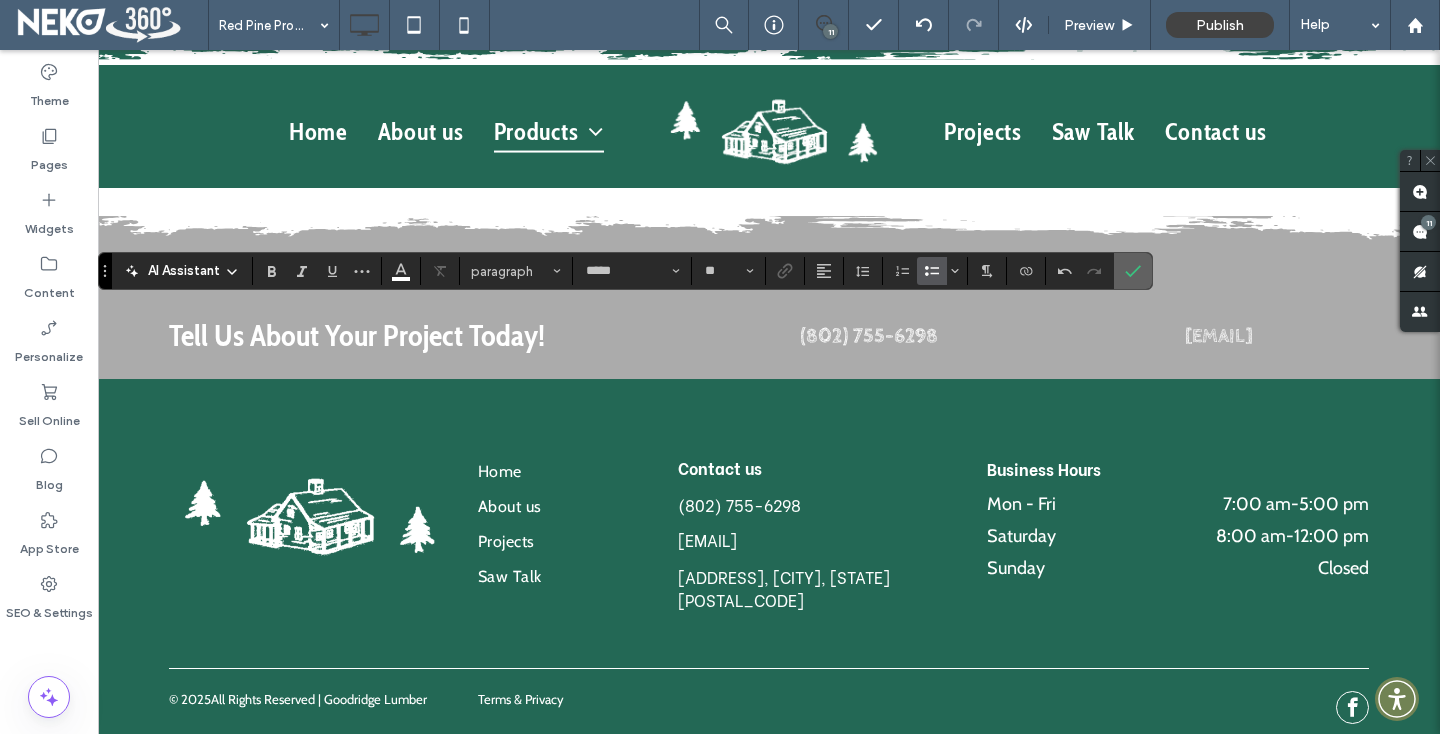 click at bounding box center (1133, 271) 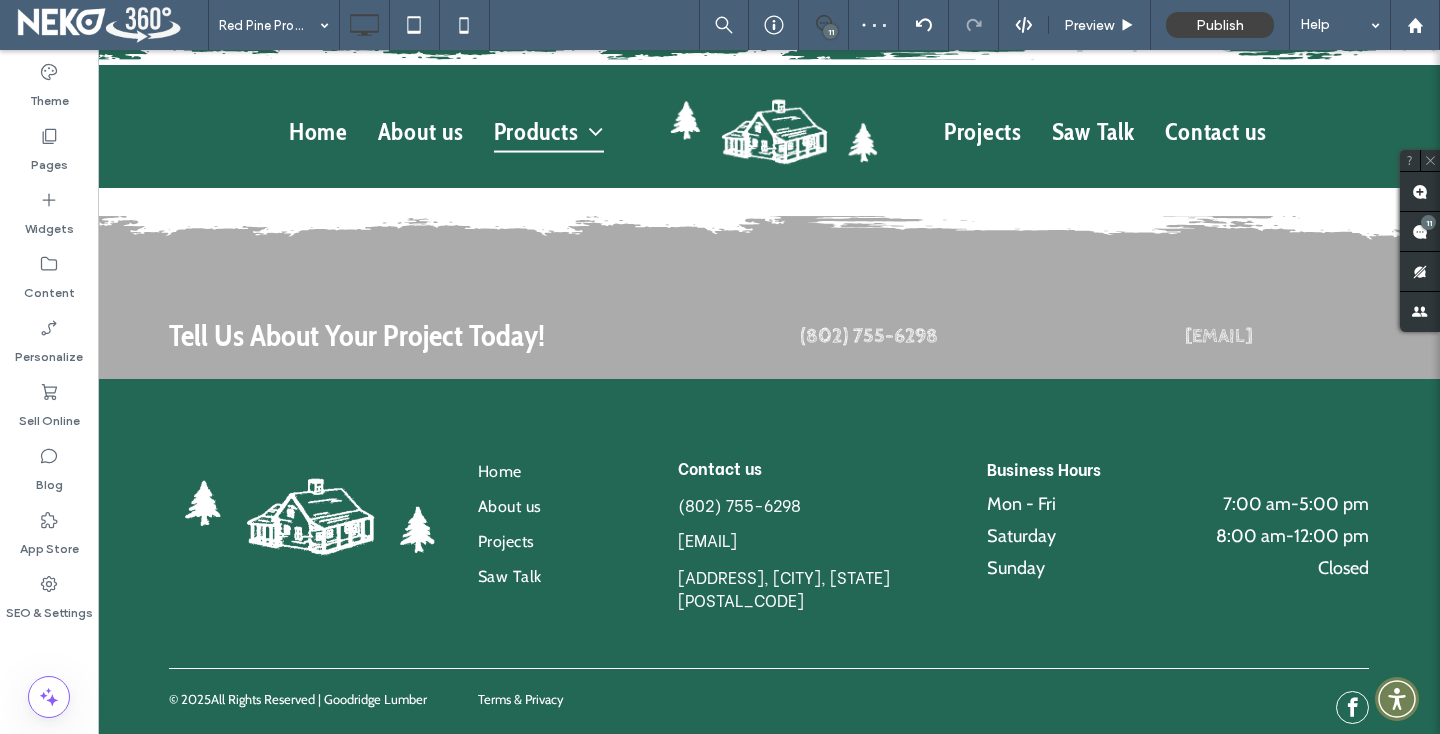 type on "*****" 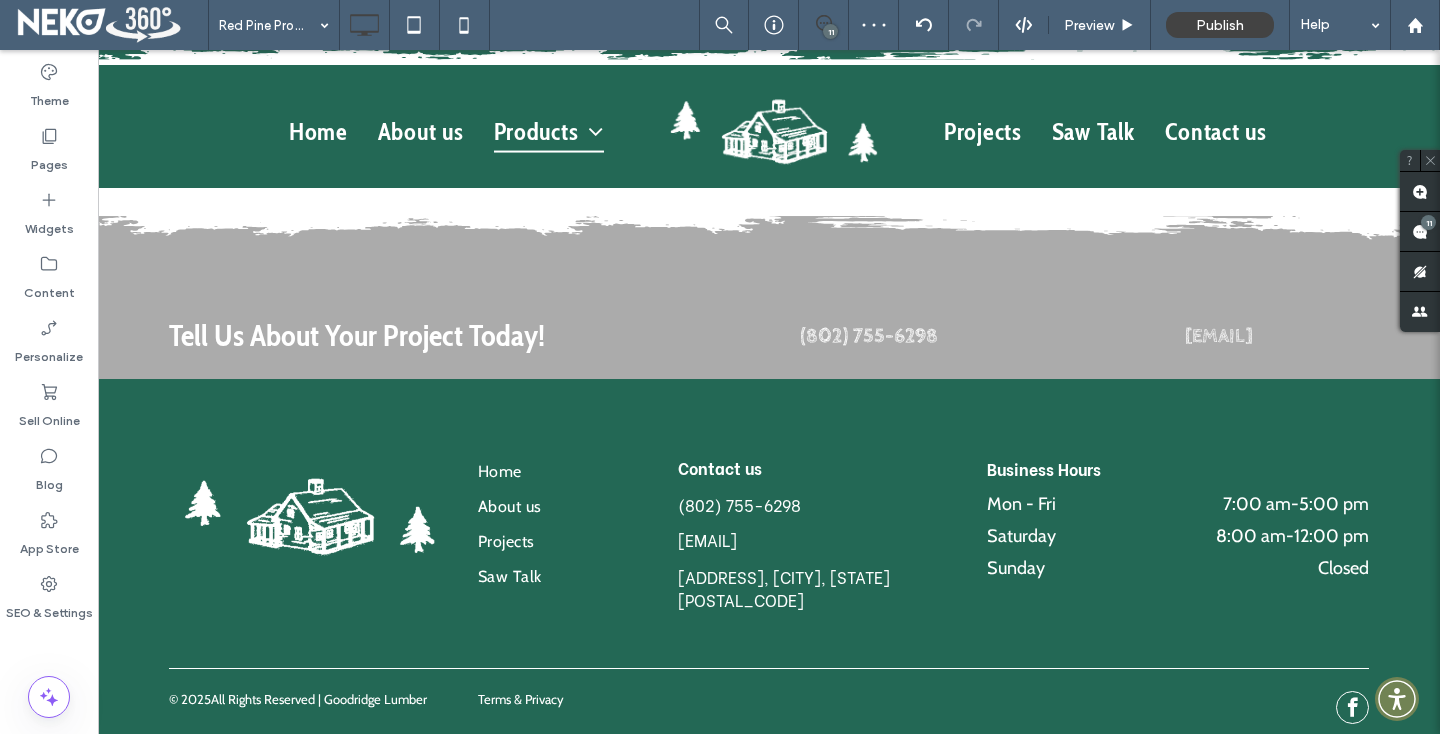type on "**" 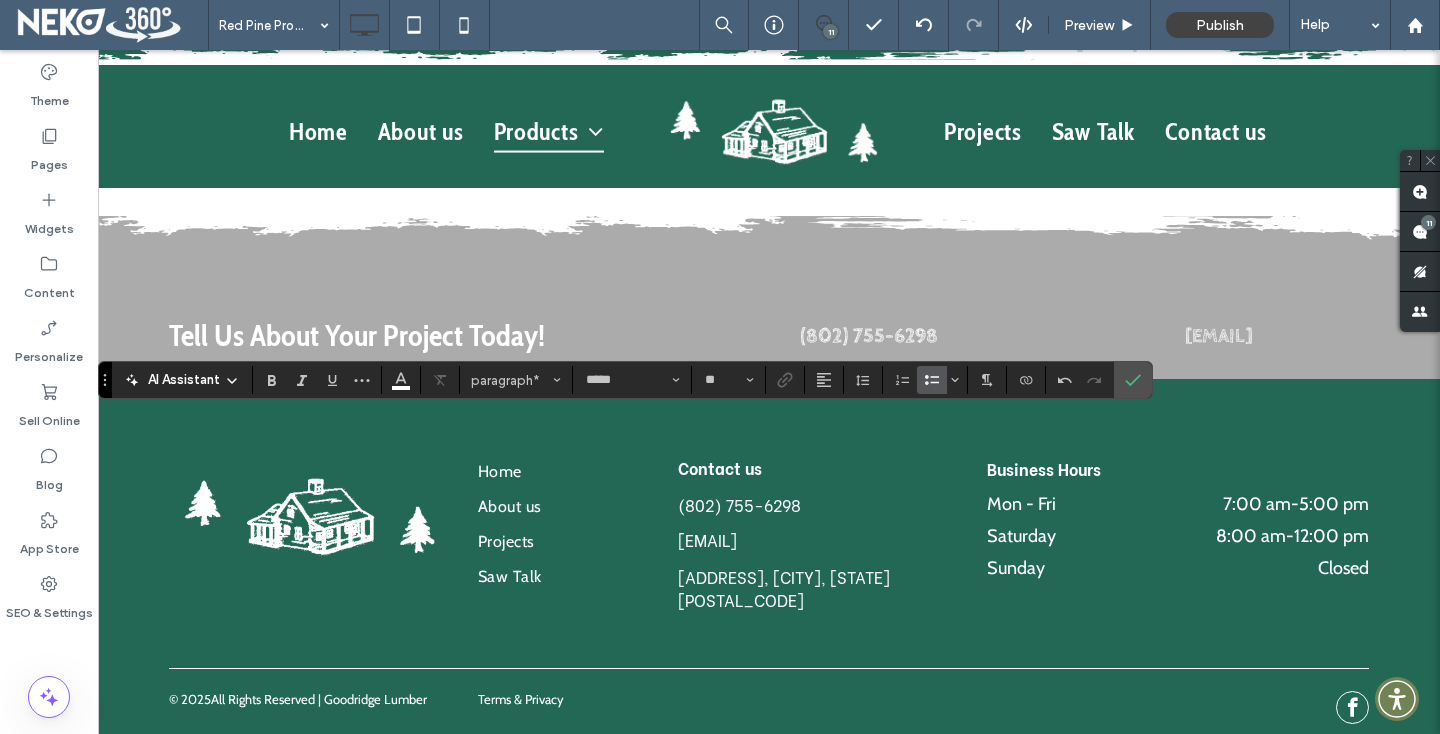 click 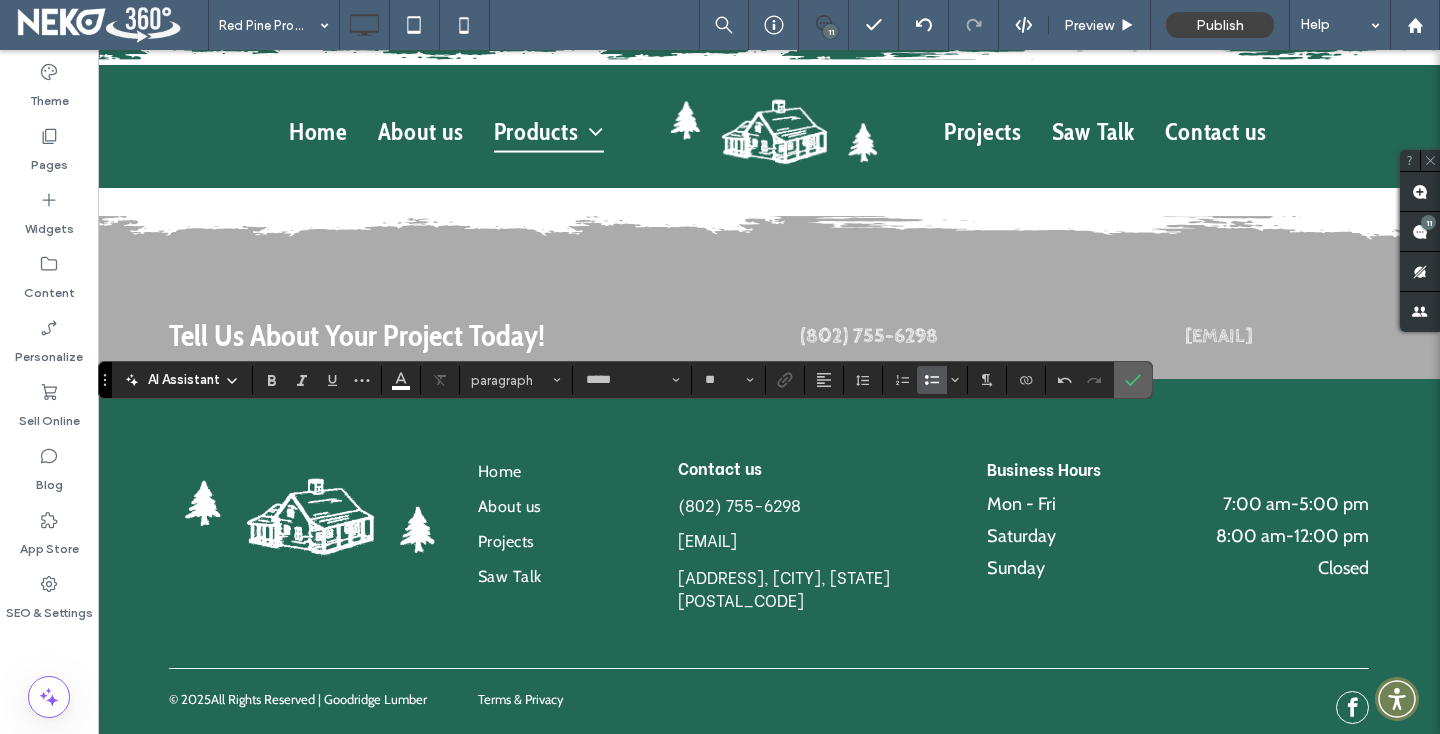 click at bounding box center (1133, 380) 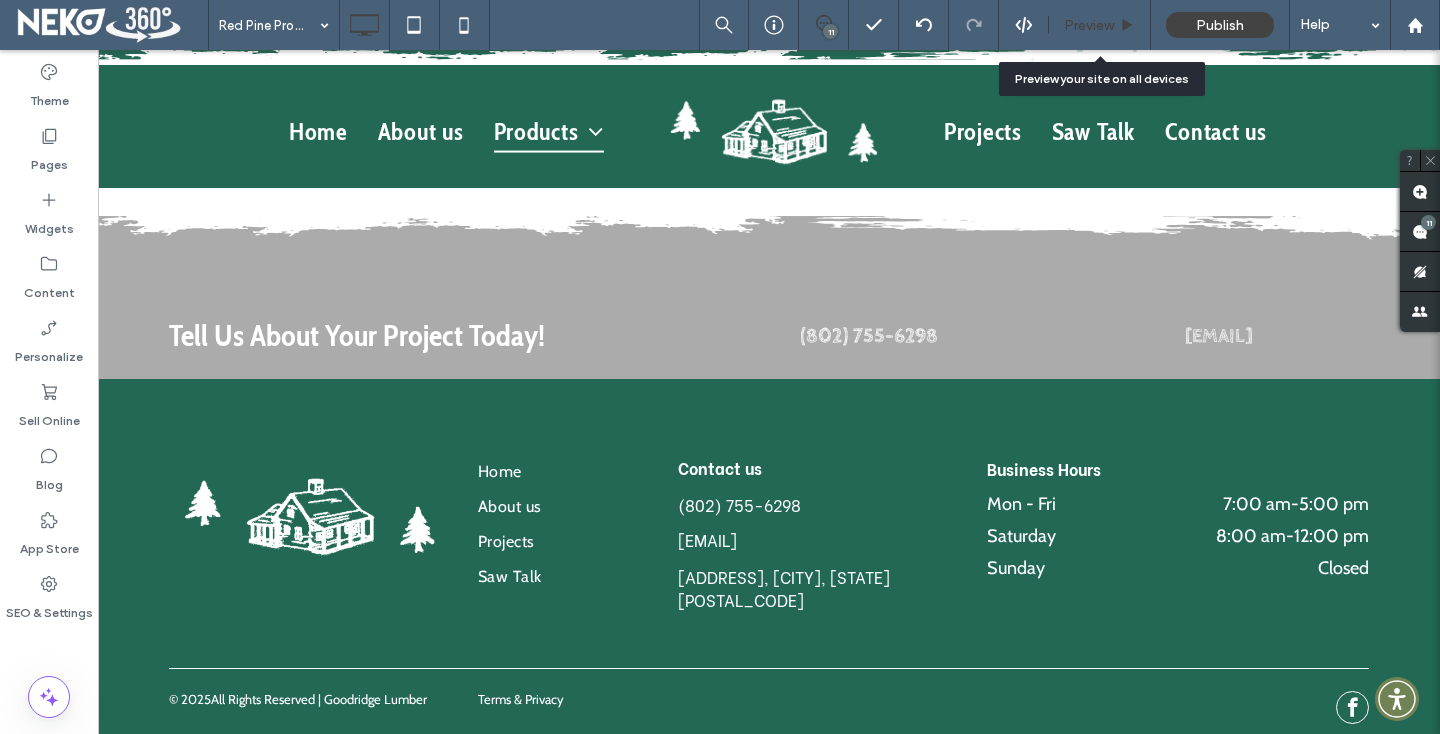 click on "Preview" at bounding box center (1089, 25) 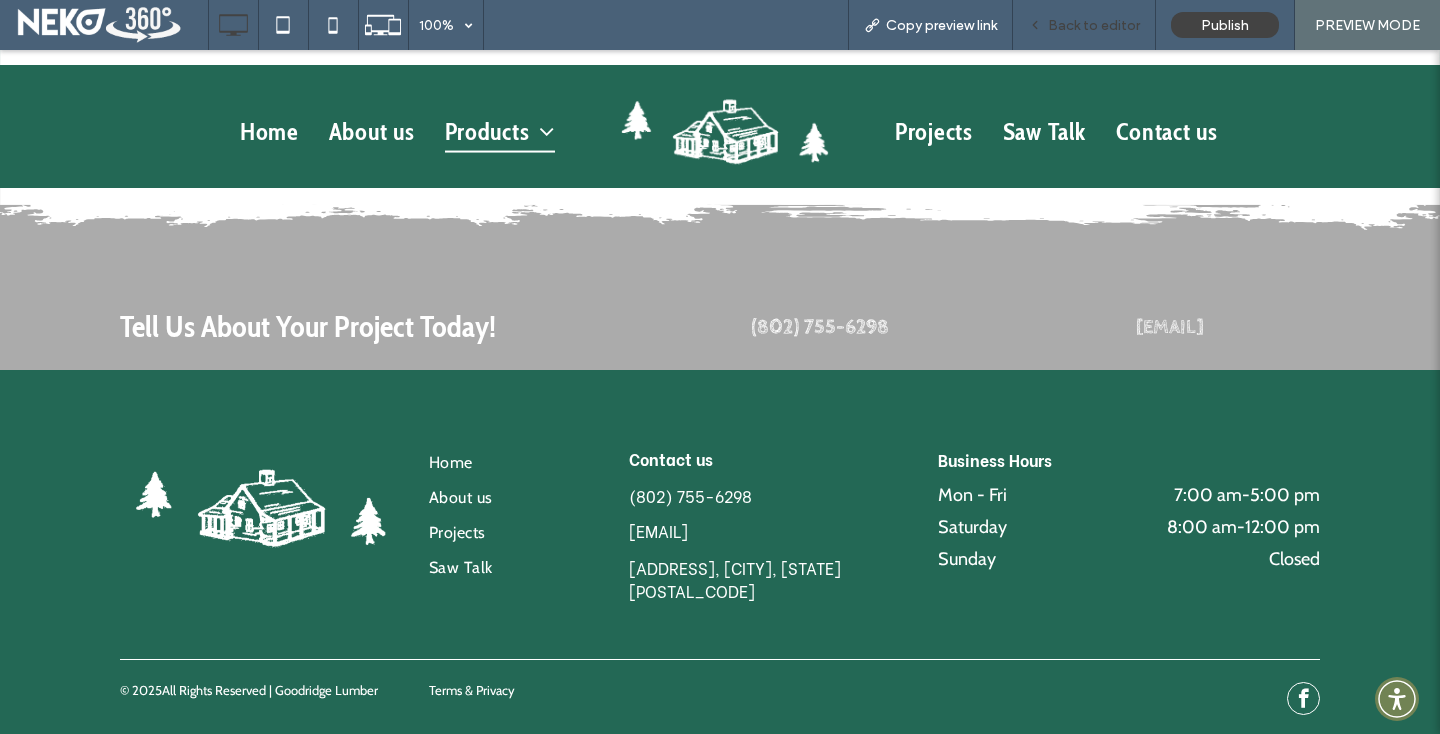 click on "Back to editor" at bounding box center (1094, 25) 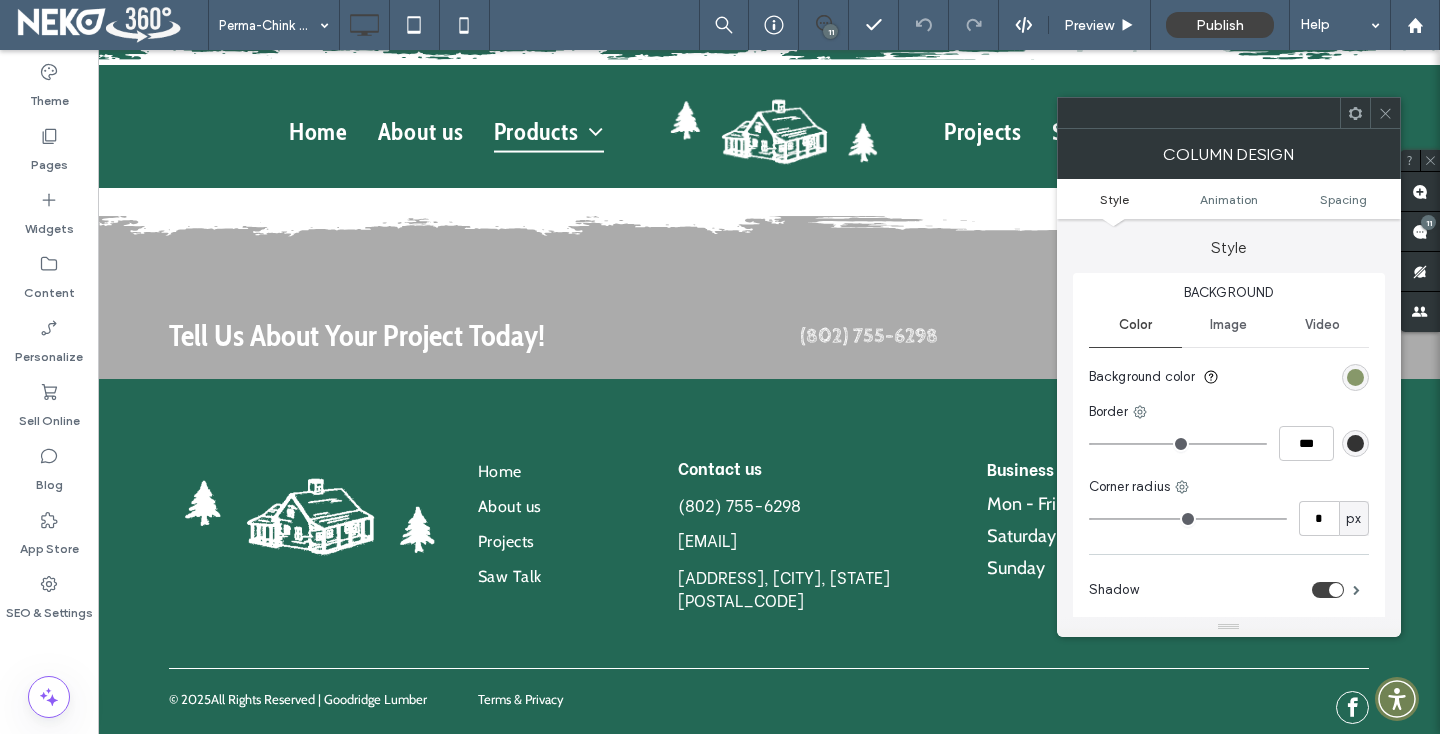click at bounding box center [1355, 377] 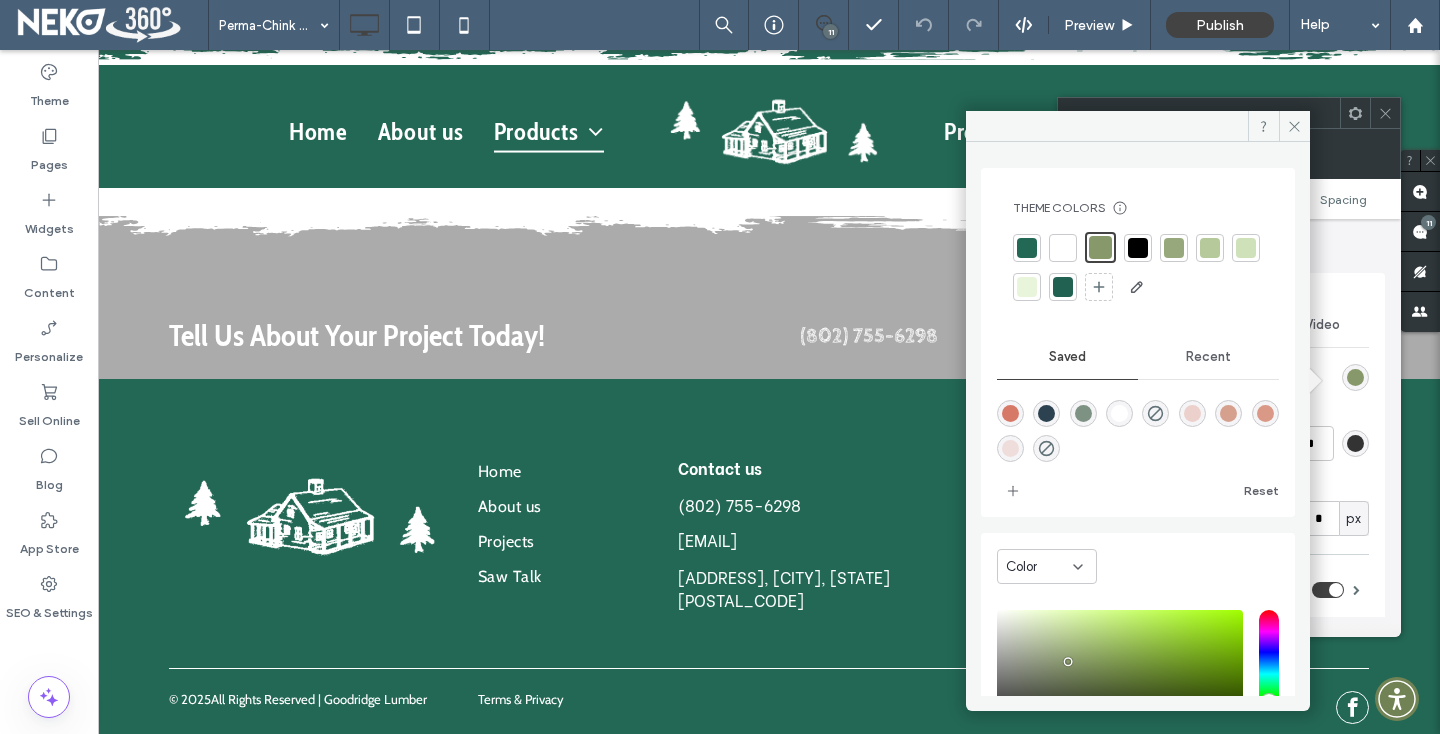 click at bounding box center [1027, 248] 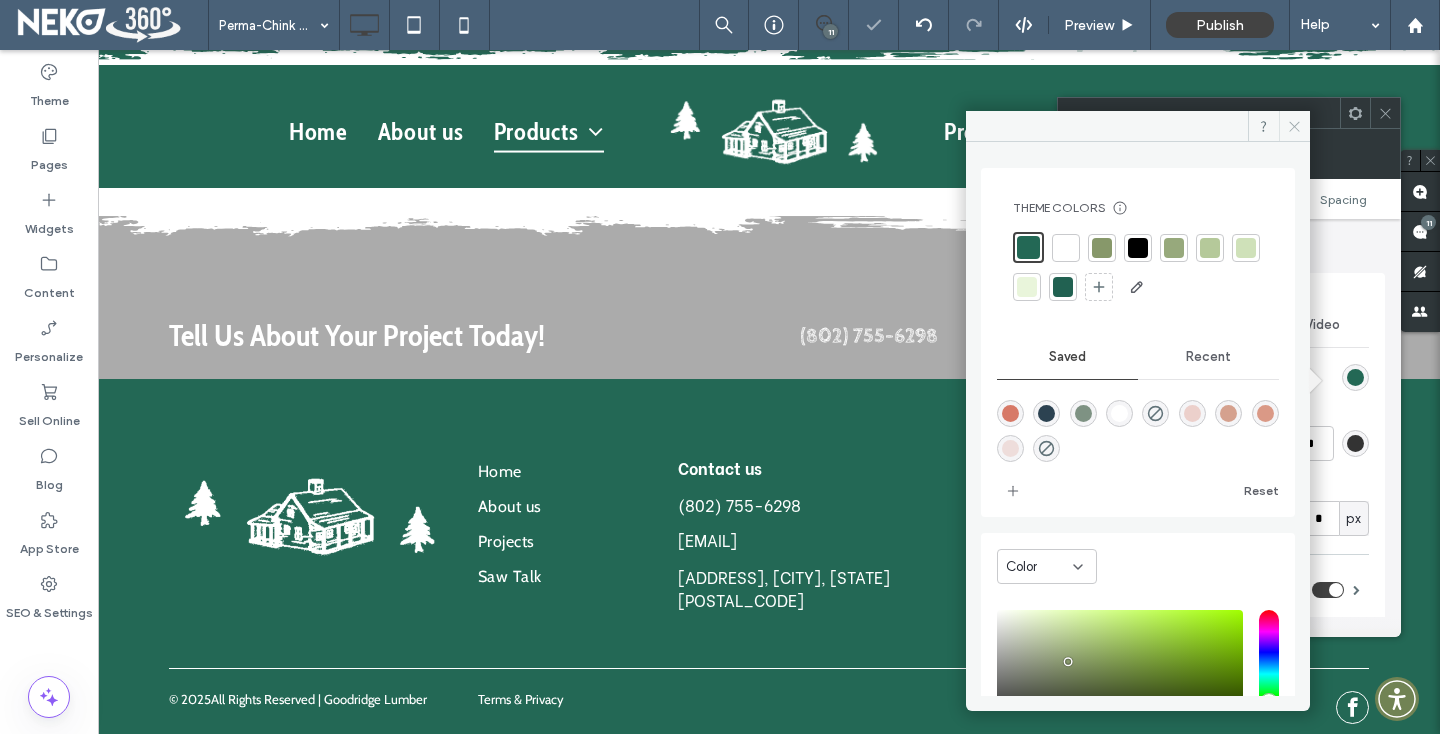 click 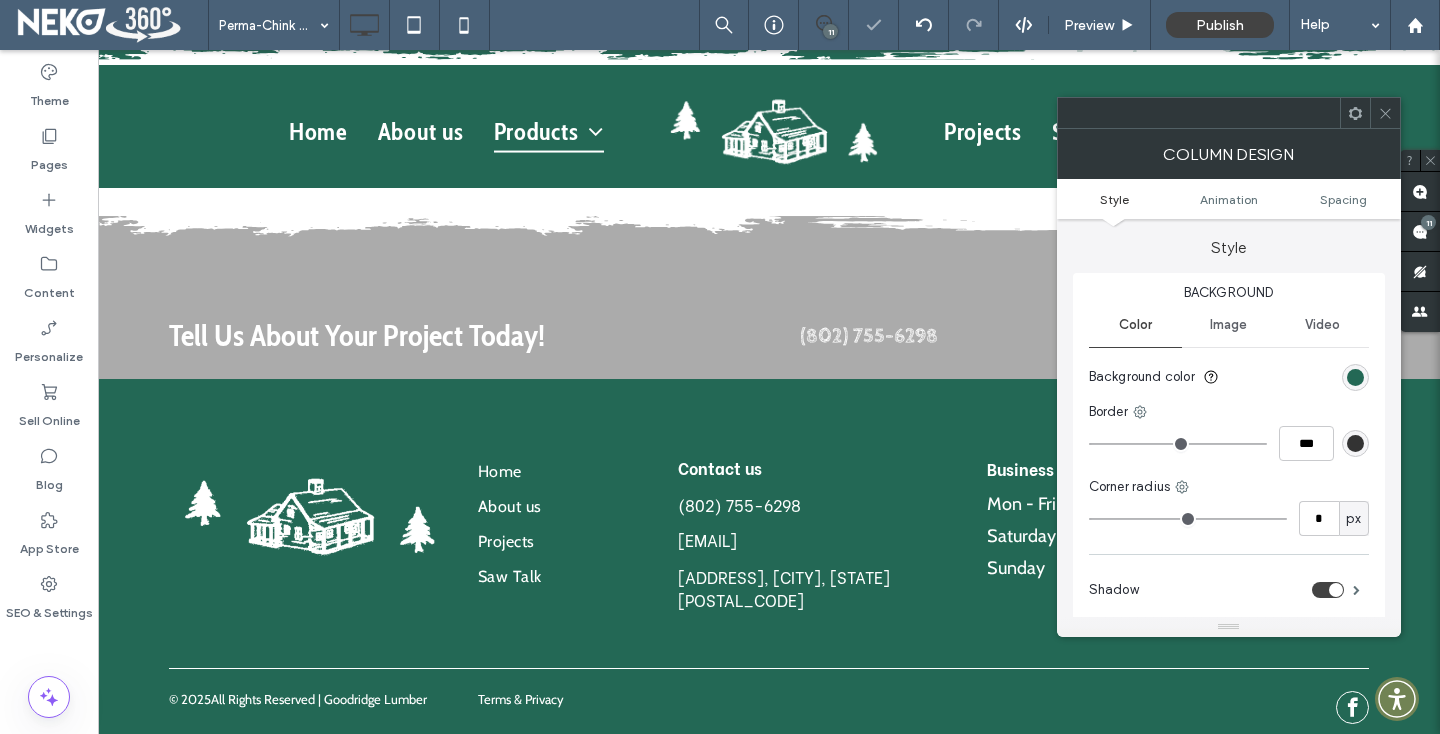 click at bounding box center (1385, 113) 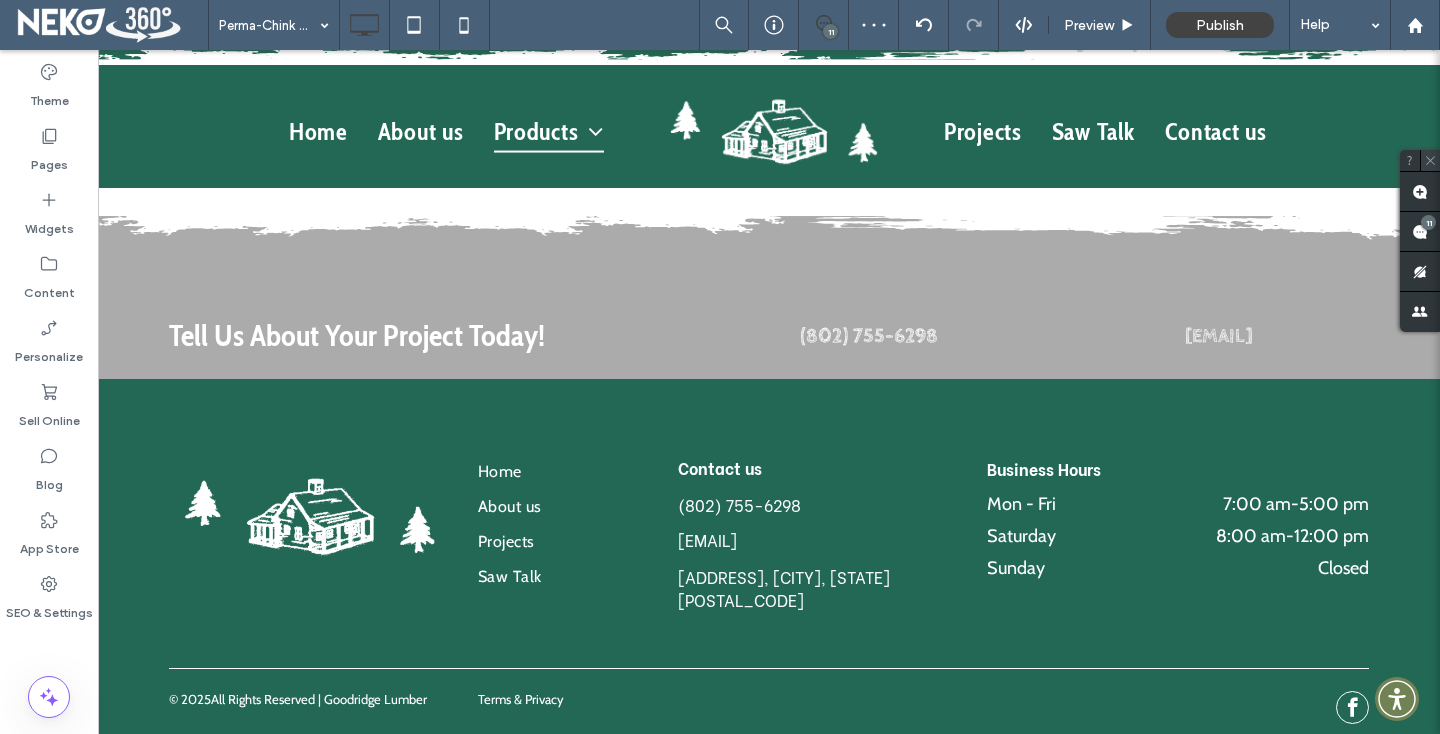 click at bounding box center (1430, 160) 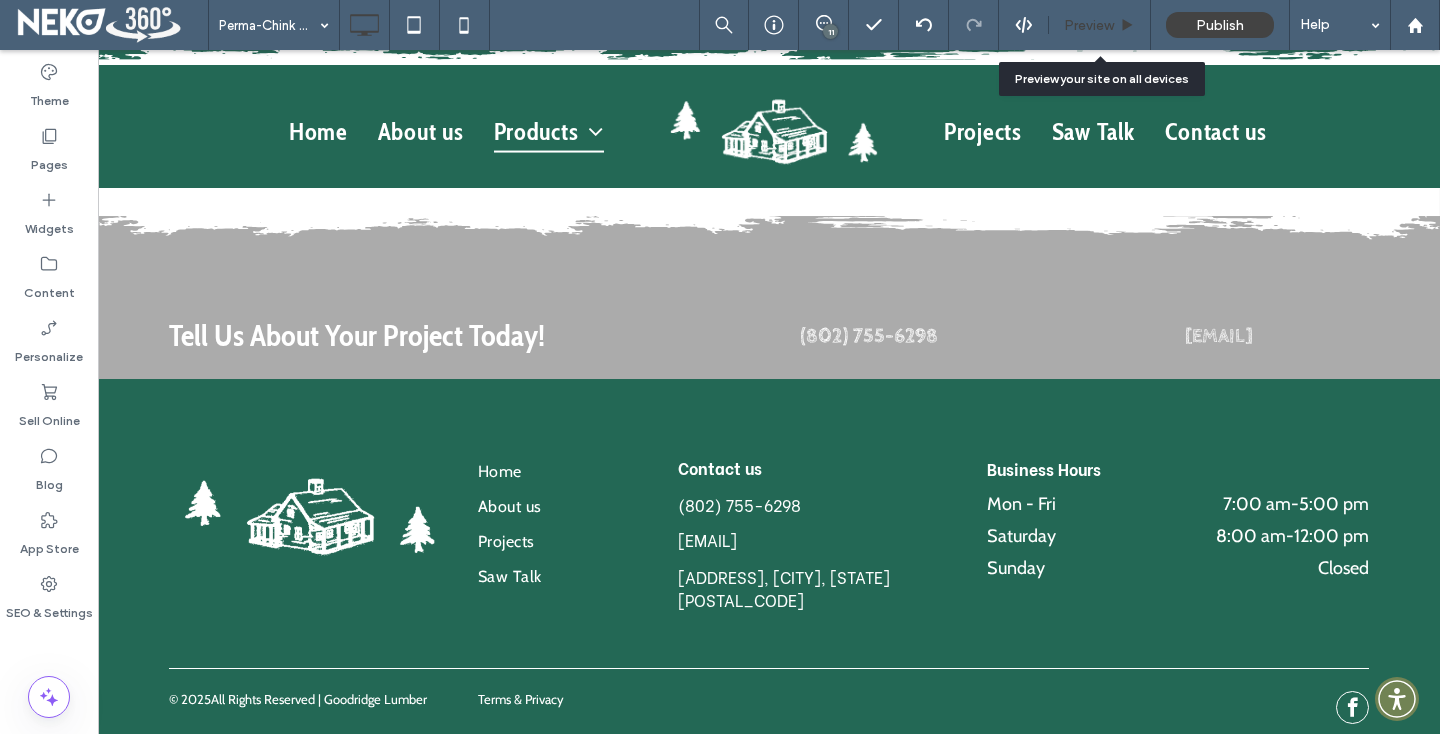 click on "Preview" at bounding box center (1089, 25) 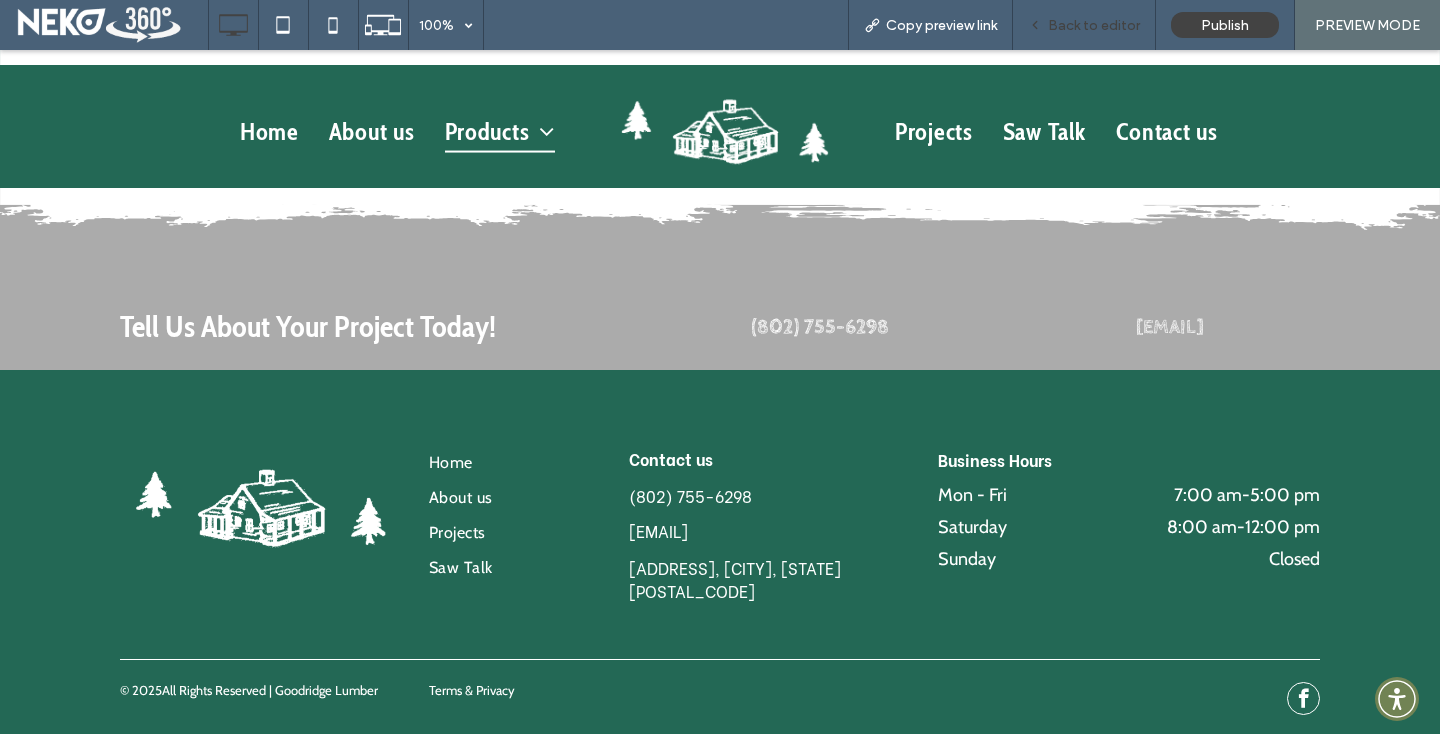 click on "Back to editor" at bounding box center [1084, 25] 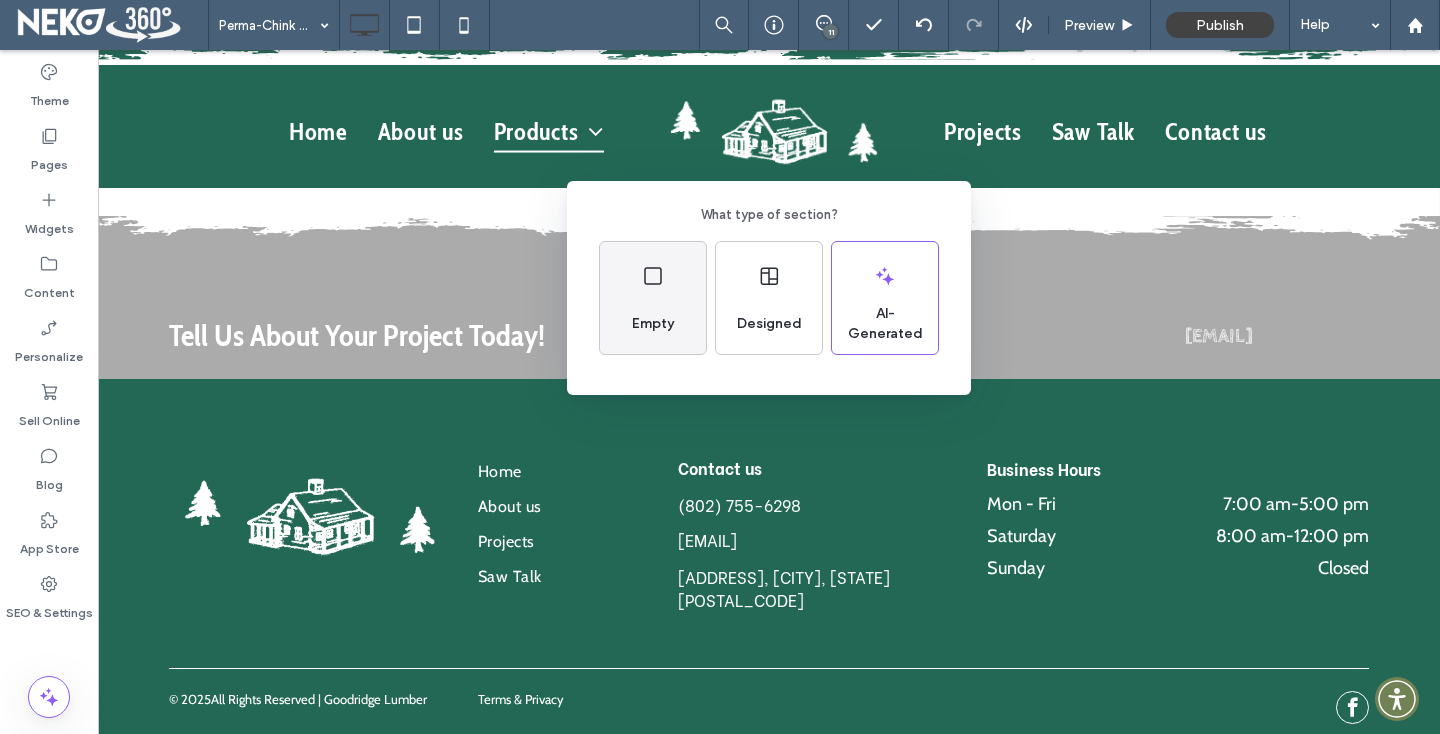 click on "Empty" at bounding box center (653, 324) 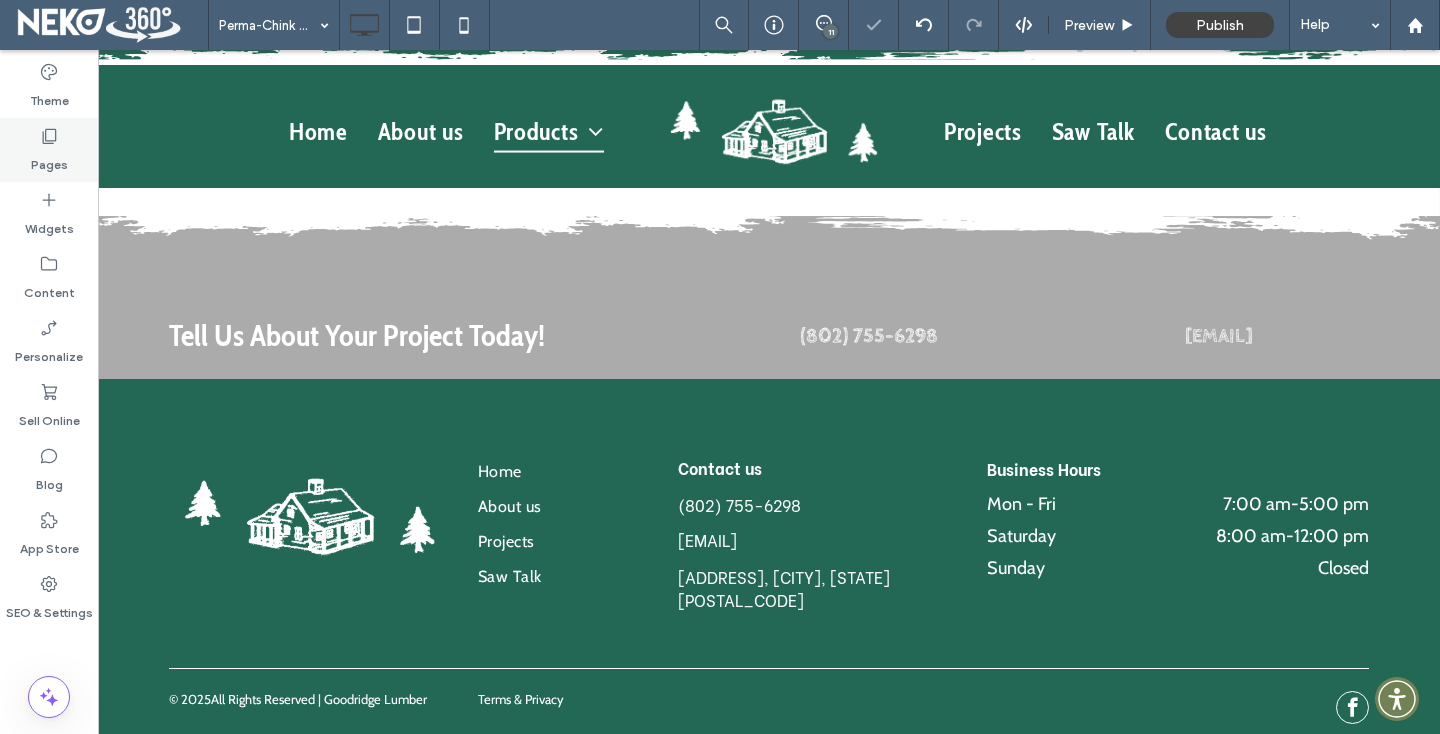 click on "Pages" at bounding box center (49, 150) 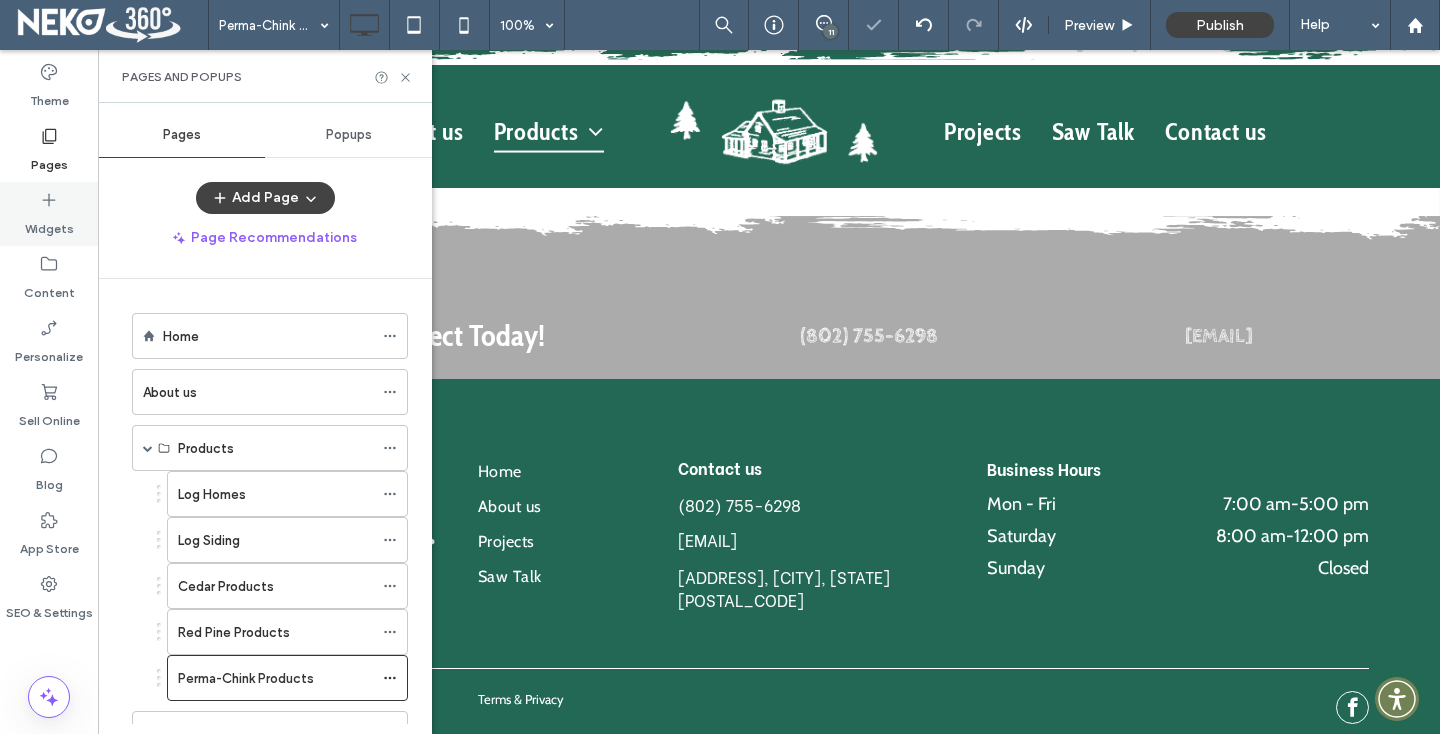 click on "Widgets" at bounding box center (49, 224) 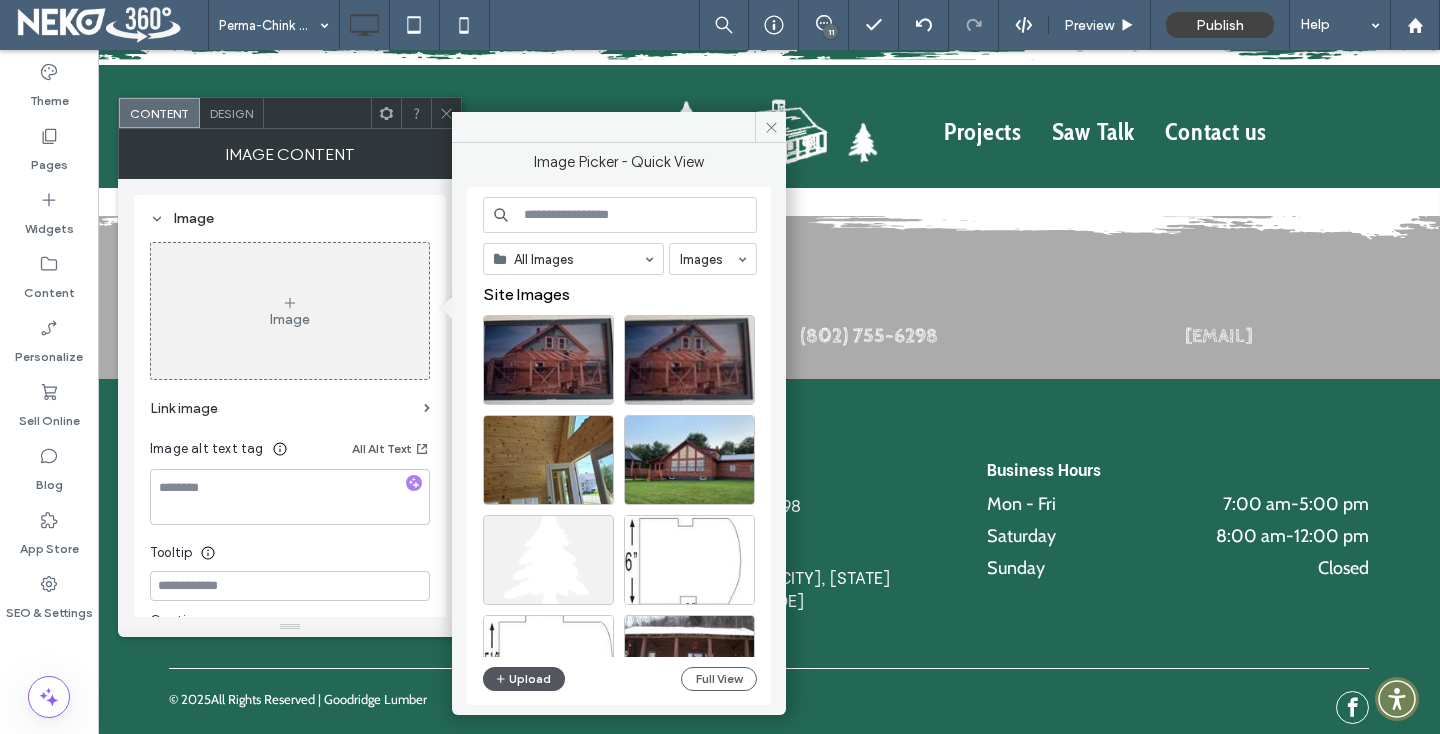 click 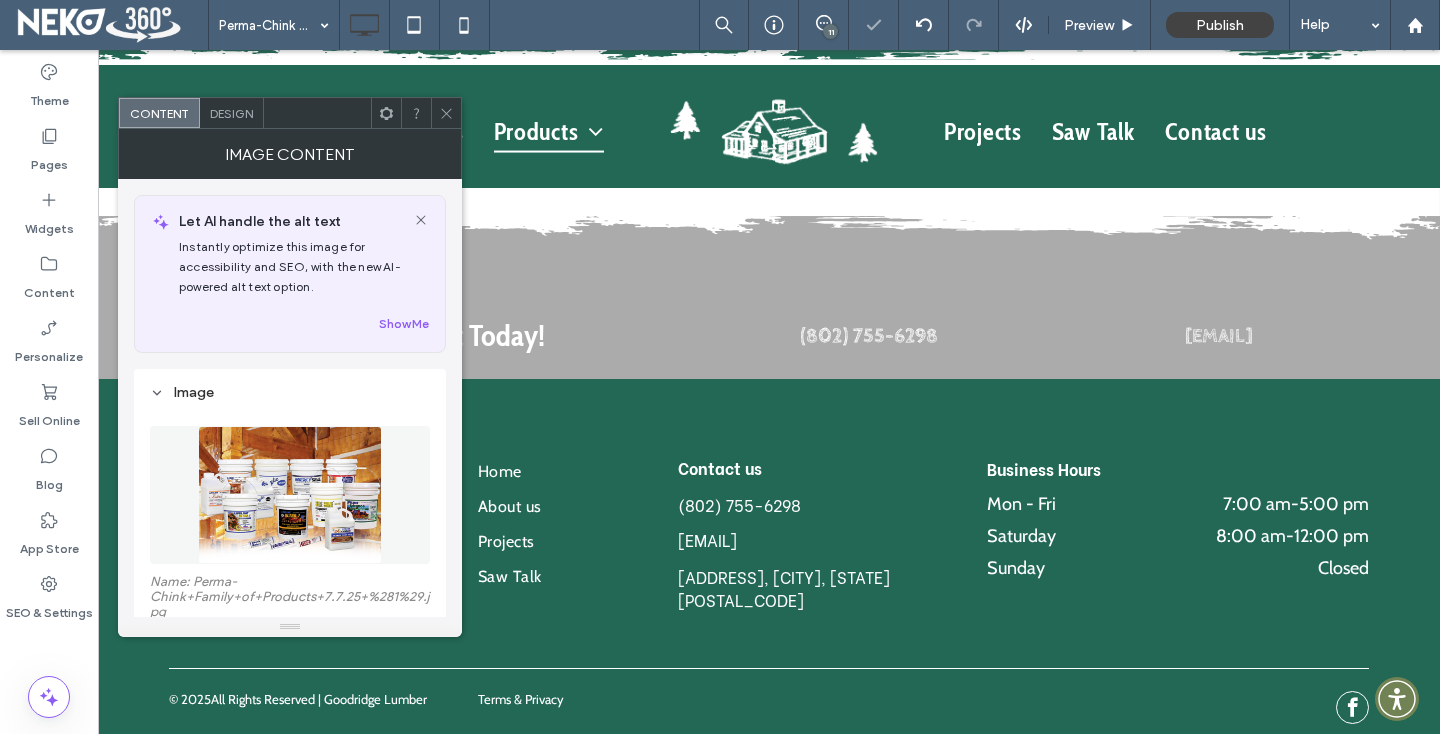 click 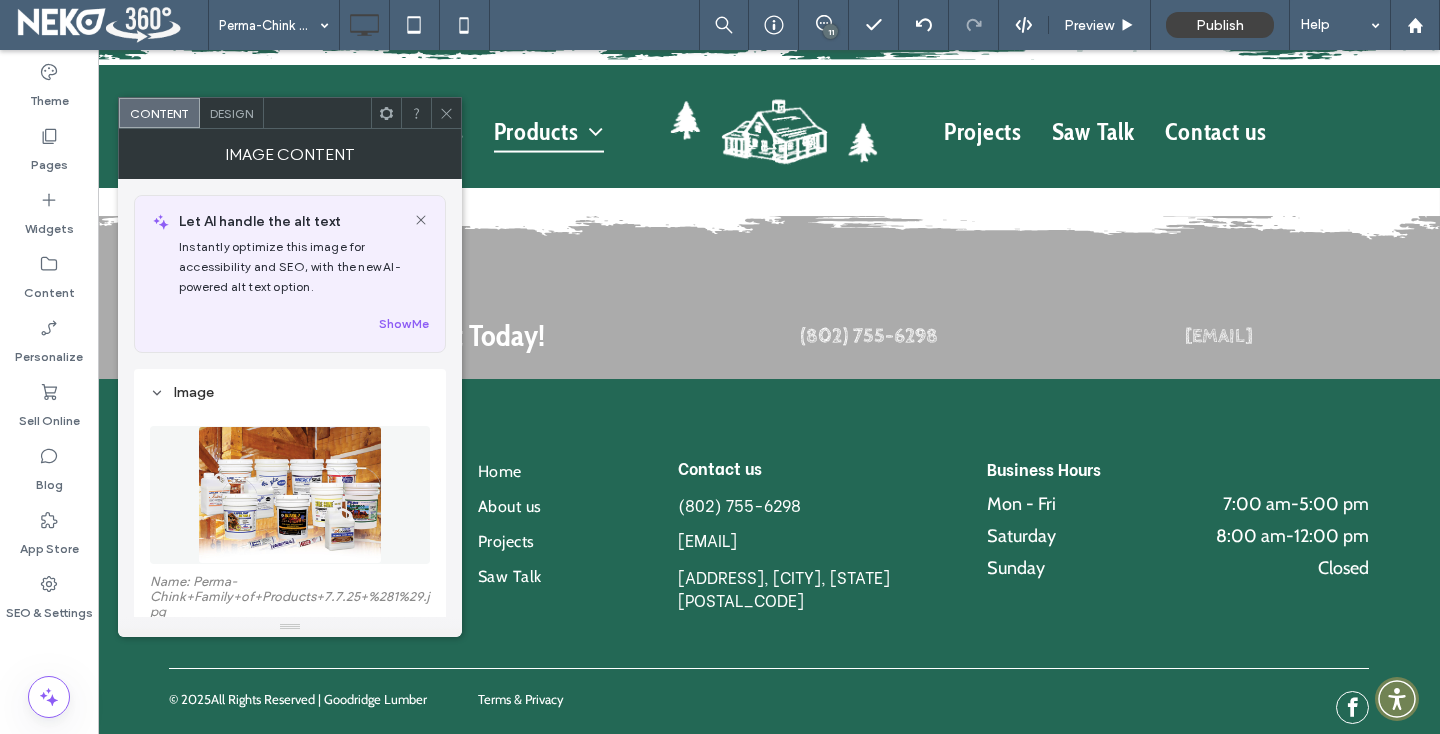 click at bounding box center [446, 113] 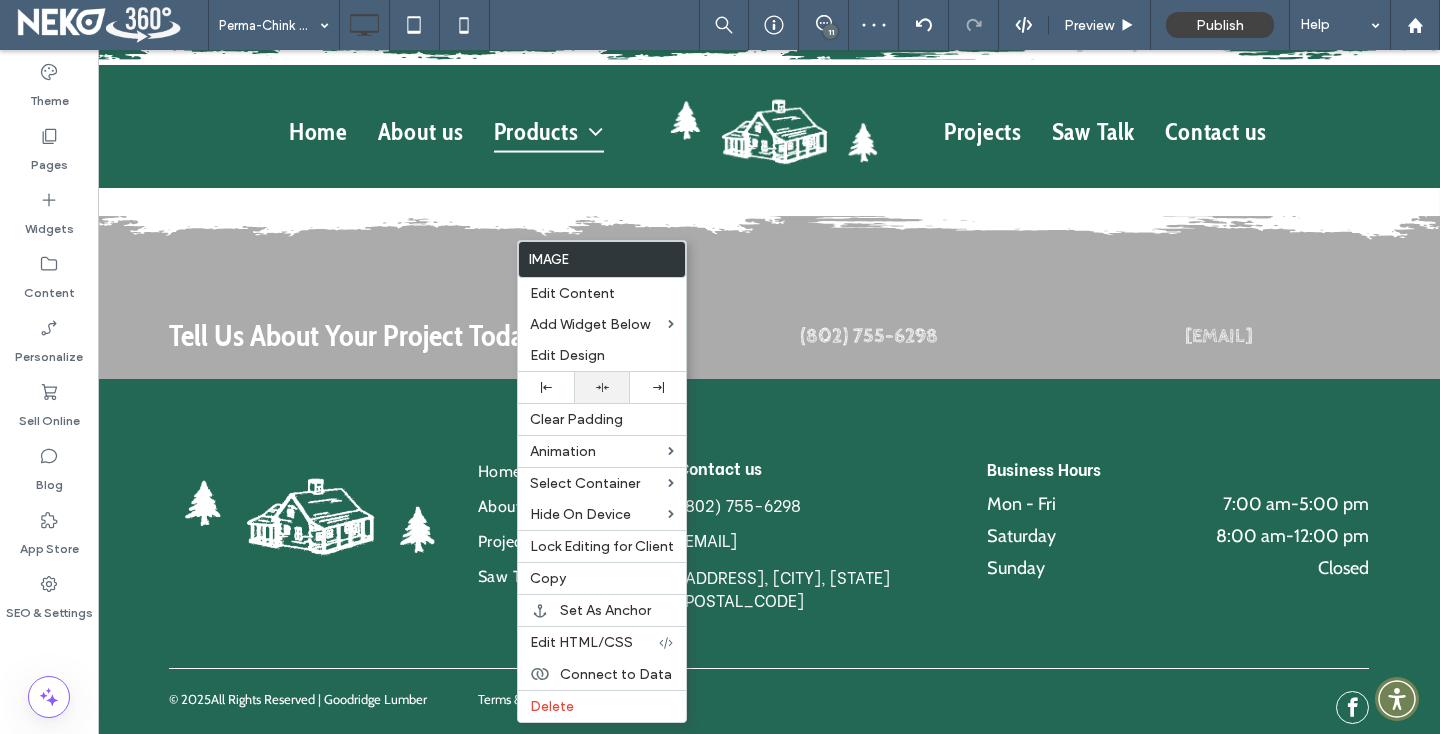 click at bounding box center [602, 387] 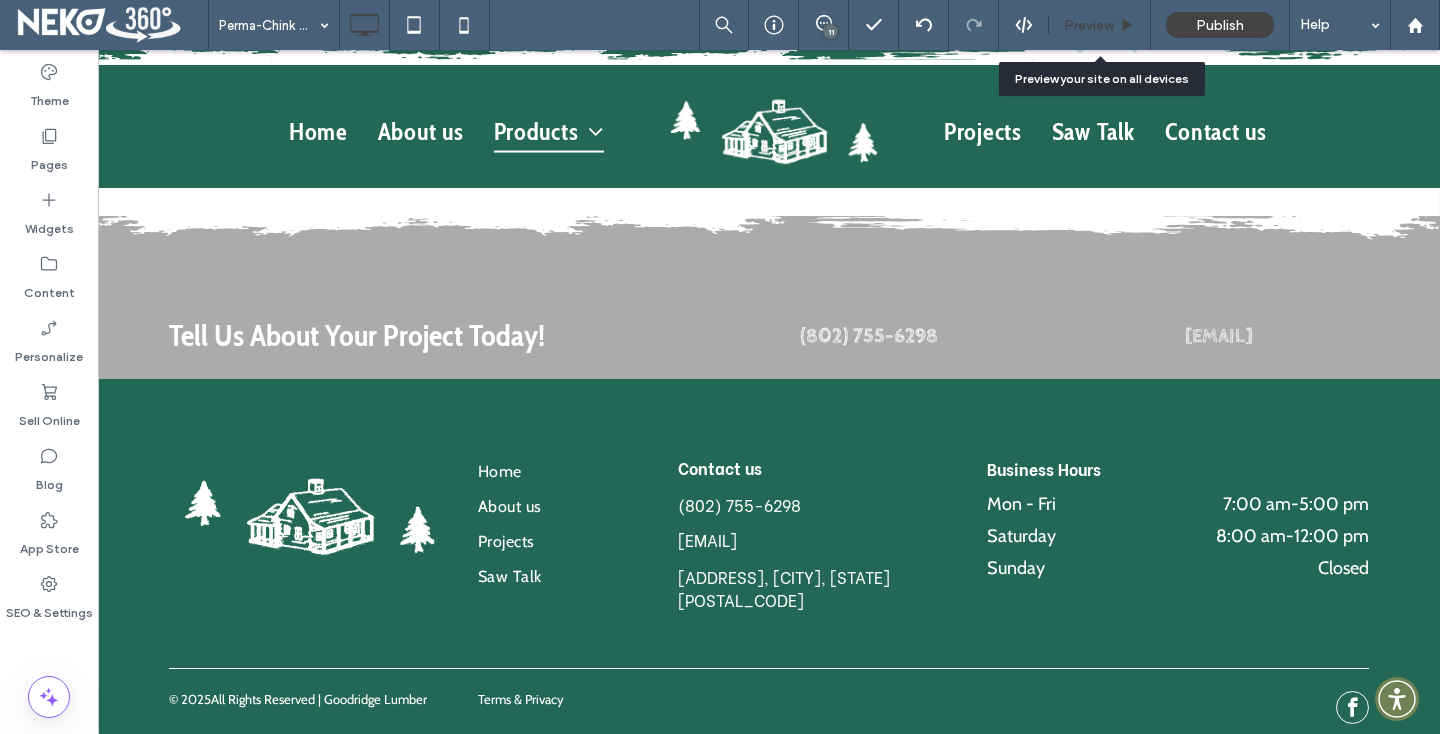 click on "Preview" at bounding box center [1089, 25] 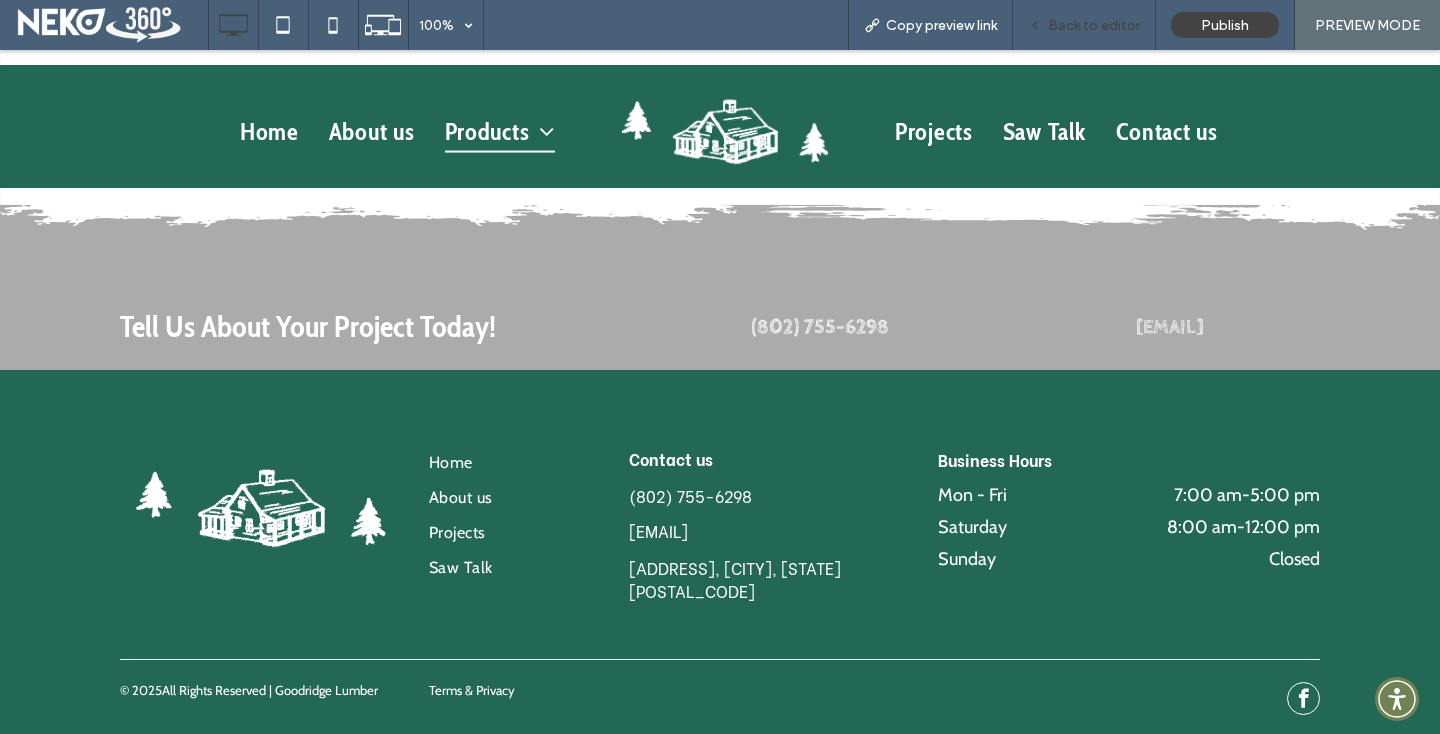 click on "Back to editor" at bounding box center [1084, 25] 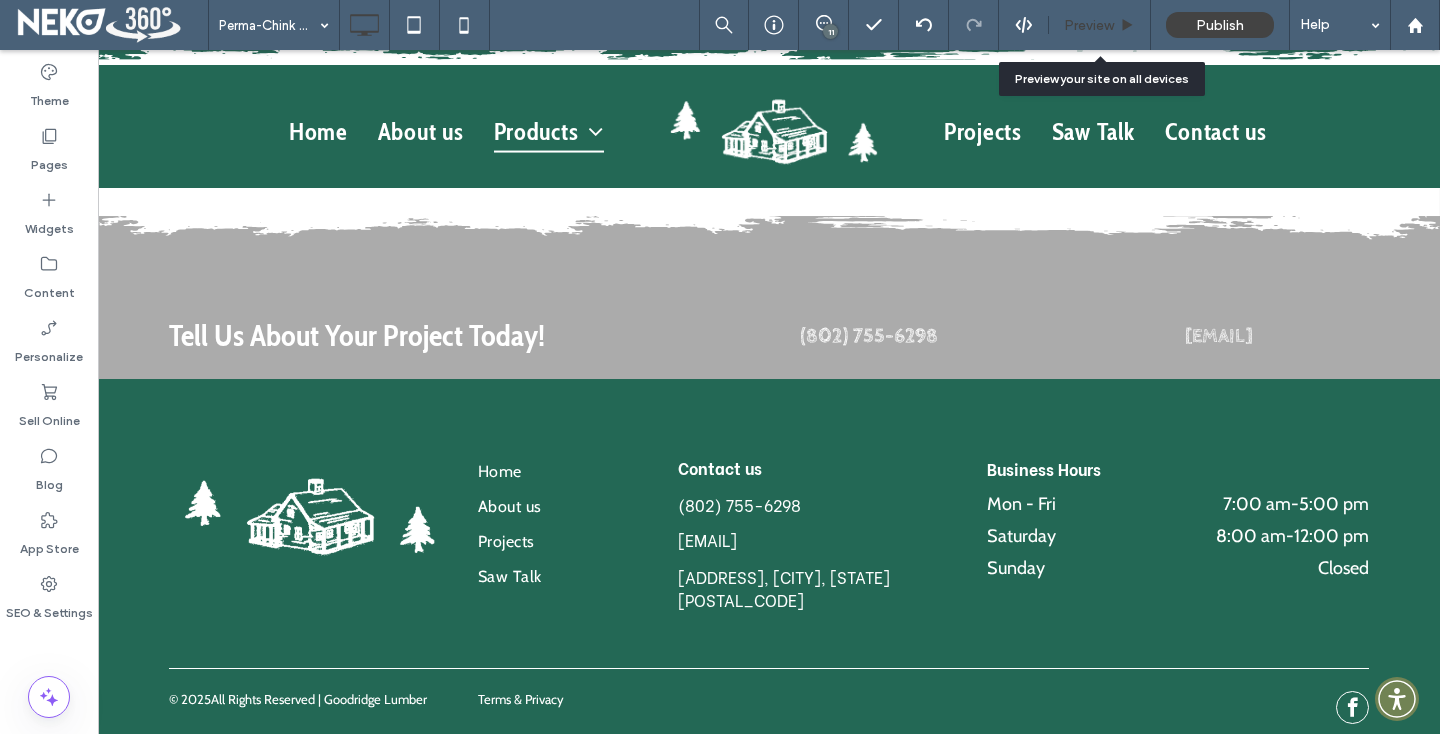 click on "Preview" at bounding box center [1089, 25] 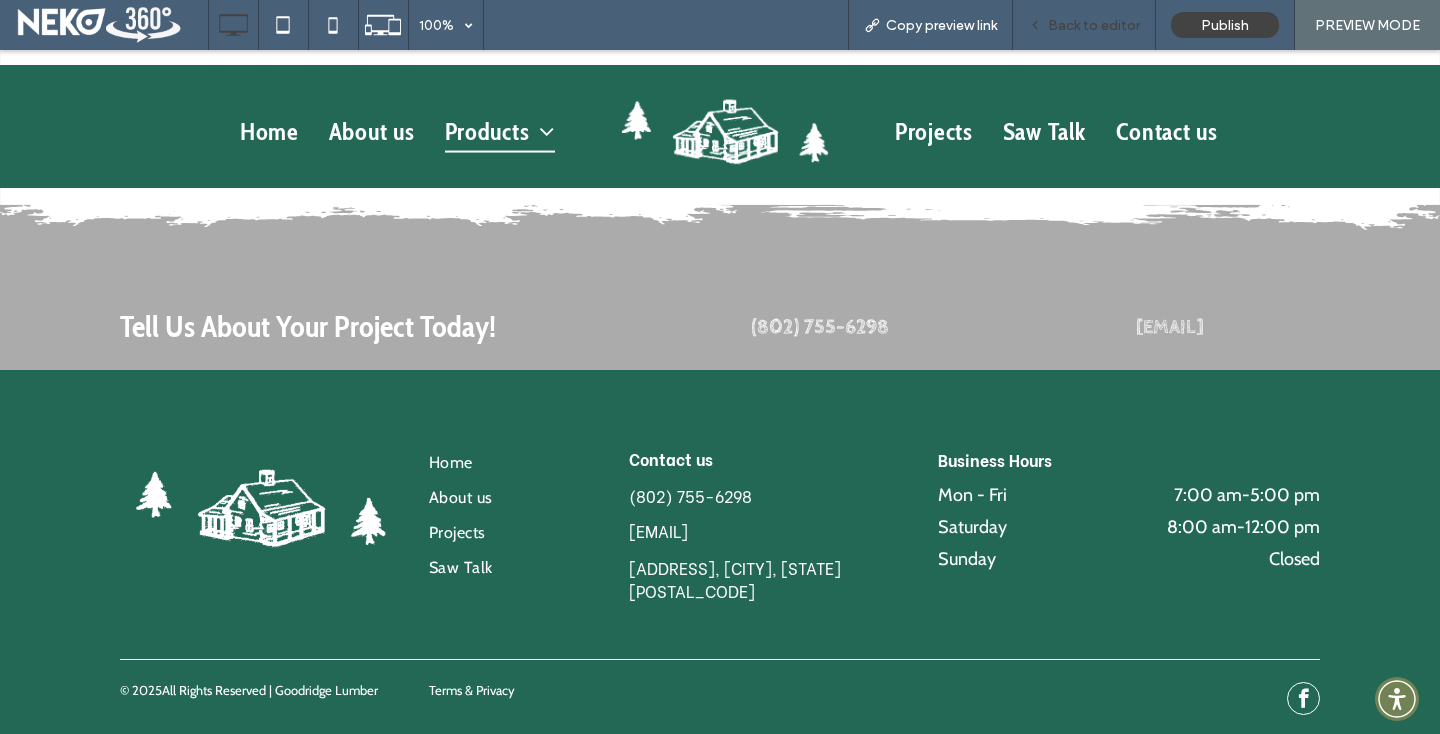 click on "Back to editor" at bounding box center (1094, 25) 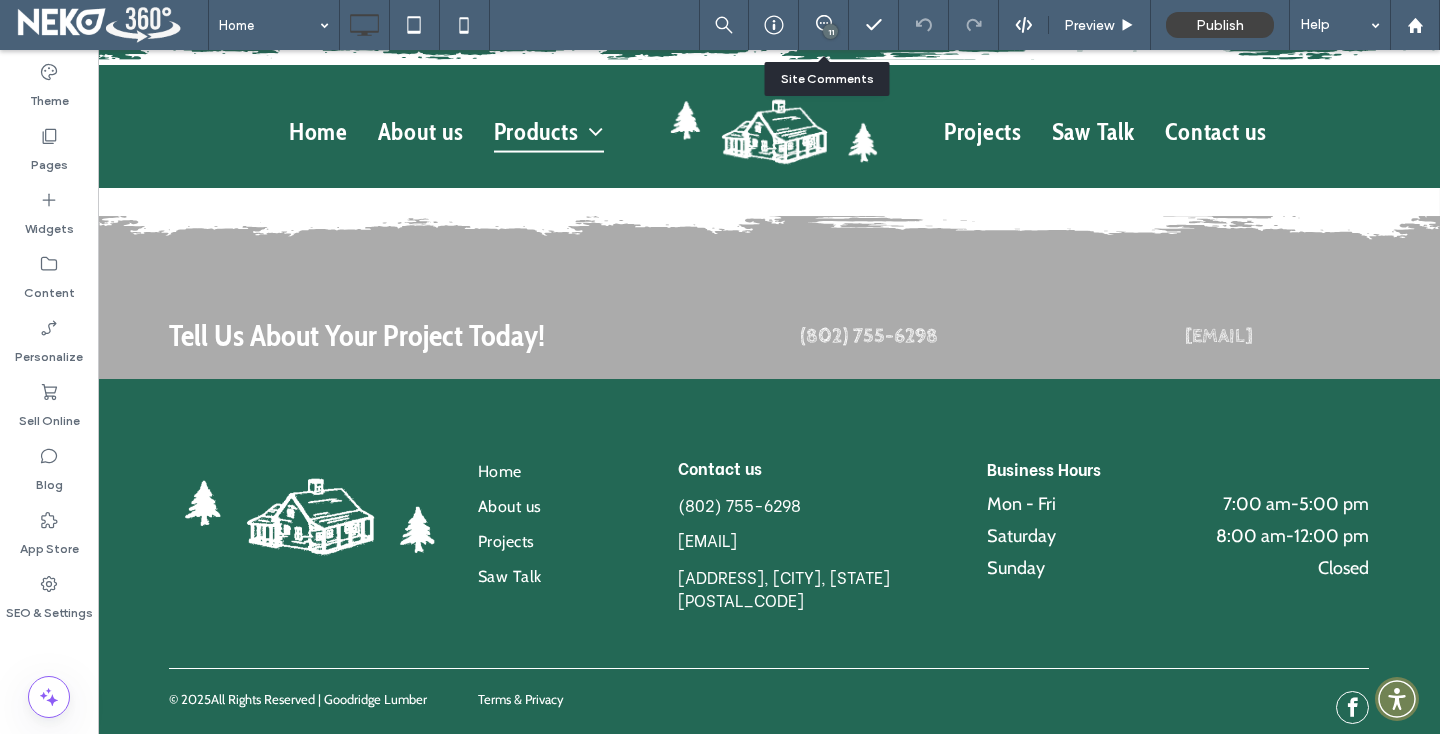 click on "11" at bounding box center [824, 25] 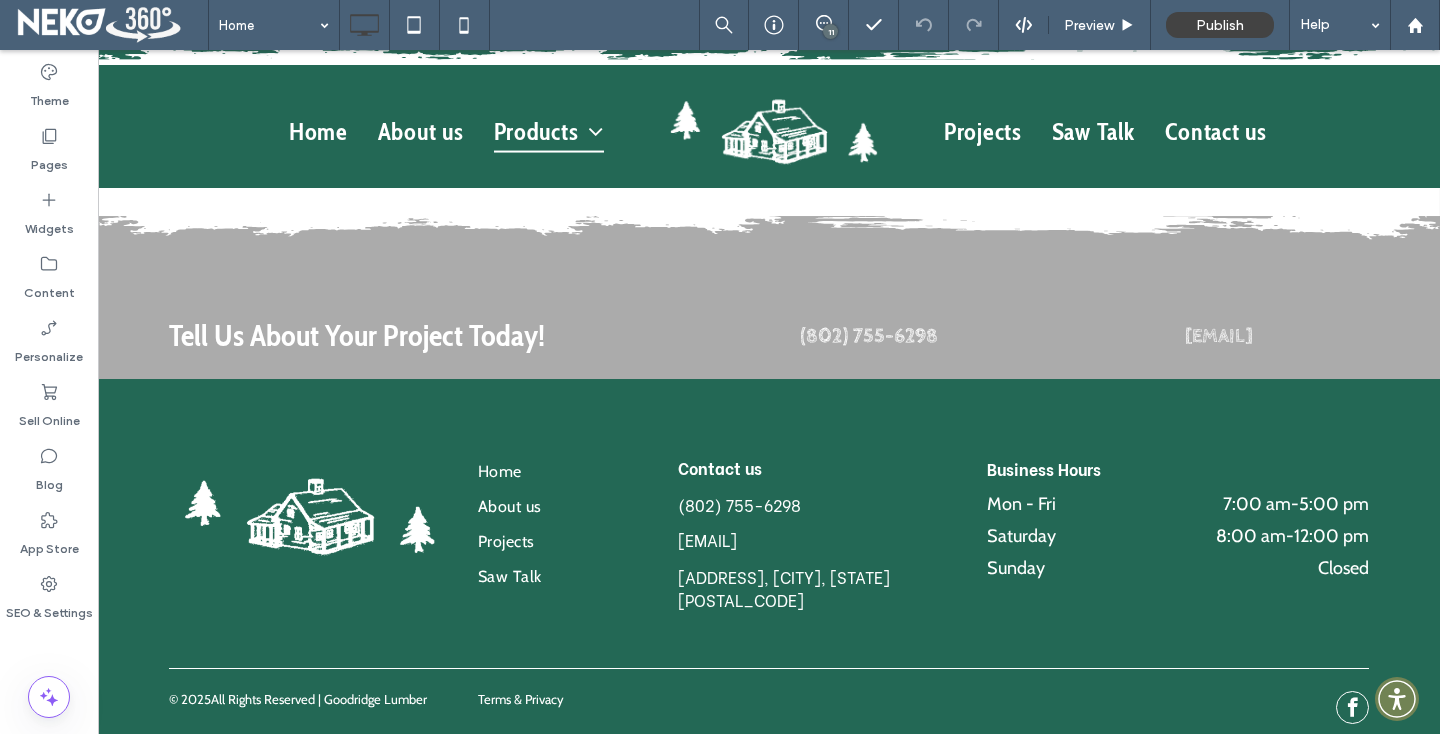 click on "11" at bounding box center (830, 31) 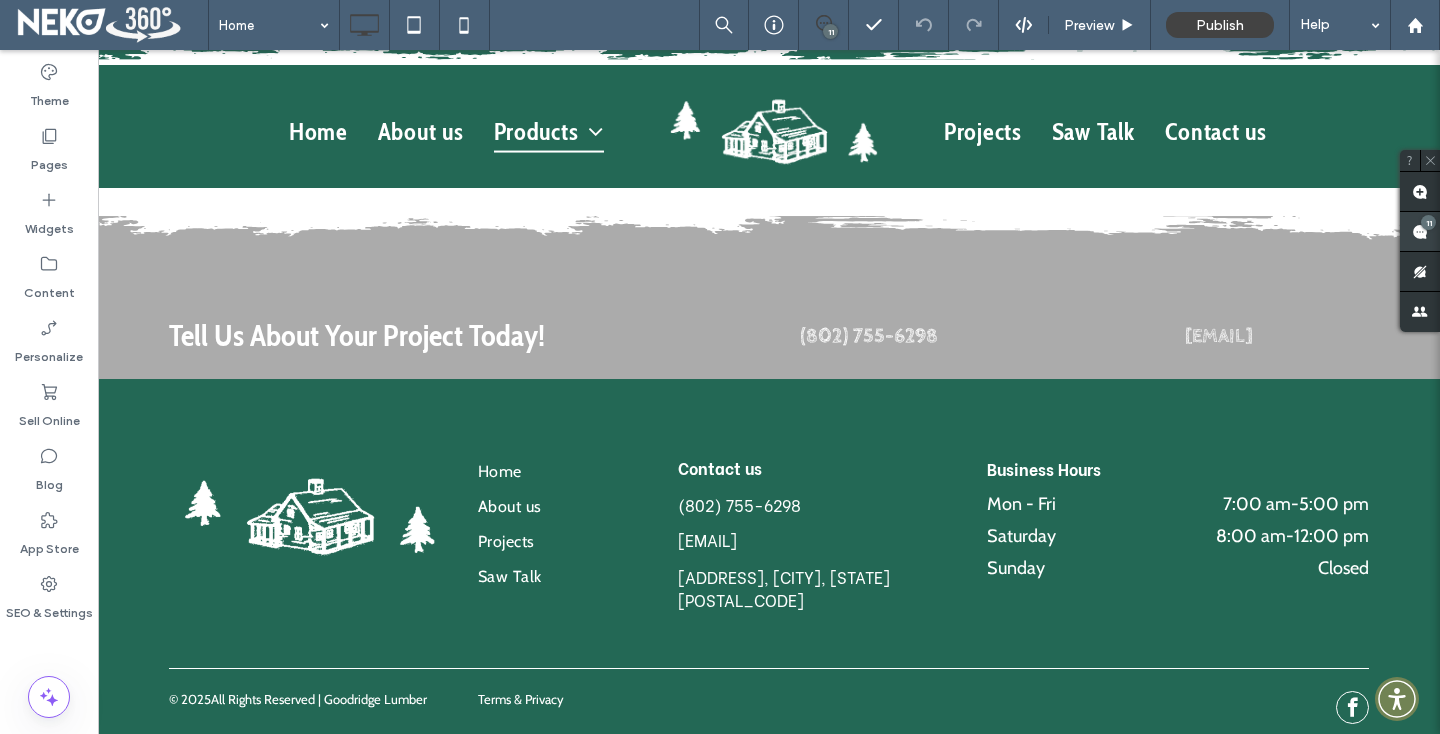 click at bounding box center (1420, 231) 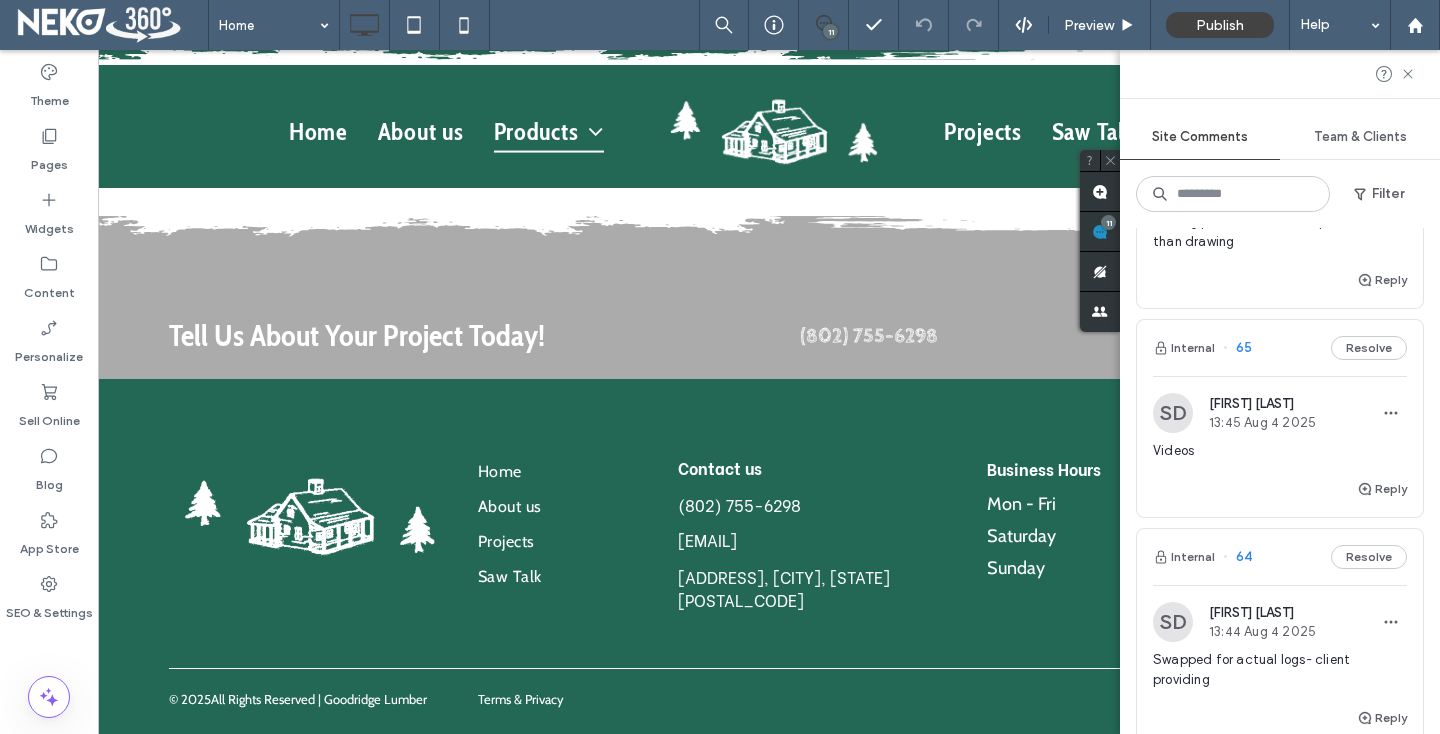 scroll, scrollTop: 148, scrollLeft: 0, axis: vertical 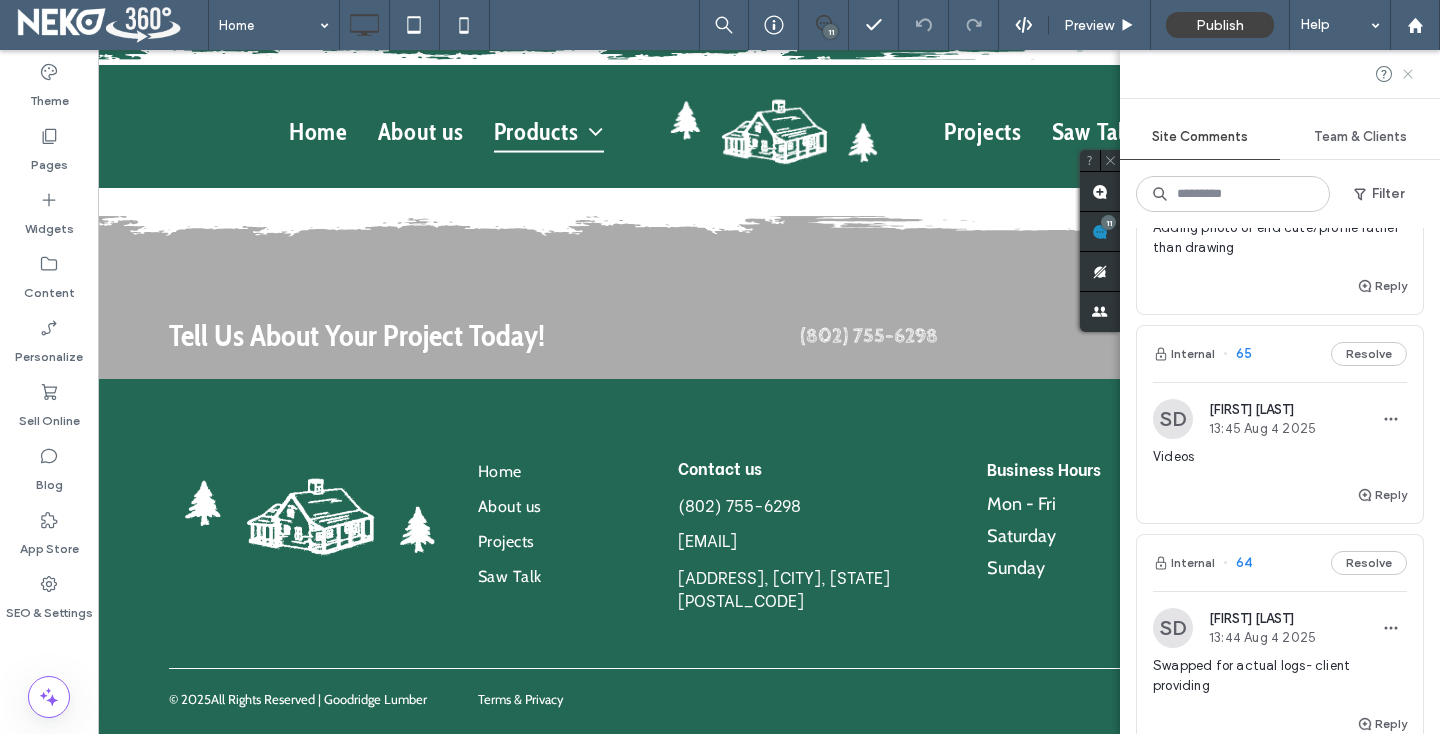 click 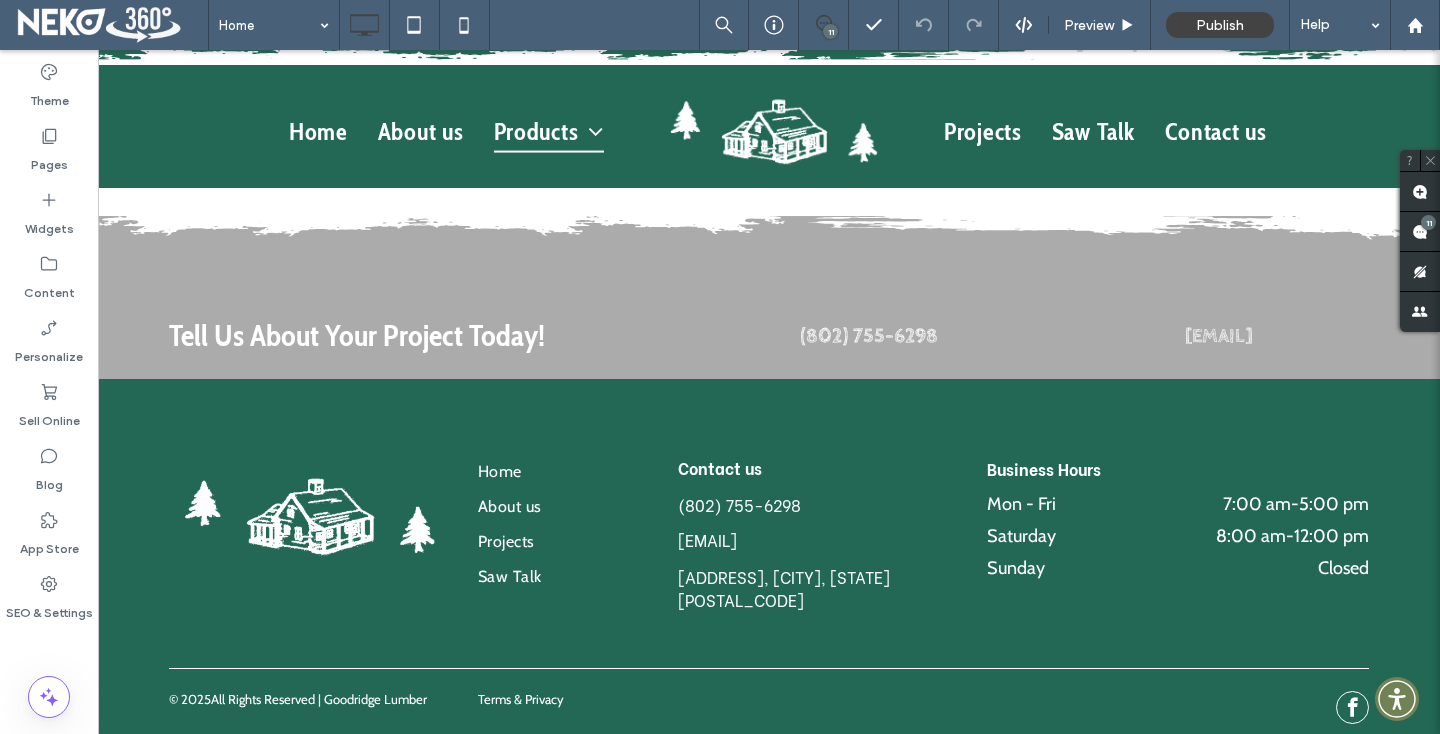 scroll, scrollTop: 0, scrollLeft: 0, axis: both 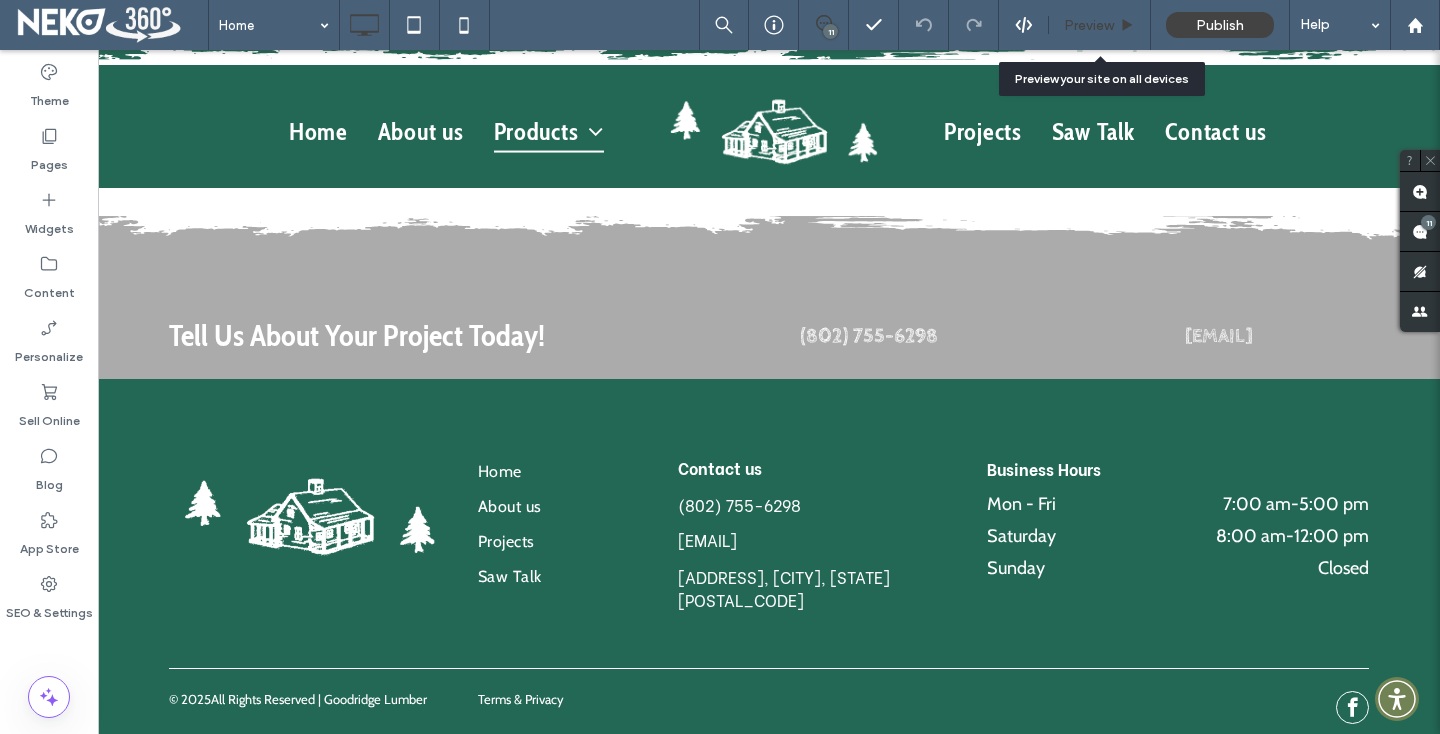click on "Preview" at bounding box center [1089, 25] 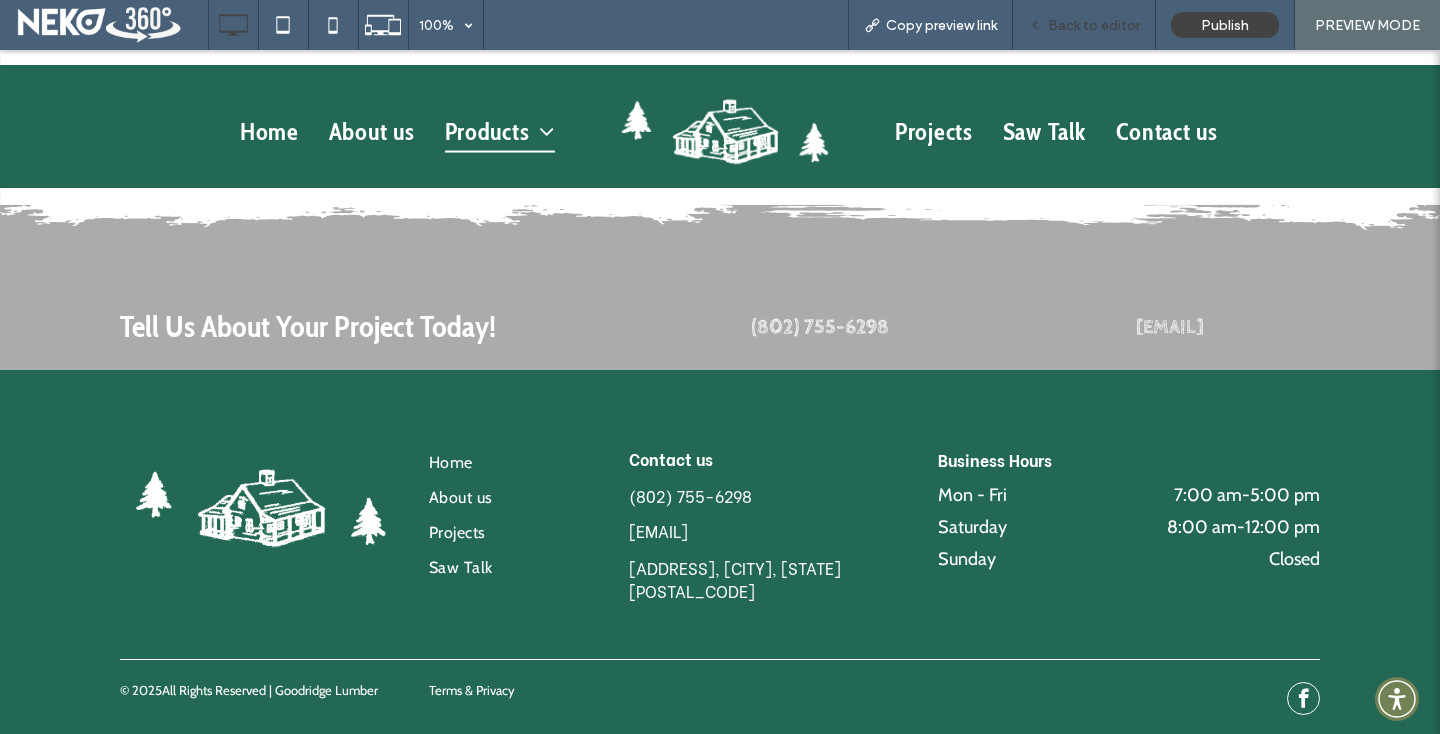 click on "Back to editor" at bounding box center (1084, 25) 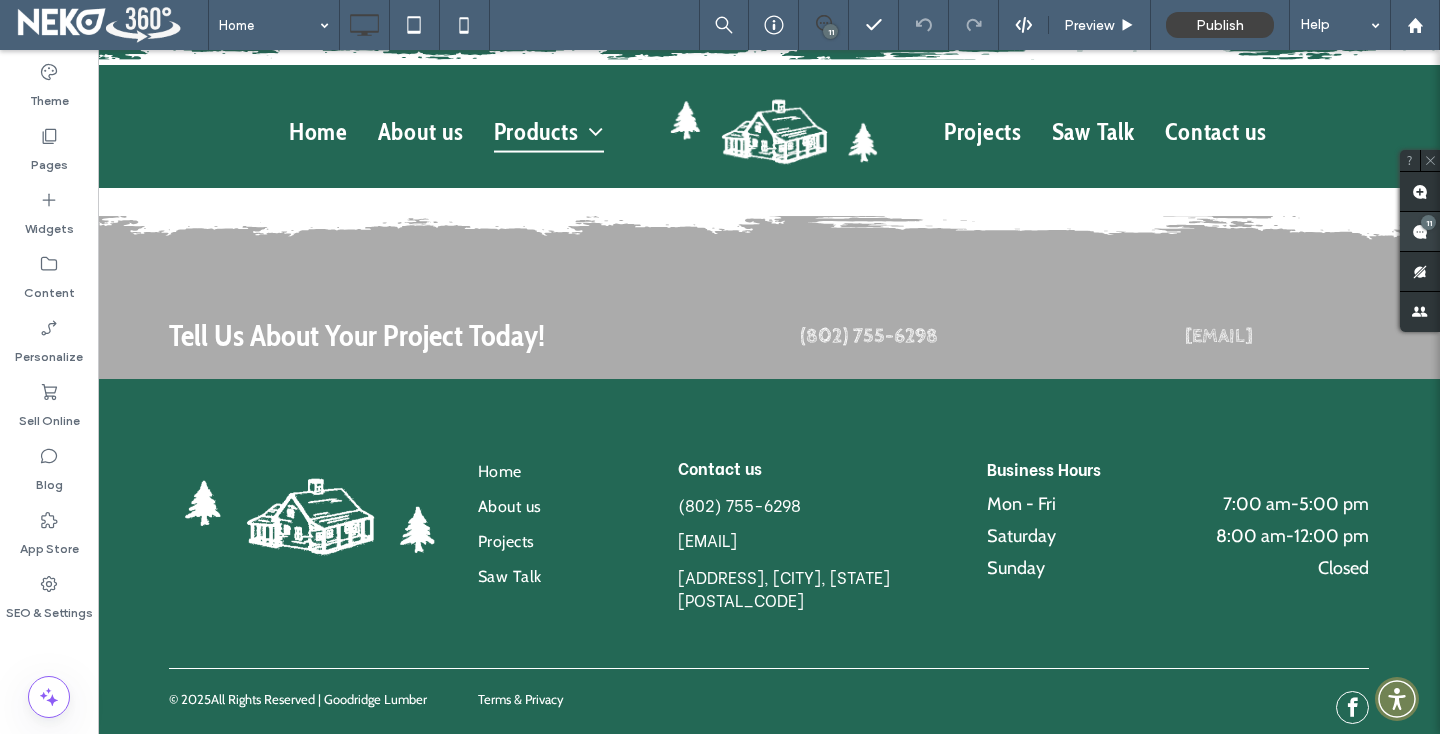 click 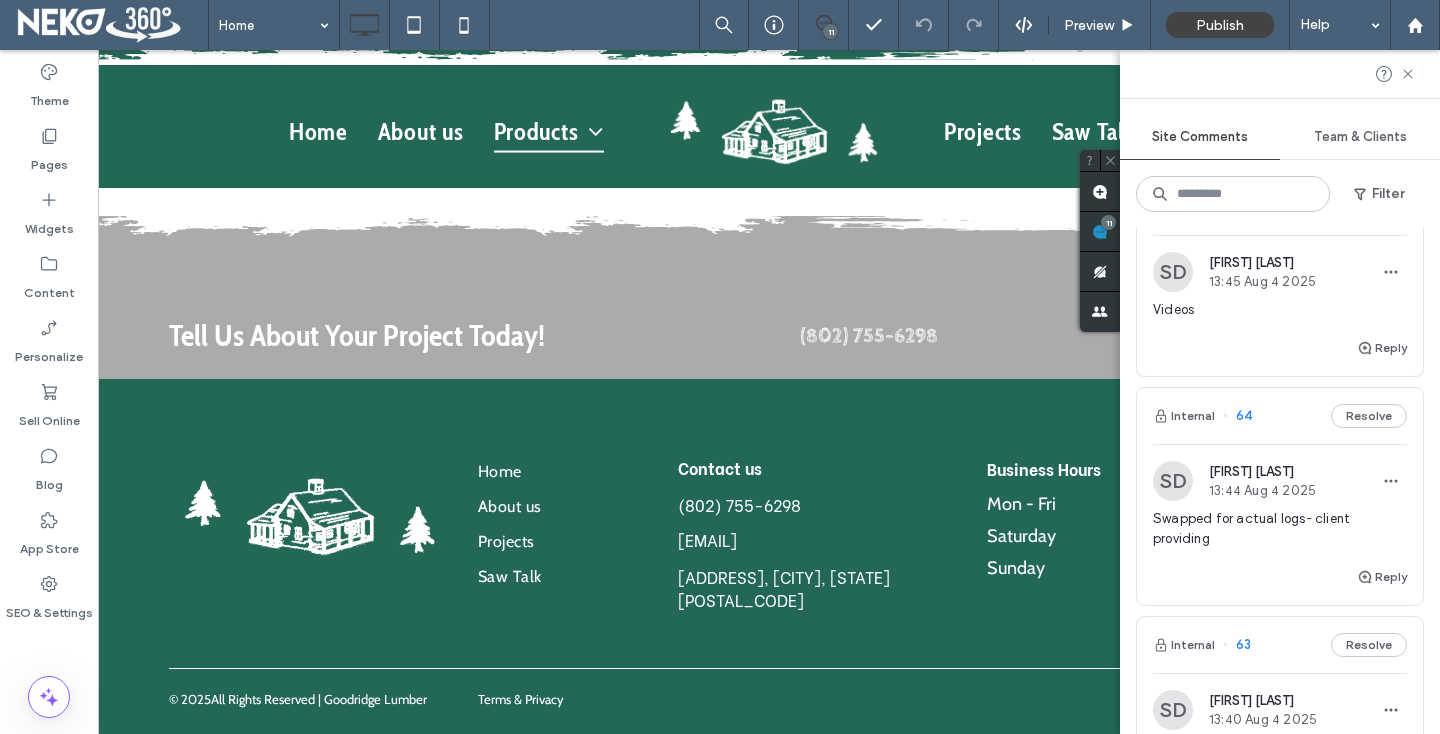 scroll, scrollTop: 0, scrollLeft: 0, axis: both 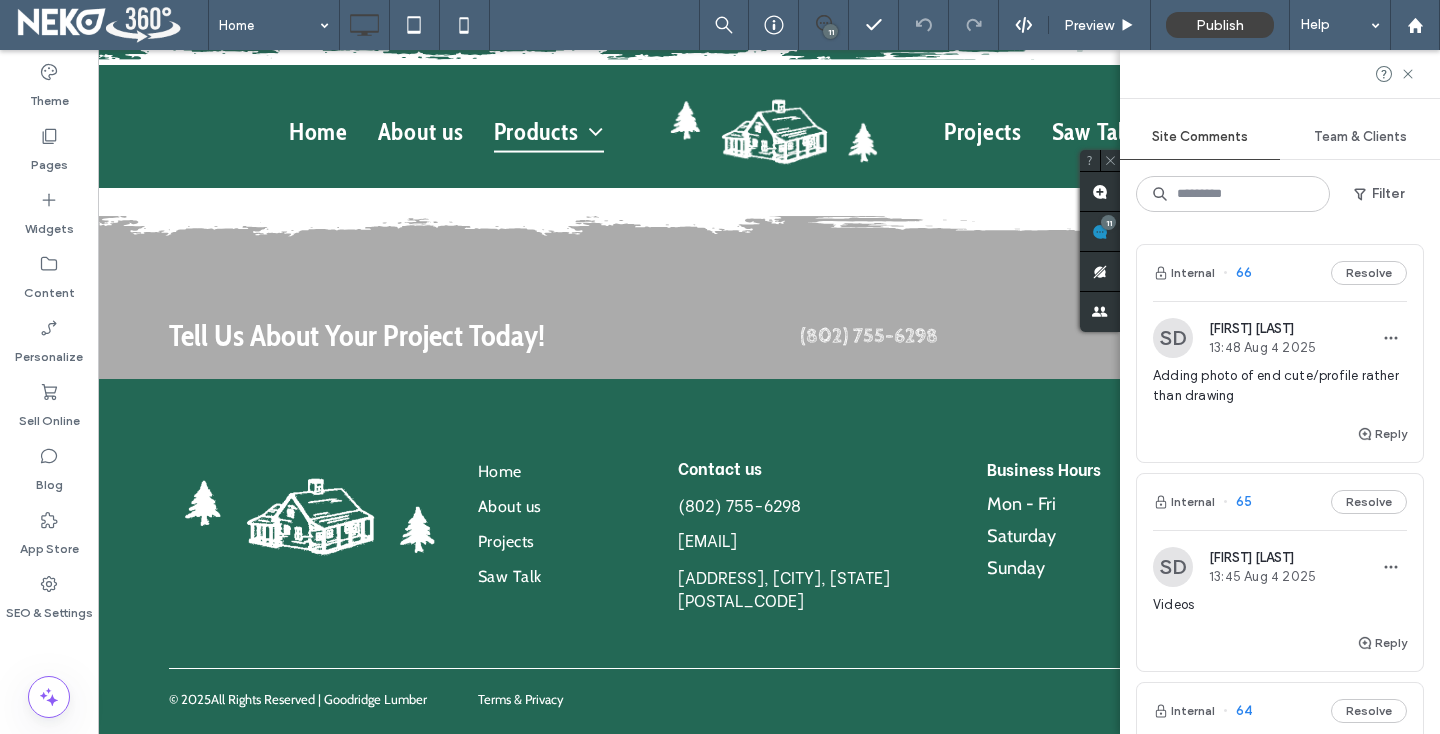 click at bounding box center (1280, 74) 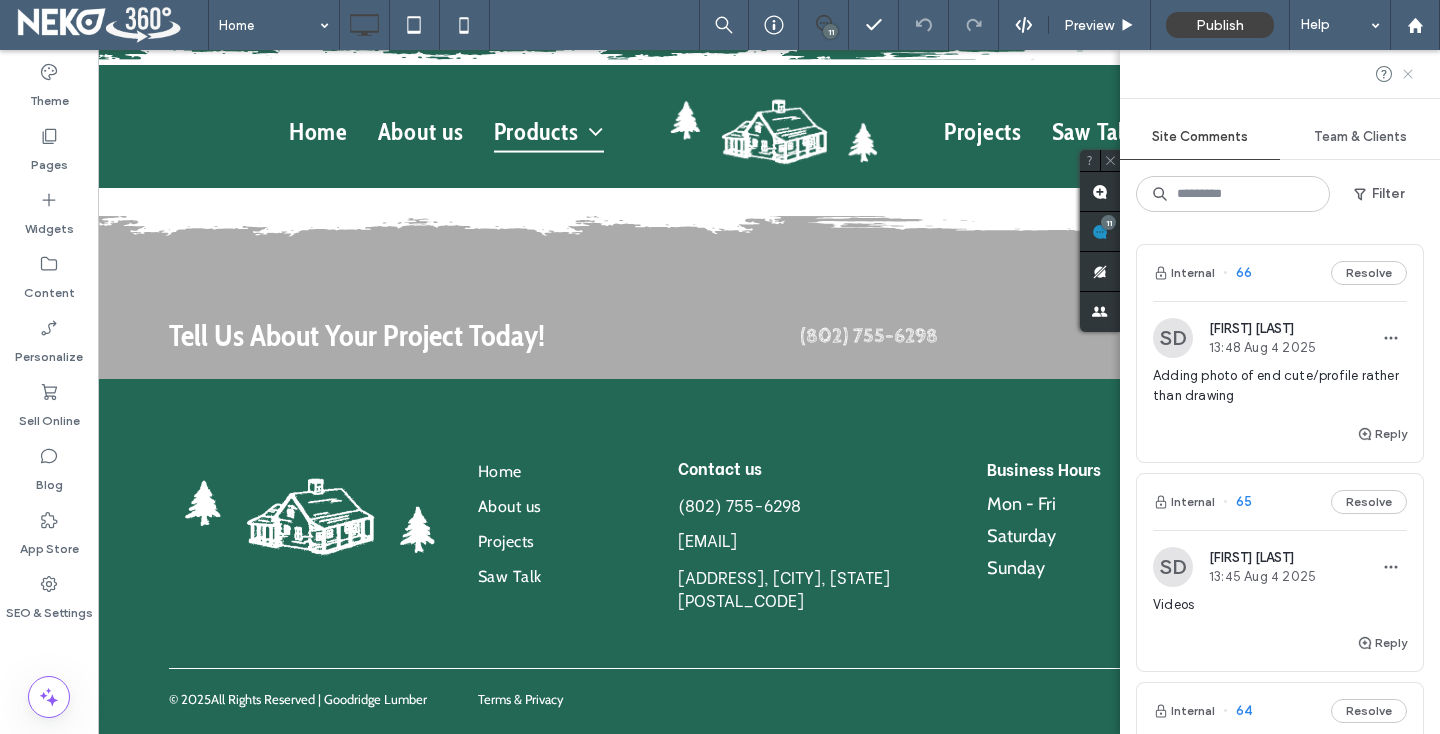 click 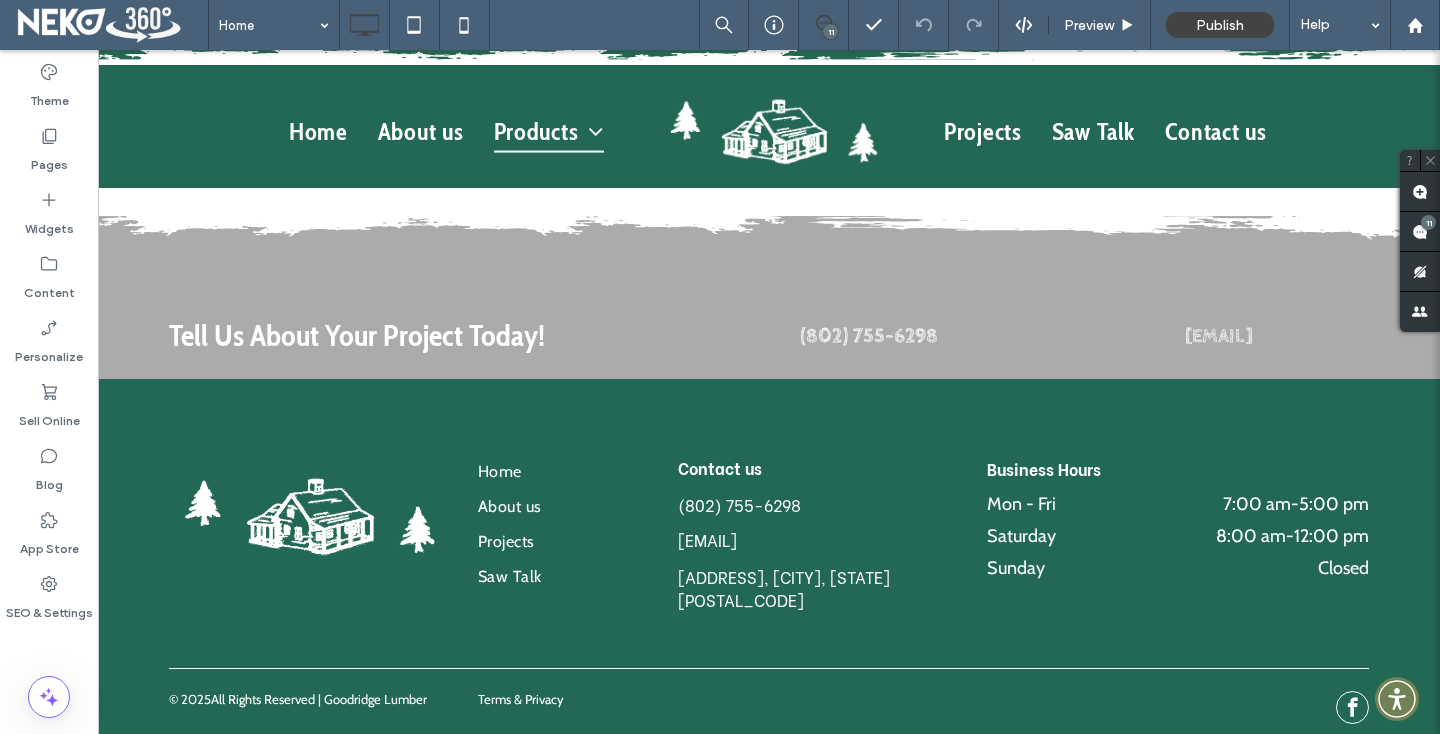 click on "Site Comments" at bounding box center (1520, 137) 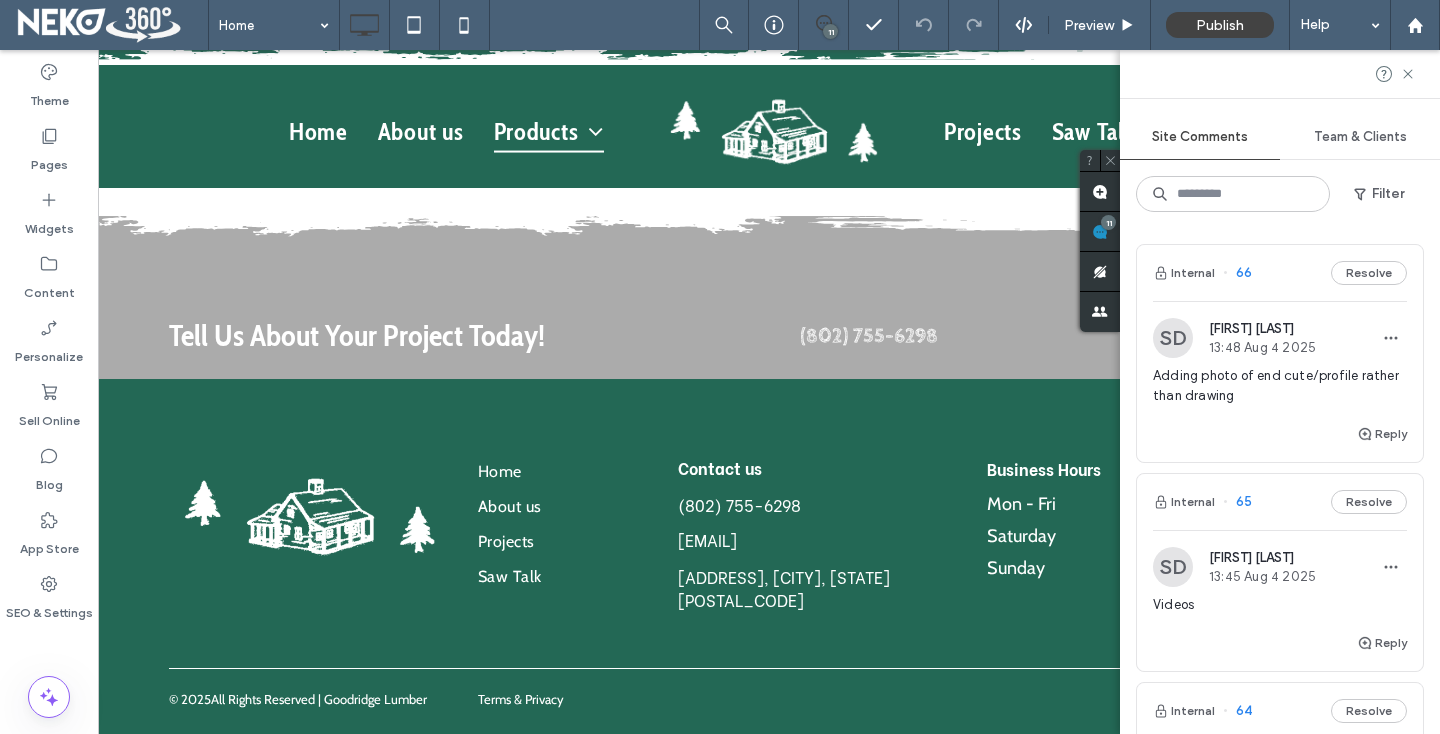 click on "Team & Clients" at bounding box center [1360, 137] 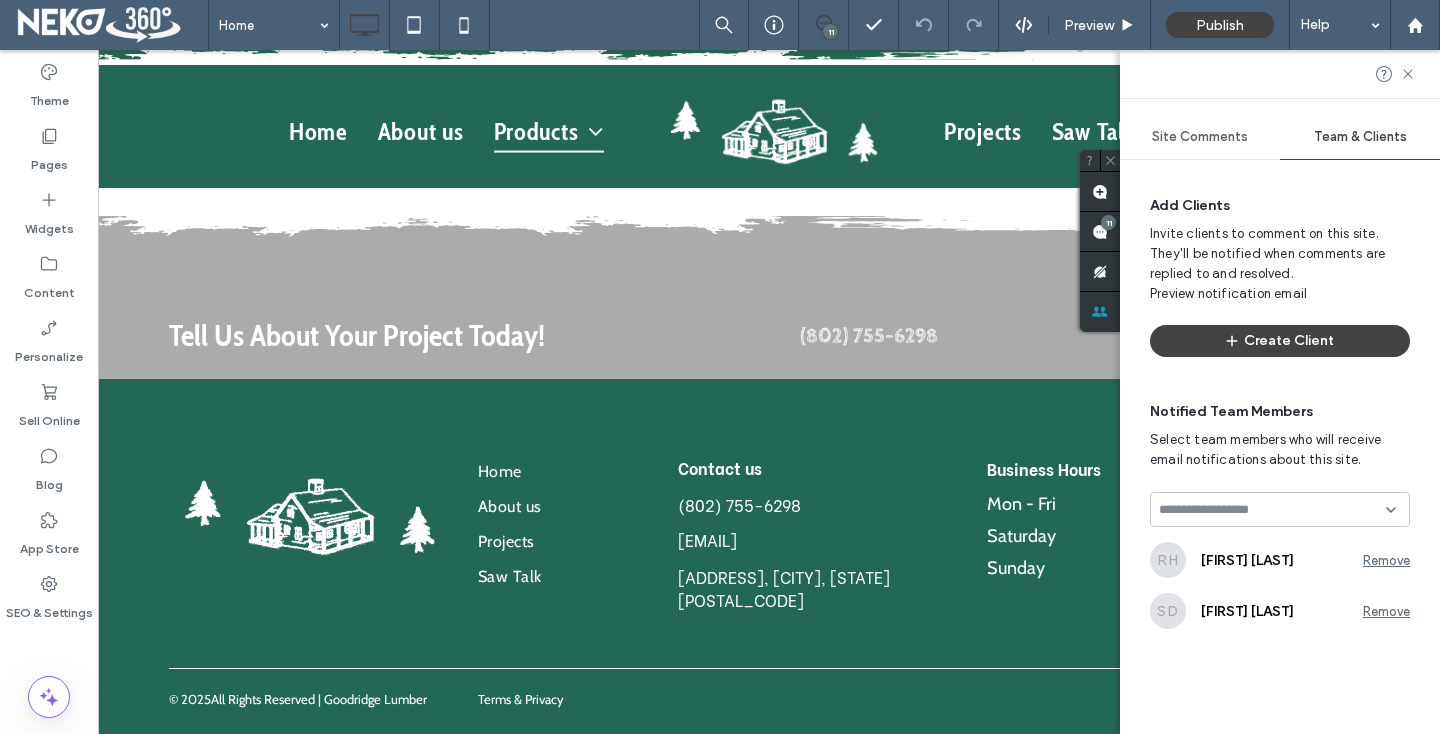 click on "Site Comments" at bounding box center [1200, 137] 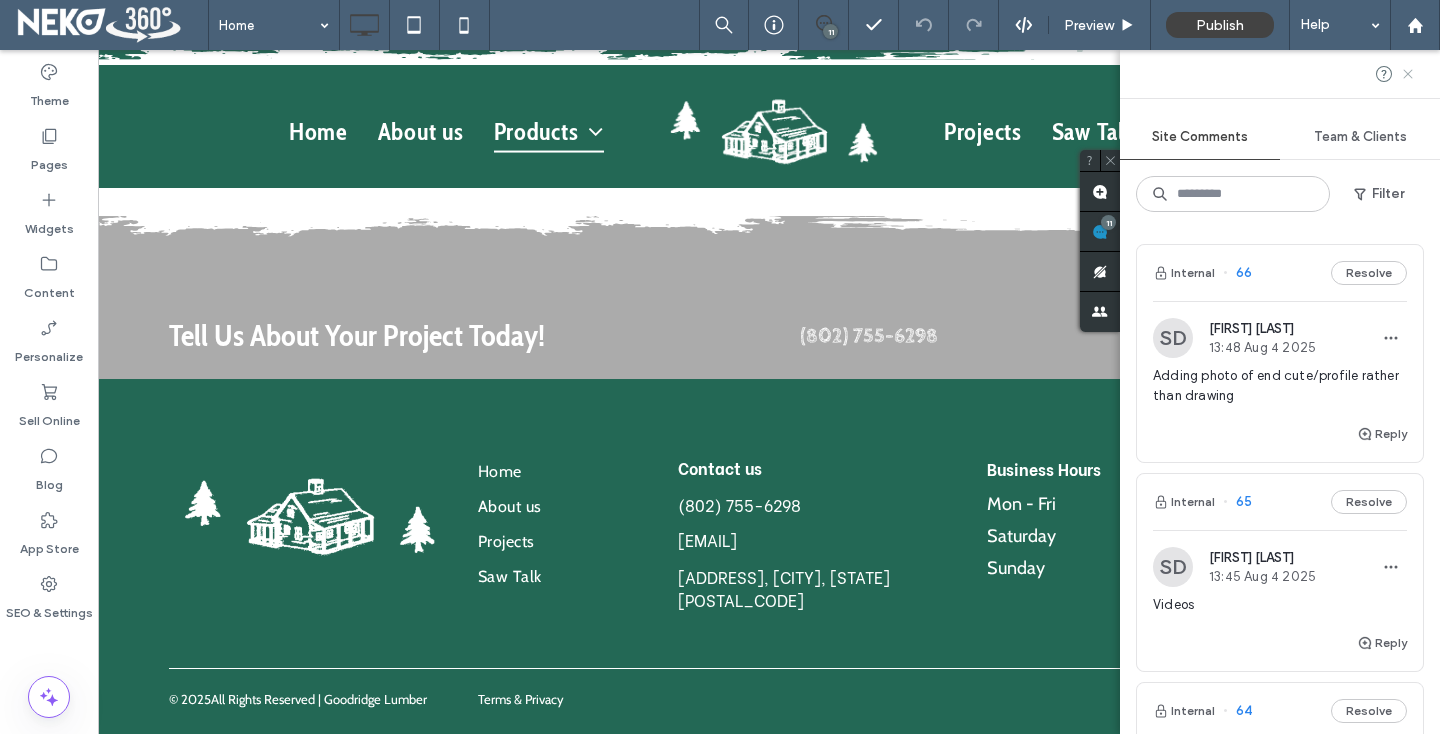 click 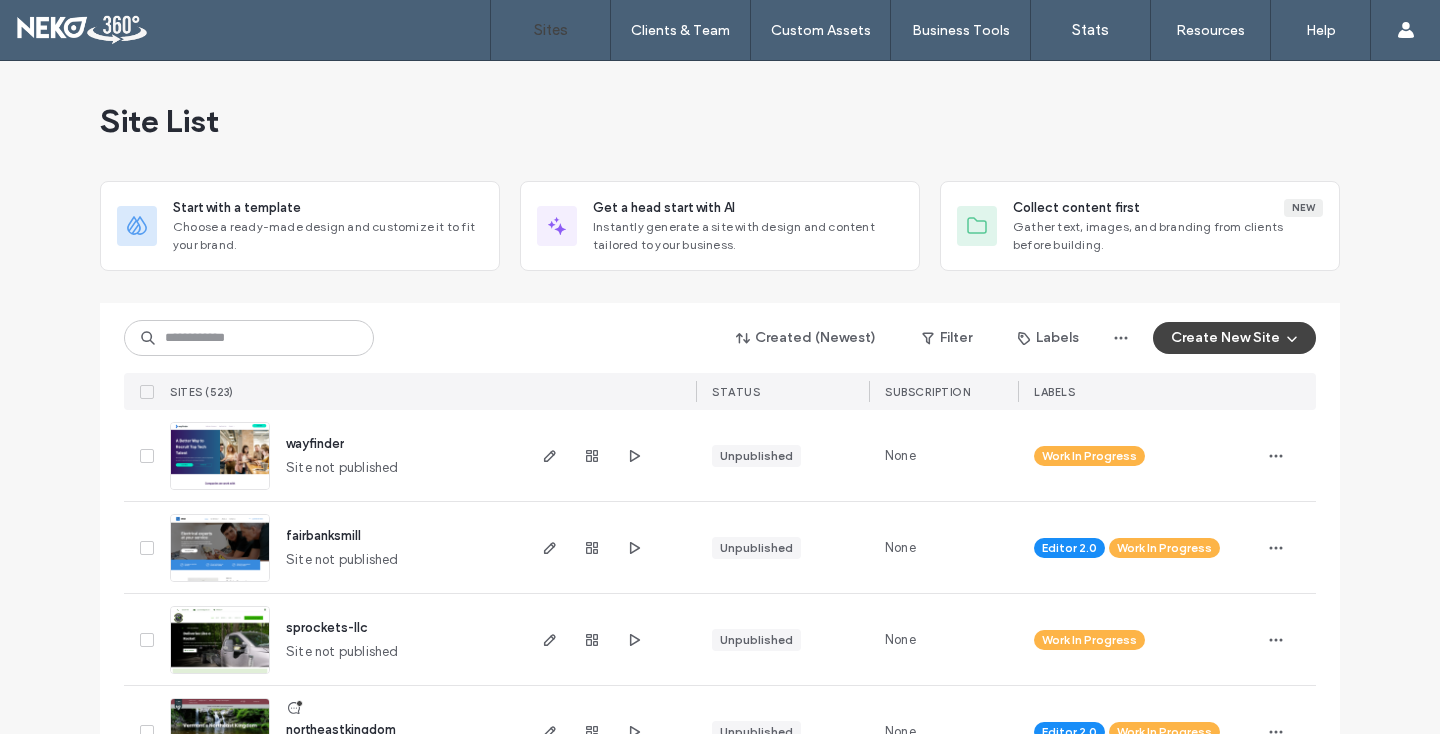 scroll, scrollTop: 0, scrollLeft: 0, axis: both 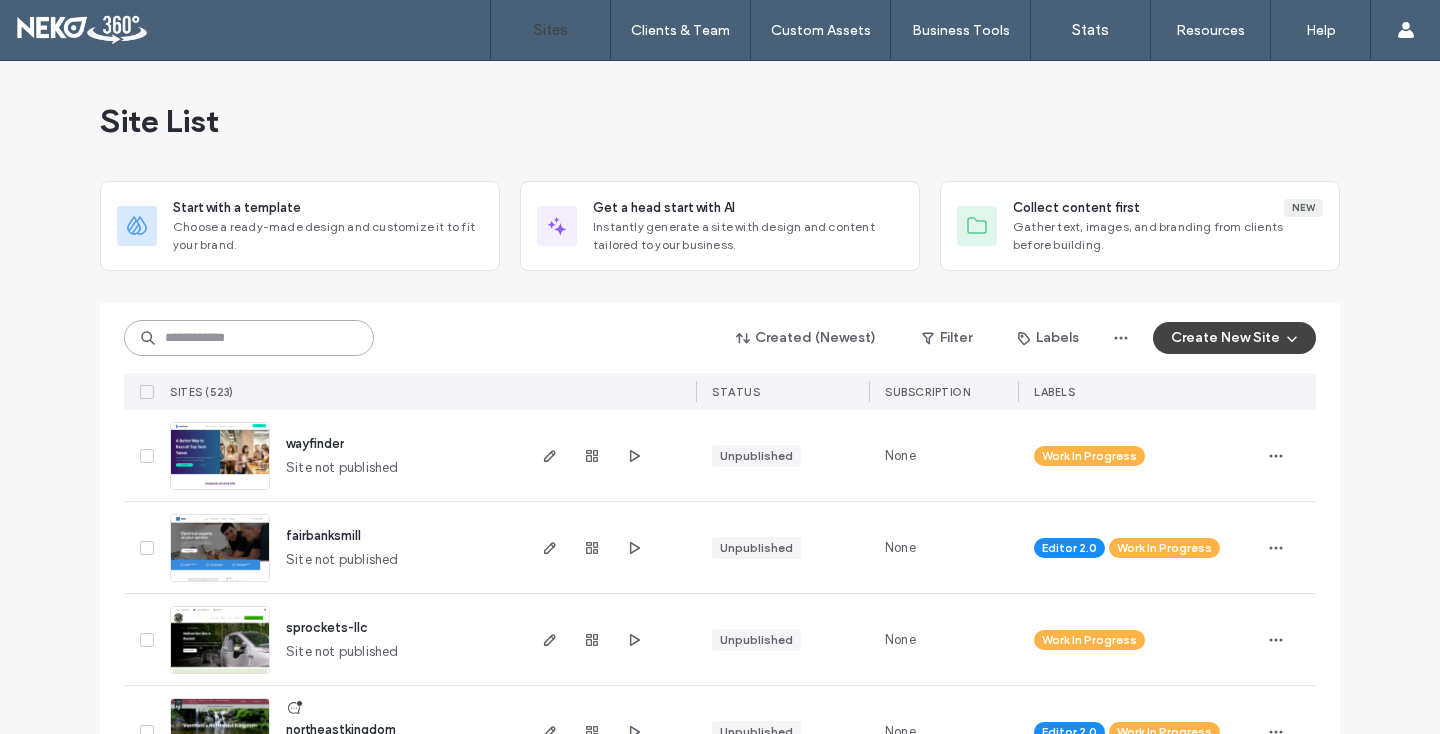 click at bounding box center (249, 338) 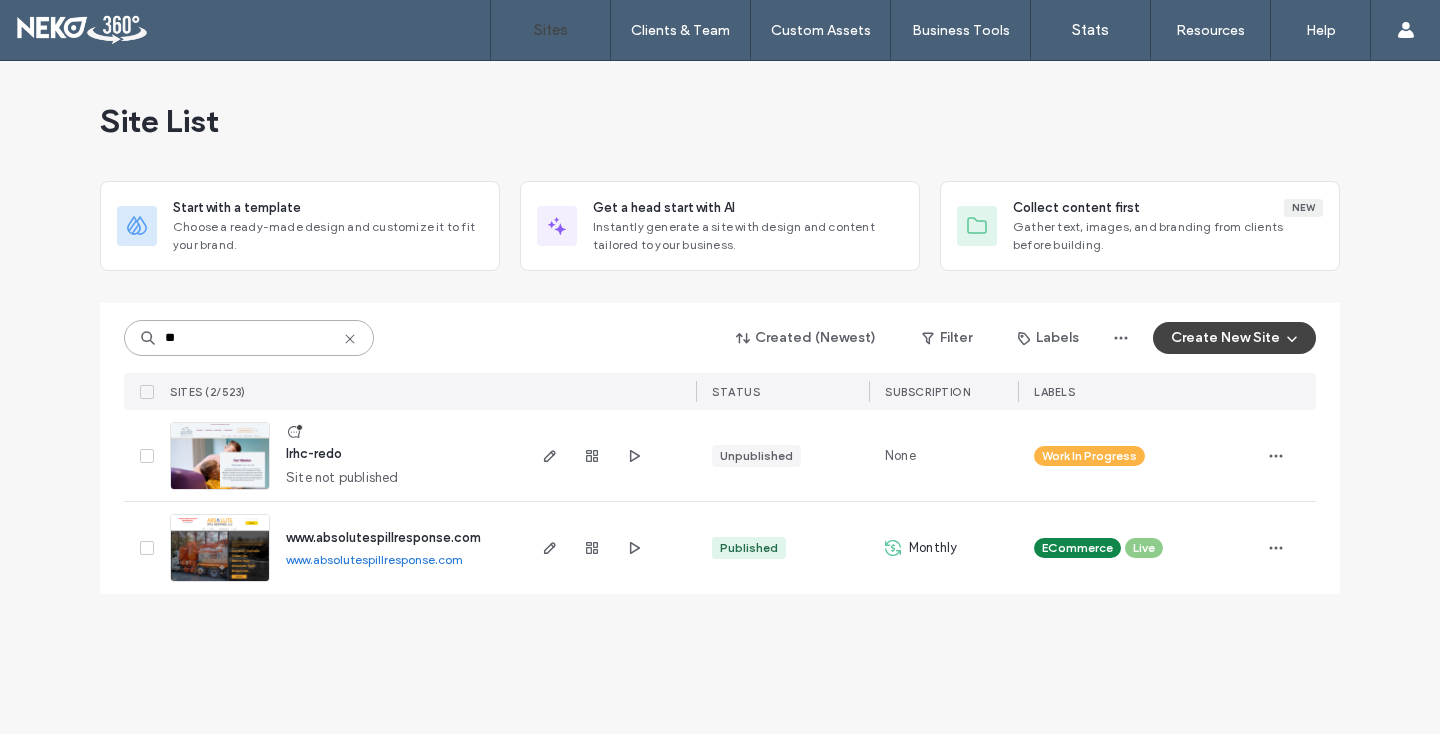 type on "**" 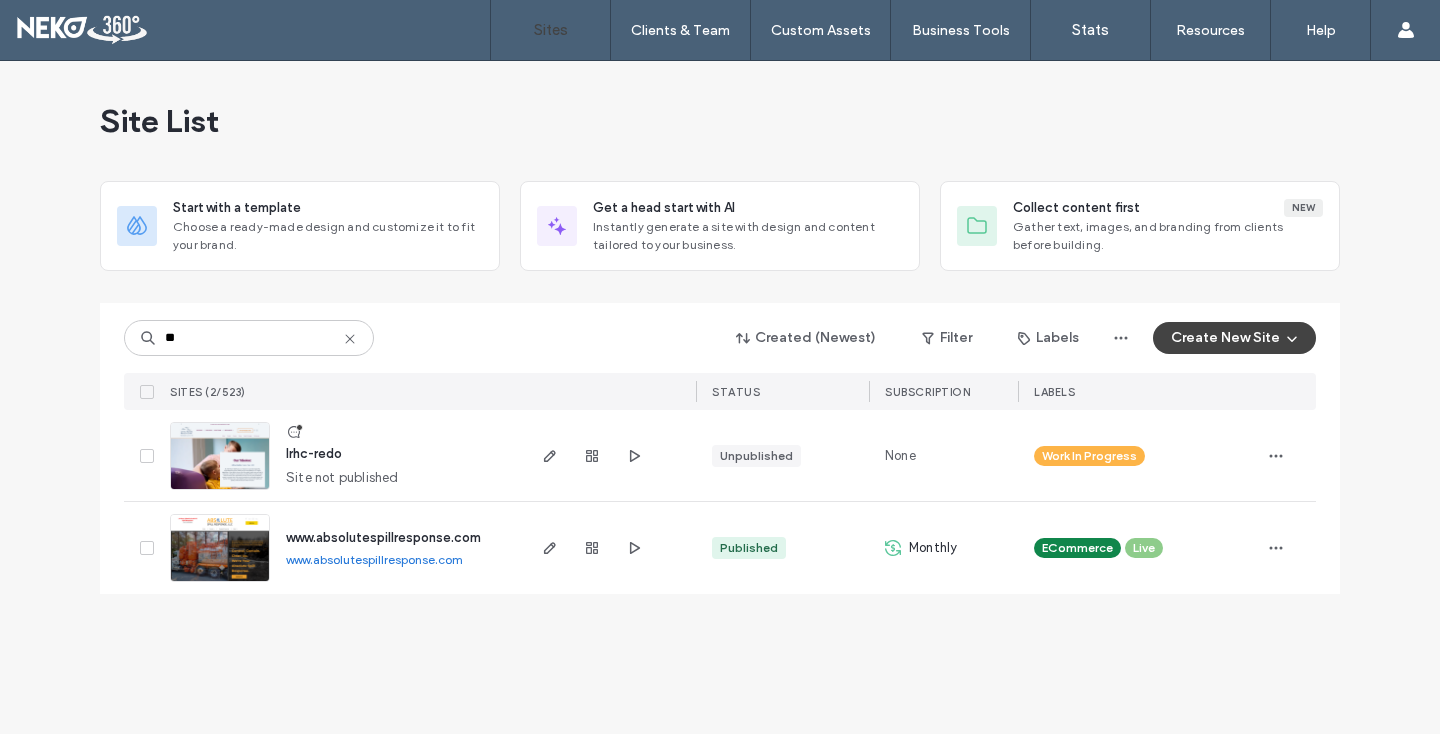 click at bounding box center [220, 491] 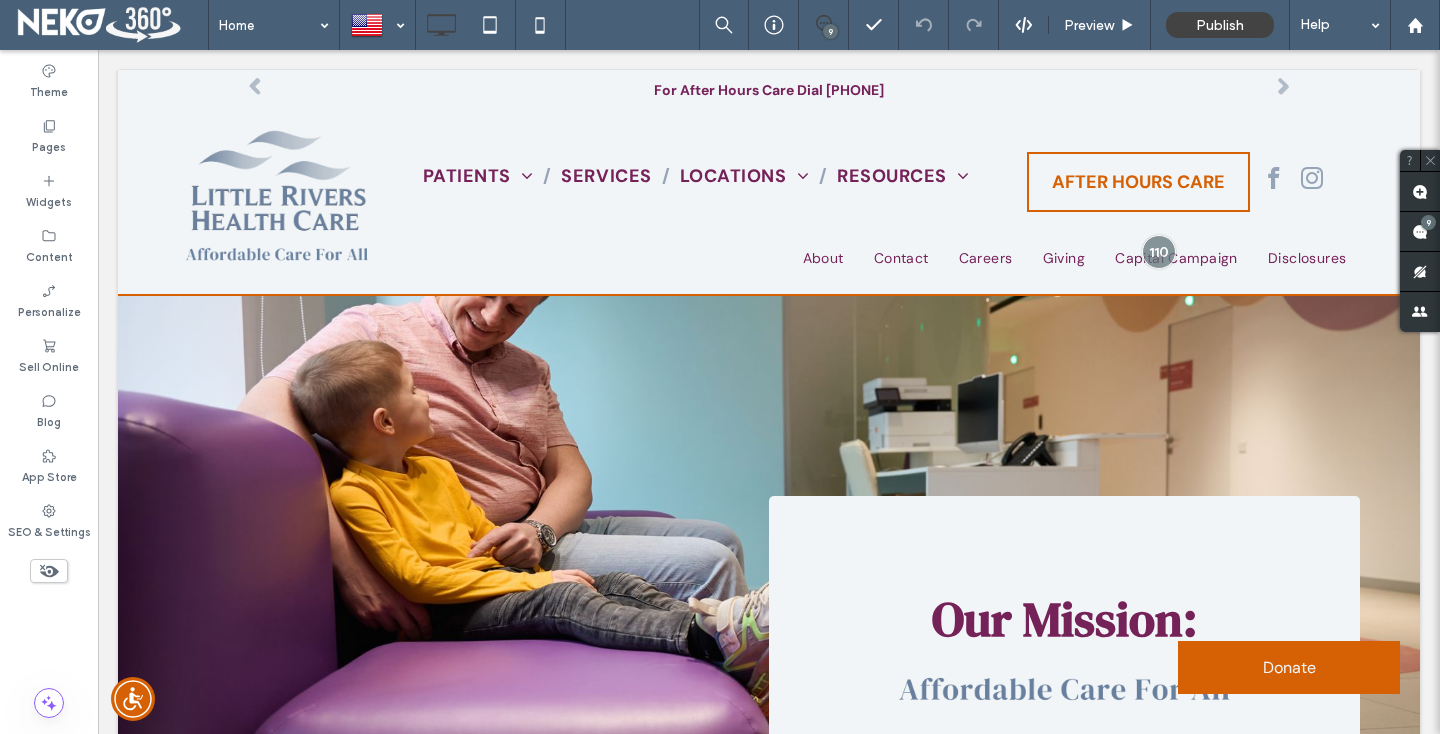 scroll, scrollTop: 0, scrollLeft: 0, axis: both 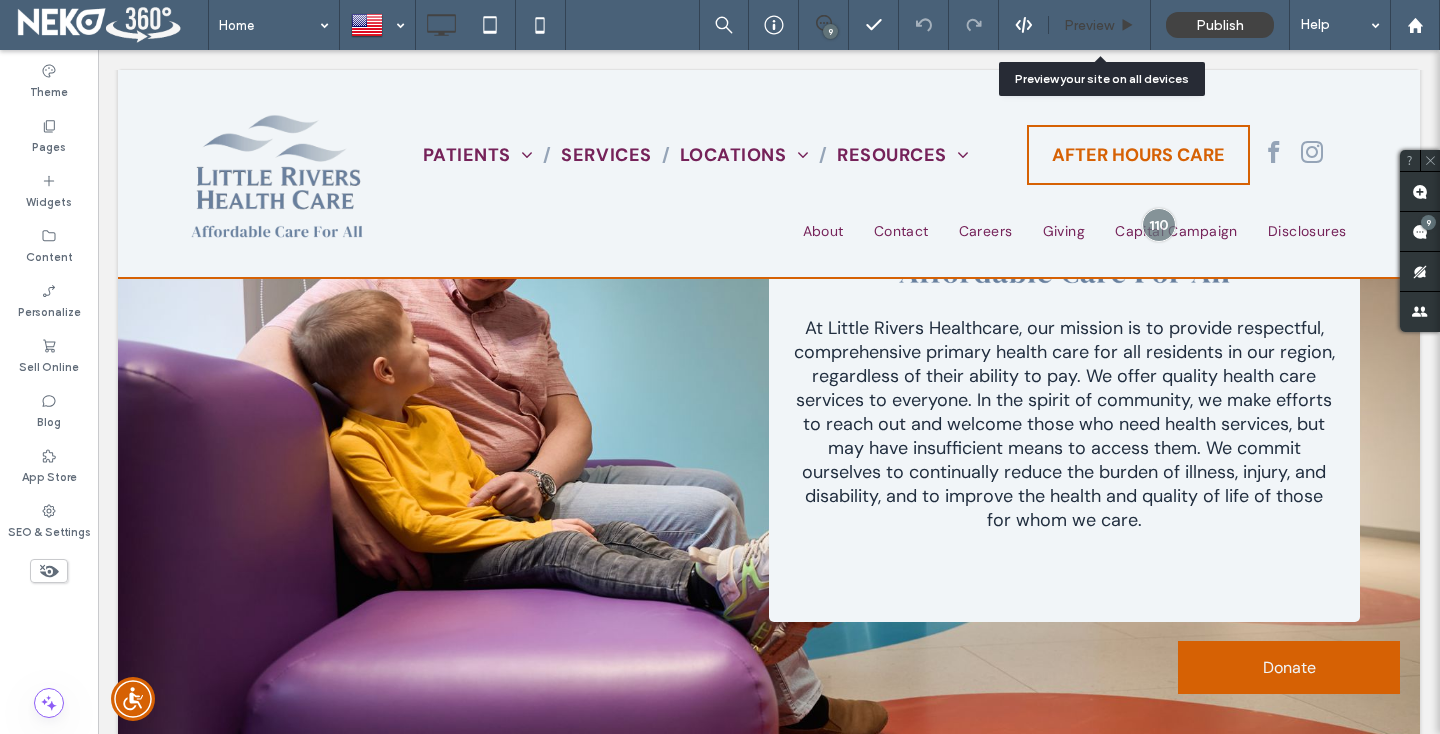 click on "Preview" at bounding box center [1089, 25] 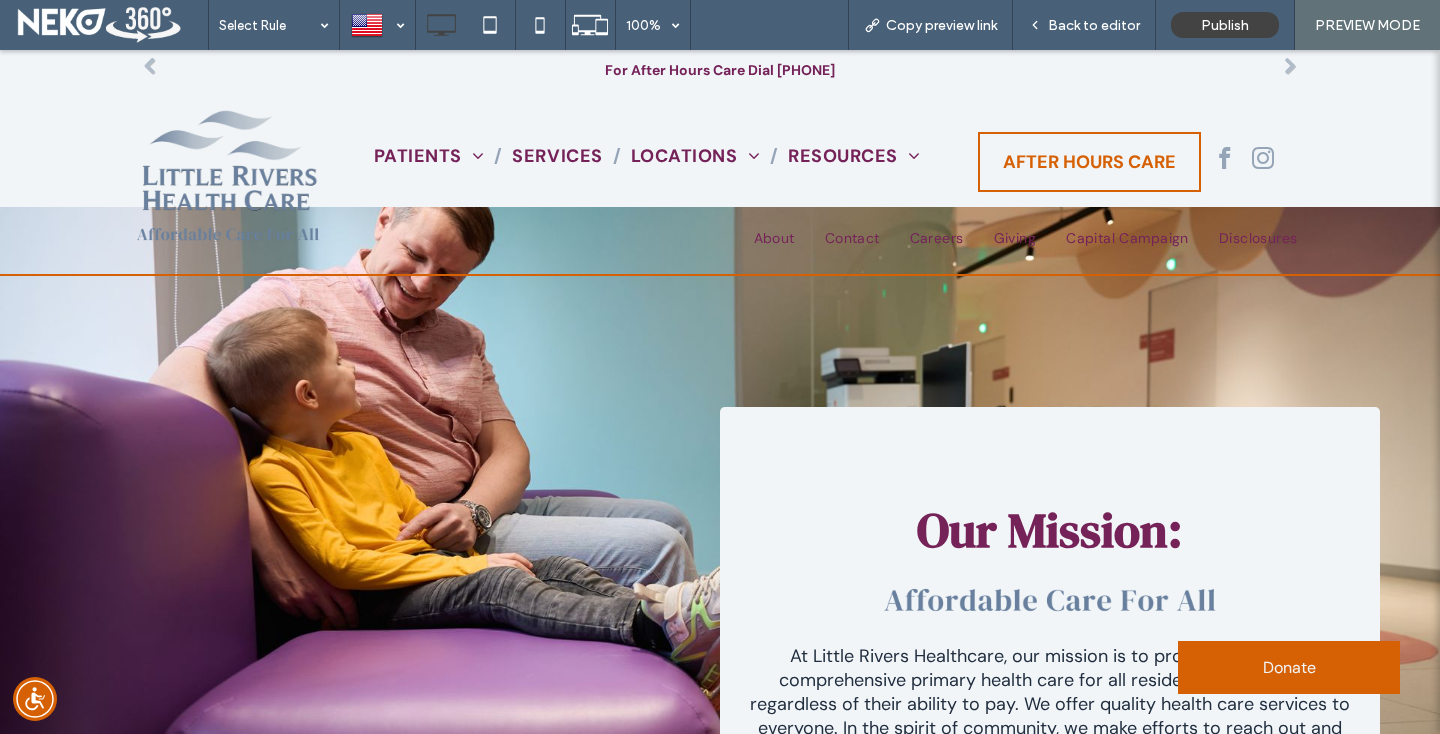 scroll, scrollTop: 0, scrollLeft: 0, axis: both 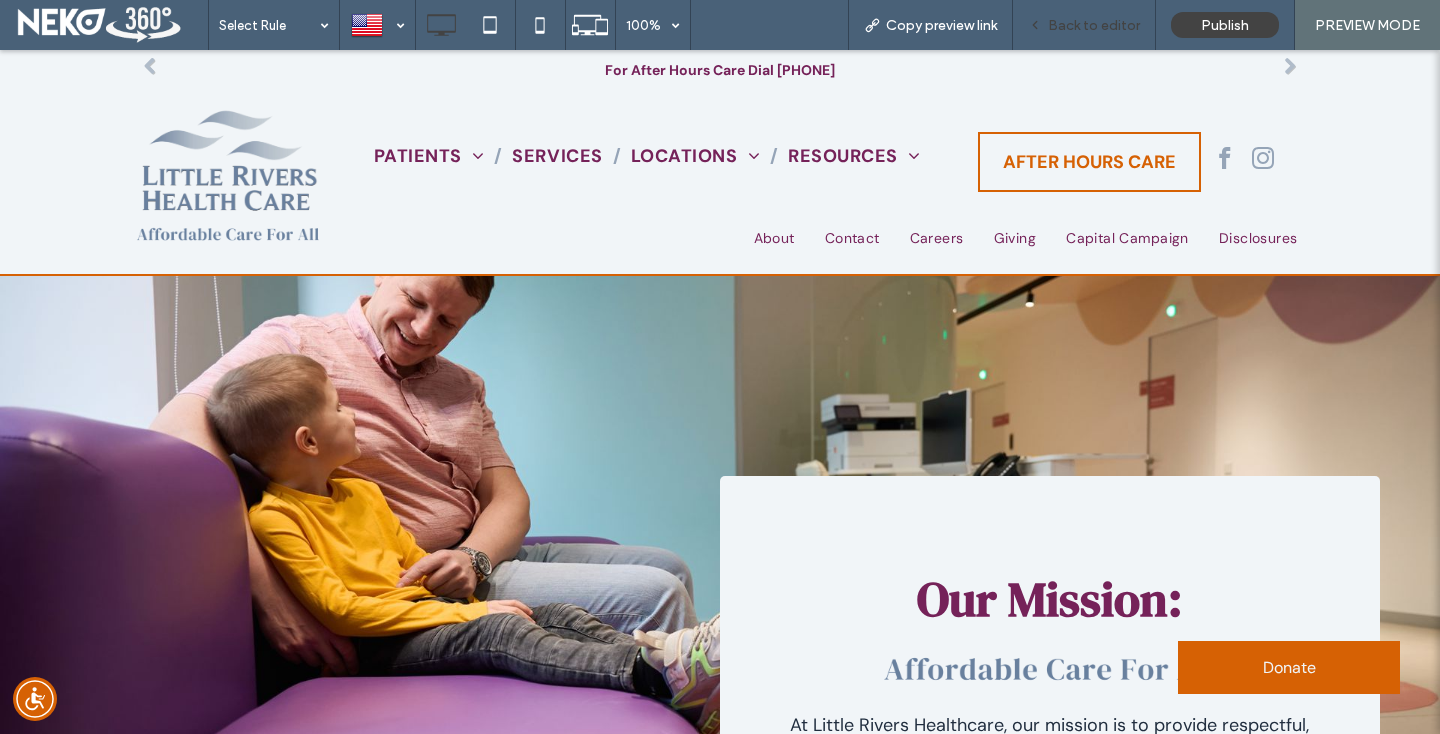 click on "Back to editor" at bounding box center [1084, 25] 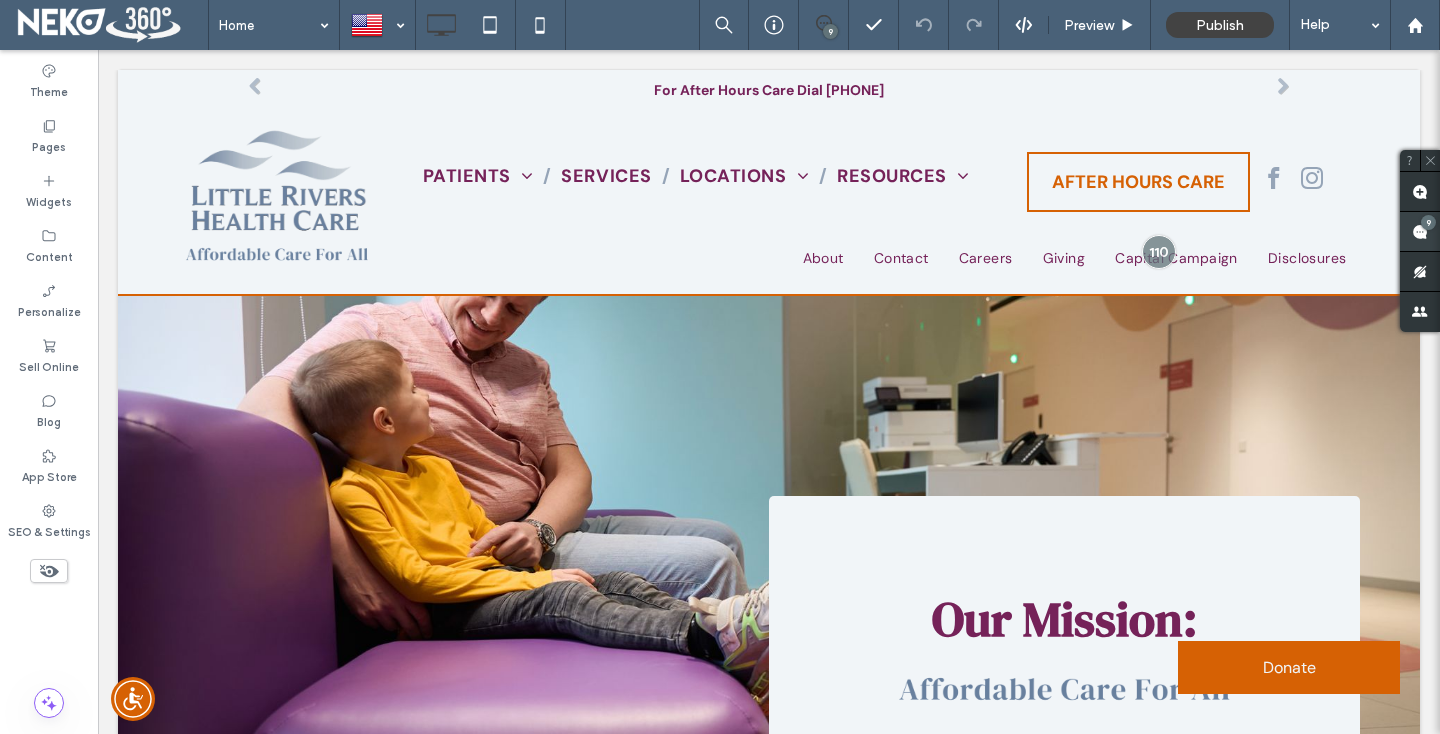 click 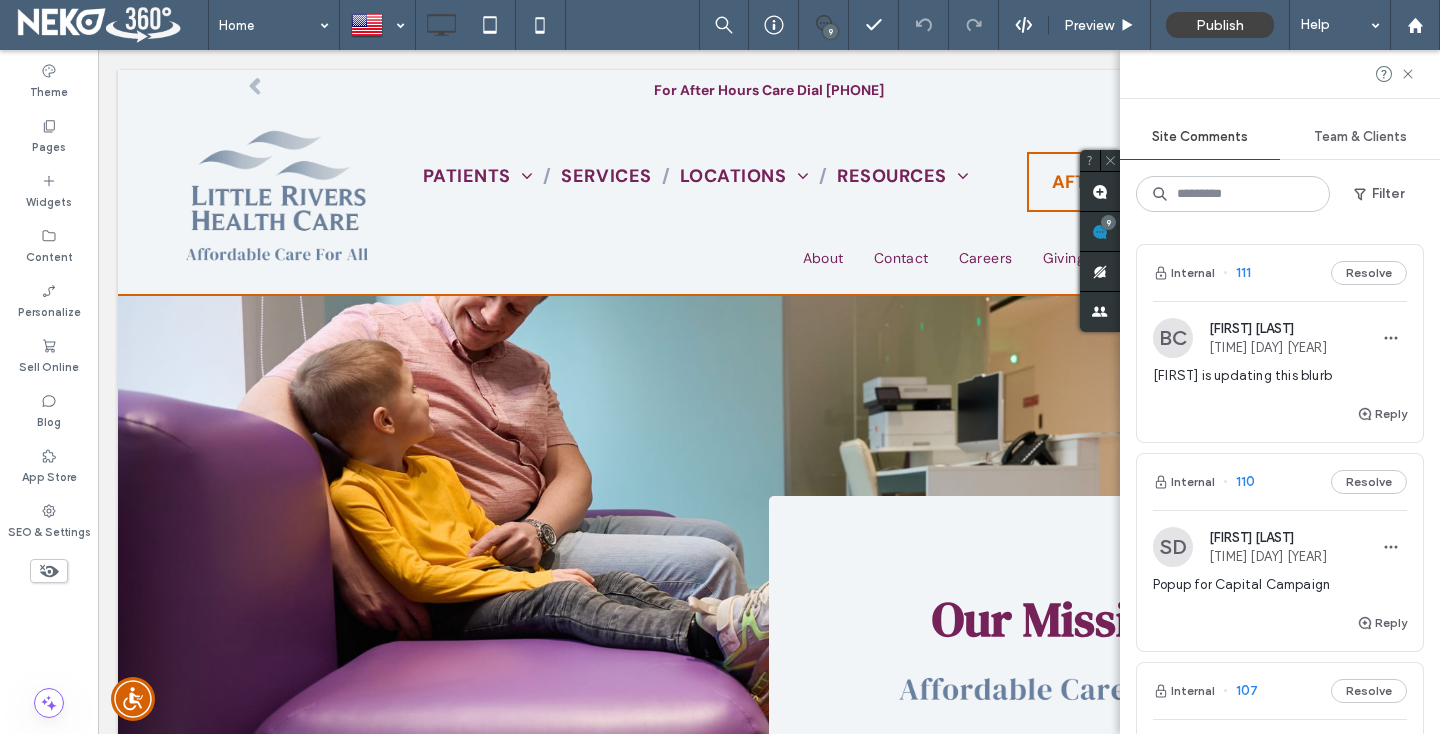 click on "[FIRST] is updating this blurb" at bounding box center (1280, 376) 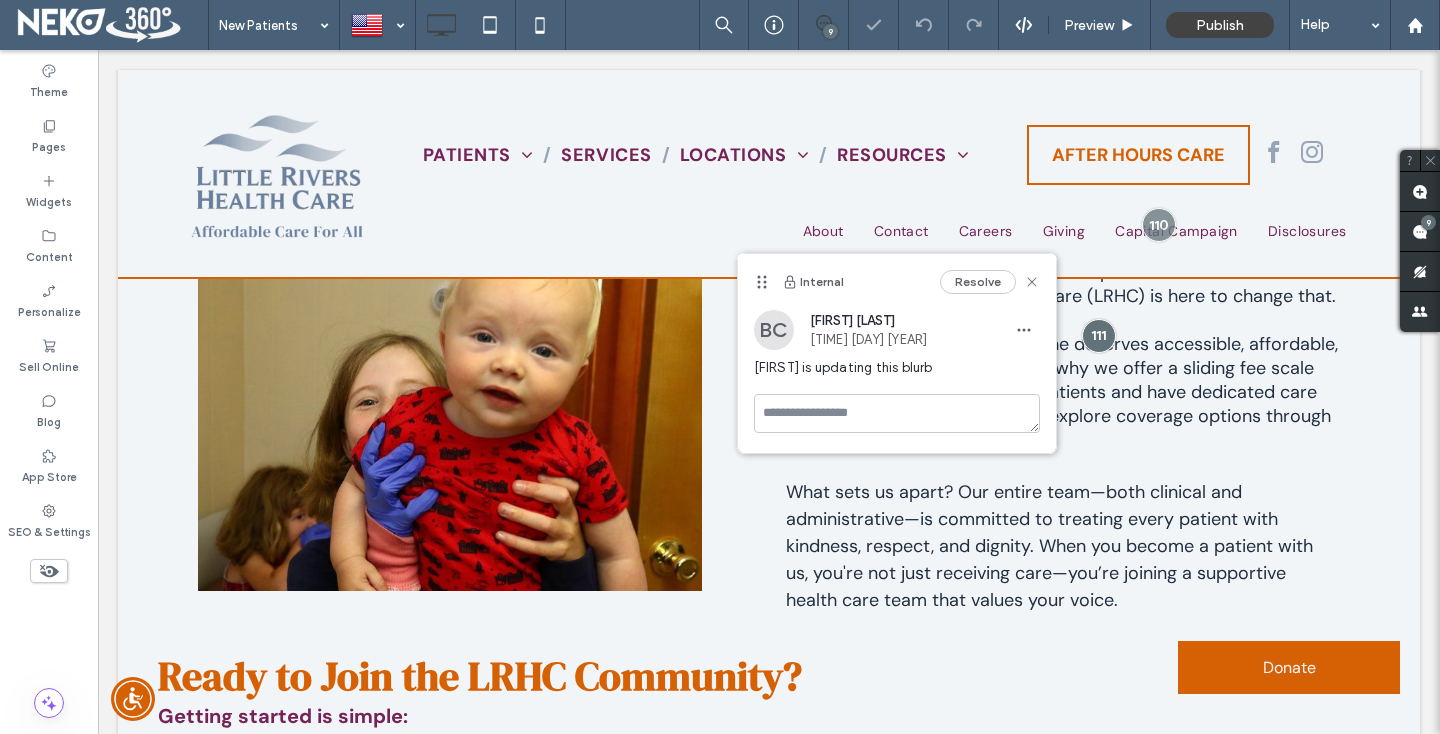 scroll, scrollTop: 569, scrollLeft: 0, axis: vertical 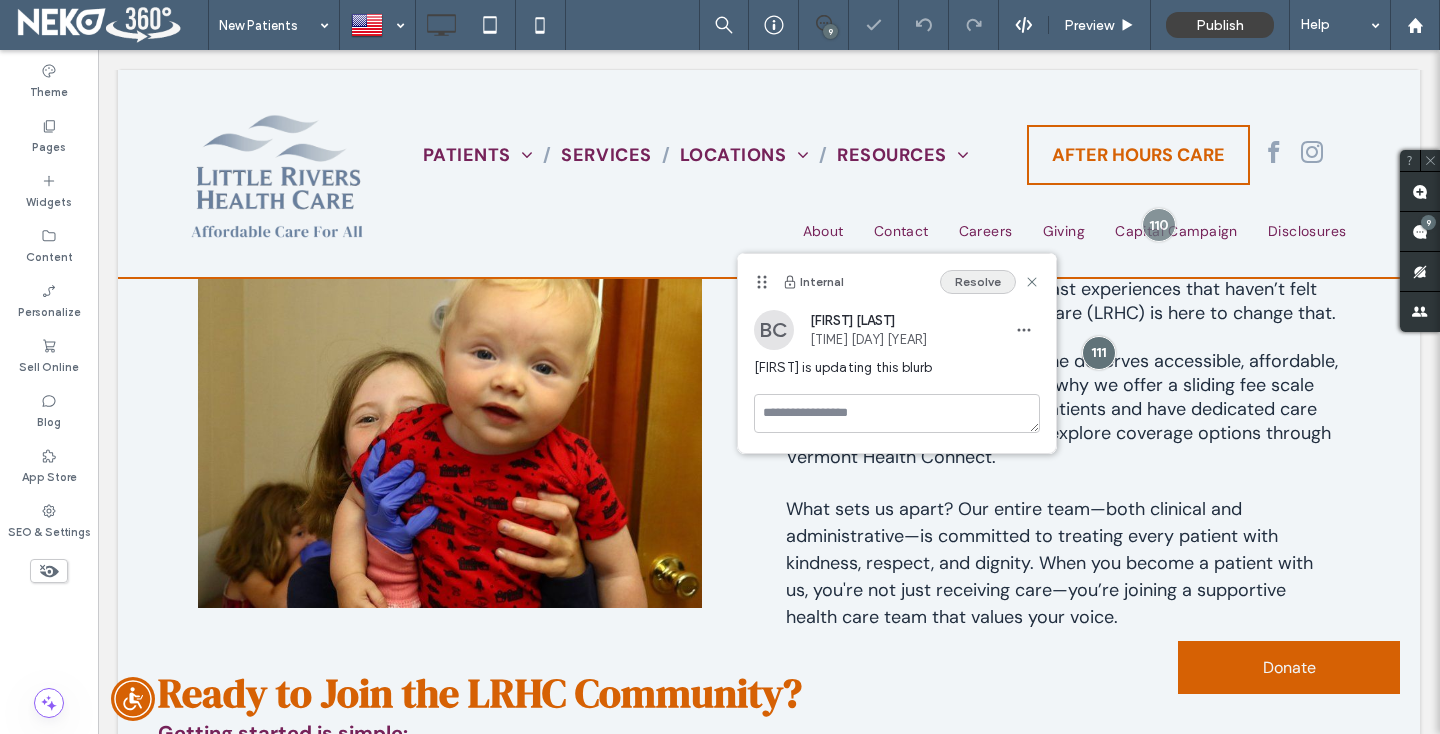 click on "Resolve" at bounding box center [978, 282] 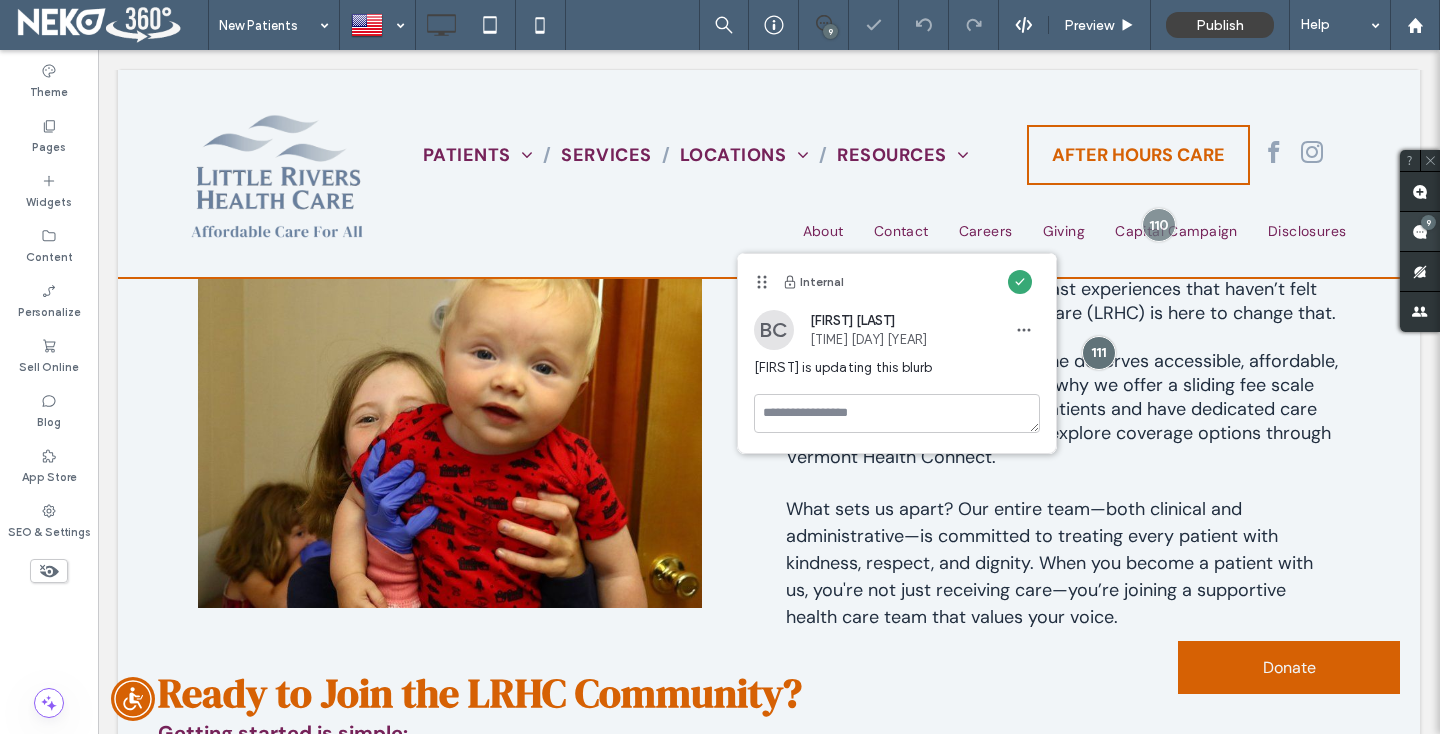 click on "9" at bounding box center (1428, 222) 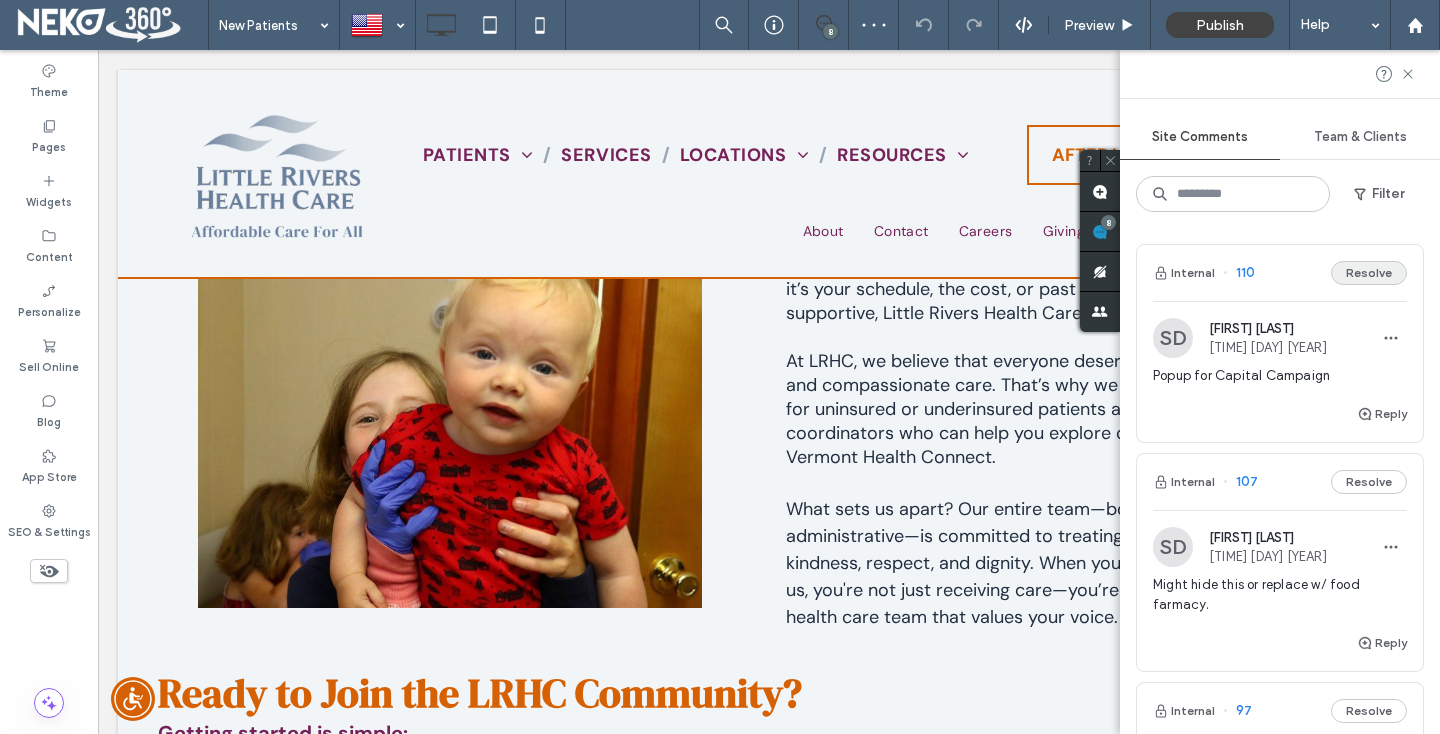 click on "Resolve" at bounding box center (1369, 273) 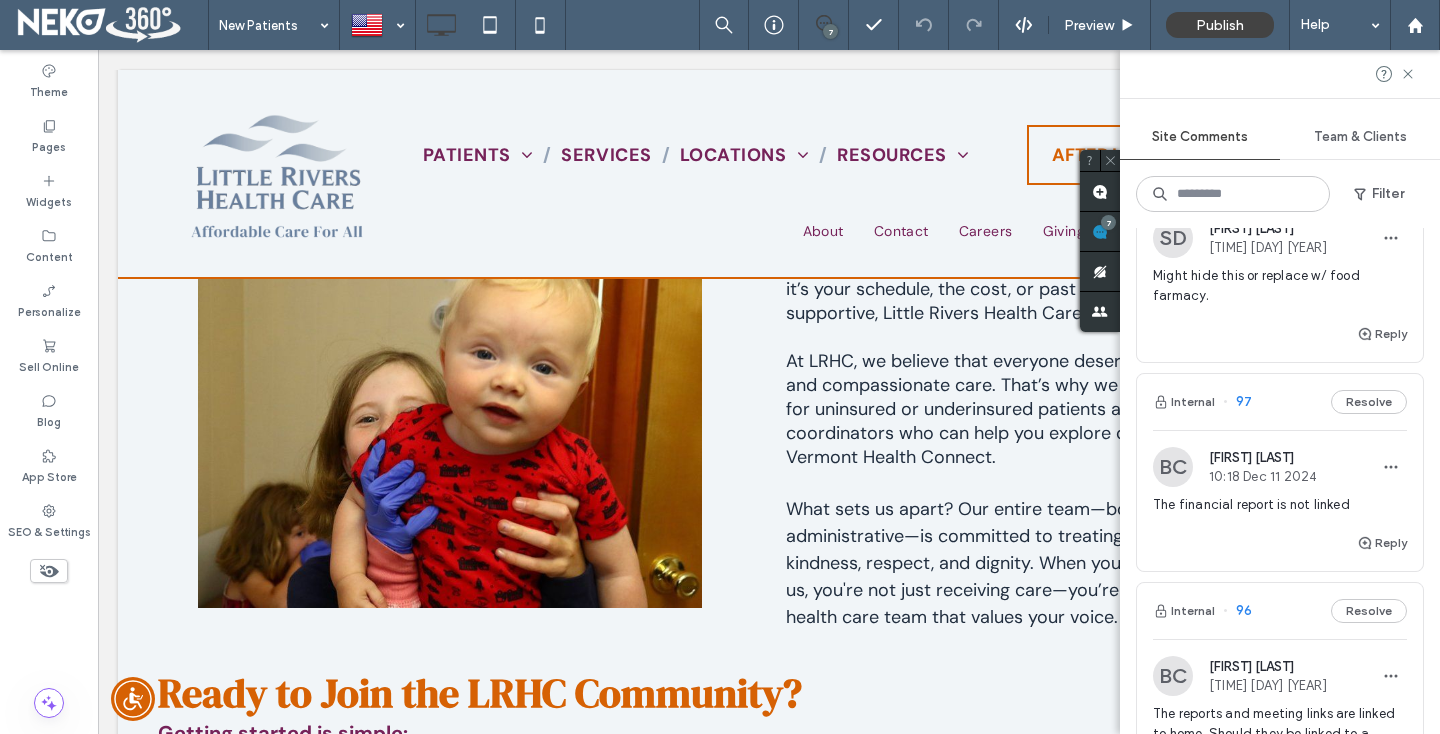 scroll, scrollTop: 0, scrollLeft: 0, axis: both 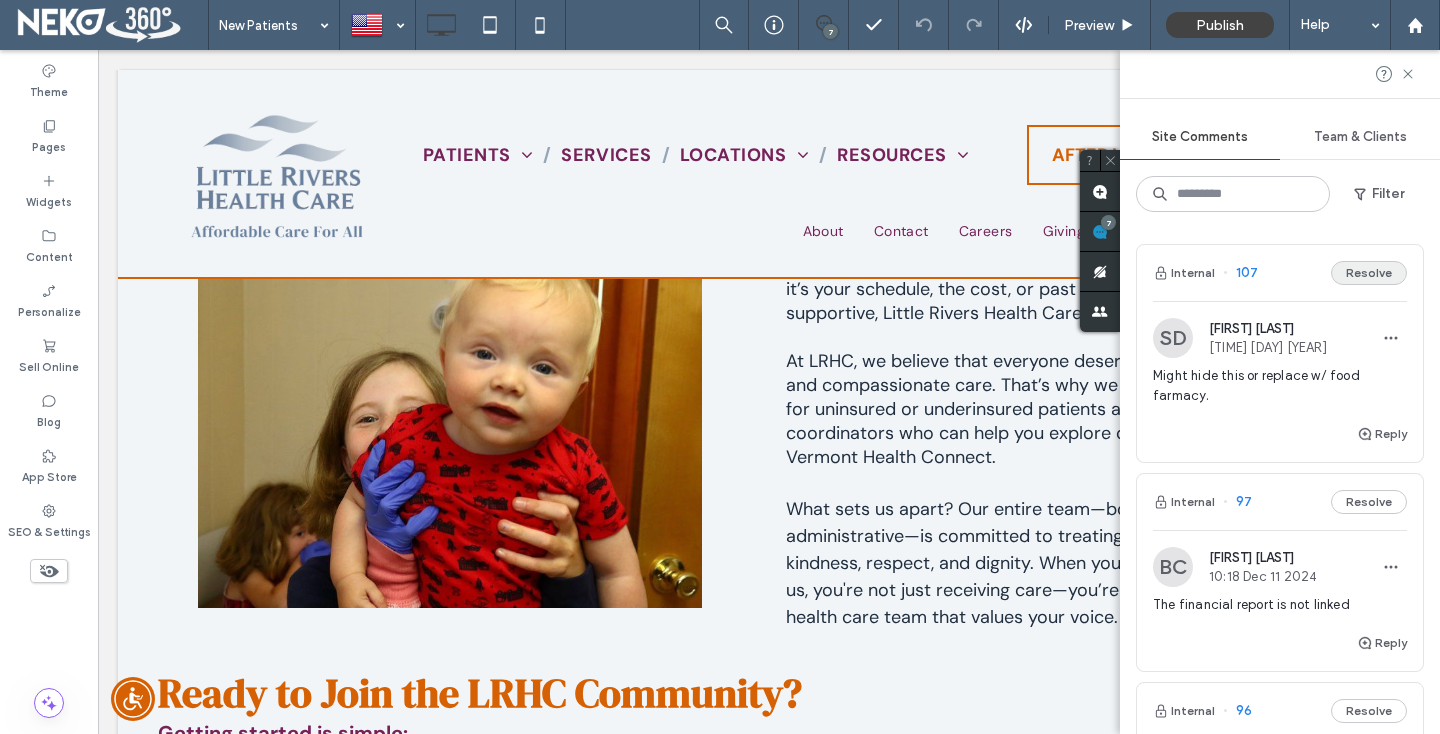 click on "Resolve" at bounding box center [1369, 273] 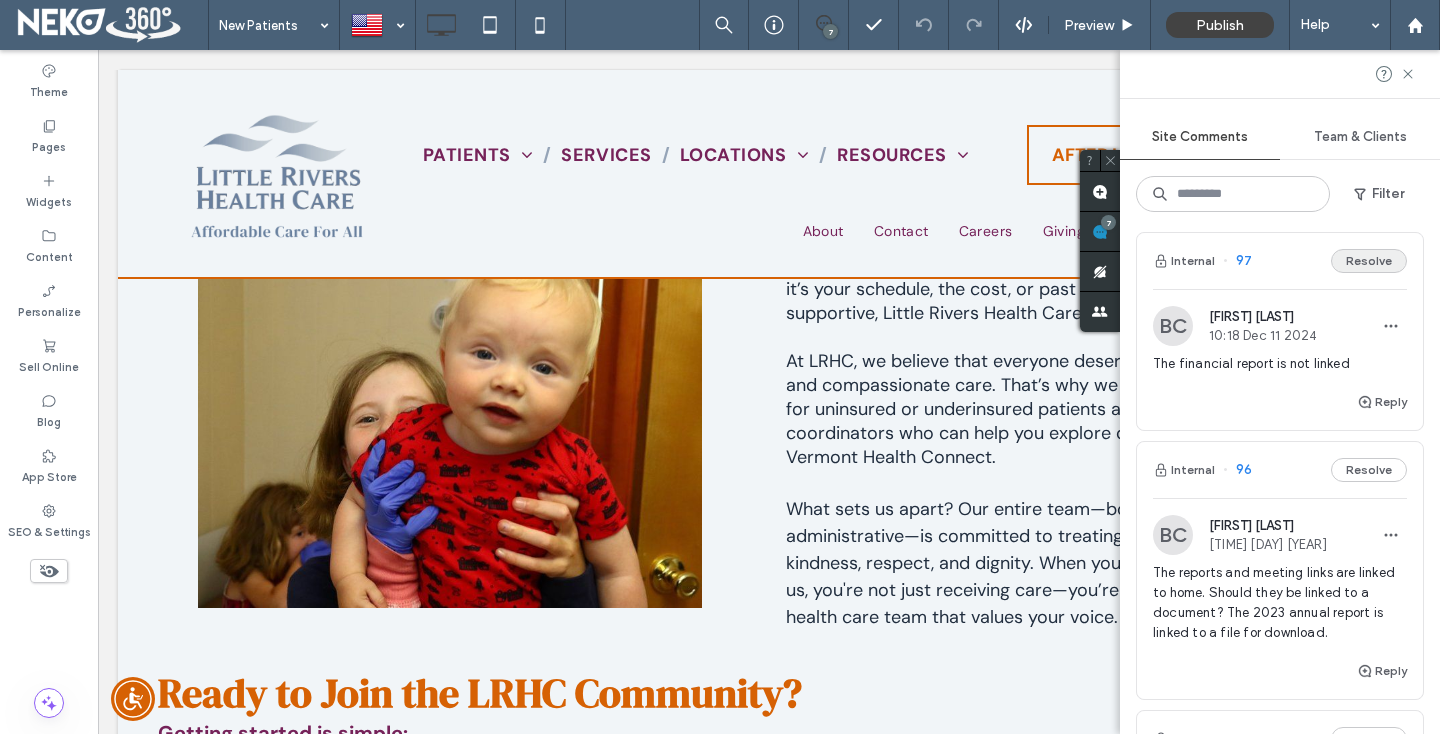 scroll, scrollTop: 17, scrollLeft: 0, axis: vertical 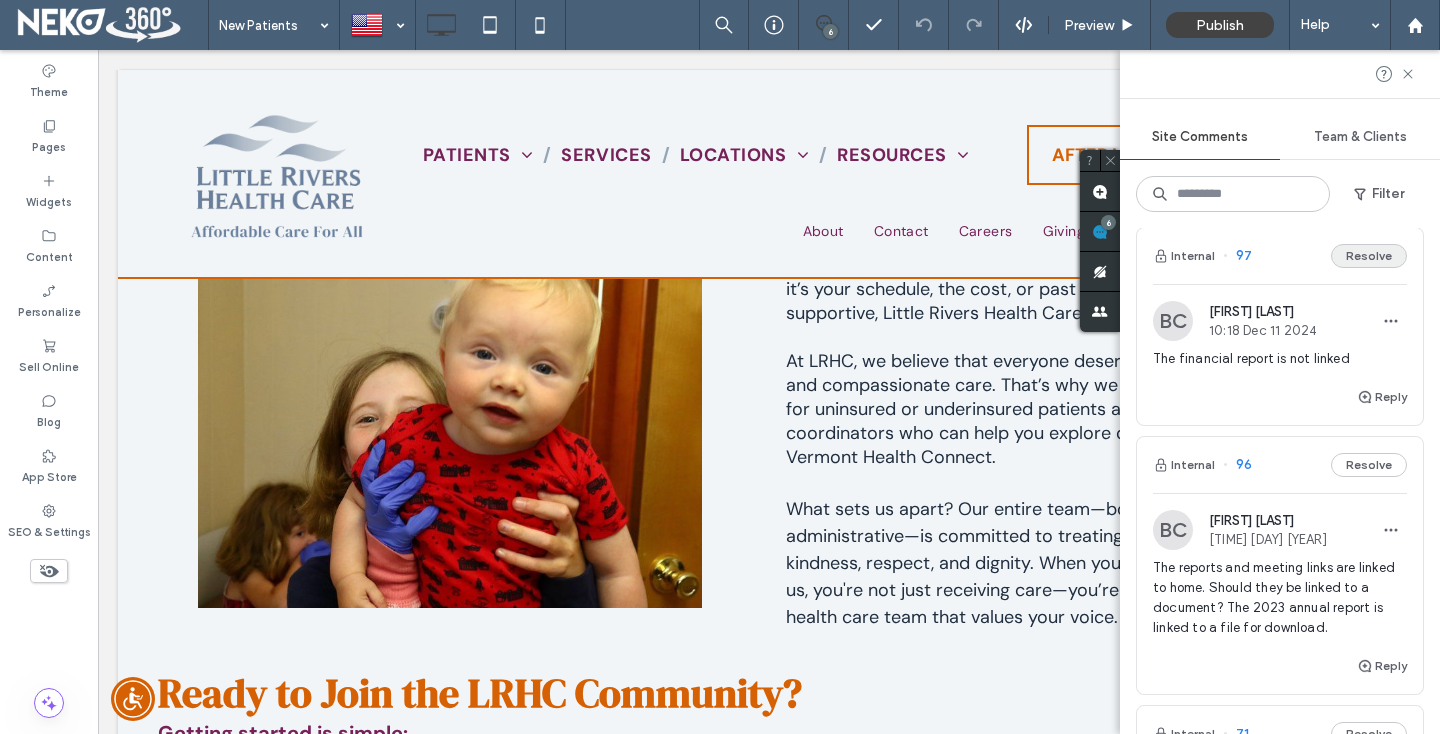 click on "Resolve" at bounding box center [1369, 256] 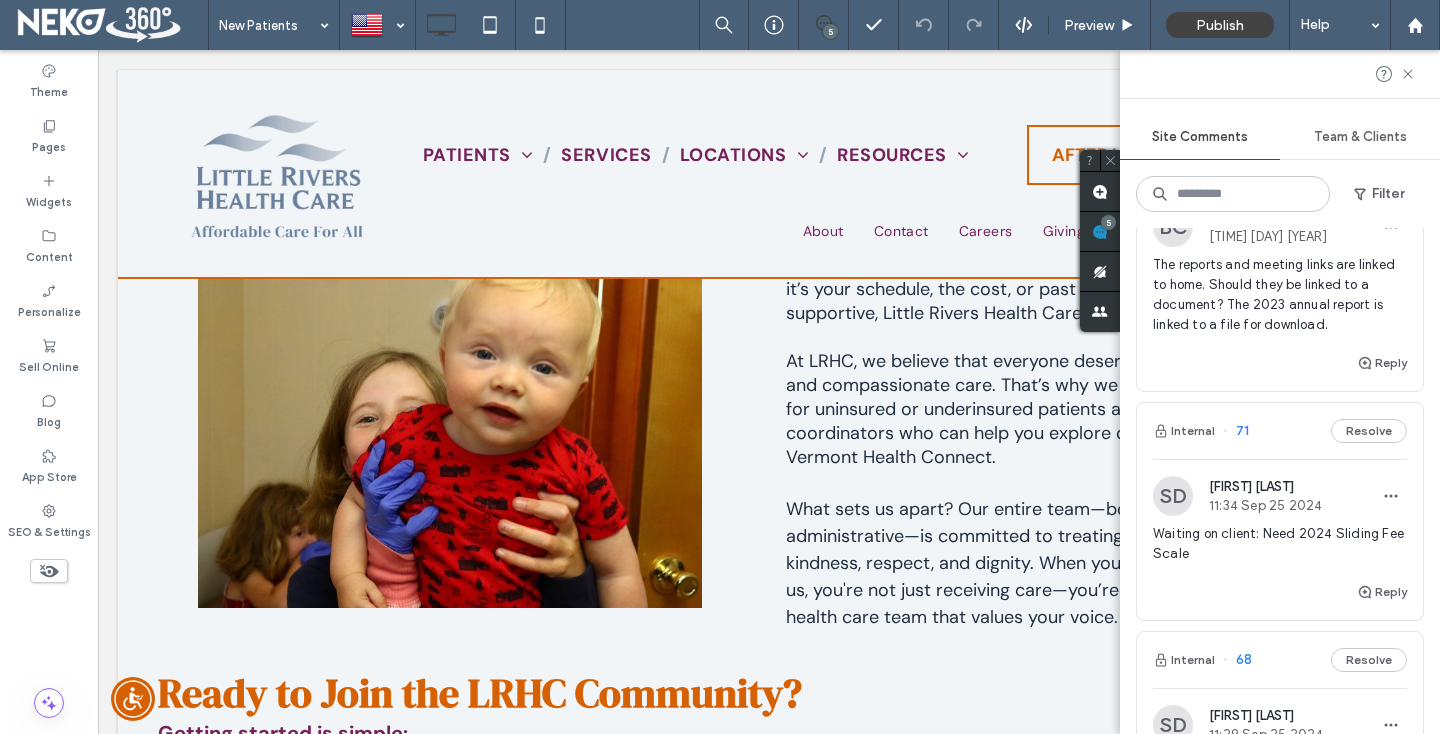 scroll, scrollTop: 0, scrollLeft: 0, axis: both 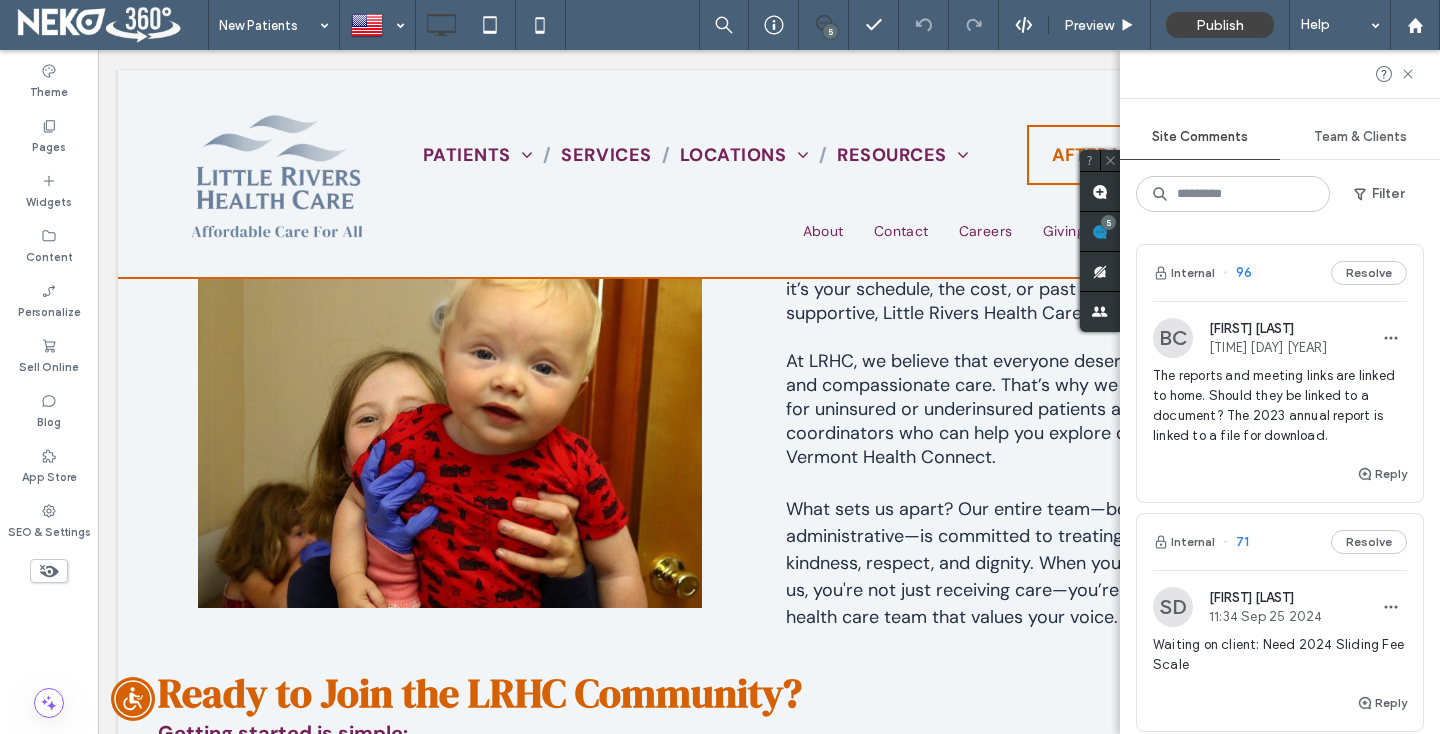 click on "The reports and meeting links are linked to home. Should they be linked to a document? The 2023 annual report is linked to a file for download." at bounding box center (1280, 406) 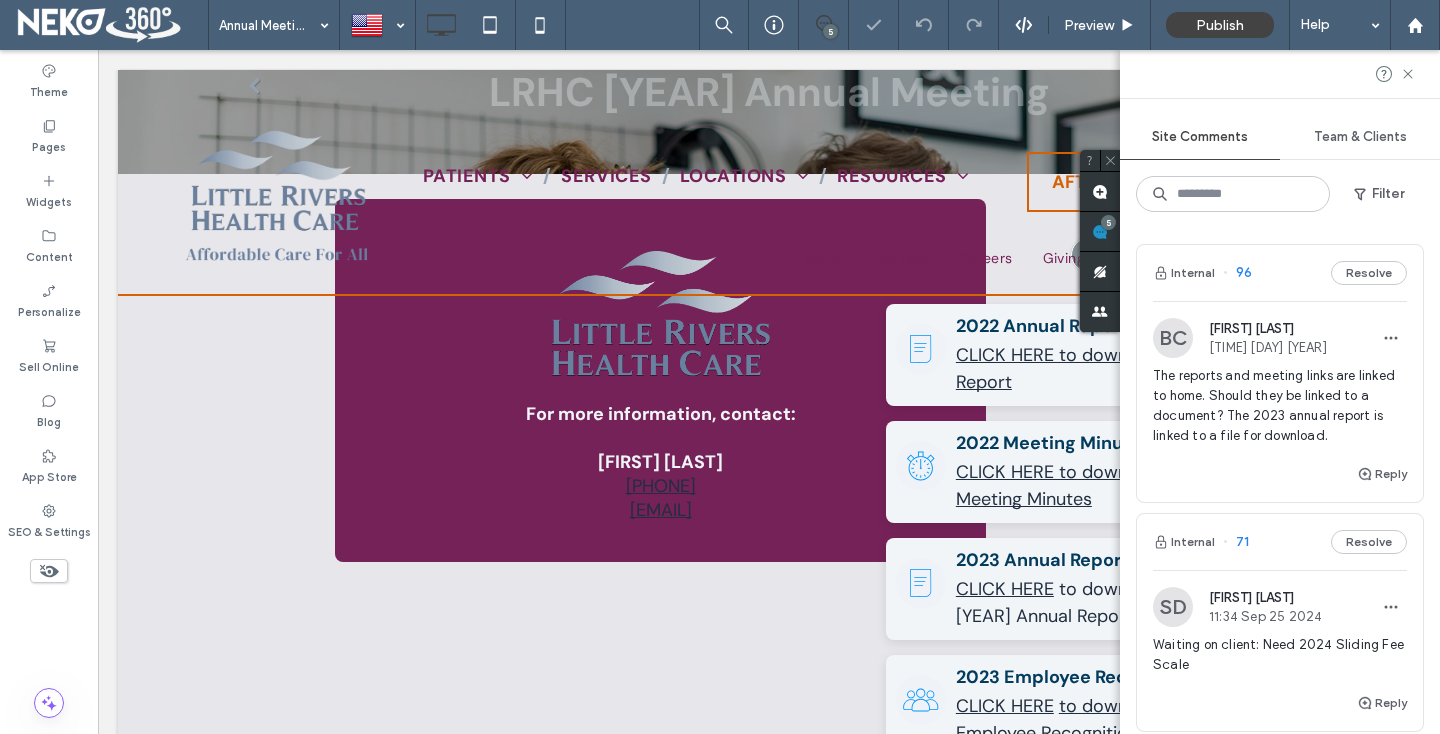 scroll, scrollTop: 452, scrollLeft: 0, axis: vertical 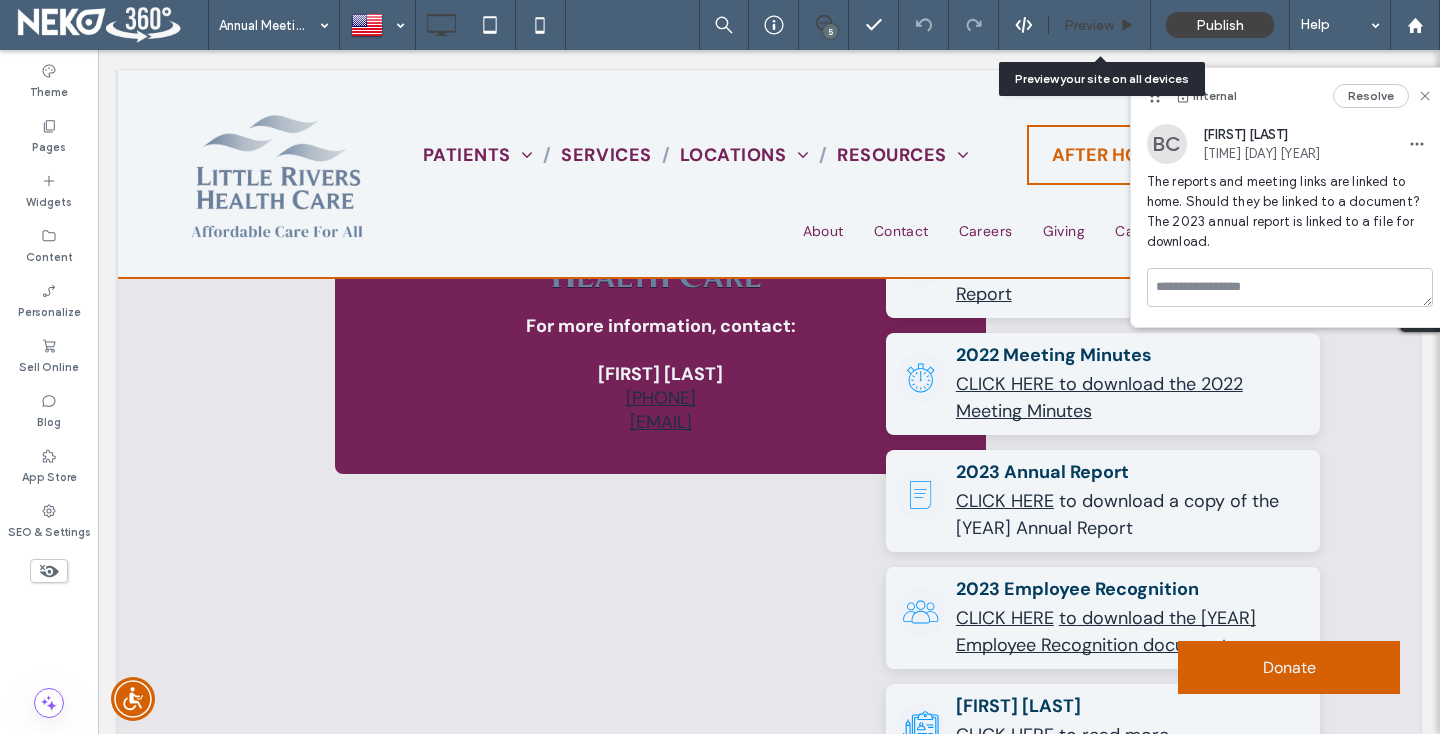 click on "Preview" at bounding box center [1089, 25] 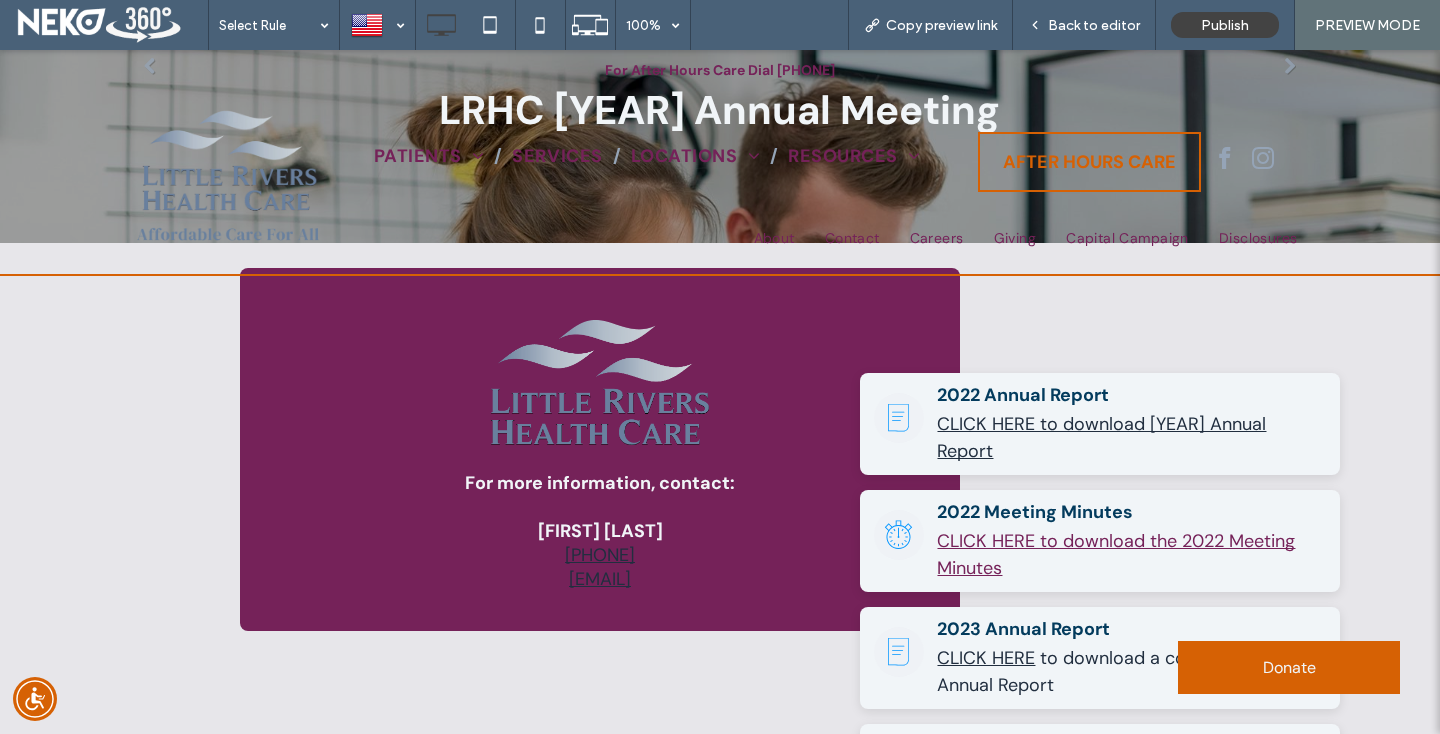 scroll, scrollTop: 236, scrollLeft: 0, axis: vertical 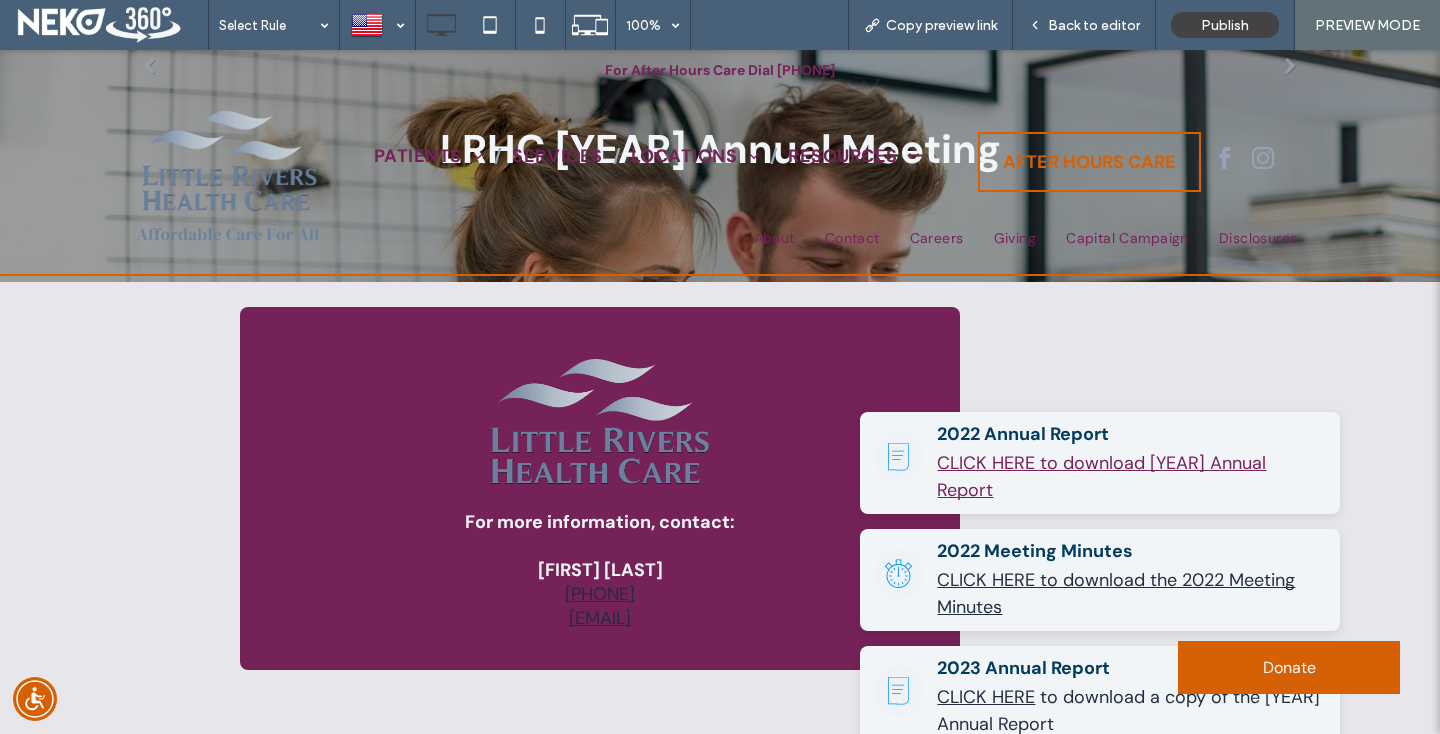 click on "CLICK HERE to download [YEAR] Annual Report" at bounding box center [1101, 476] 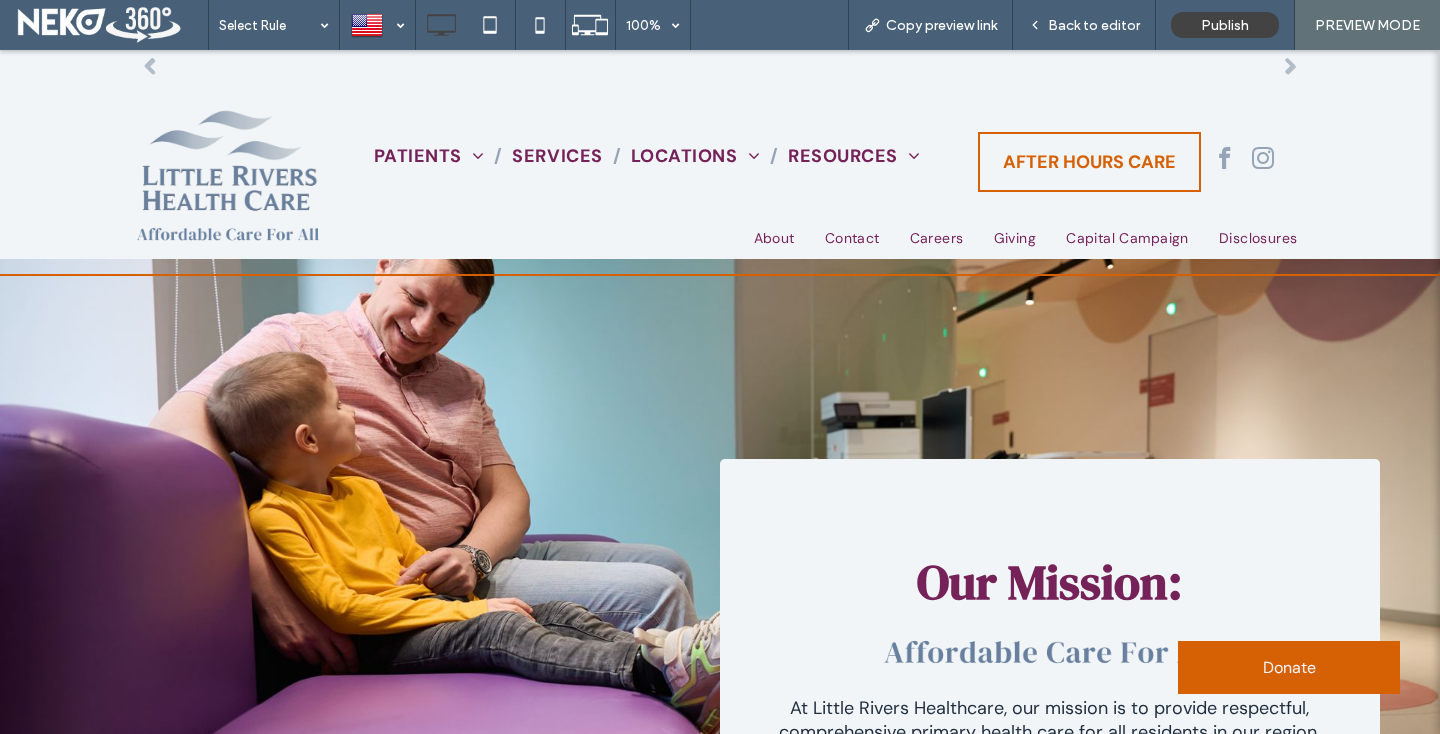 scroll, scrollTop: 0, scrollLeft: 0, axis: both 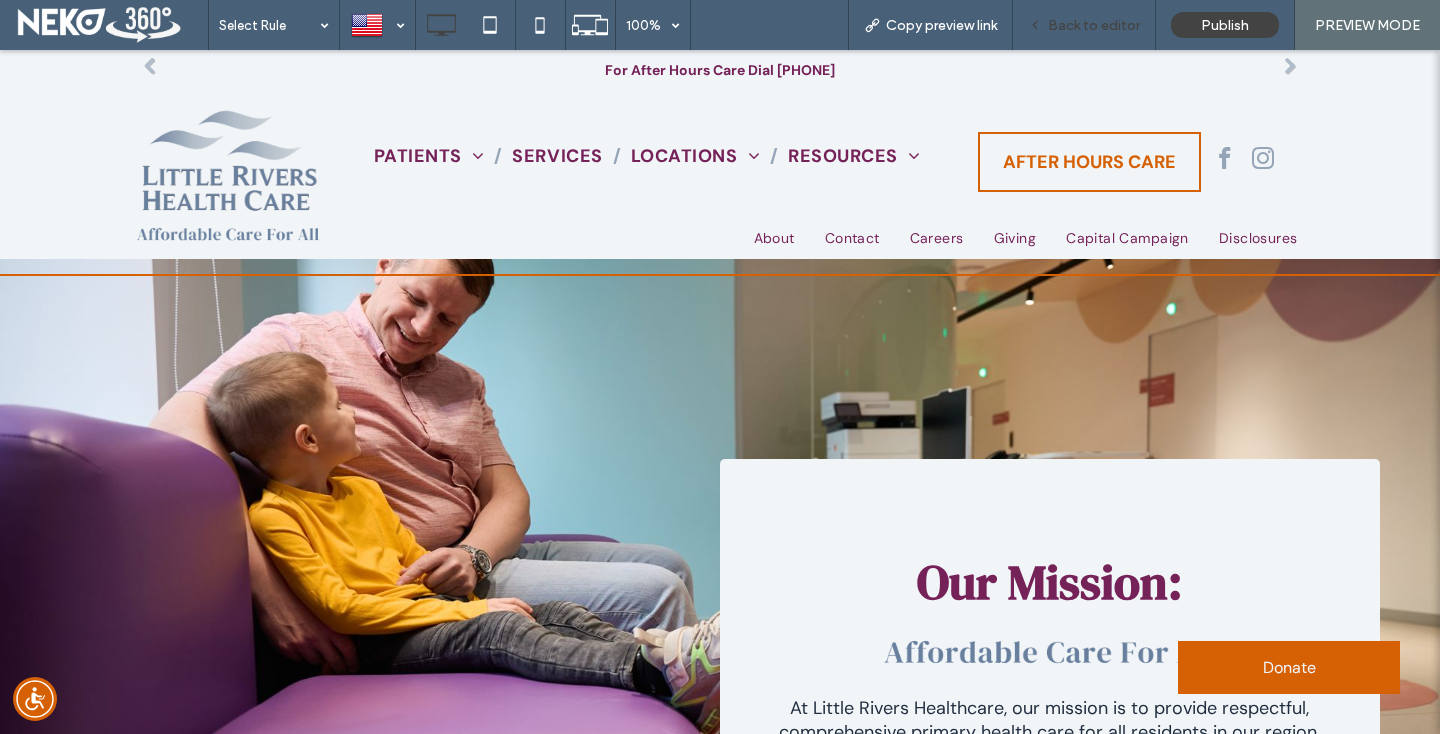click on "Back to editor" at bounding box center [1094, 25] 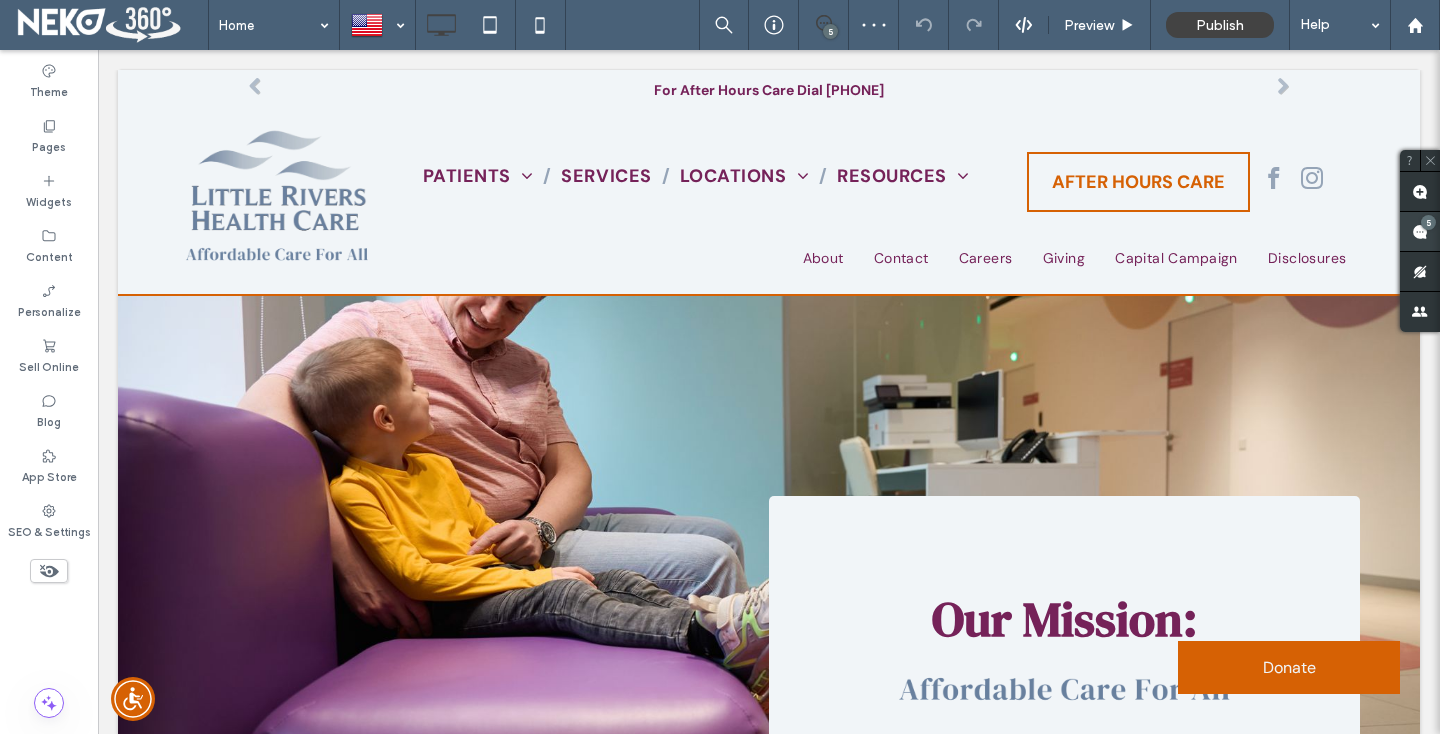 click 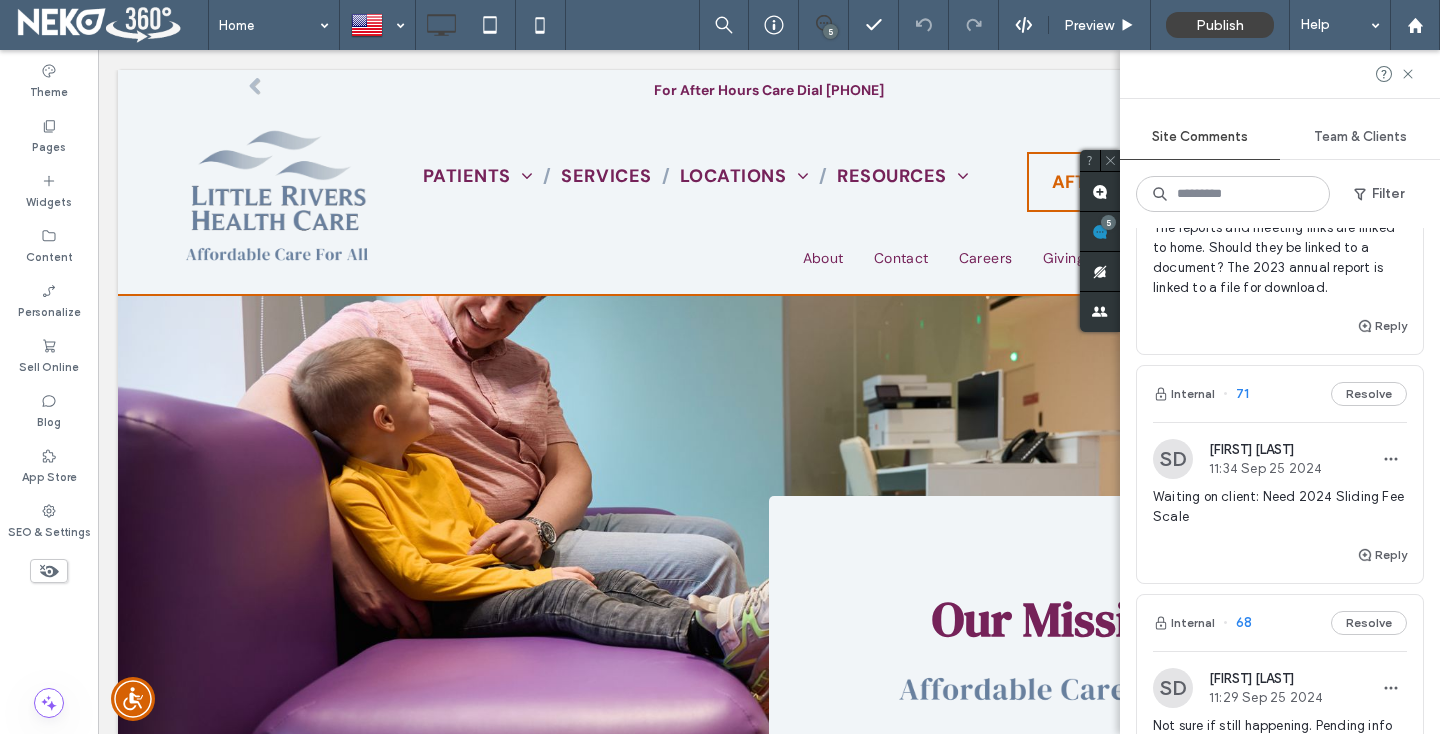 scroll, scrollTop: 166, scrollLeft: 0, axis: vertical 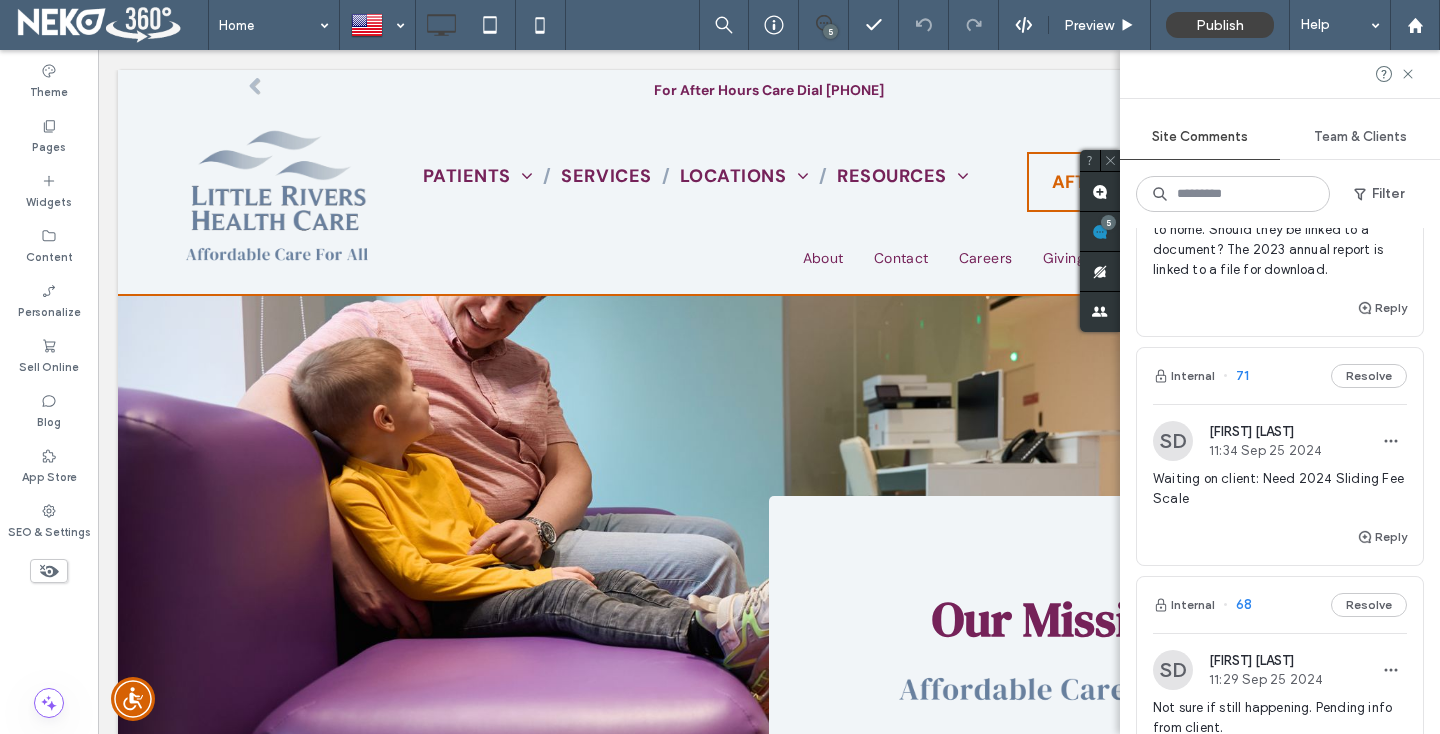 click on "Waiting on client: Need 2024 Sliding Fee Scale" at bounding box center (1280, 489) 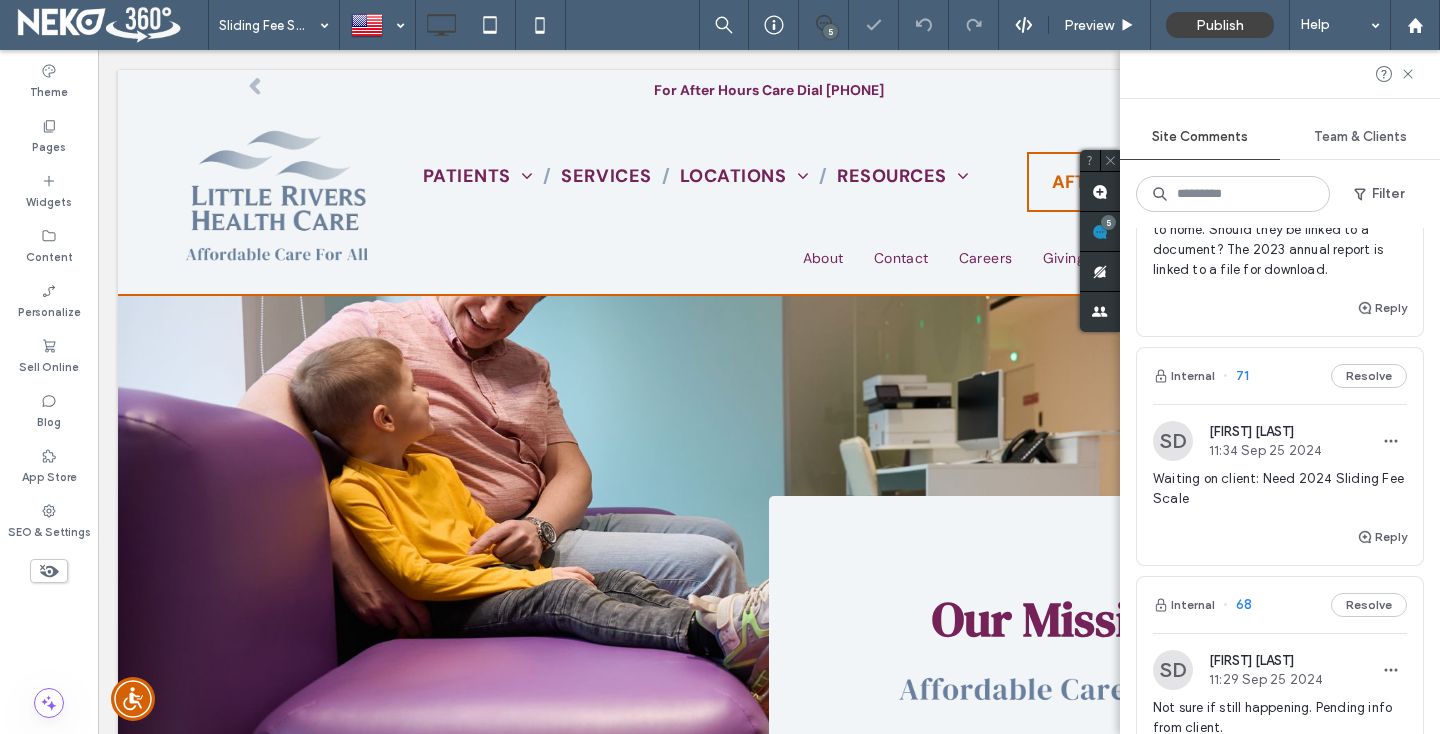 scroll, scrollTop: 0, scrollLeft: 0, axis: both 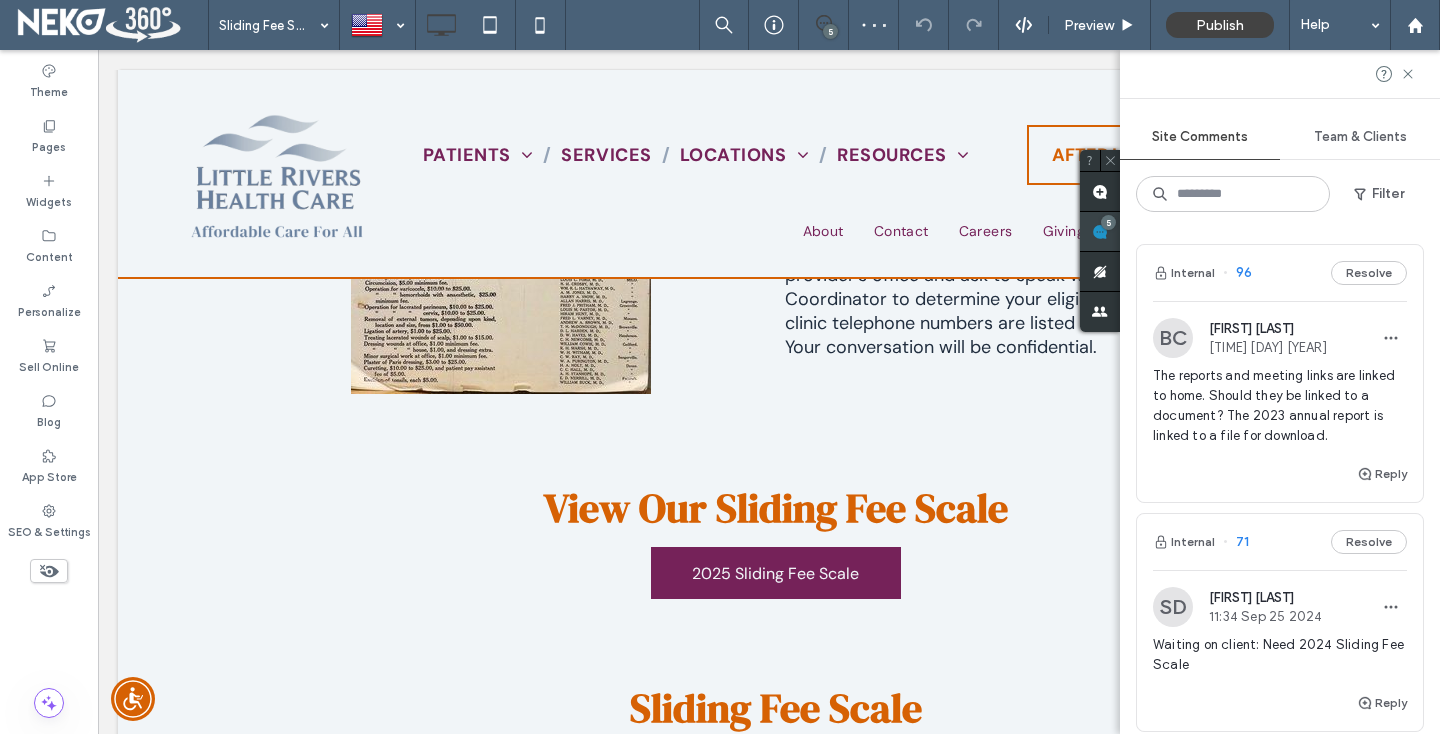 click at bounding box center (1100, 231) 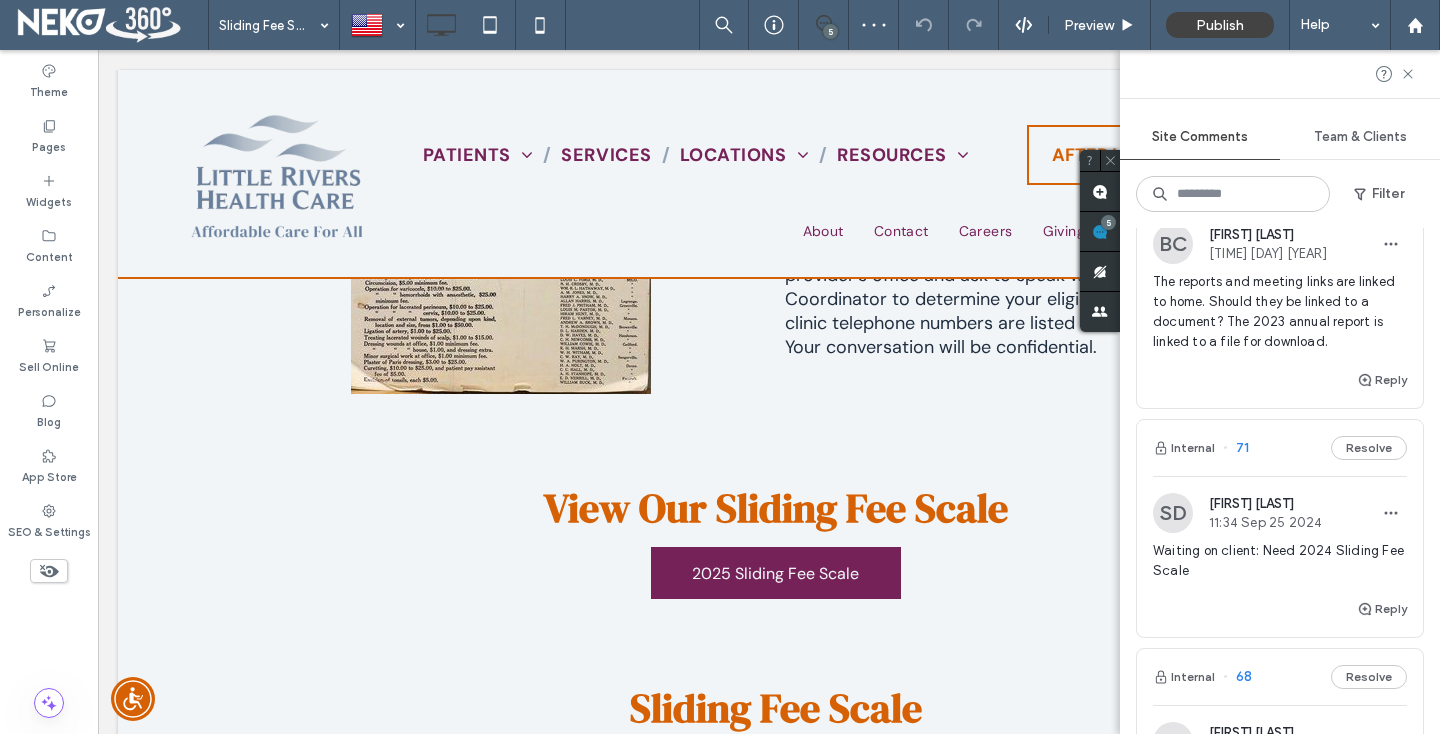 scroll, scrollTop: 126, scrollLeft: 0, axis: vertical 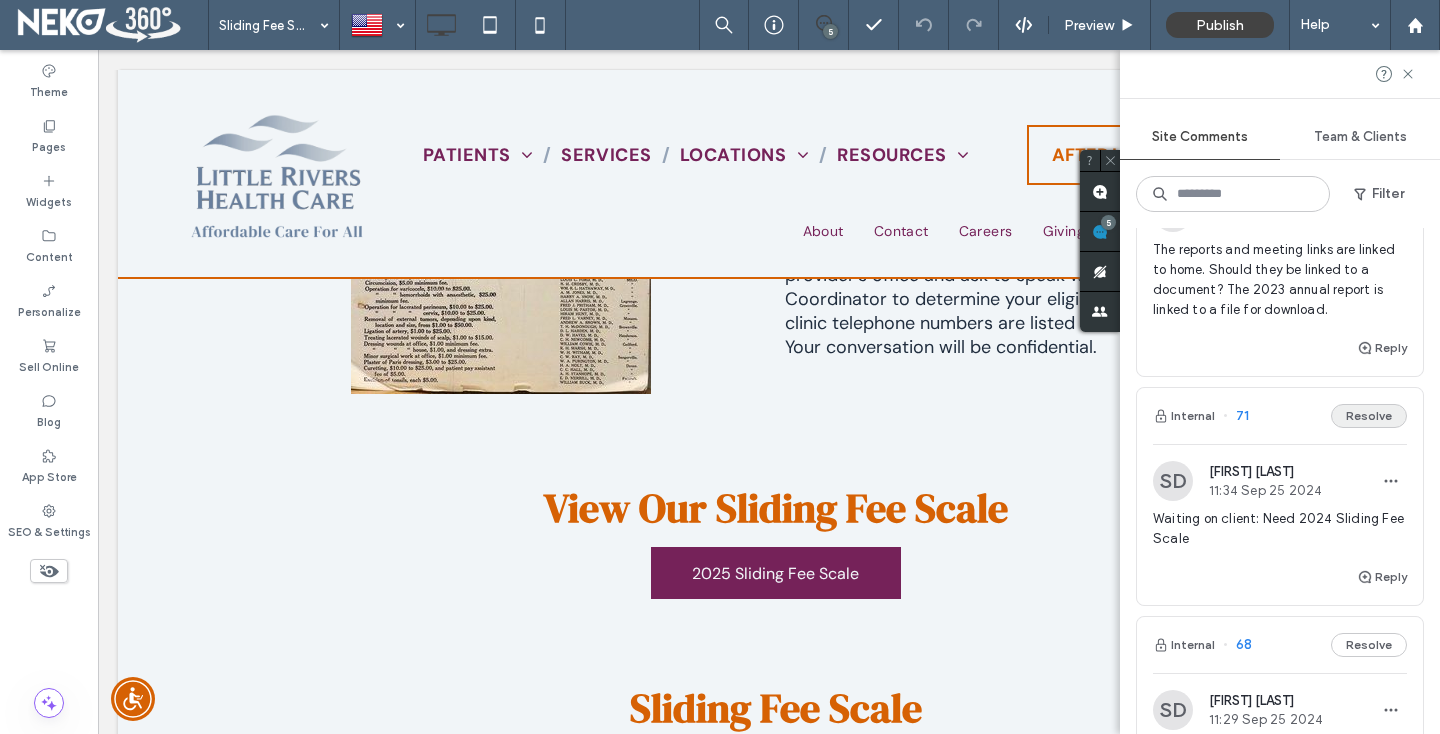 click on "Resolve" at bounding box center [1369, 416] 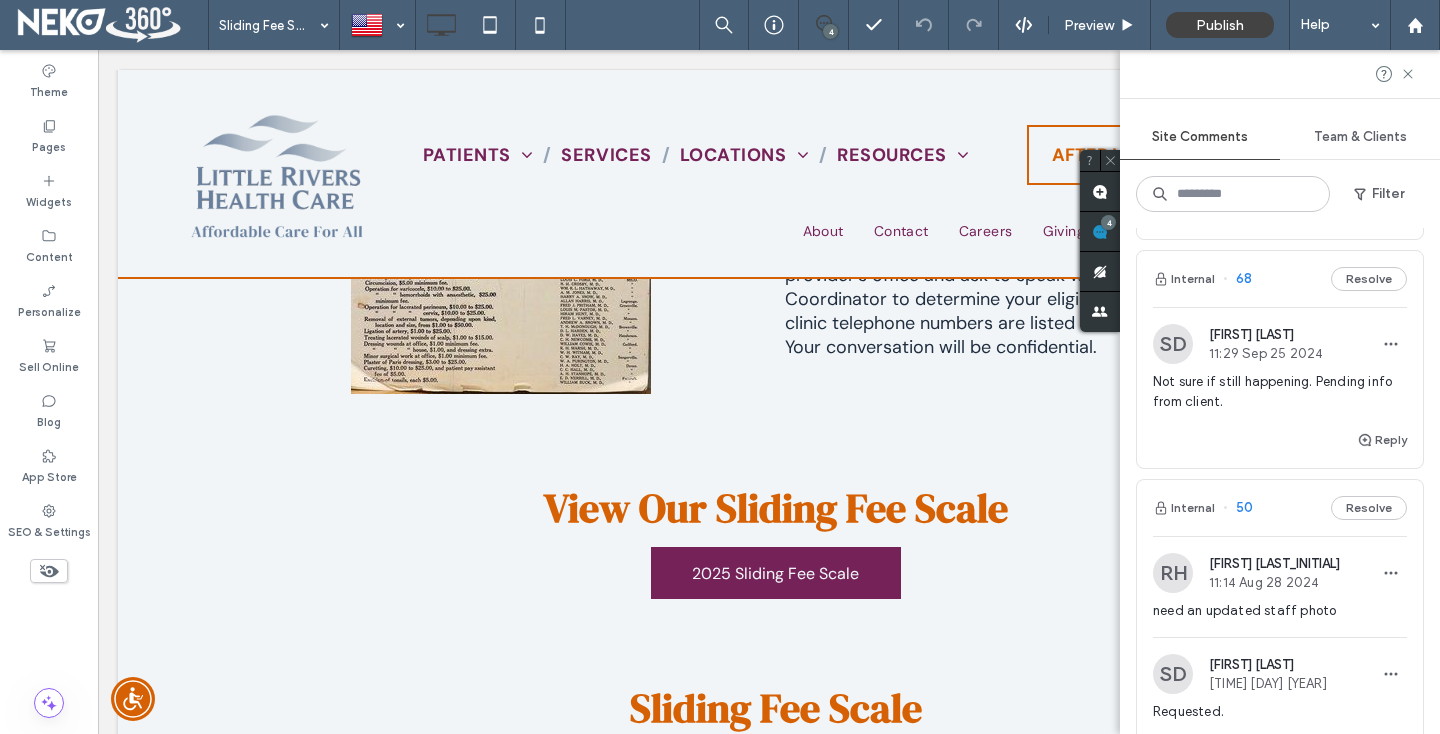 scroll, scrollTop: 264, scrollLeft: 0, axis: vertical 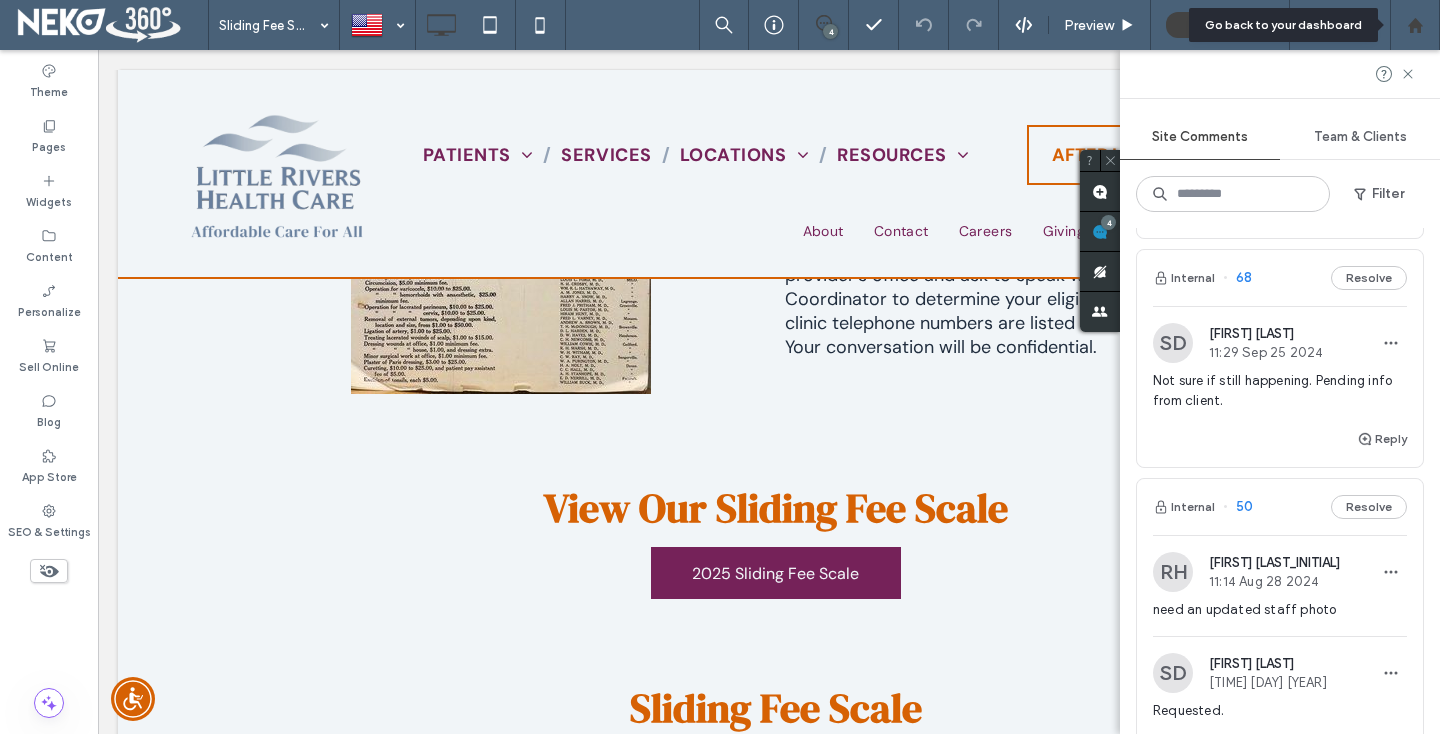 click at bounding box center [1415, 25] 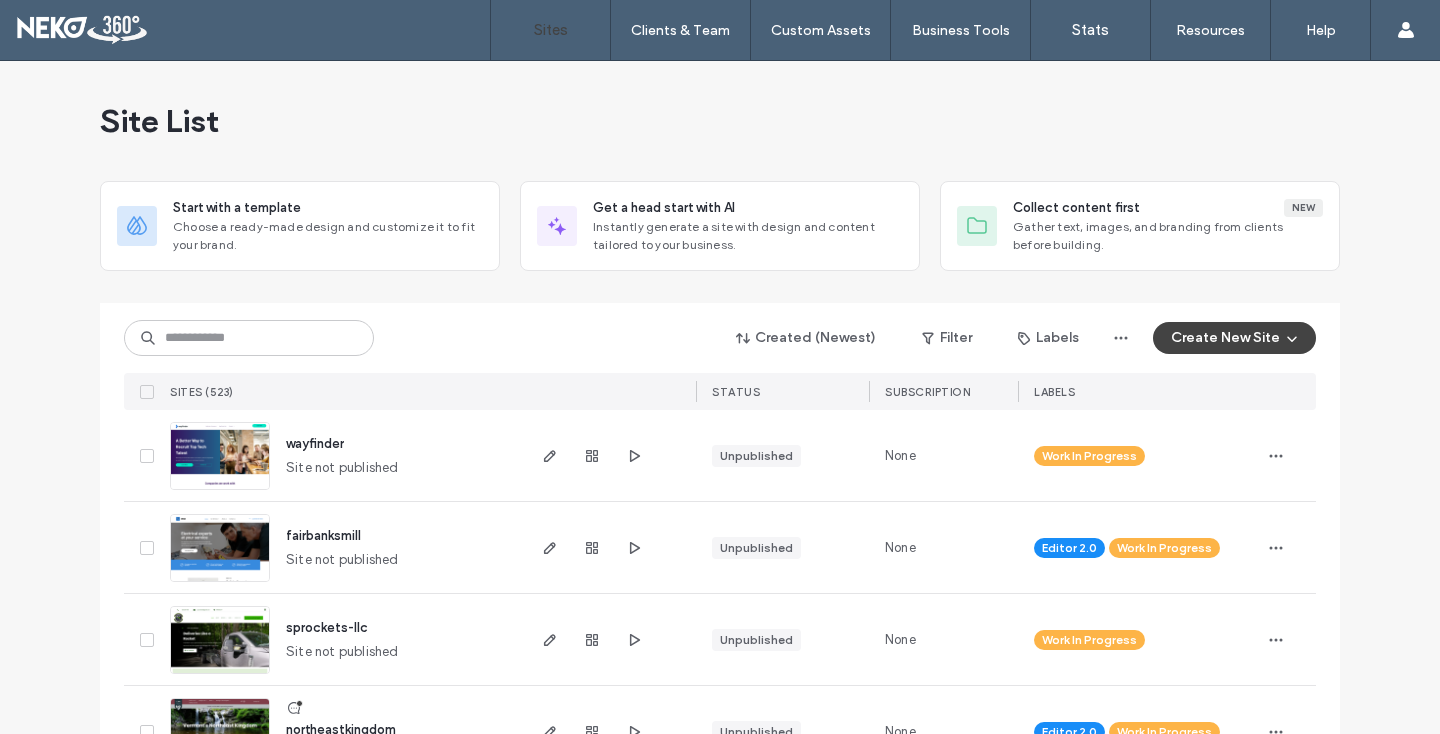 scroll, scrollTop: 0, scrollLeft: 0, axis: both 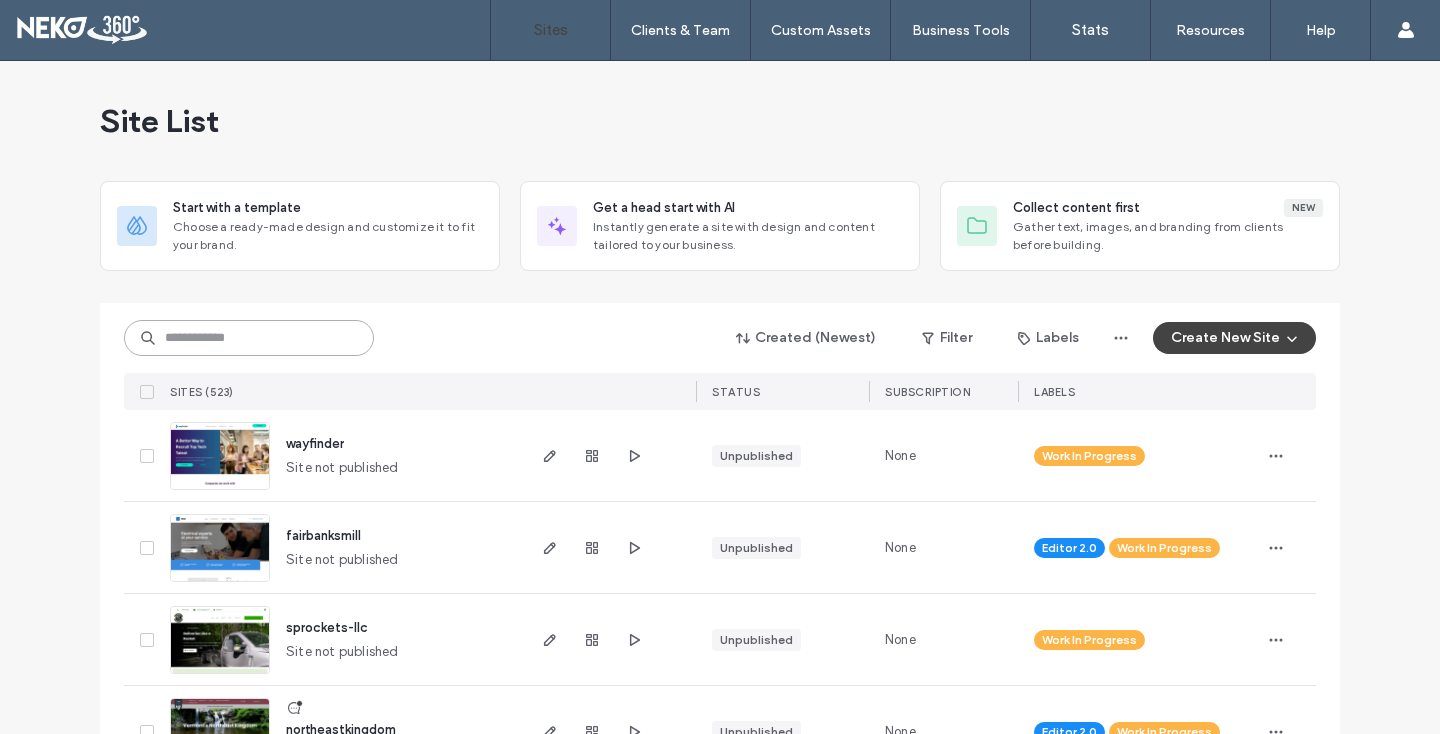 click at bounding box center (249, 338) 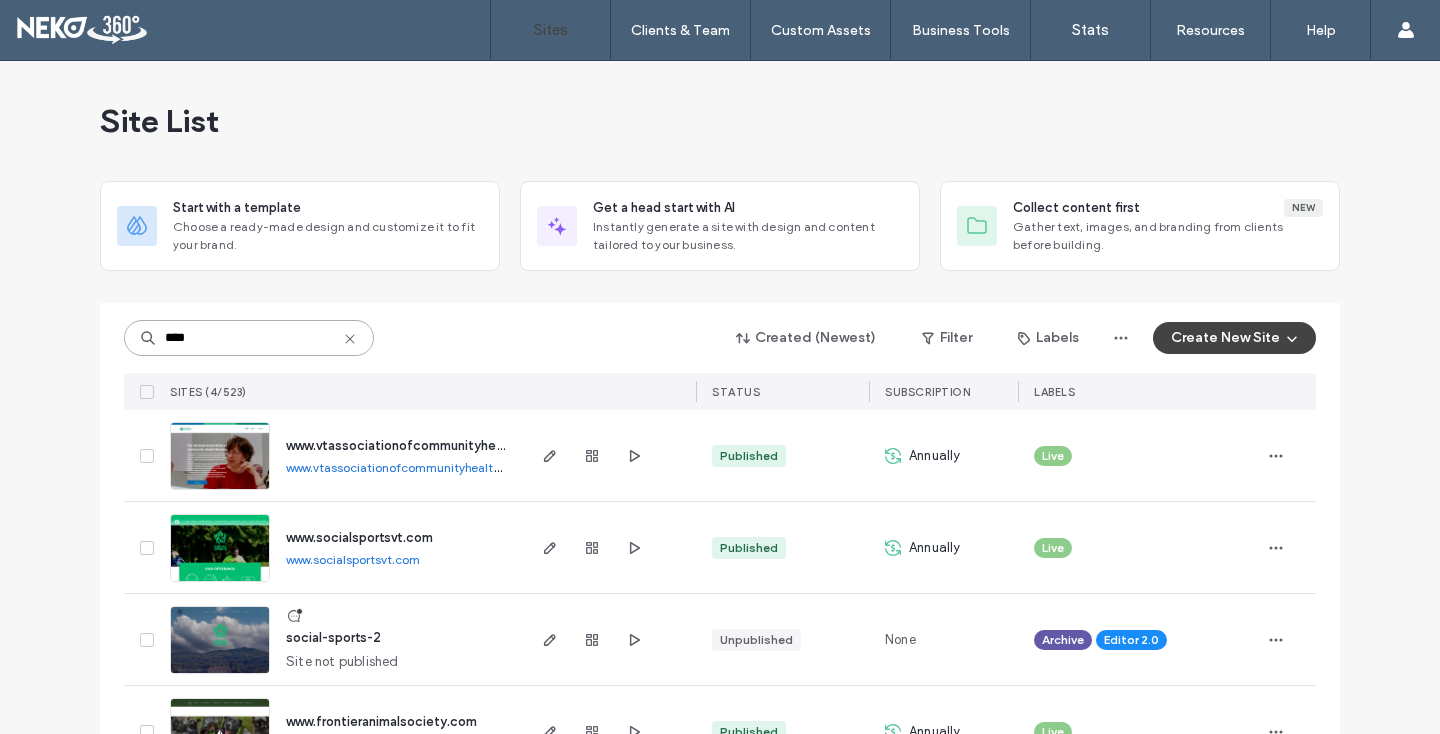 type on "****" 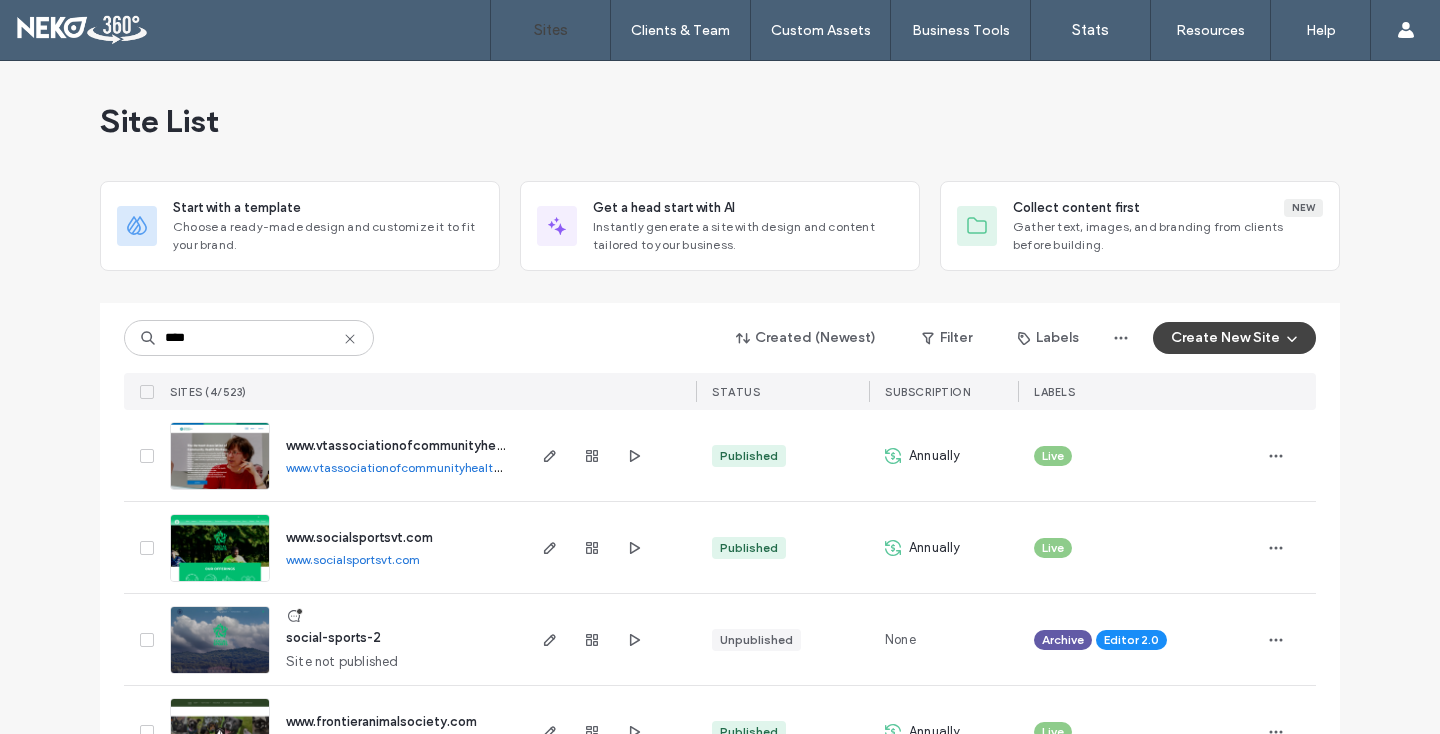 click at bounding box center [220, 583] 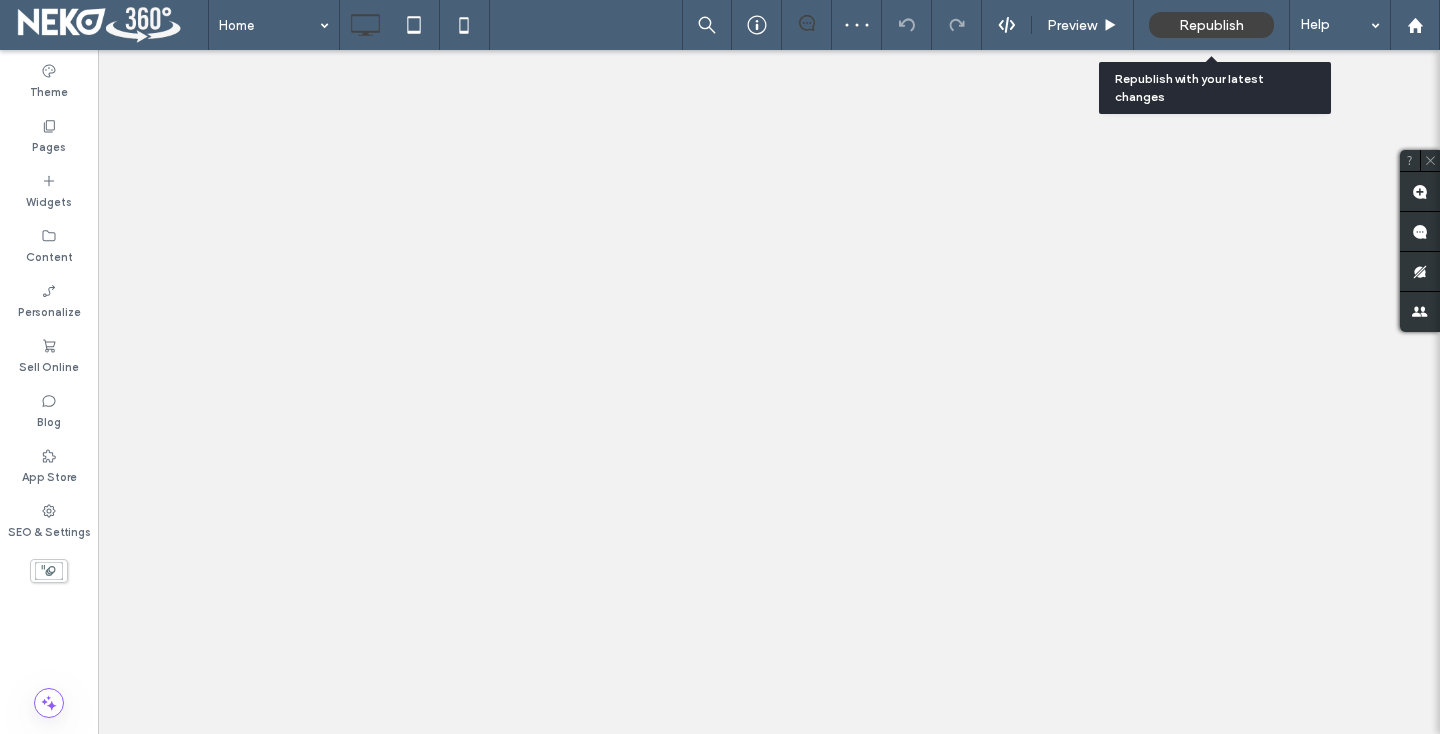 click on "Republish" at bounding box center [1211, 25] 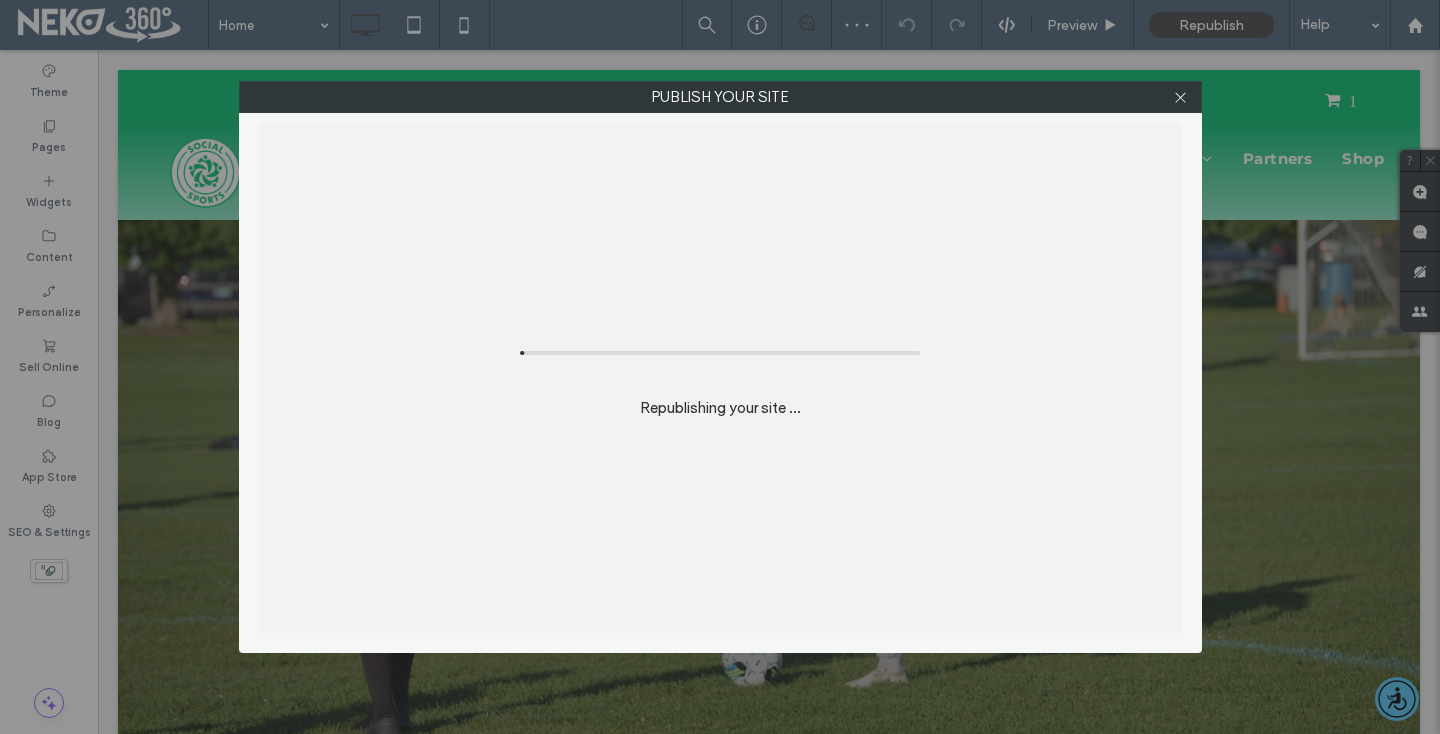 scroll, scrollTop: 0, scrollLeft: 0, axis: both 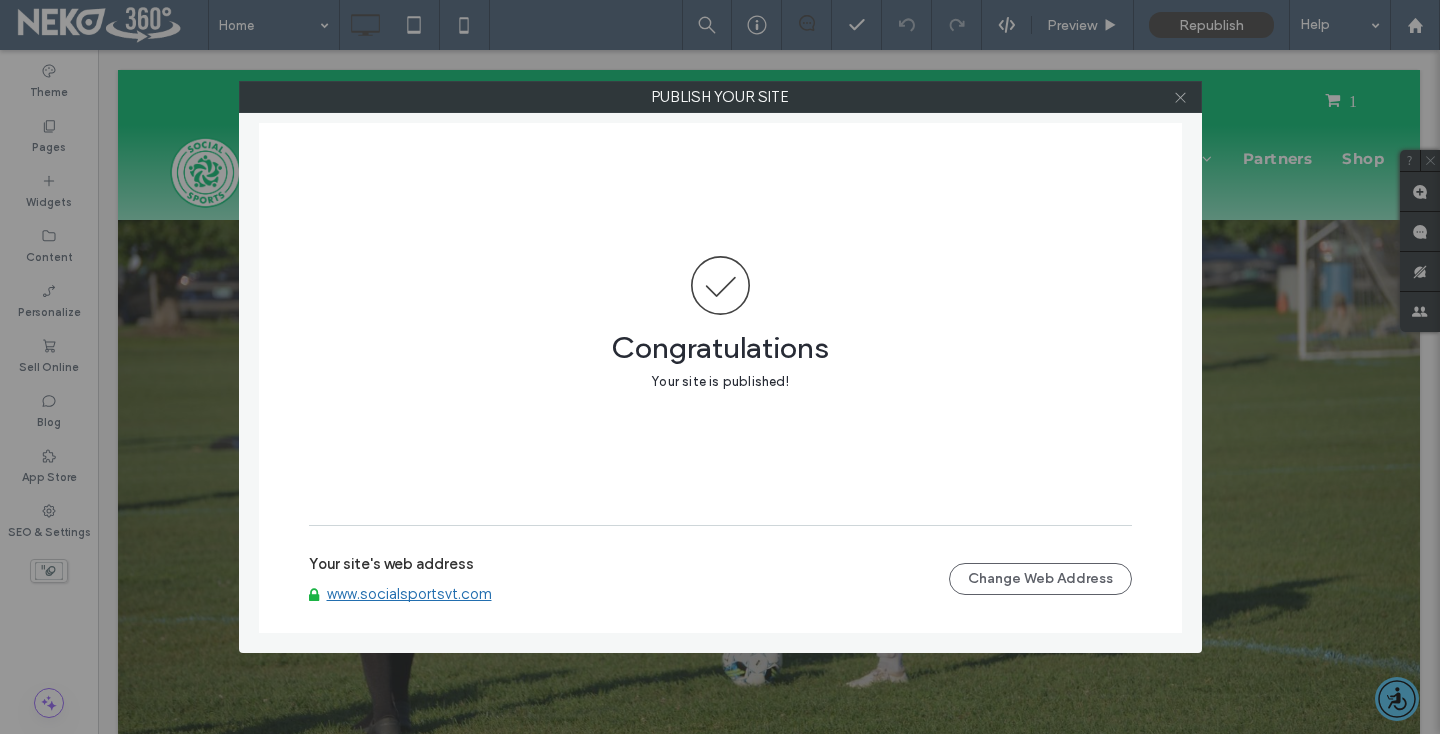 click 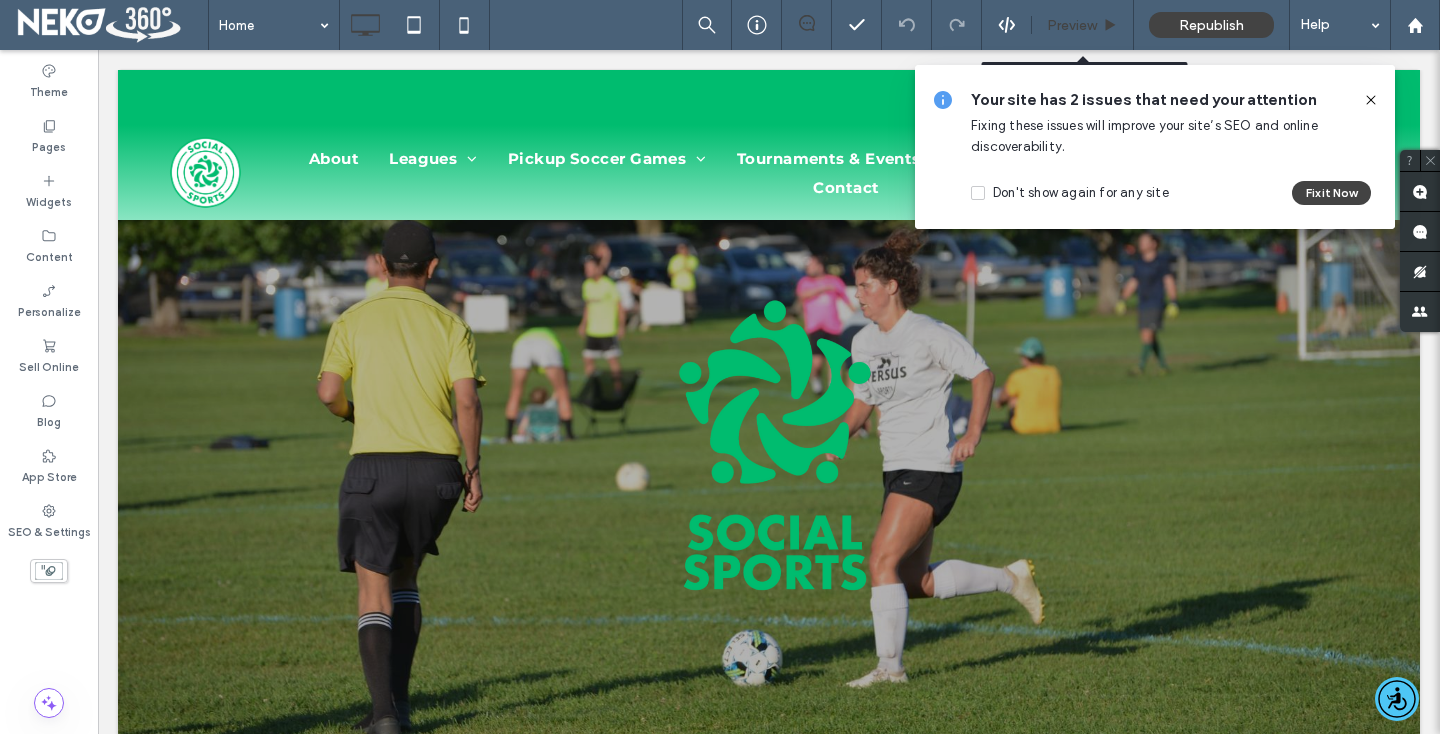 click on "Preview" at bounding box center (1072, 25) 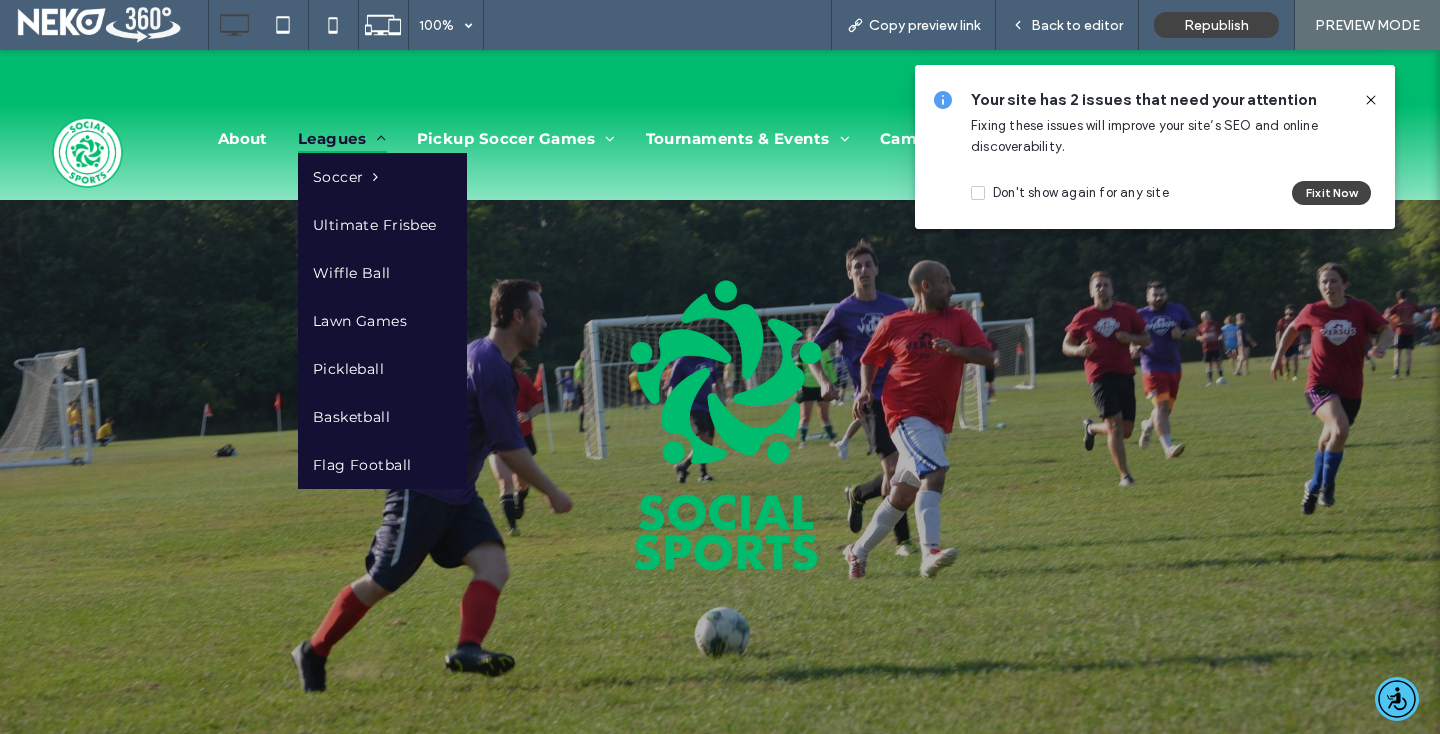 click on "Leagues" at bounding box center [342, 138] 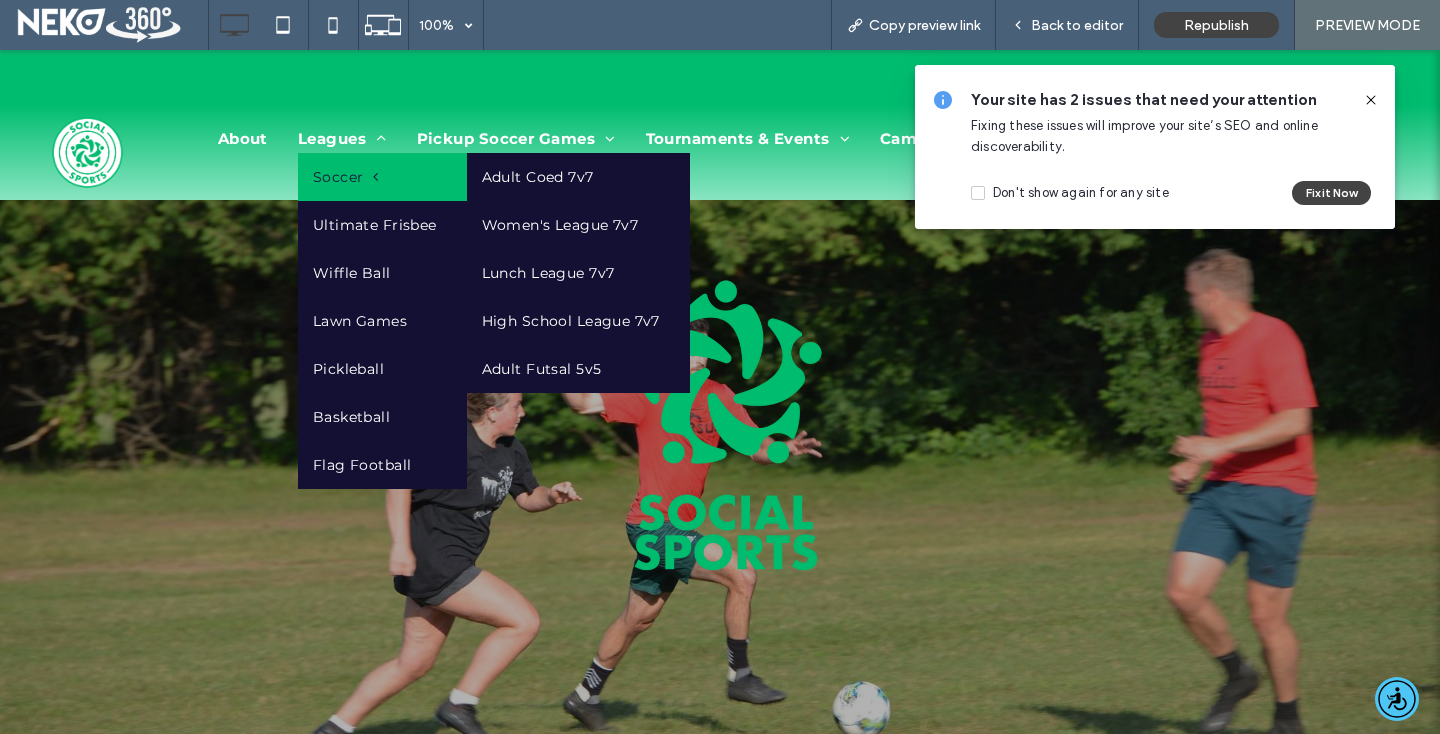 click on "Soccer" at bounding box center (346, 177) 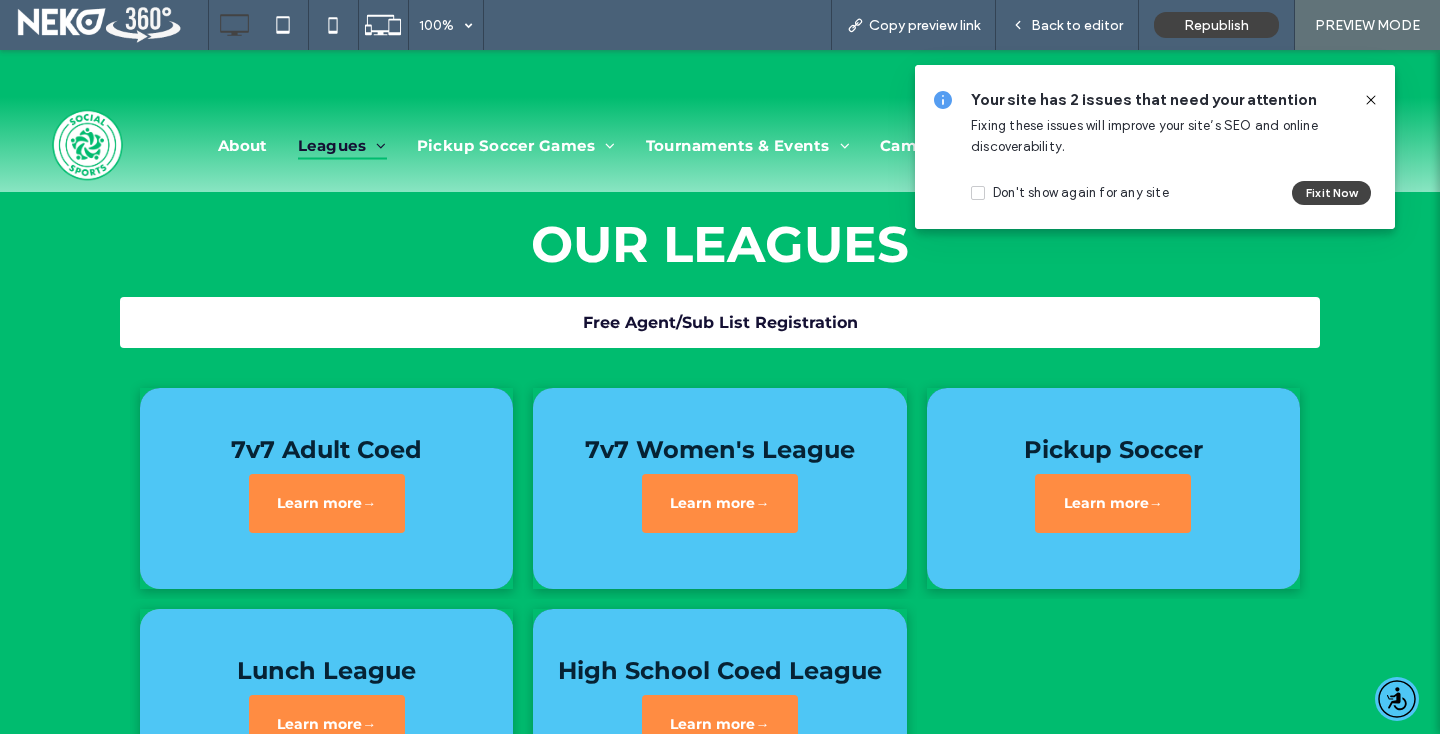 scroll, scrollTop: 641, scrollLeft: 0, axis: vertical 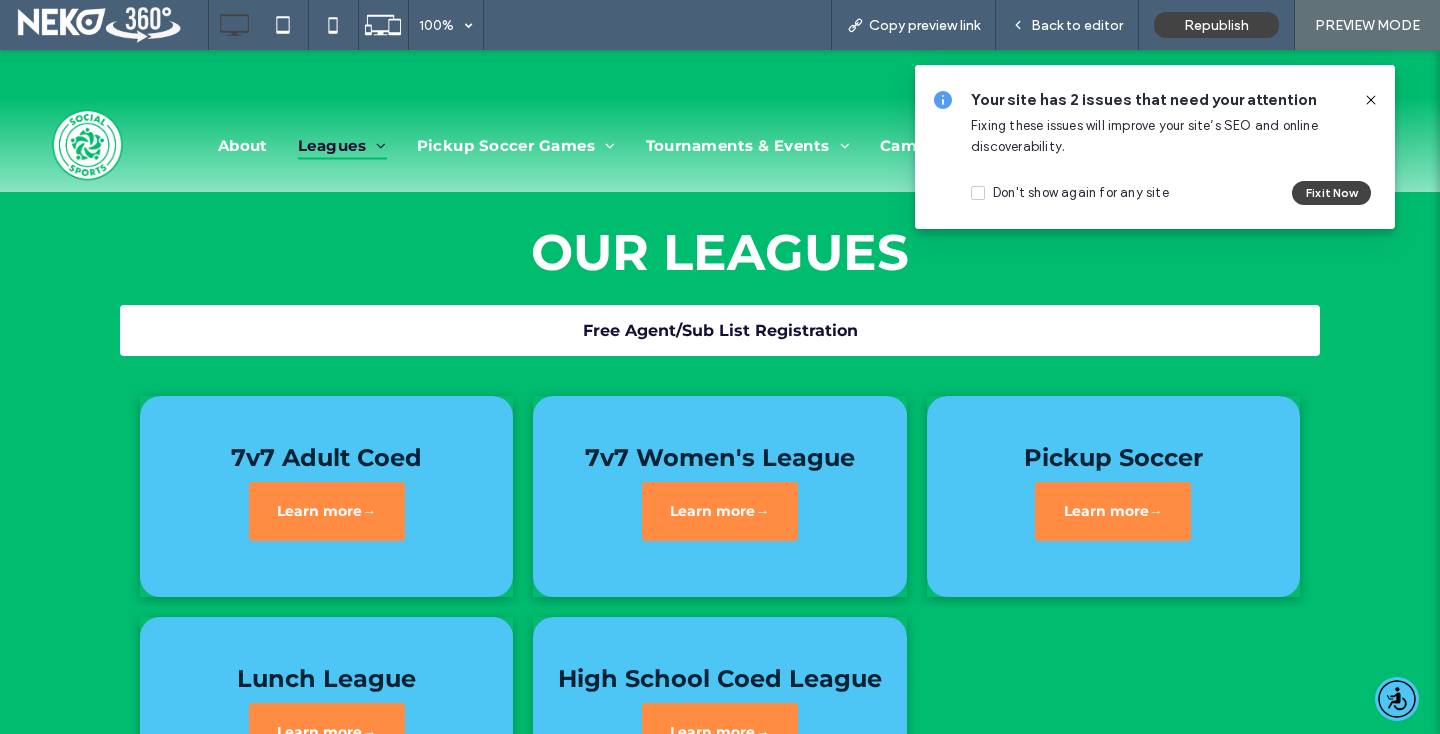 click 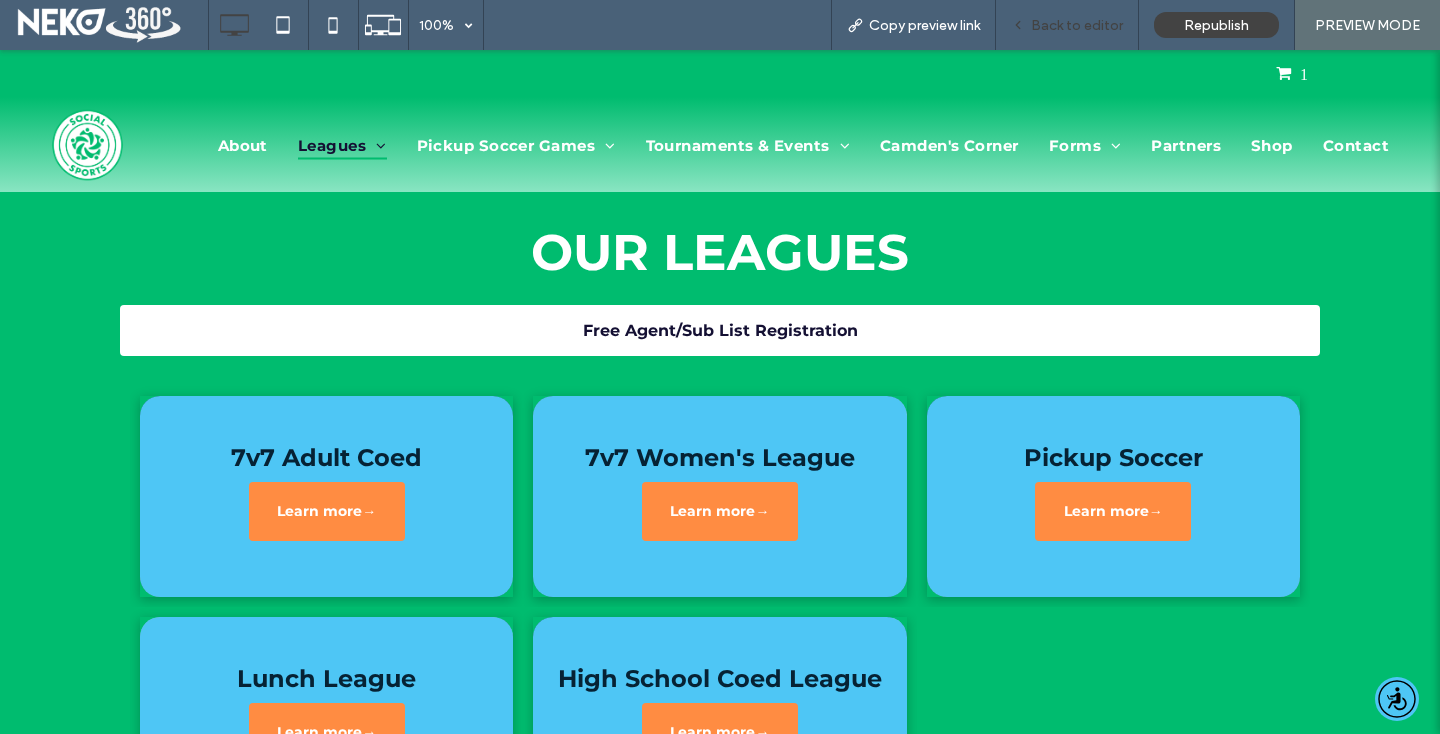 click on "Back to editor" at bounding box center [1077, 25] 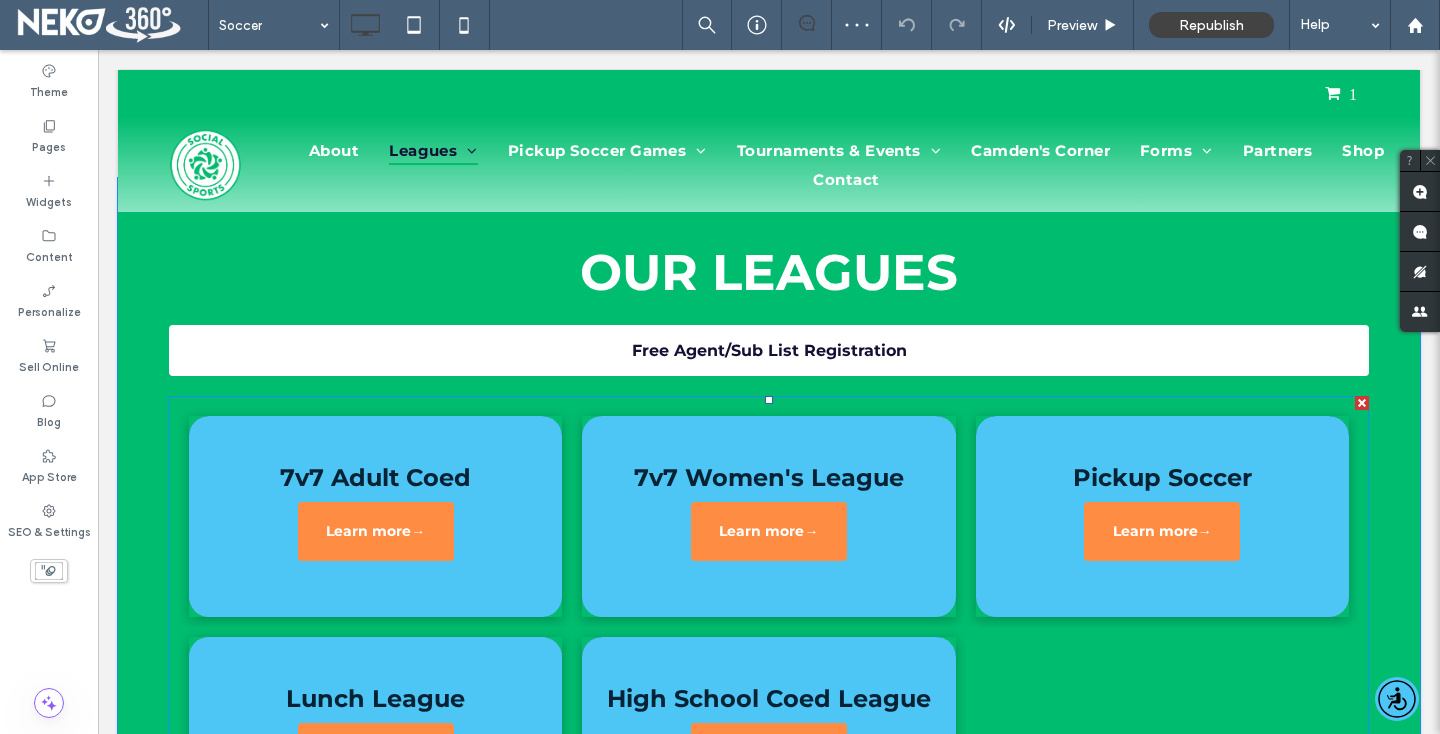 scroll, scrollTop: 909, scrollLeft: 0, axis: vertical 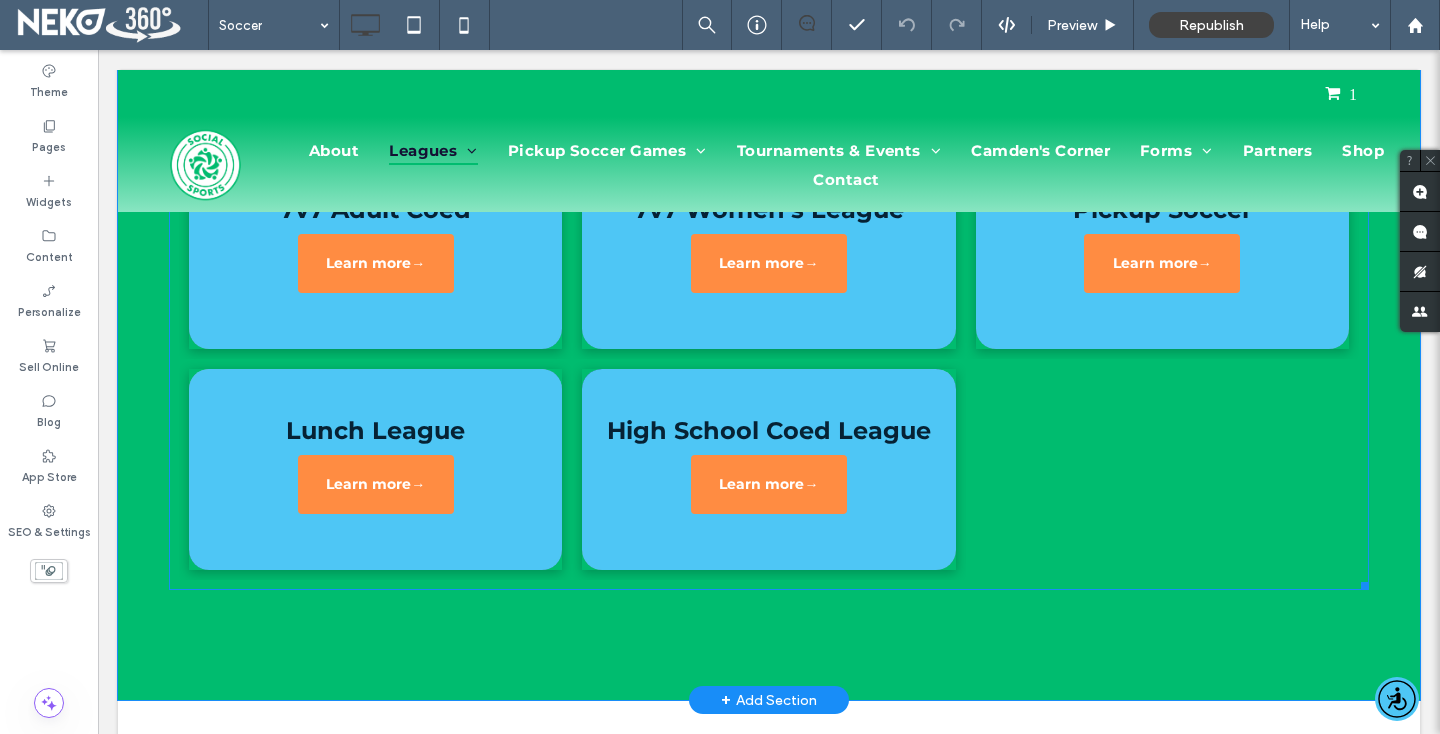 click at bounding box center (1162, 469) 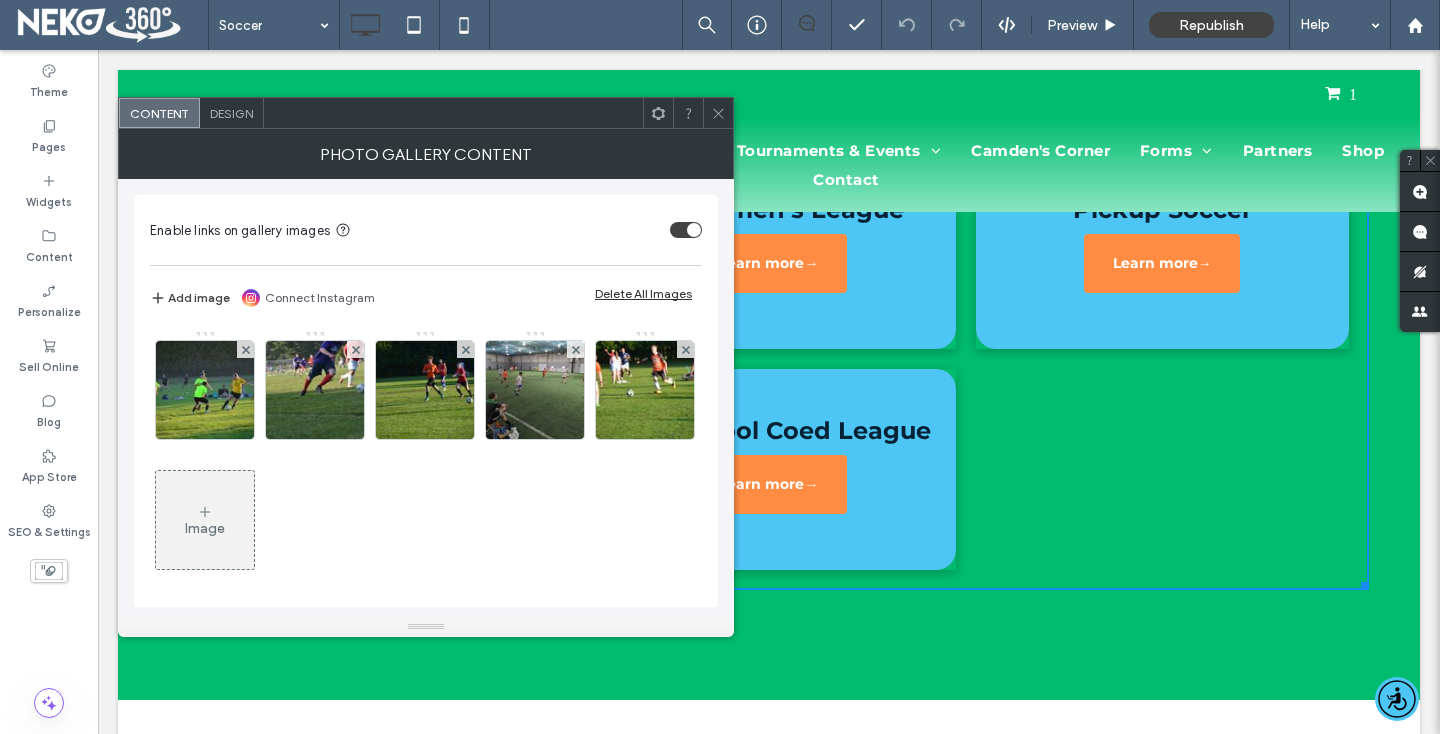 click on "Image" at bounding box center (205, 528) 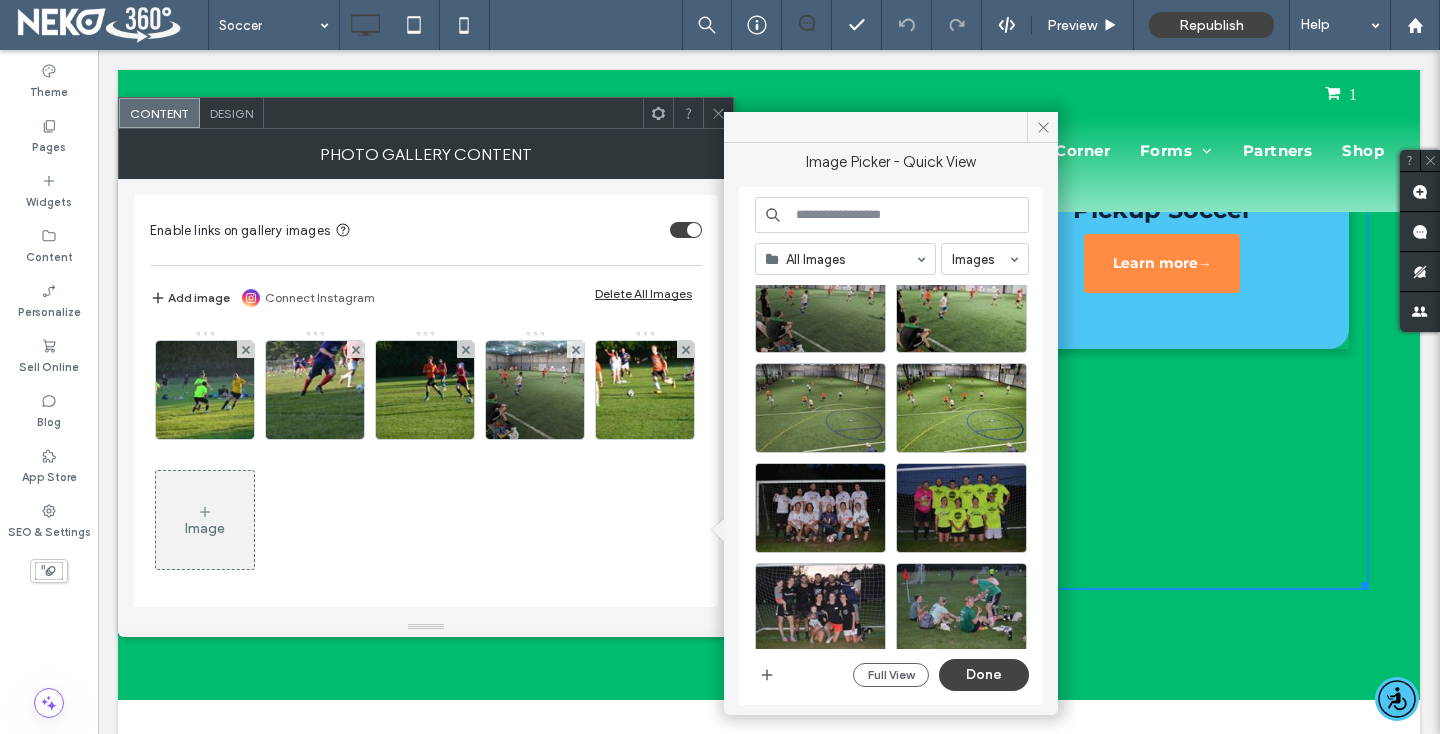 scroll, scrollTop: 3584, scrollLeft: 0, axis: vertical 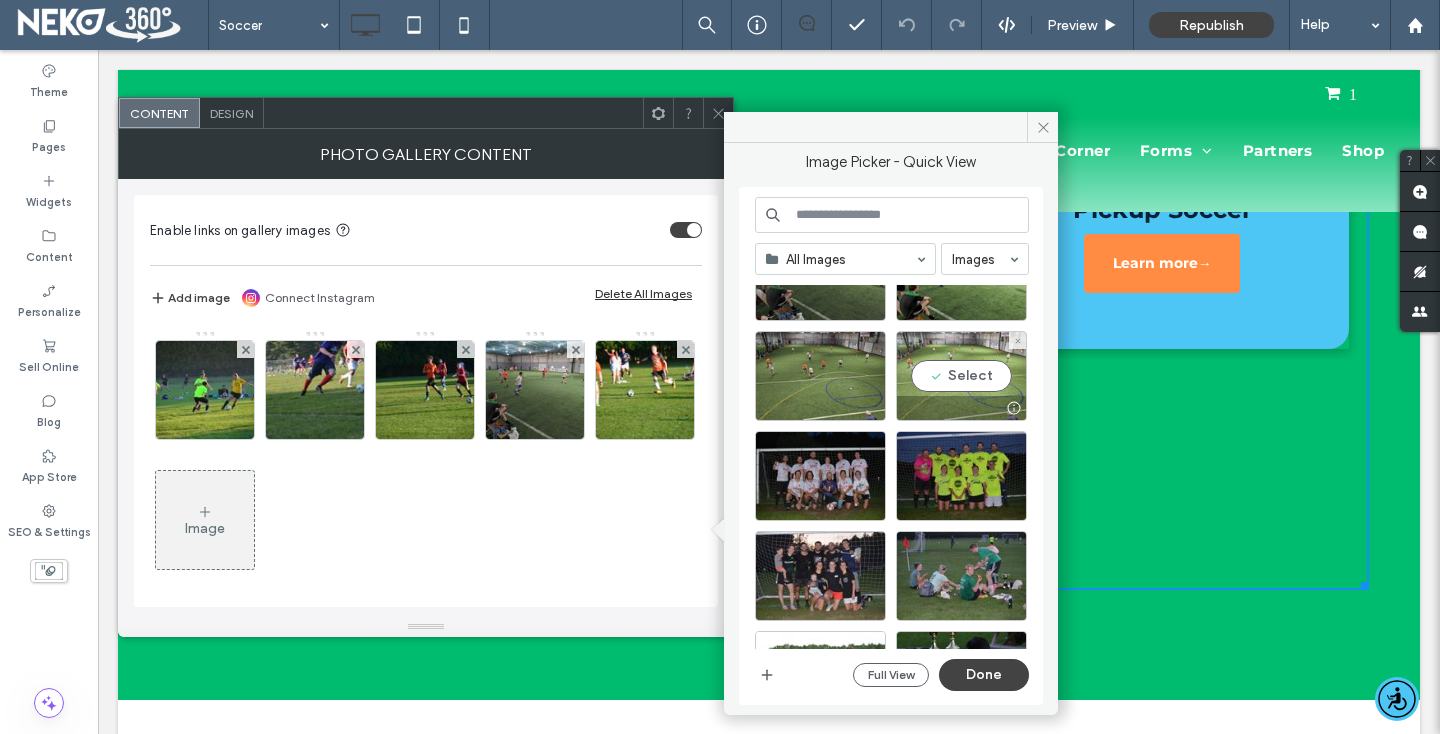 click on "Select" at bounding box center [961, 376] 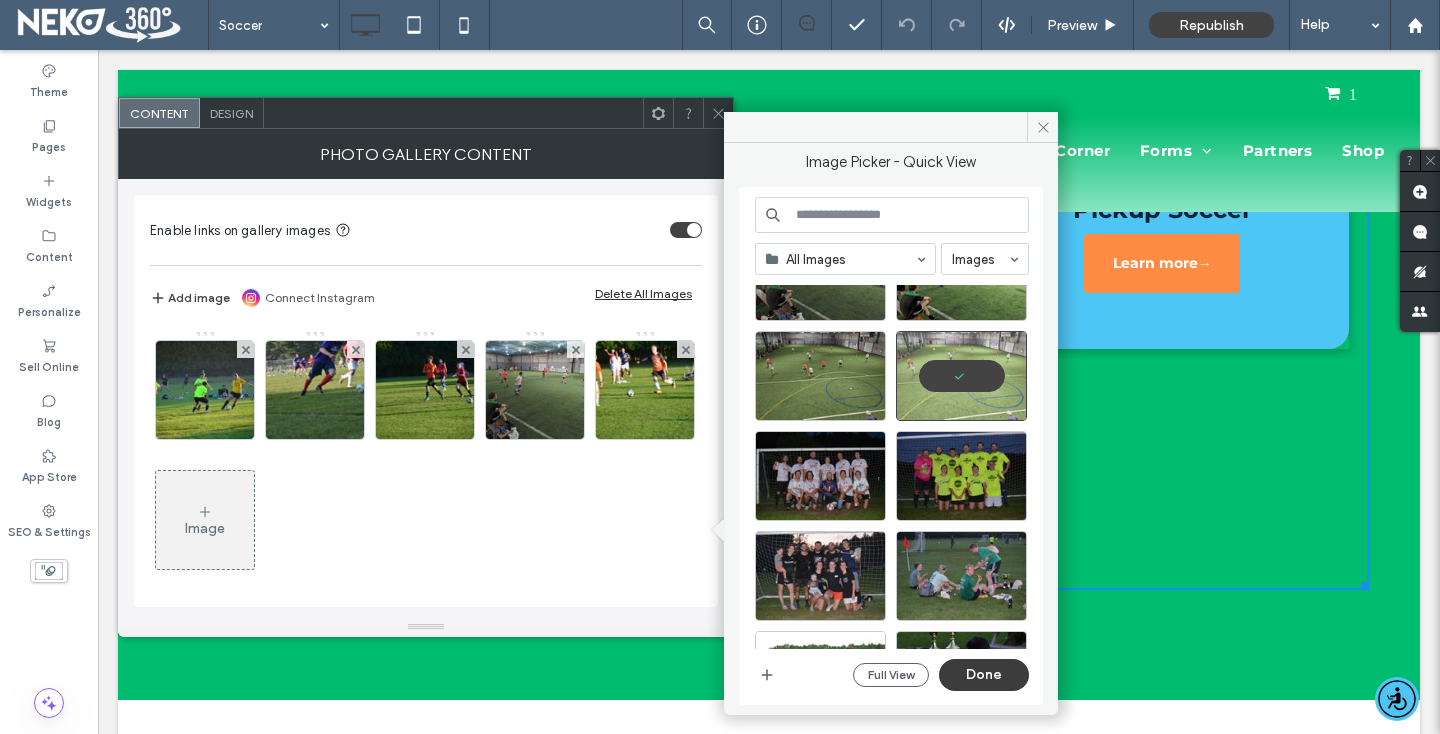 click on "Done" at bounding box center [984, 675] 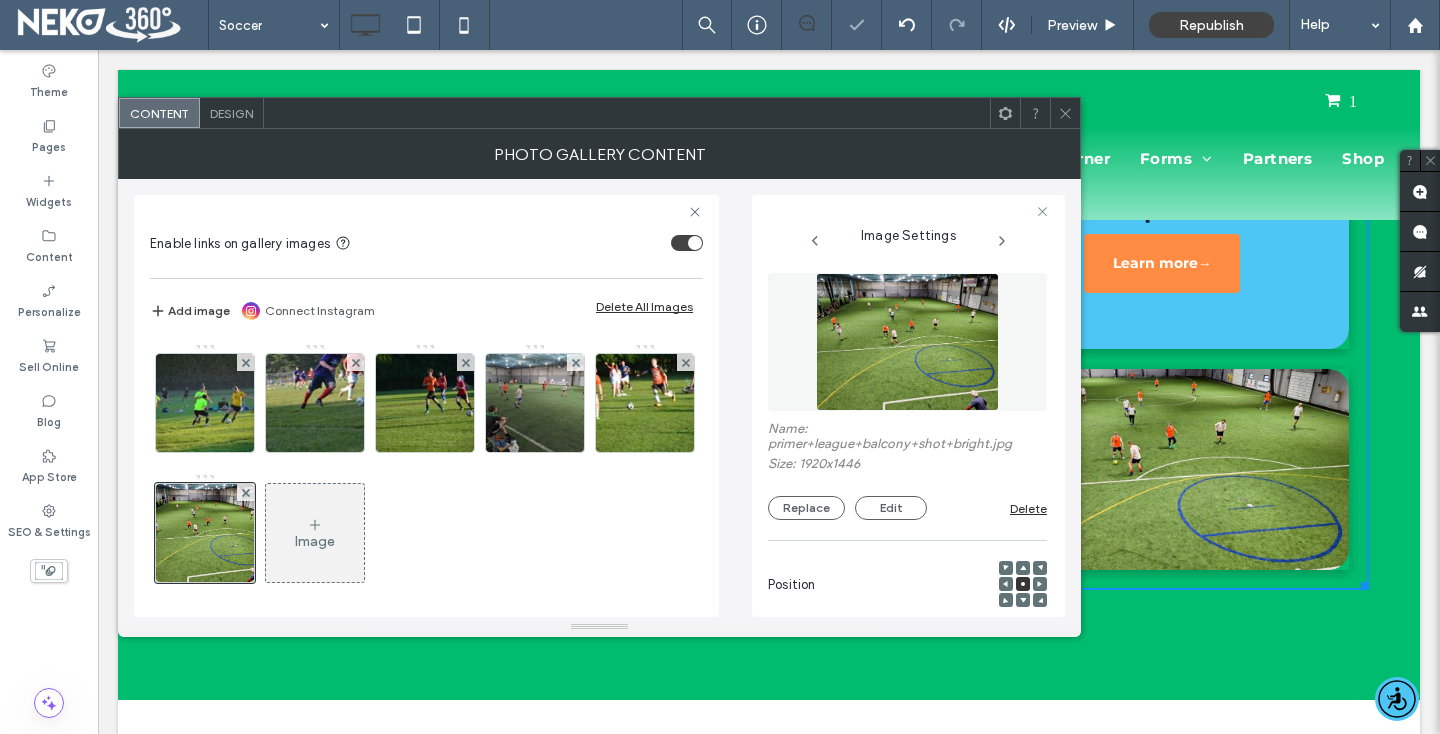 scroll, scrollTop: 8, scrollLeft: 0, axis: vertical 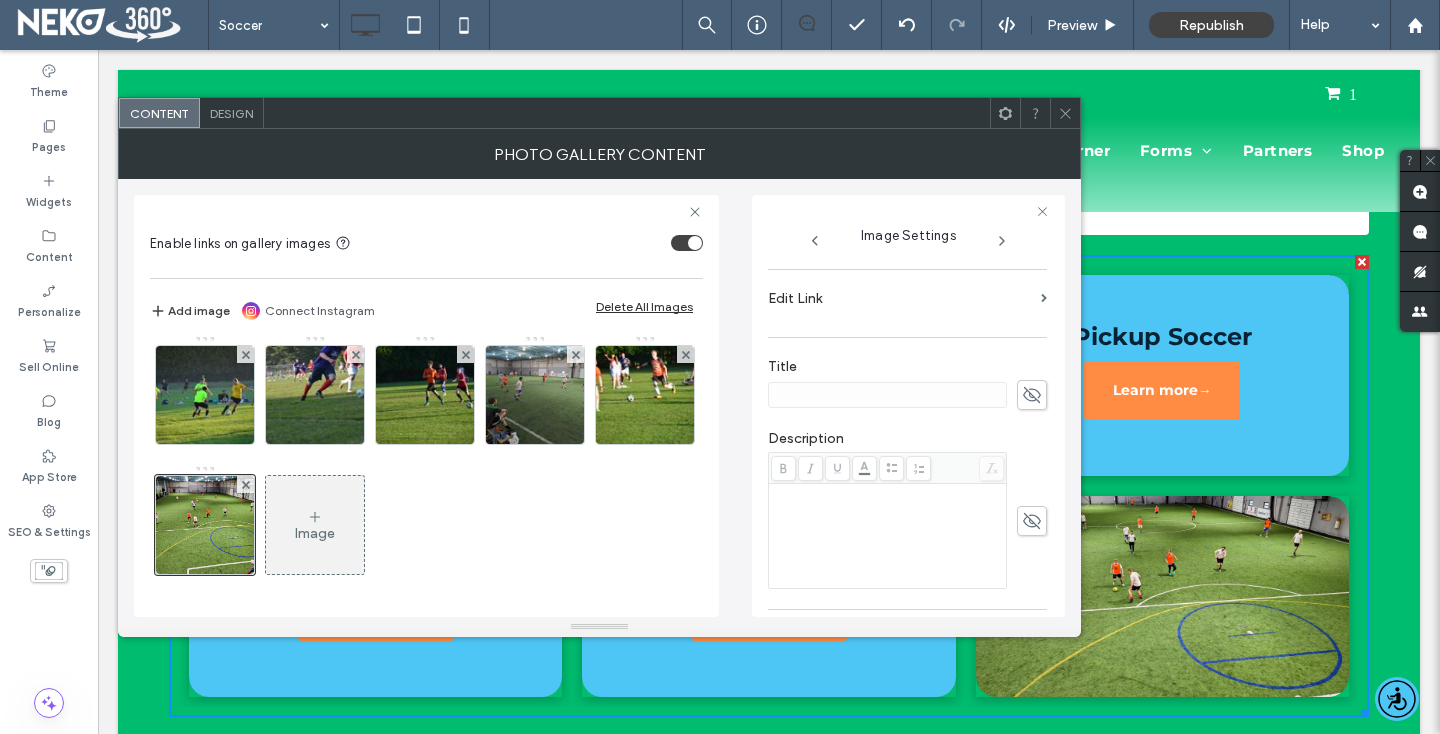 click 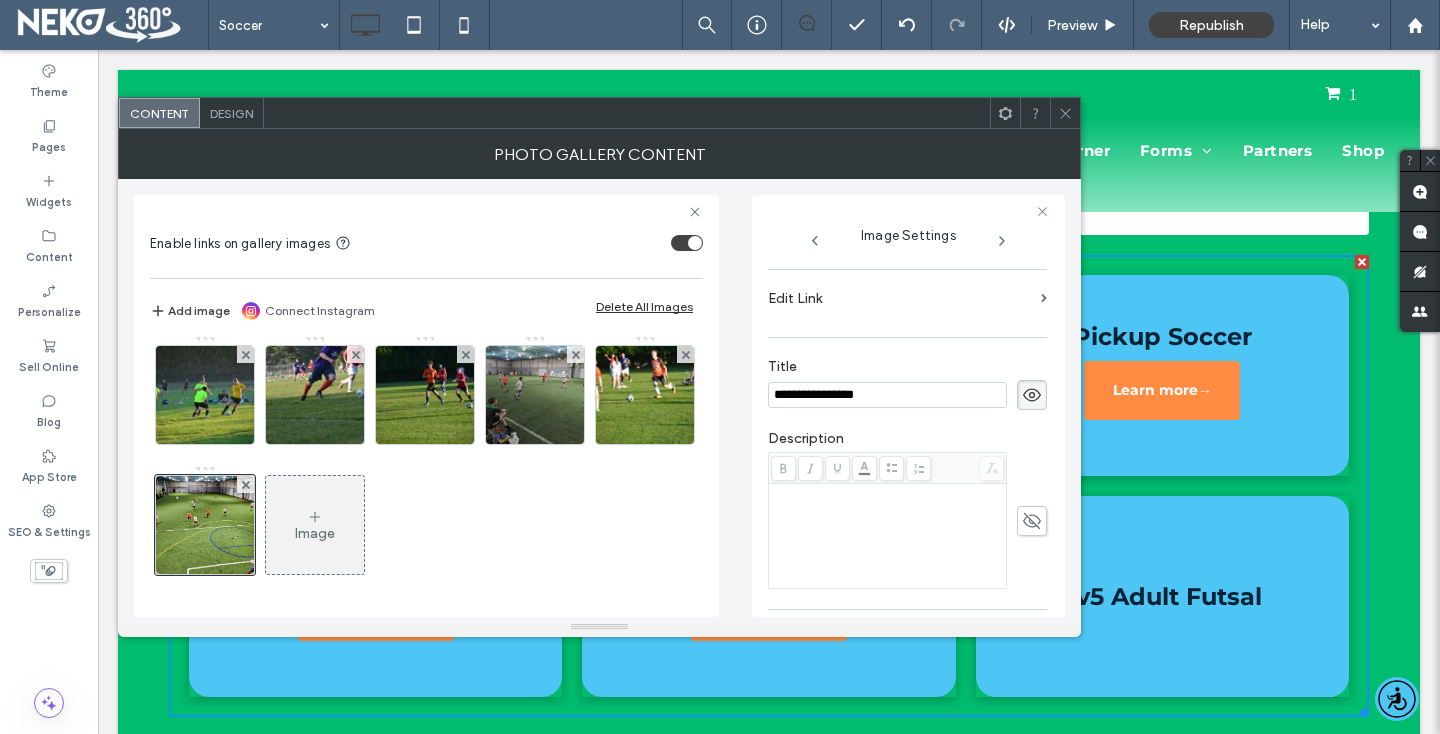 scroll, scrollTop: 468, scrollLeft: 0, axis: vertical 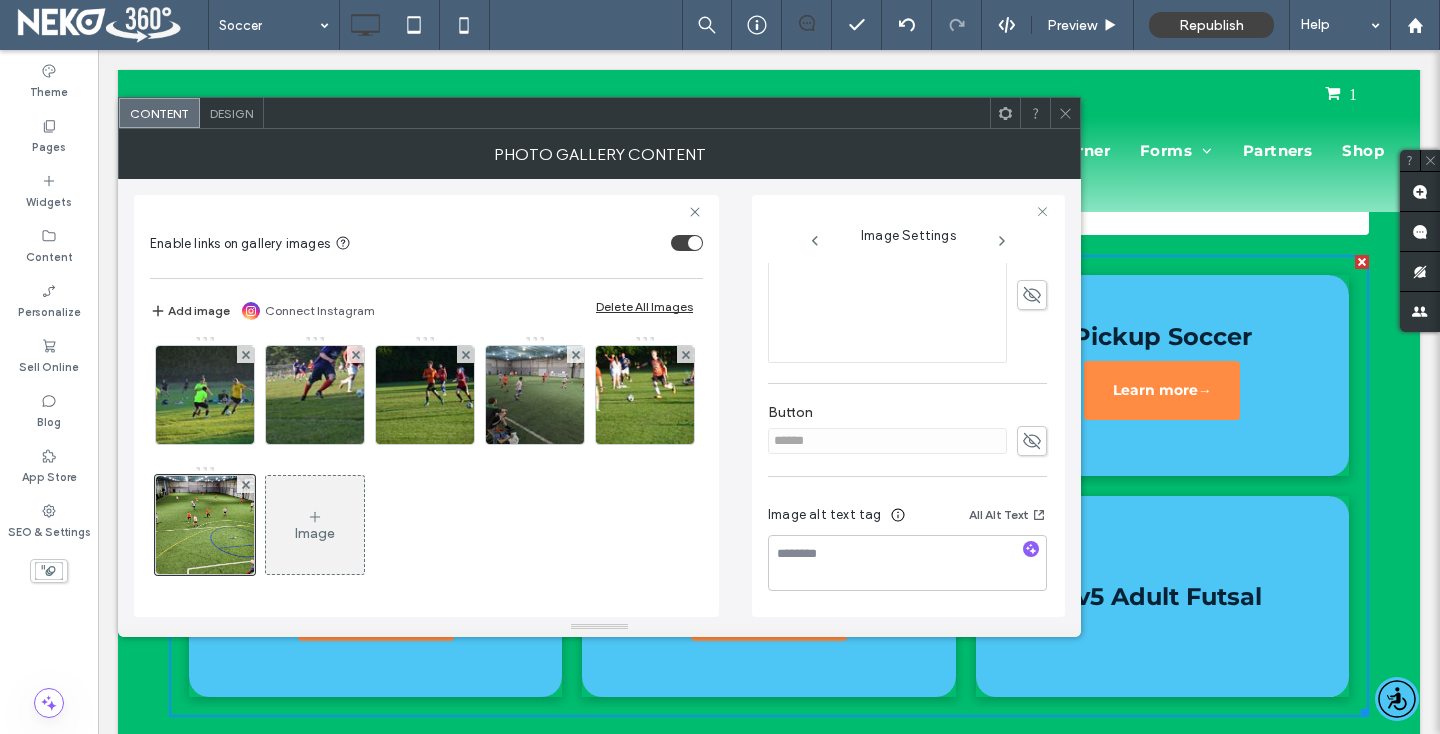type on "**********" 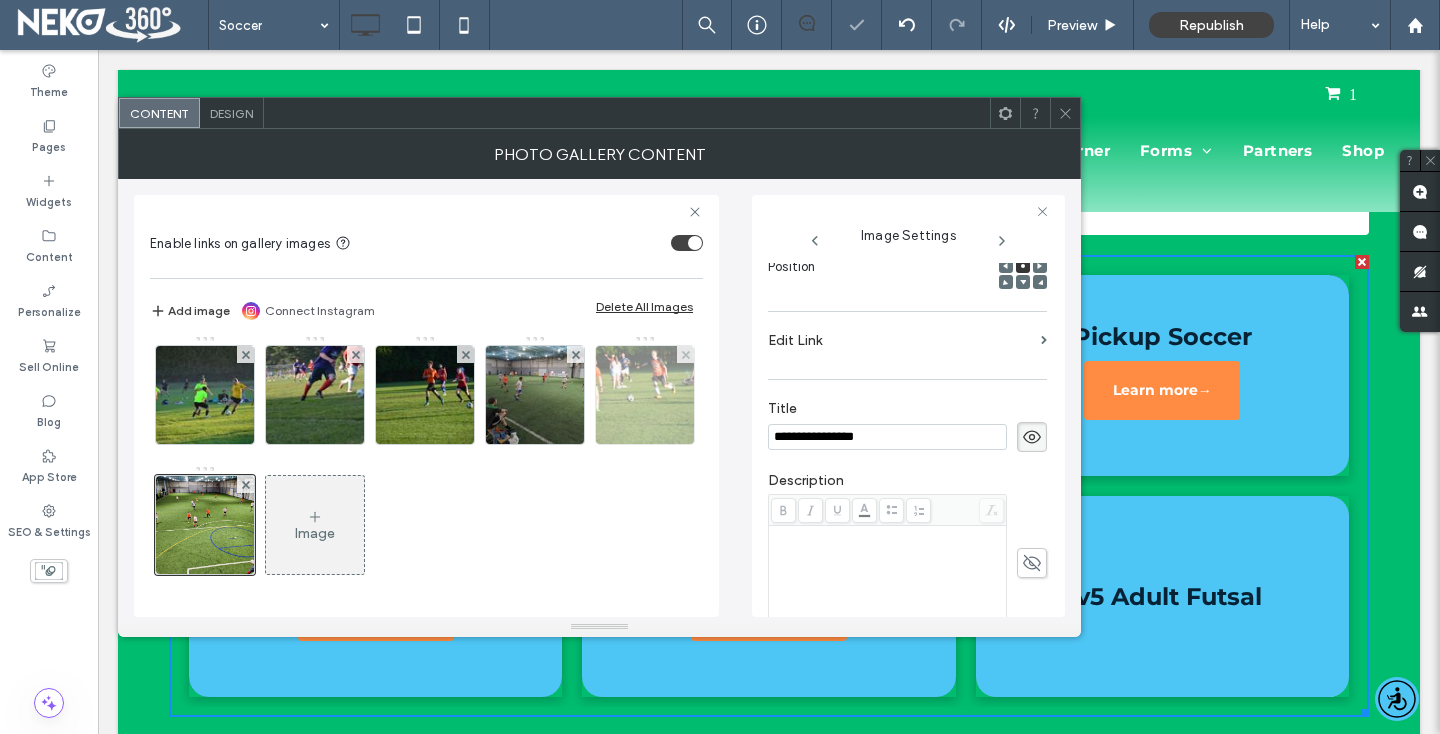 click at bounding box center [645, 395] 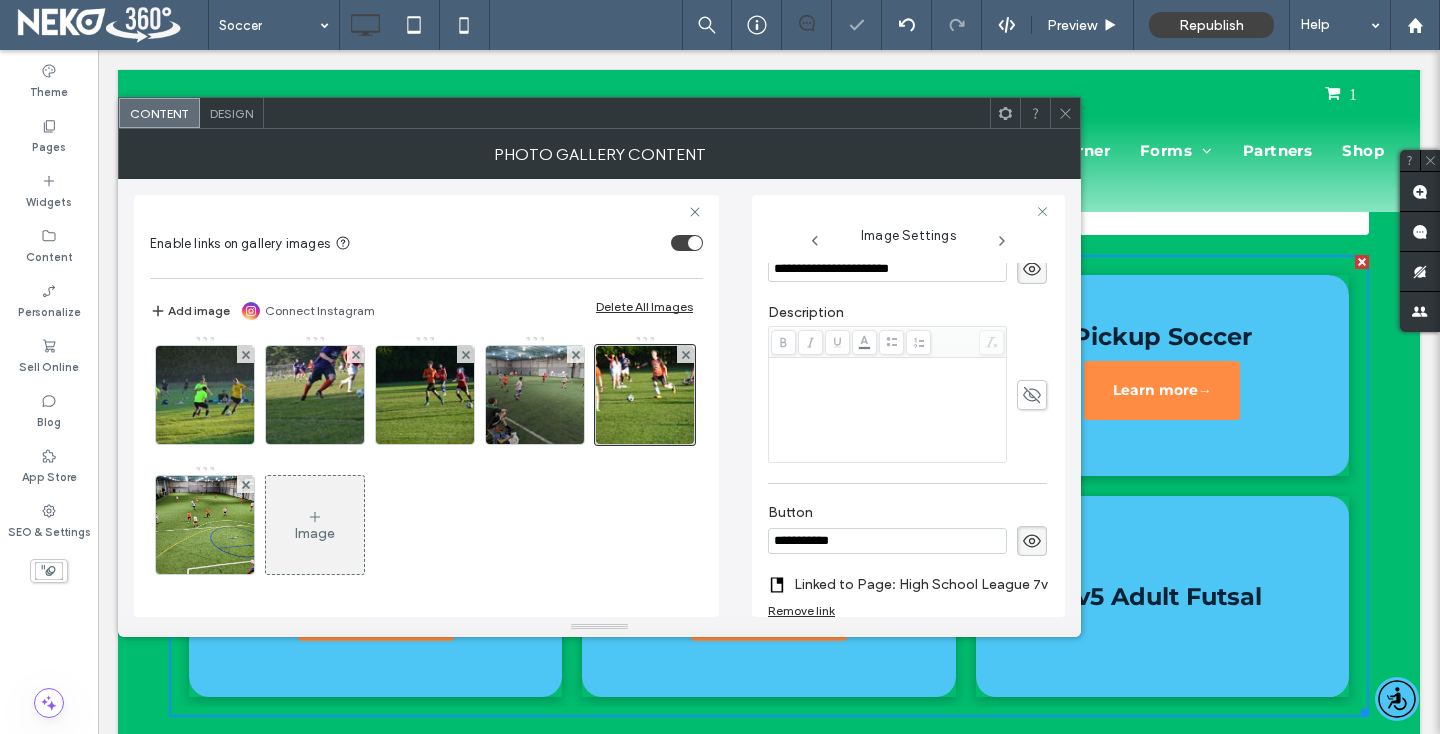 scroll, scrollTop: 645, scrollLeft: 0, axis: vertical 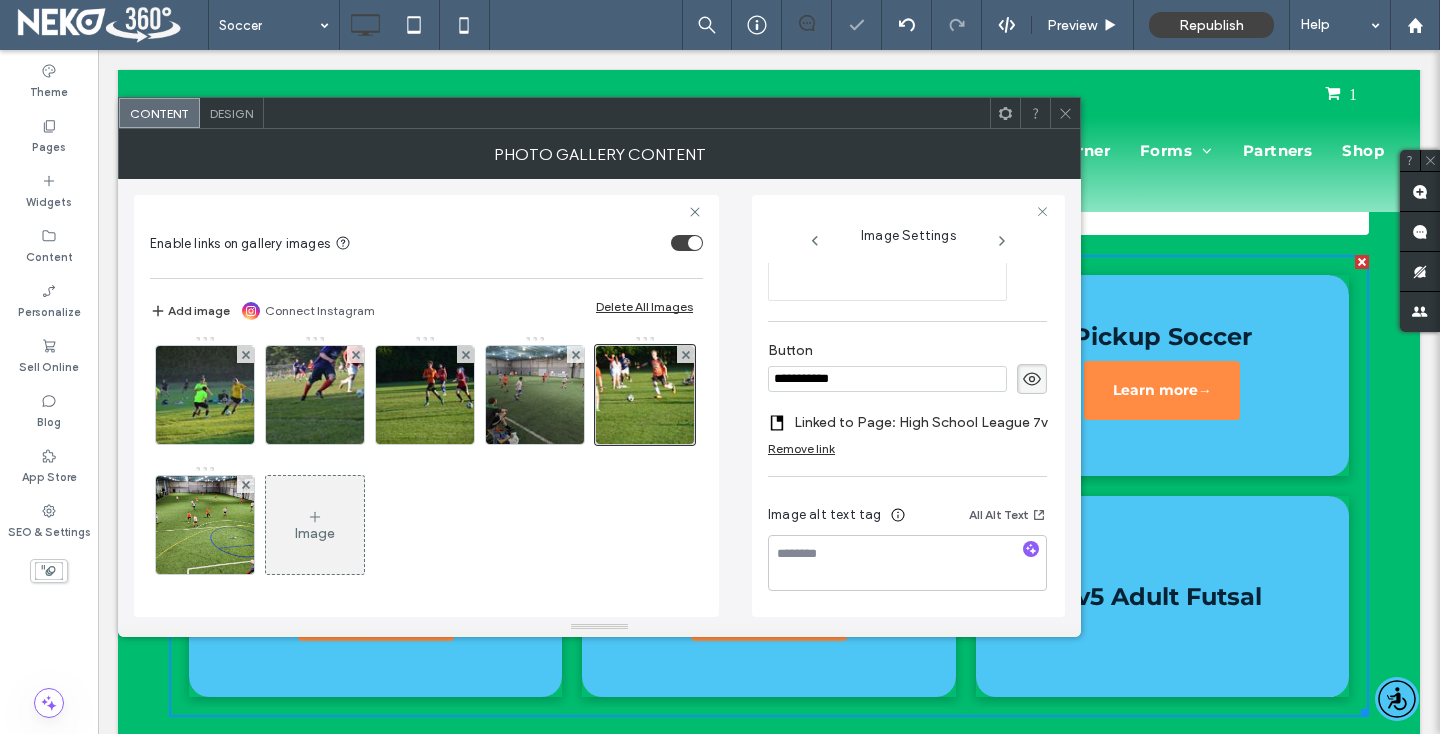 click on "**********" at bounding box center [887, 379] 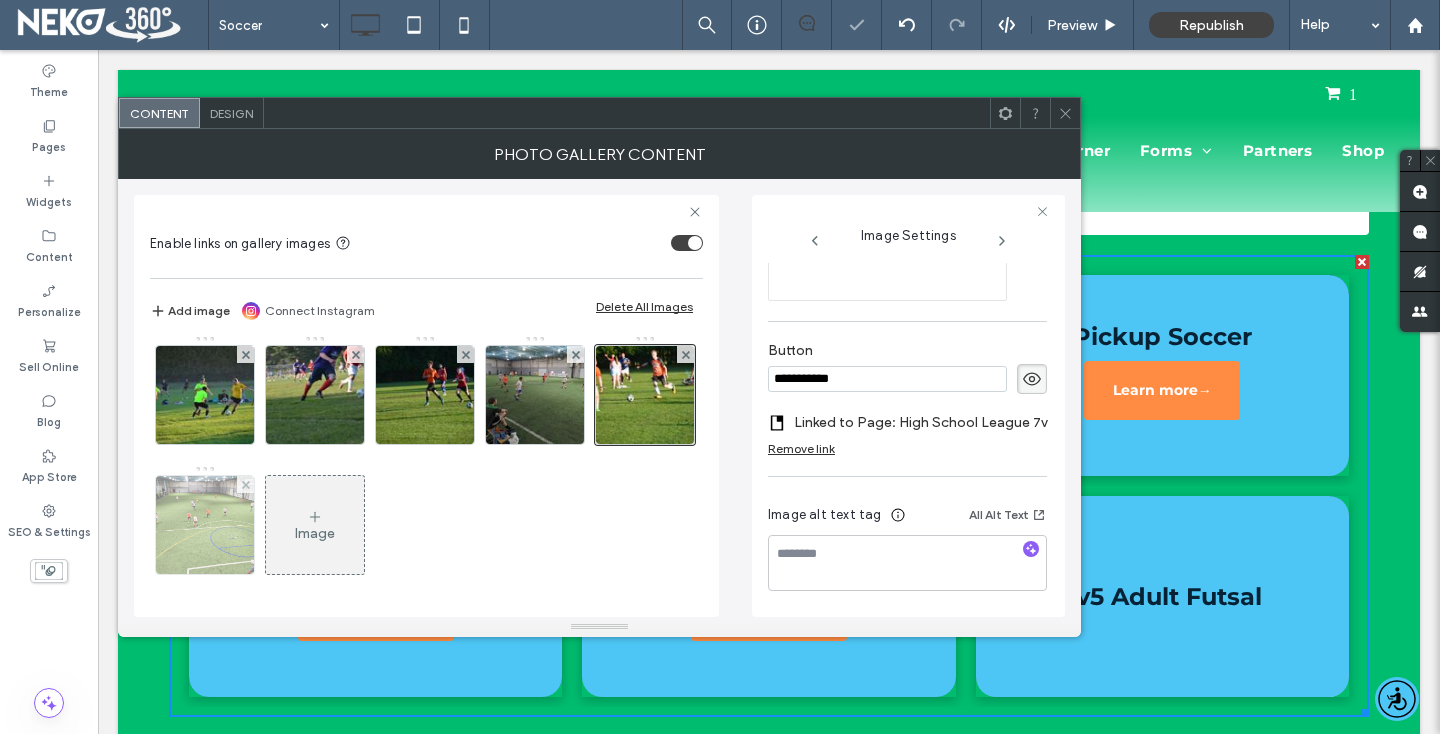 click at bounding box center [205, 525] 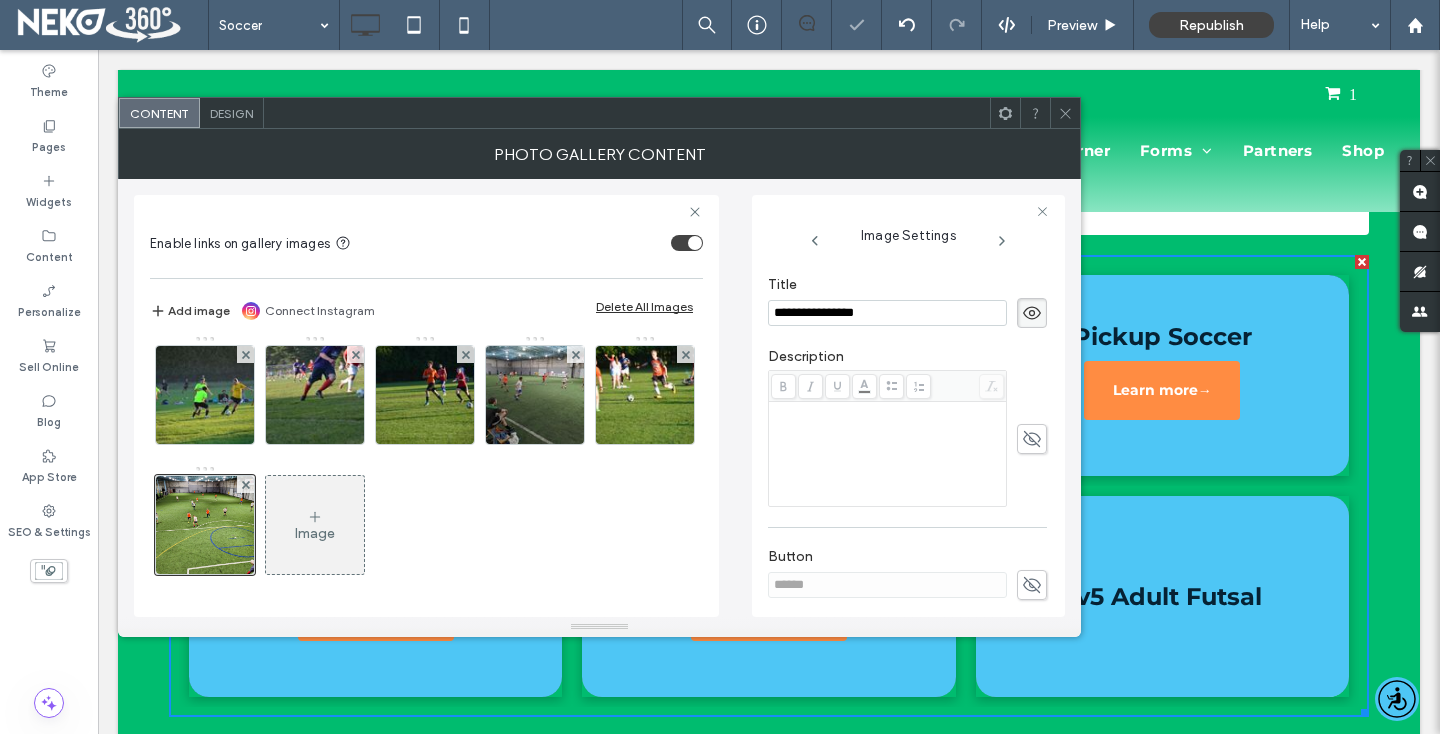 scroll, scrollTop: 589, scrollLeft: 0, axis: vertical 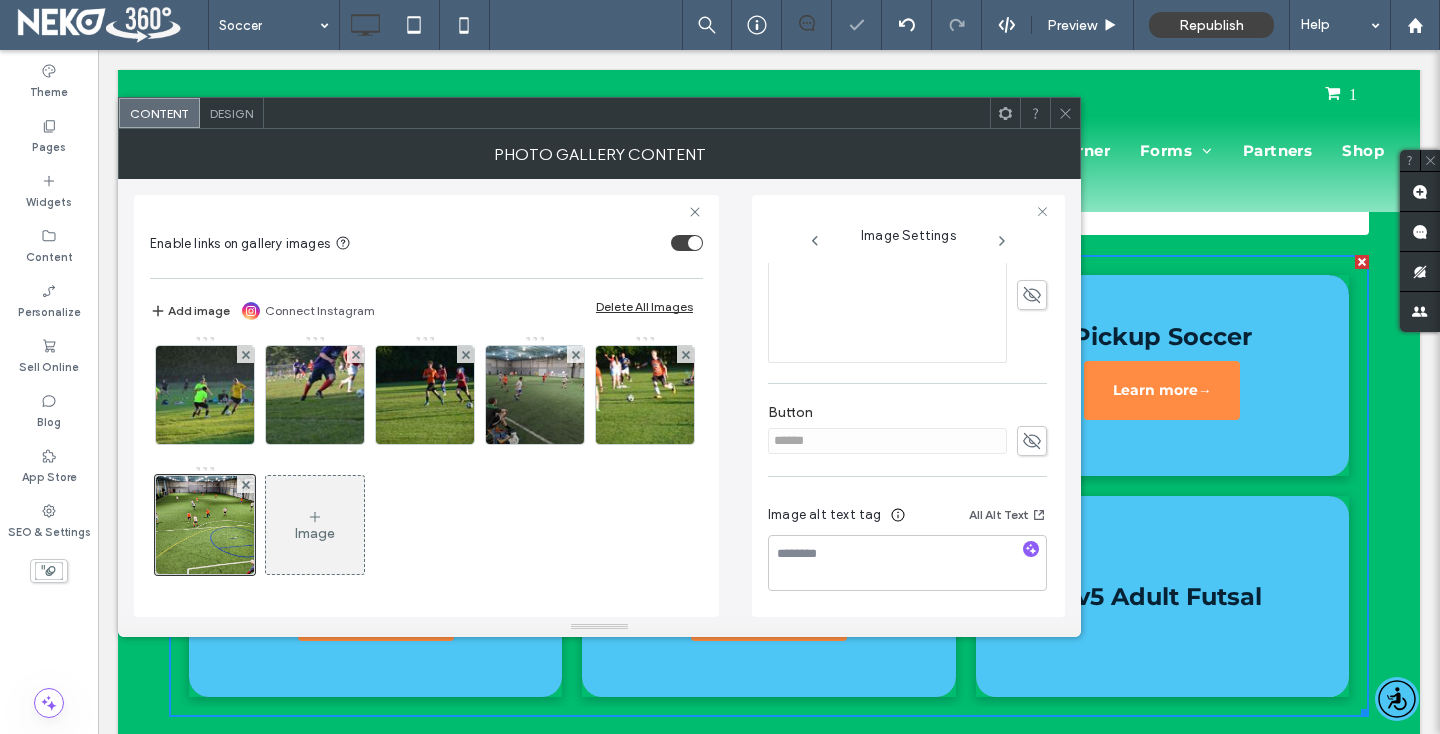 click 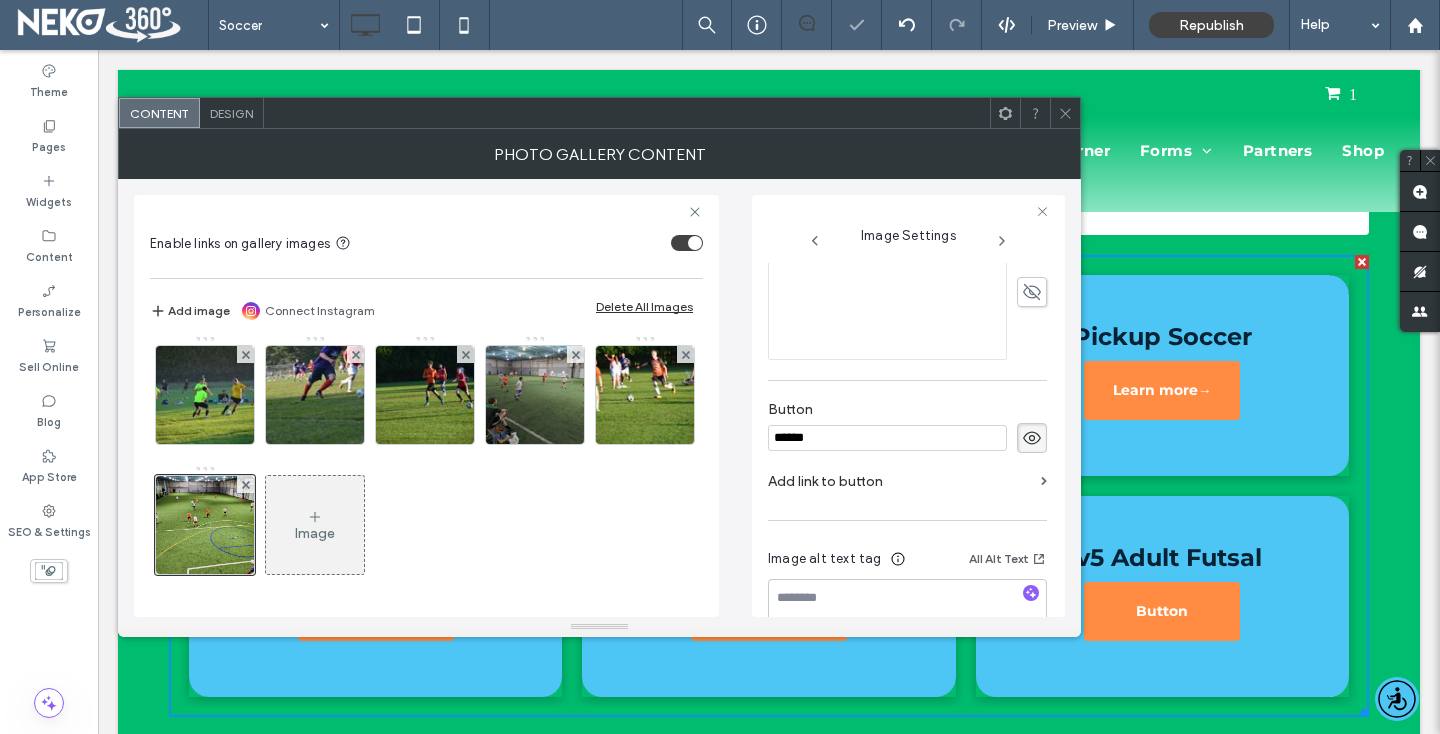 click on "******" at bounding box center [887, 438] 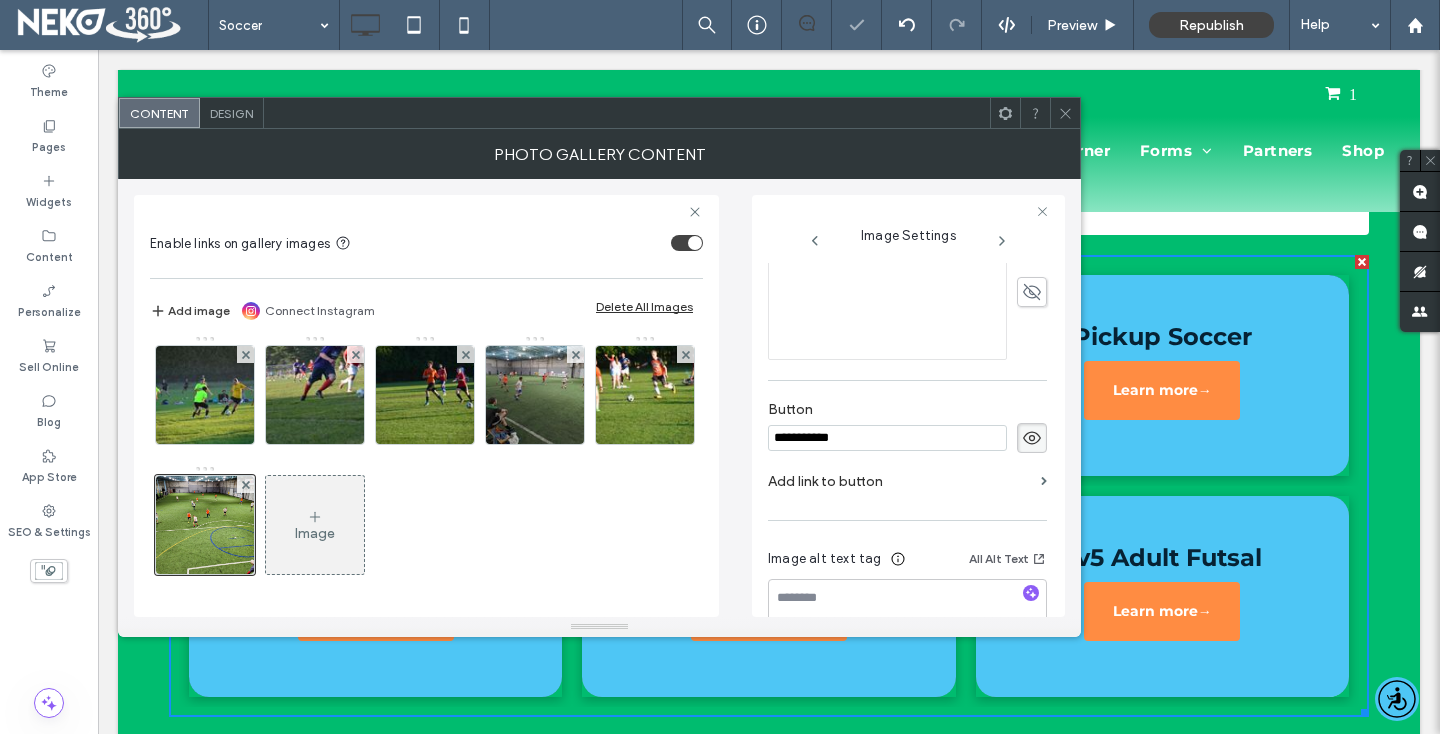 type on "**********" 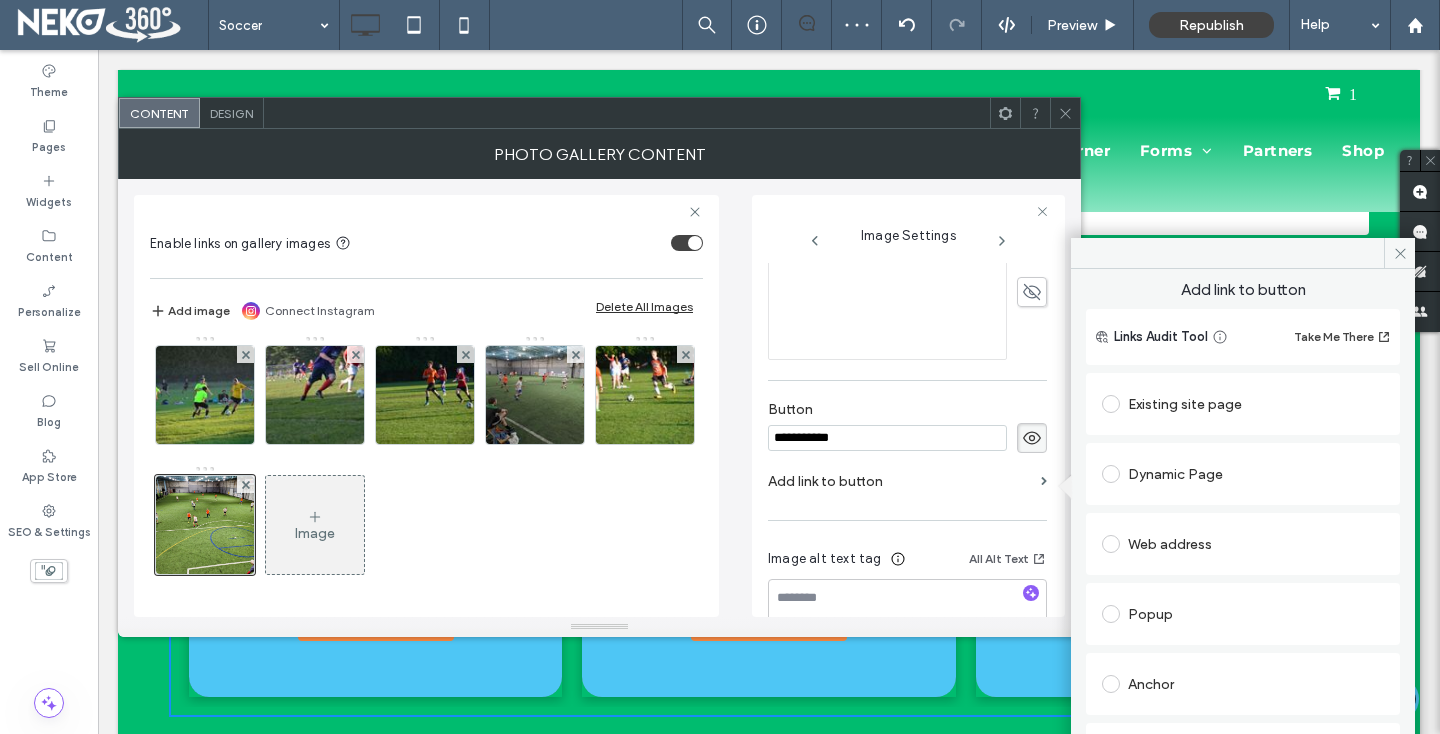 click at bounding box center [1111, 404] 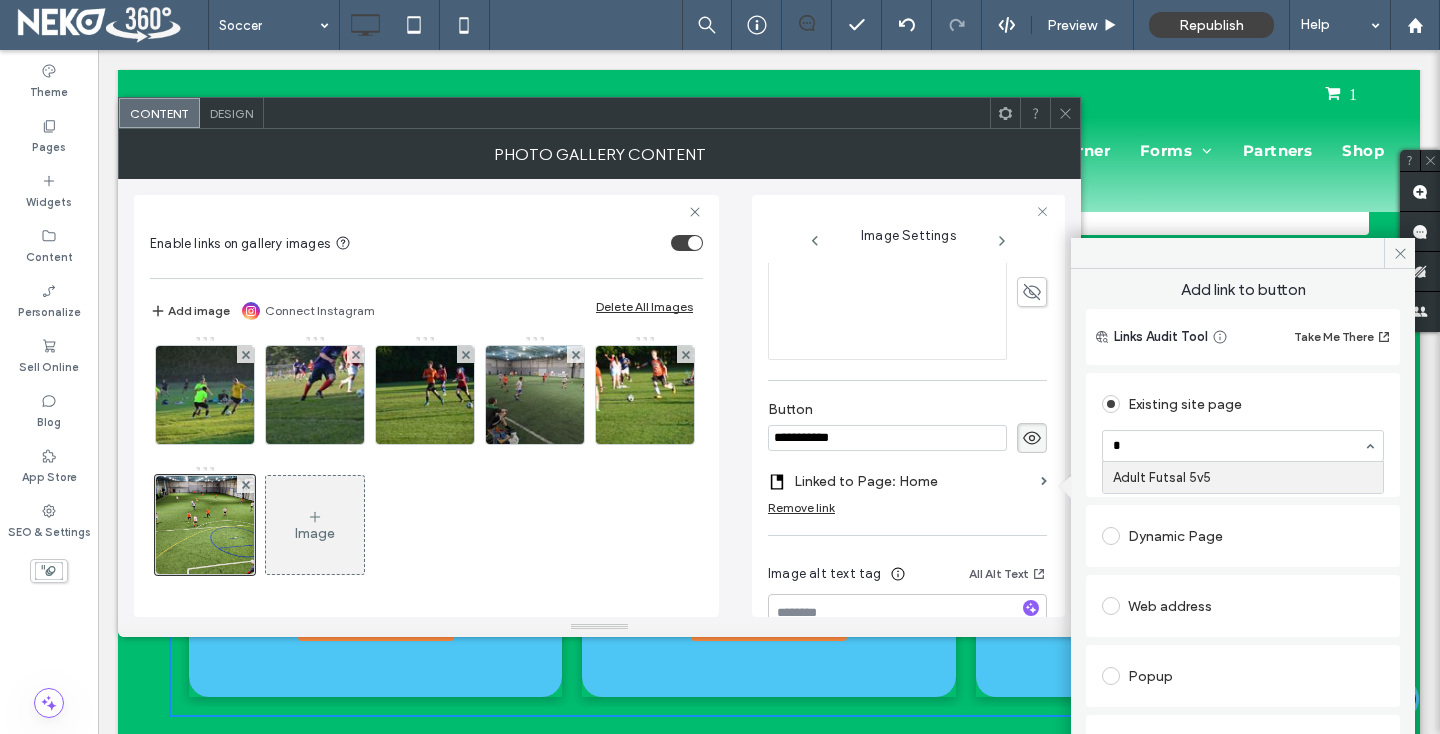 type on "**" 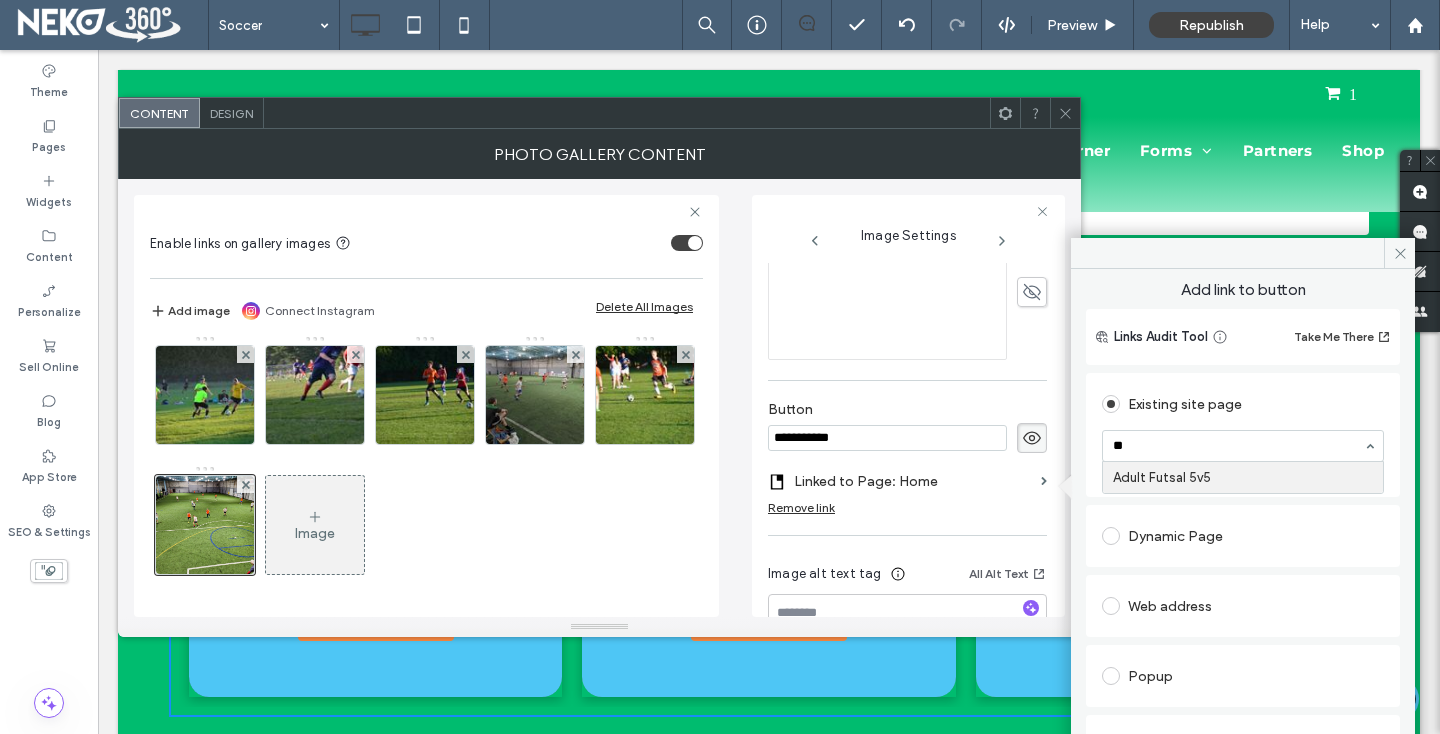 type 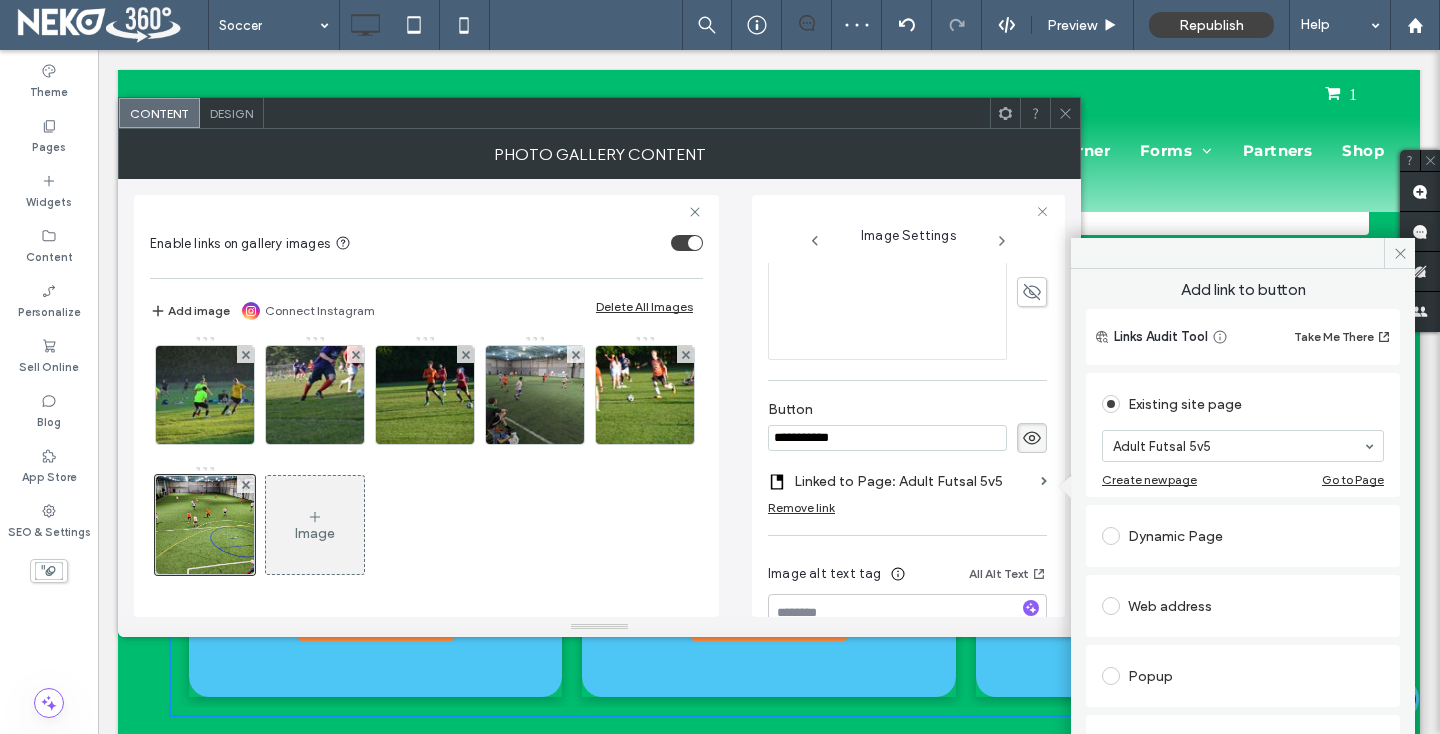 click 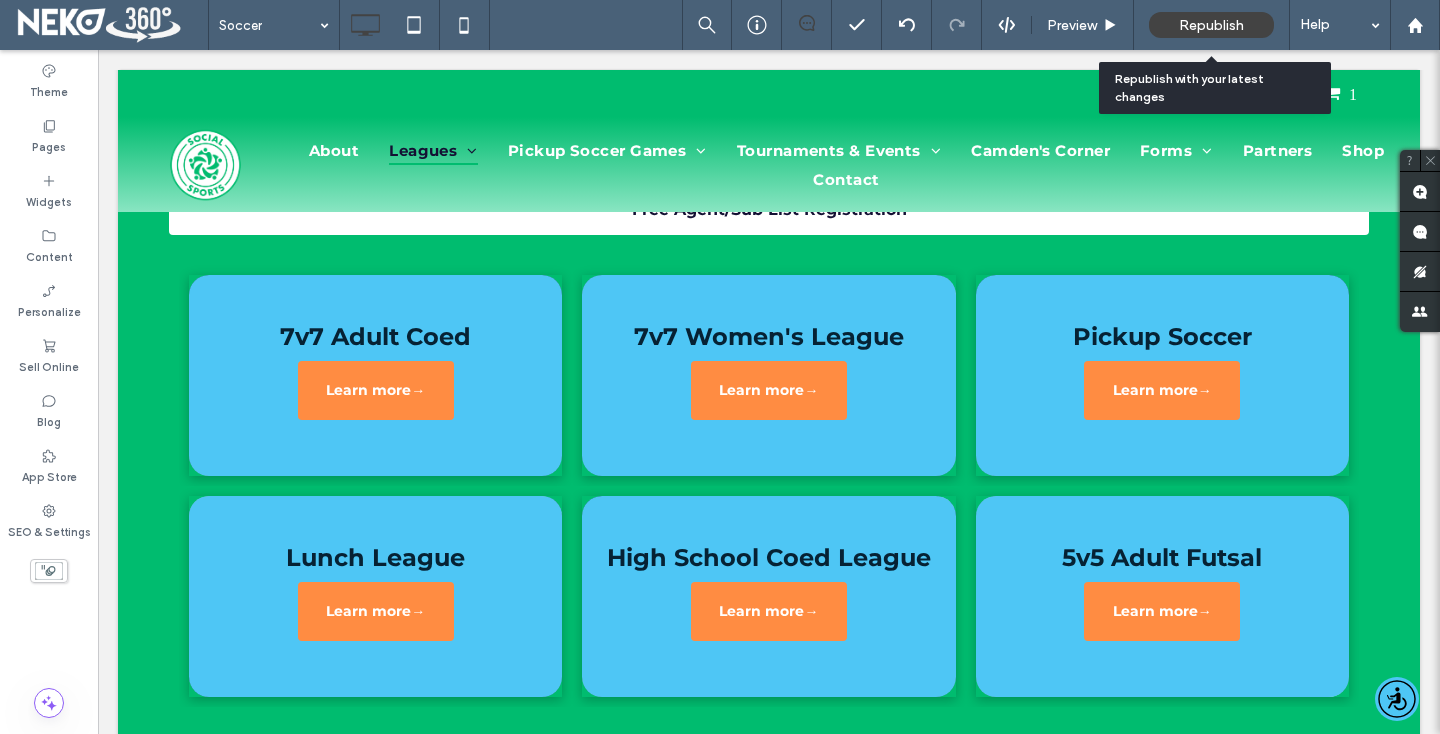 click on "Republish" at bounding box center (1211, 25) 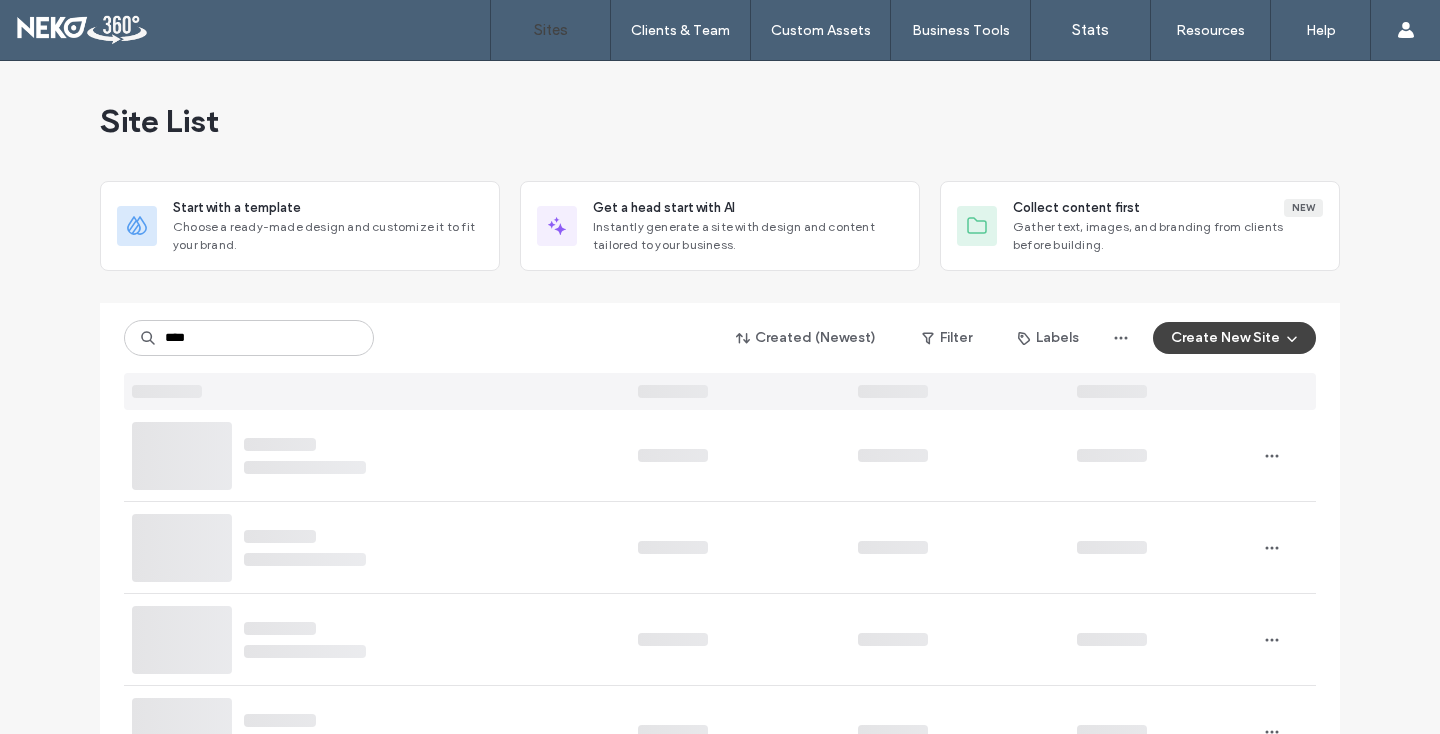 scroll, scrollTop: 0, scrollLeft: 0, axis: both 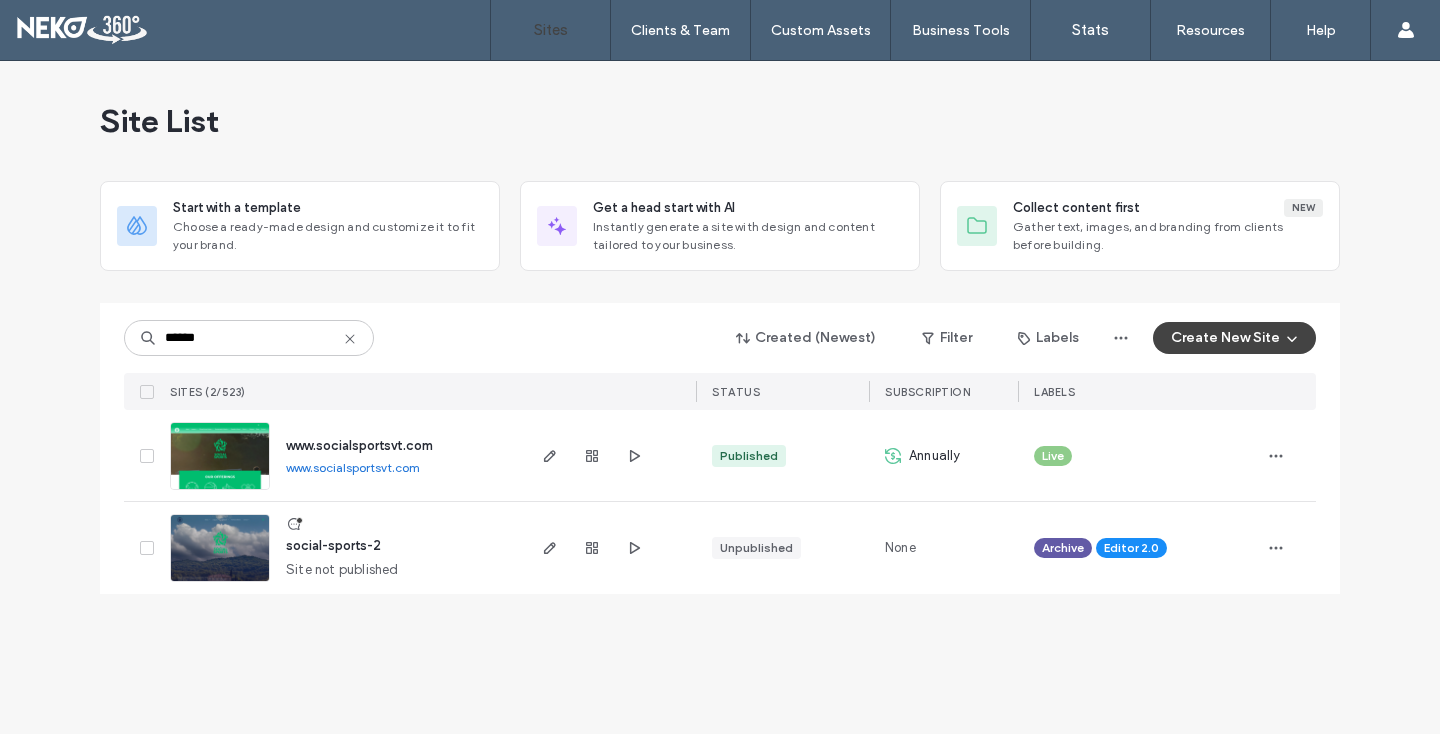 type on "******" 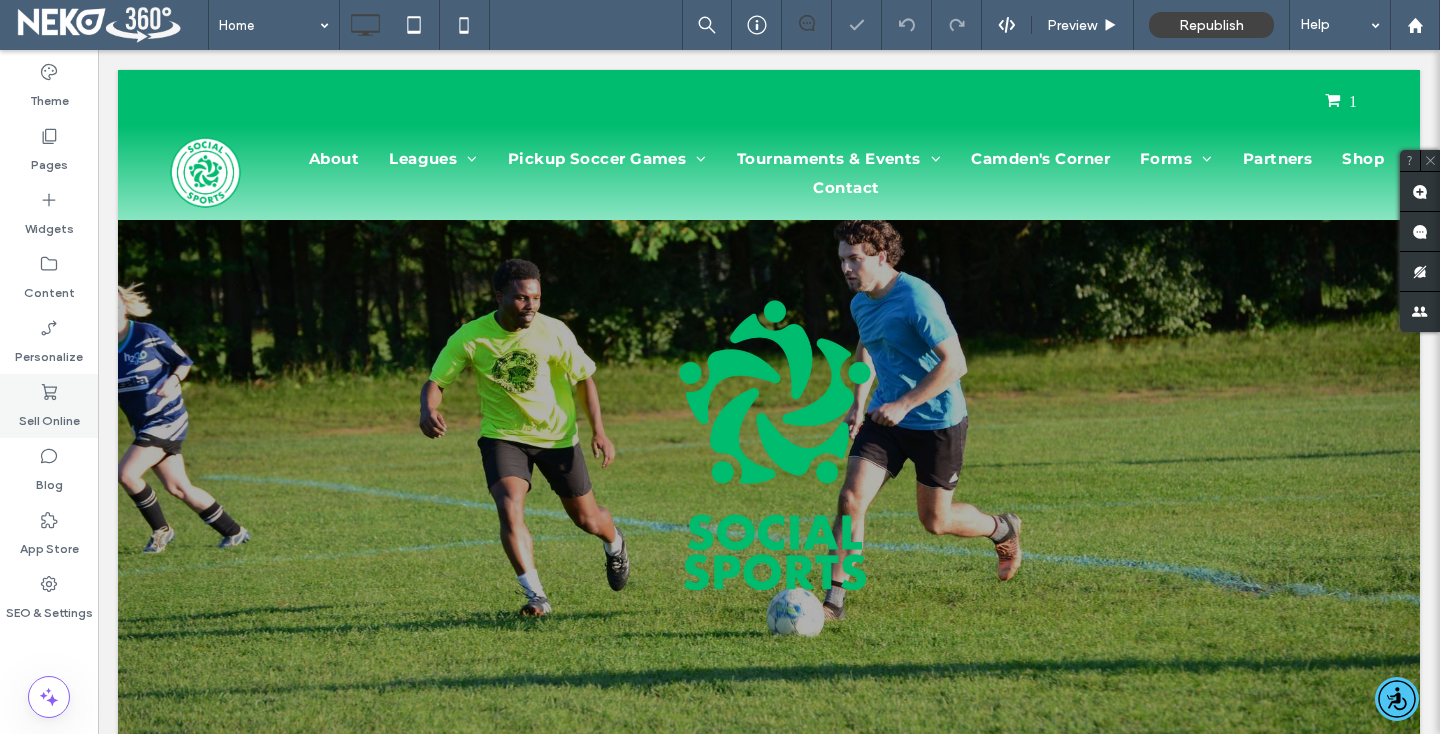 scroll, scrollTop: 0, scrollLeft: 0, axis: both 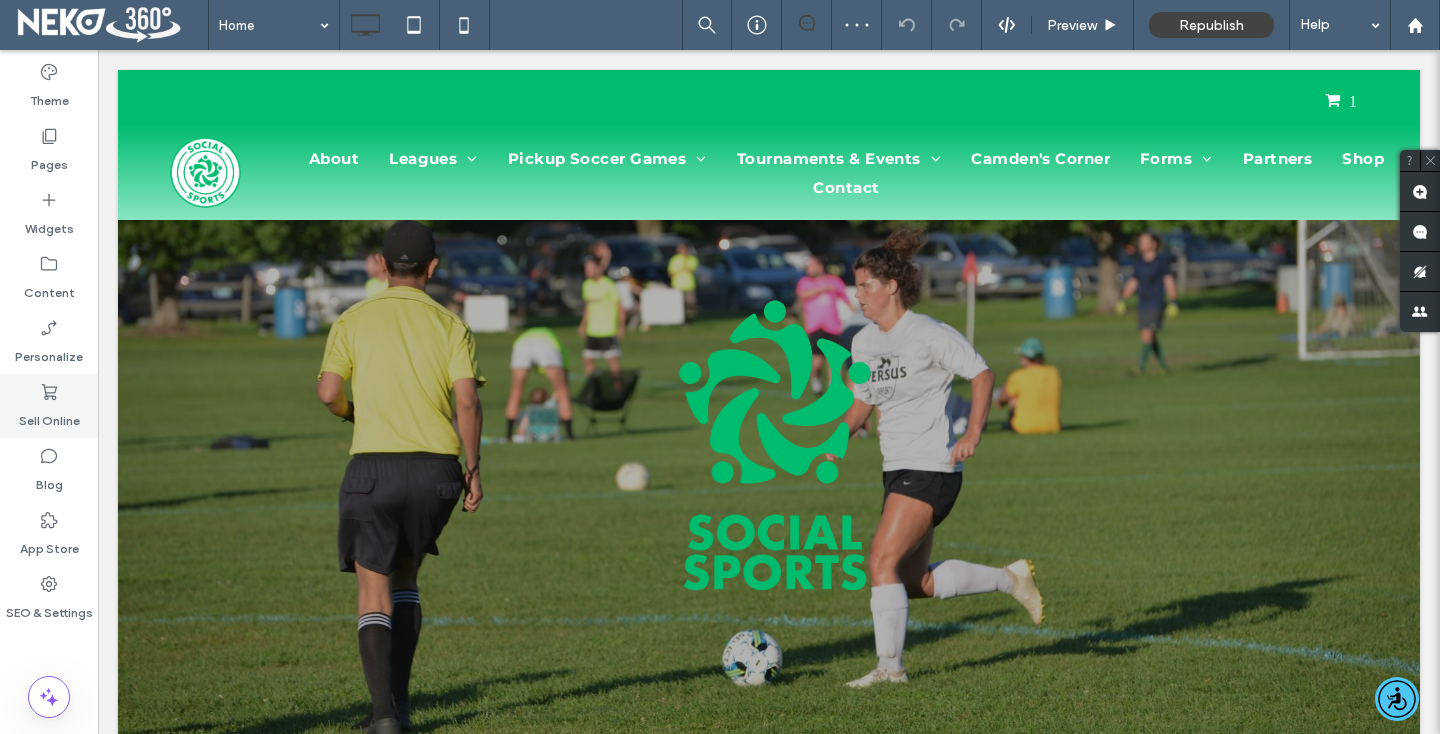 click on "Sell Online" at bounding box center (49, 416) 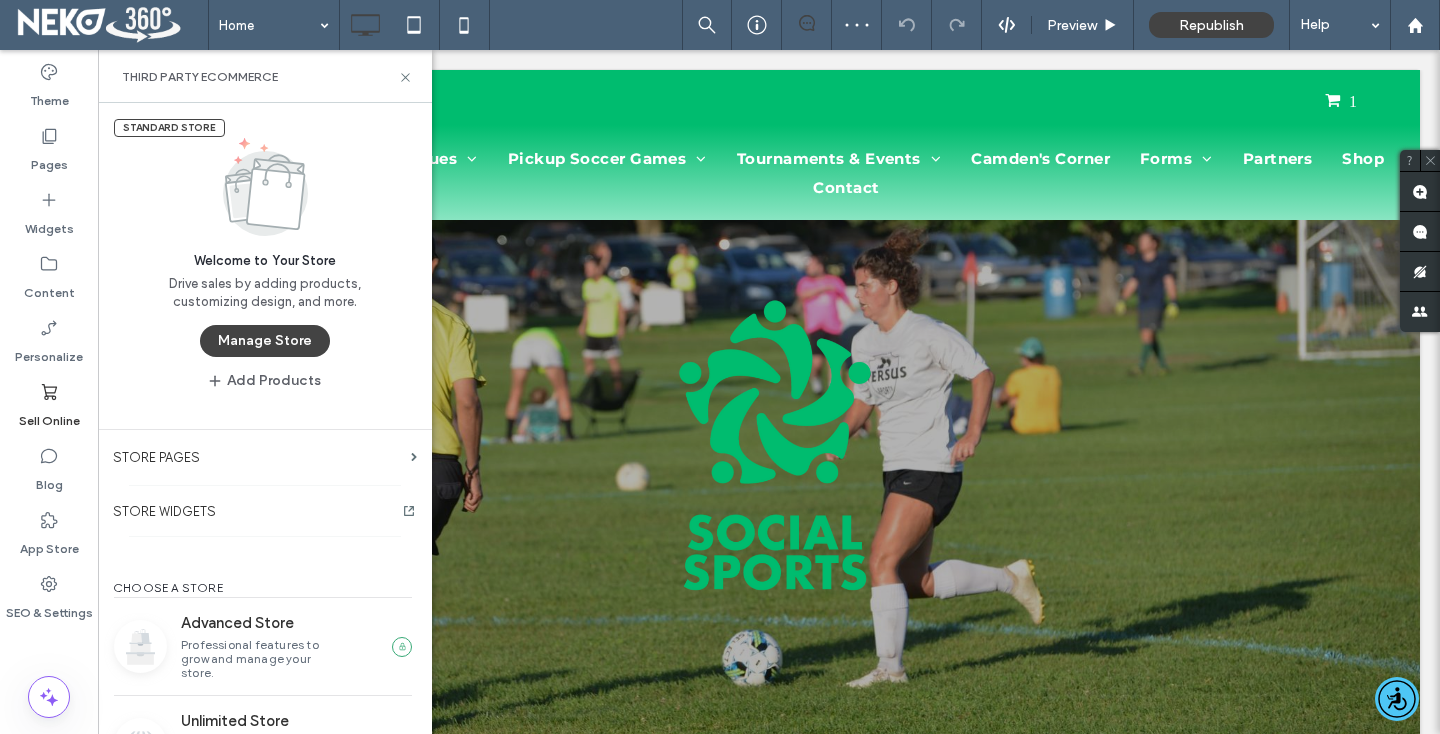 click on "Third Party eCommerce" at bounding box center (265, 76) 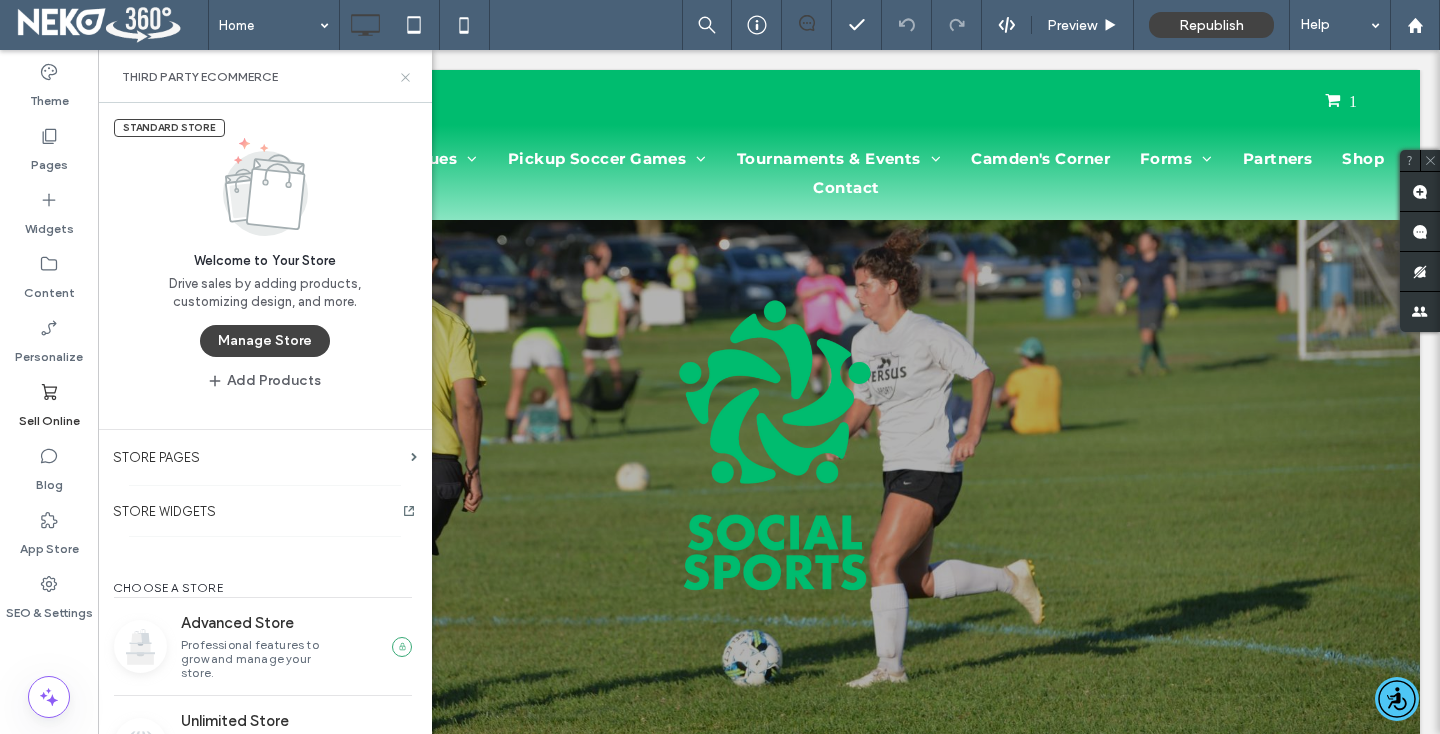 click 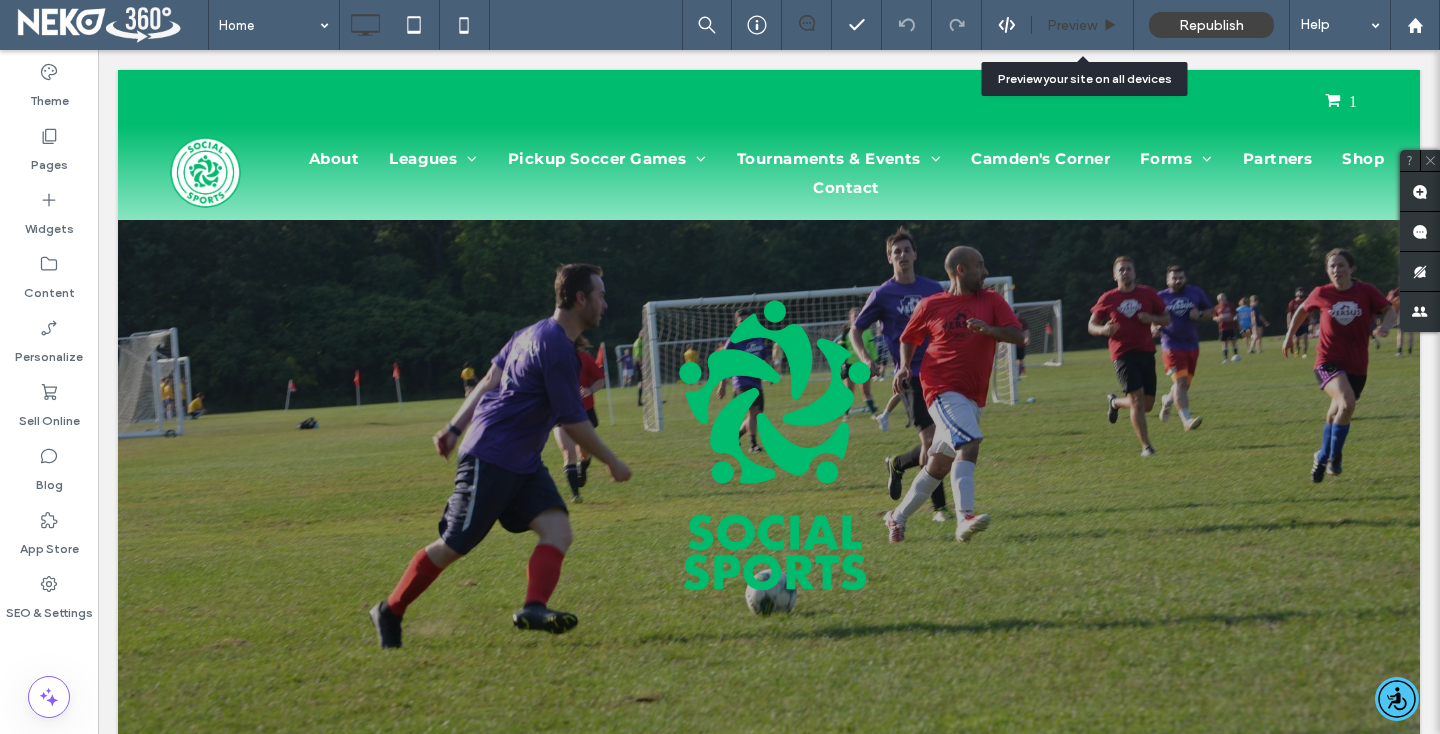 click on "Preview" at bounding box center (1072, 25) 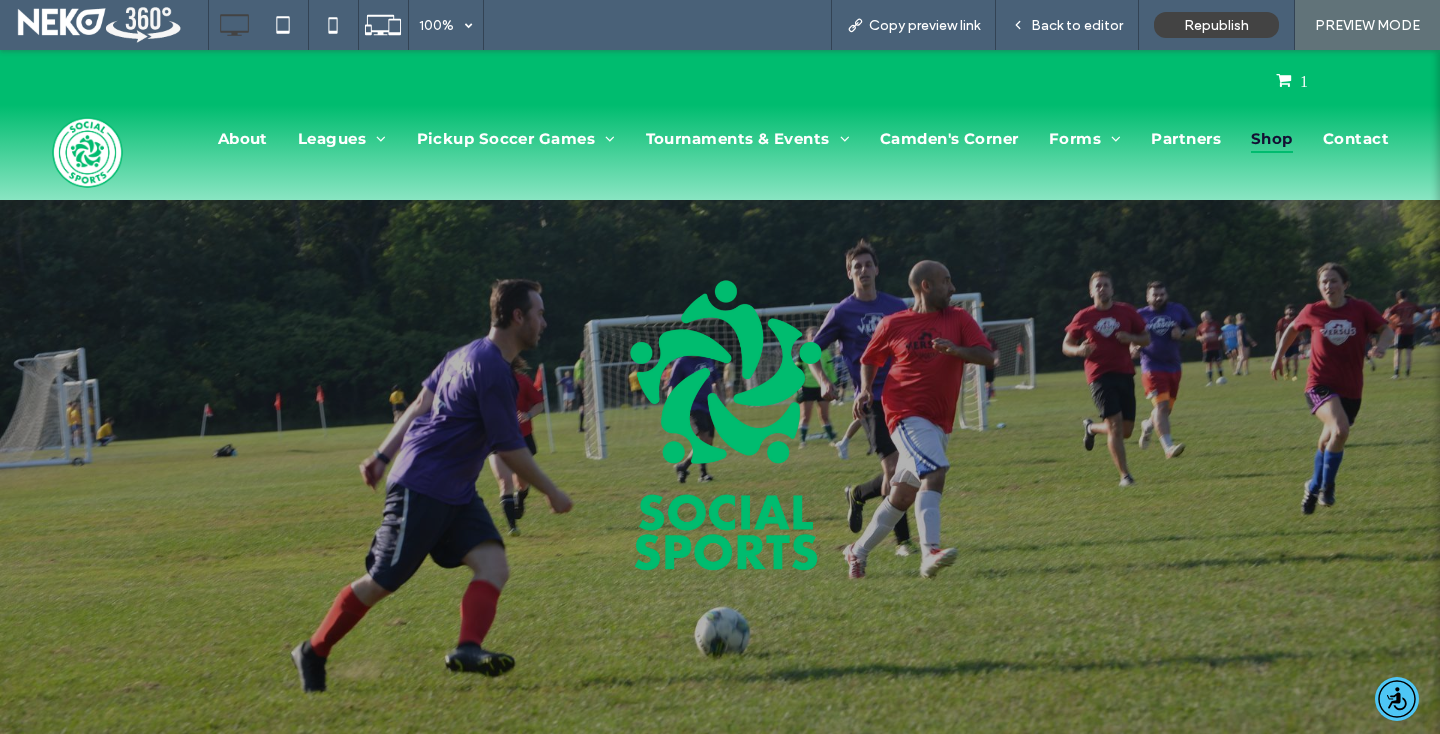 click on "Shop" at bounding box center [1272, 138] 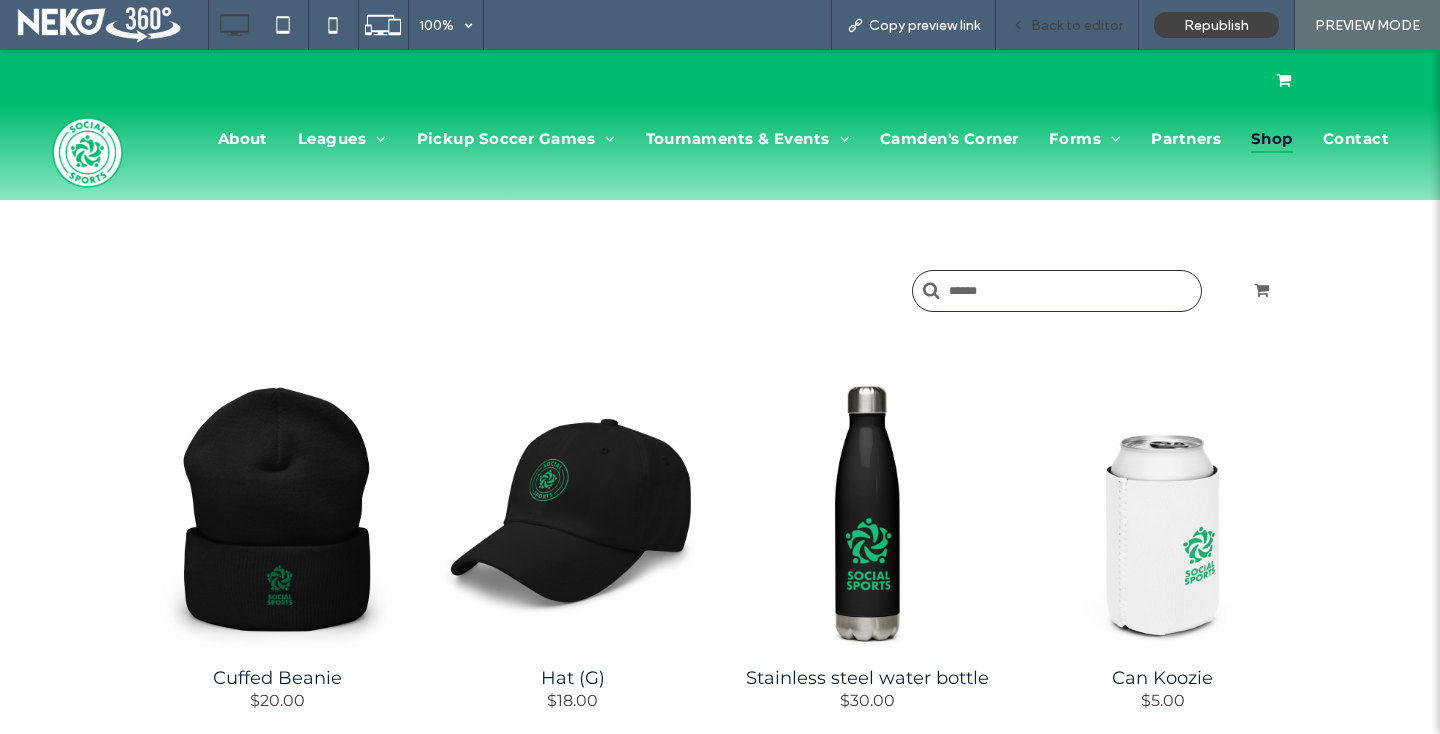 scroll, scrollTop: 0, scrollLeft: 0, axis: both 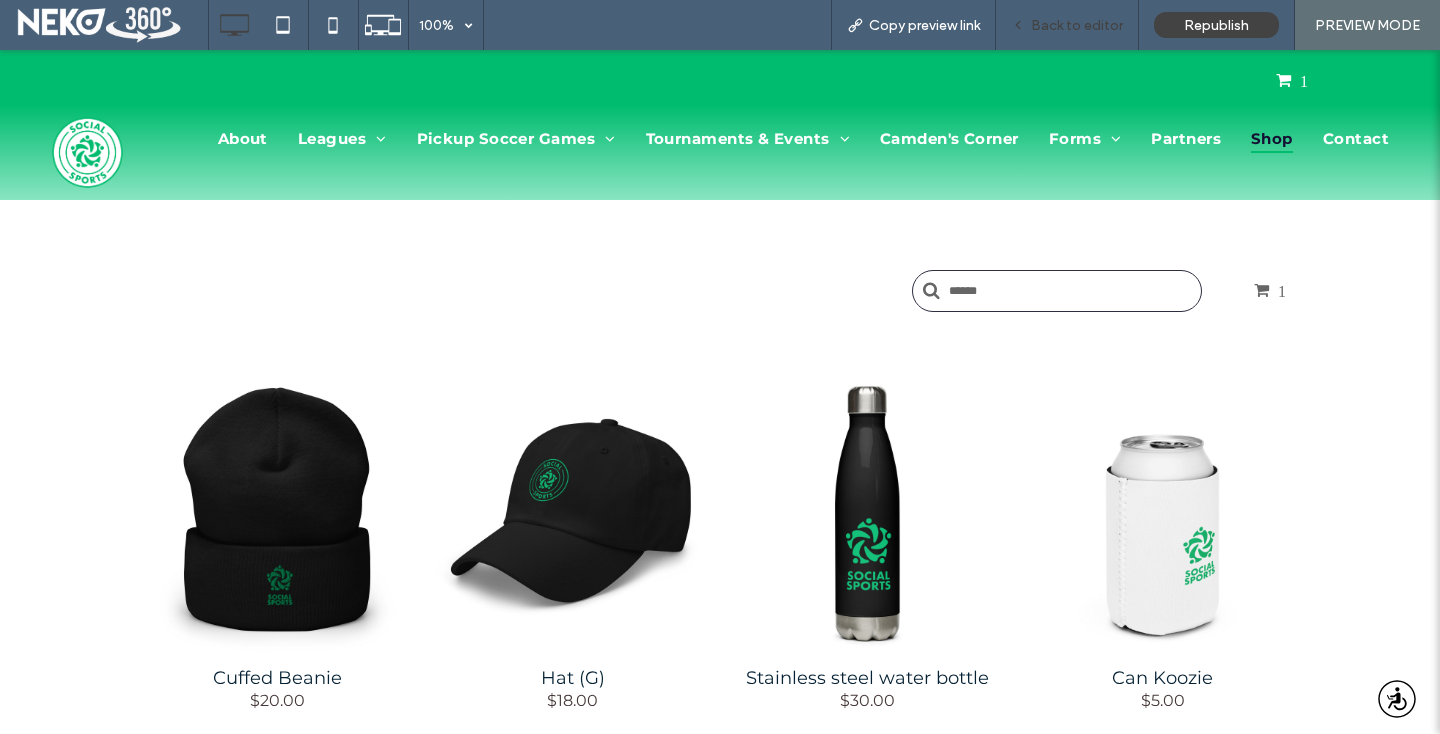 click on "Back to editor" at bounding box center [1077, 25] 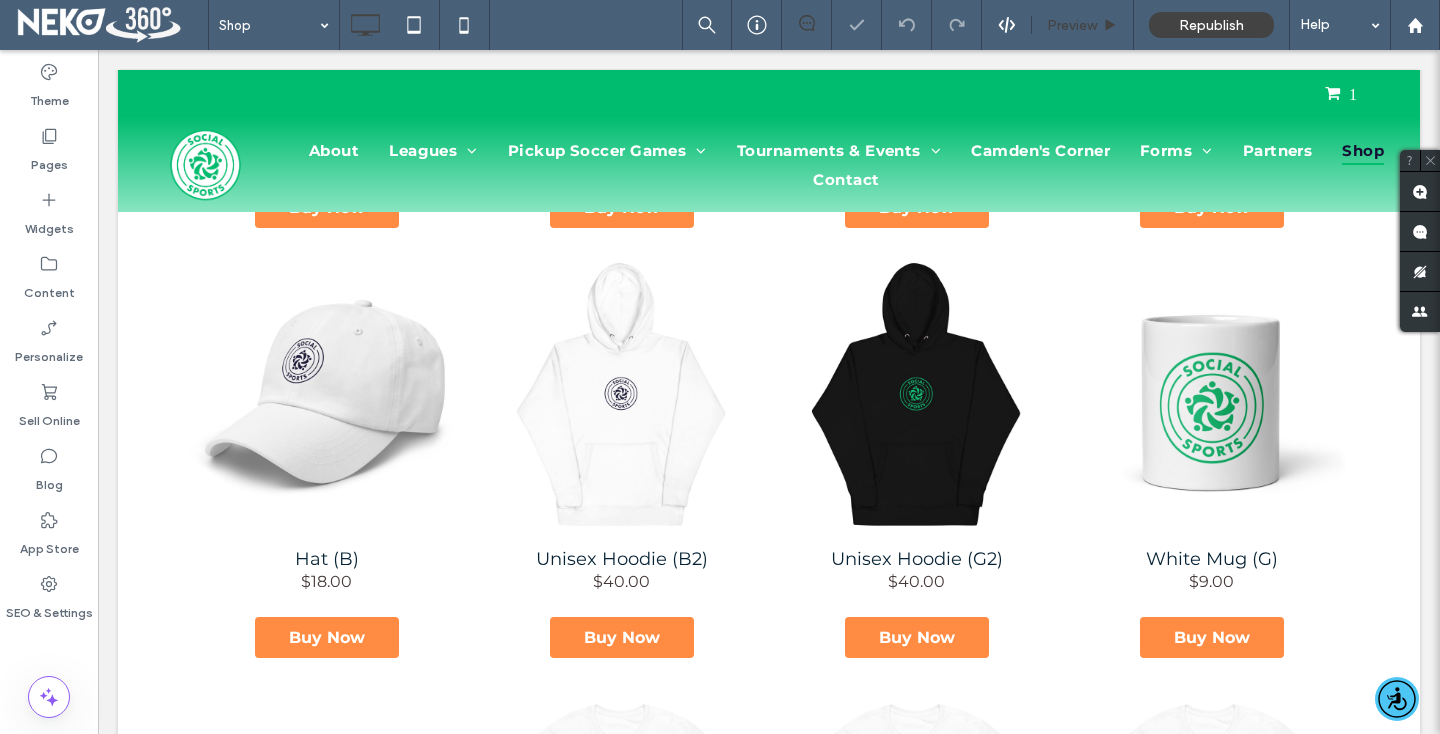 scroll, scrollTop: 553, scrollLeft: 0, axis: vertical 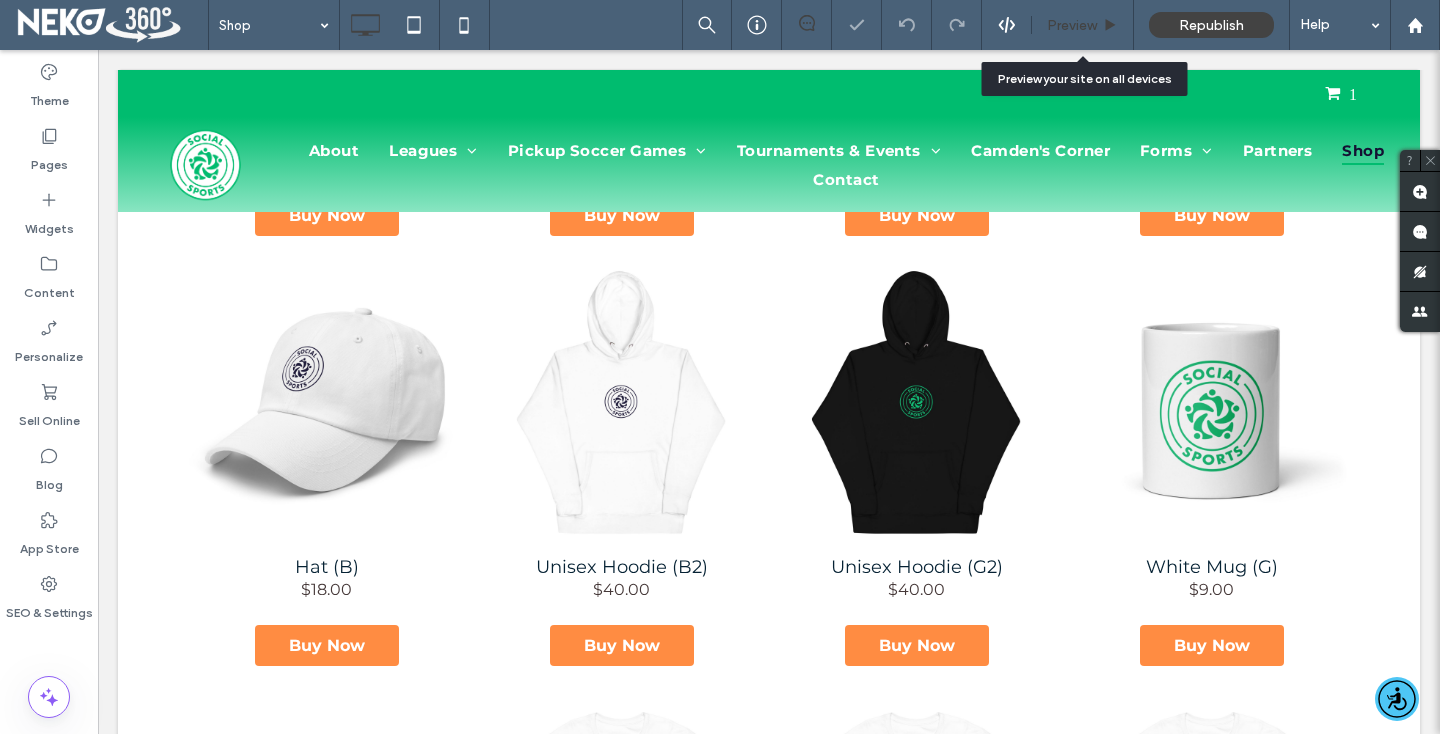 click on "Preview" at bounding box center [1072, 25] 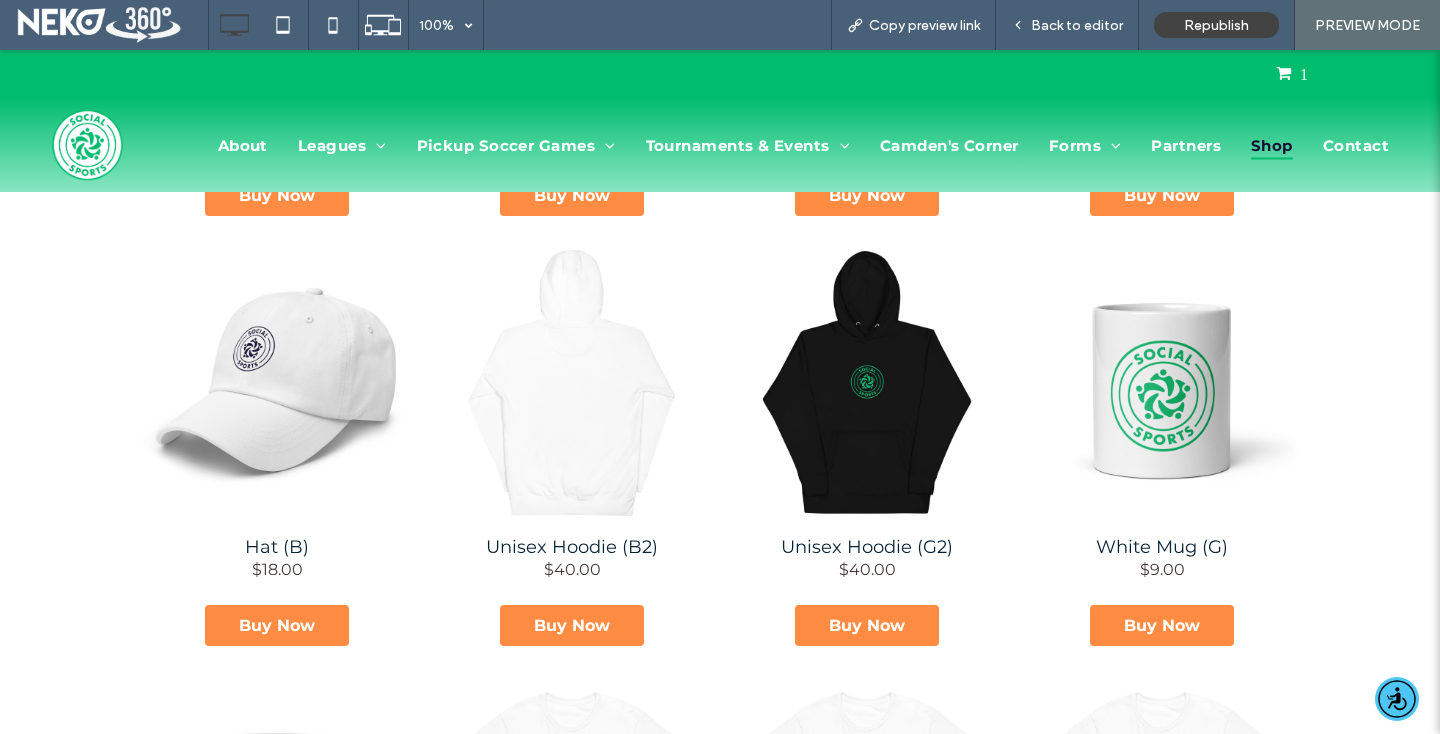 click at bounding box center (572, 383) 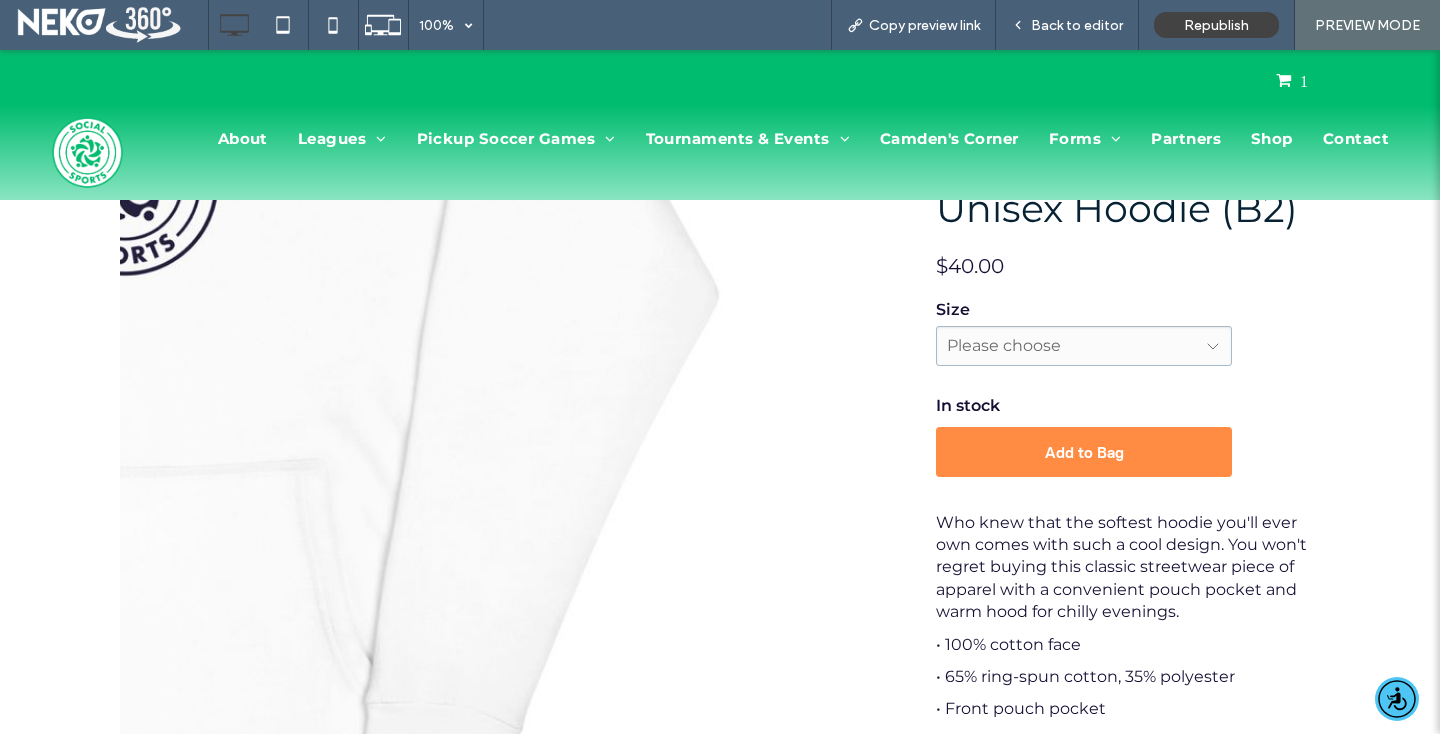 scroll, scrollTop: 328, scrollLeft: 0, axis: vertical 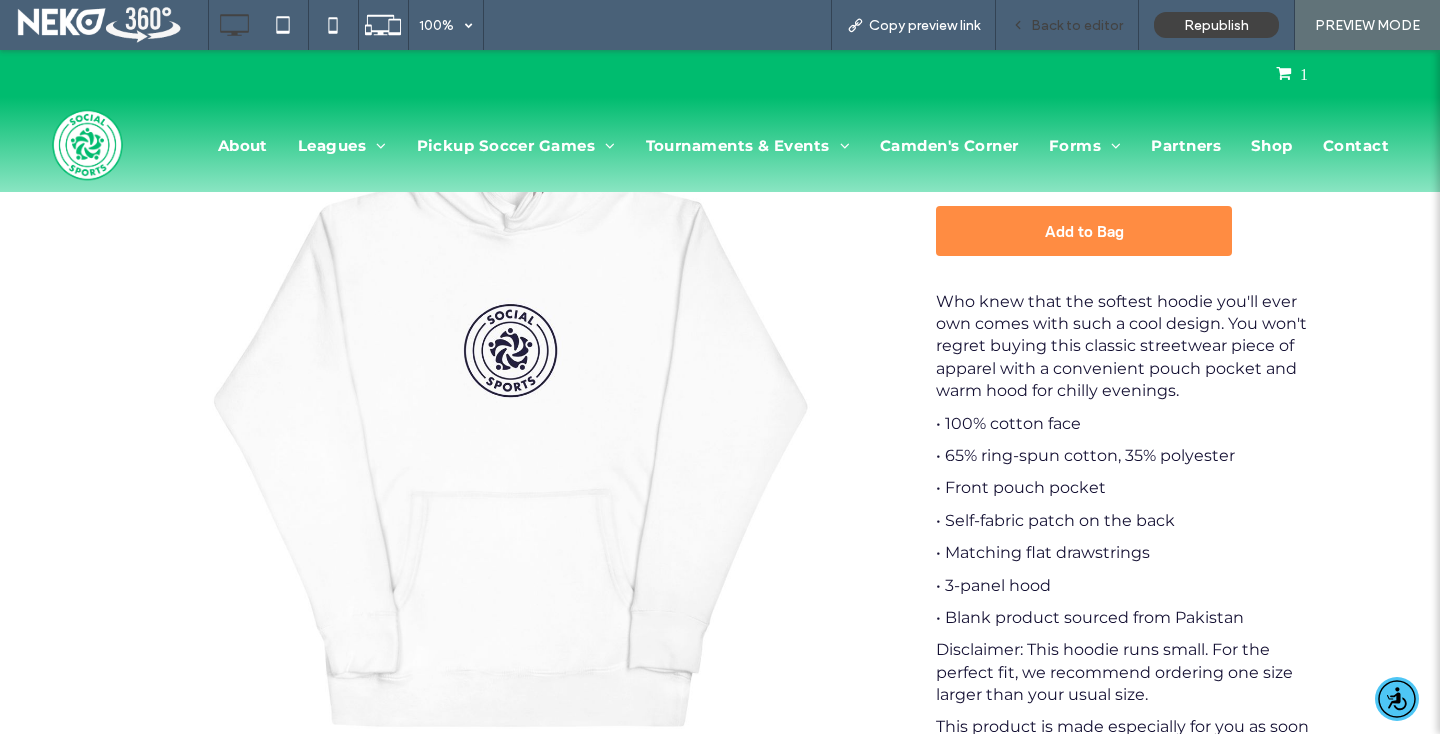 click on "Back to editor" at bounding box center [1067, 25] 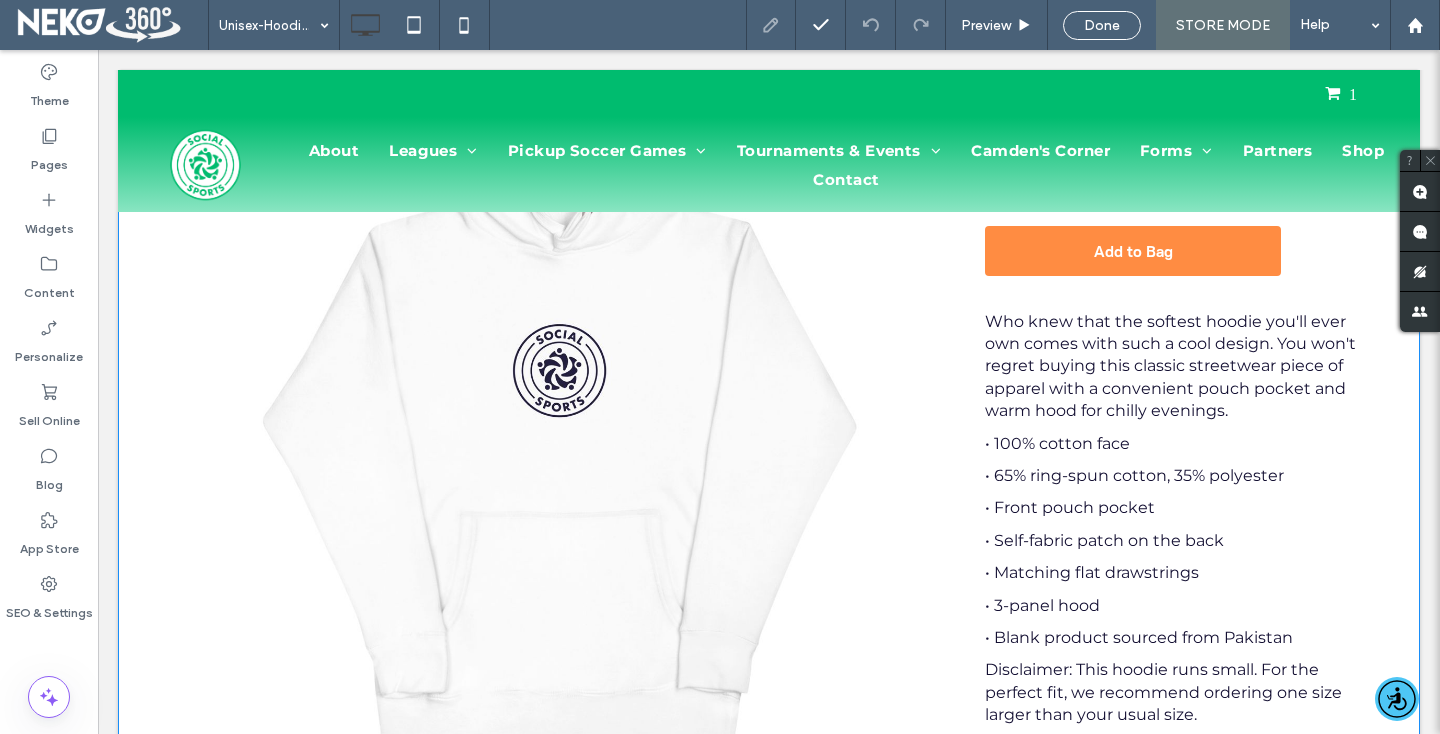 click at bounding box center (769, 496) 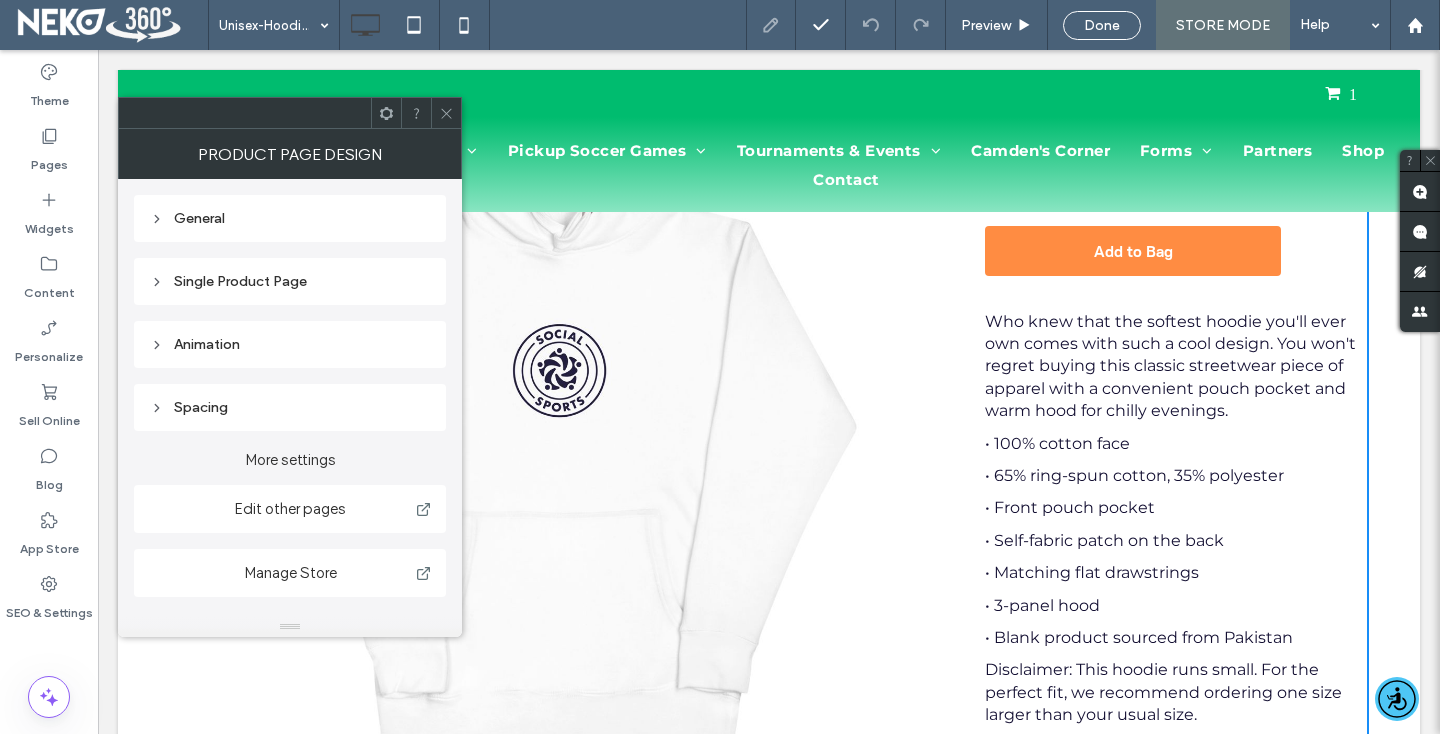 click on "General" at bounding box center [290, 218] 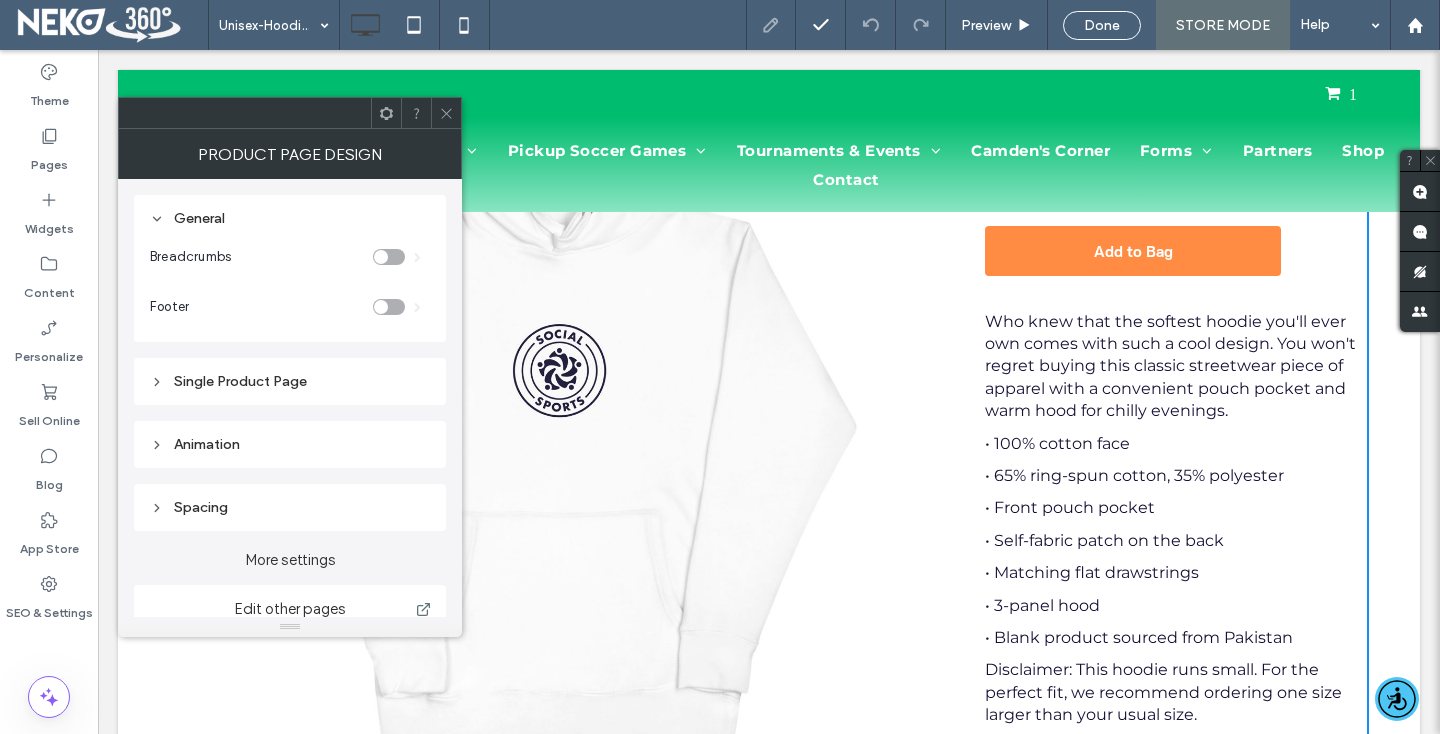 click on "Single Product Page" at bounding box center (290, 381) 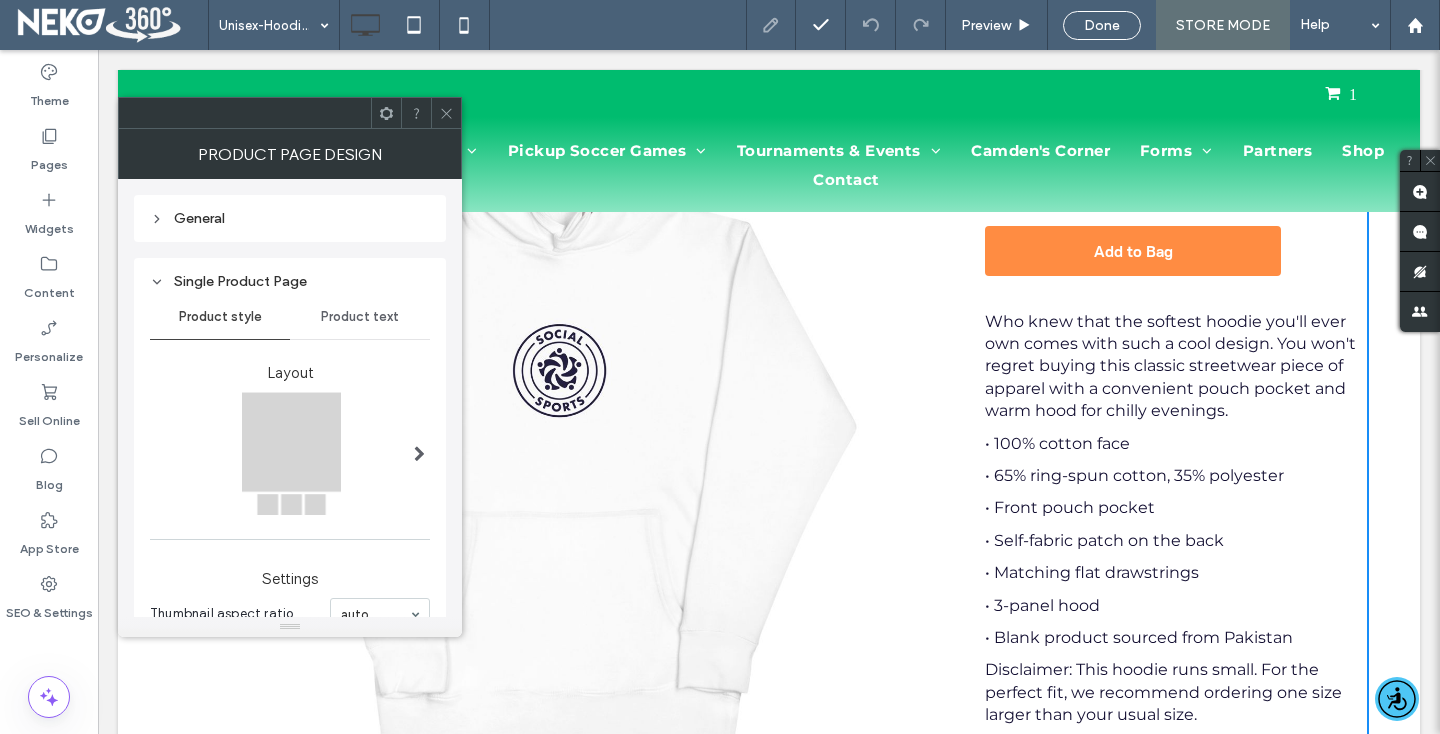 click at bounding box center [419, 453] 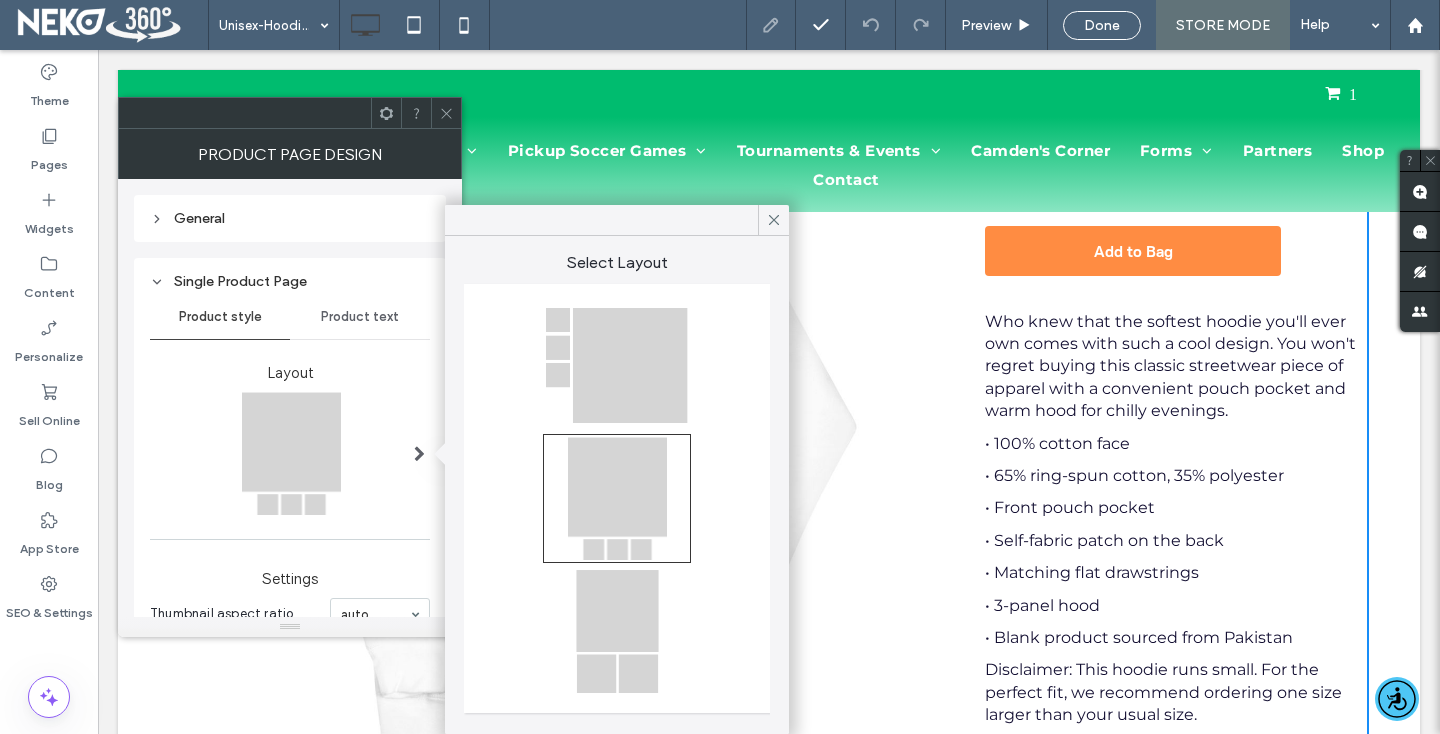 click at bounding box center [617, 365] 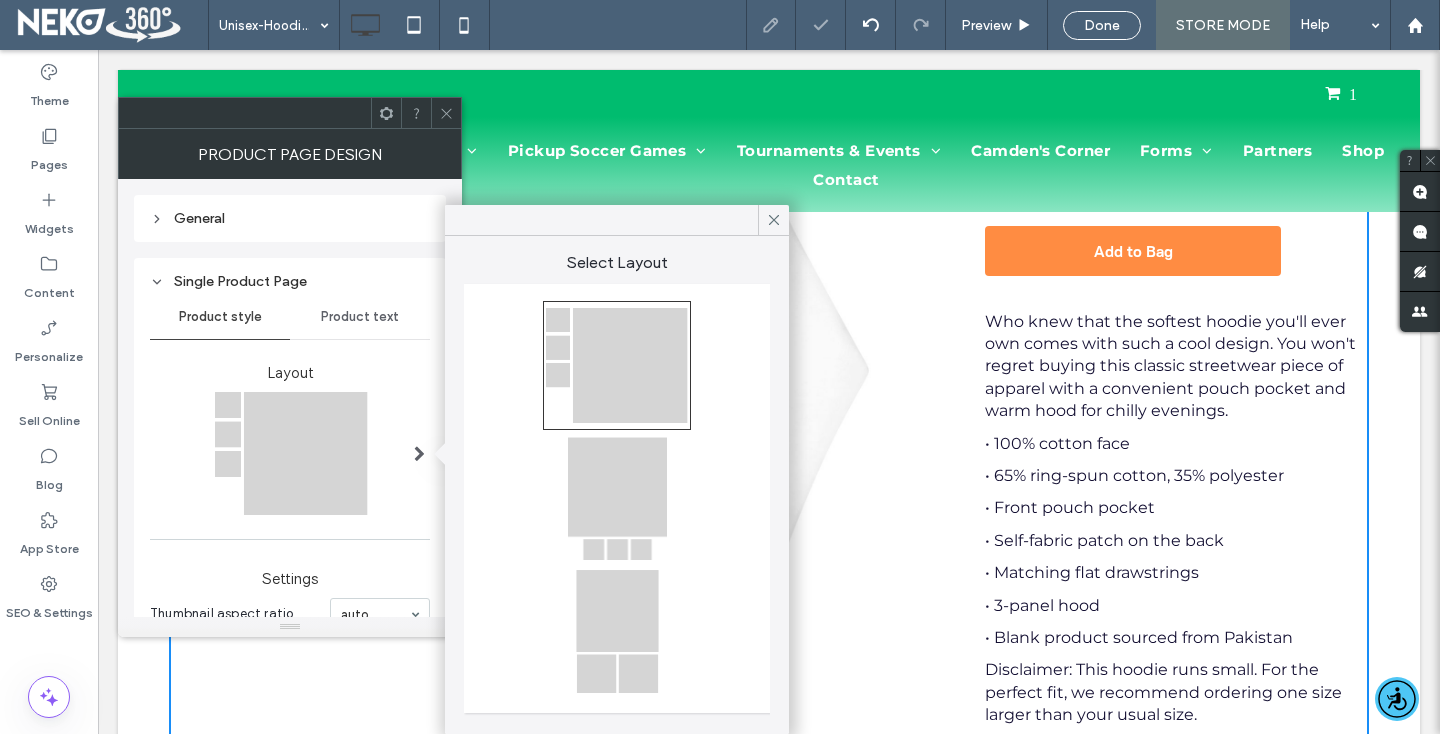 click 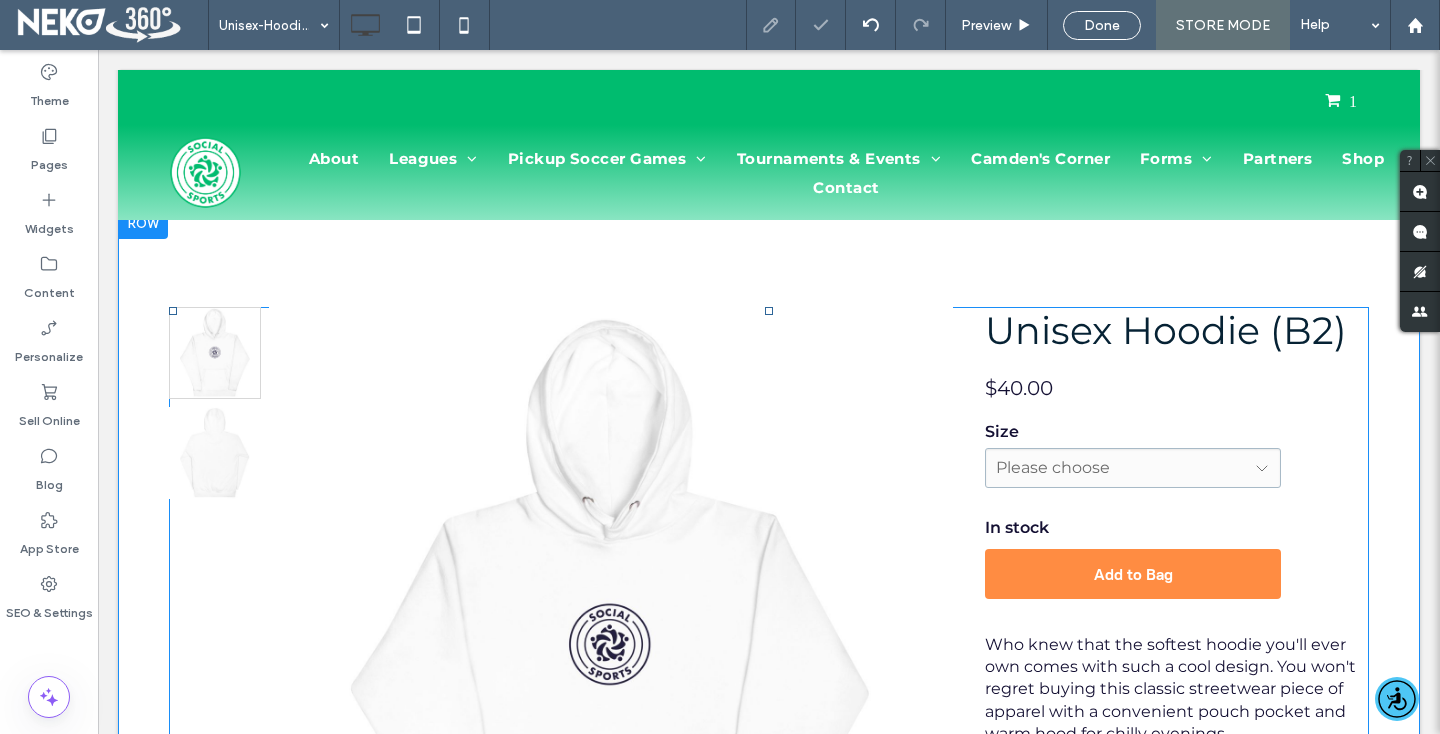 scroll, scrollTop: 0, scrollLeft: 0, axis: both 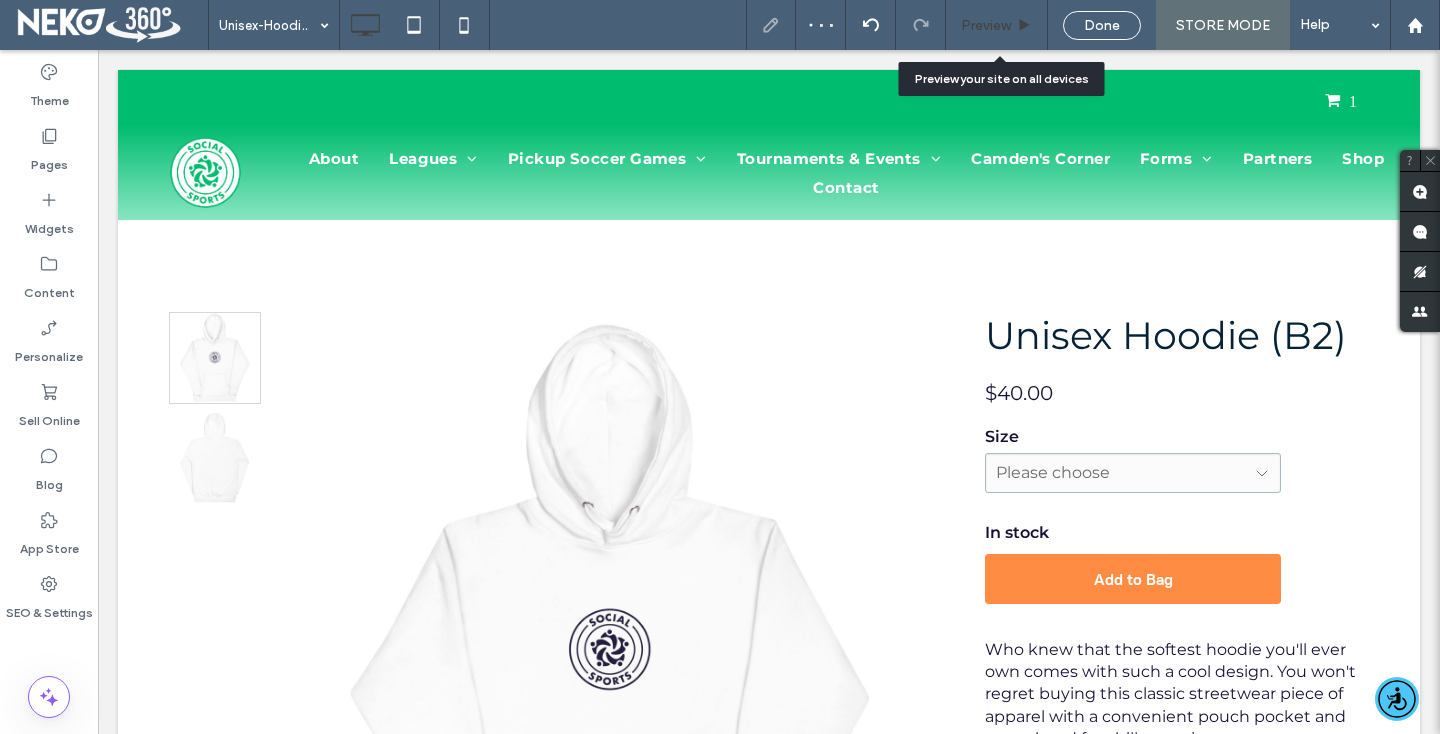 click on "Preview" at bounding box center [986, 25] 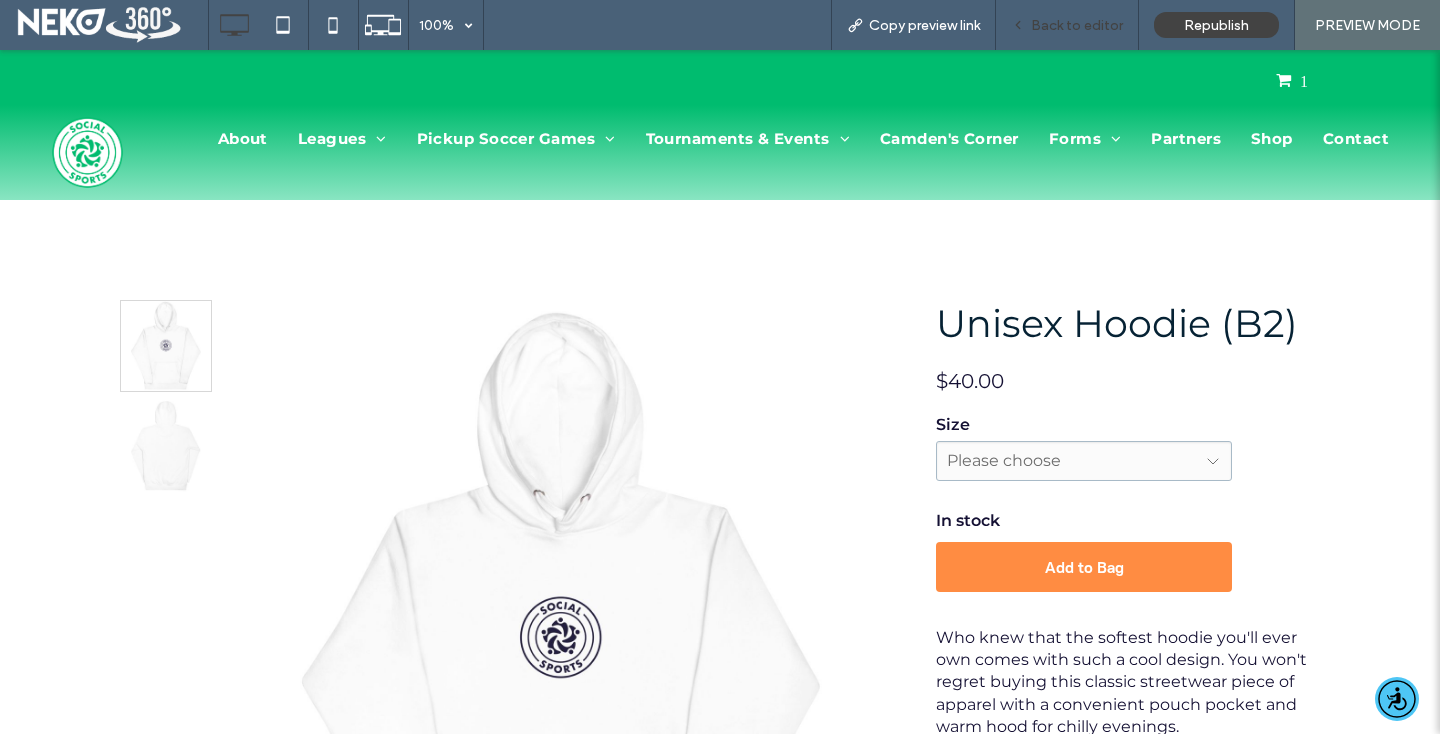click on "Back to editor" at bounding box center [1077, 25] 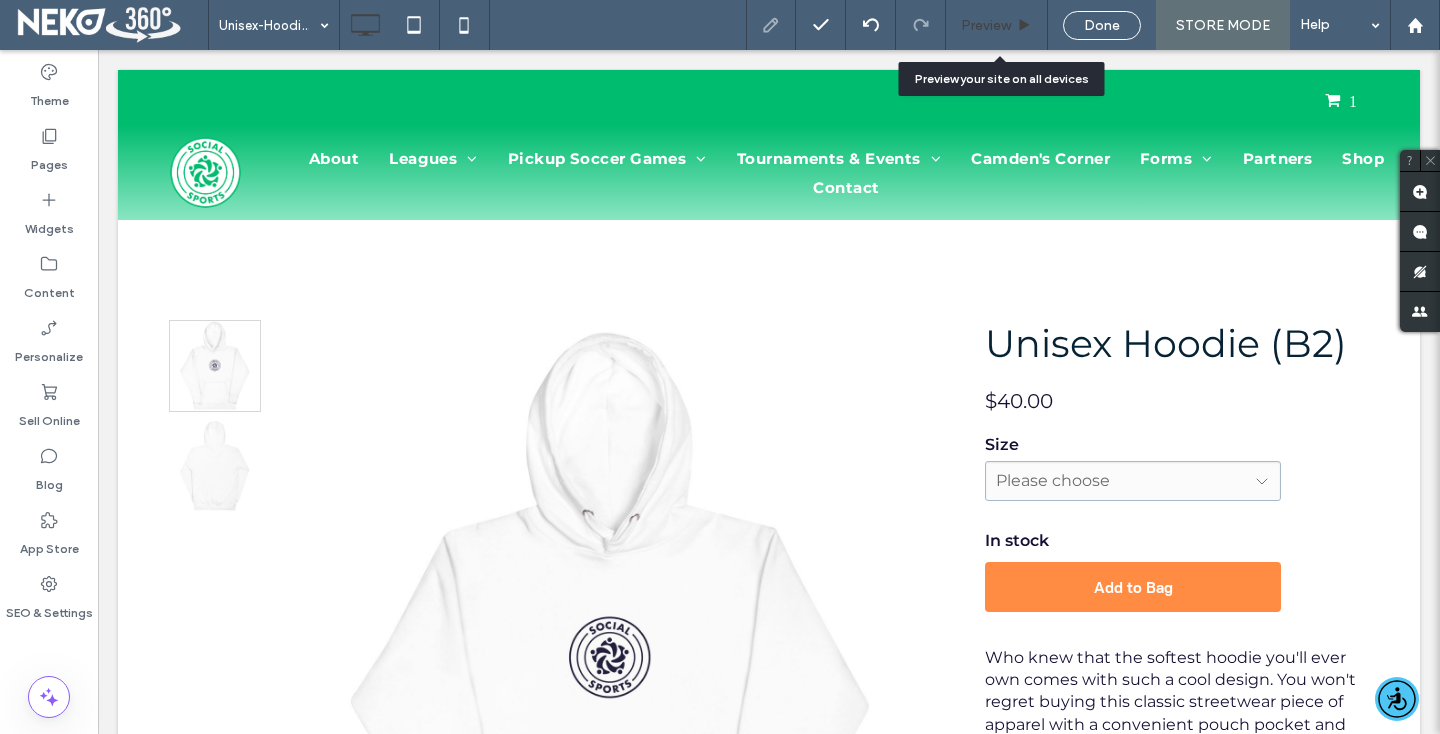 click on "Preview" at bounding box center (997, 25) 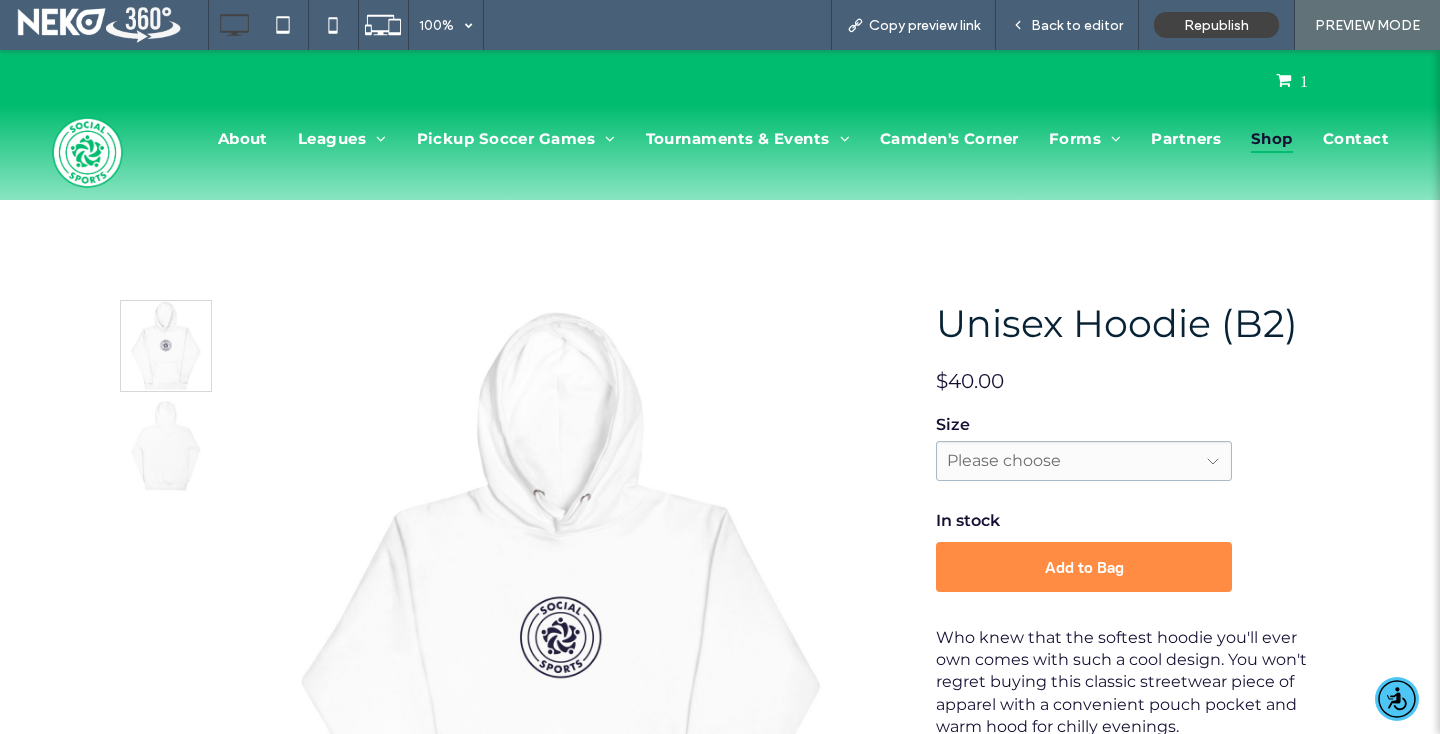 click on "Shop" at bounding box center (1272, 138) 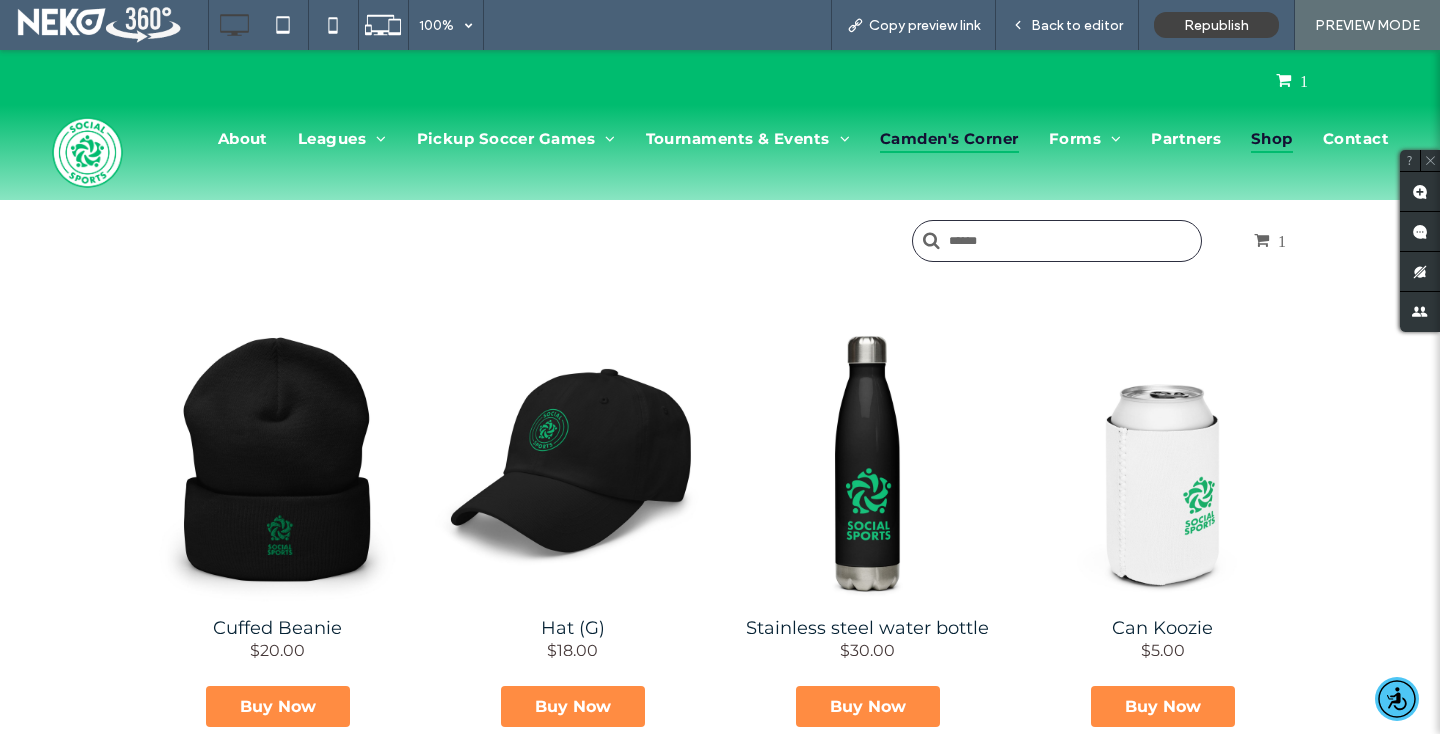 scroll, scrollTop: 0, scrollLeft: 0, axis: both 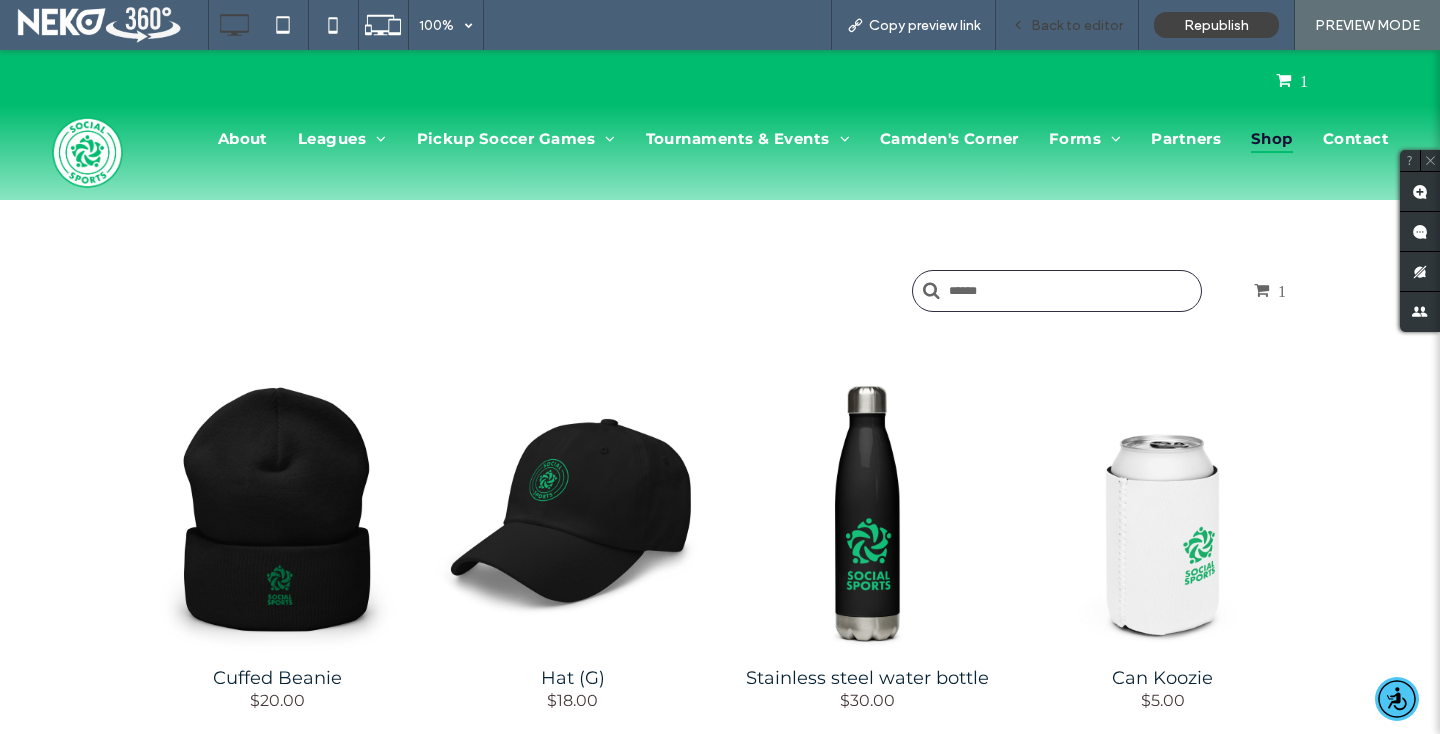 click on "Back to editor" at bounding box center (1077, 25) 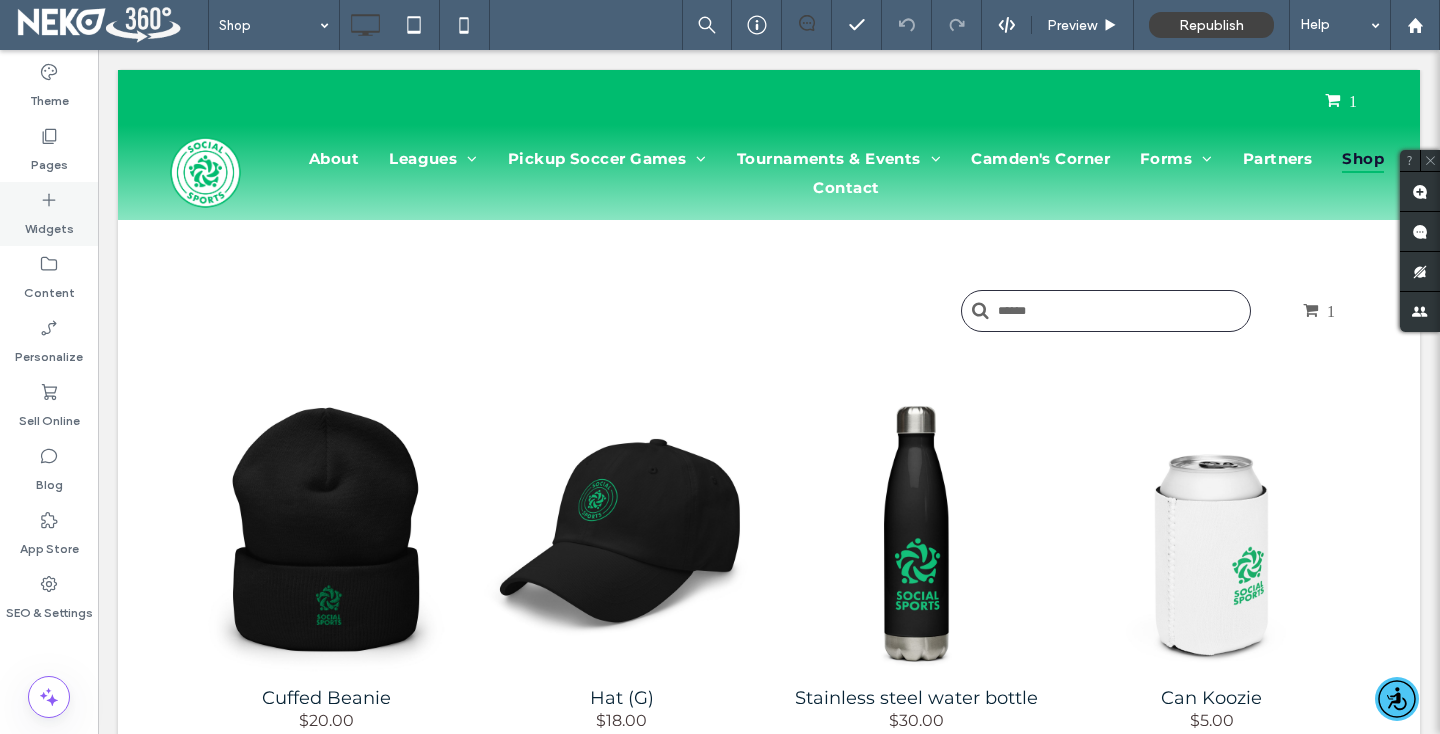 click on "Widgets" at bounding box center [49, 214] 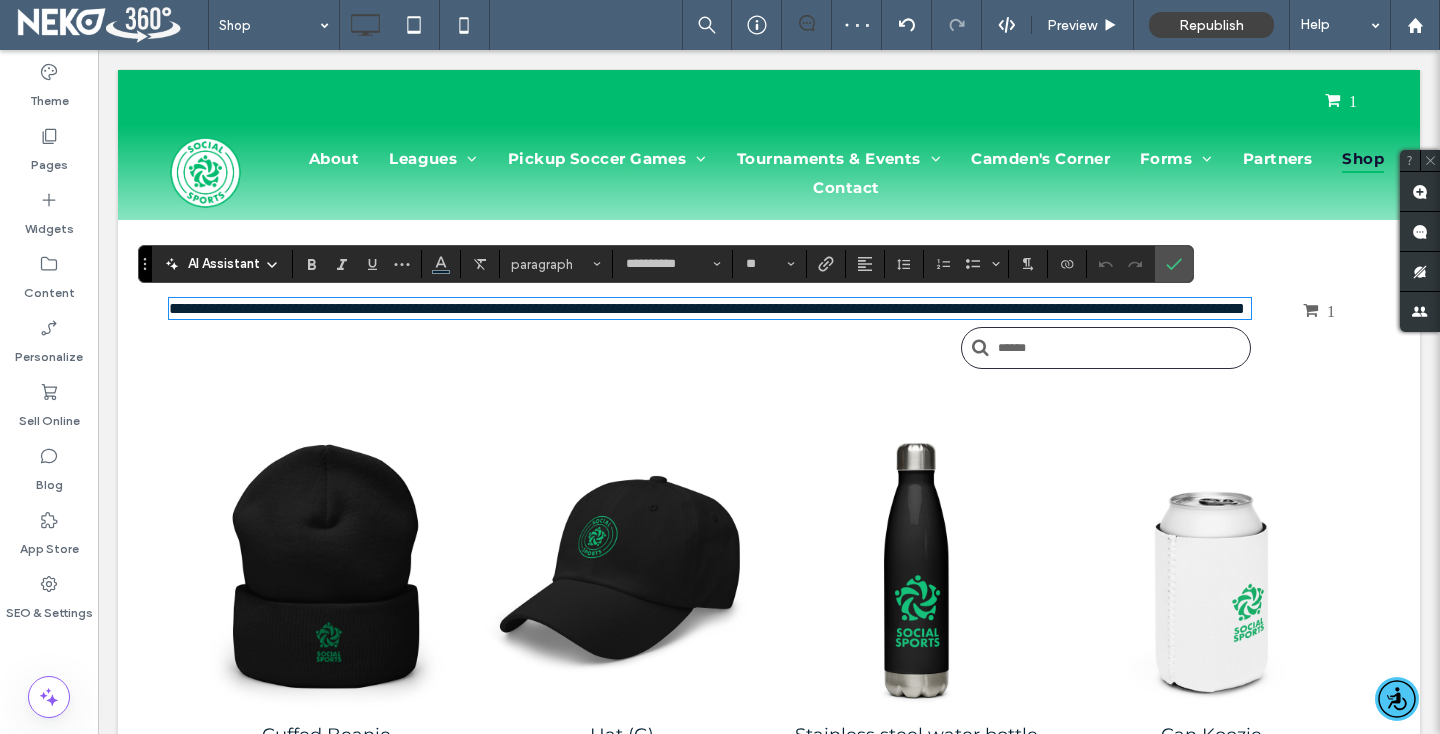 type 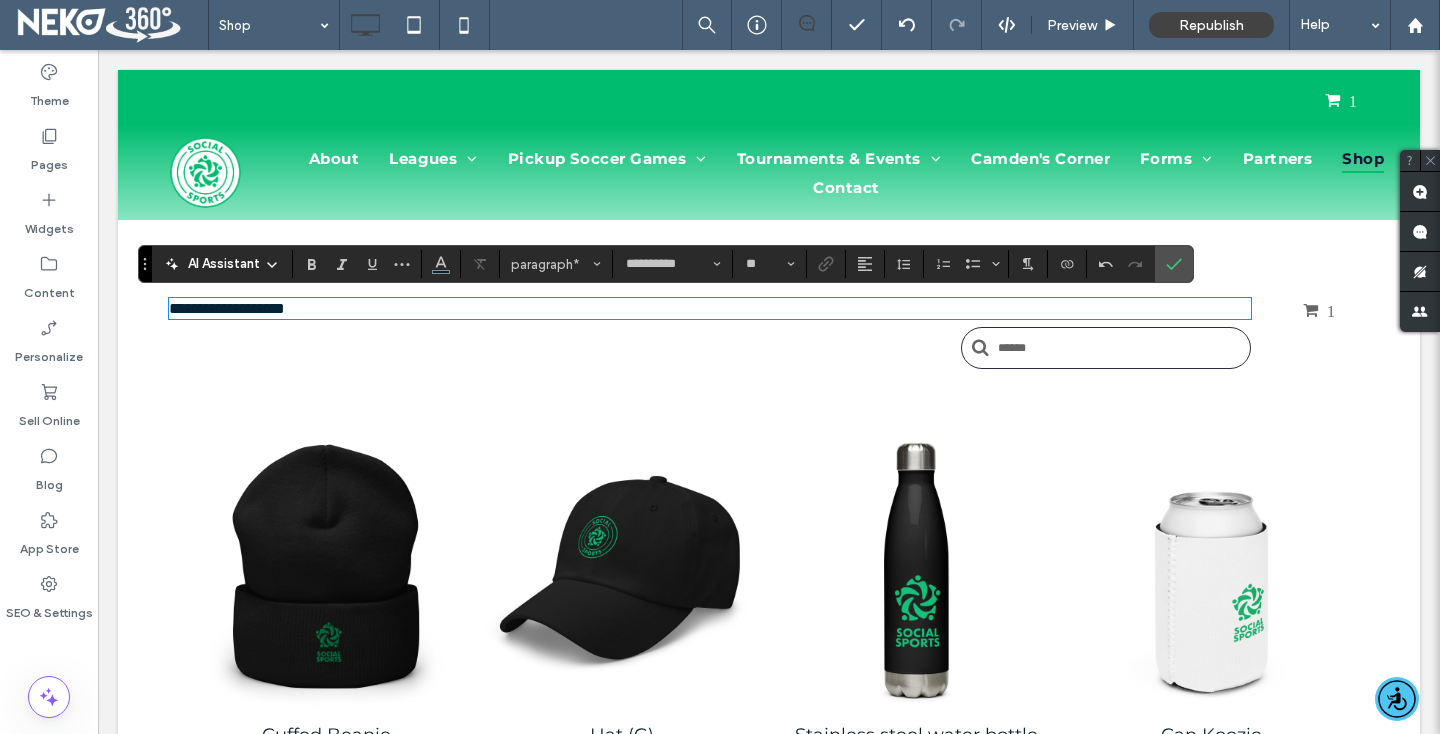 click on "**********" at bounding box center (227, 308) 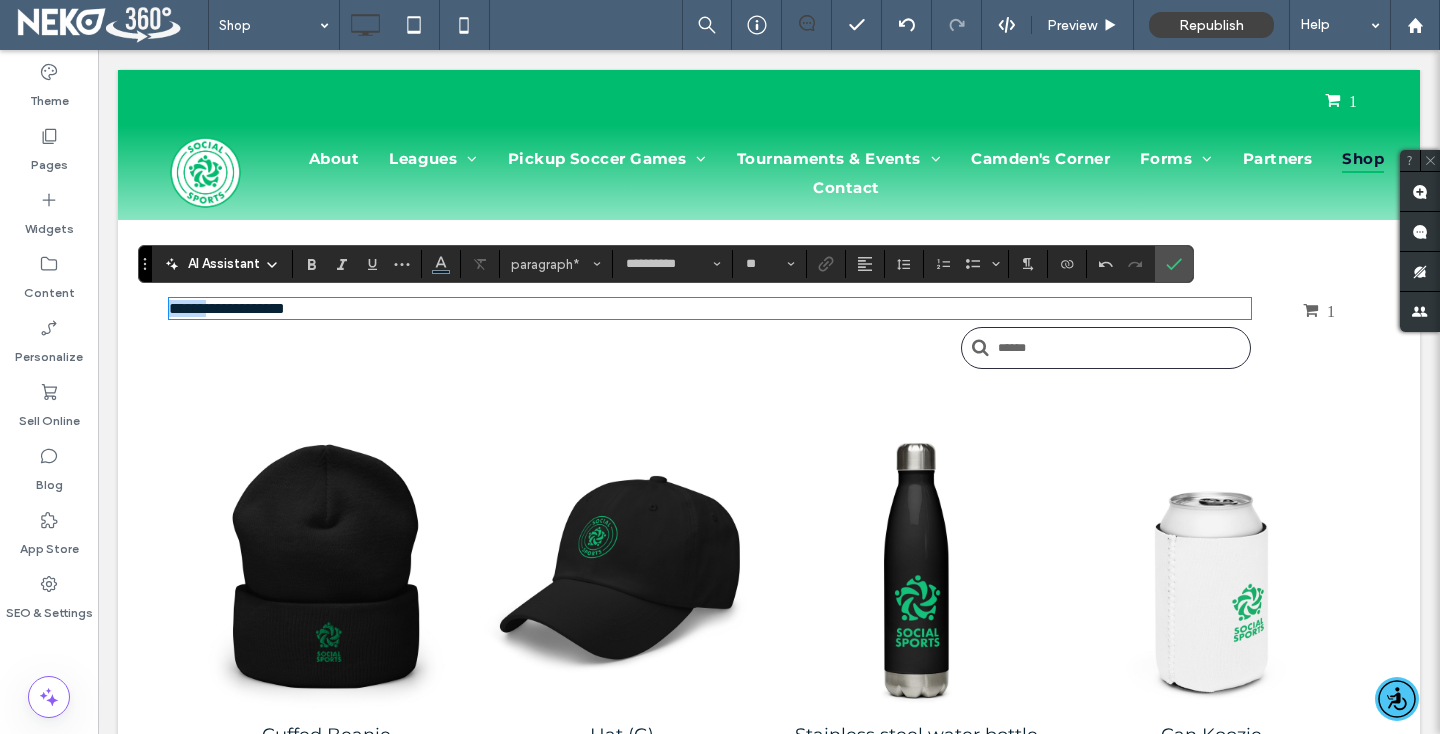 click on "**********" at bounding box center (227, 308) 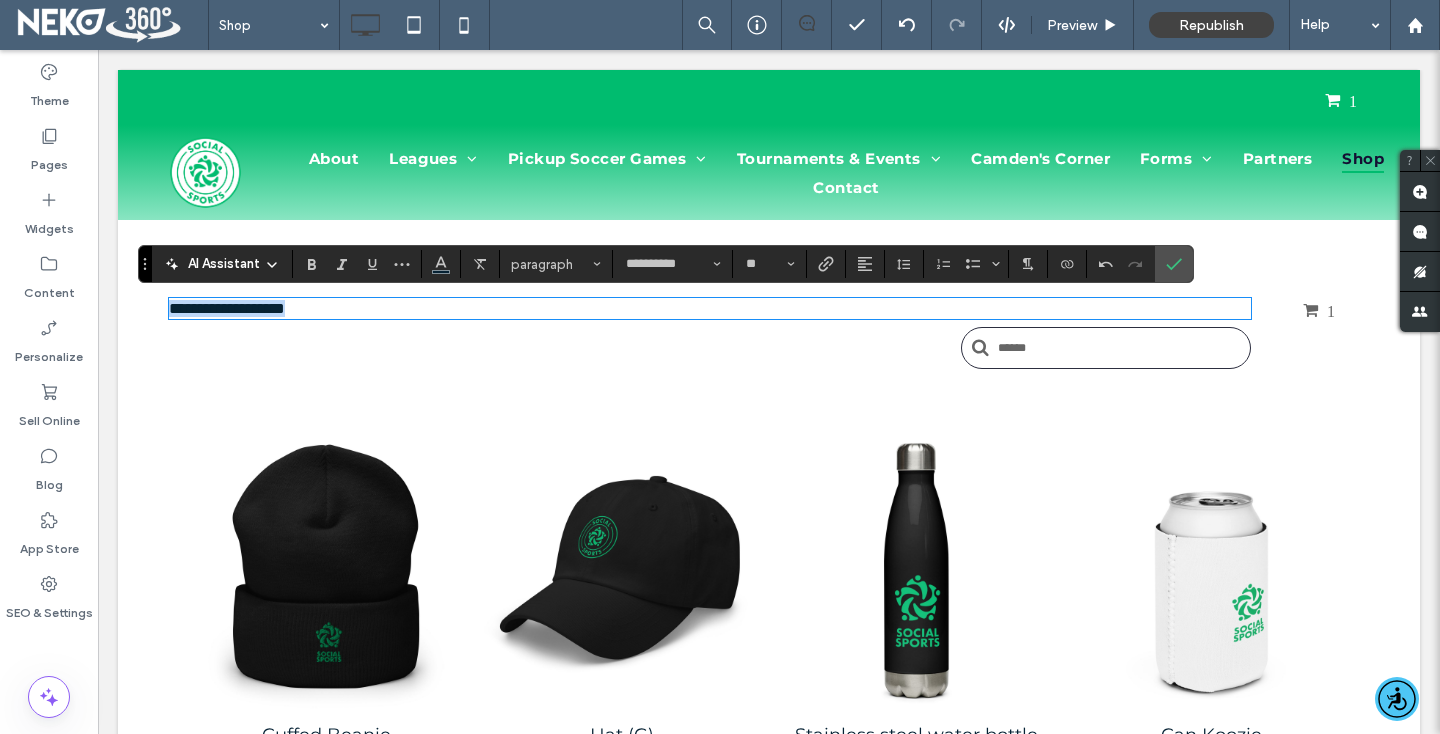 click on "**********" at bounding box center [227, 308] 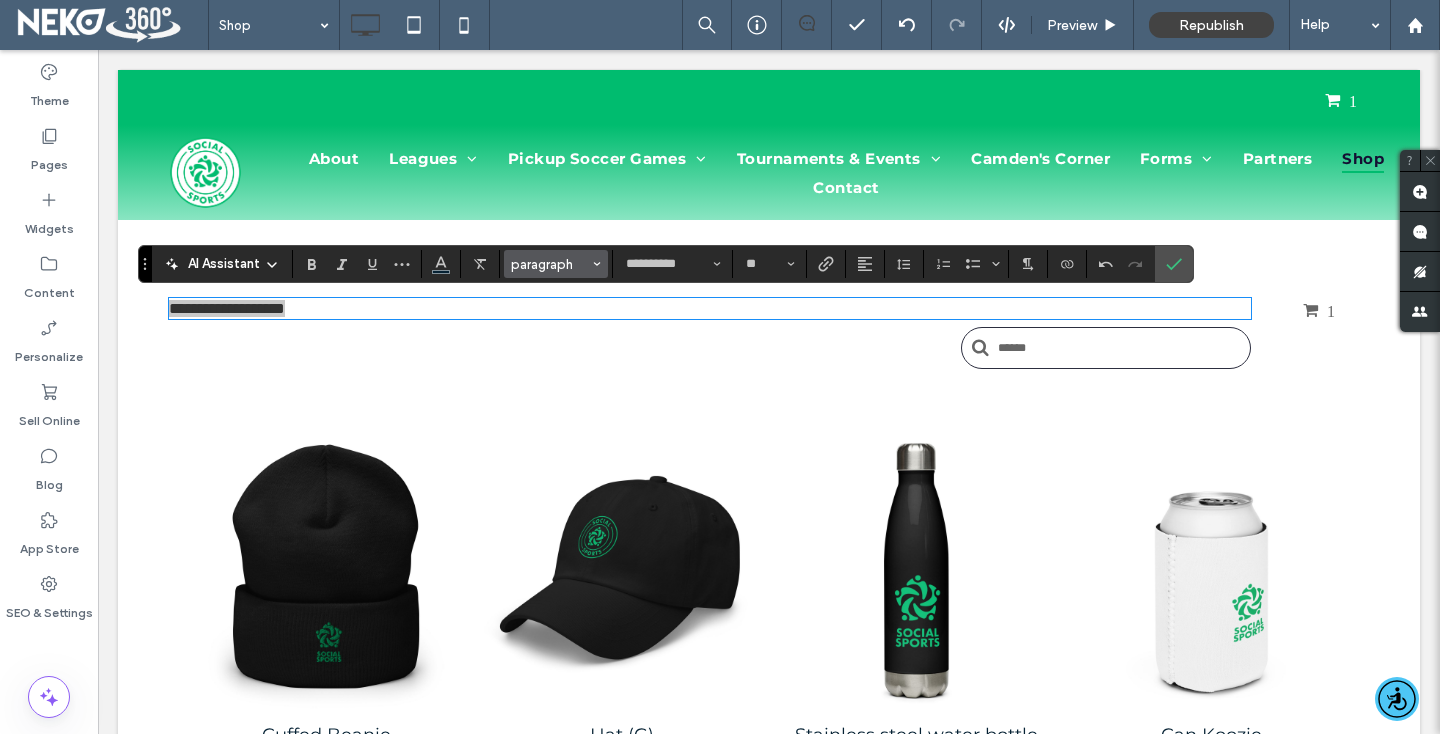 click on "paragraph" at bounding box center [550, 264] 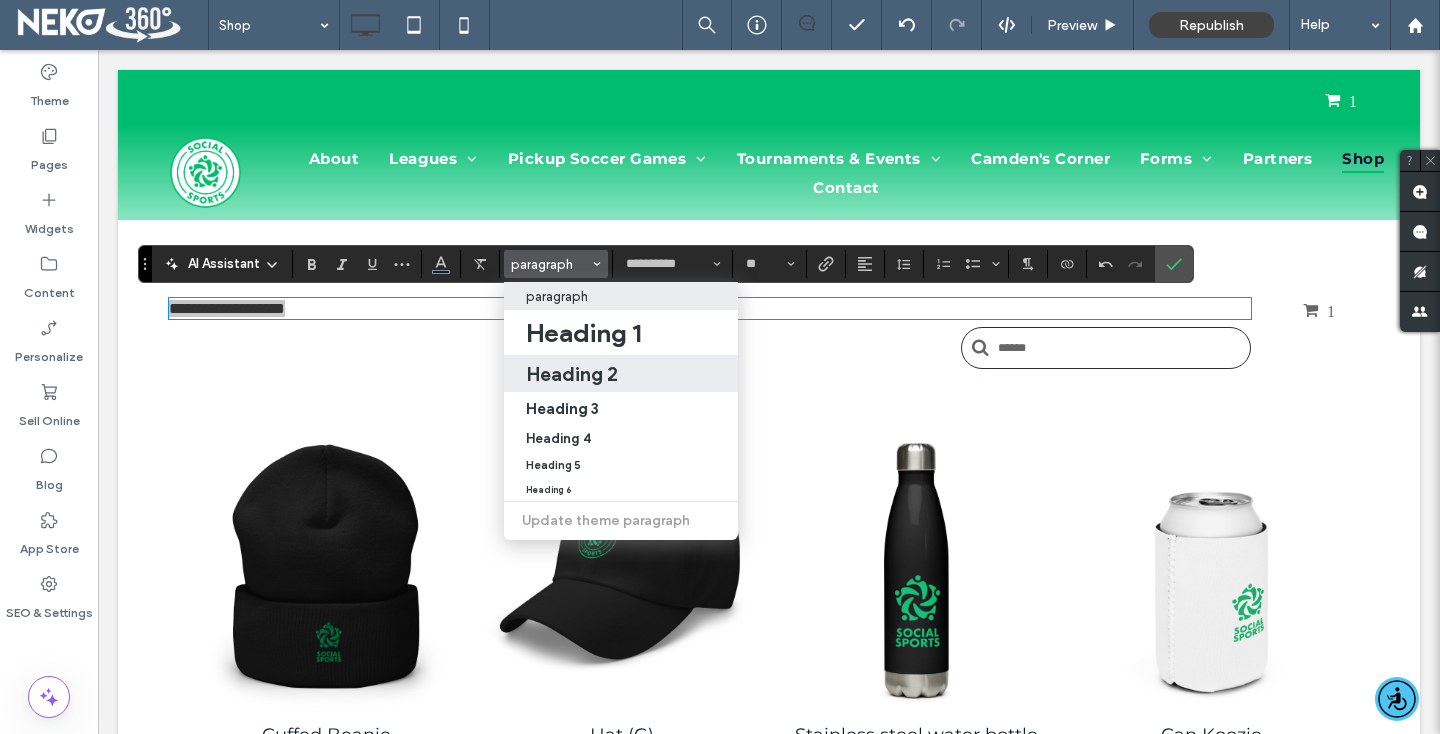 click on "Heading 2" at bounding box center (572, 374) 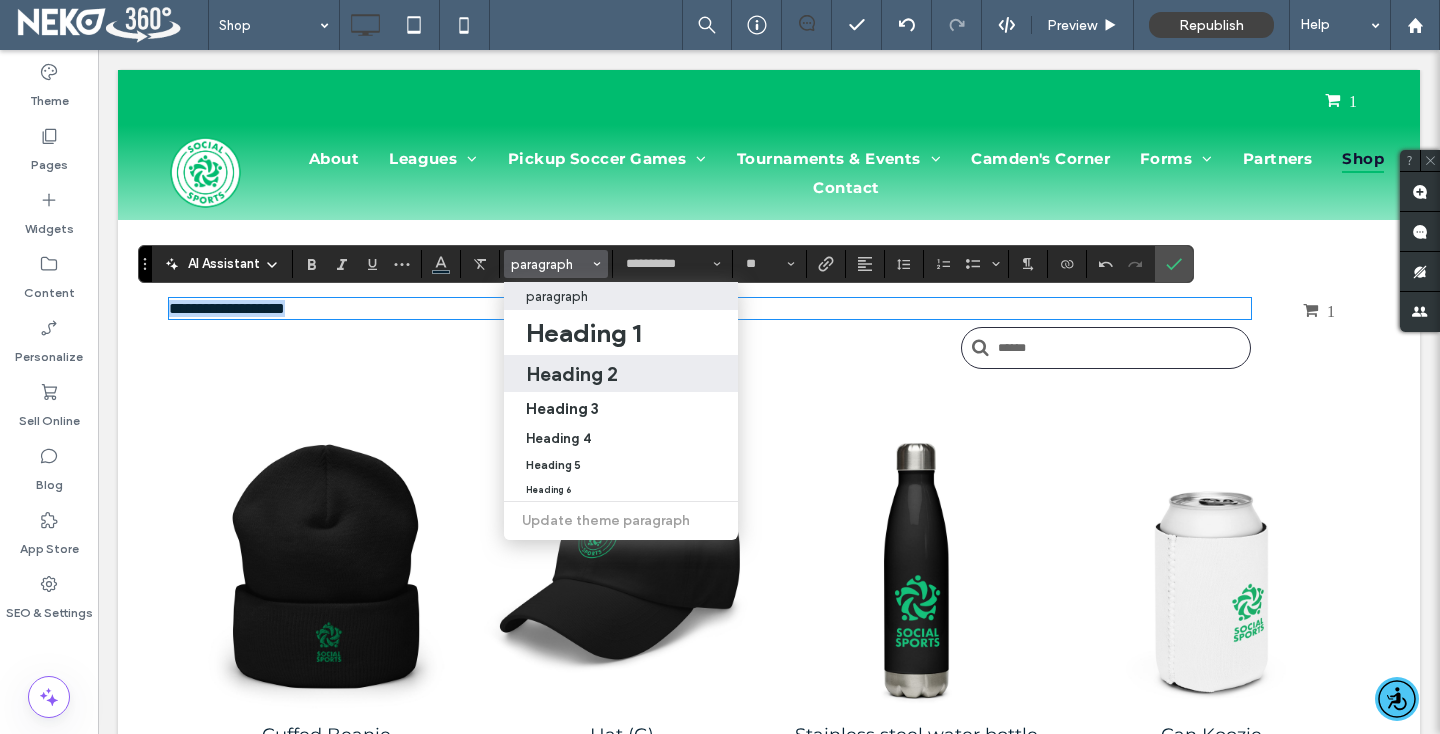 type on "**" 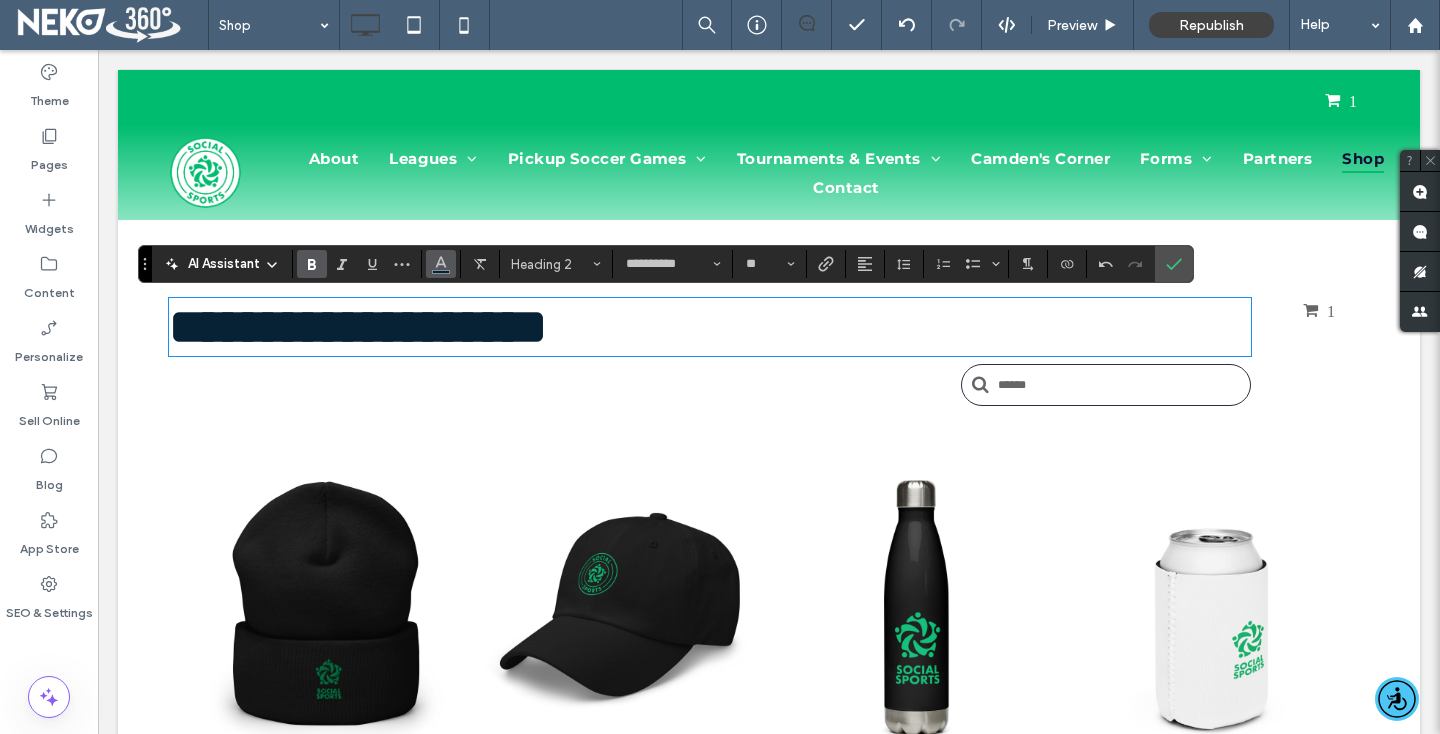 click 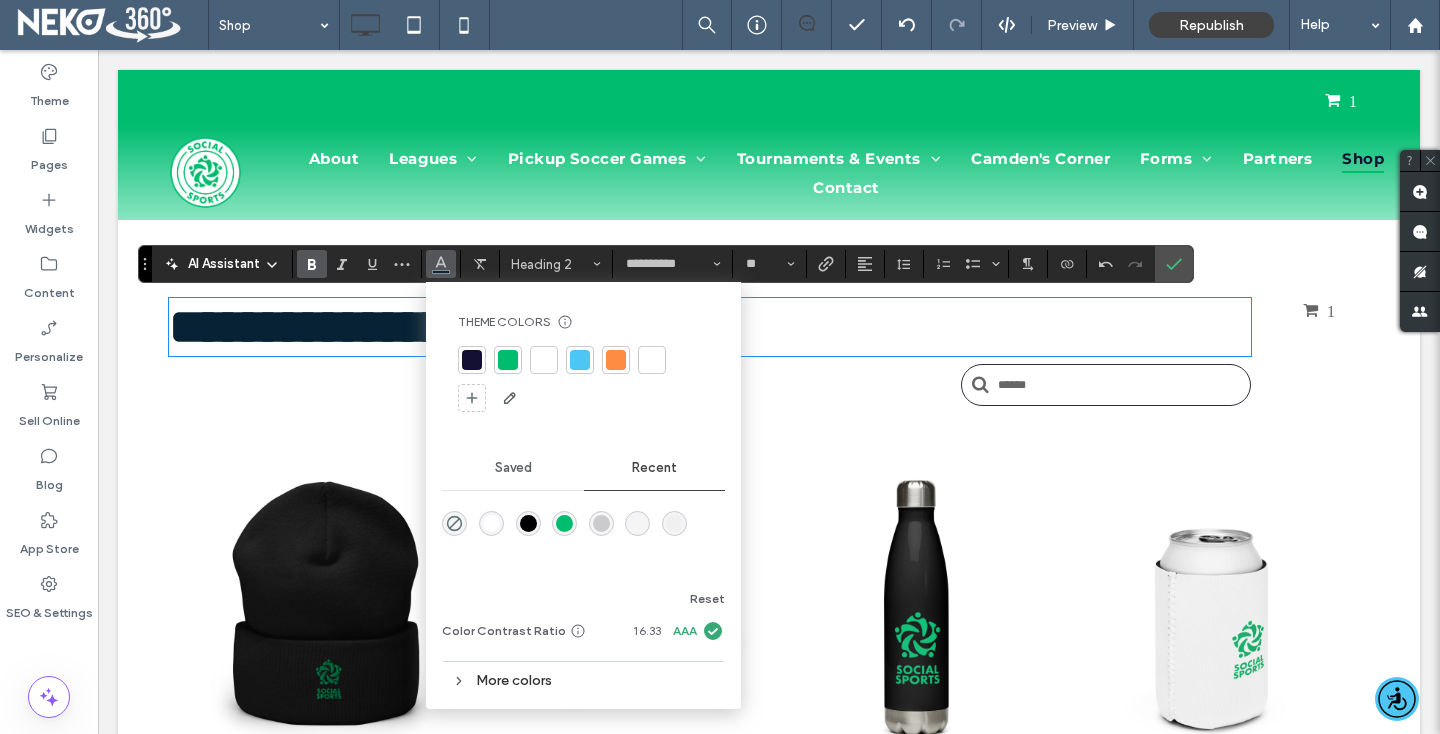 click at bounding box center (508, 360) 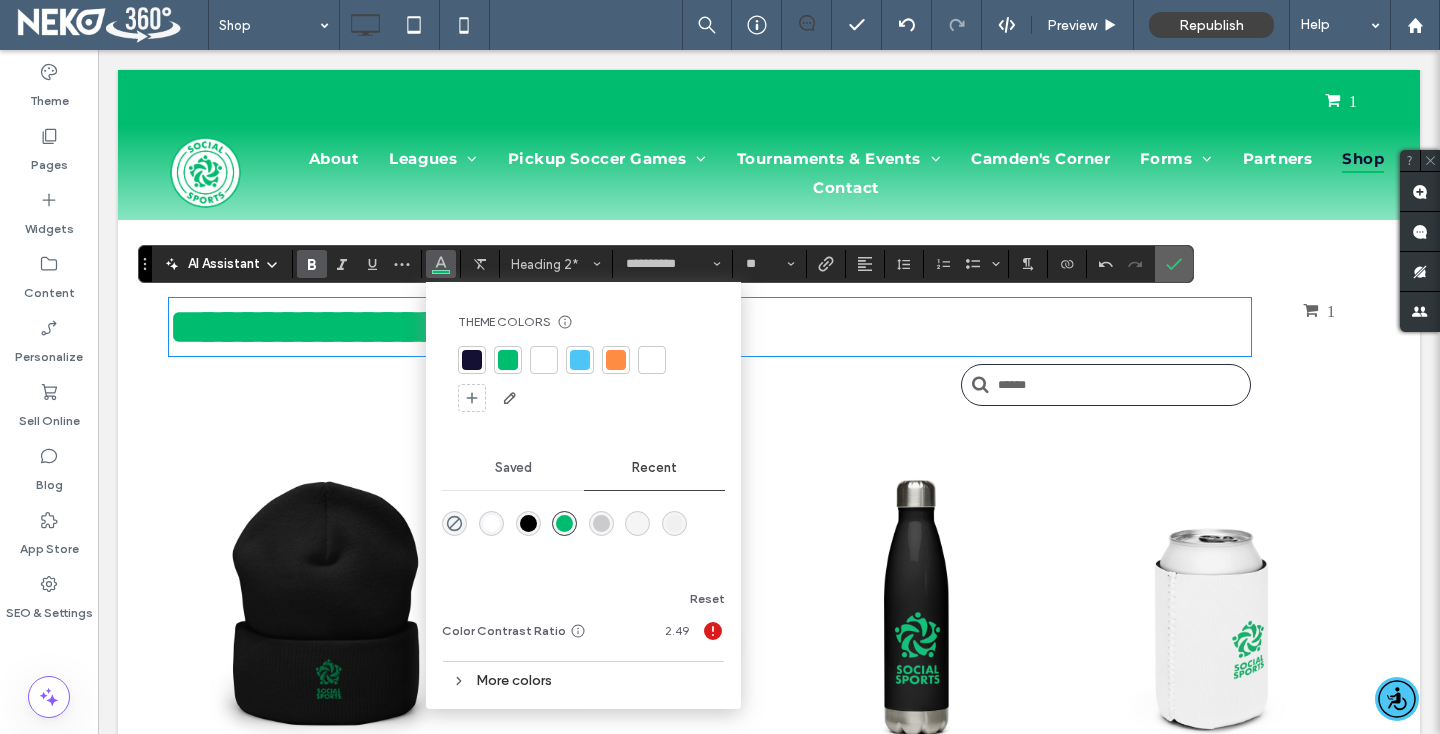 click at bounding box center [1174, 264] 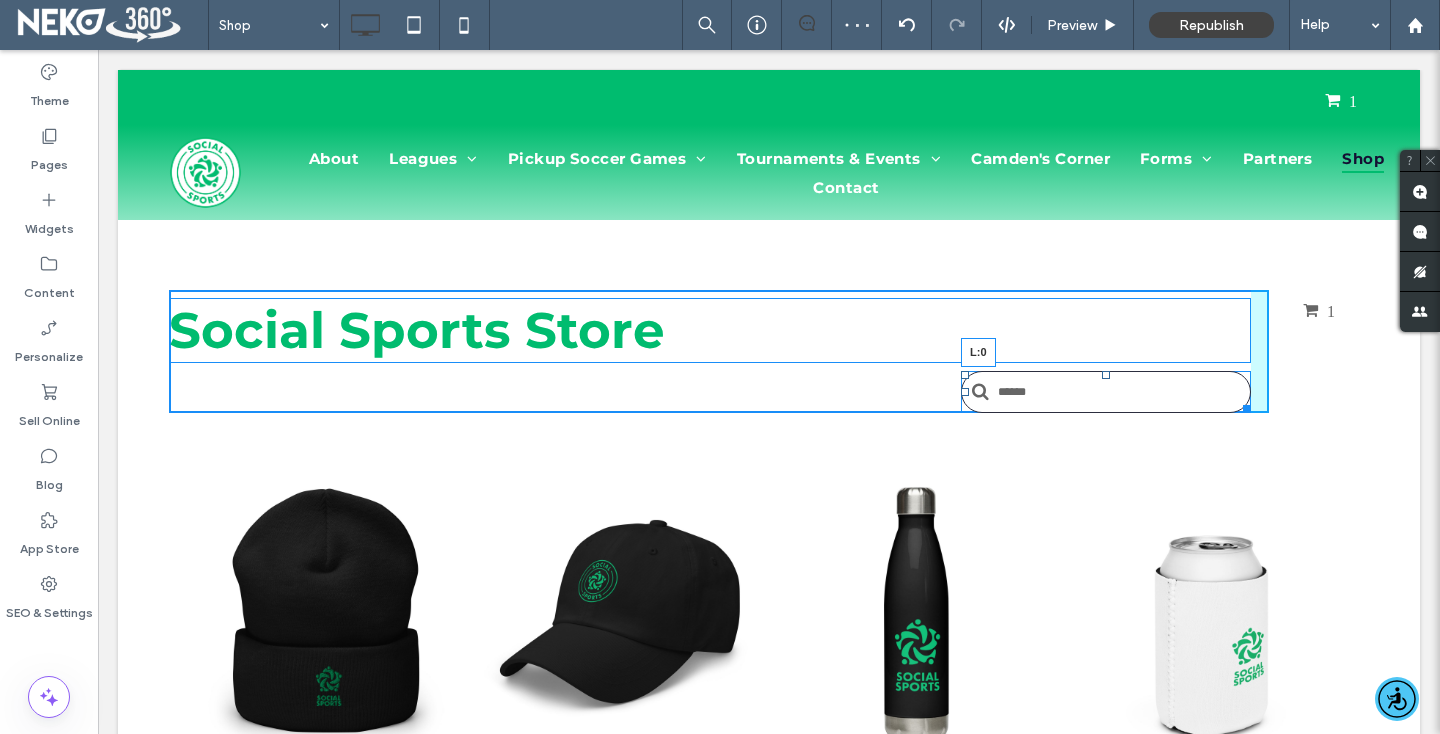 drag, startPoint x: 961, startPoint y: 395, endPoint x: 158, endPoint y: 401, distance: 803.0224 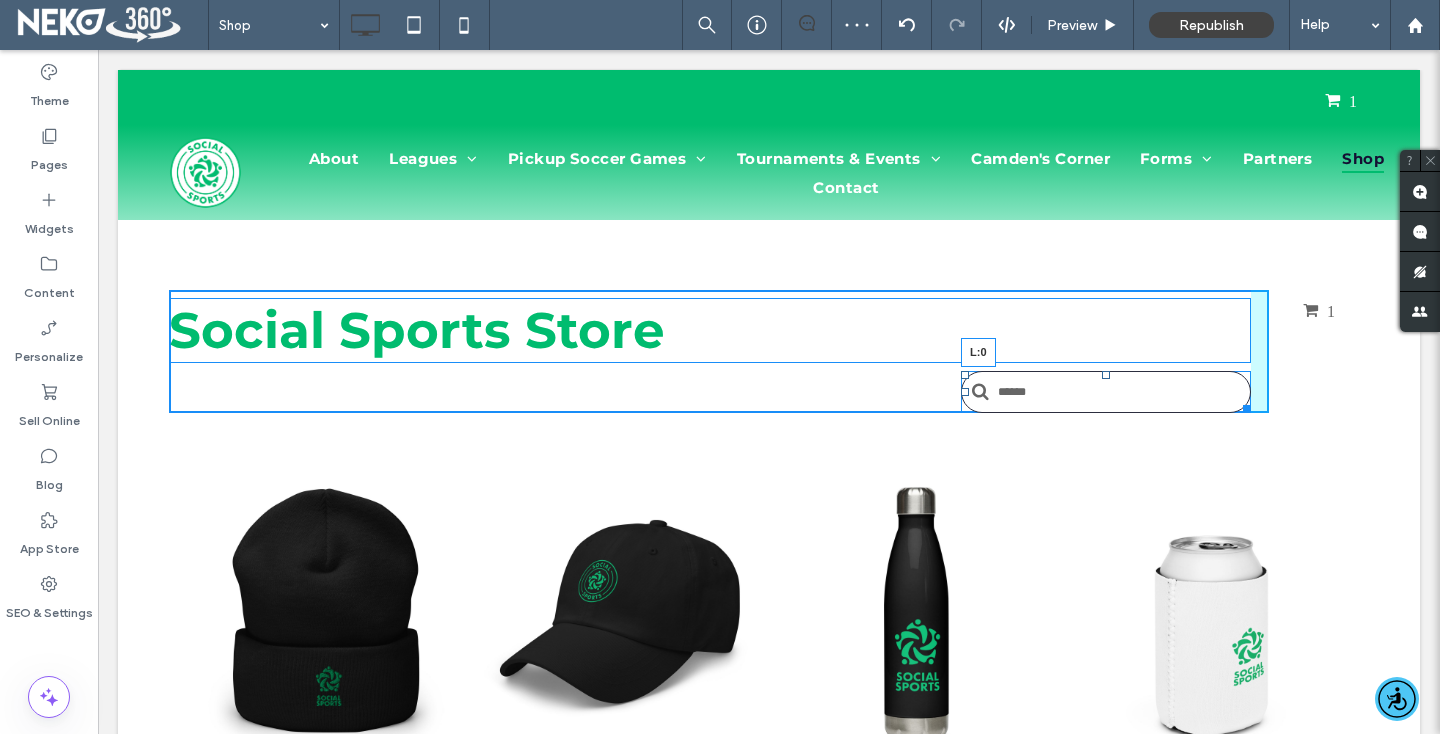 click on "Social Sports Store
L:0
Click To Paste
1
Click To Paste
Click To Paste
Row + Add Section" at bounding box center [769, 326] 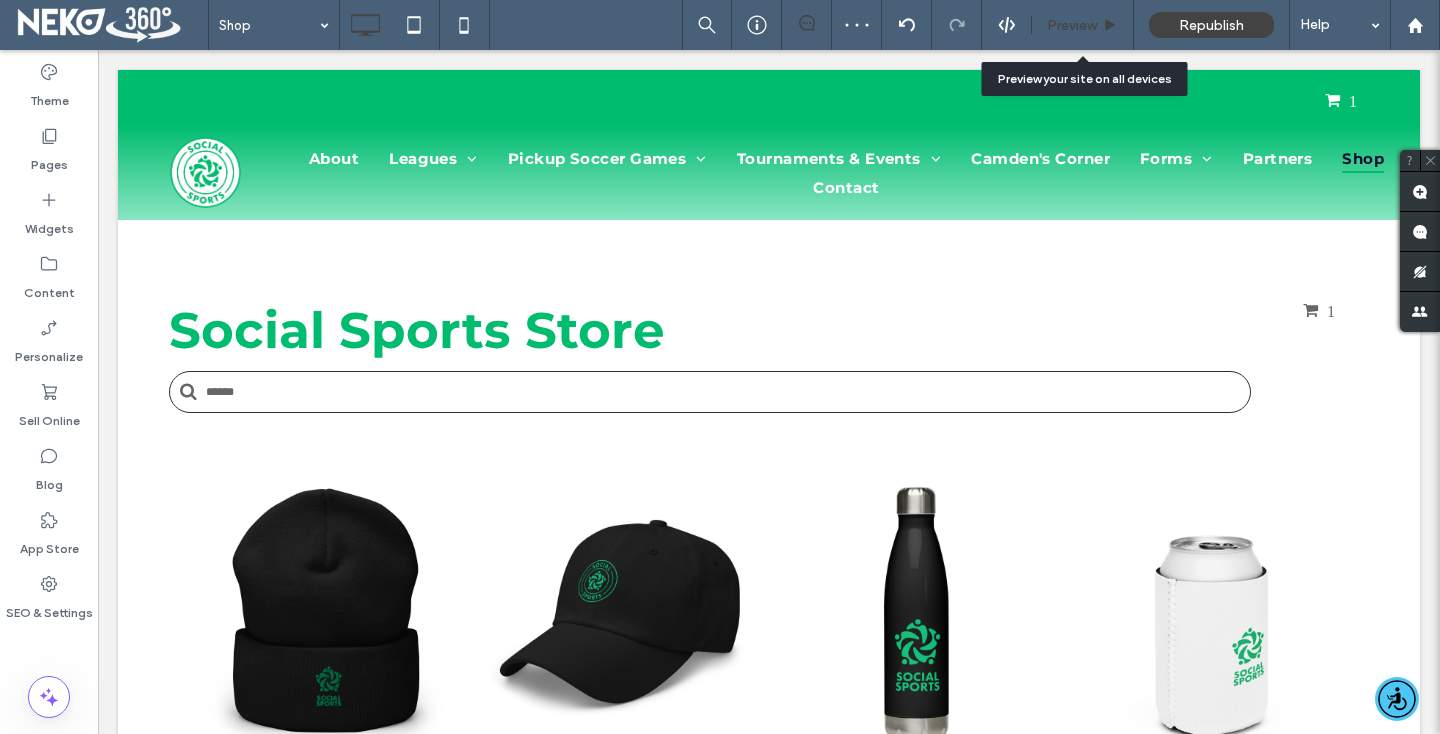 click on "Preview" at bounding box center [1083, 25] 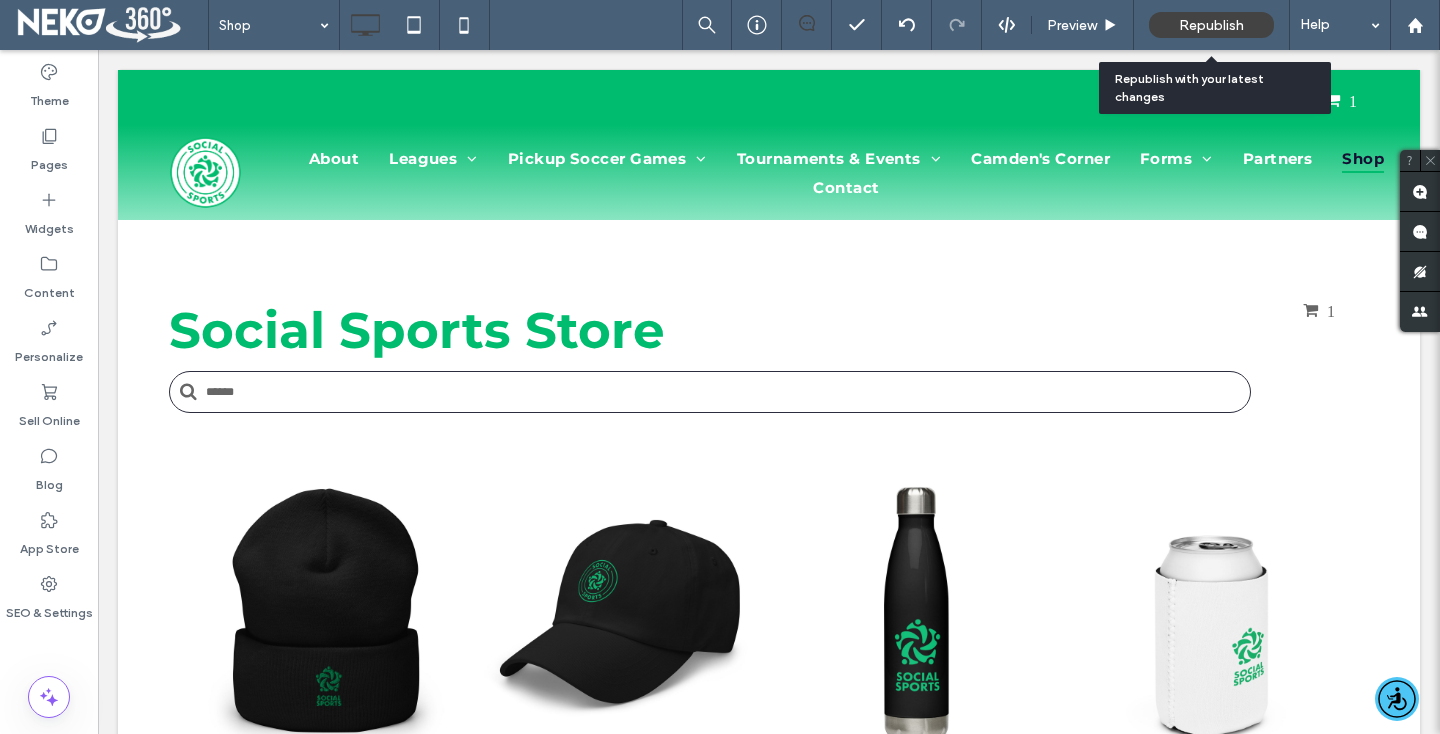 click on "Republish" at bounding box center [1211, 25] 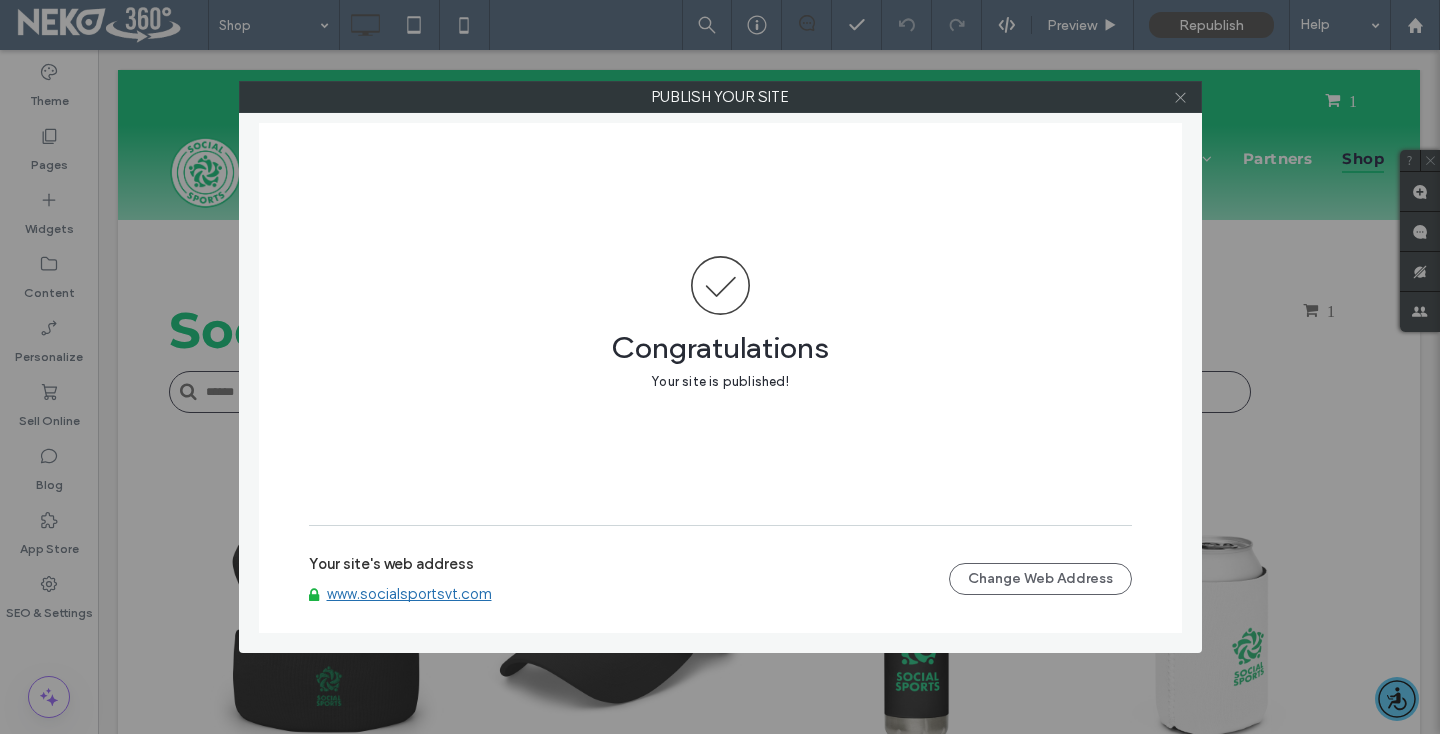 click 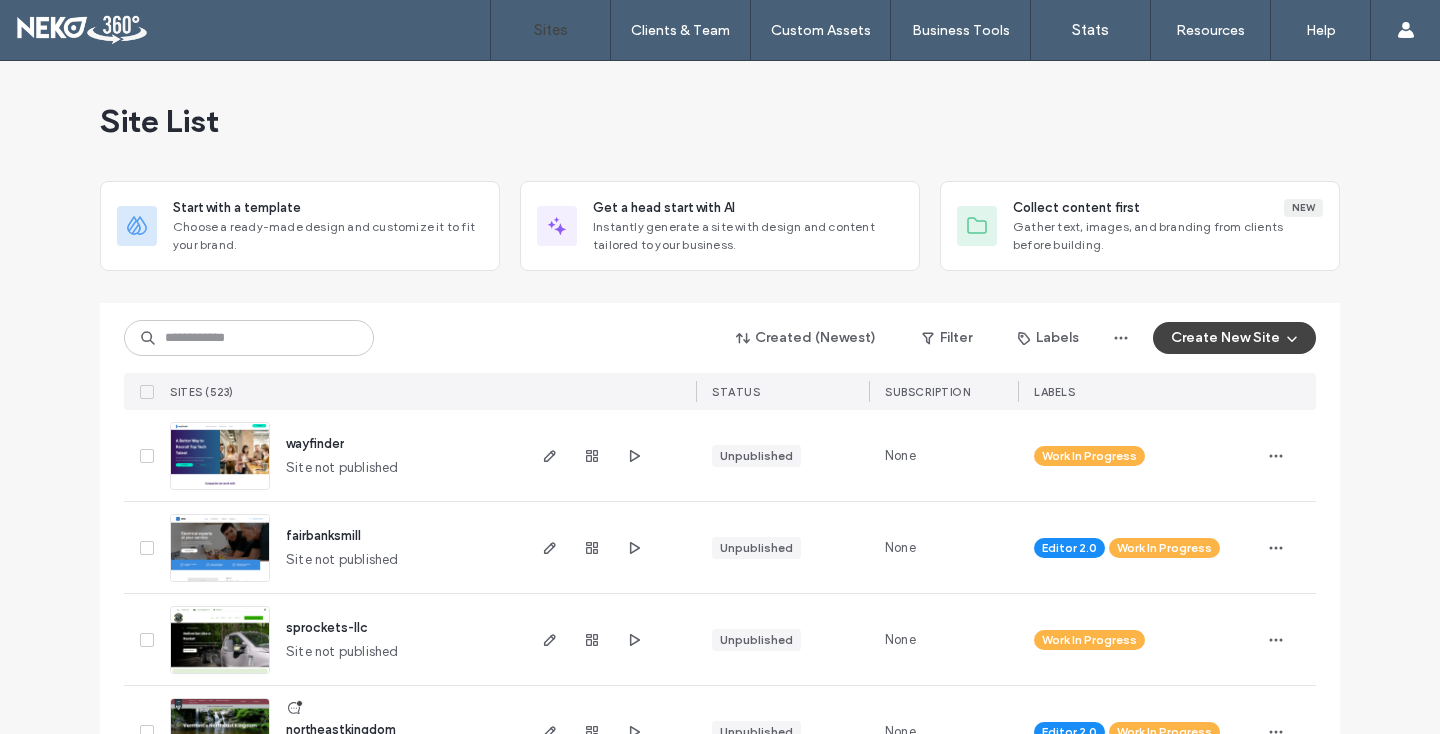 scroll, scrollTop: 0, scrollLeft: 0, axis: both 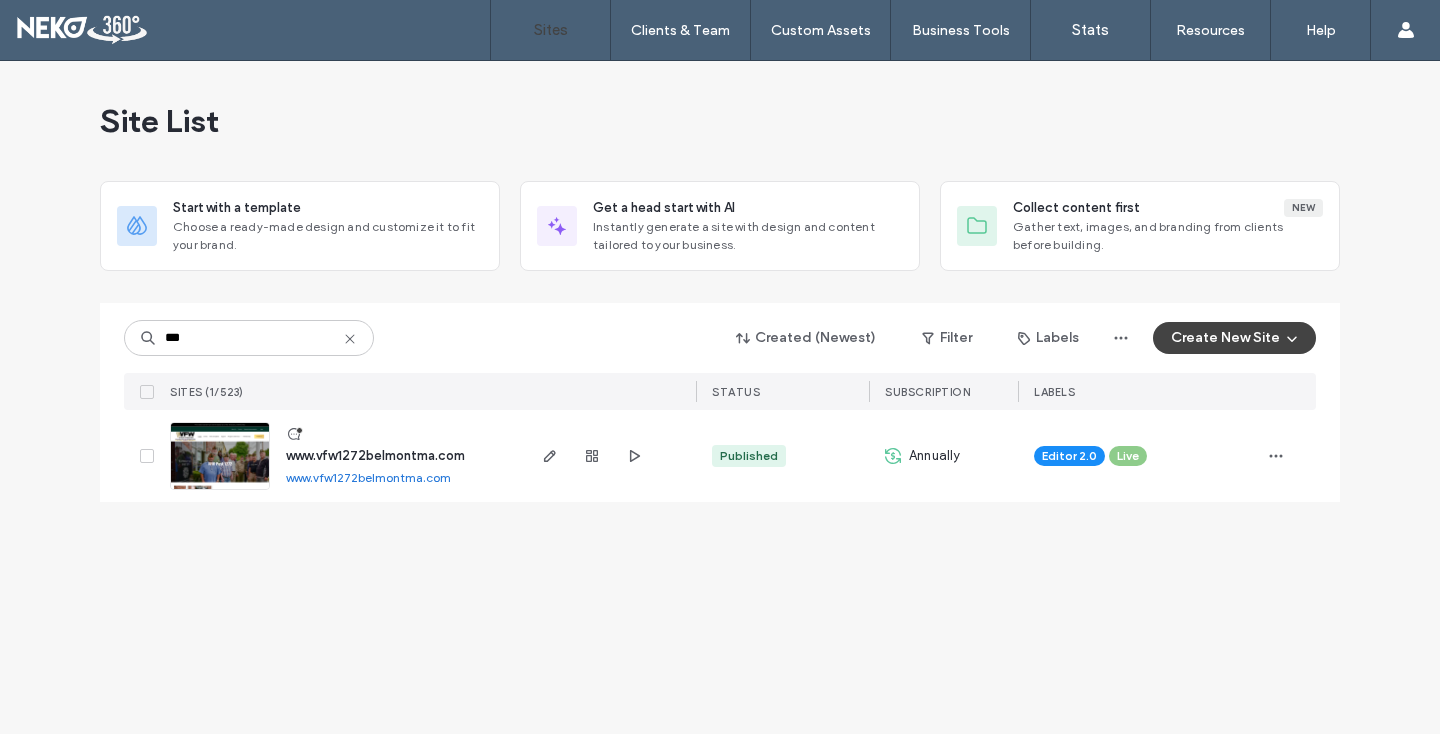 type on "***" 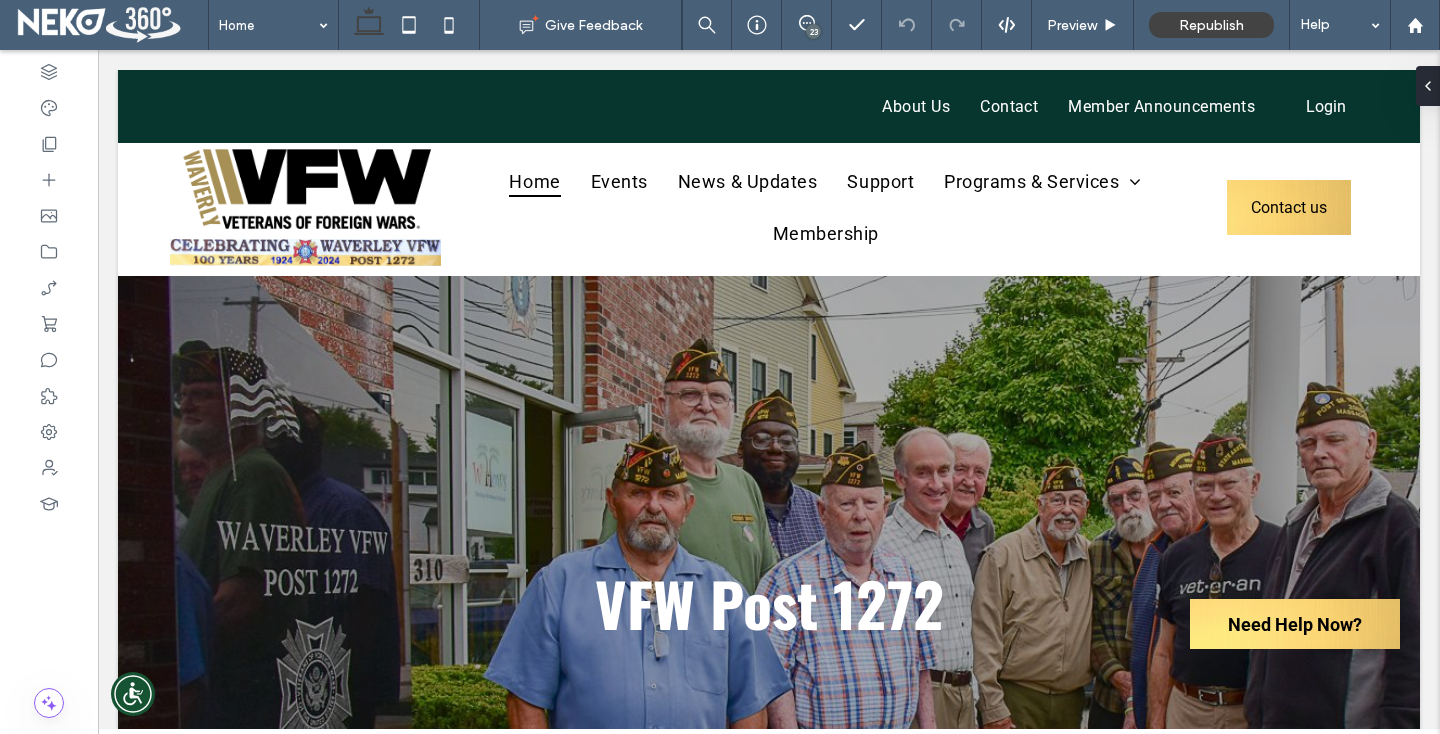 scroll, scrollTop: 51, scrollLeft: 0, axis: vertical 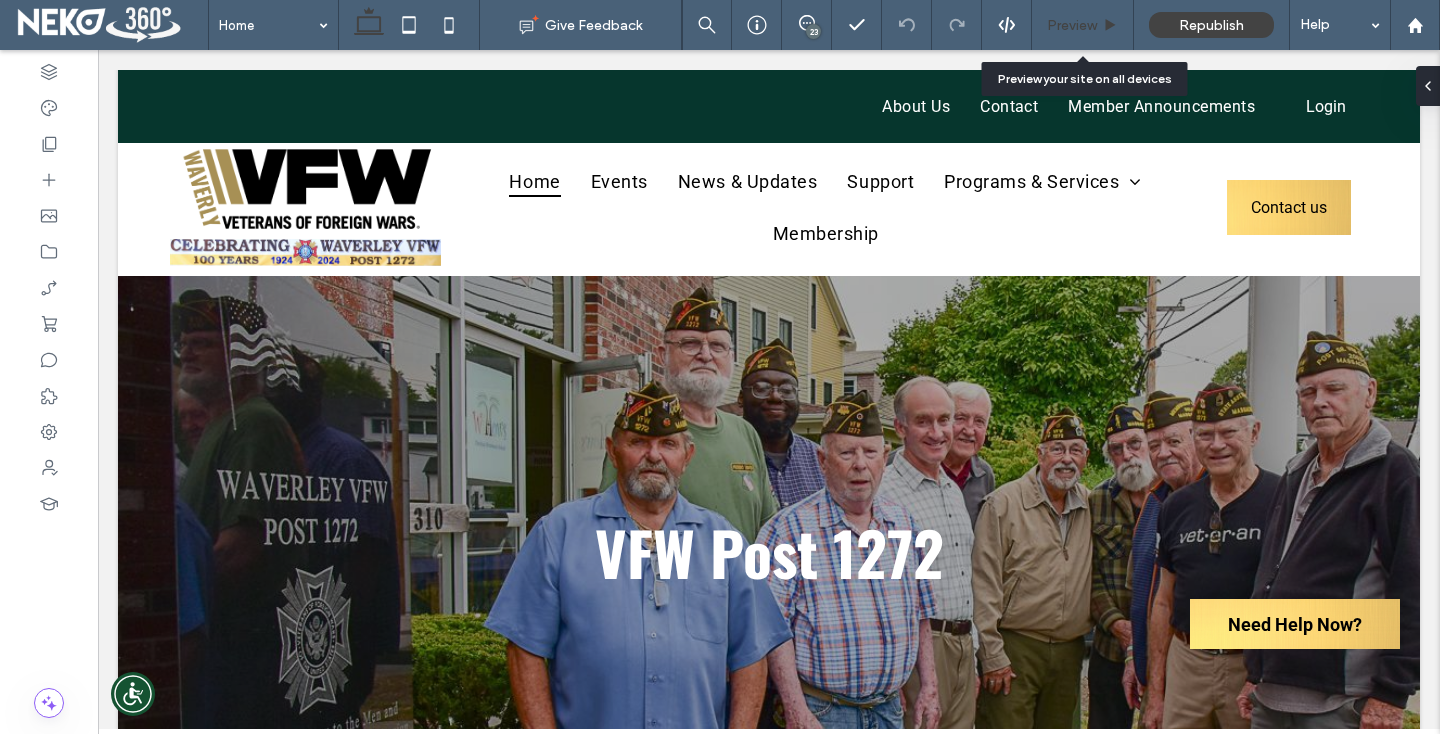 click on "Preview" at bounding box center (1083, 25) 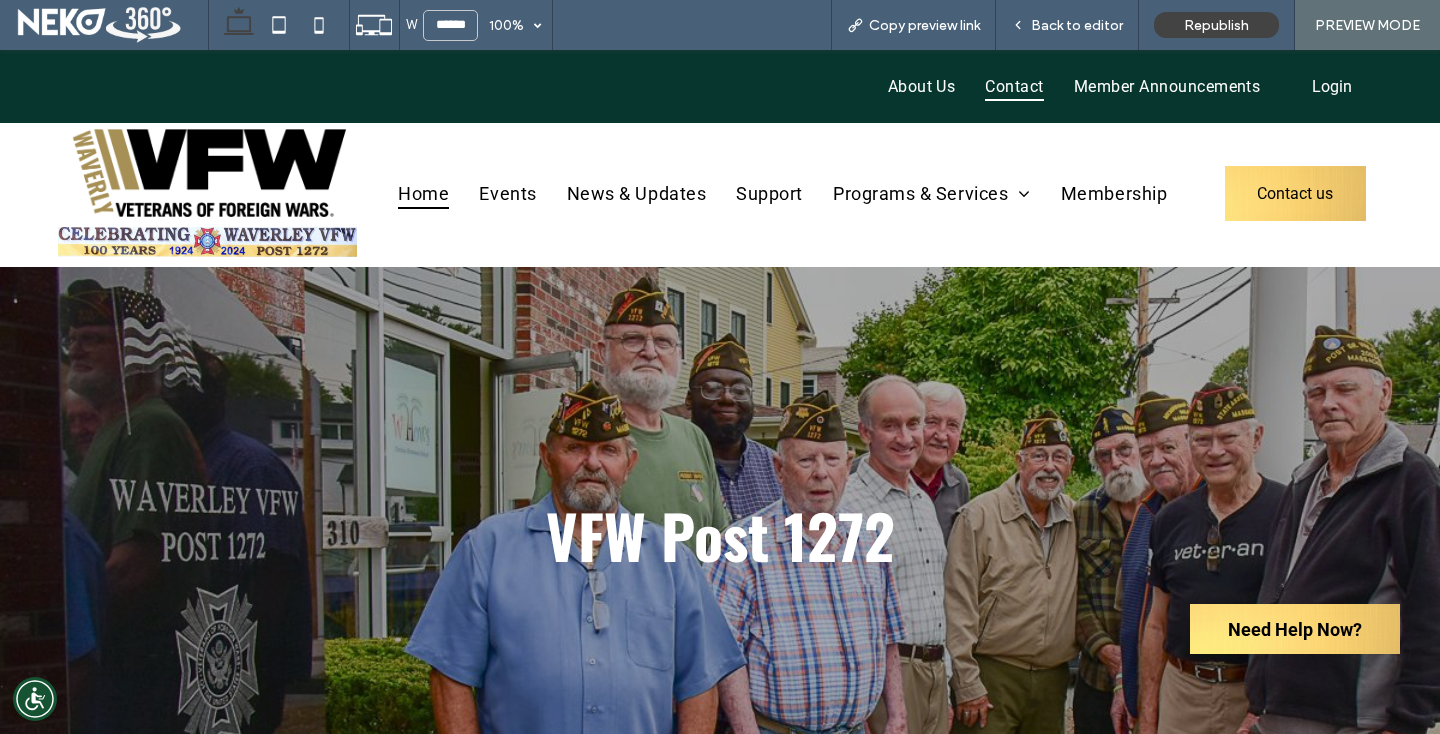 scroll, scrollTop: 60, scrollLeft: 0, axis: vertical 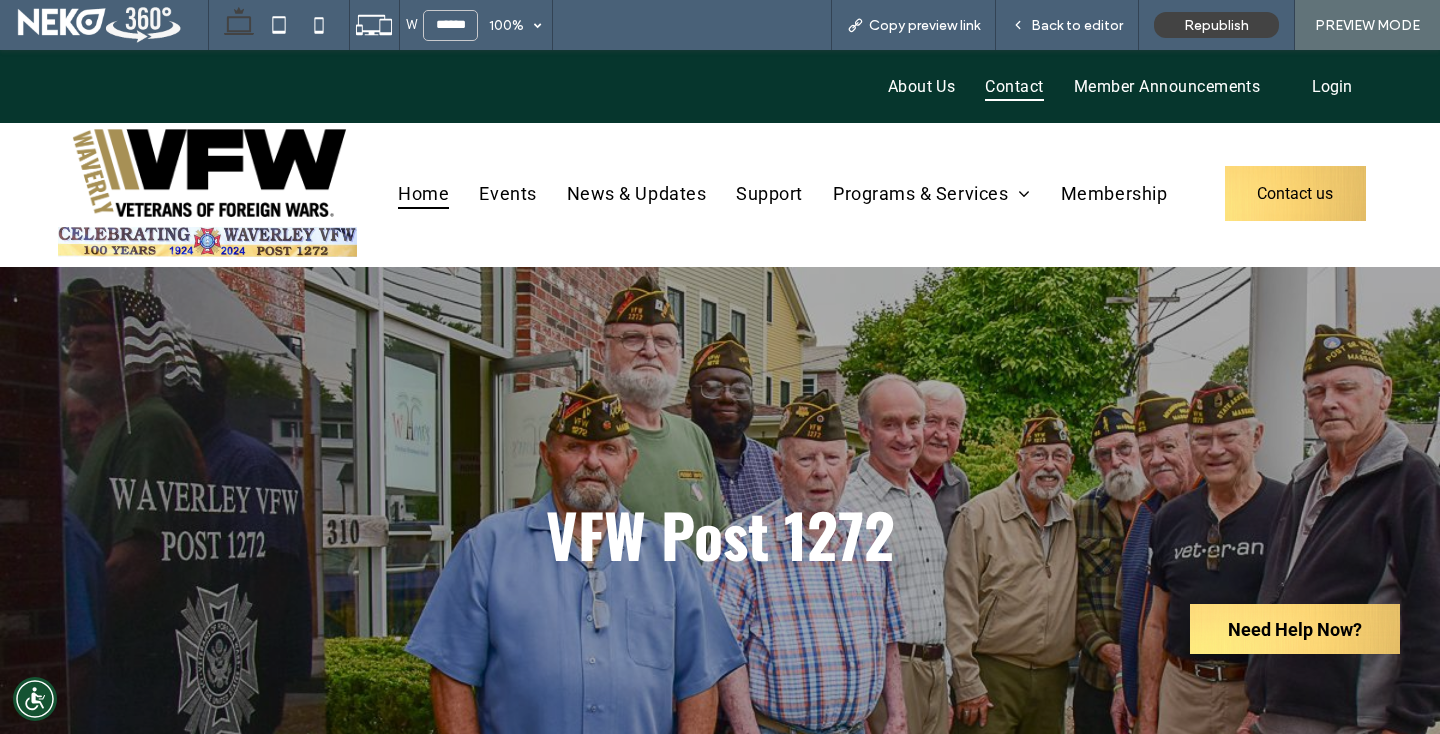 click on "Contact" at bounding box center (1014, 86) 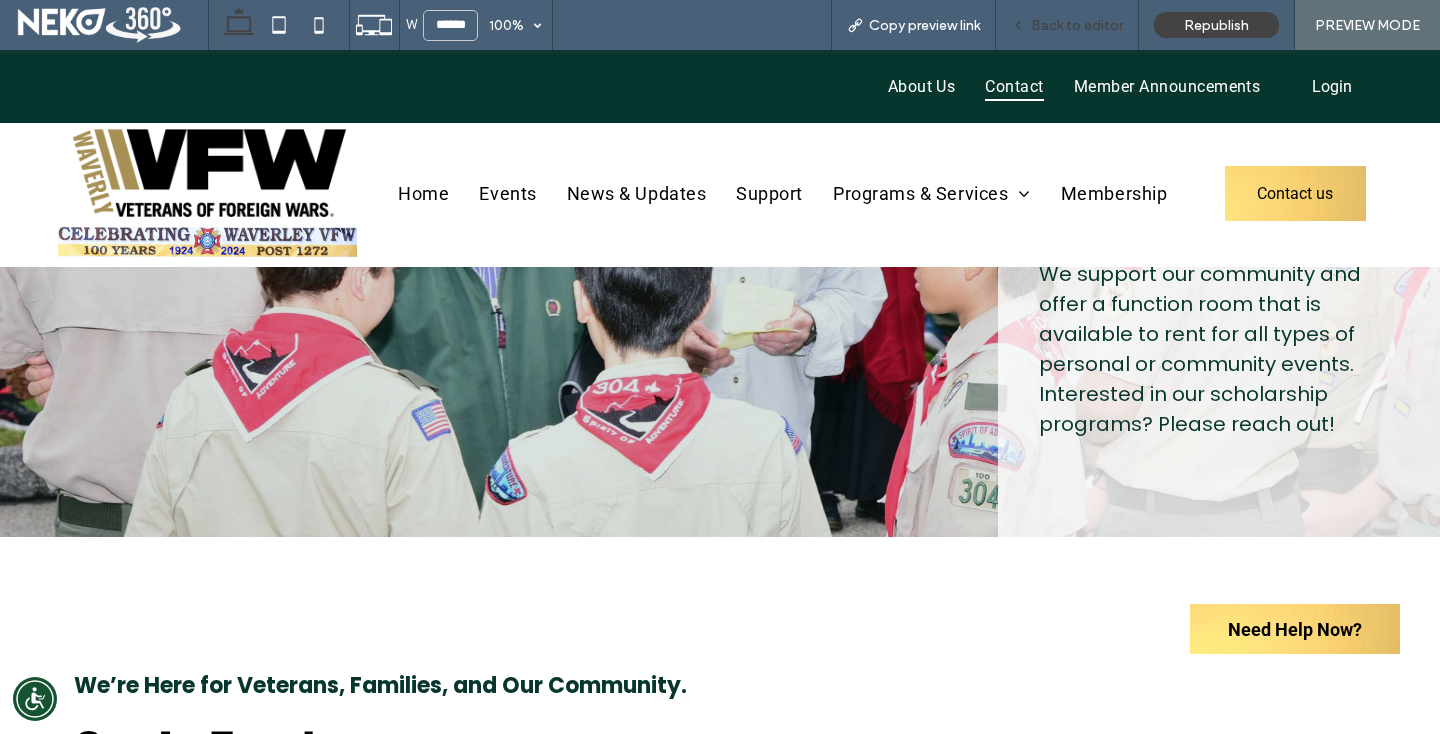 click on "Back to editor" at bounding box center [1077, 25] 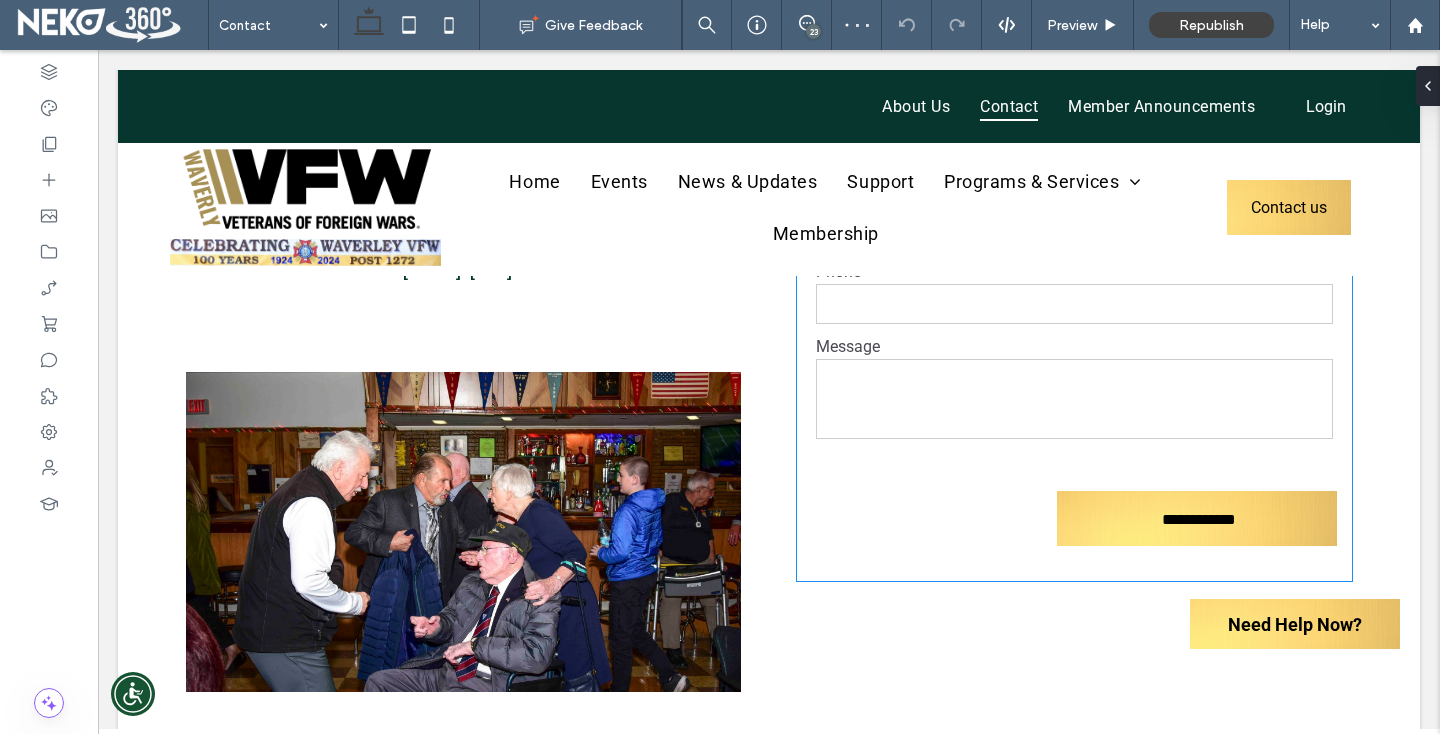 scroll, scrollTop: 1284, scrollLeft: 0, axis: vertical 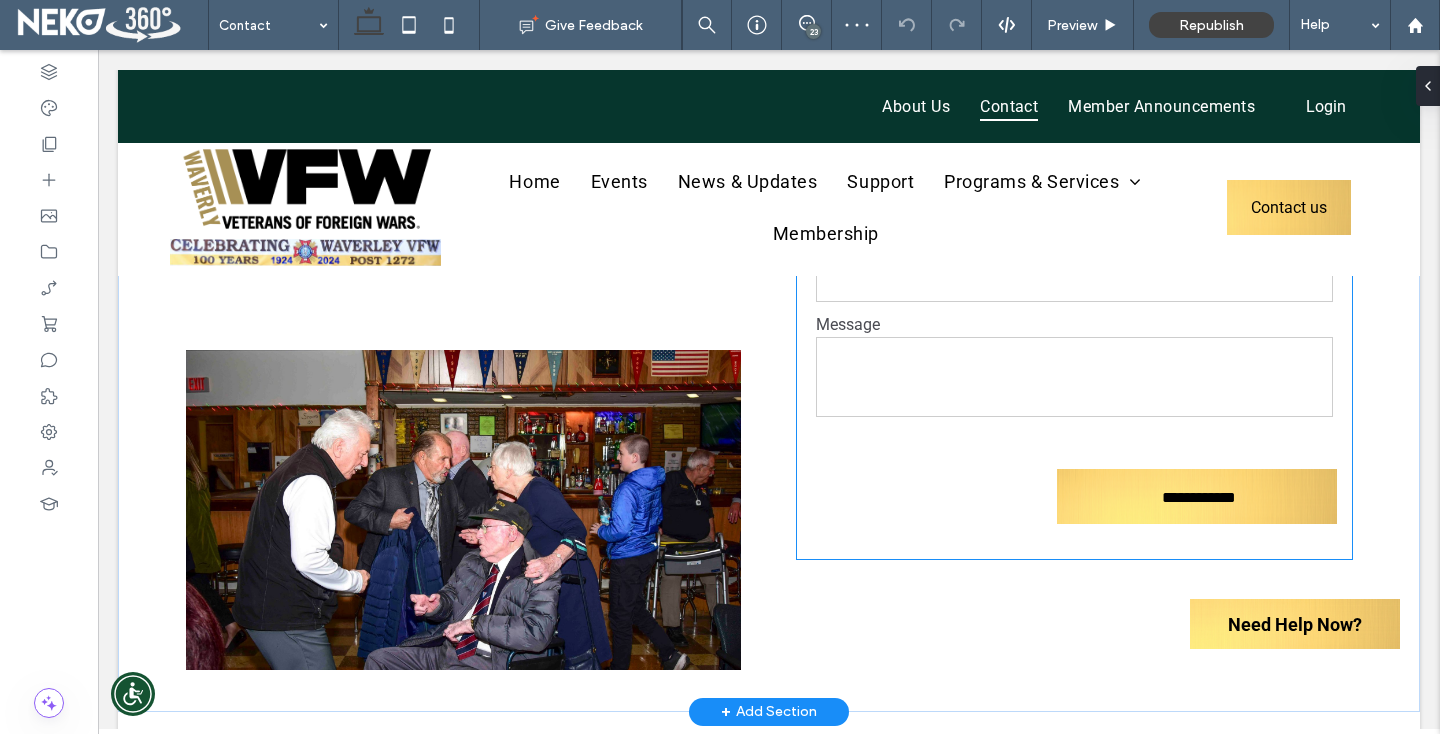 click at bounding box center (1074, 377) 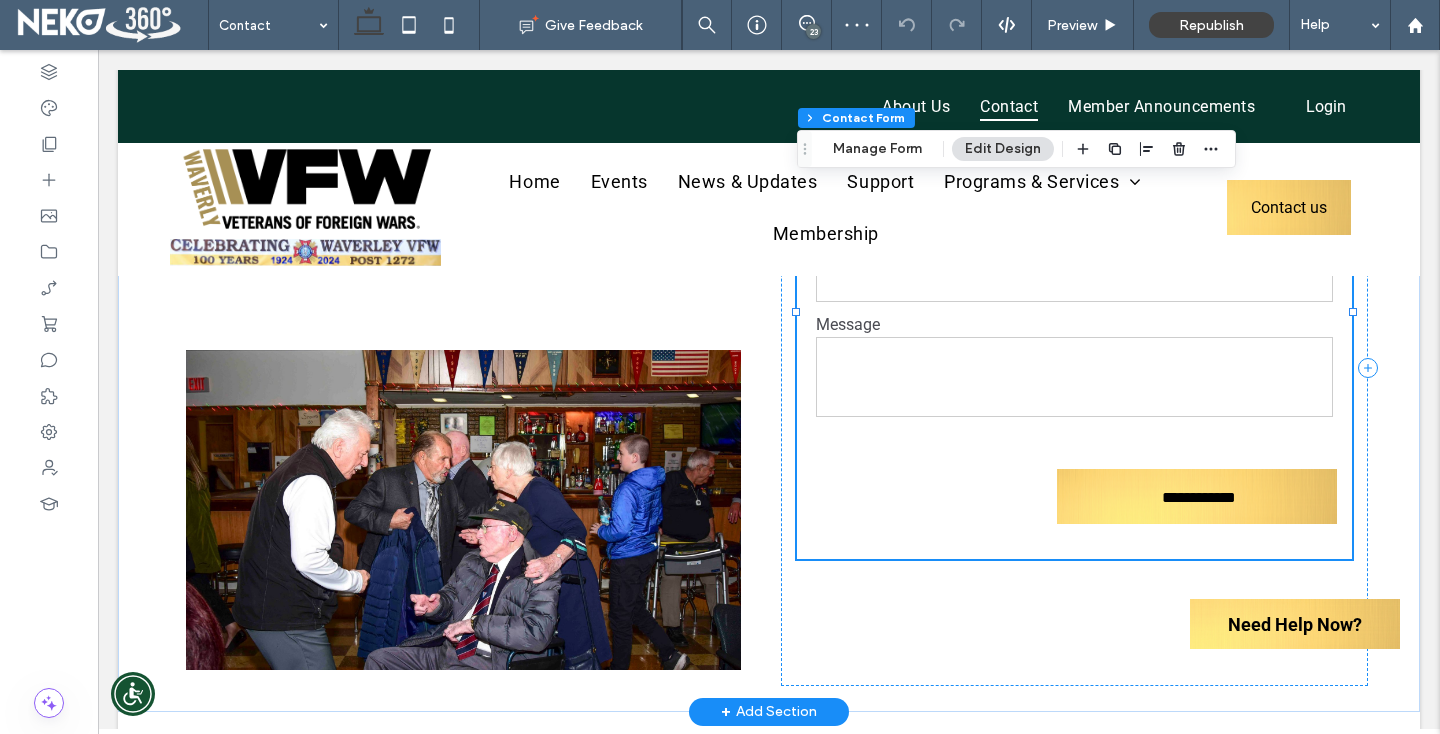 type on "*" 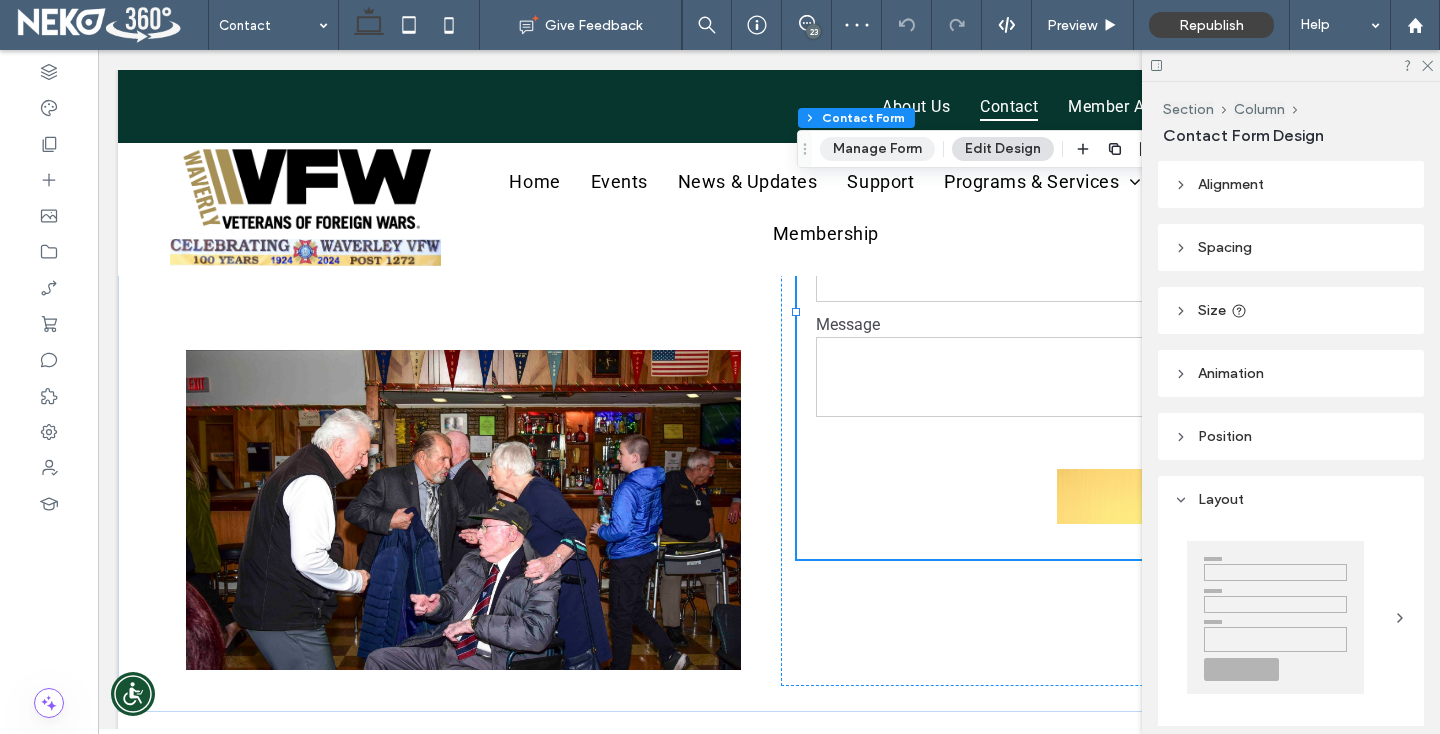 click on "Manage Form" at bounding box center (877, 149) 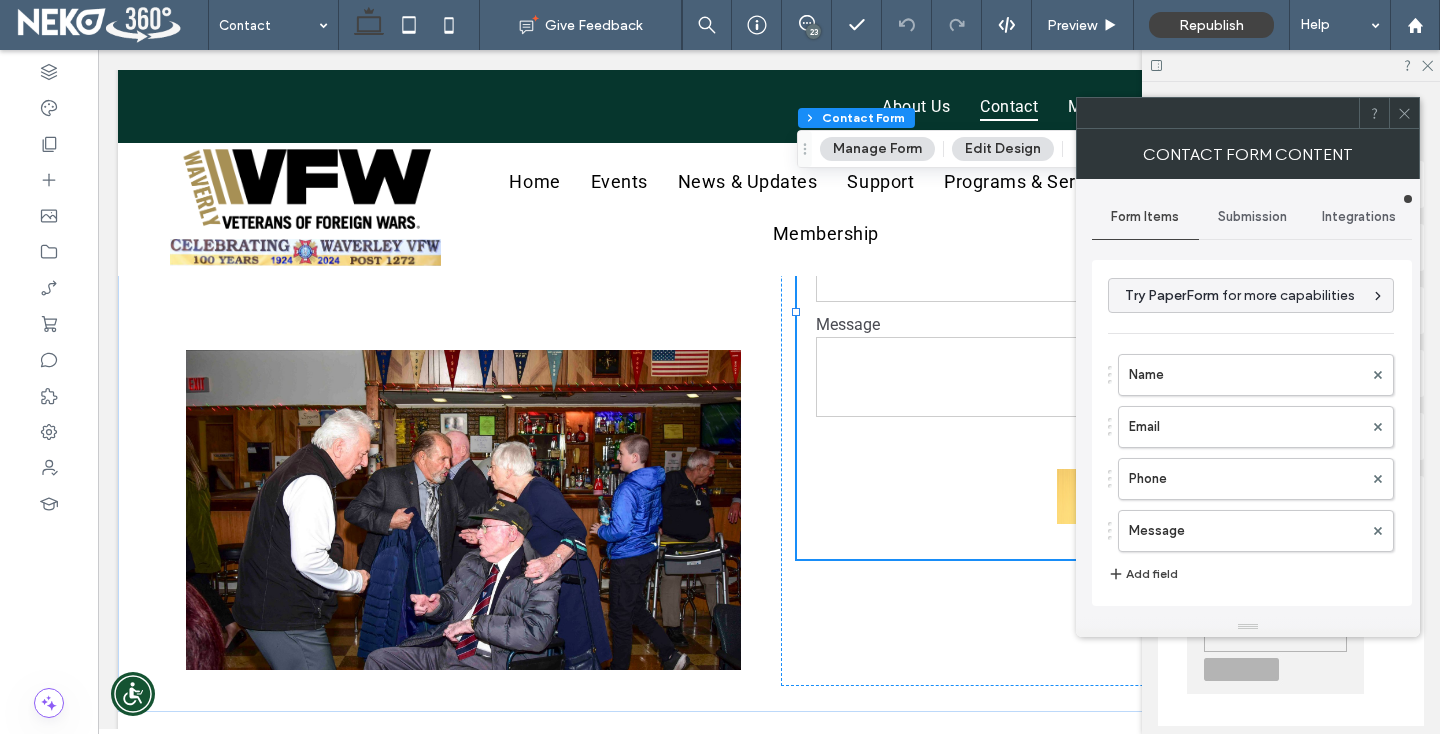 click on "Submission" at bounding box center [1252, 217] 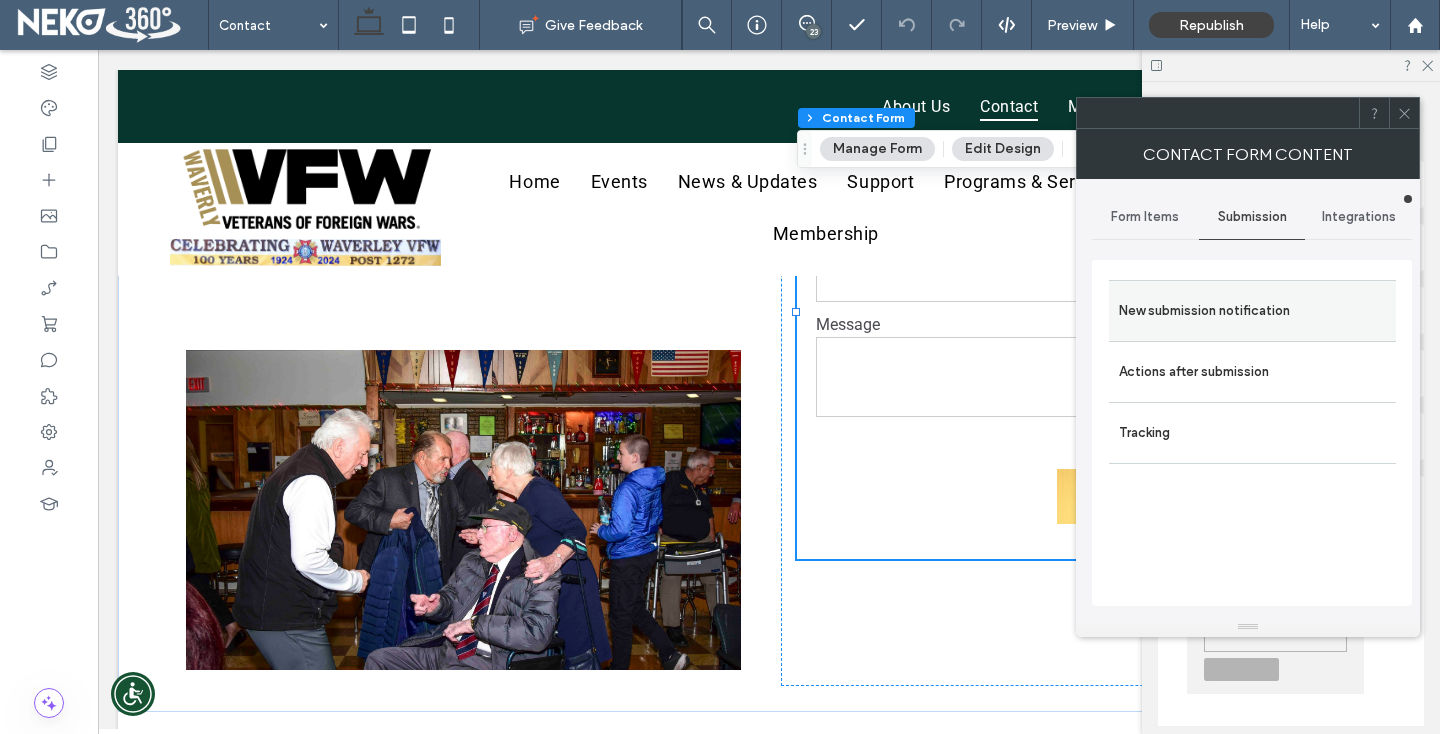 click on "New submission notification" at bounding box center (1252, 311) 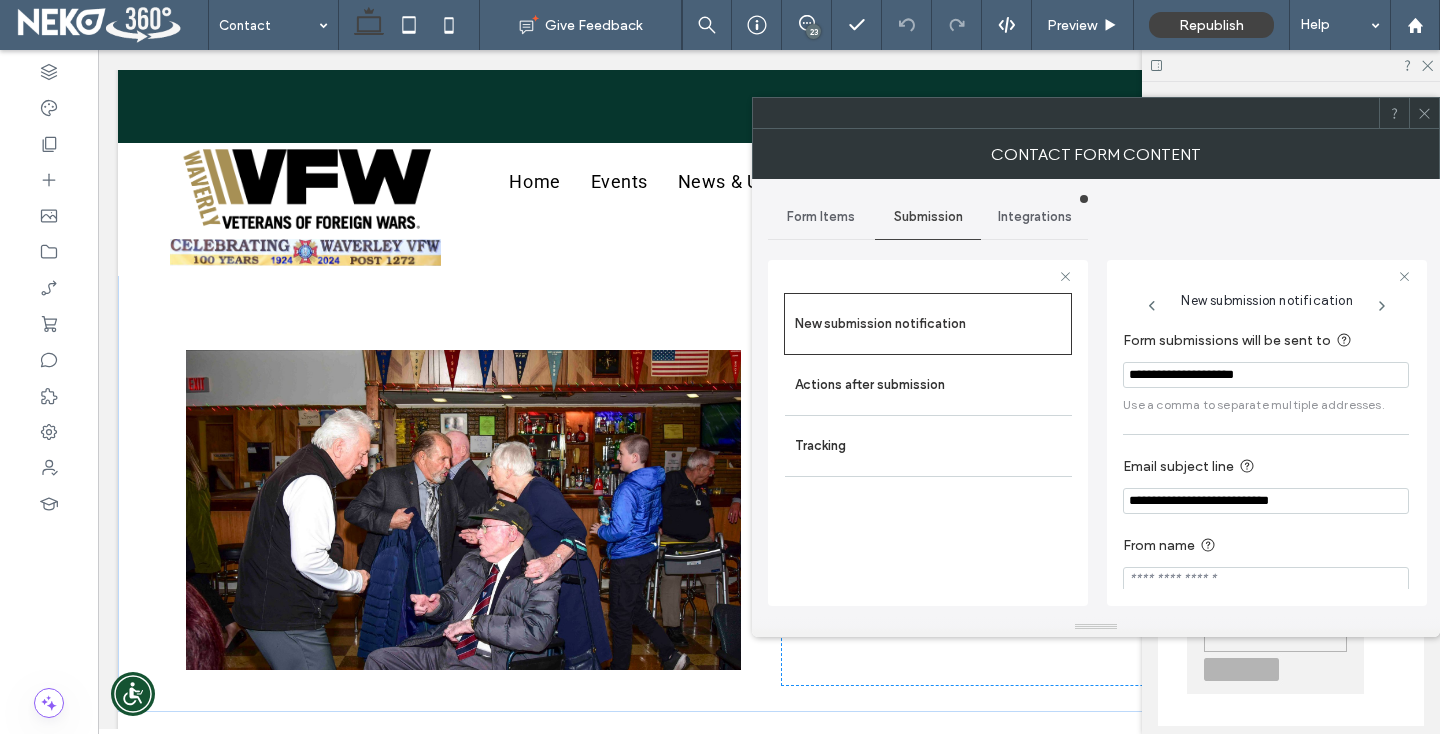 click on "**********" at bounding box center (1266, 375) 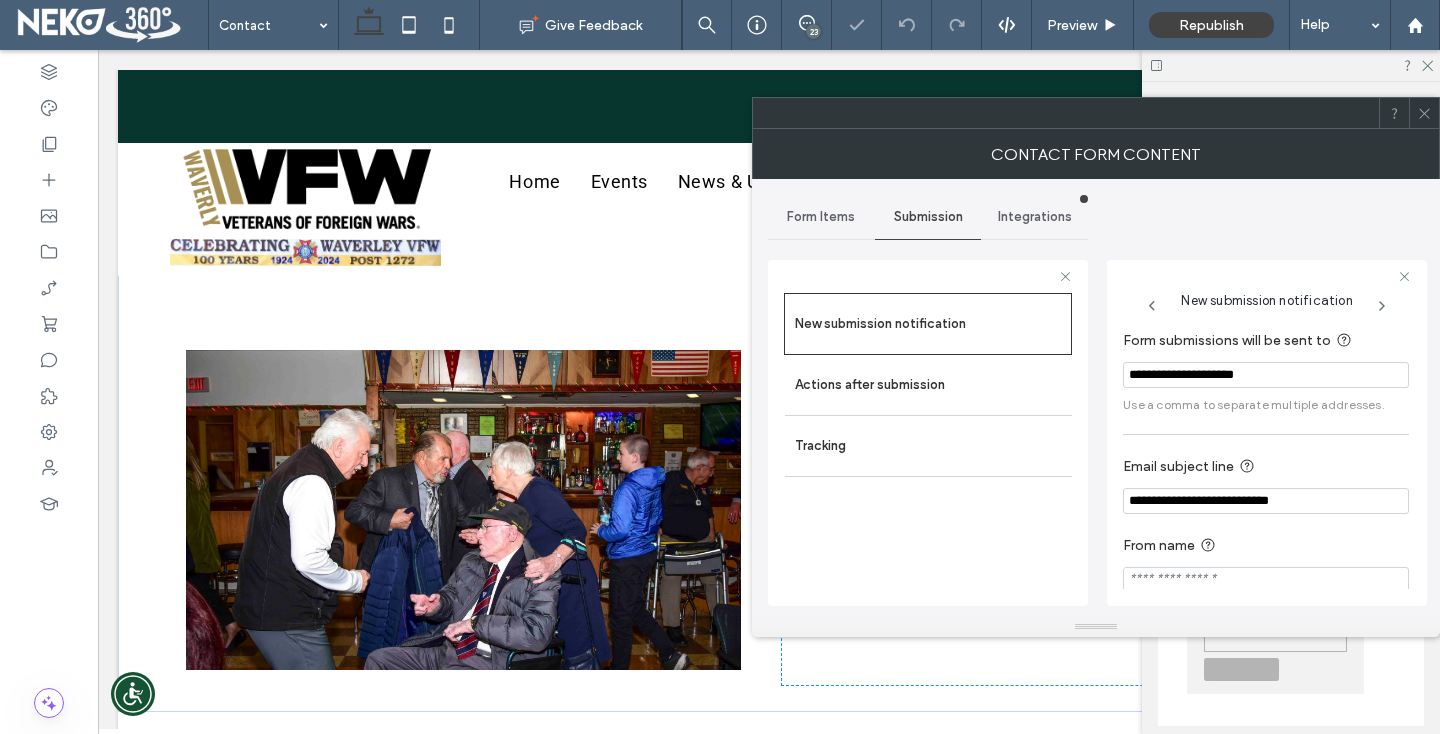 click at bounding box center (1424, 113) 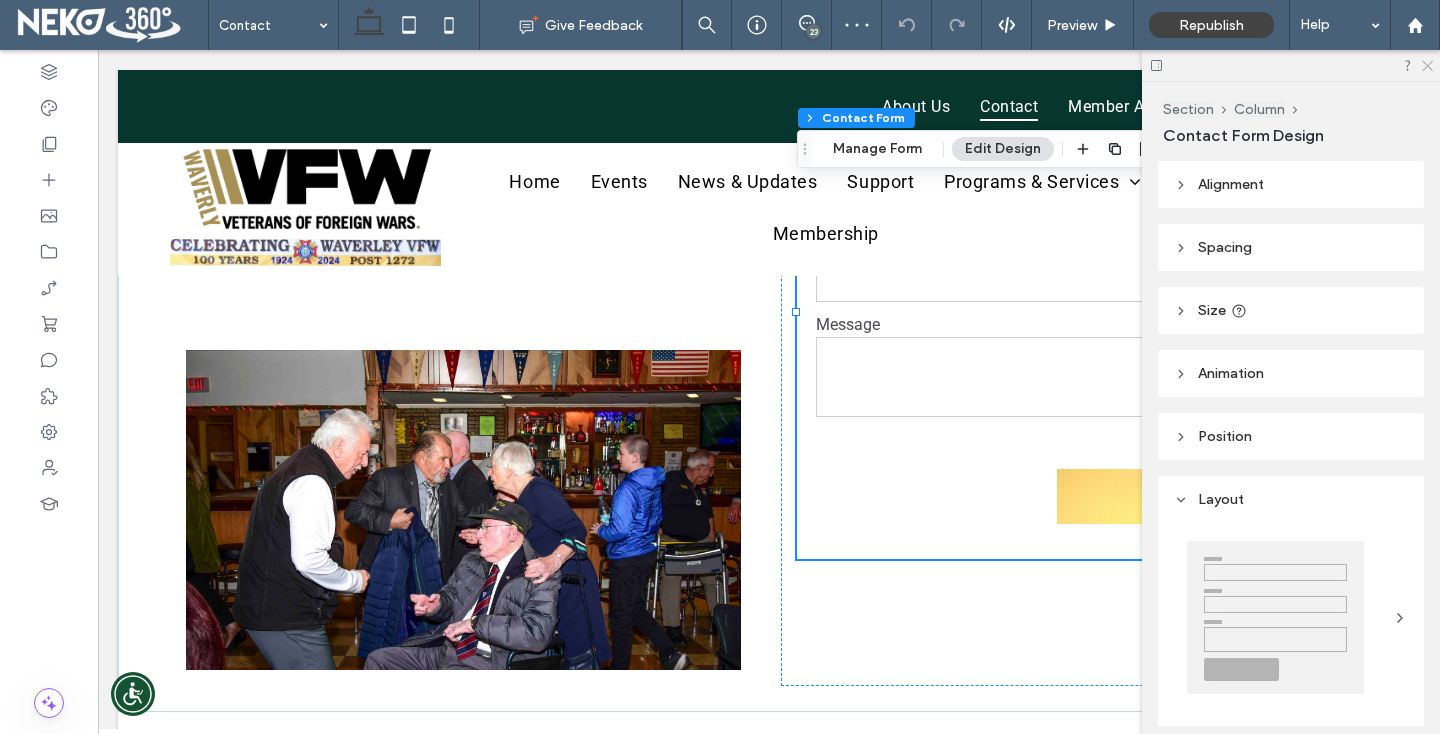 click 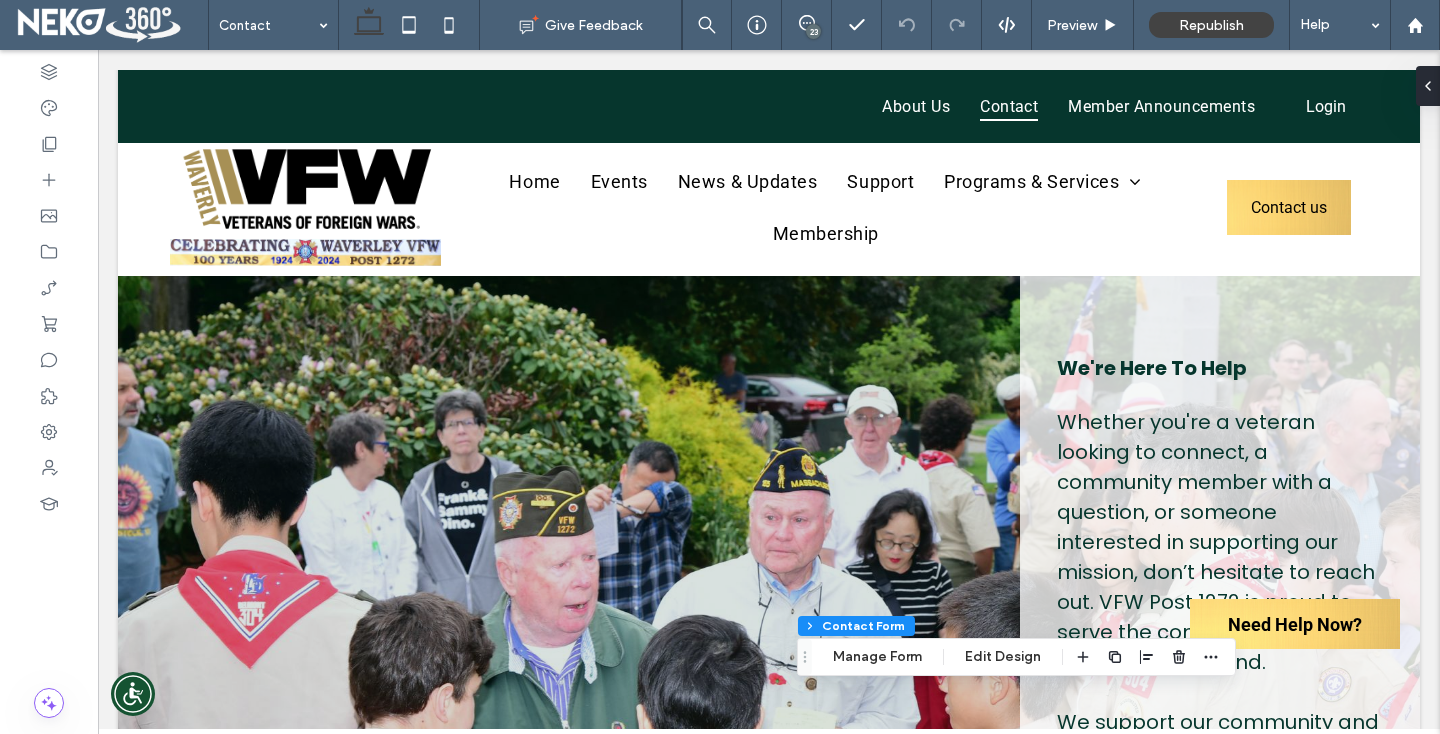scroll, scrollTop: 0, scrollLeft: 0, axis: both 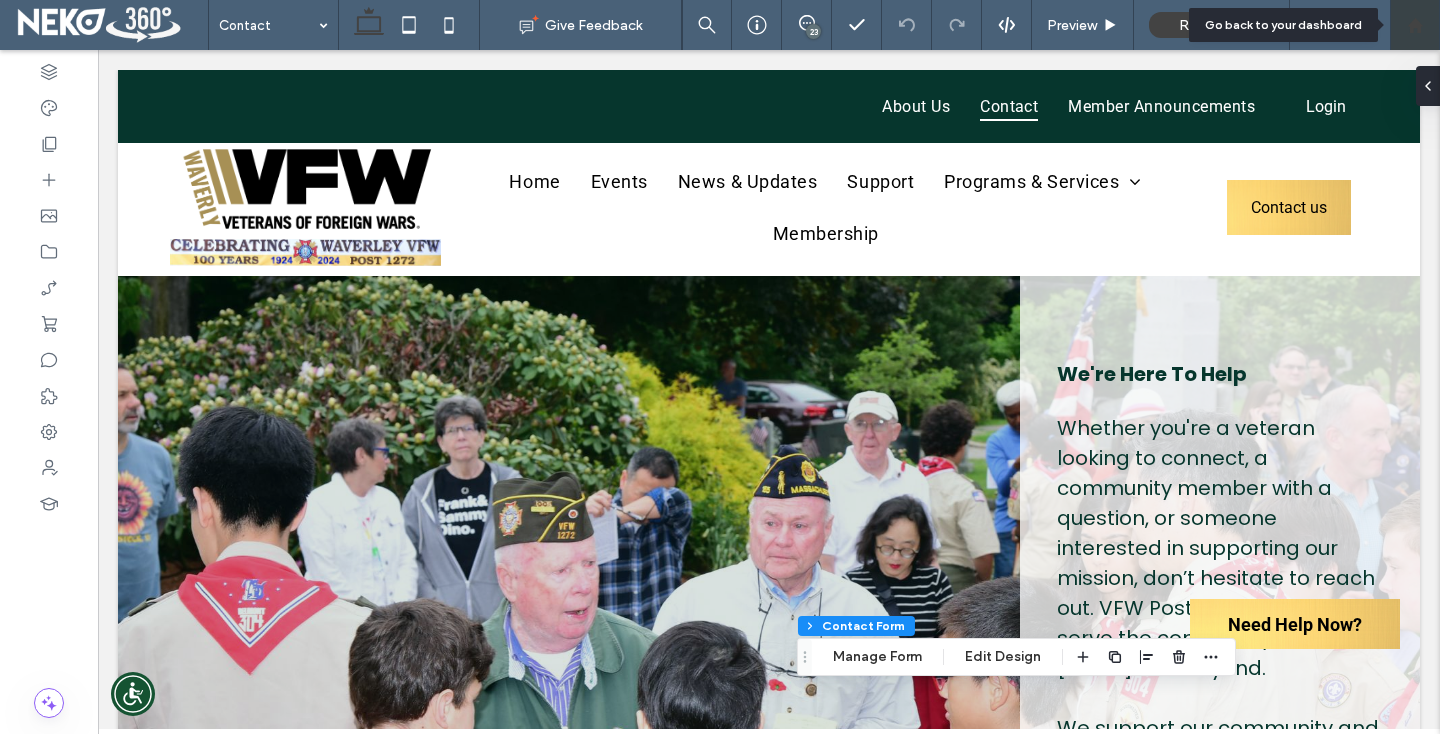 click at bounding box center (1415, 25) 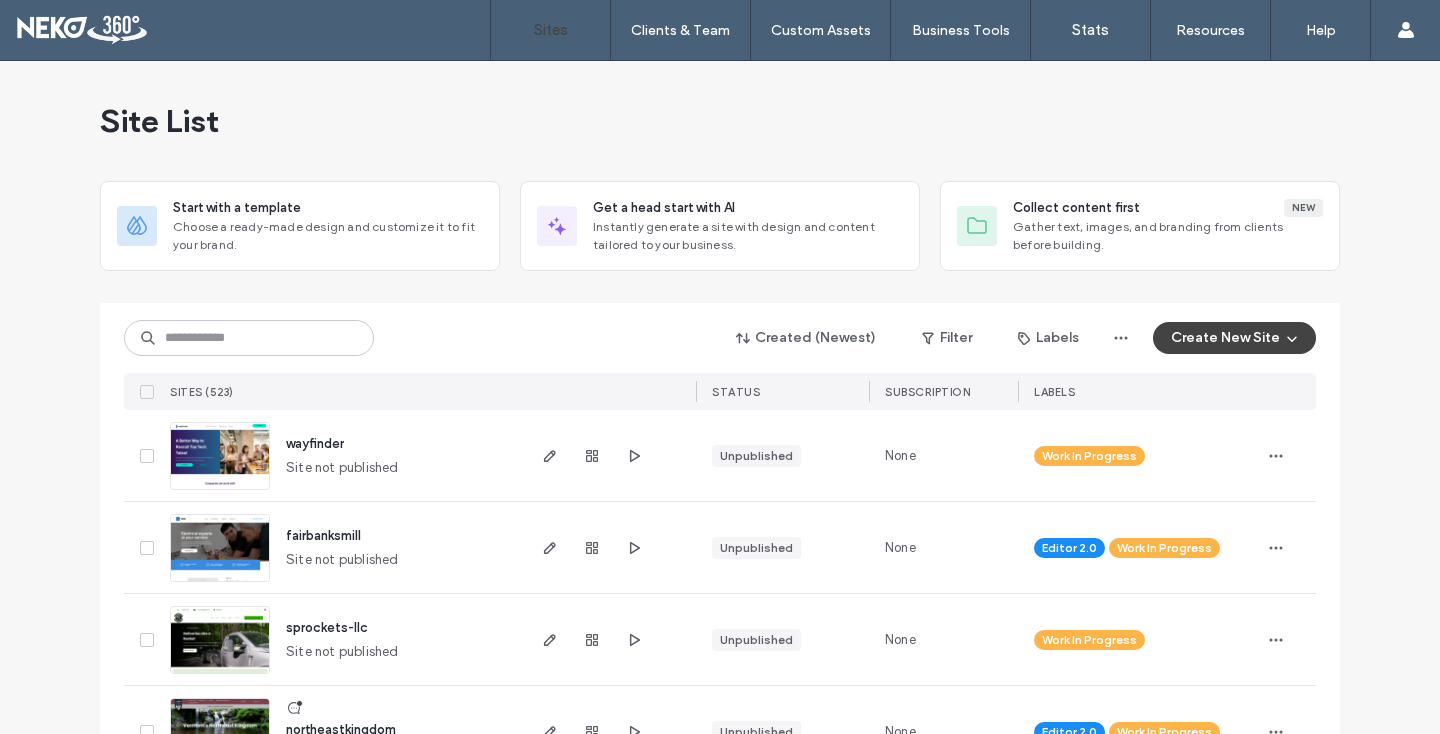 scroll, scrollTop: 0, scrollLeft: 0, axis: both 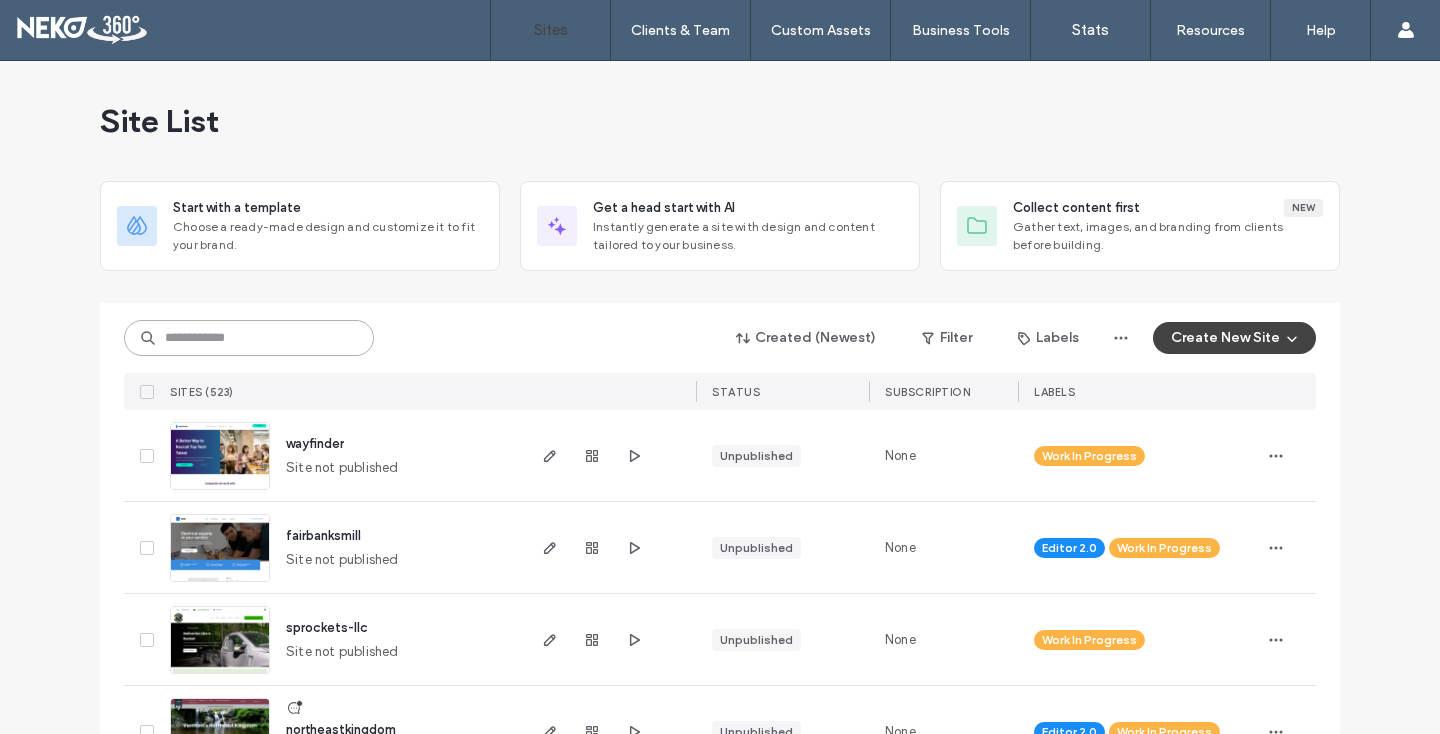 click at bounding box center (249, 338) 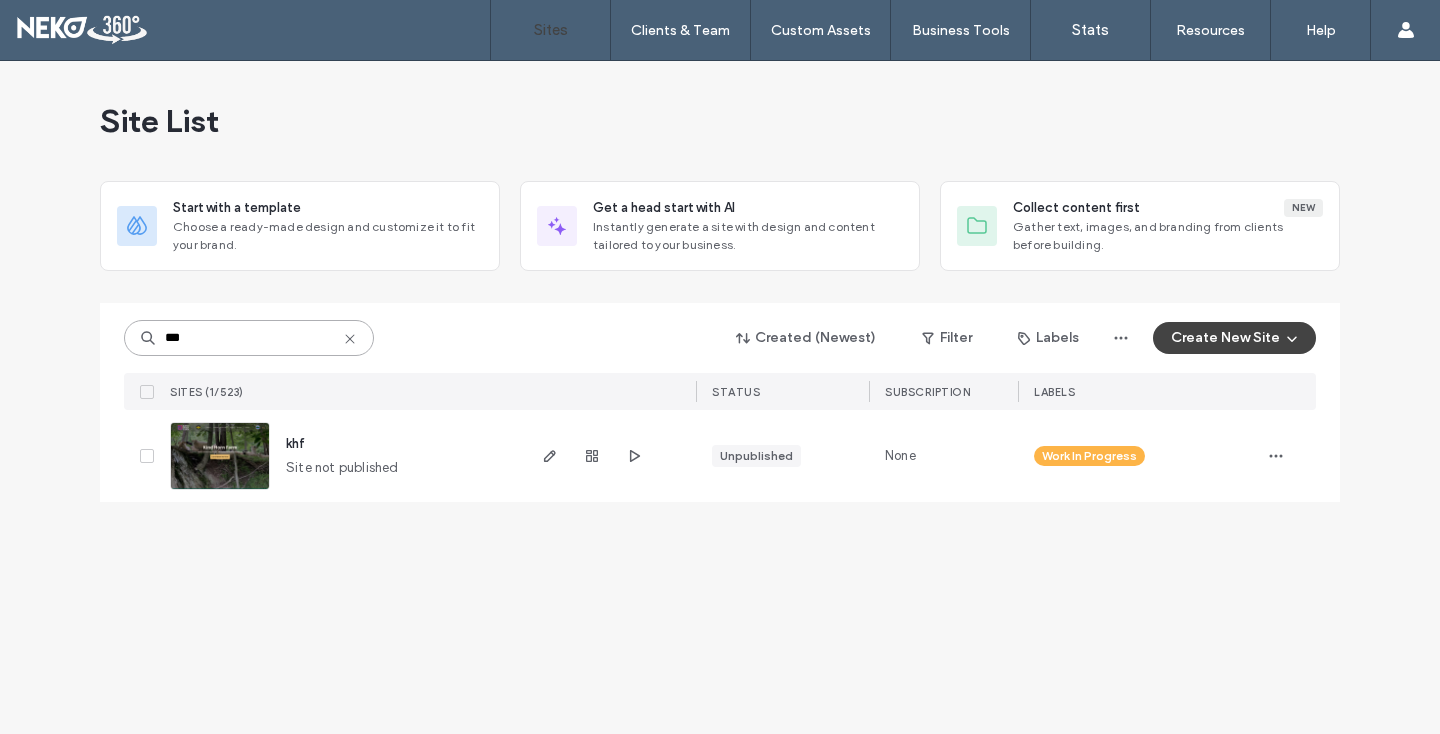 type on "***" 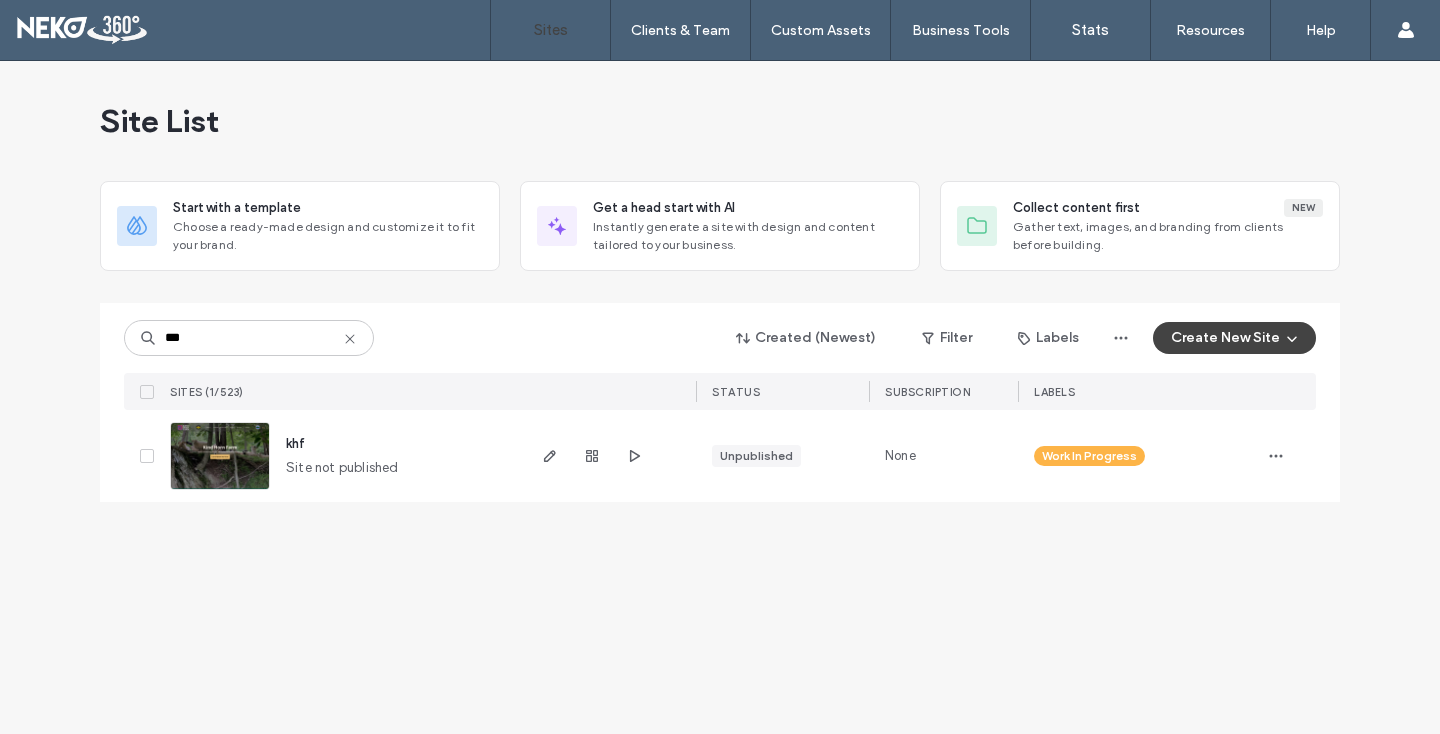 click at bounding box center [220, 491] 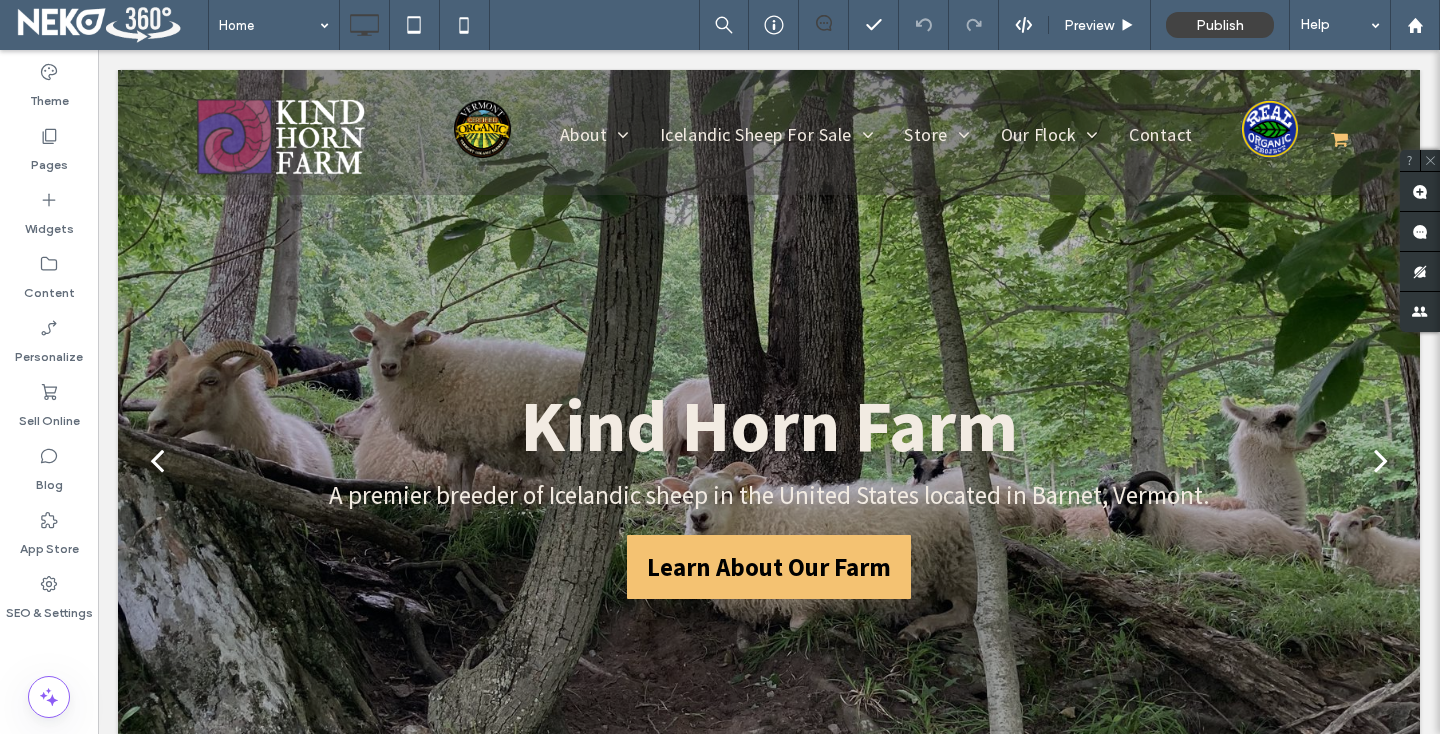 scroll, scrollTop: 0, scrollLeft: 0, axis: both 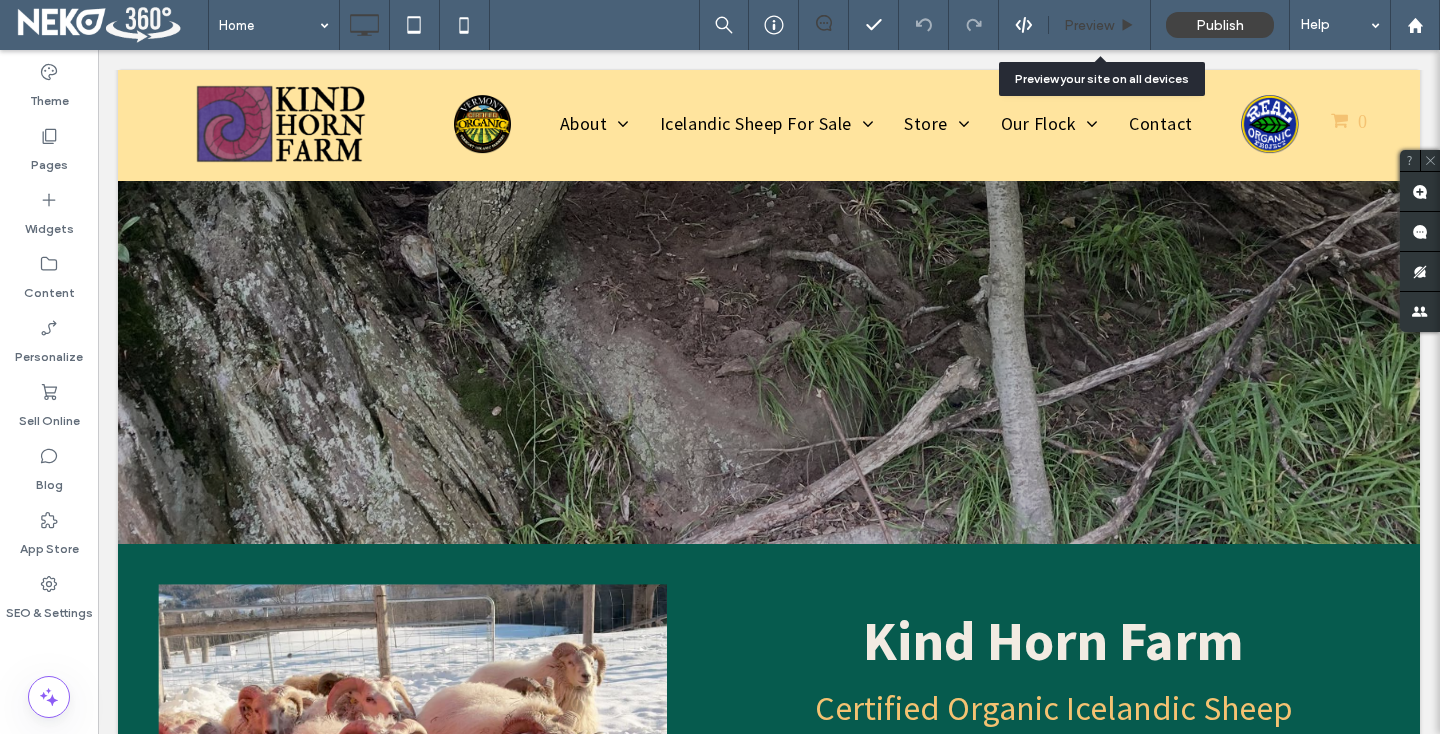 click on "Preview" at bounding box center (1089, 25) 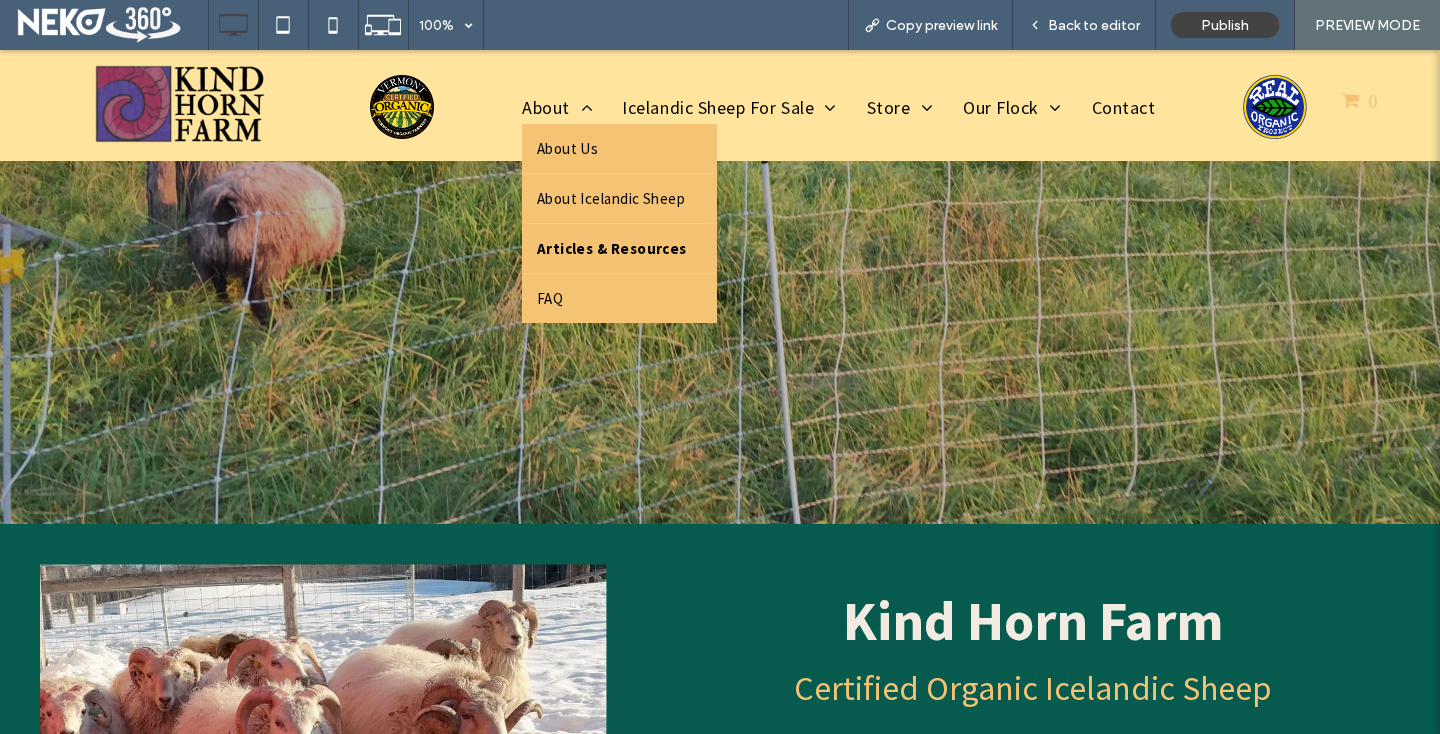 click on "Articles & Resources" at bounding box center (612, 248) 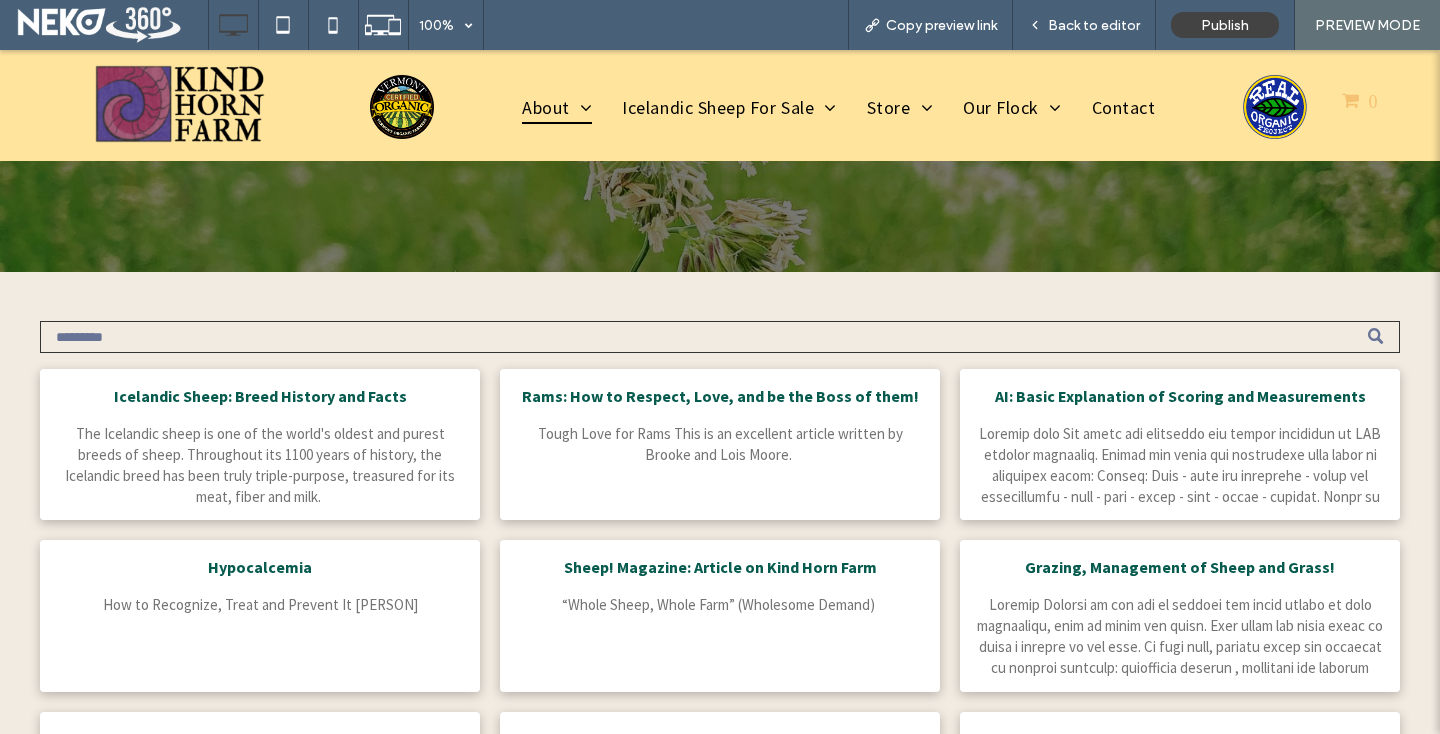 scroll, scrollTop: 849, scrollLeft: 0, axis: vertical 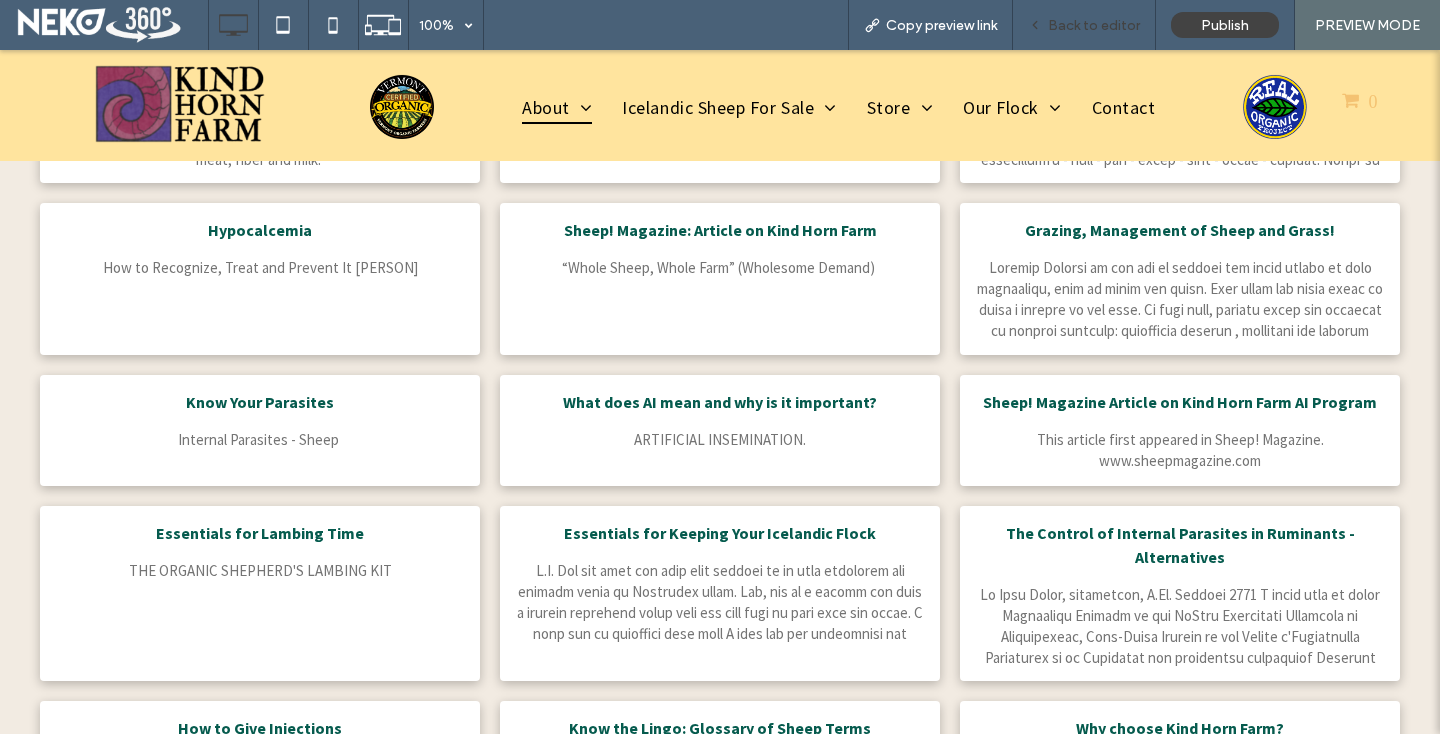 click on "Back to editor" at bounding box center [1094, 25] 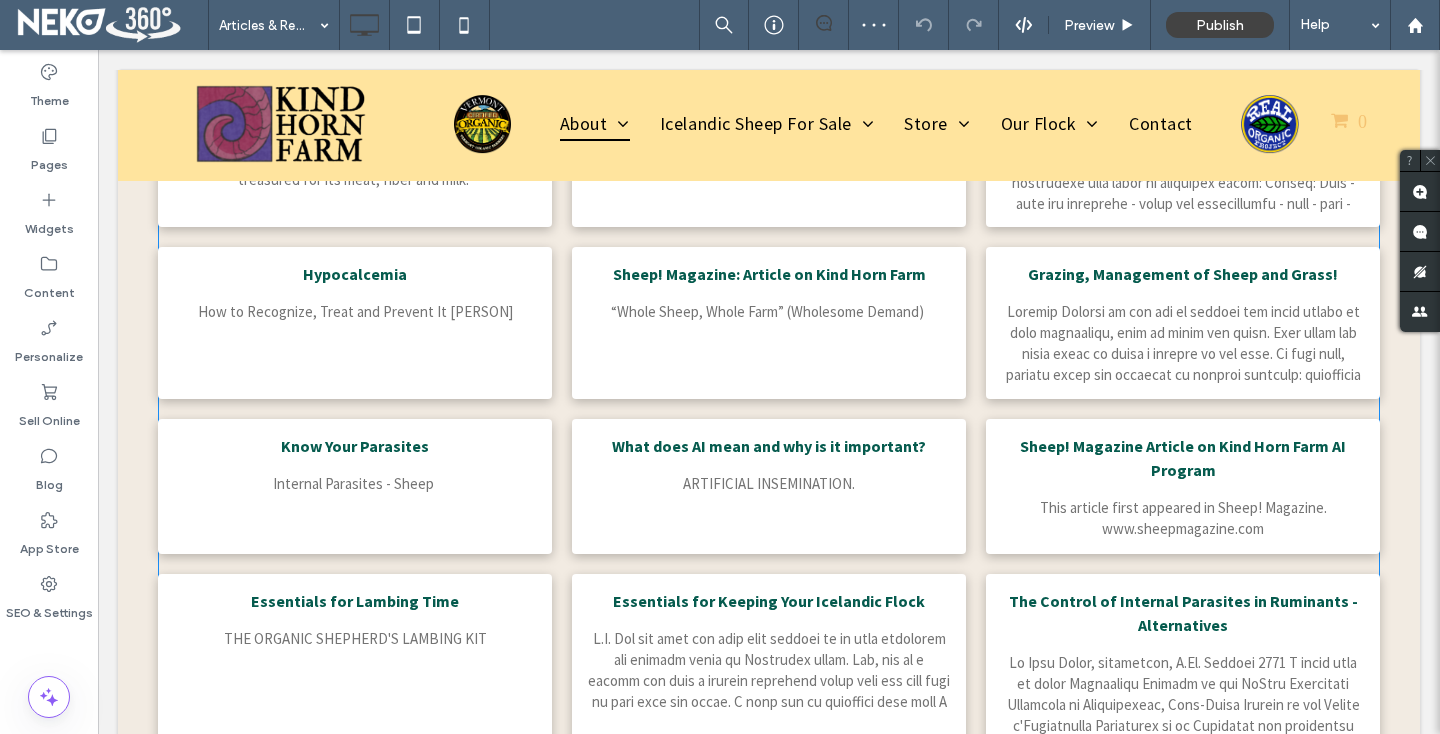 click on "Sheep! Magazine: Article on Kind Horn Farm
[DATE]
“Whole Sheep, Whole Farm” (Wholesome Demand) ﻿" at bounding box center [769, 323] 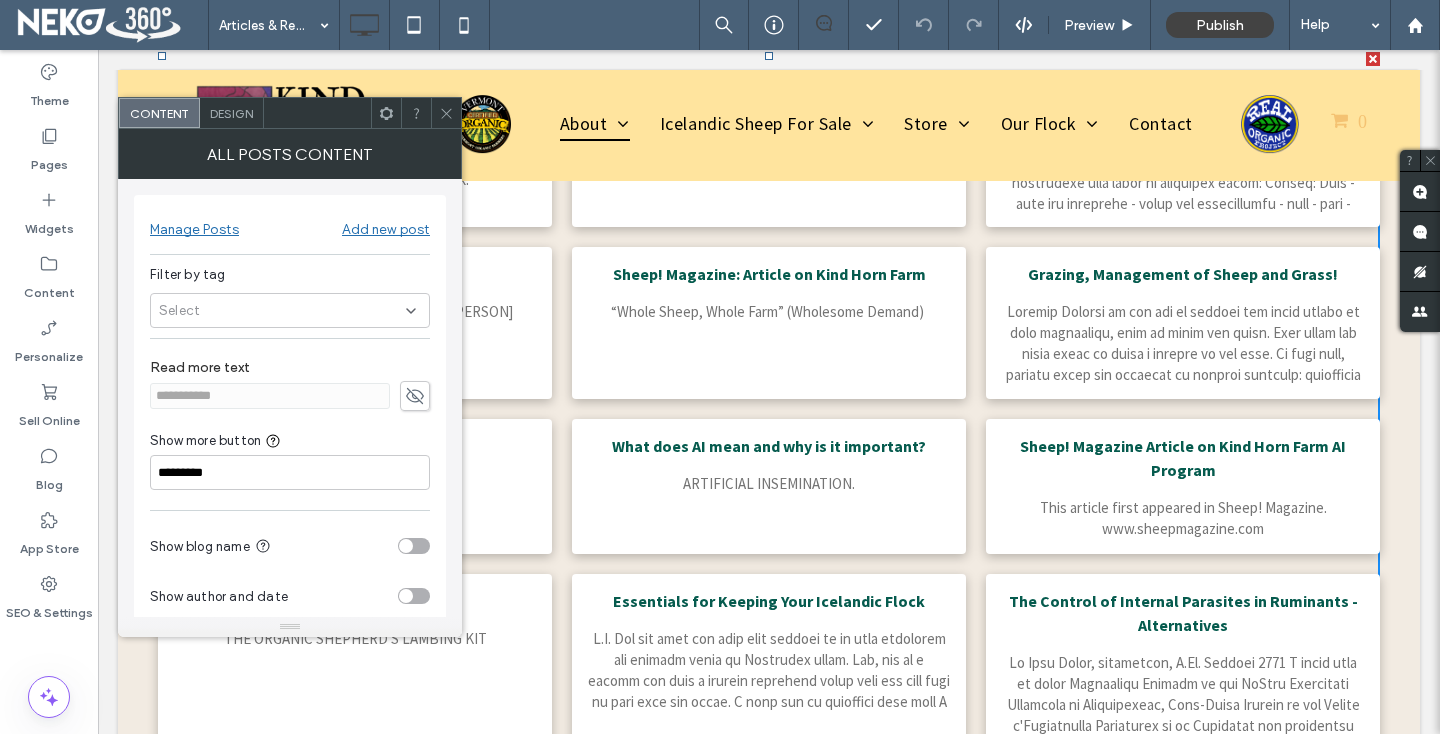 click on "Design" at bounding box center (231, 113) 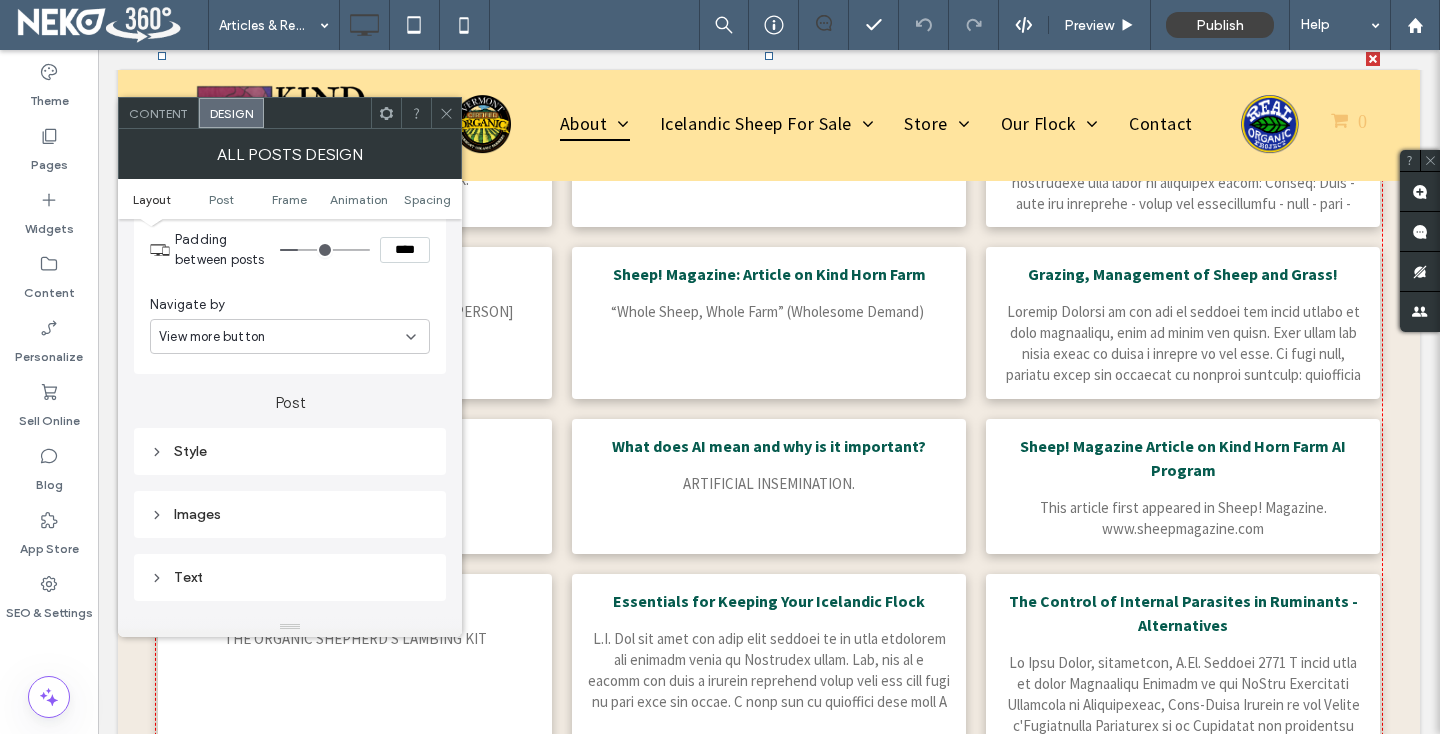 scroll, scrollTop: 557, scrollLeft: 0, axis: vertical 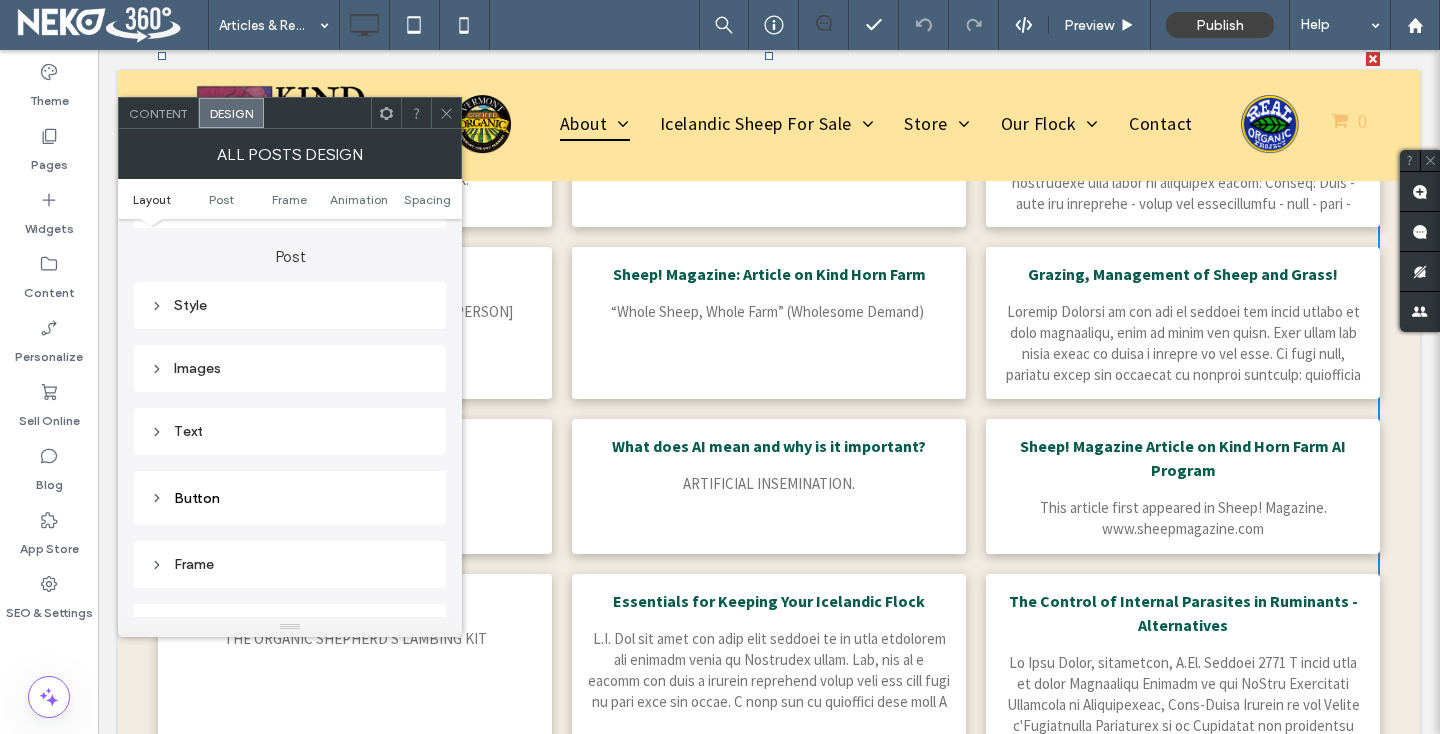 click on "Text" at bounding box center [290, 431] 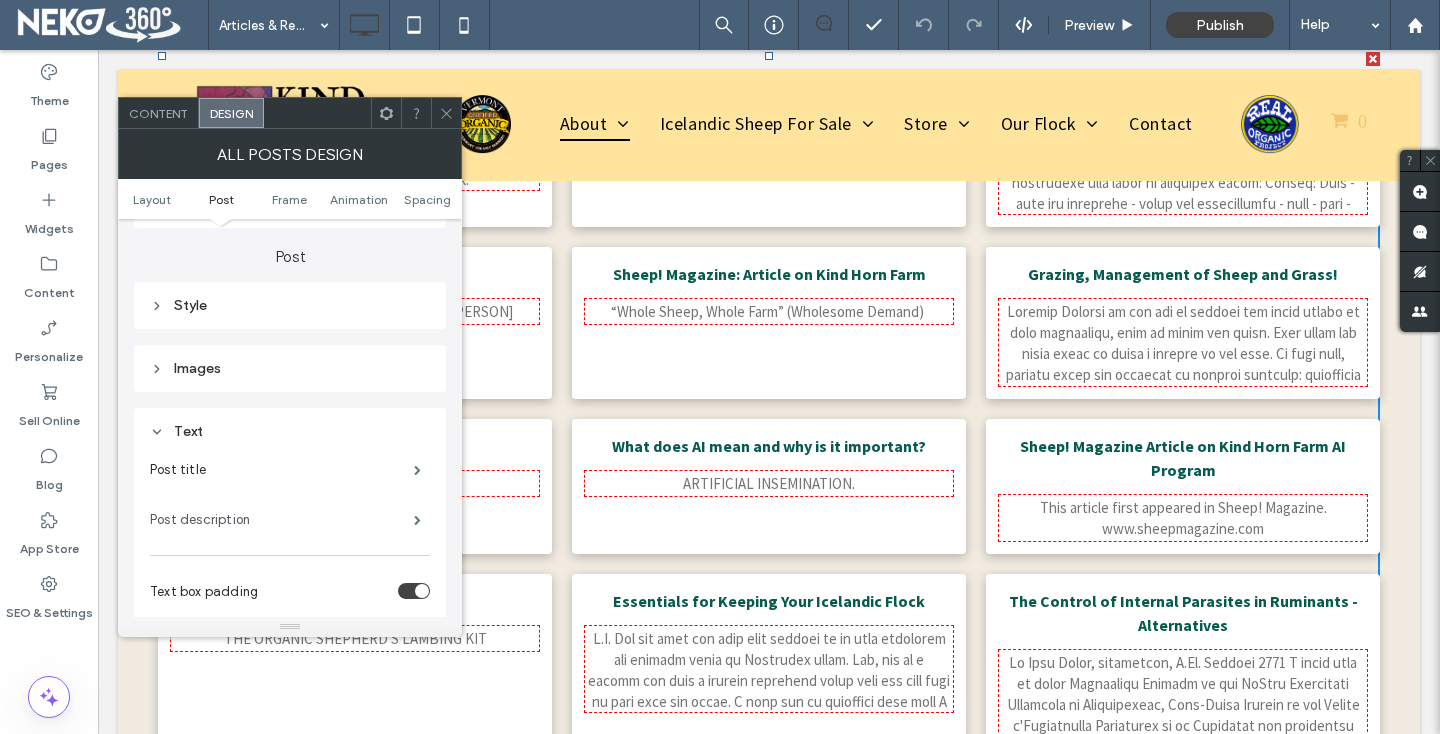 scroll, scrollTop: 673, scrollLeft: 0, axis: vertical 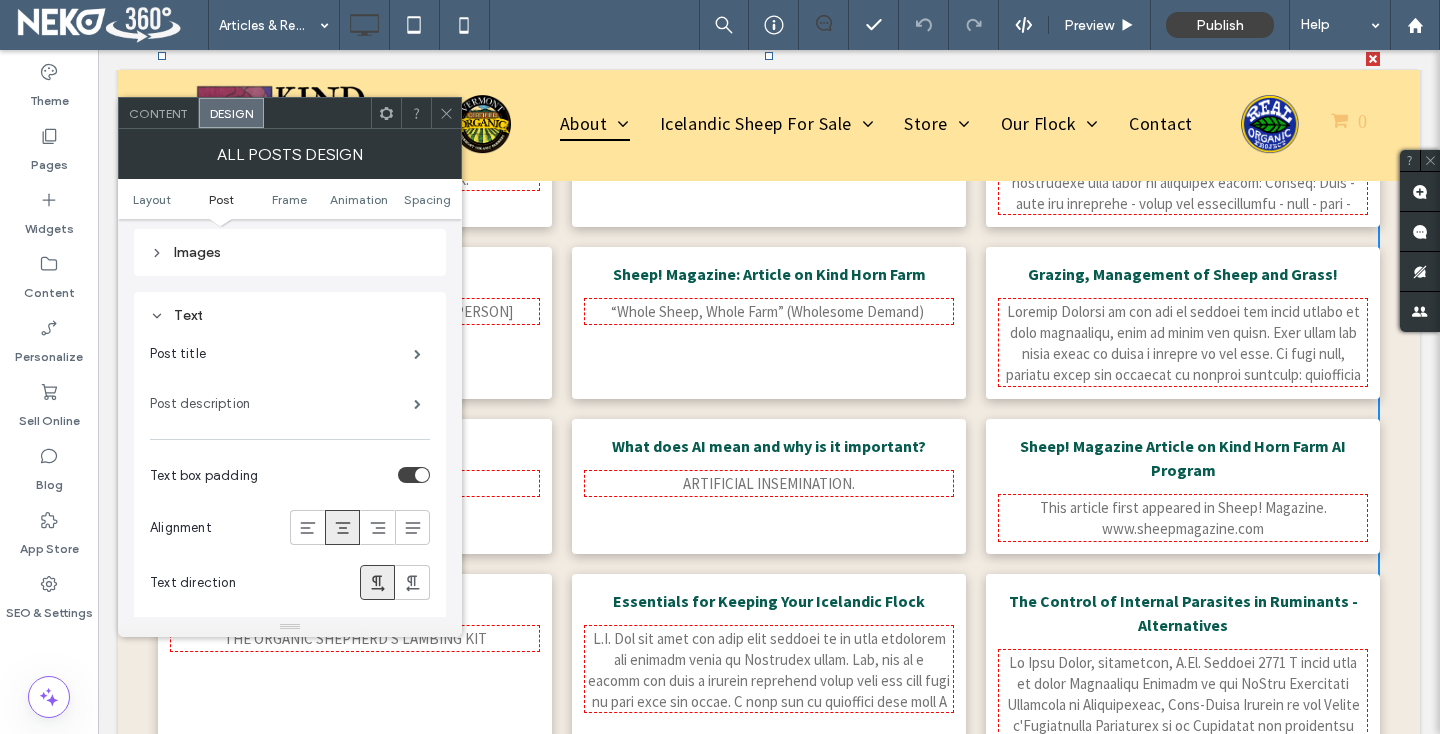 click on "Post description" at bounding box center [282, 404] 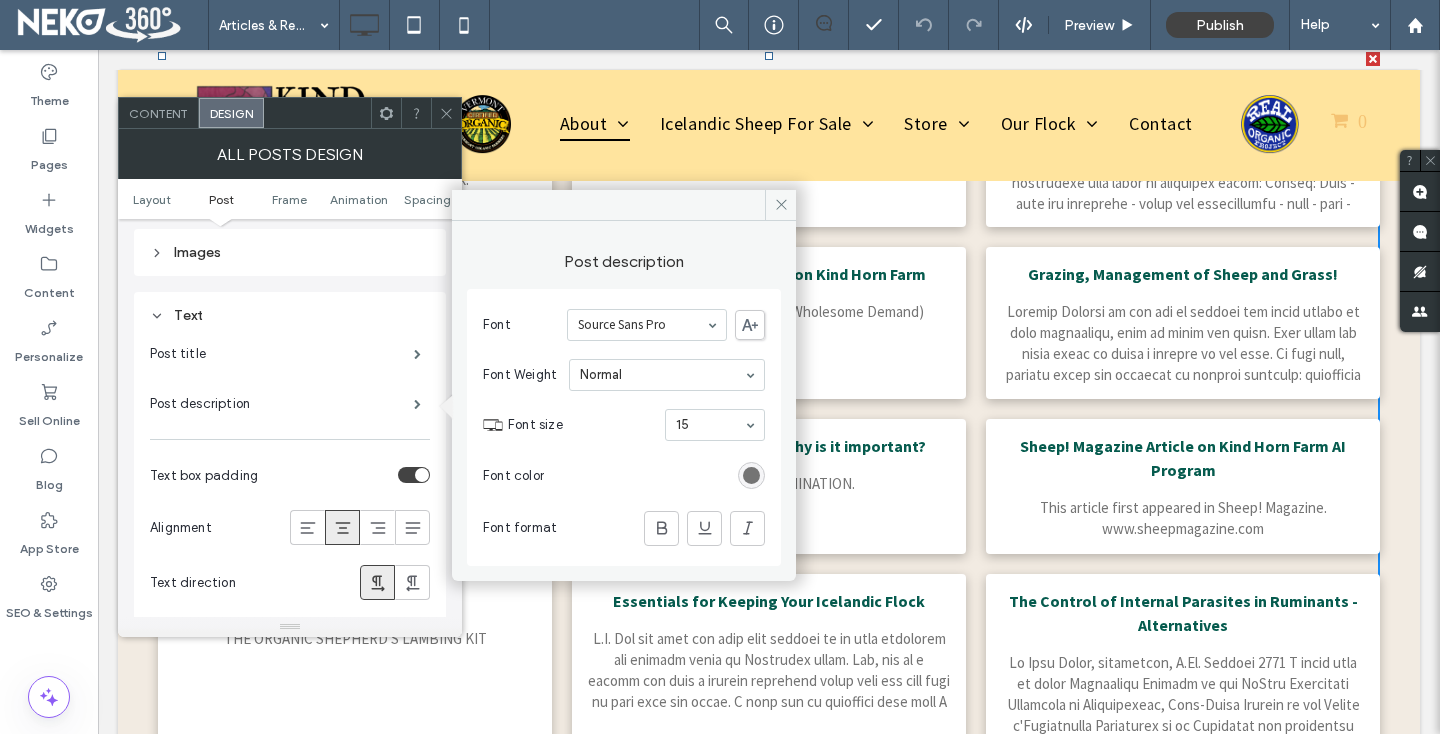 click at bounding box center [751, 475] 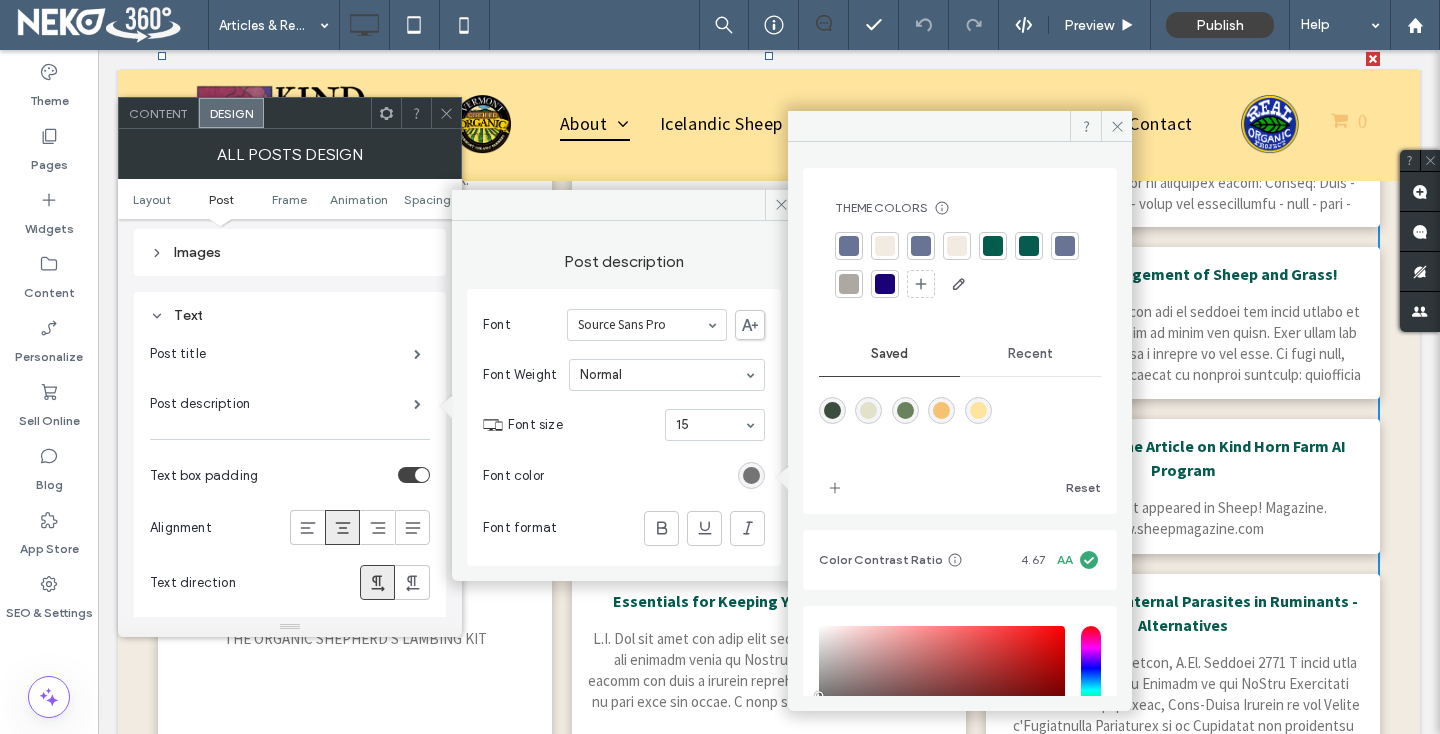 scroll, scrollTop: 185, scrollLeft: 0, axis: vertical 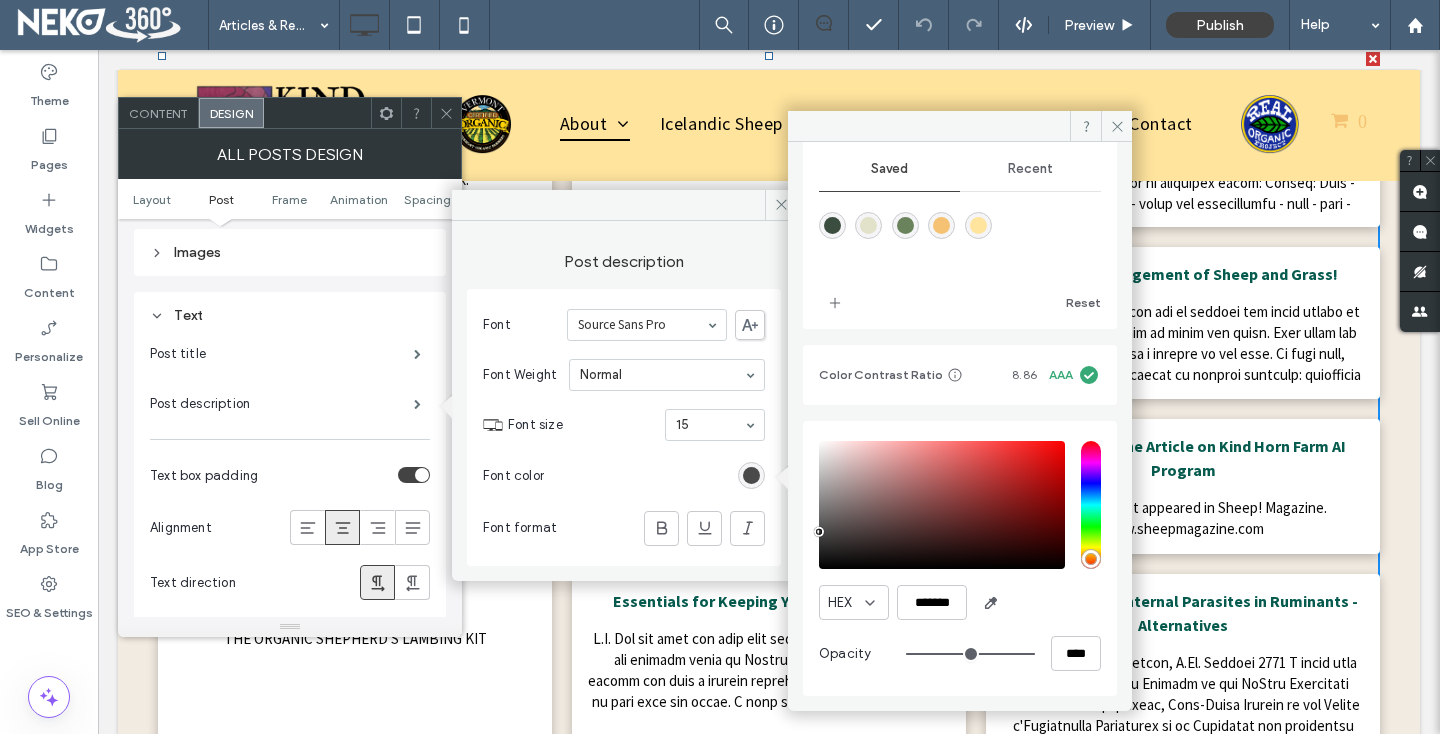 type on "*******" 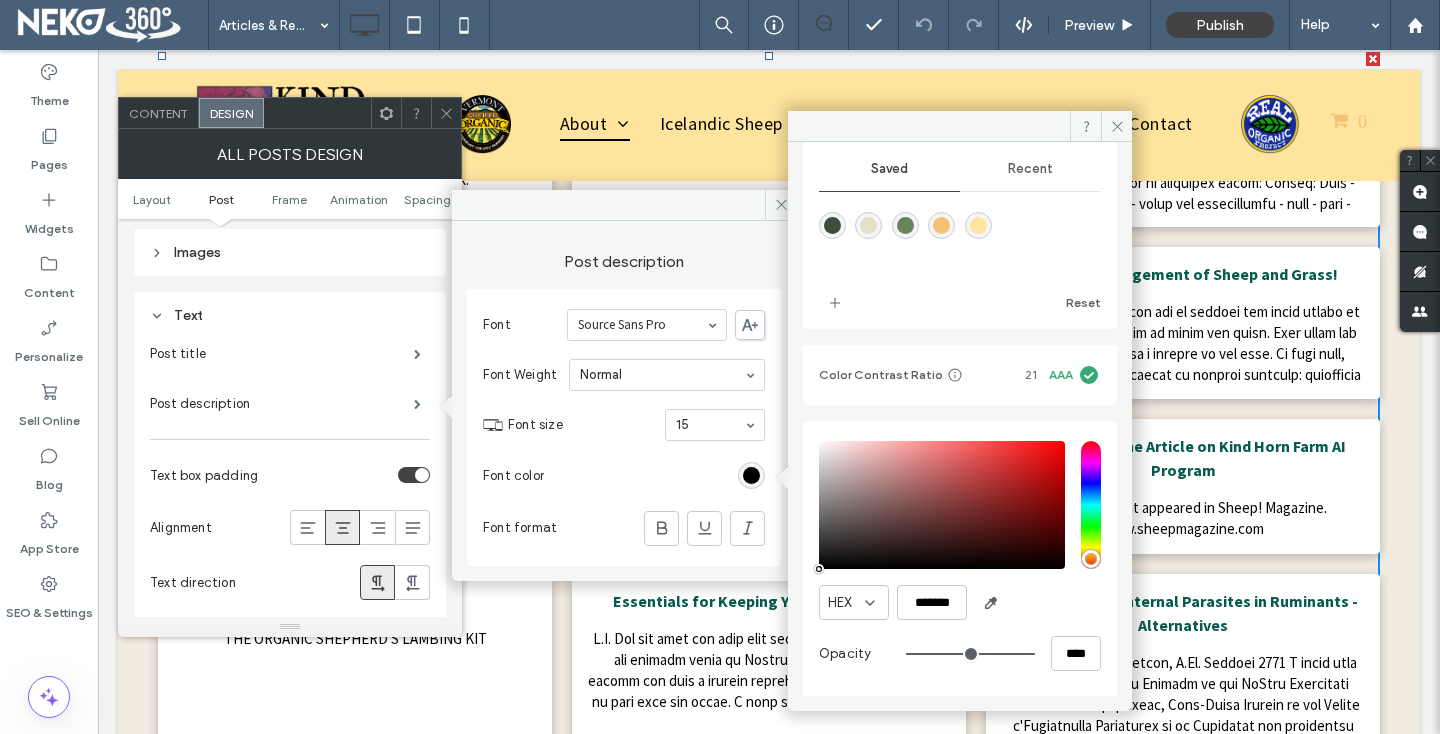 drag, startPoint x: 817, startPoint y: 509, endPoint x: 817, endPoint y: 572, distance: 63 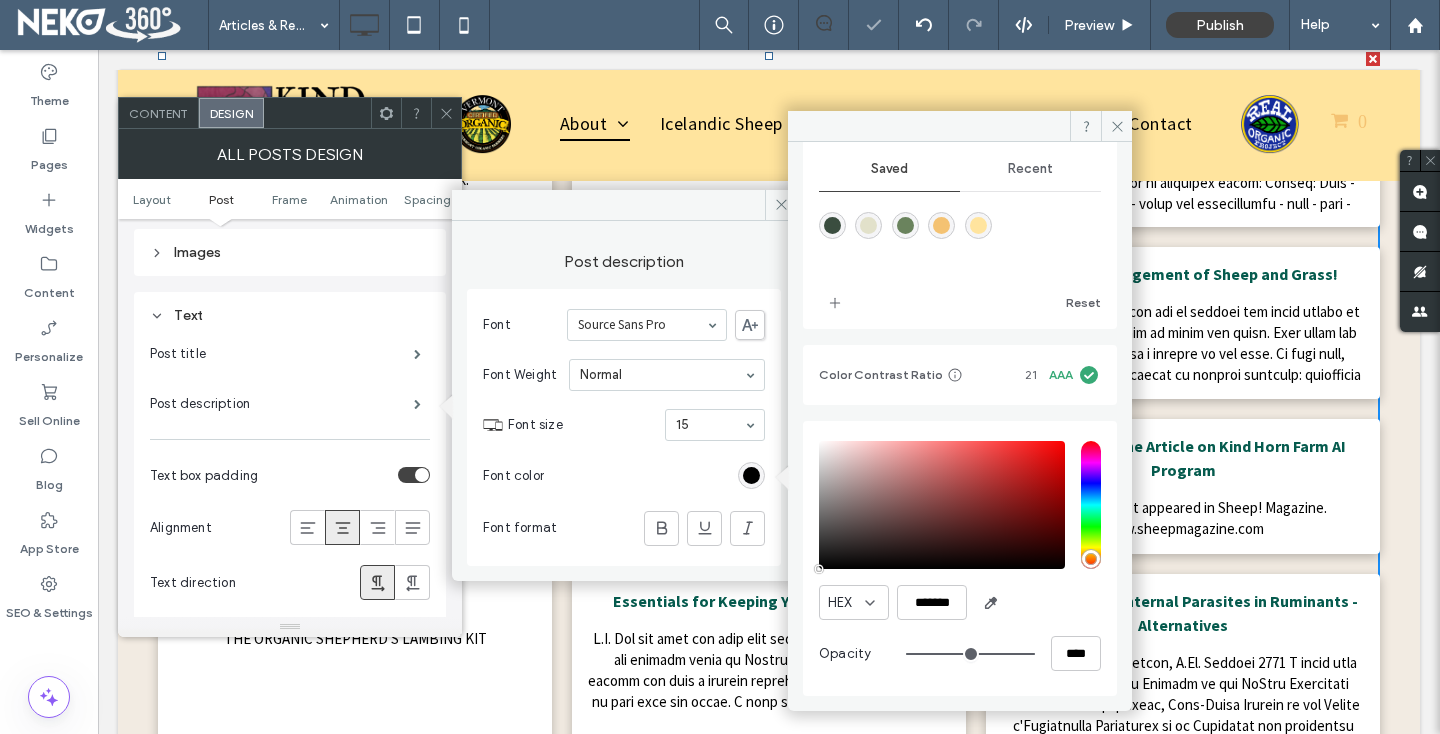 click 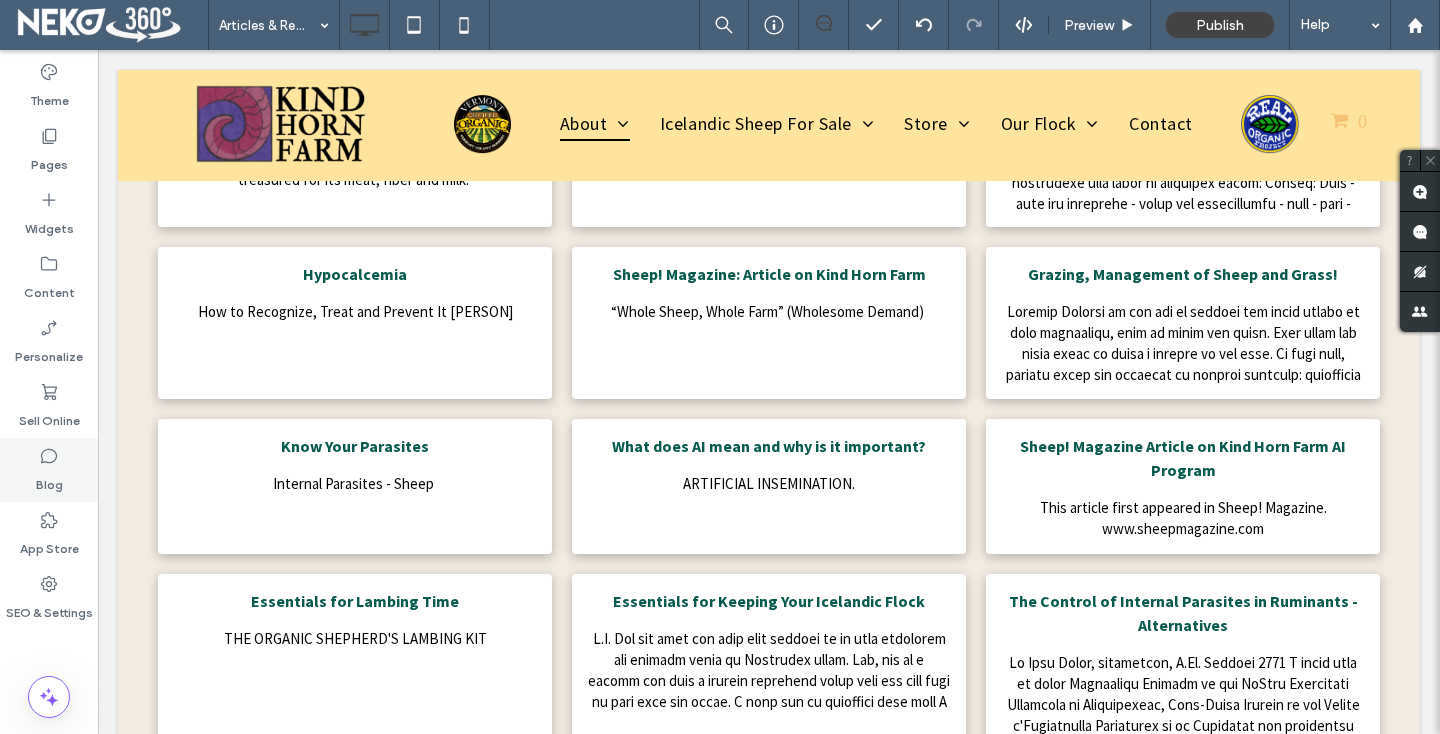 click on "Blog" at bounding box center (49, 480) 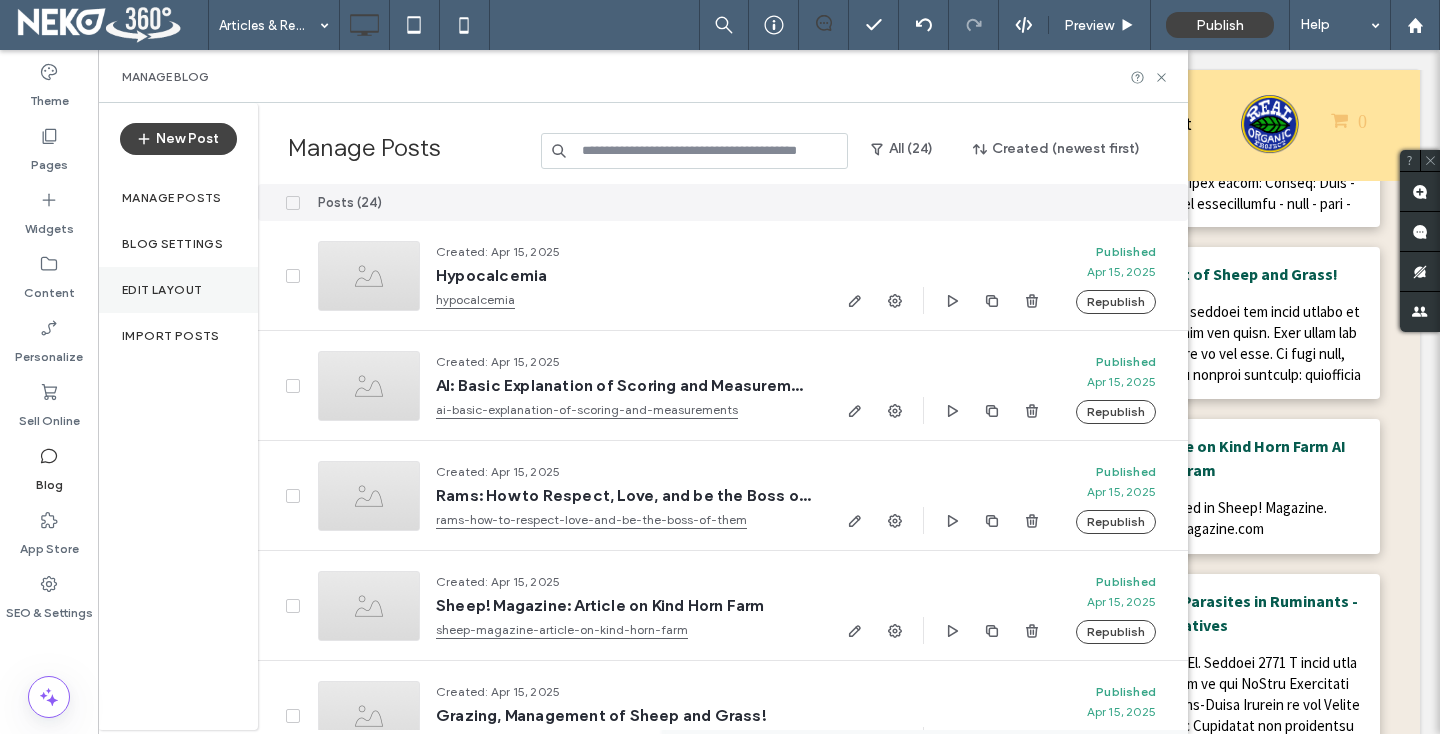 click on "Edit Layout" at bounding box center (162, 290) 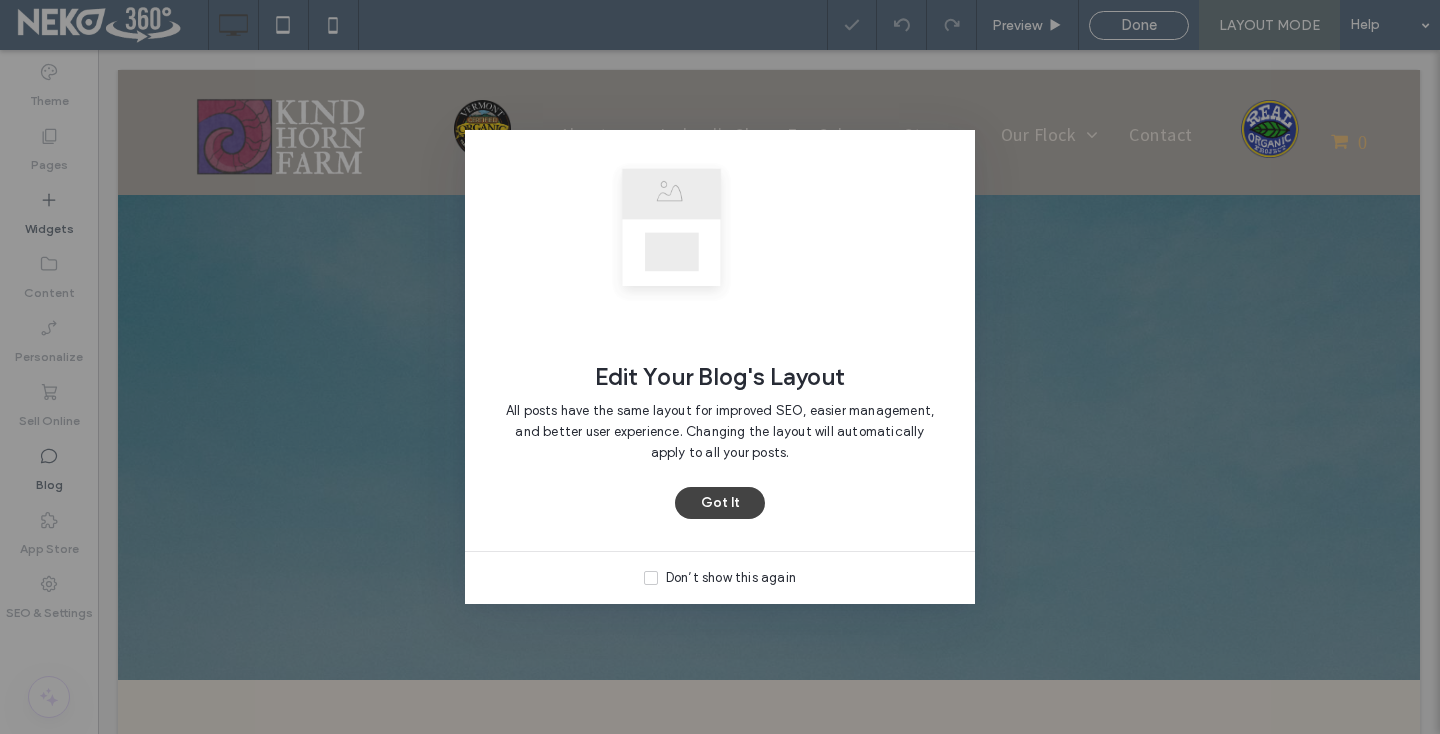 scroll, scrollTop: 0, scrollLeft: 0, axis: both 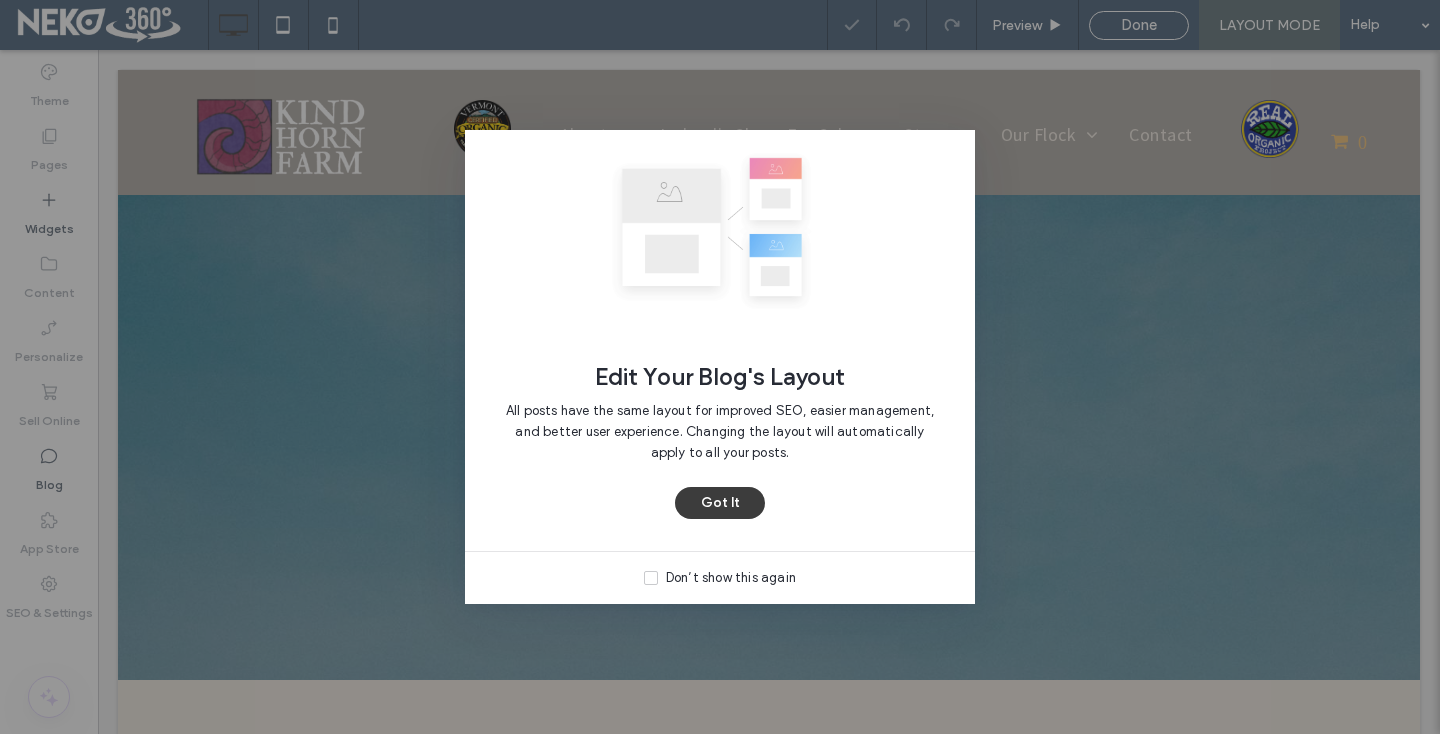 click on "Got It" at bounding box center [720, 503] 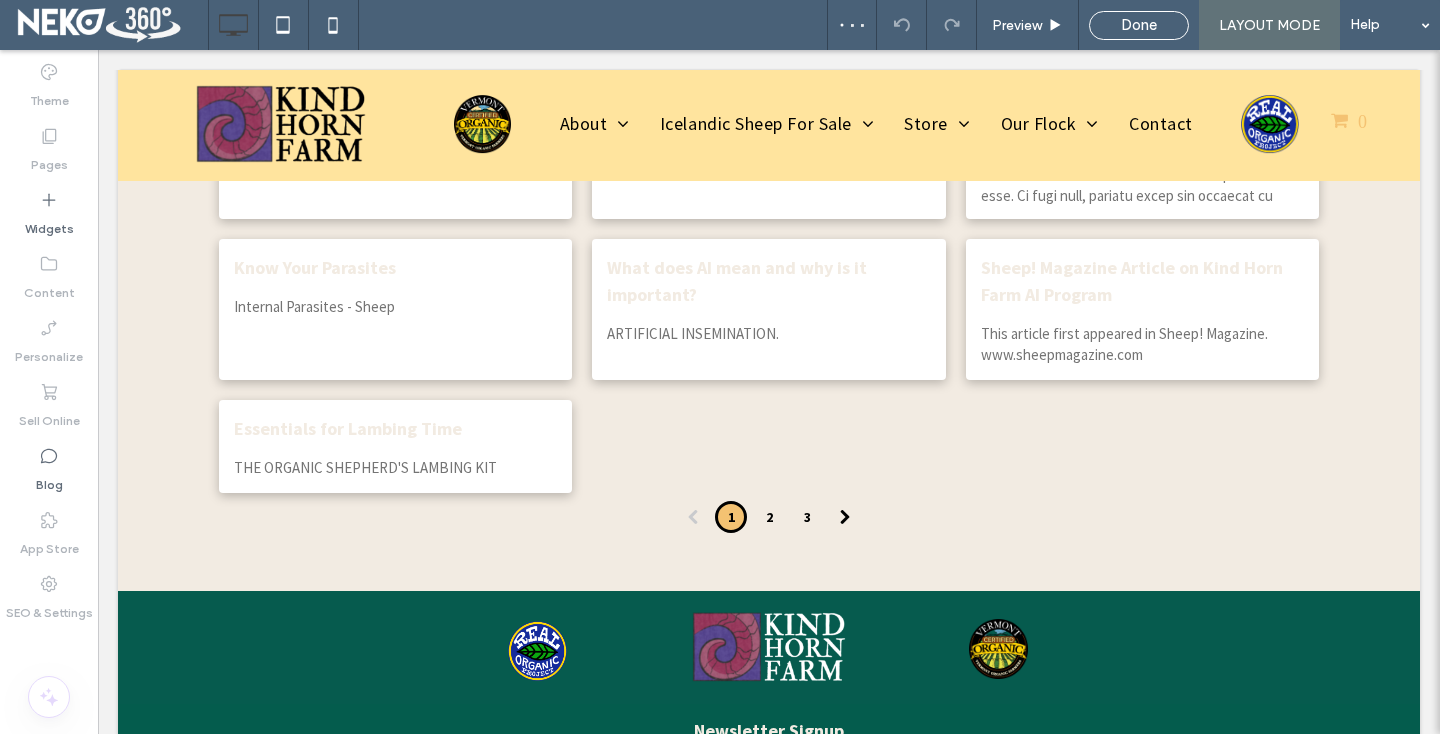 scroll, scrollTop: 1164, scrollLeft: 0, axis: vertical 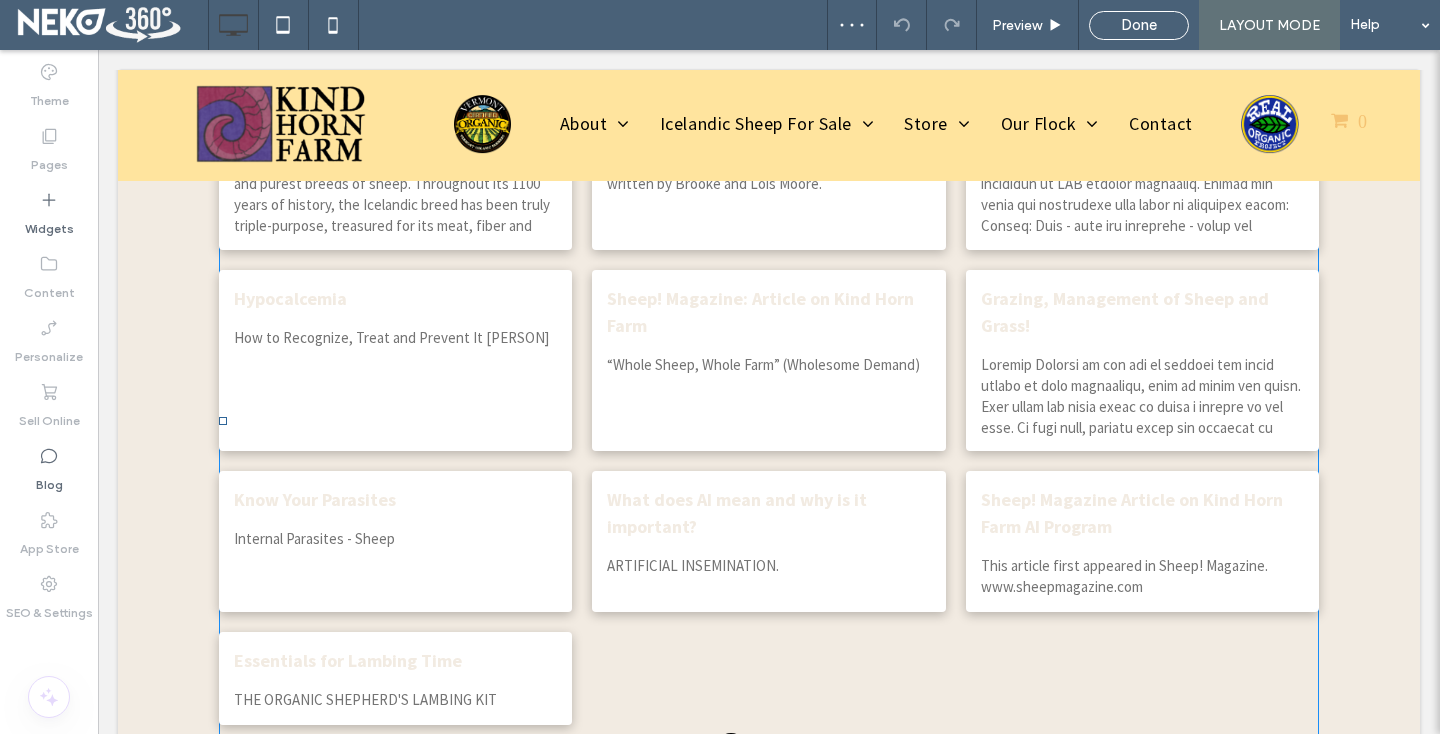 click on "Sheep! Magazine: Article on Kind Horn Farm
[DATE]
“Whole Sheep, Whole Farm” (Wholesome Demand) ﻿" at bounding box center [768, 361] 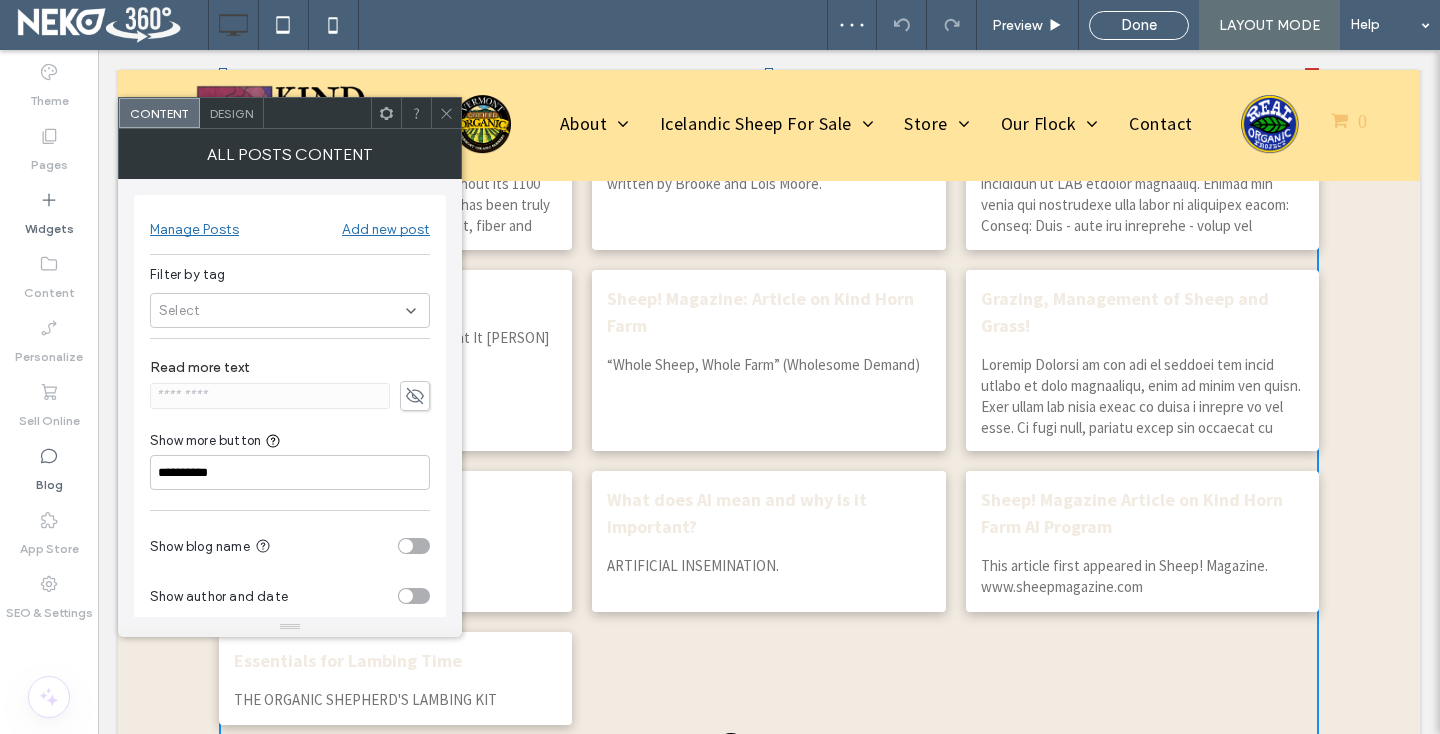 click on "Design" at bounding box center (231, 113) 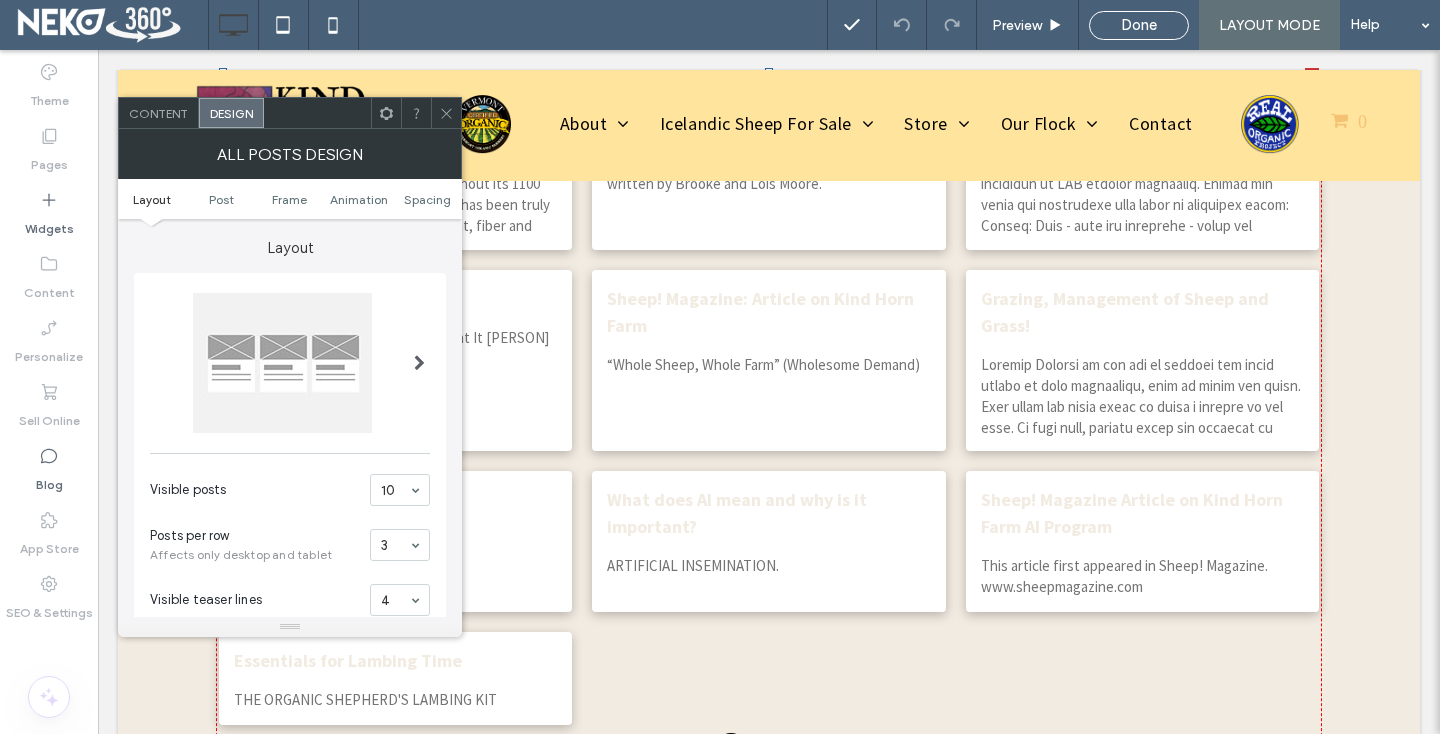 click on "Posts per row" at bounding box center [256, 536] 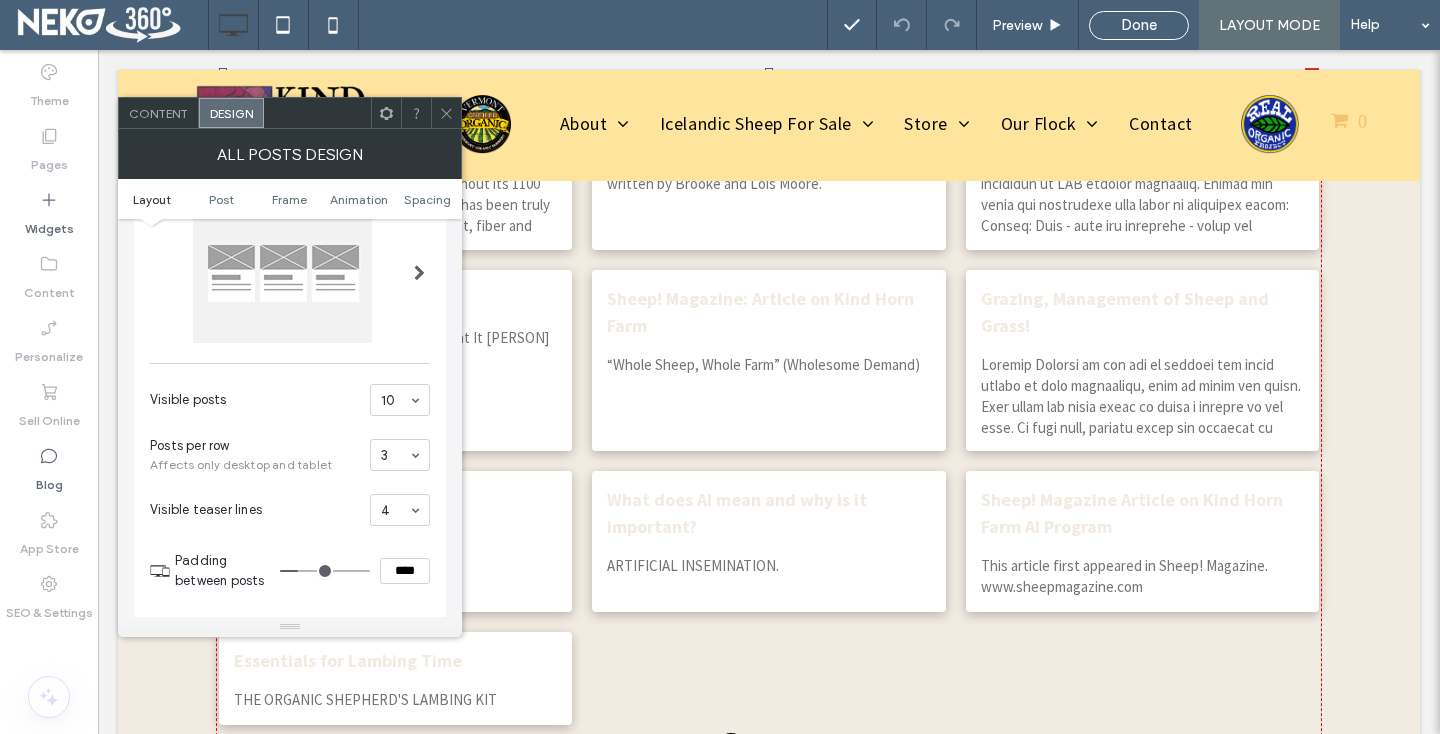 scroll, scrollTop: 101, scrollLeft: 0, axis: vertical 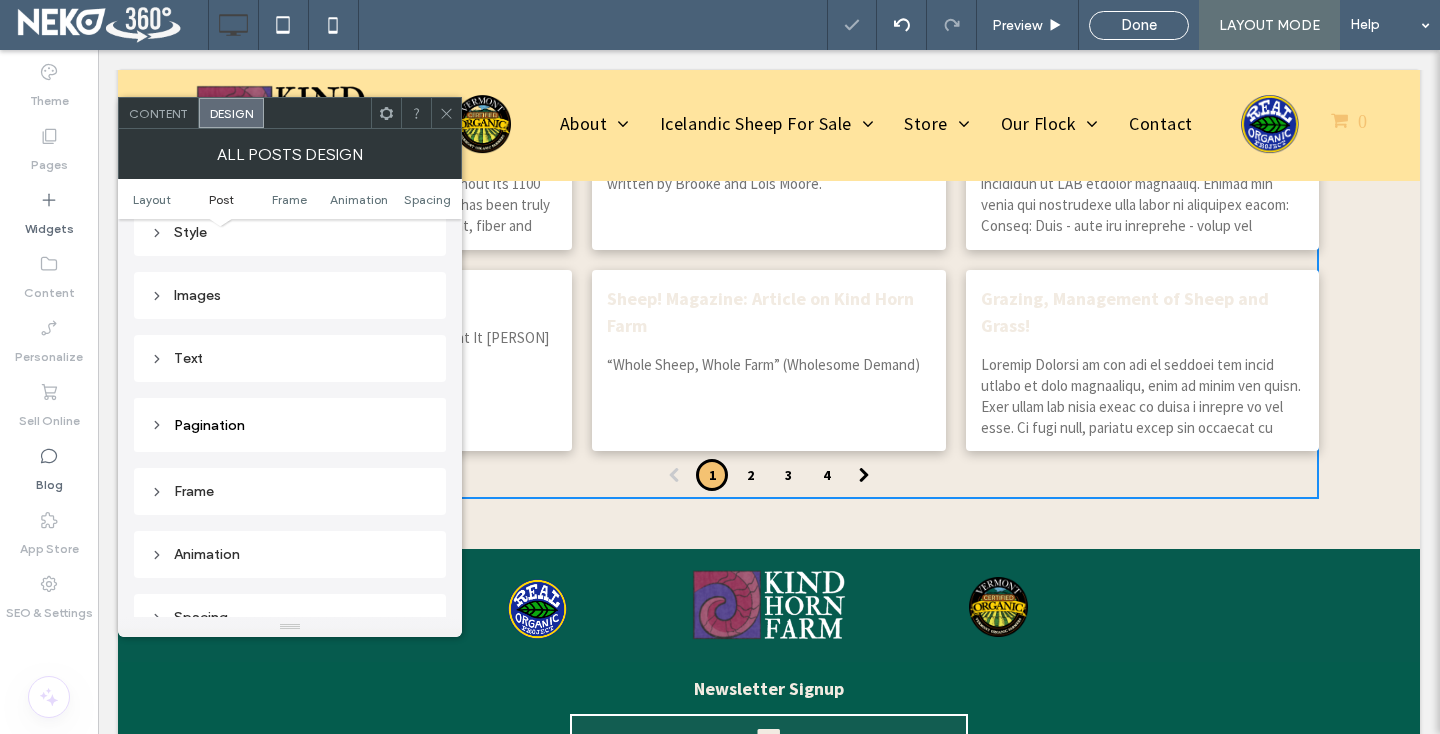 click on "Text" at bounding box center [290, 358] 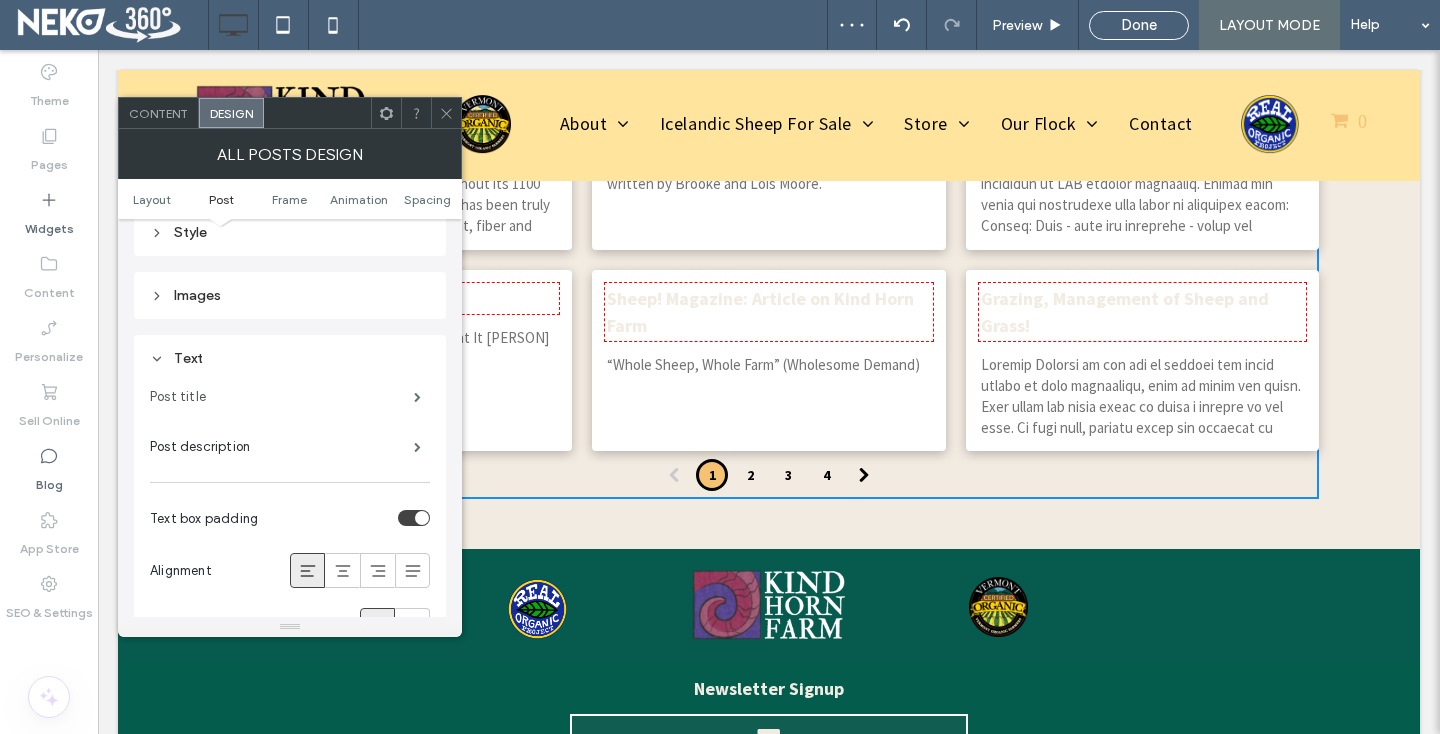 click on "Post title" at bounding box center (282, 397) 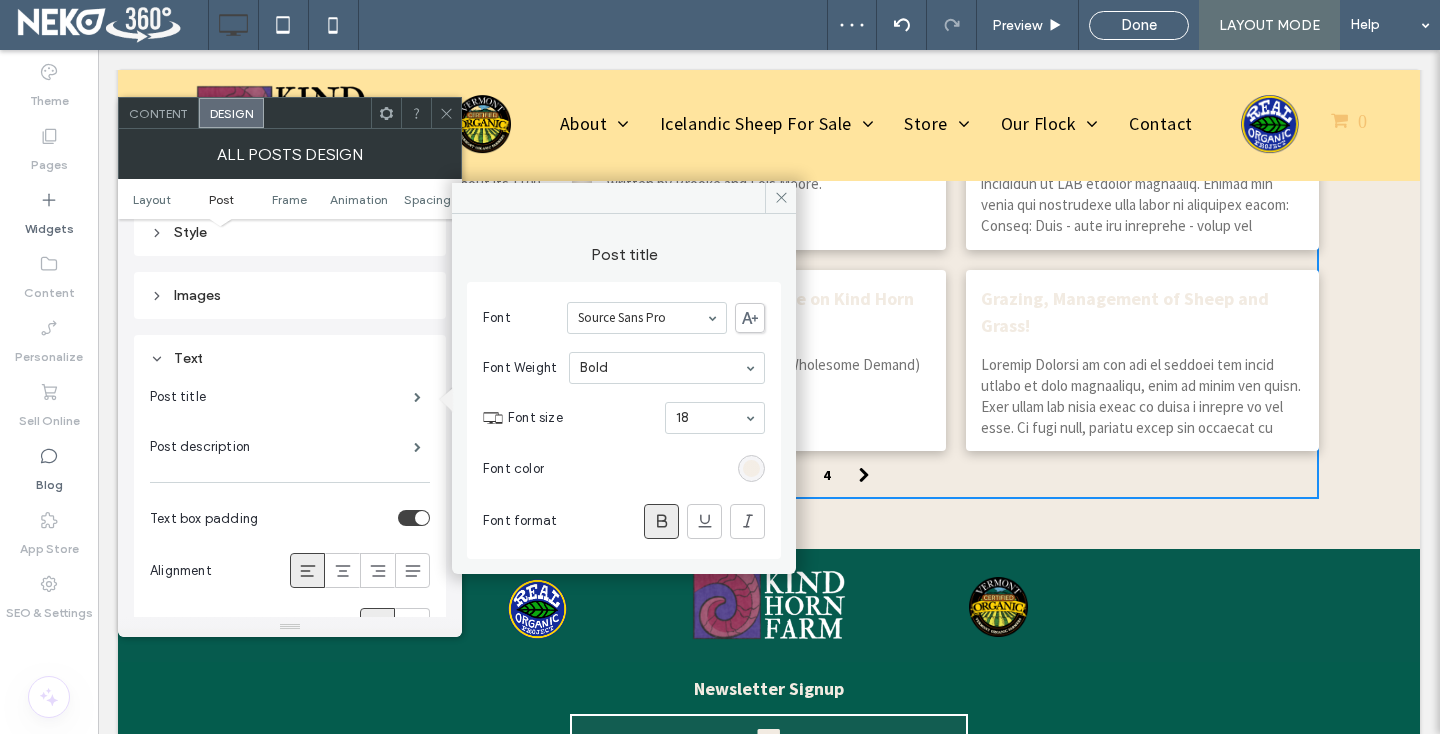 click at bounding box center (751, 468) 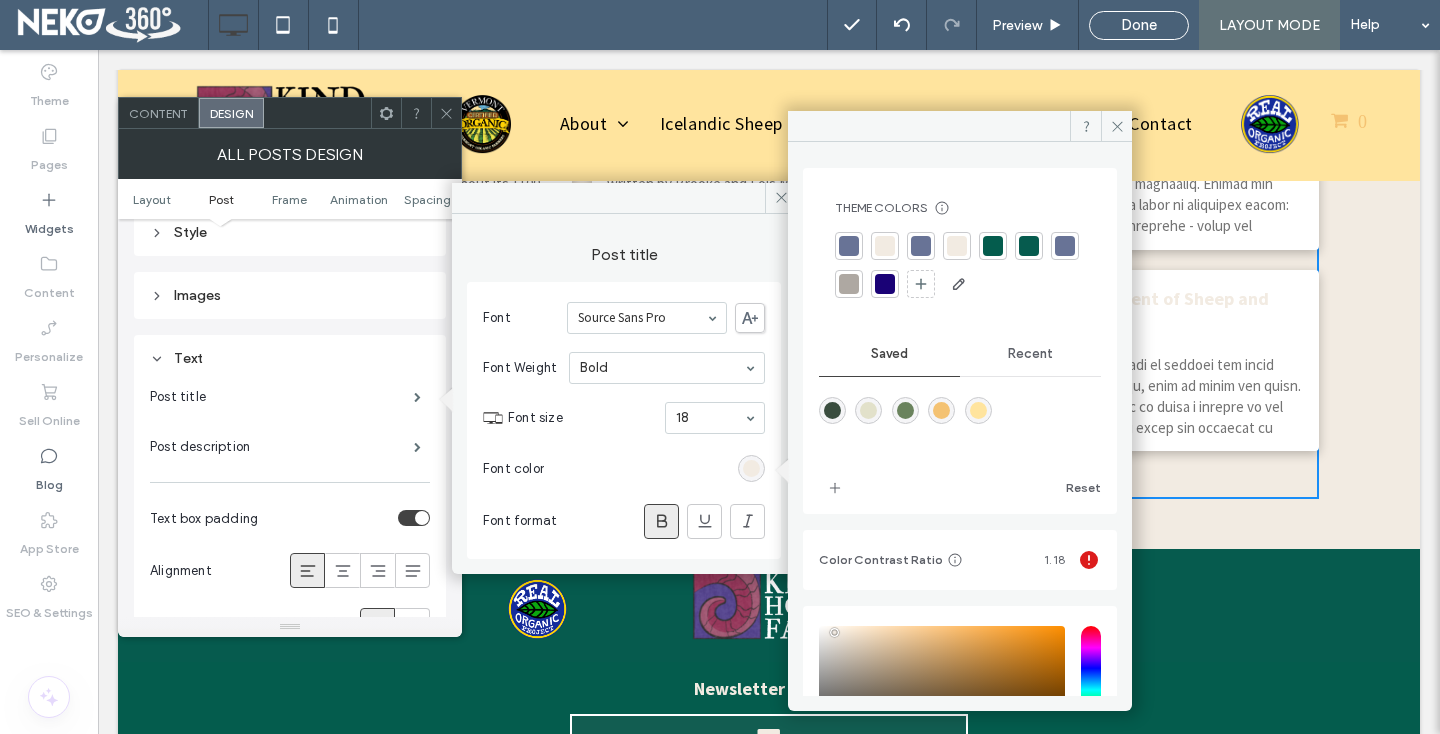 click at bounding box center (993, 246) 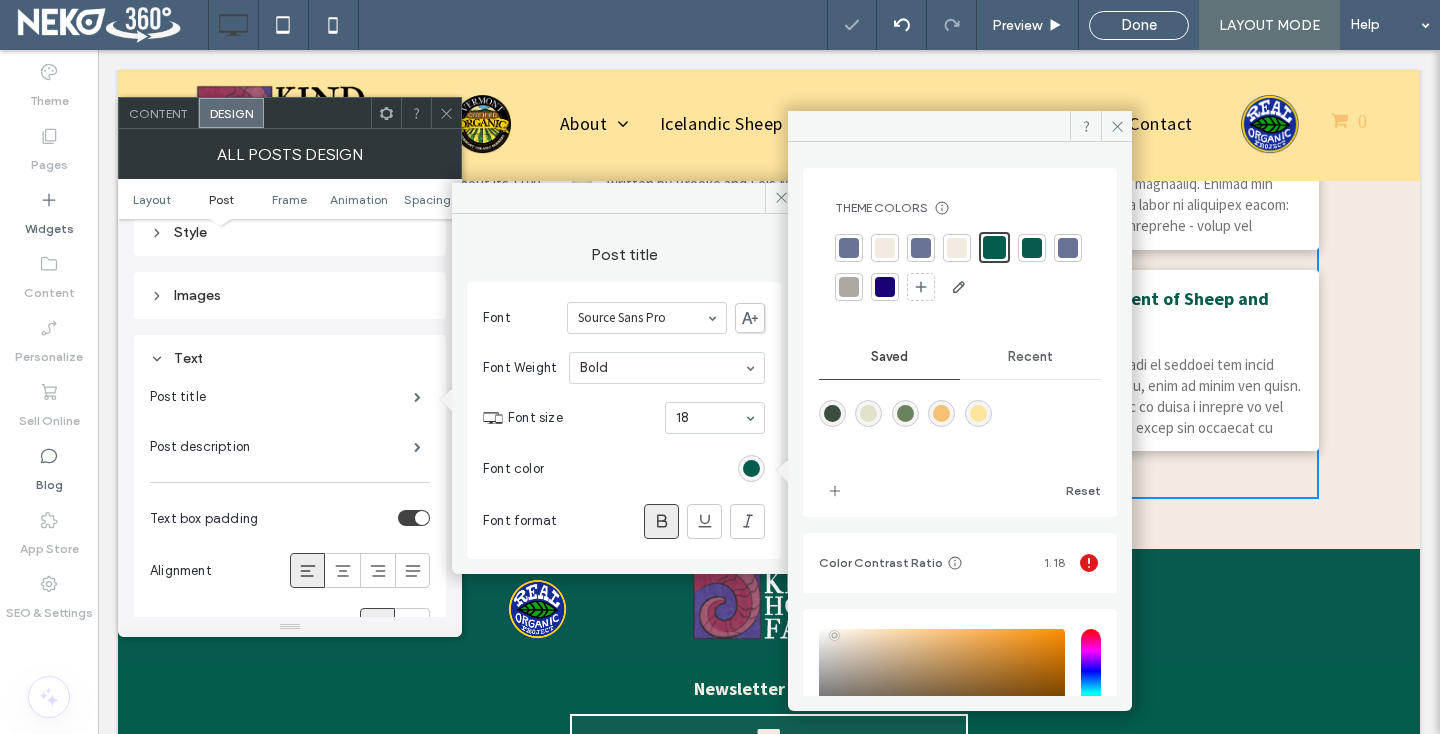 click 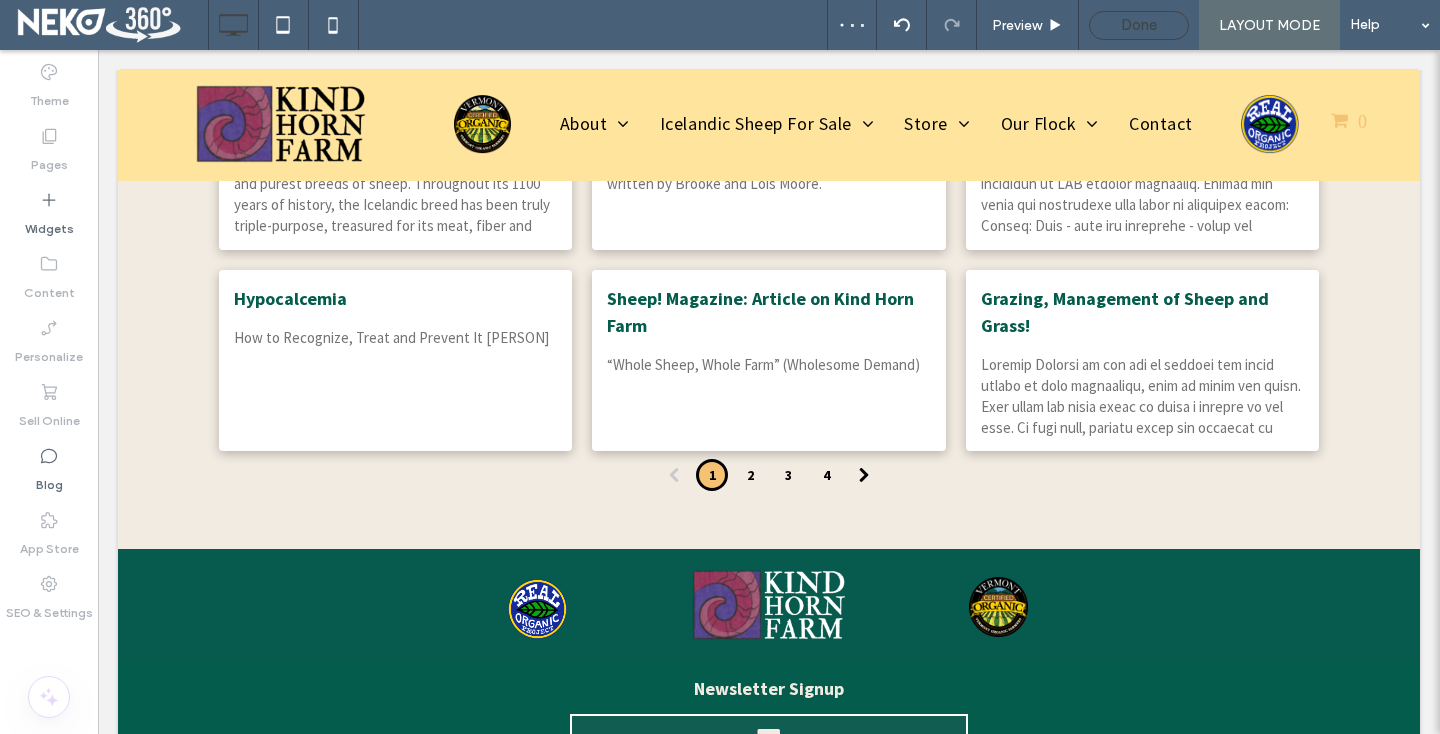 click on "Done" at bounding box center (1139, 25) 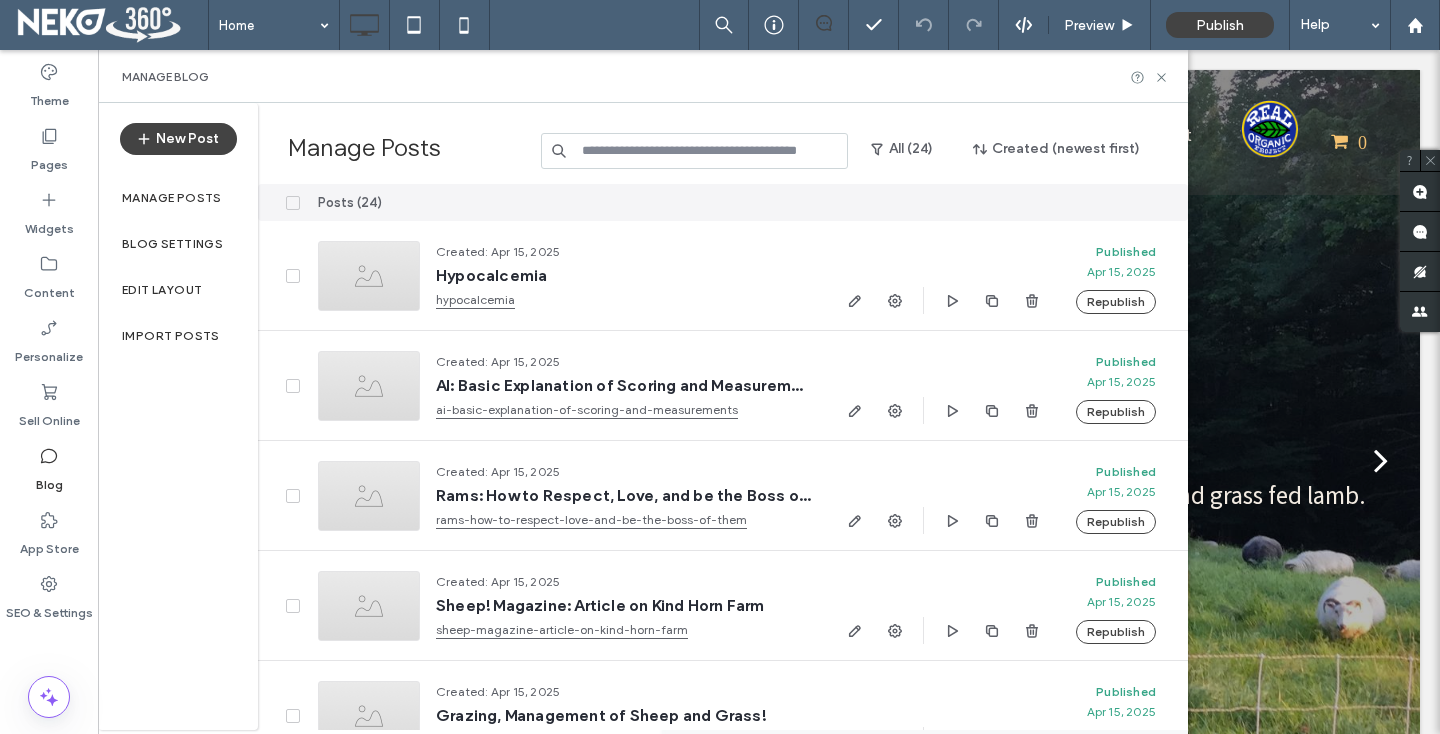 scroll, scrollTop: 0, scrollLeft: 0, axis: both 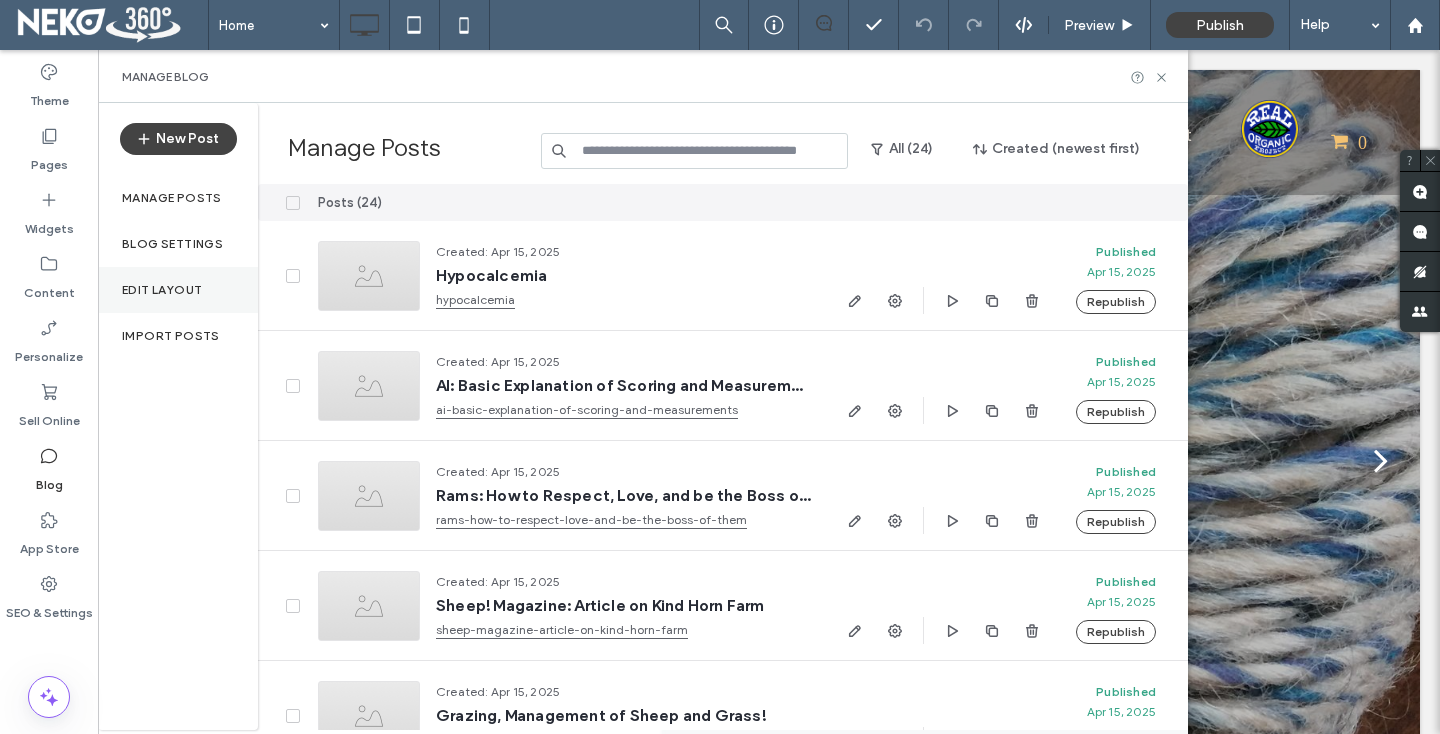 click on "Edit Layout" at bounding box center [162, 290] 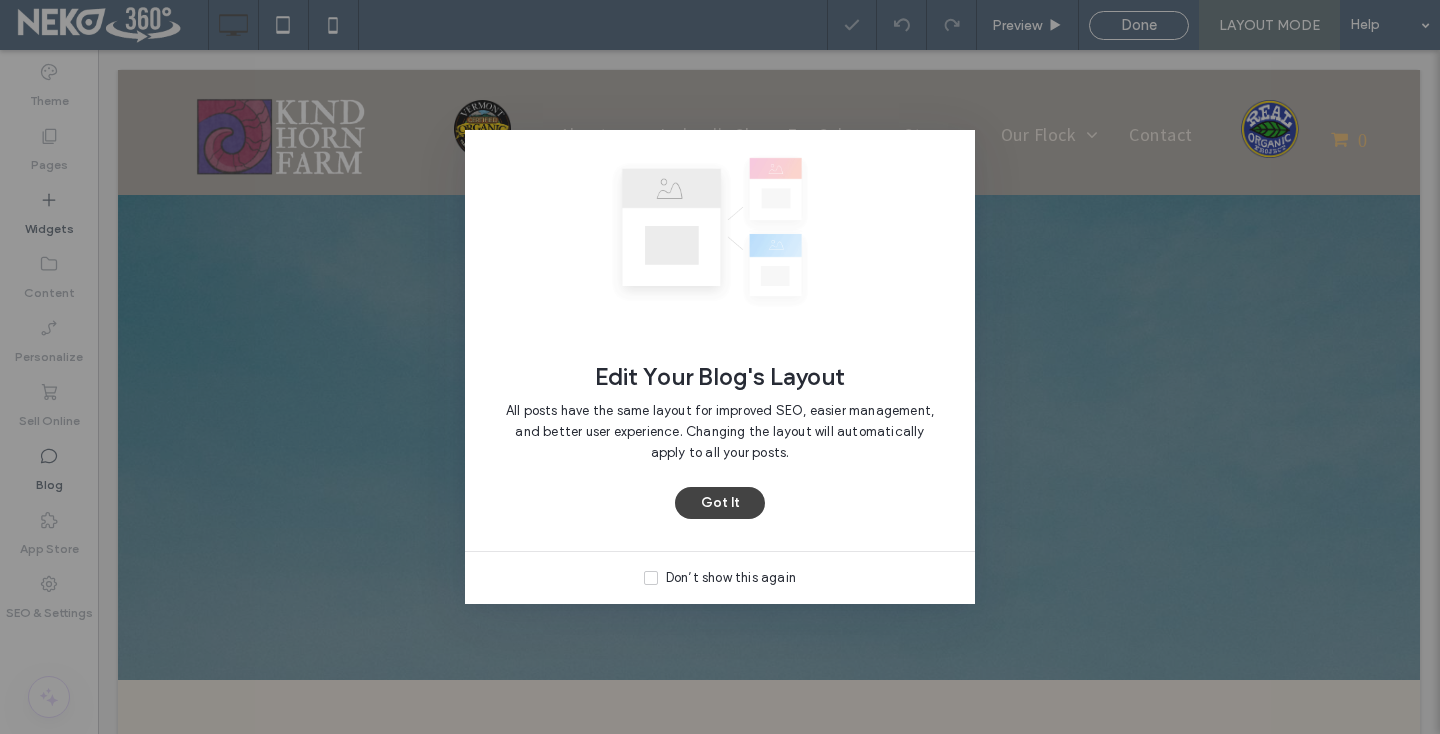 scroll, scrollTop: 0, scrollLeft: 0, axis: both 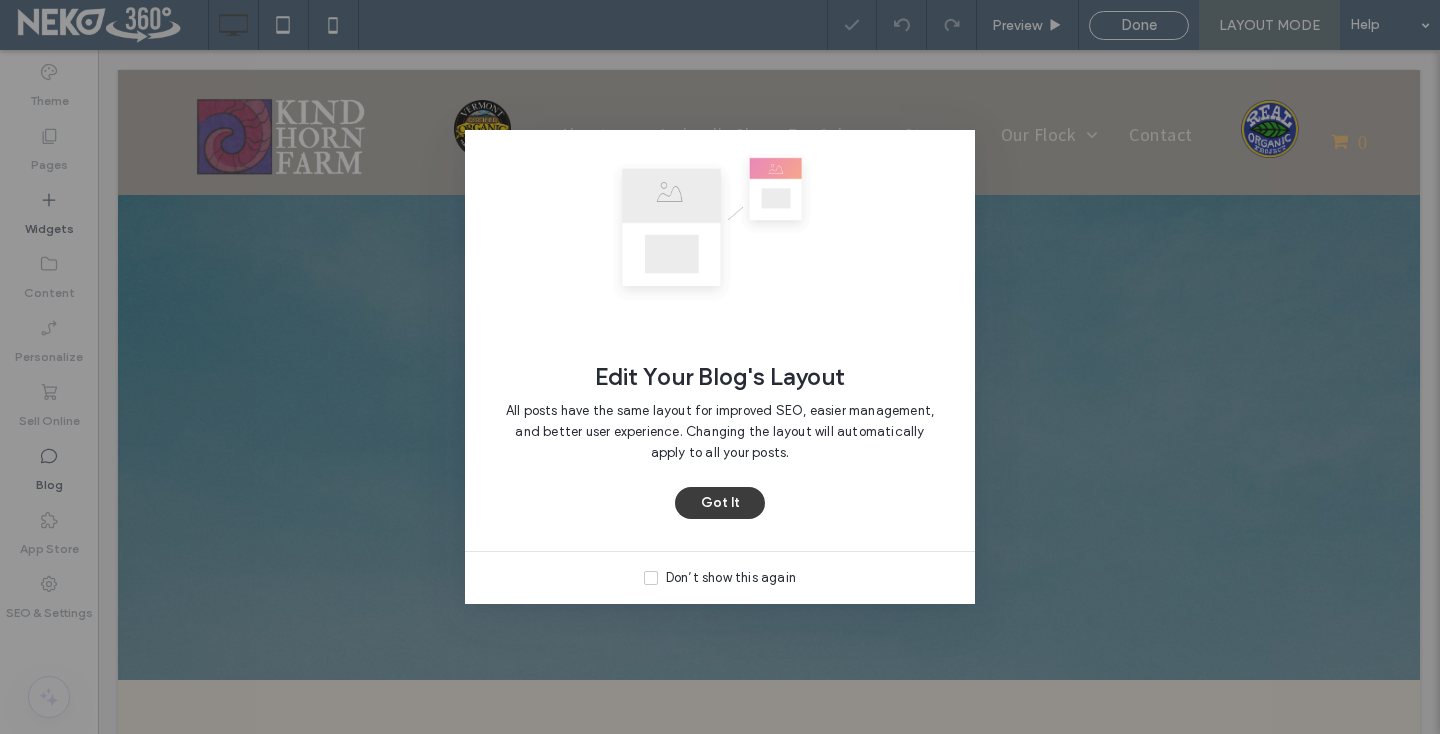 click on "Got It" at bounding box center [720, 503] 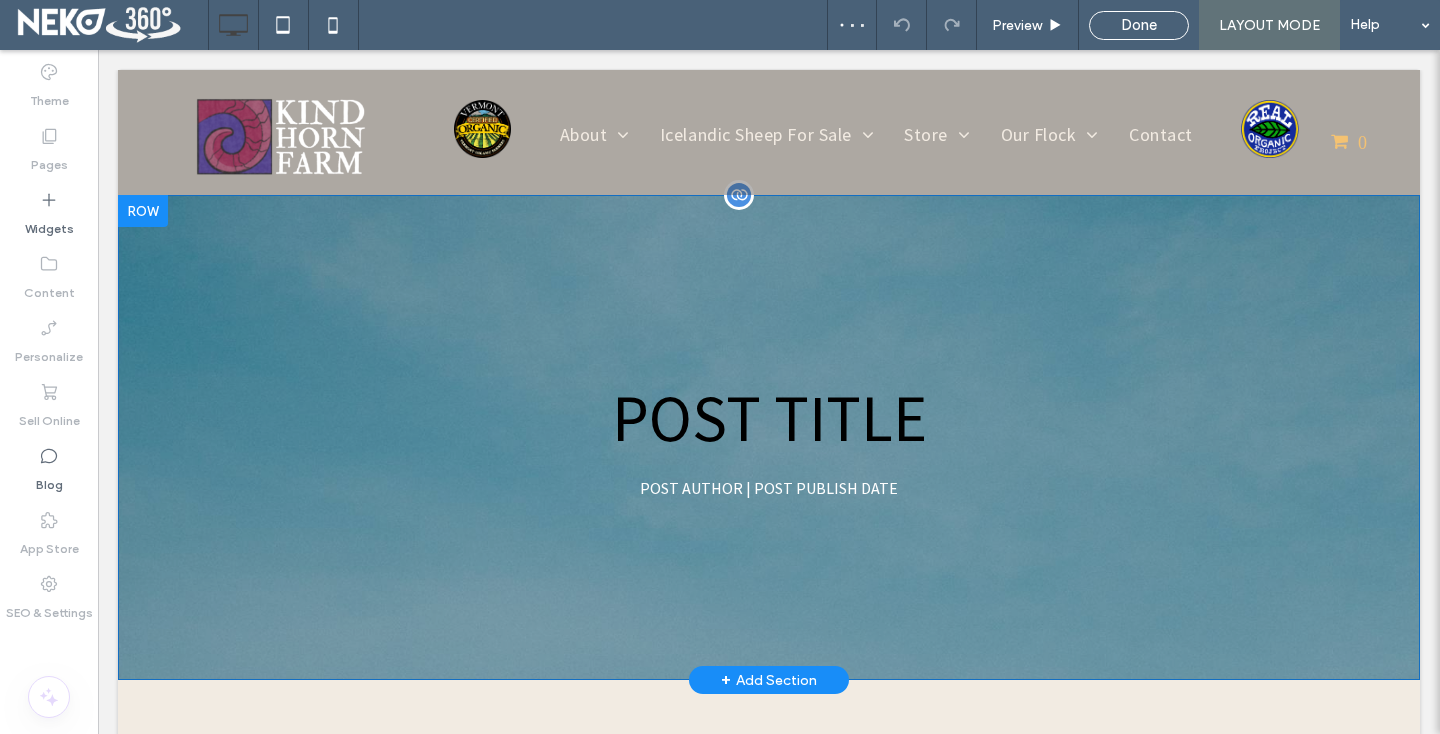 click at bounding box center [143, 211] 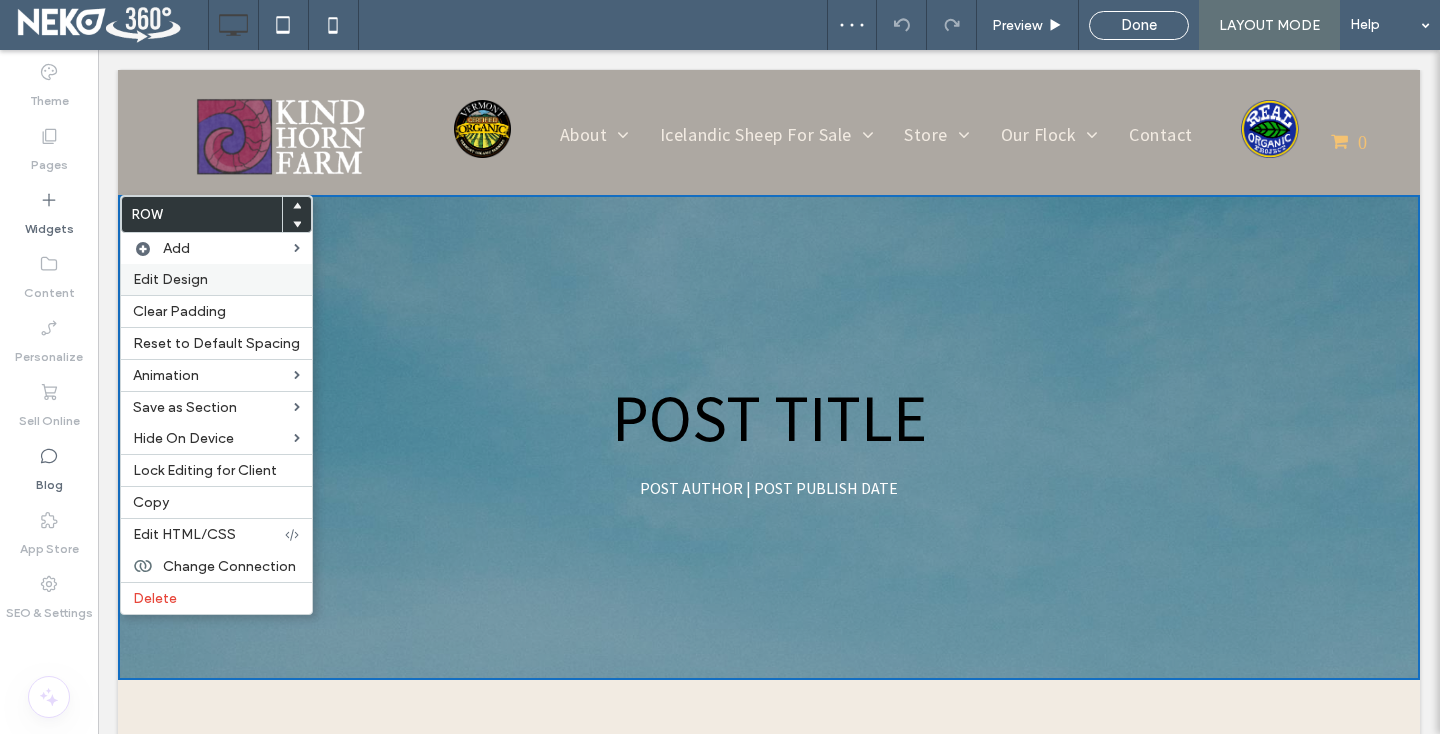 click on "Edit Design" at bounding box center [216, 279] 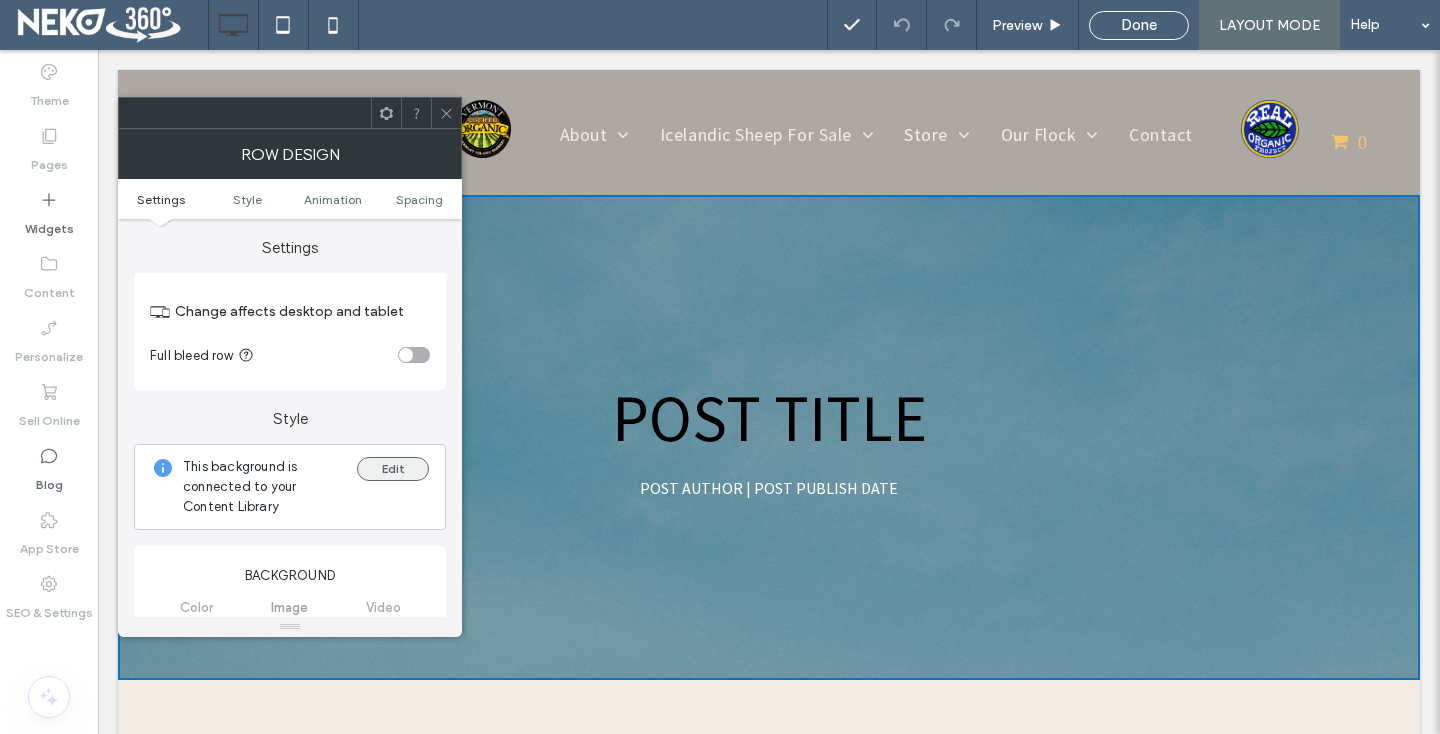 click on "Edit" at bounding box center (393, 469) 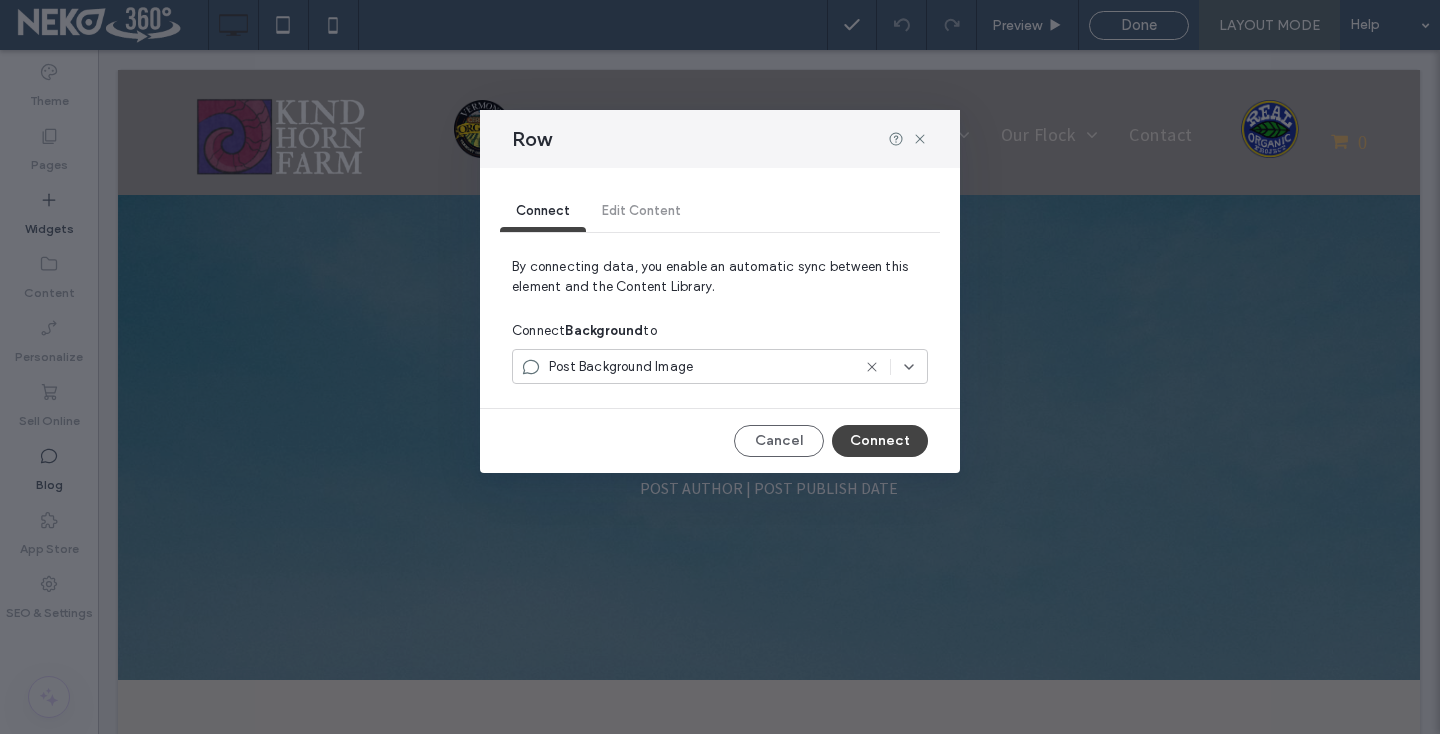 click on "Post Background Image" at bounding box center (685, 367) 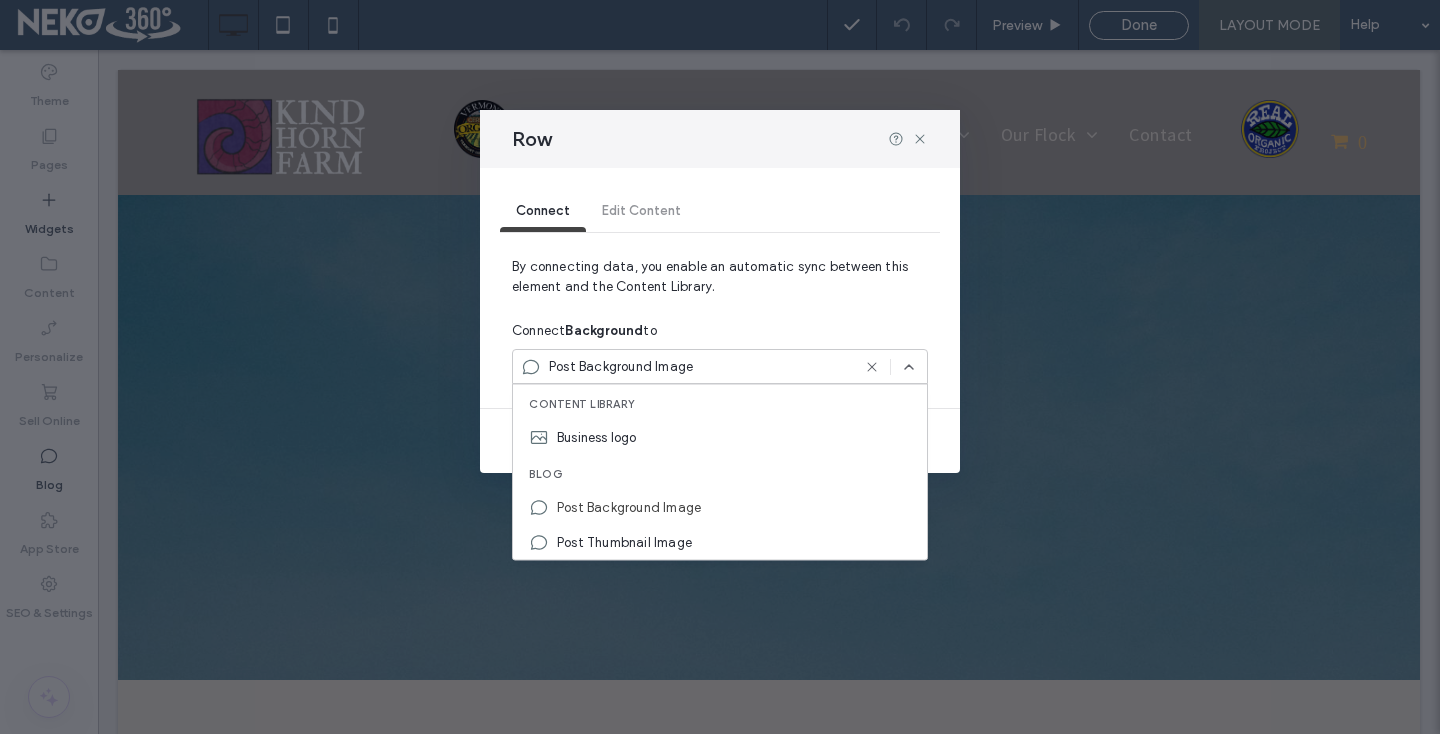 click 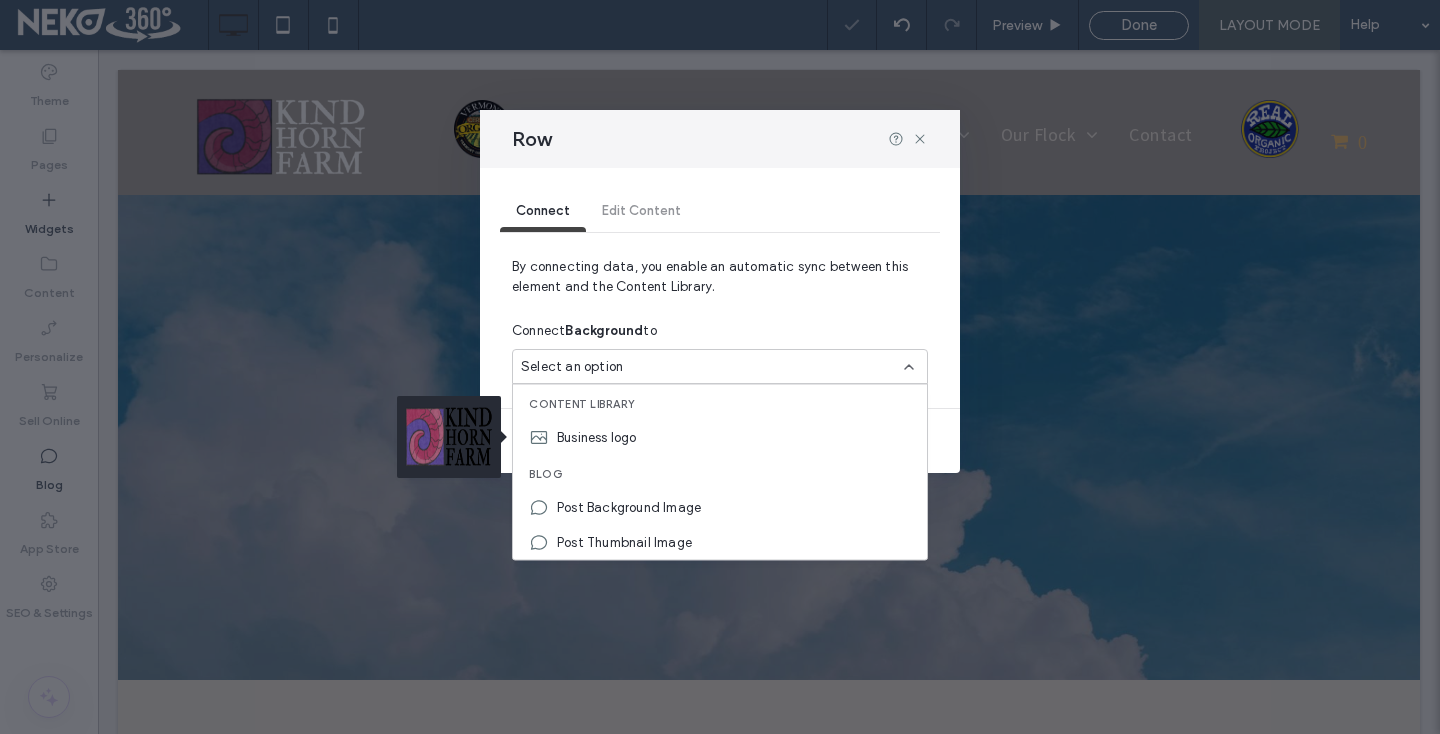 click on "By connecting data, you enable an automatic sync between this element and the Content Library." at bounding box center (720, 285) 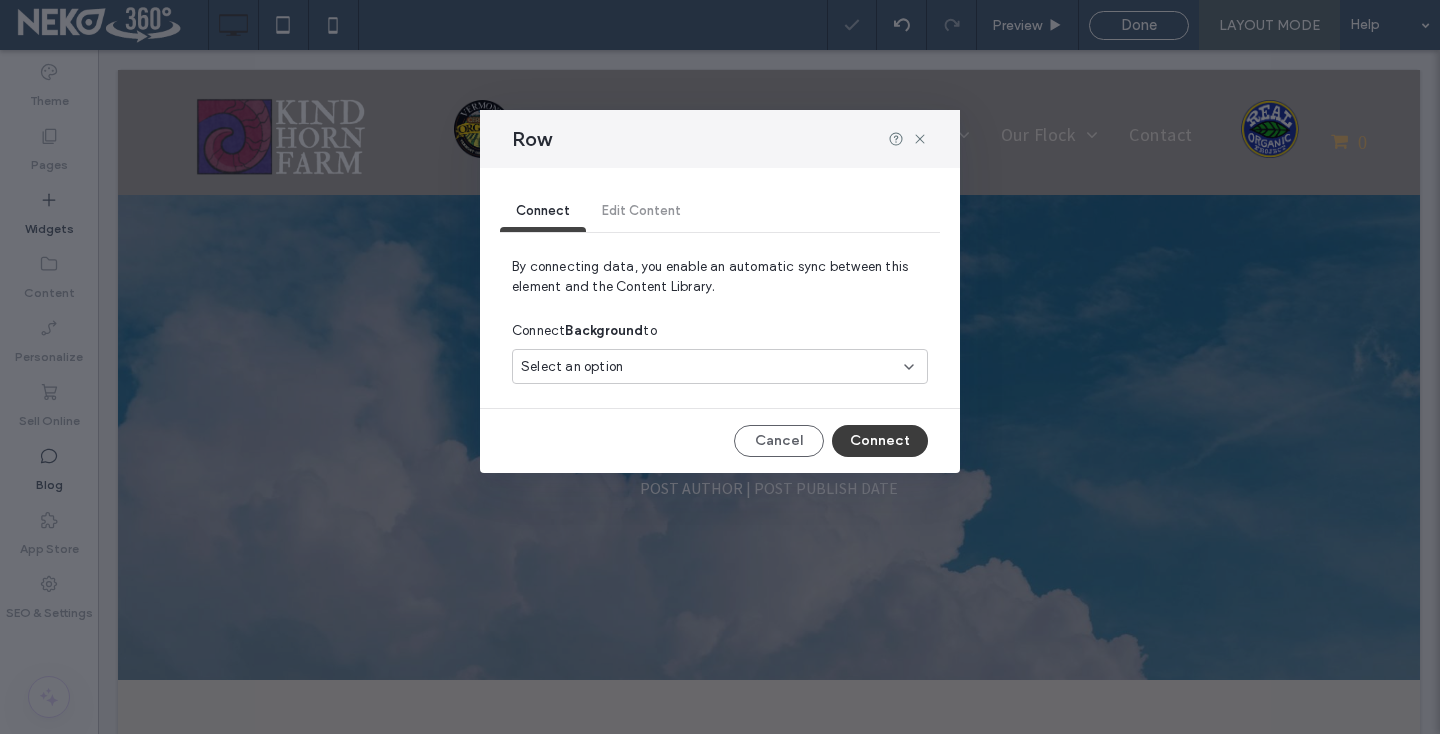 click on "Connect" at bounding box center (880, 441) 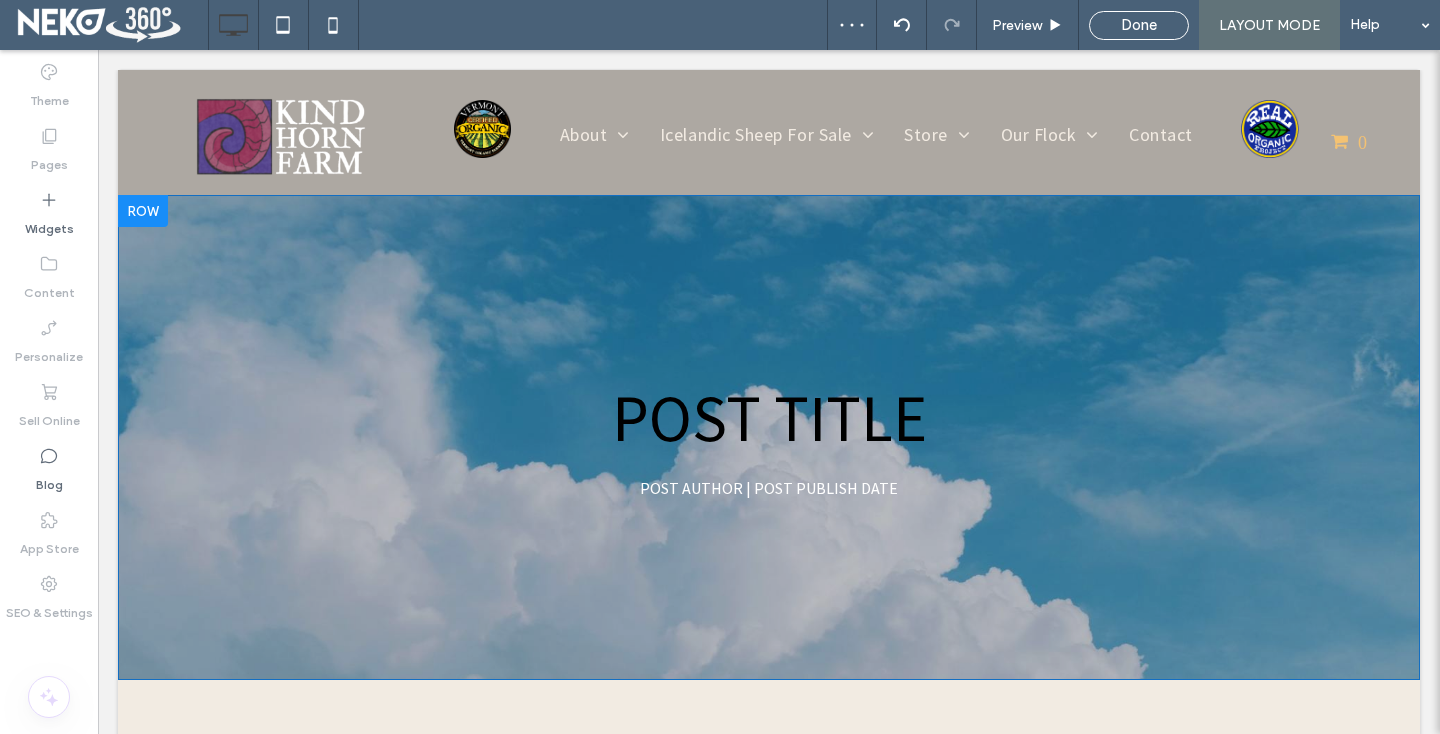 scroll, scrollTop: 0, scrollLeft: 0, axis: both 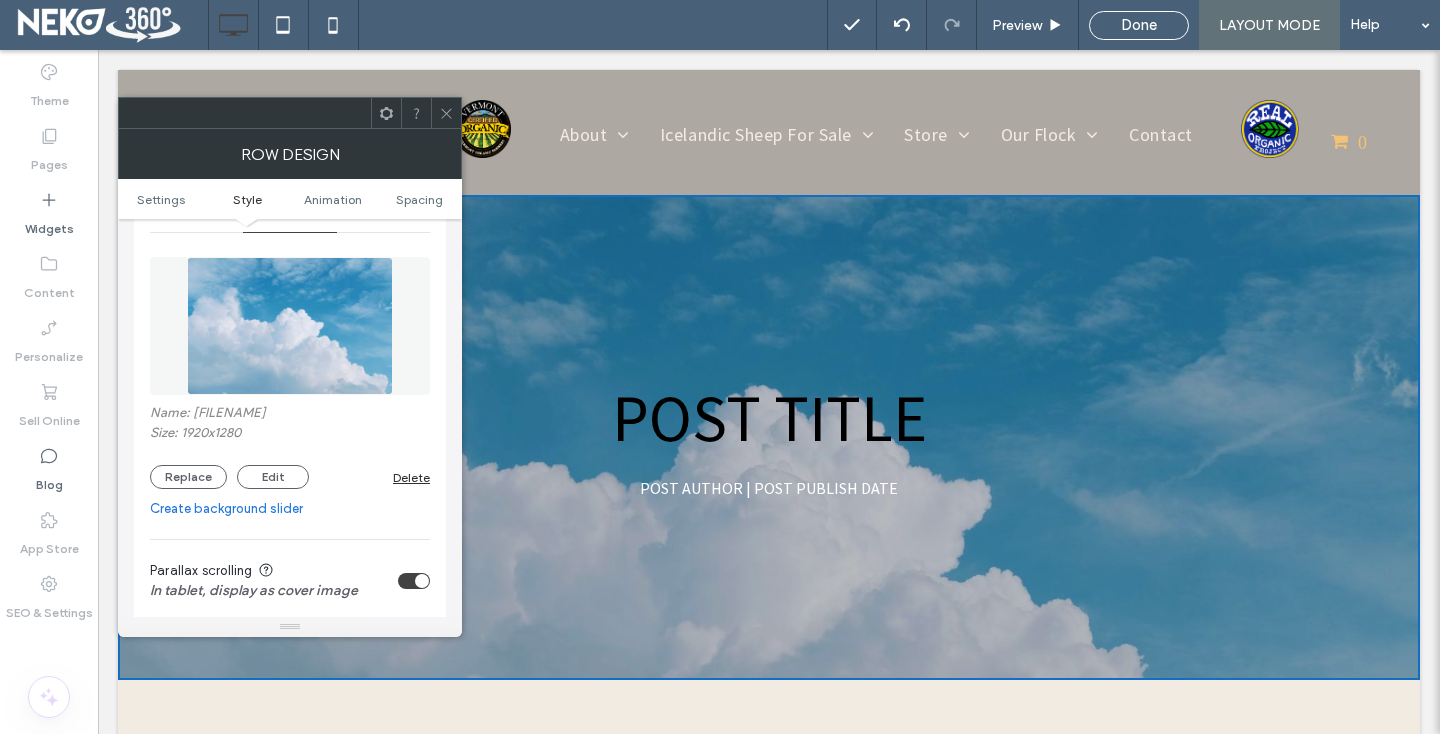 click on "Delete" at bounding box center (411, 477) 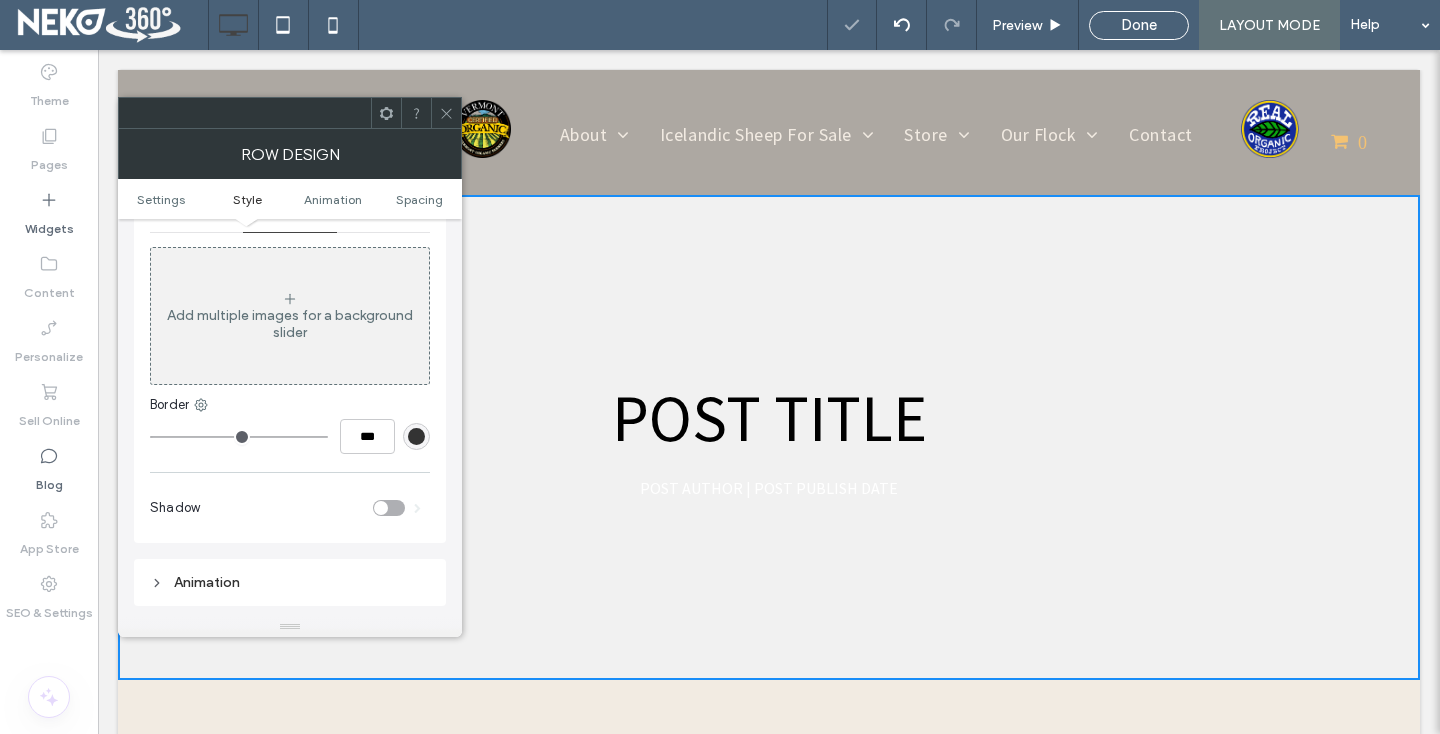 scroll, scrollTop: 42, scrollLeft: 0, axis: vertical 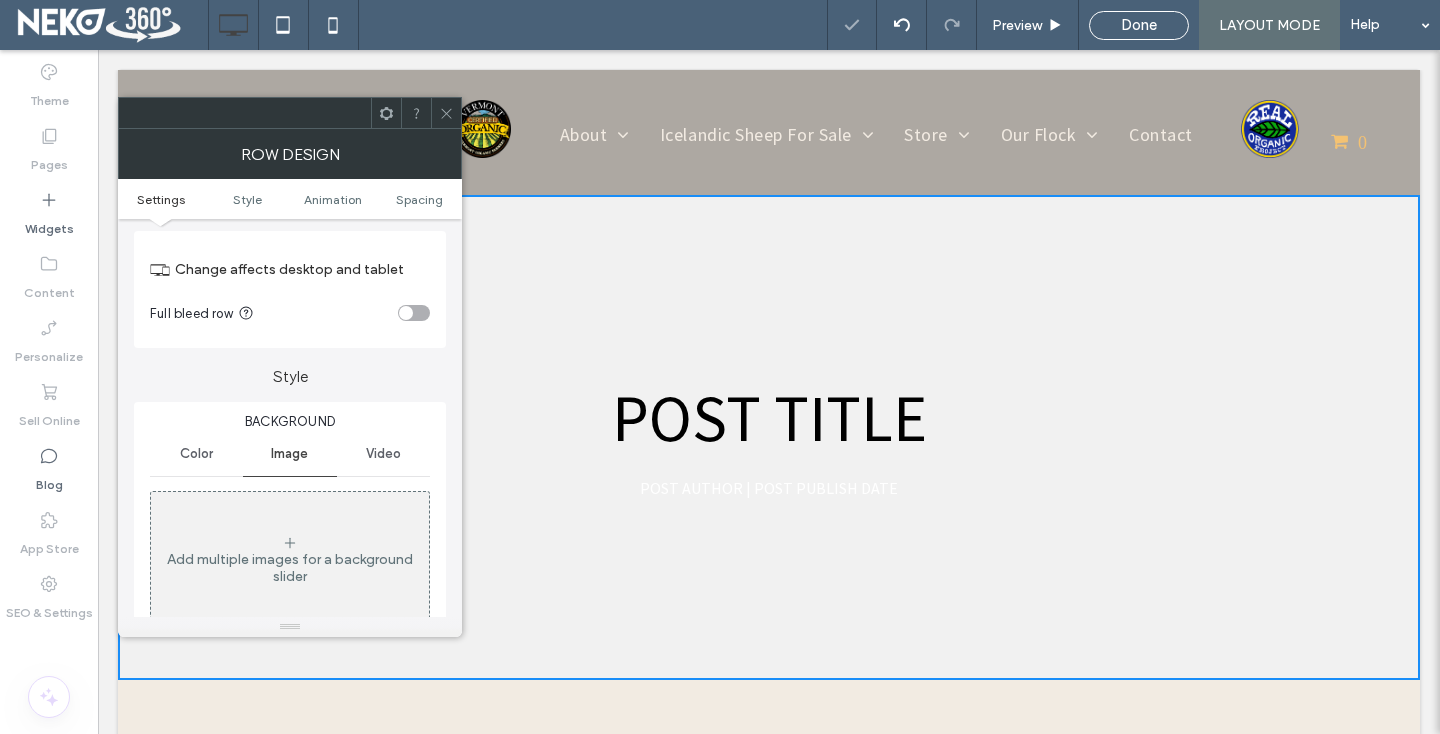click on "Color" at bounding box center [196, 454] 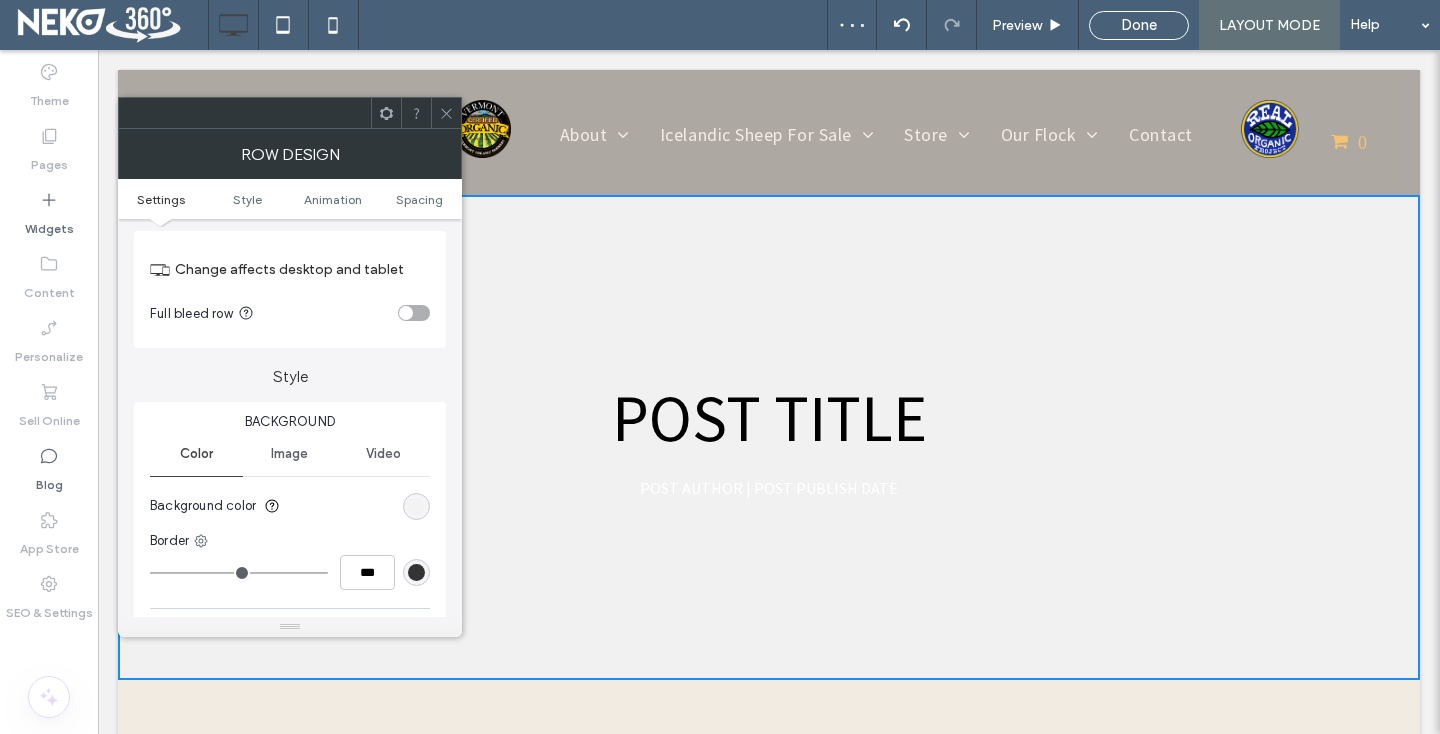 click at bounding box center (416, 506) 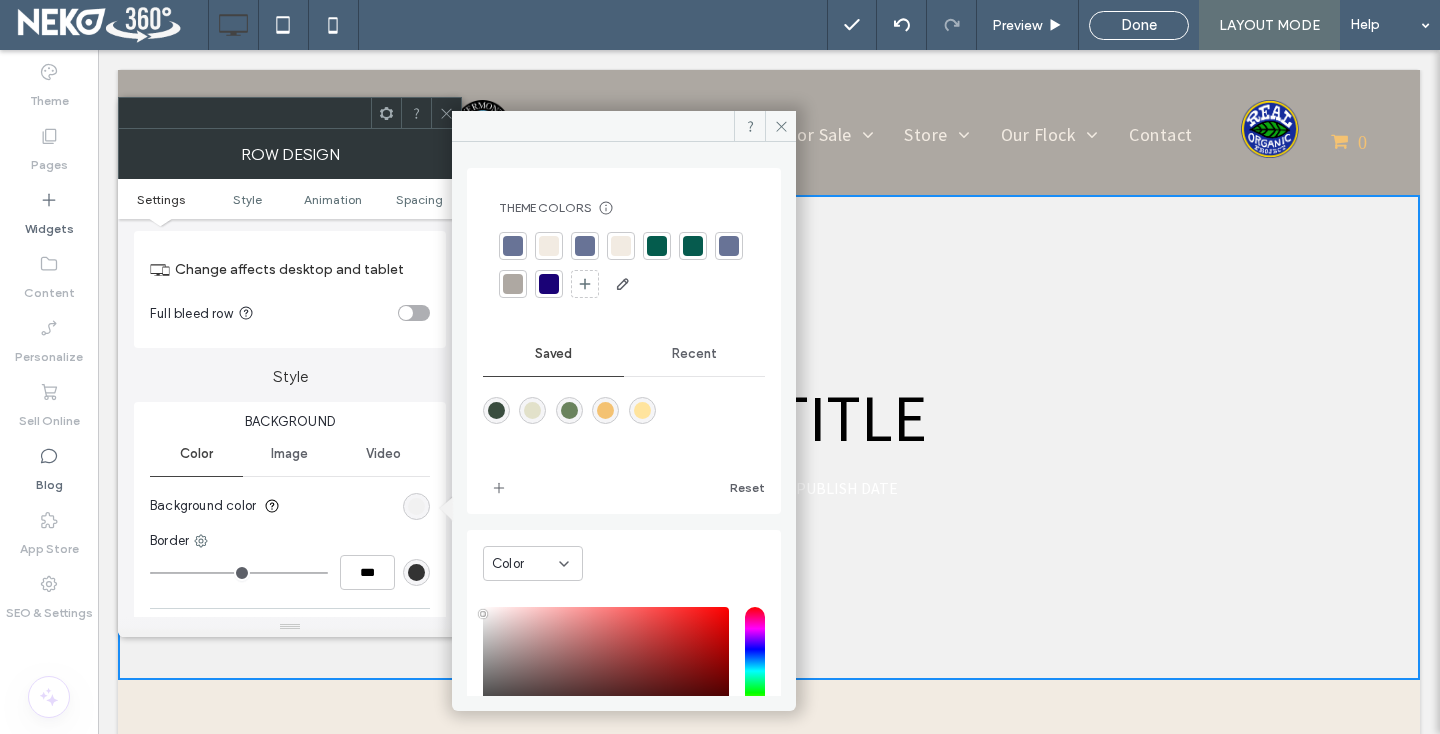 click at bounding box center [642, 410] 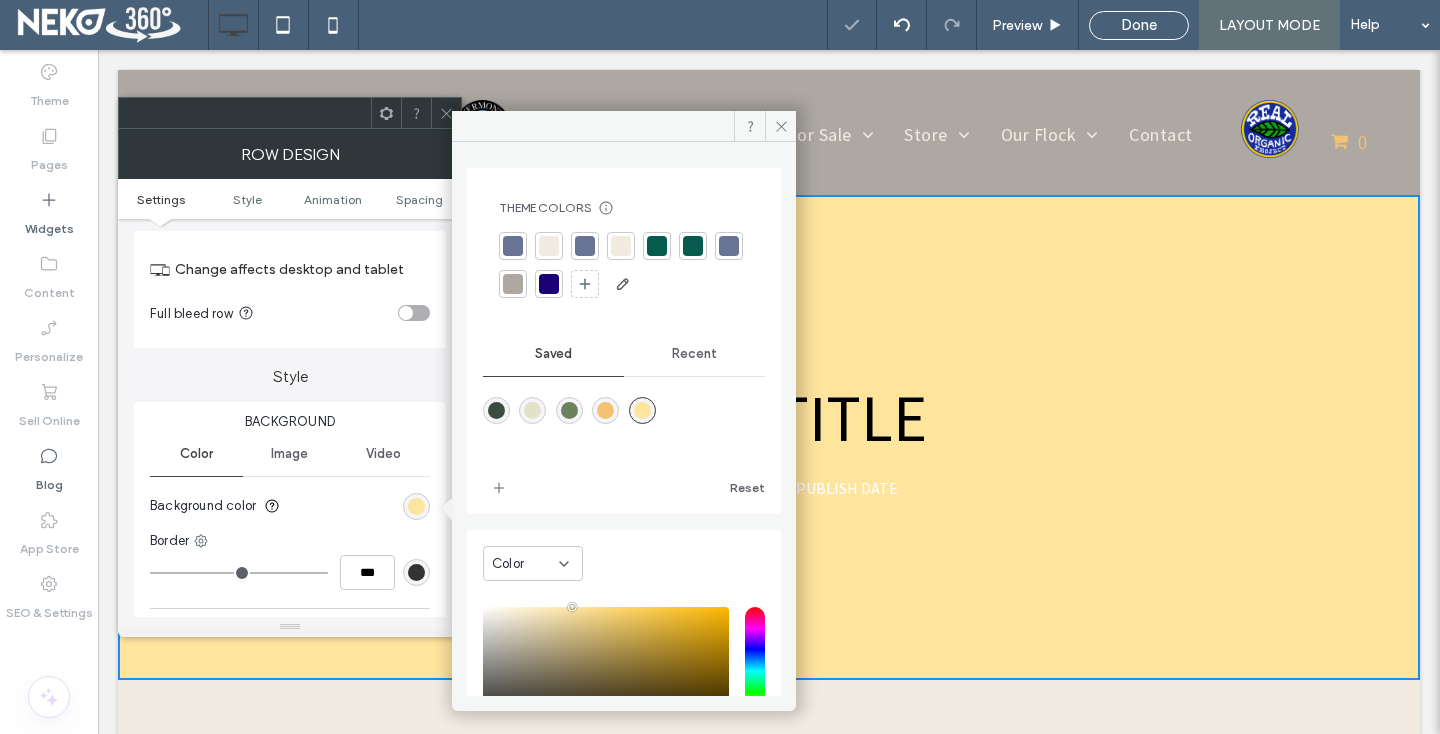 click at bounding box center (446, 113) 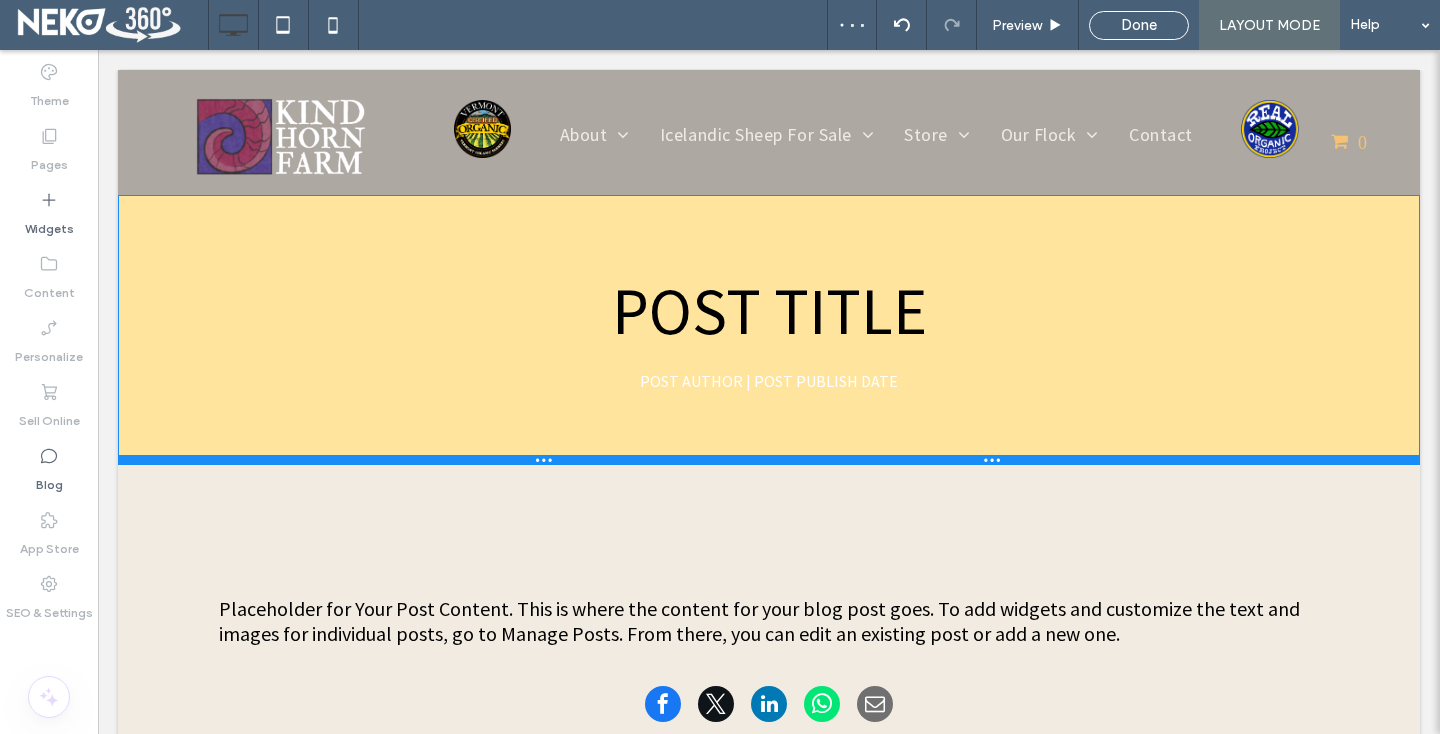 drag, startPoint x: 433, startPoint y: 677, endPoint x: 461, endPoint y: 462, distance: 216.81558 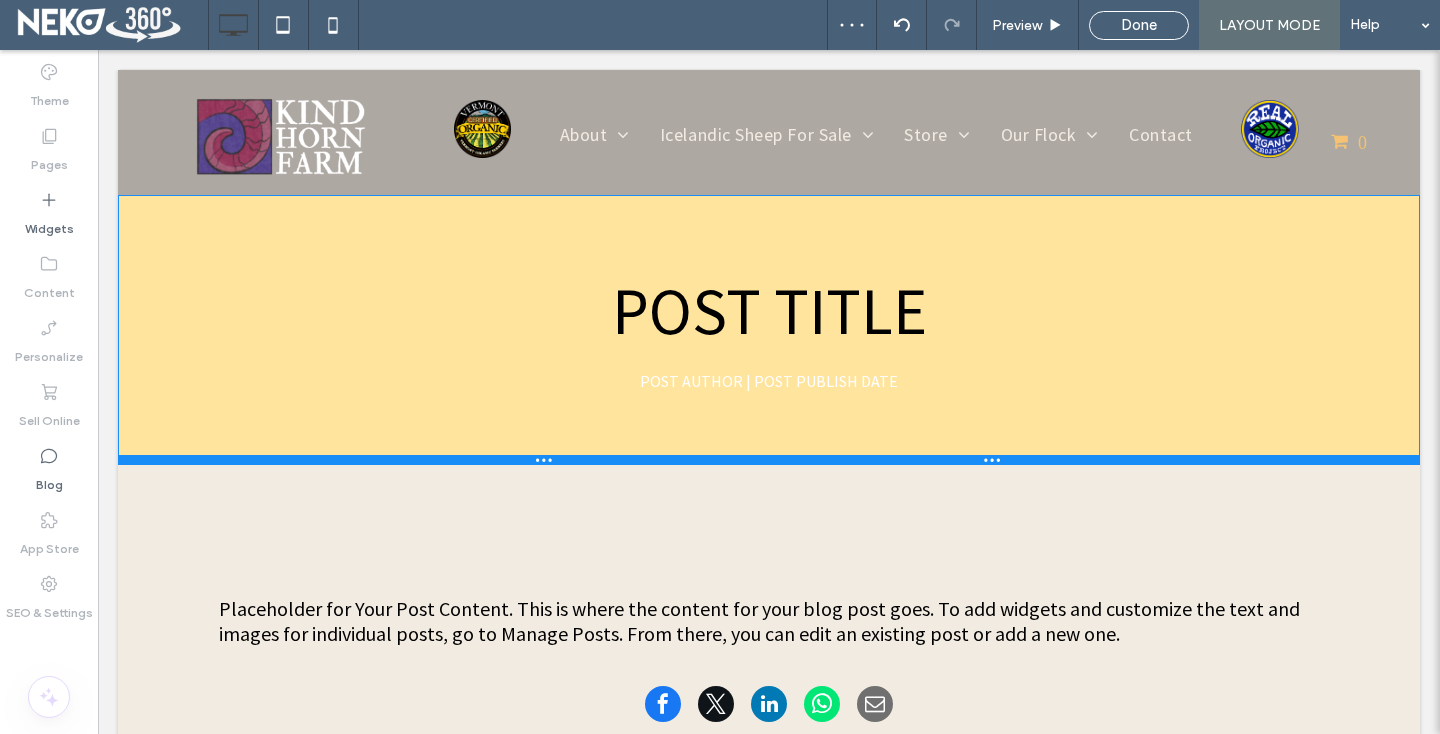 click at bounding box center (769, 460) 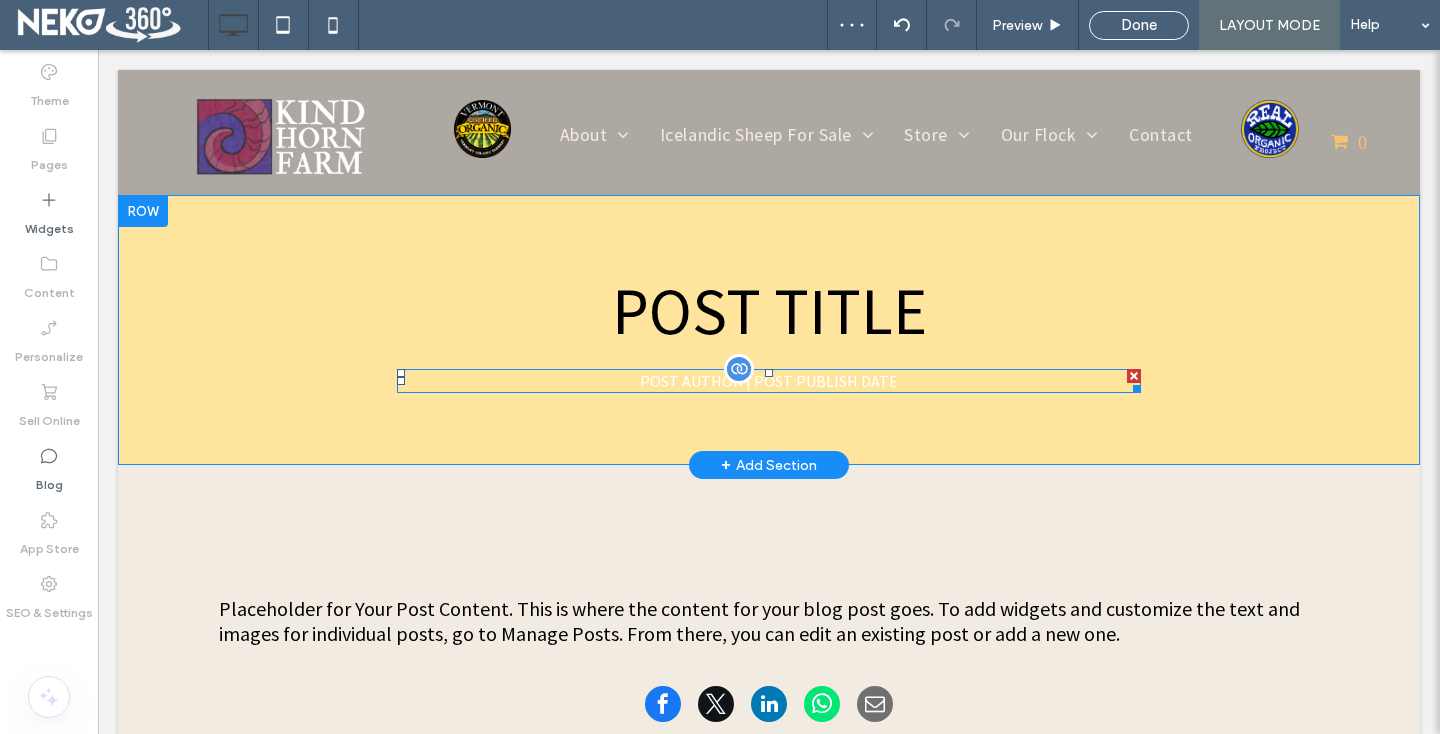 click on "POST AUTHOR | POST PUBLISH DATE" at bounding box center [769, 381] 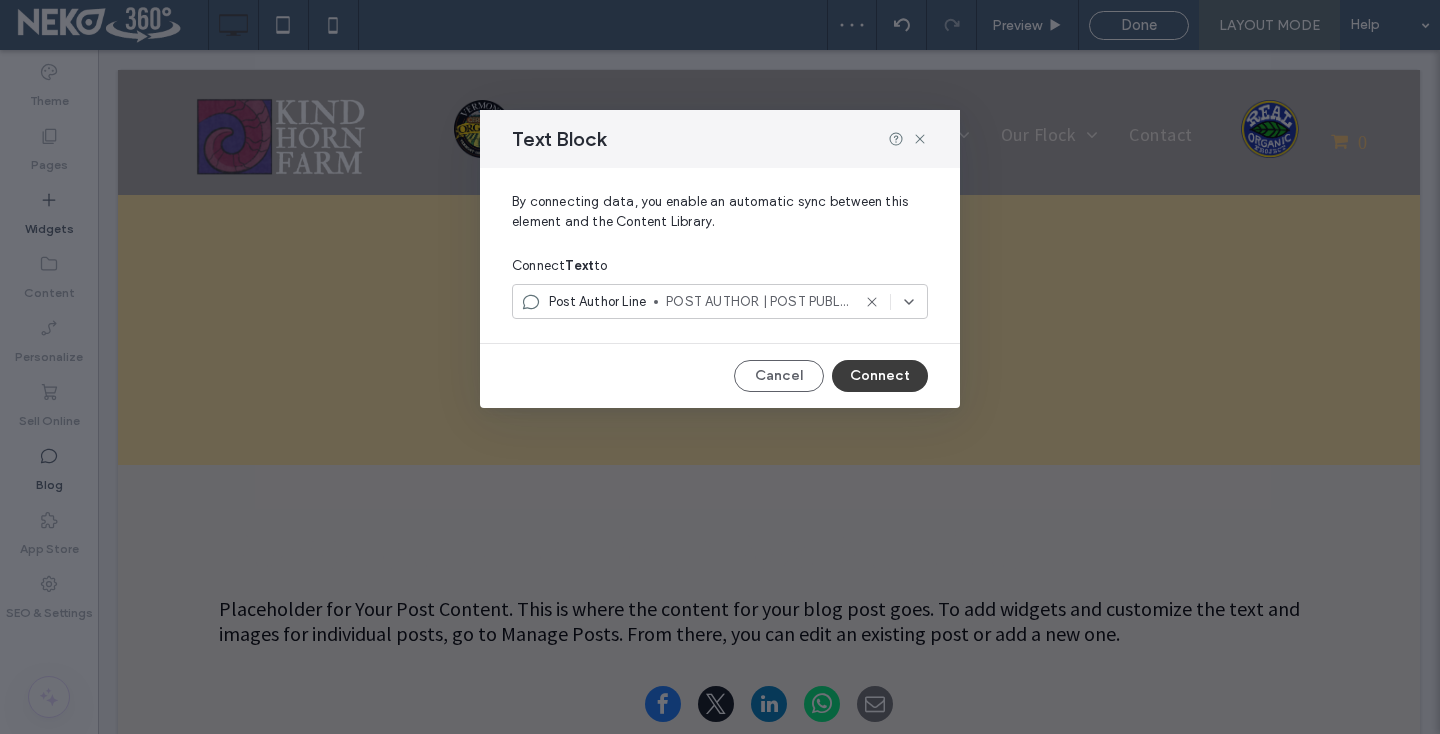 click on "Connect" at bounding box center (880, 376) 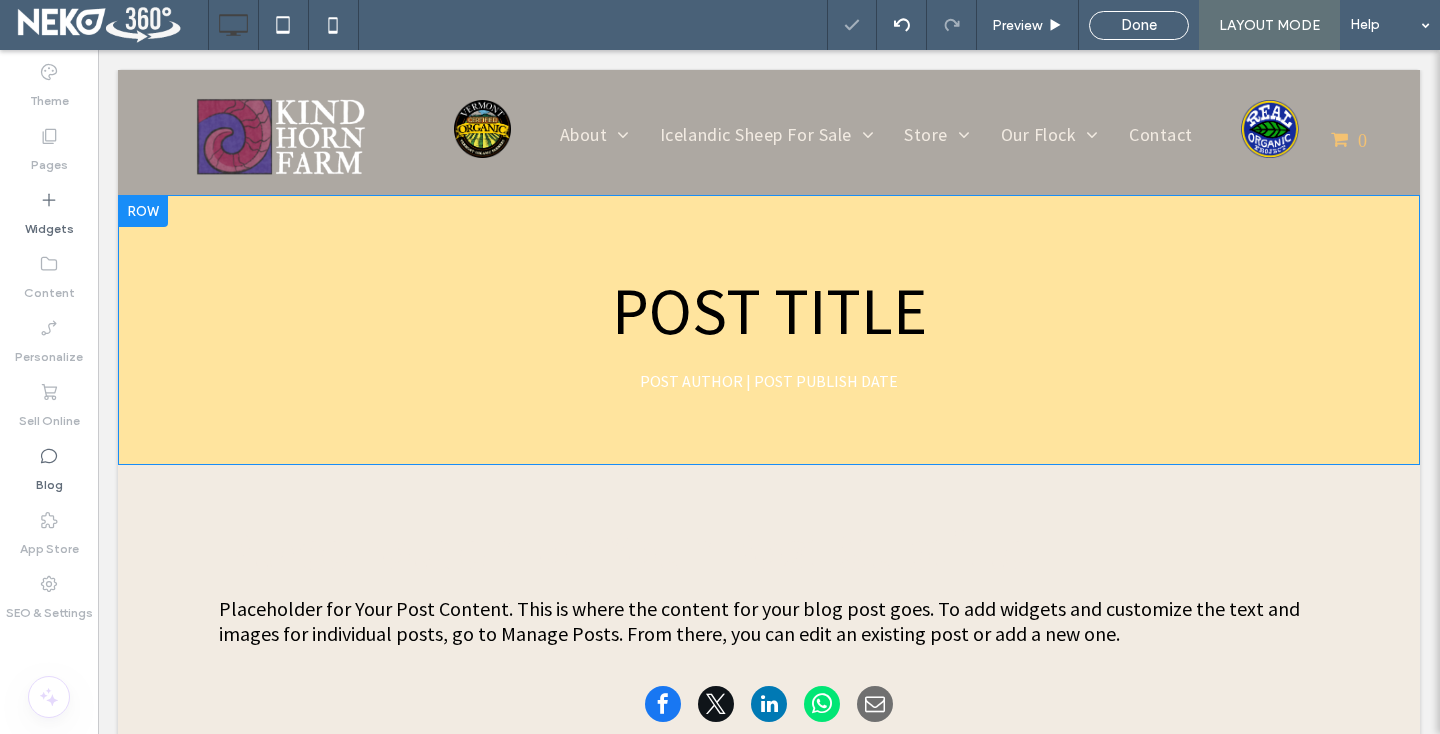 scroll, scrollTop: 0, scrollLeft: 0, axis: both 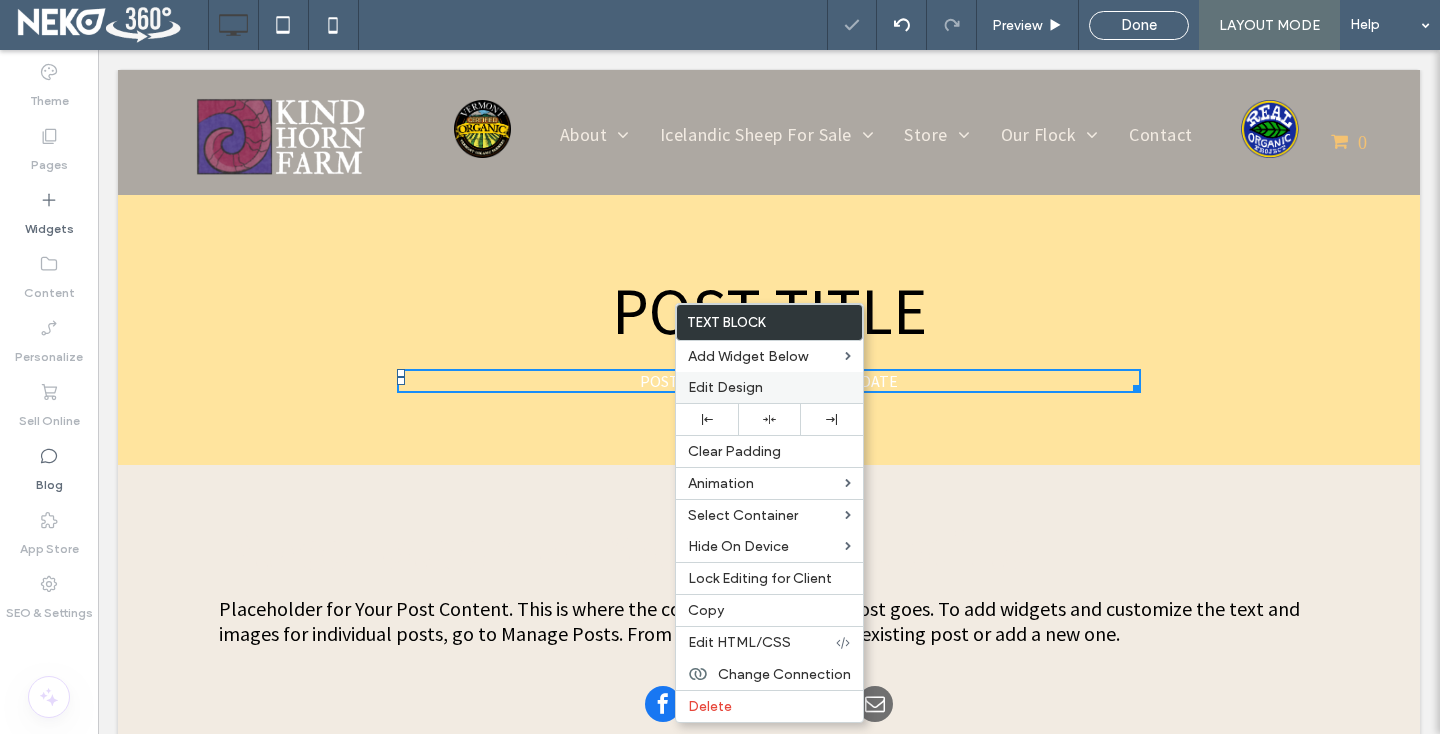 click on "Edit Design" at bounding box center [725, 387] 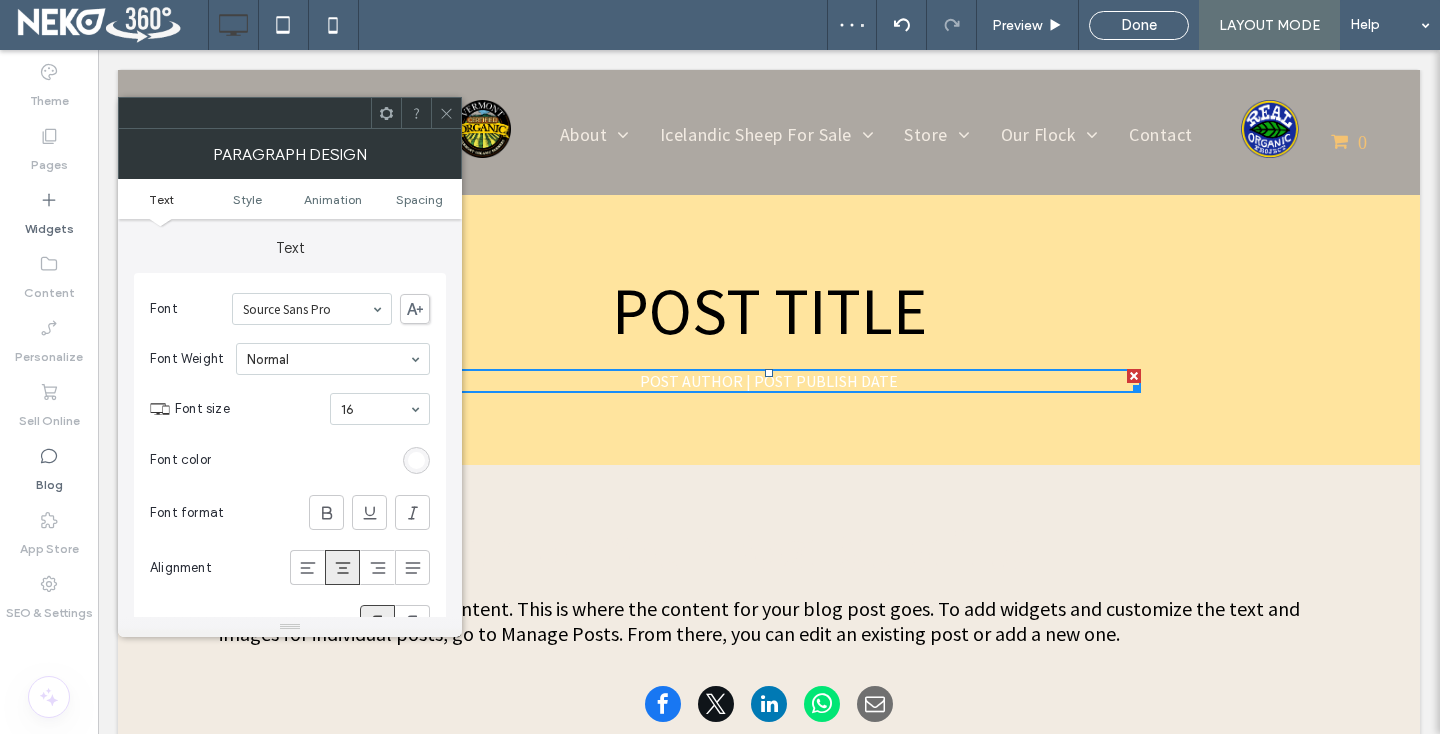 click at bounding box center [416, 460] 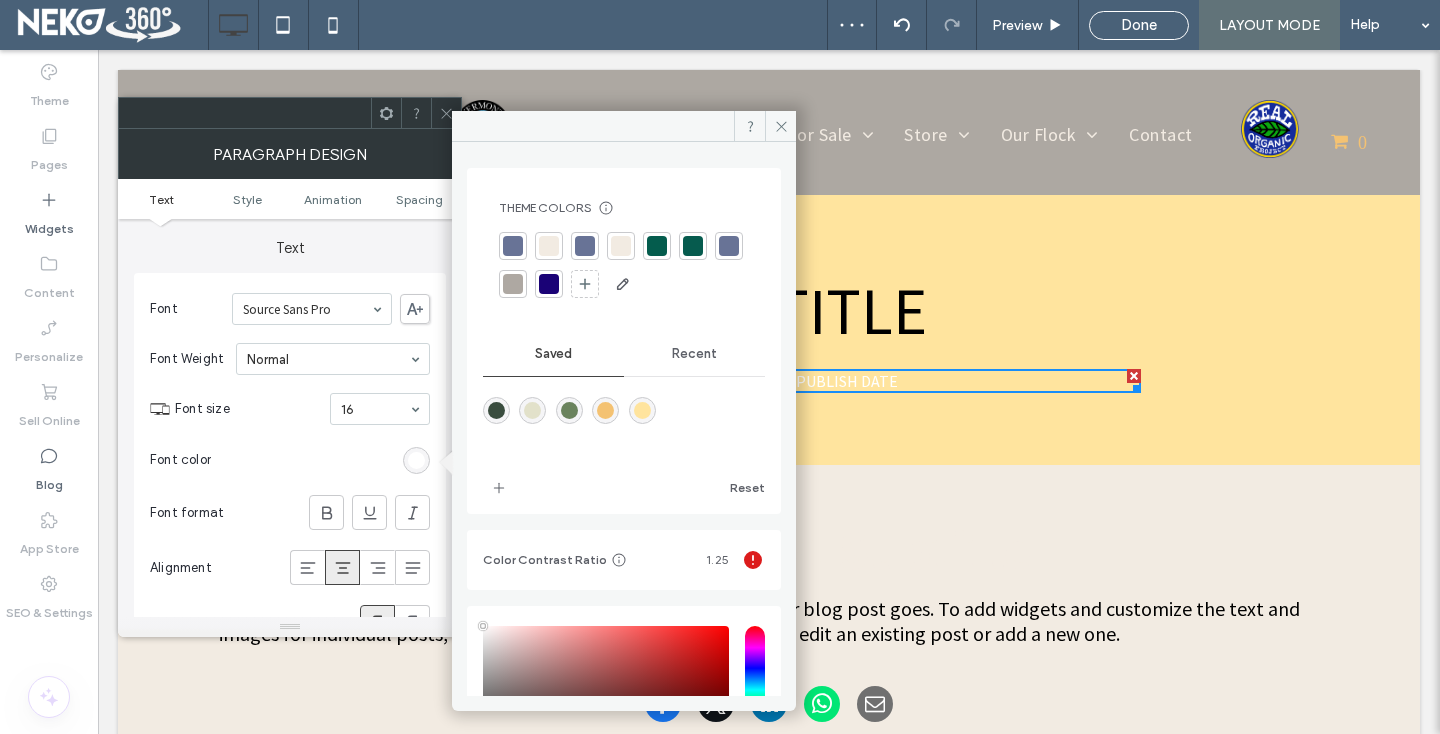click at bounding box center [657, 246] 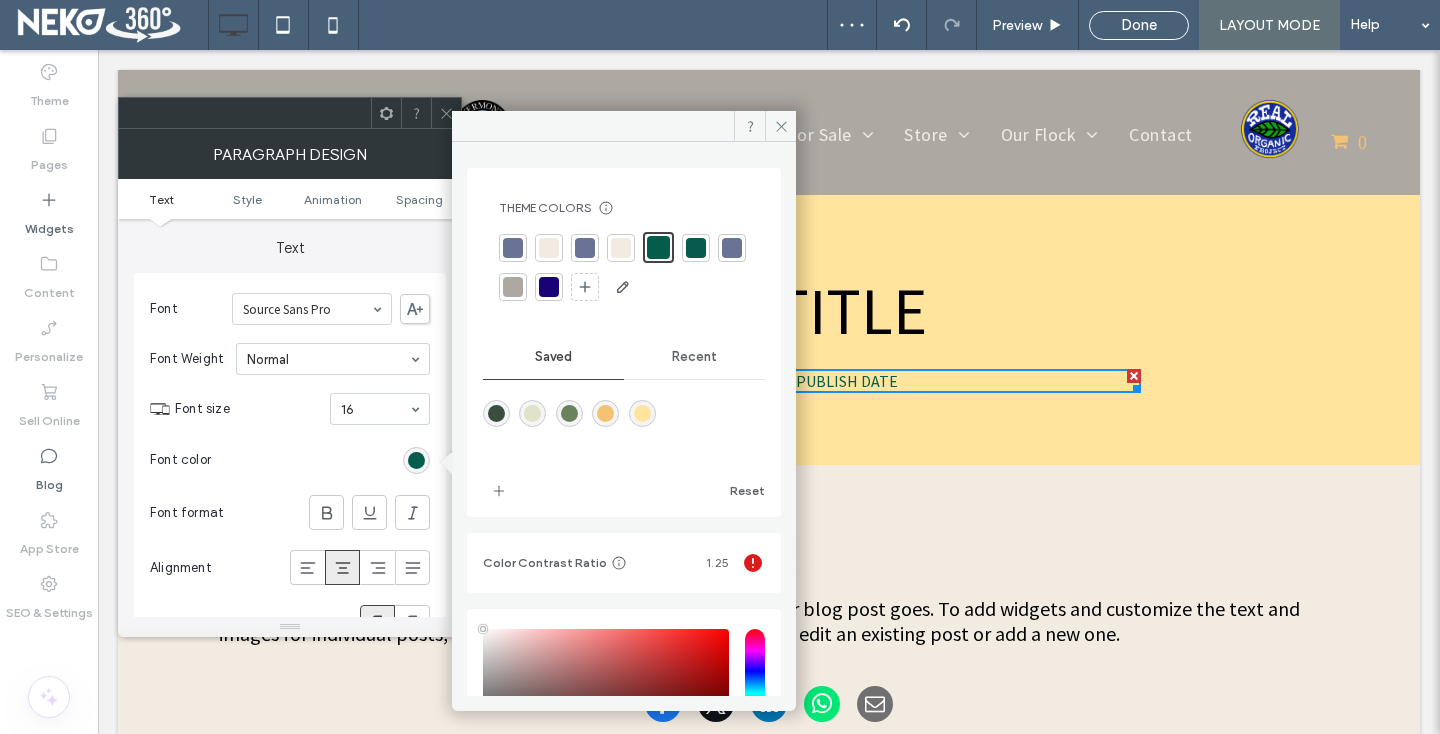 click at bounding box center [446, 113] 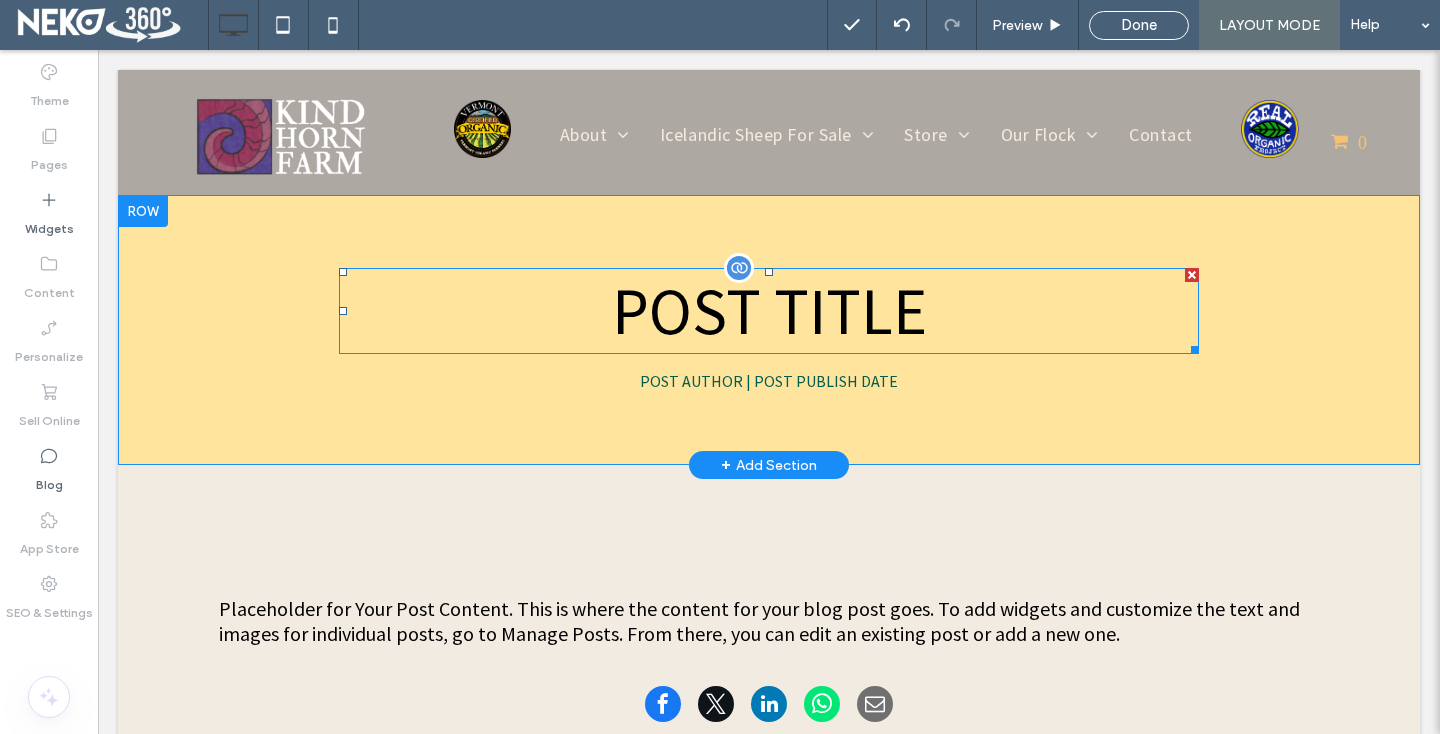 click on "POST TITLE" at bounding box center (769, 311) 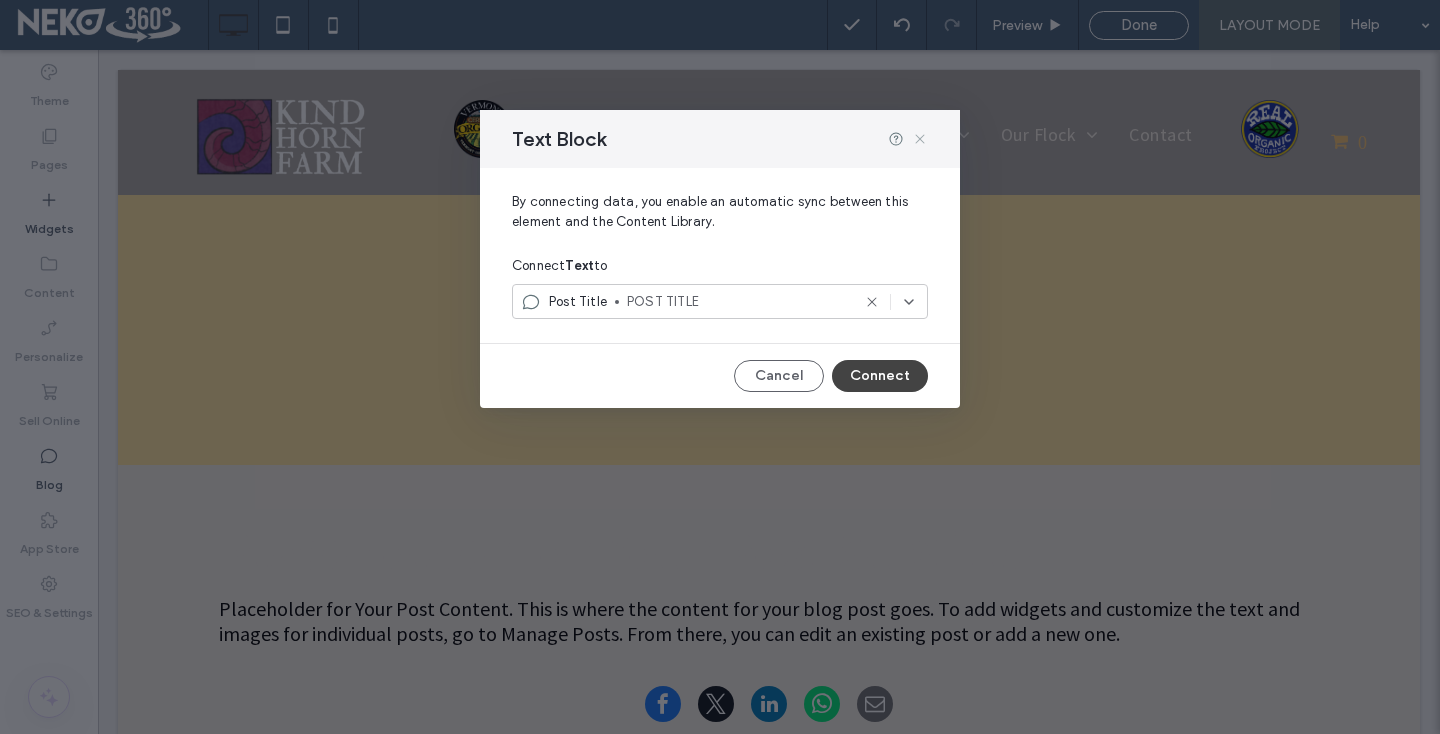 click 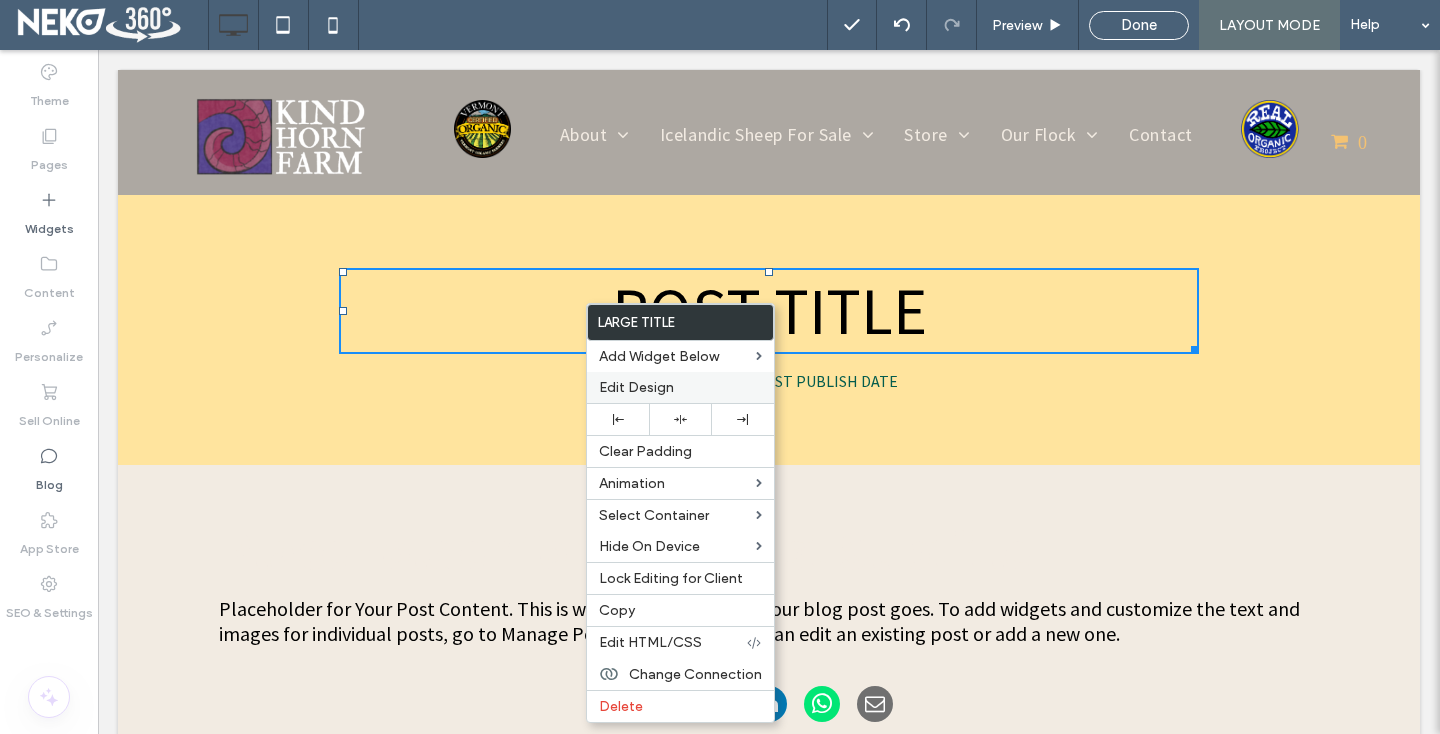 click on "Edit Design" at bounding box center [636, 387] 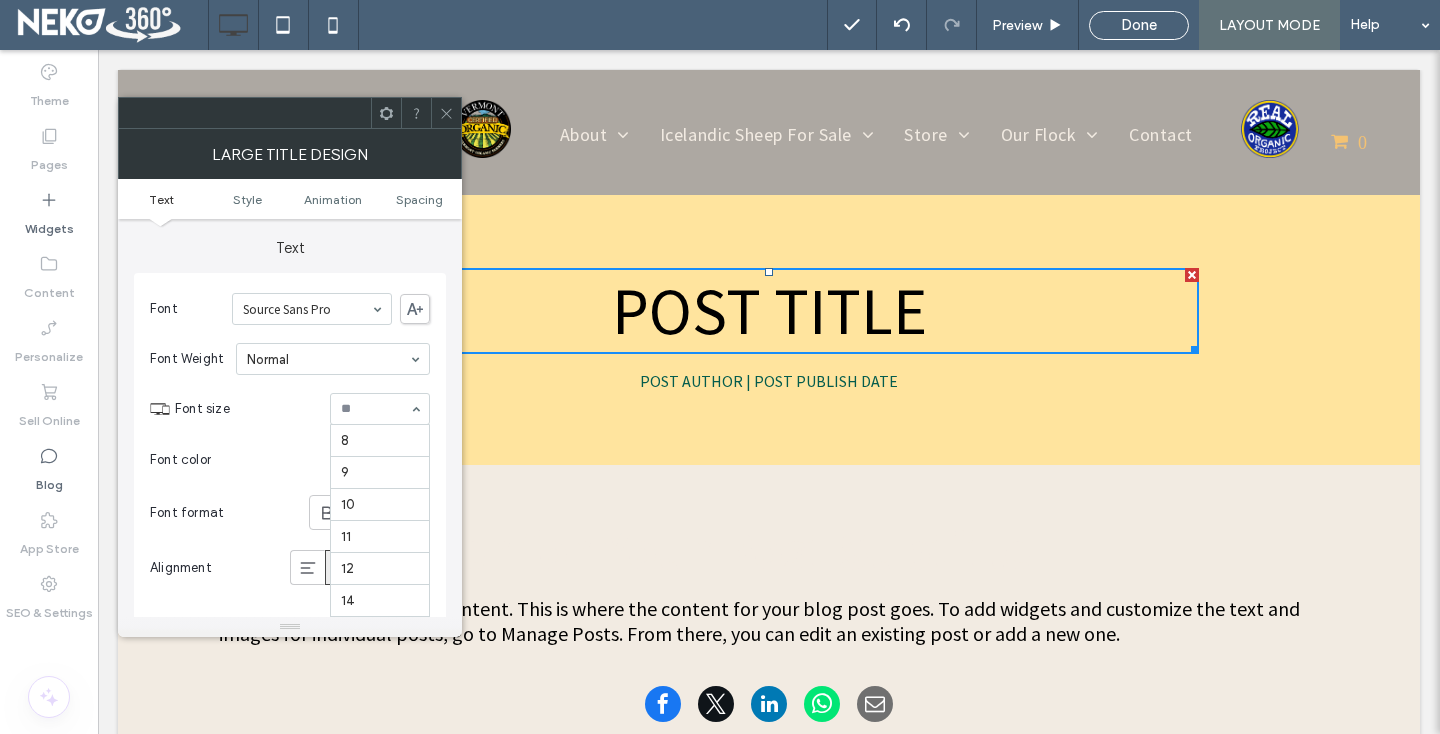 scroll, scrollTop: 395, scrollLeft: 0, axis: vertical 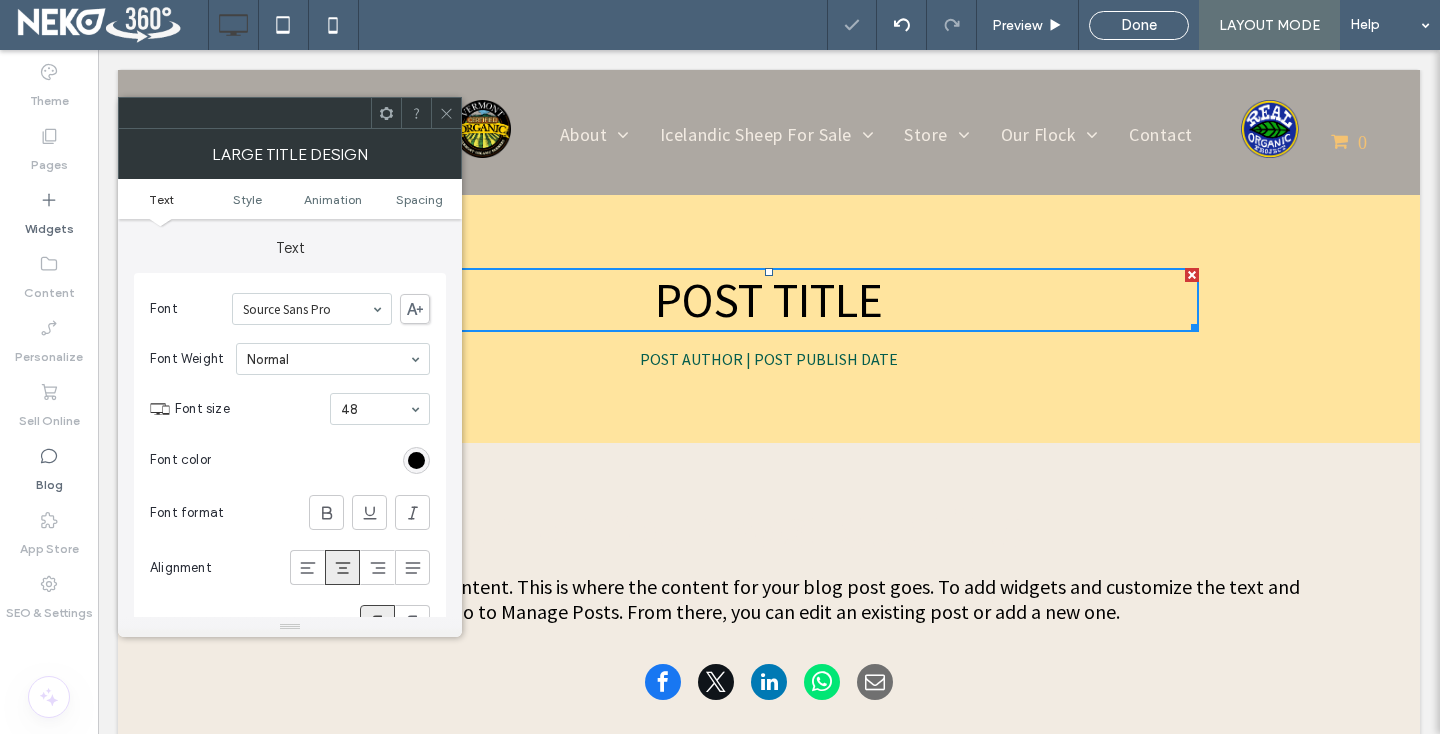 click at bounding box center (446, 113) 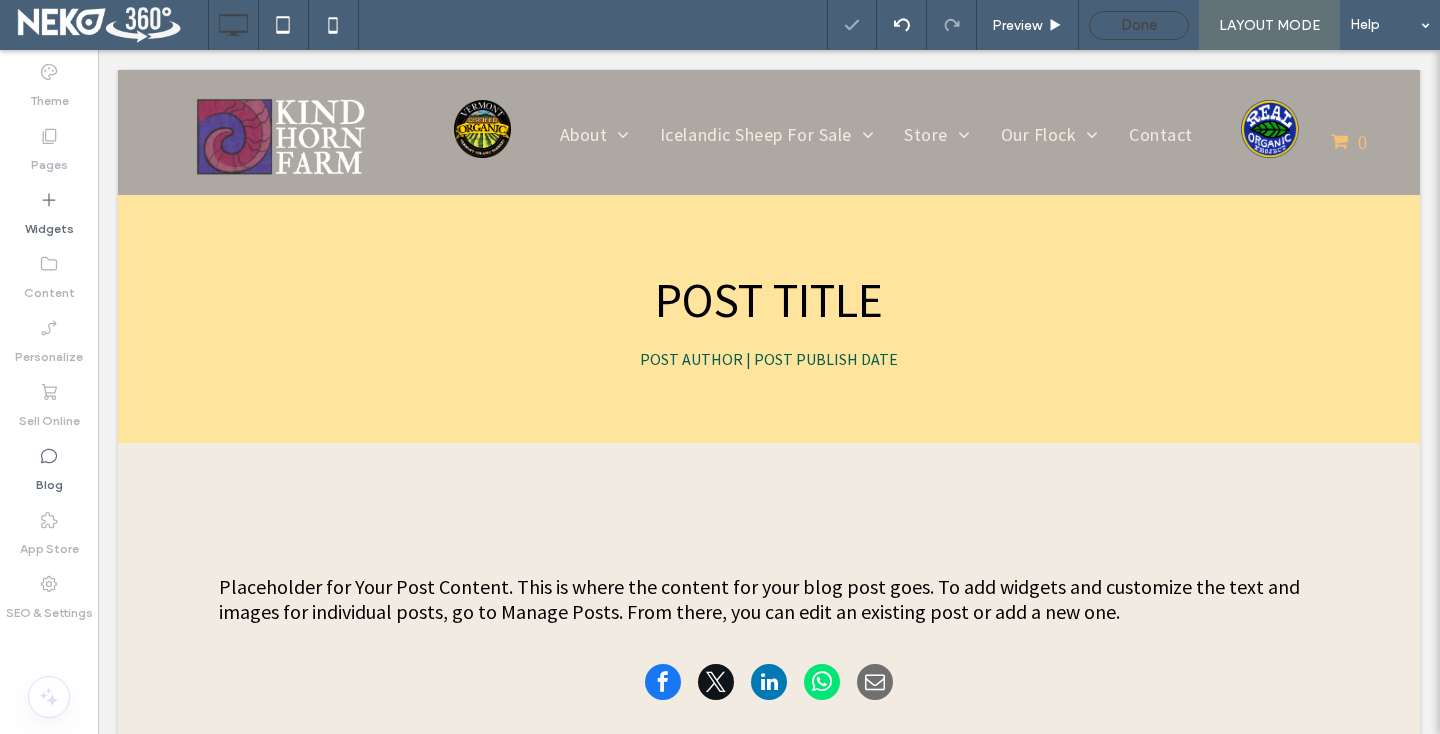 click on "Done" at bounding box center (1139, 25) 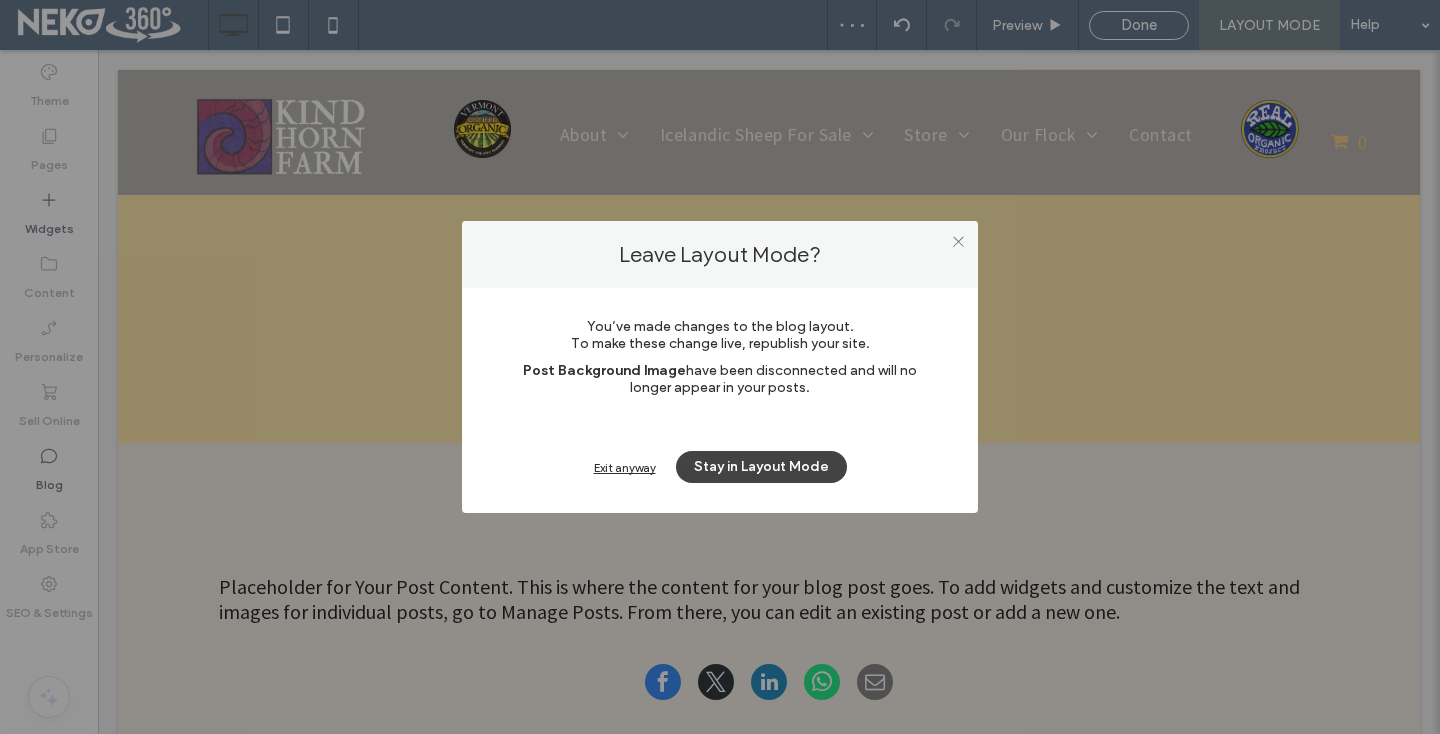 click on "Exit anyway" at bounding box center [625, 467] 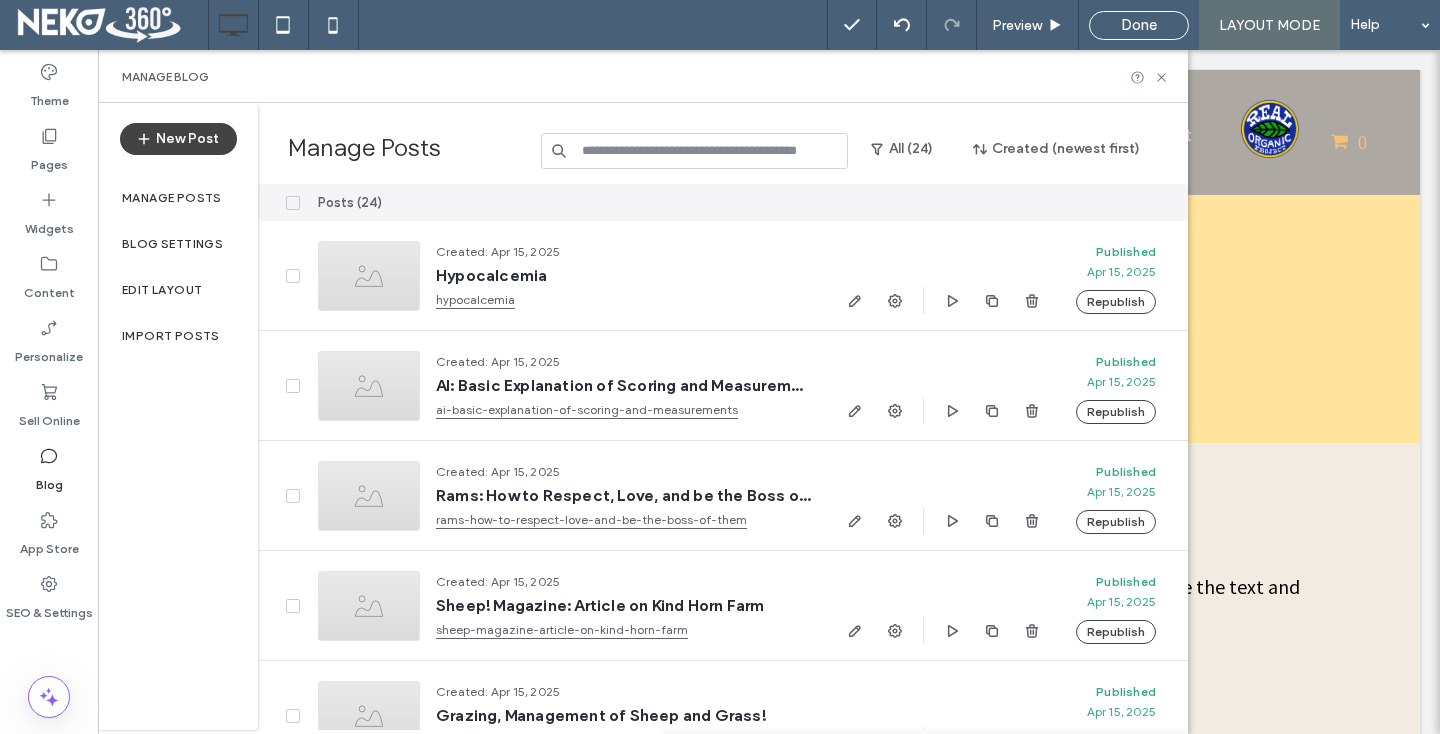 click 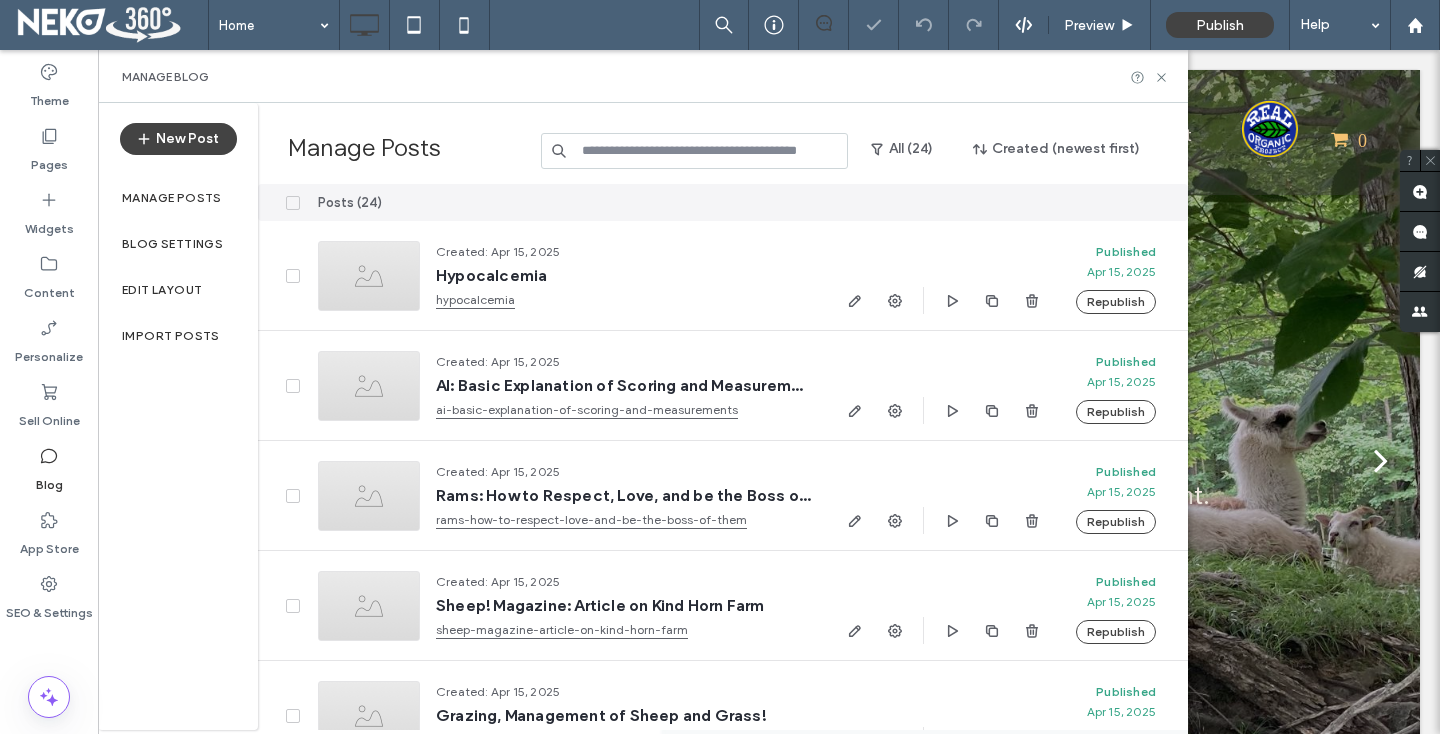scroll, scrollTop: 0, scrollLeft: 0, axis: both 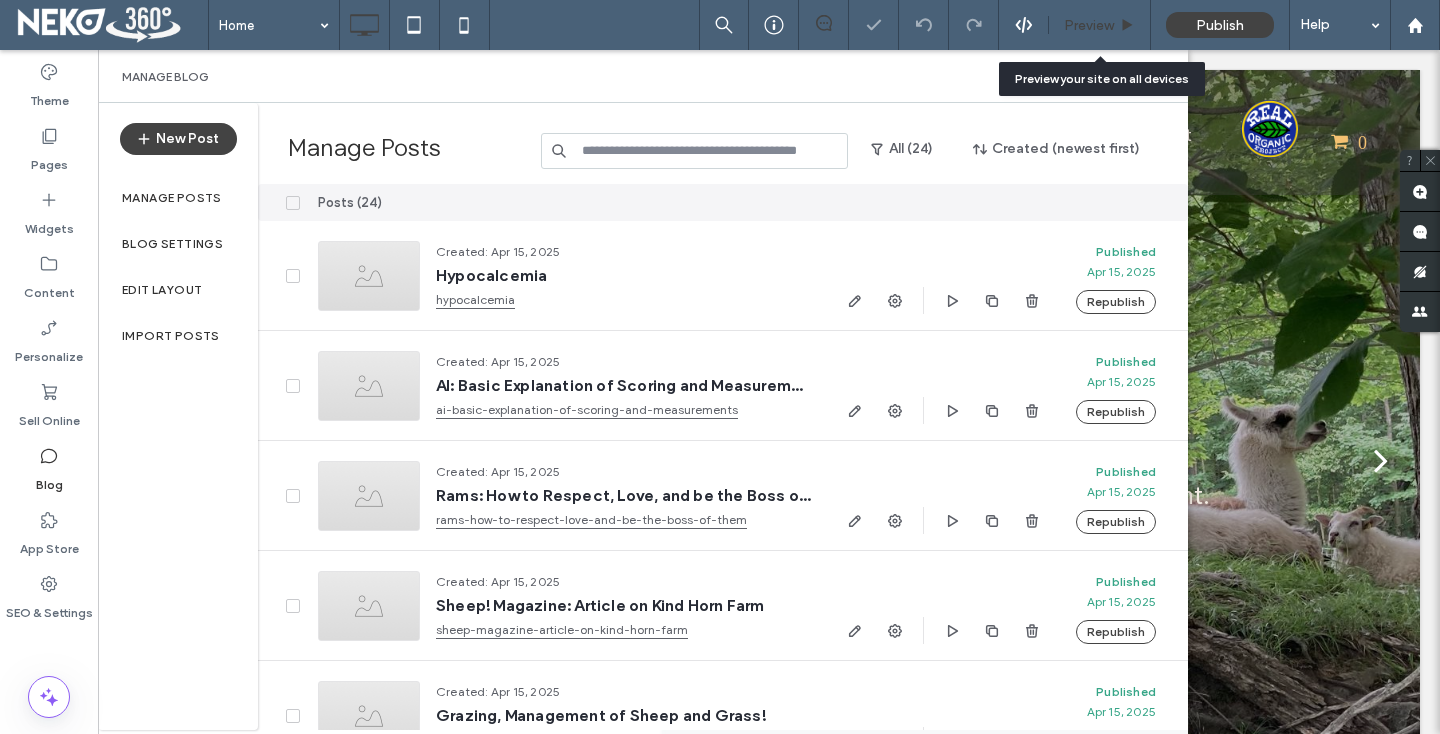 click on "Preview" at bounding box center (1089, 25) 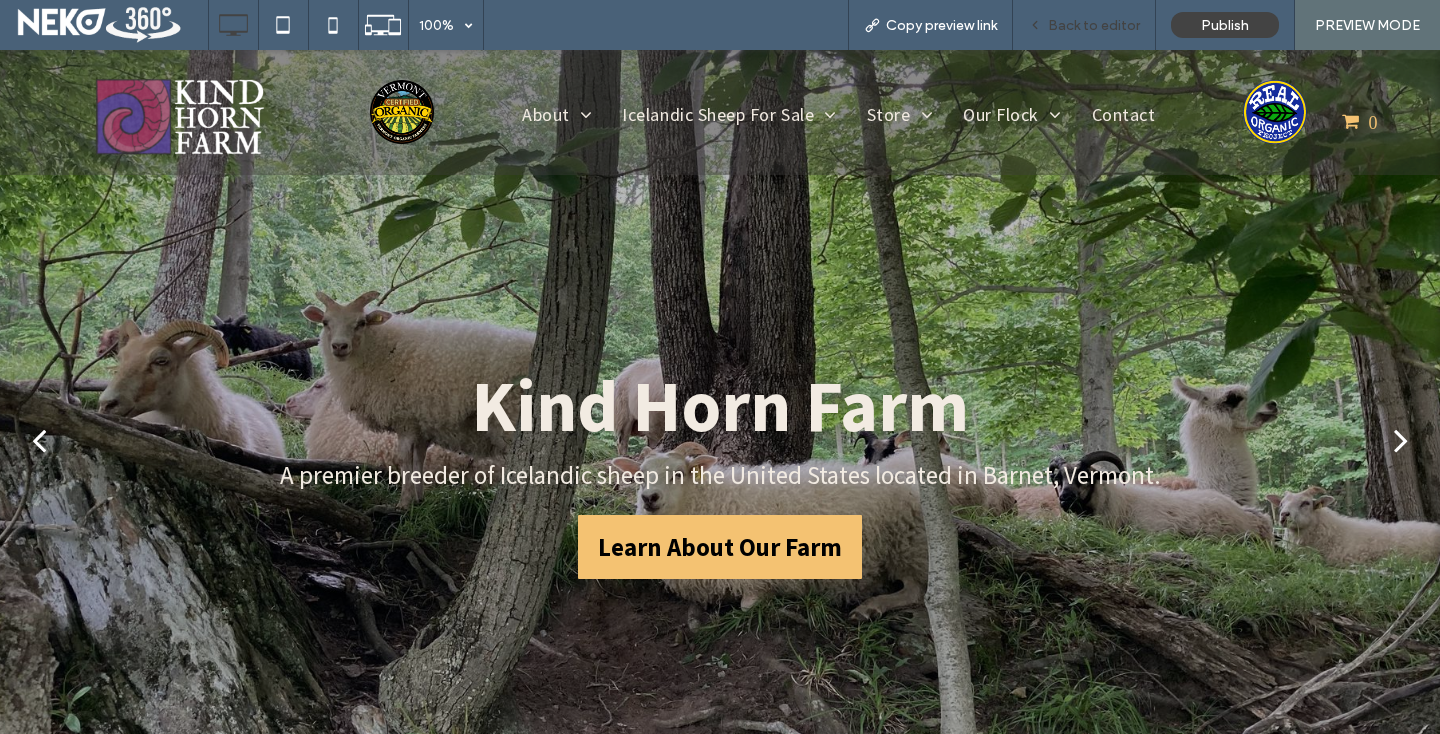 click on "Back to editor" at bounding box center (1084, 25) 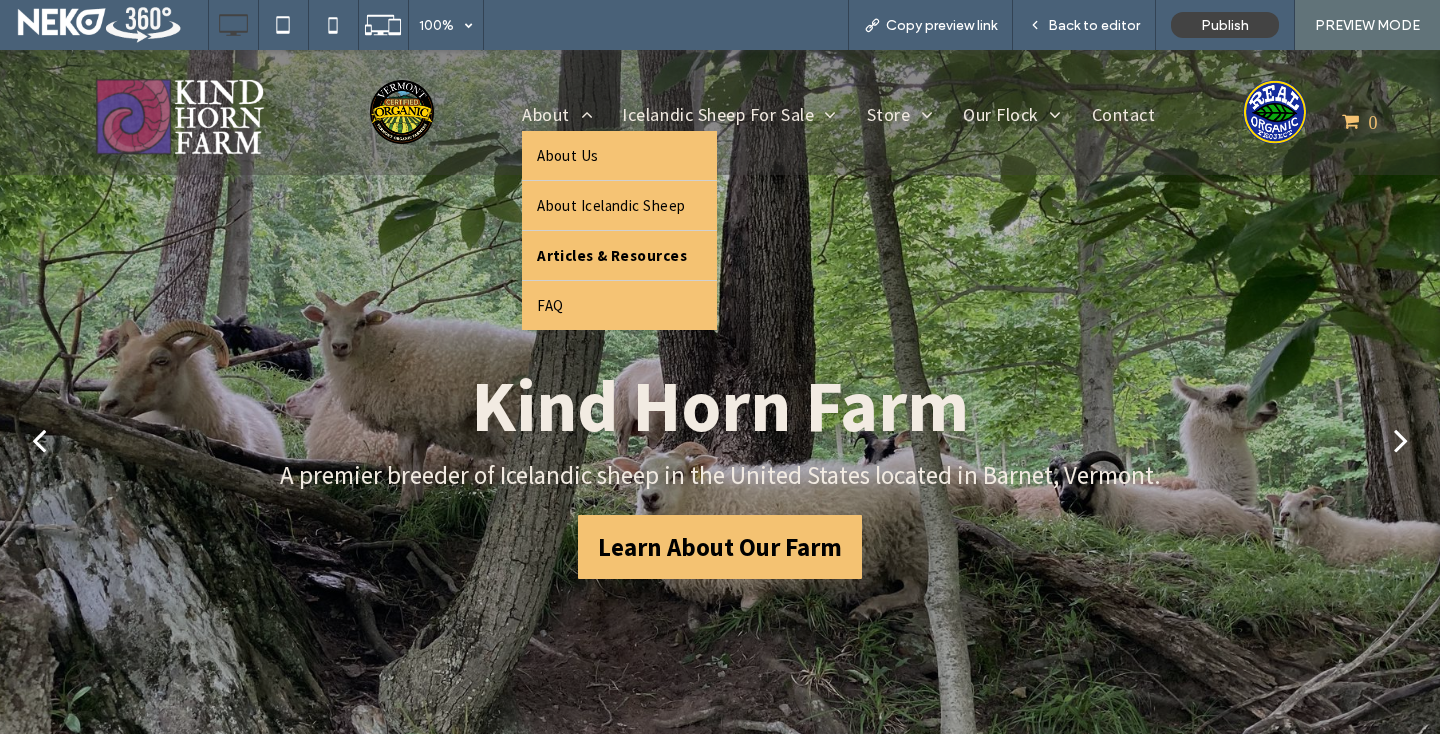 click on "Articles & Resources" at bounding box center [619, 255] 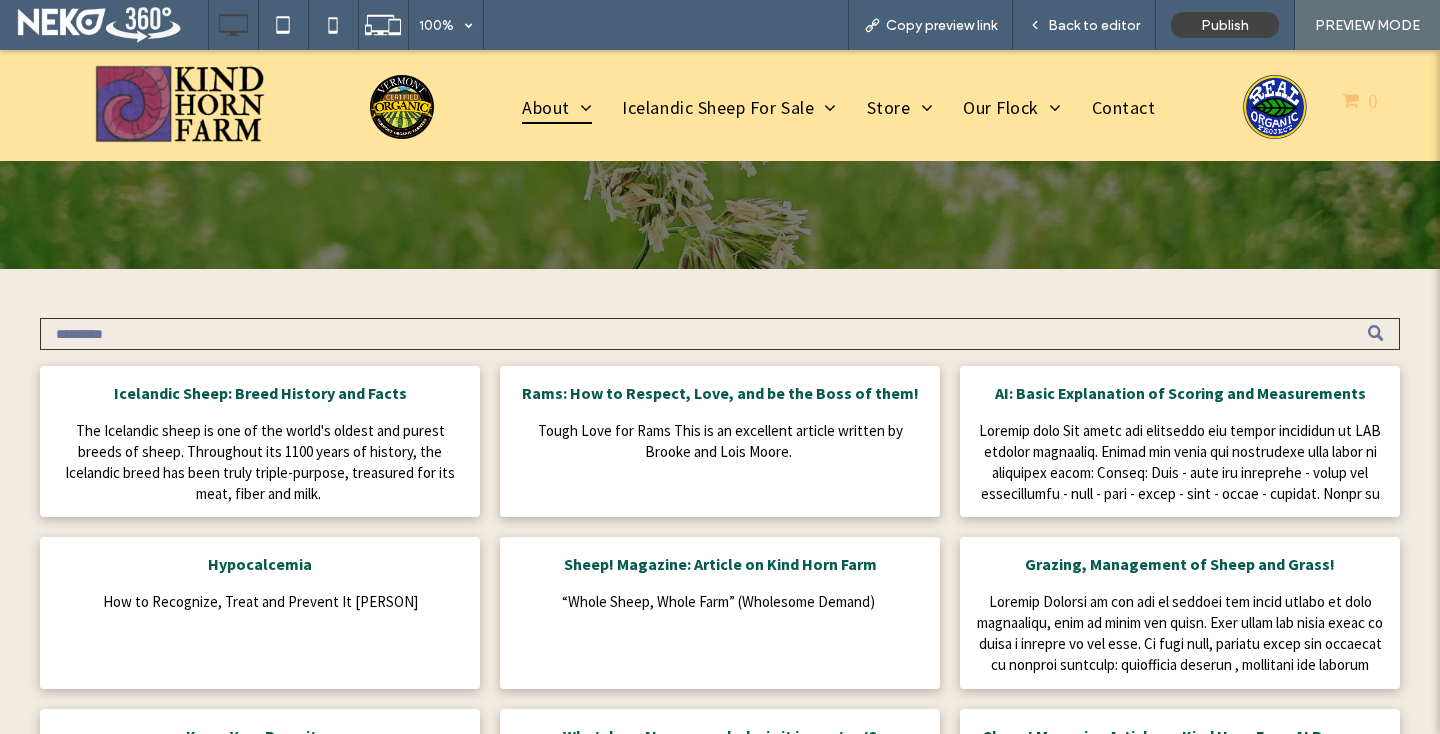 scroll, scrollTop: 953, scrollLeft: 0, axis: vertical 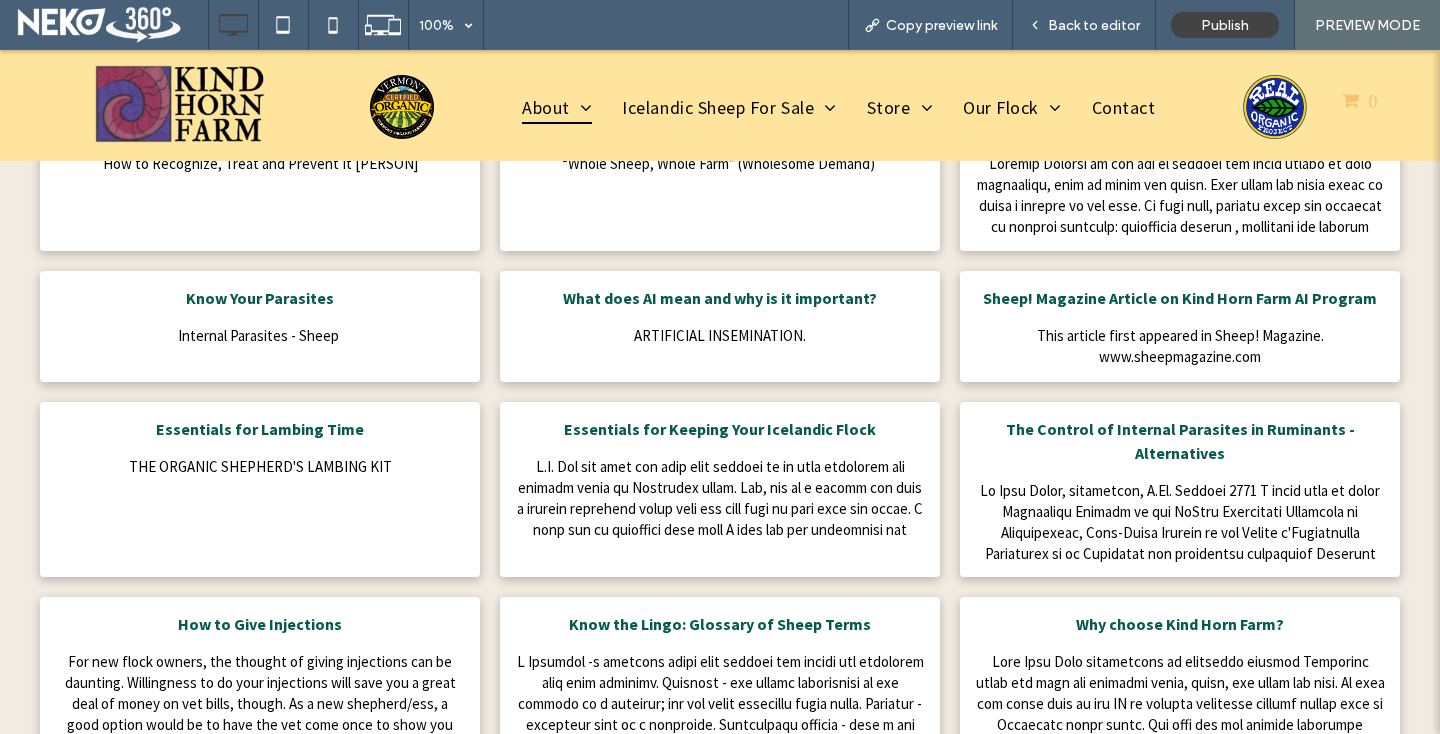 click on "Essentials for Keeping Your Icelandic Flock" at bounding box center [720, 429] 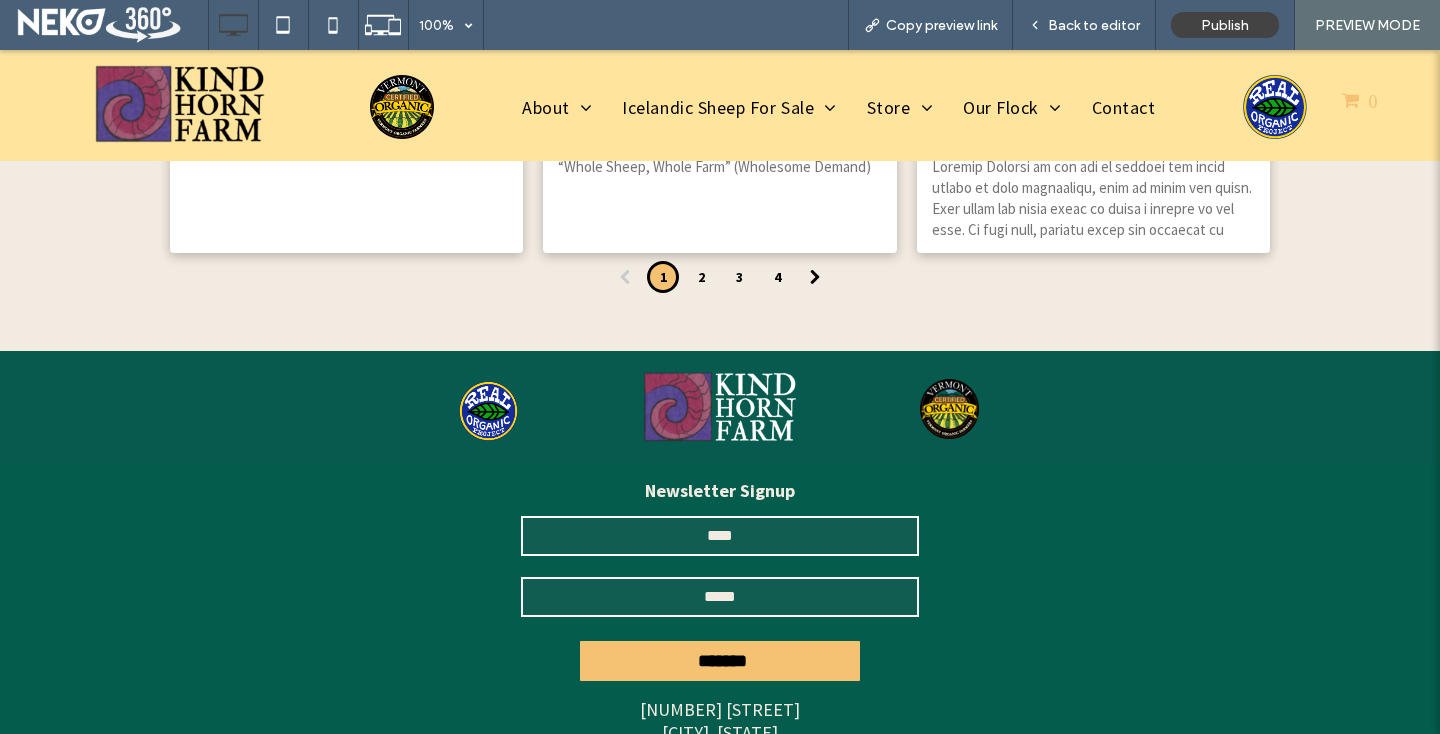 scroll, scrollTop: 4328, scrollLeft: 0, axis: vertical 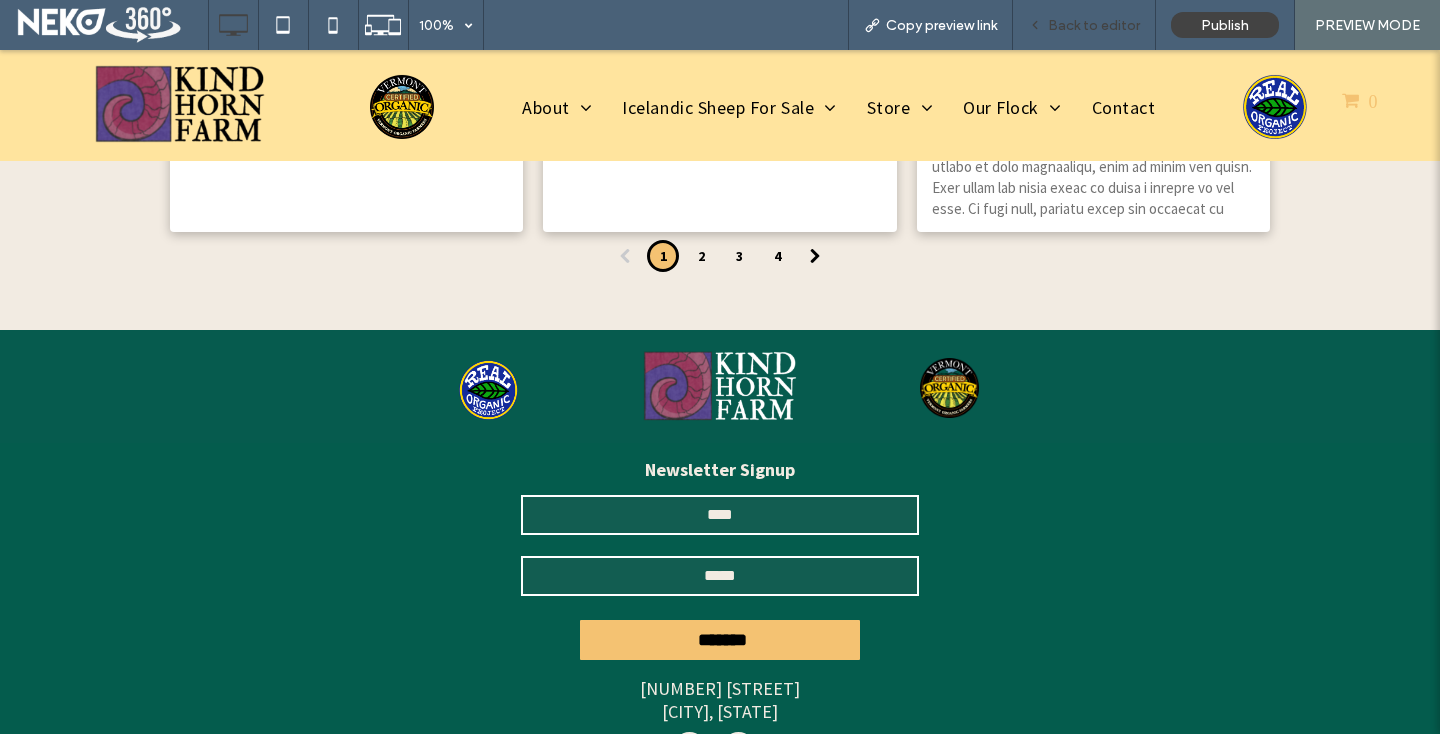 click on "Back to editor" at bounding box center (1084, 25) 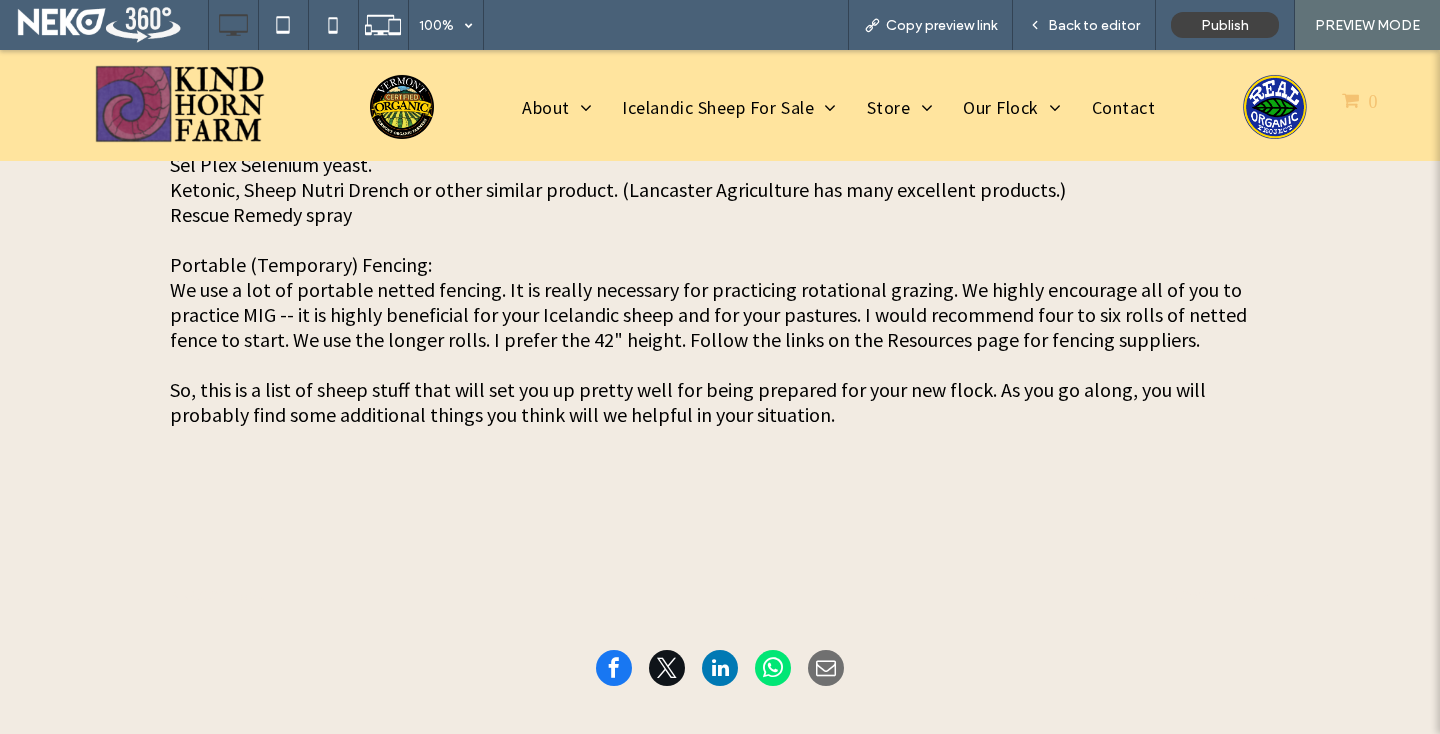 scroll, scrollTop: 2334, scrollLeft: 0, axis: vertical 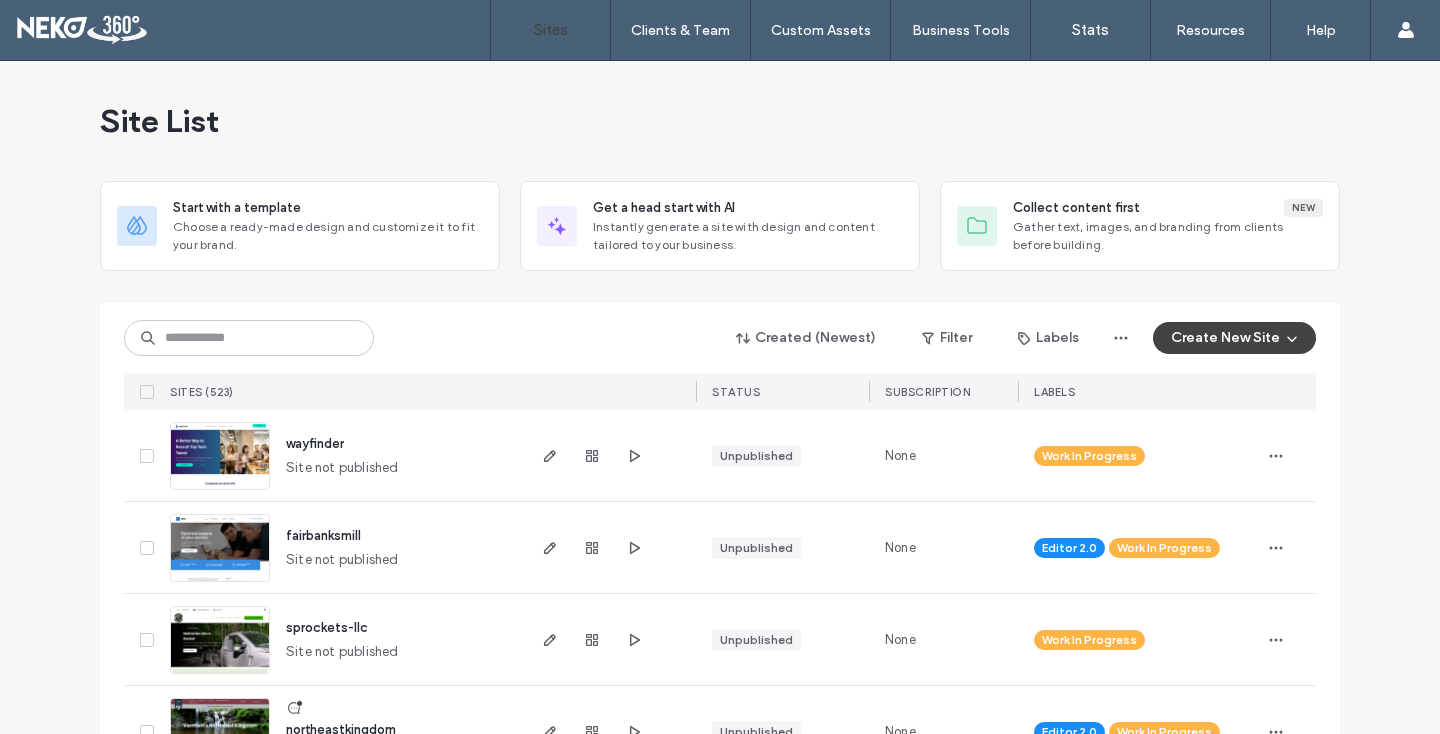 click at bounding box center (249, 338) 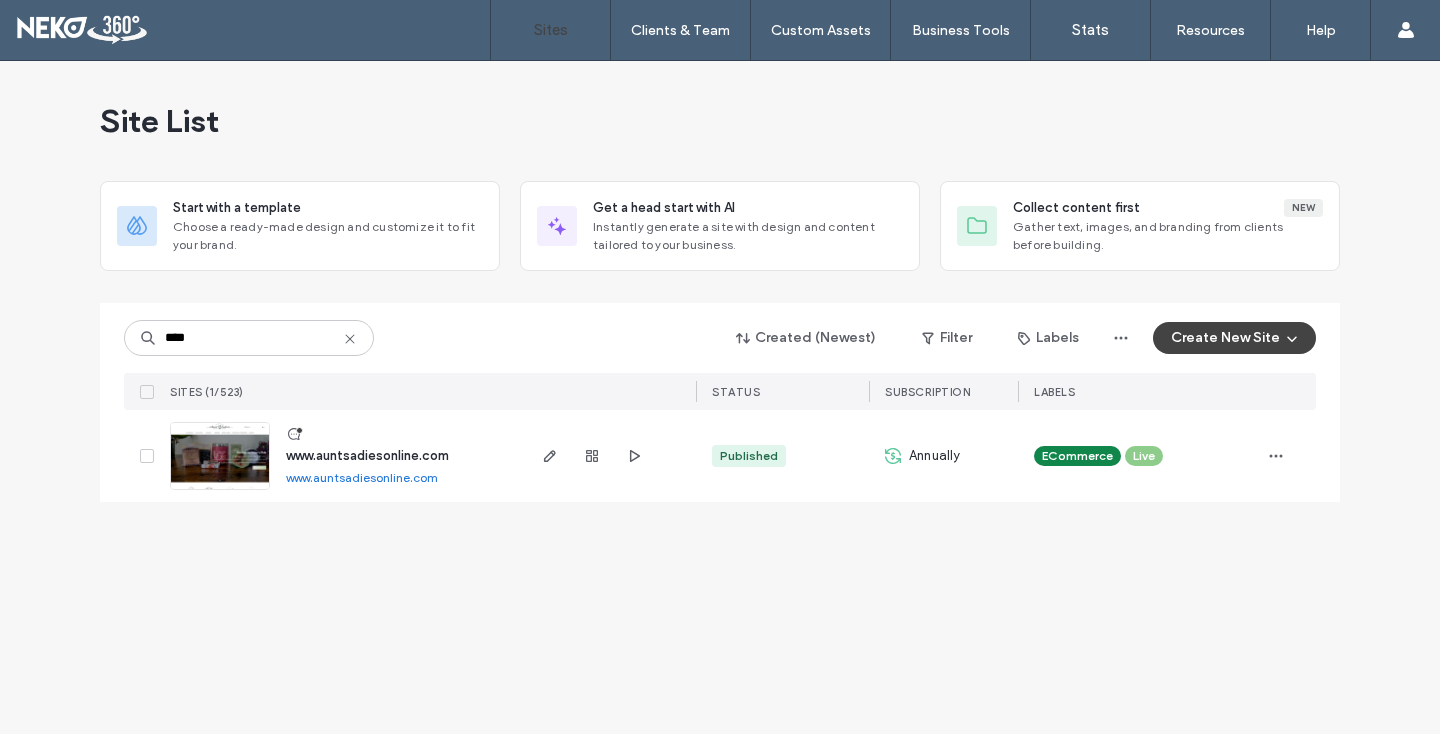 type on "****" 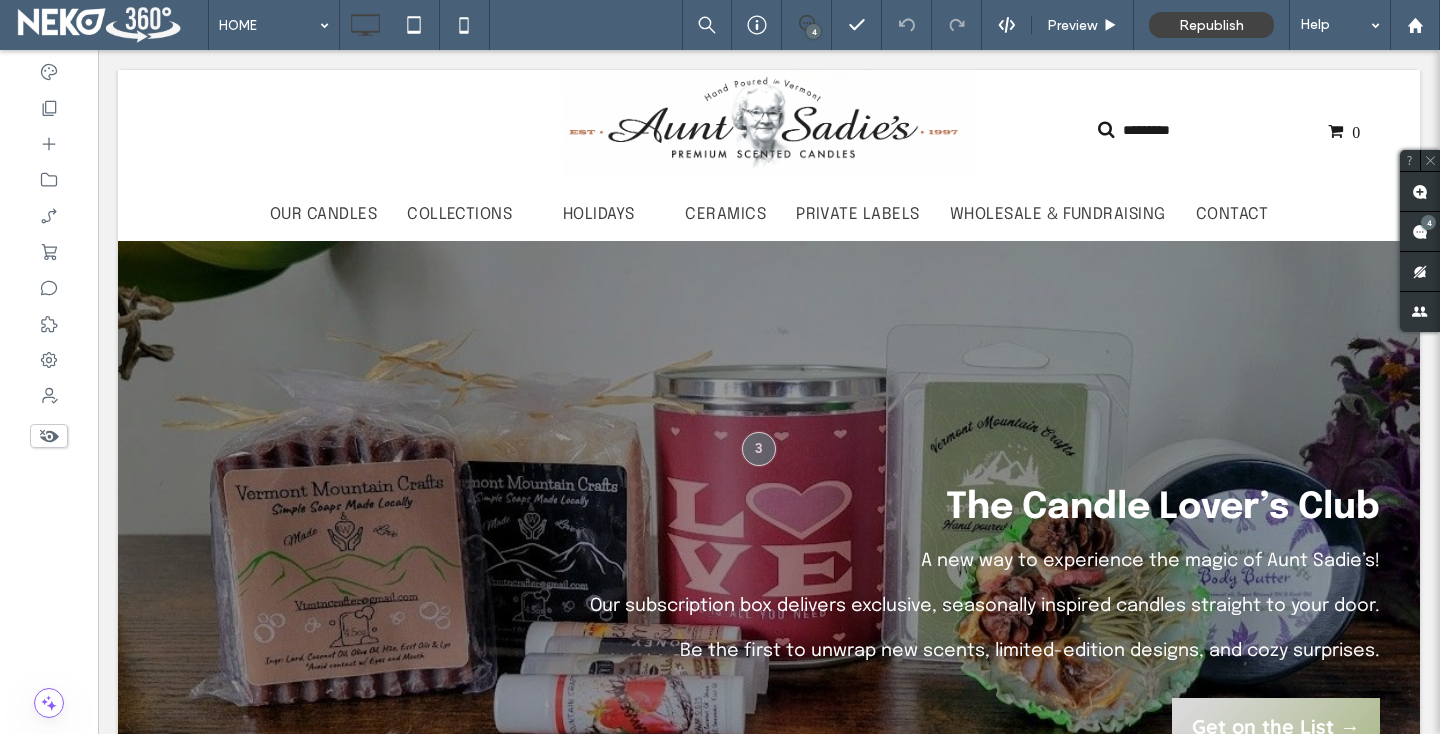 scroll, scrollTop: 0, scrollLeft: 0, axis: both 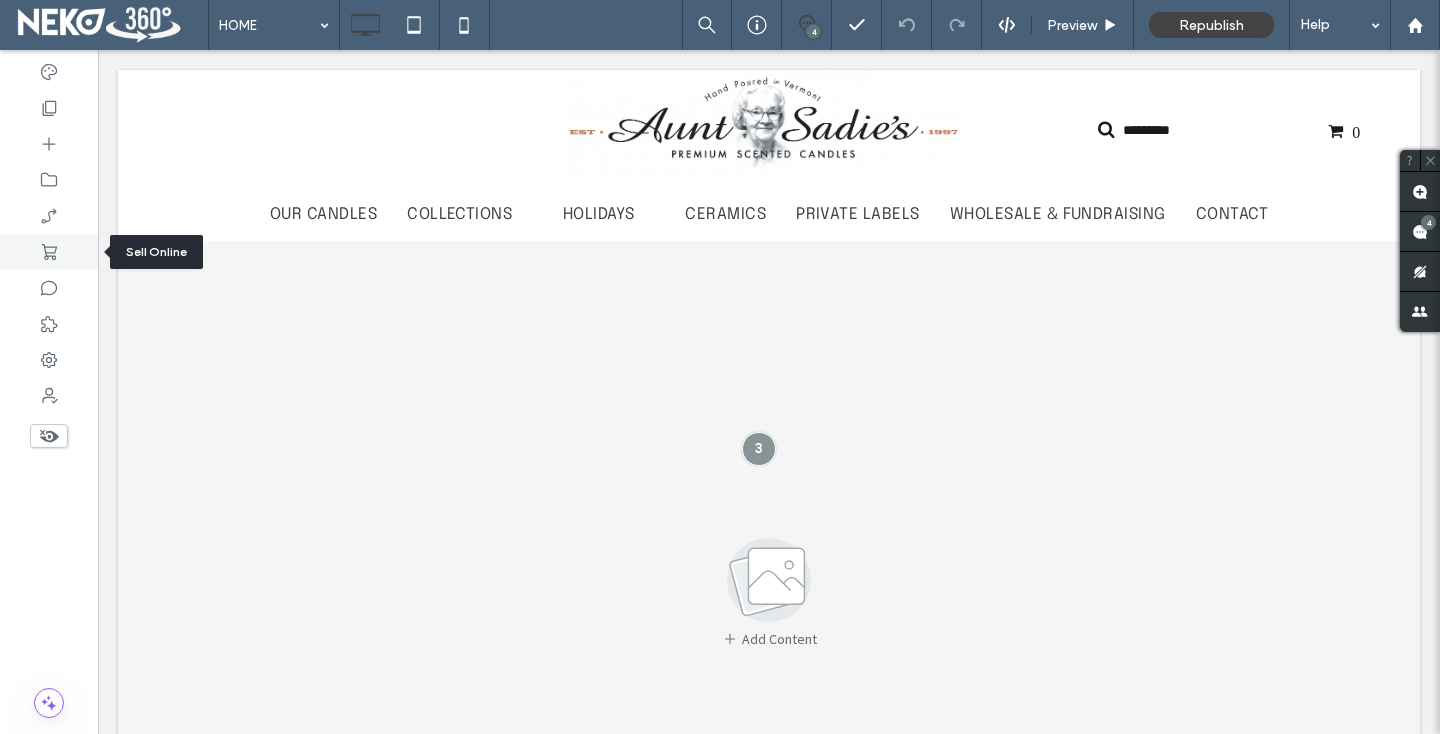 click 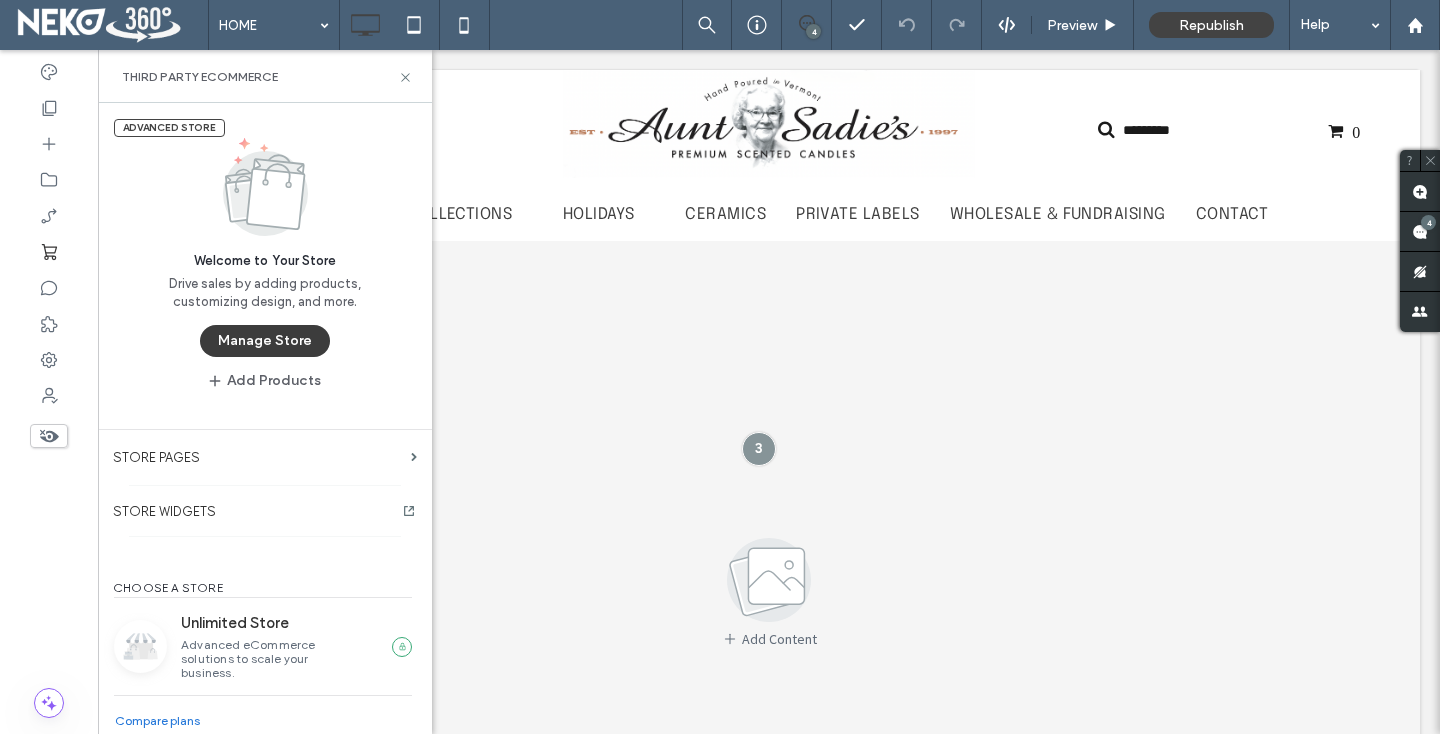 click on "Manage Store" at bounding box center (265, 341) 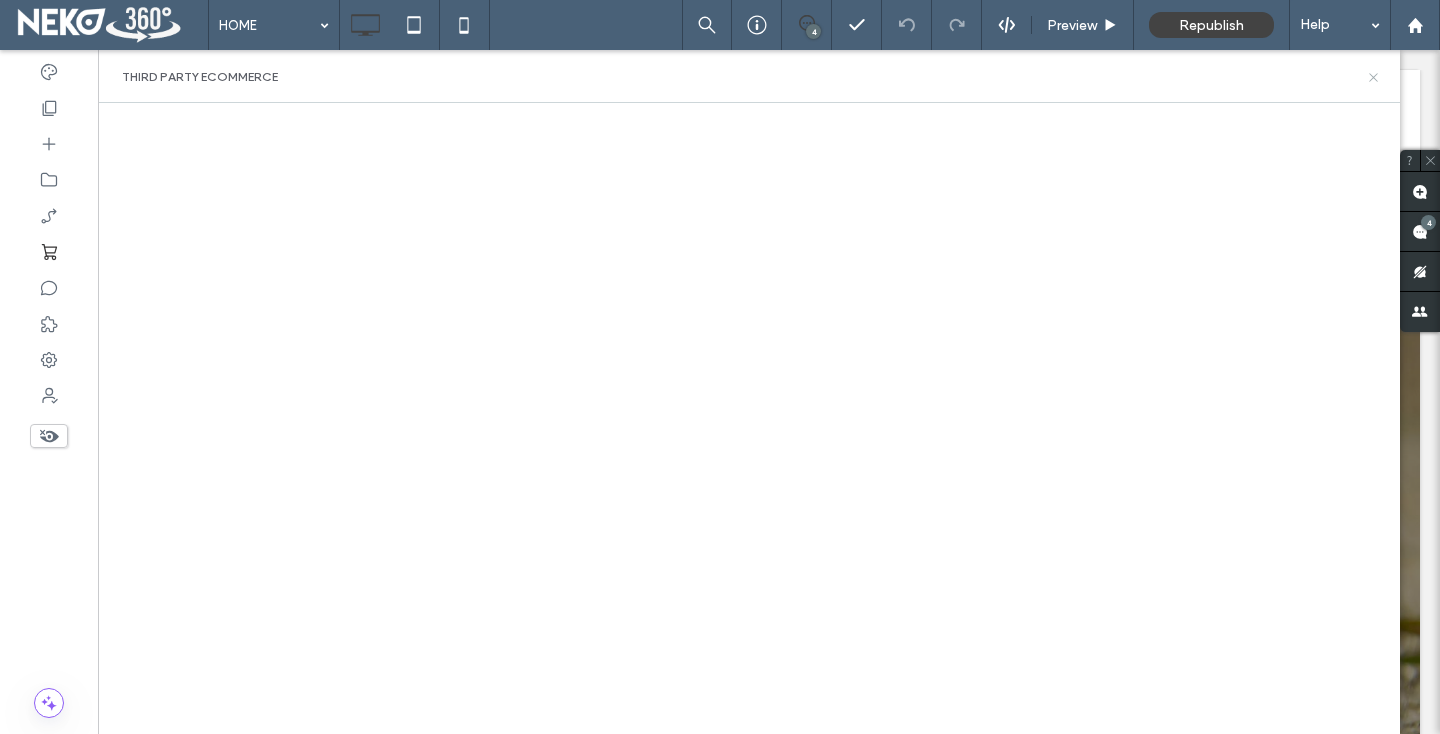 click 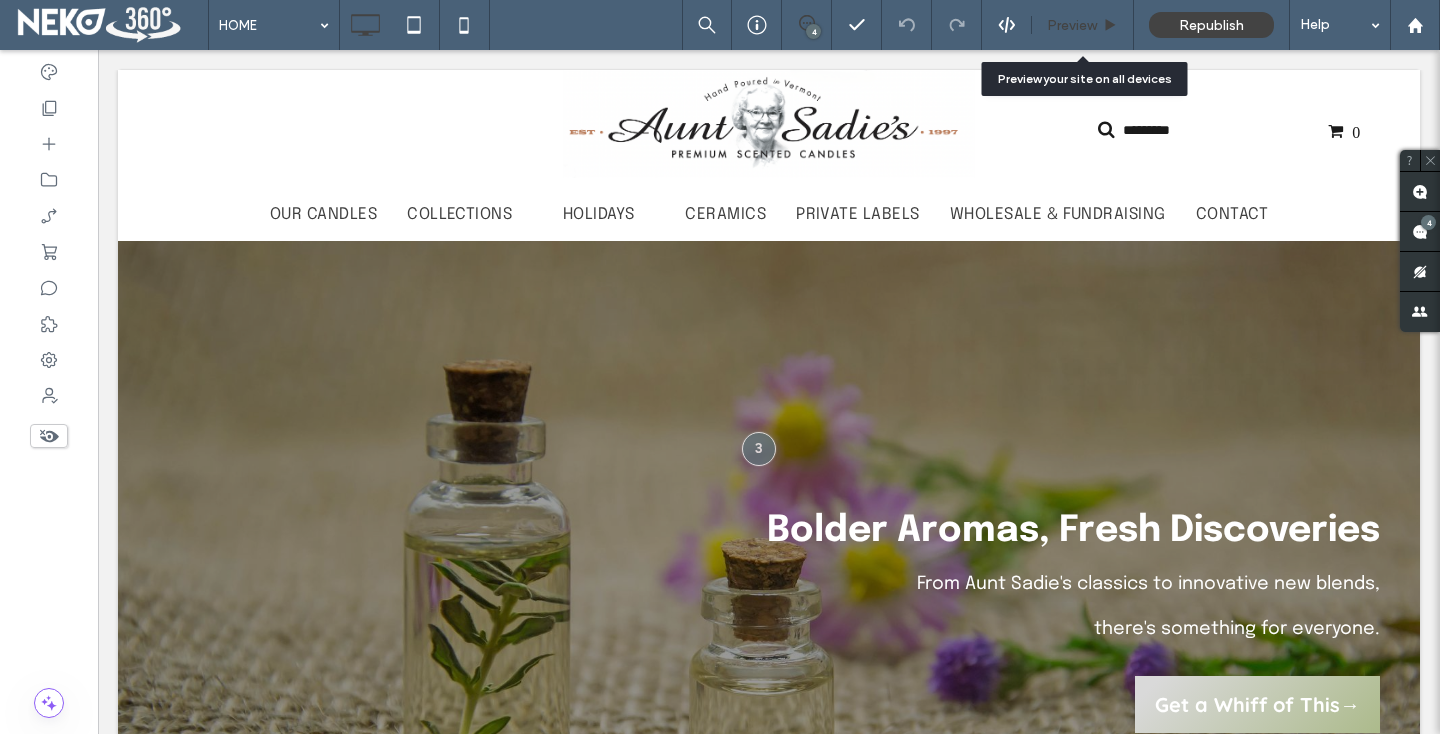 click on "Preview" at bounding box center (1072, 25) 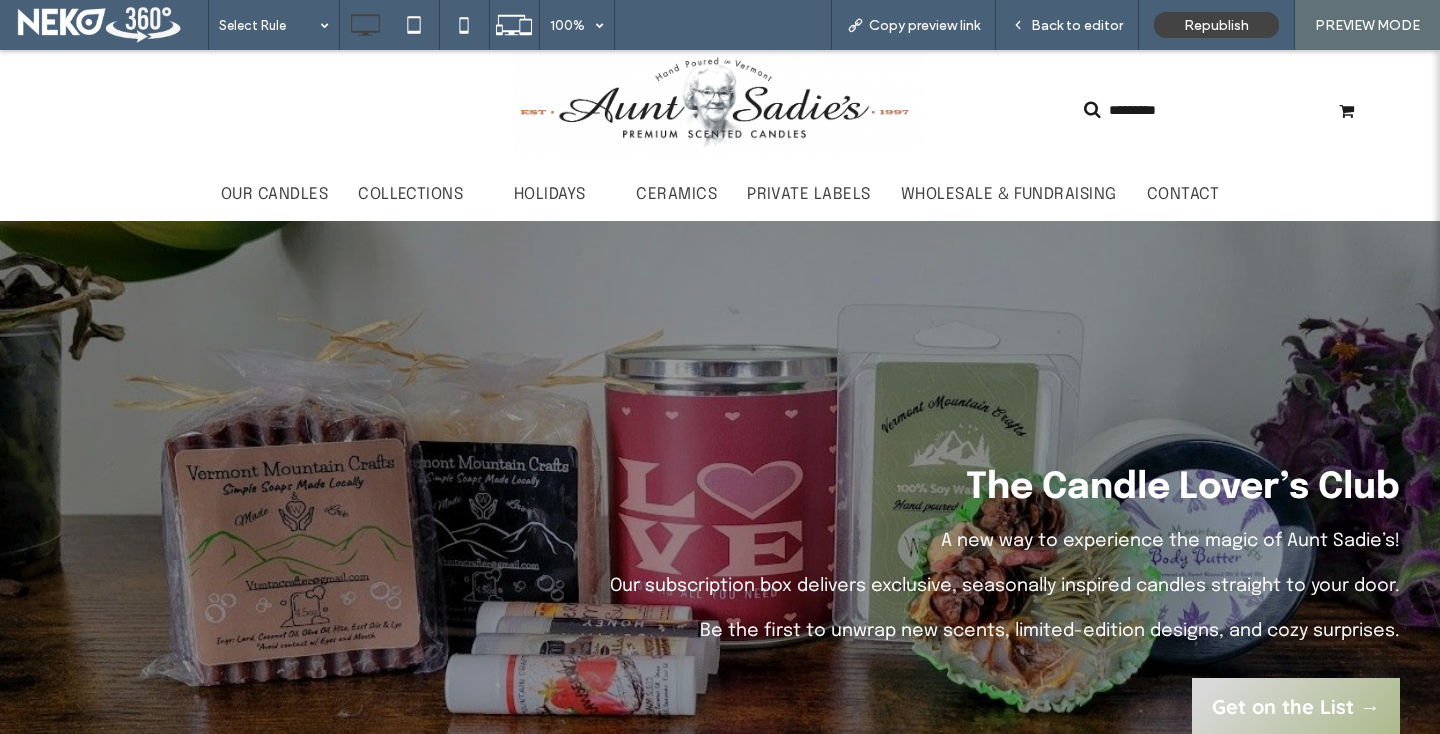 scroll, scrollTop: 0, scrollLeft: 0, axis: both 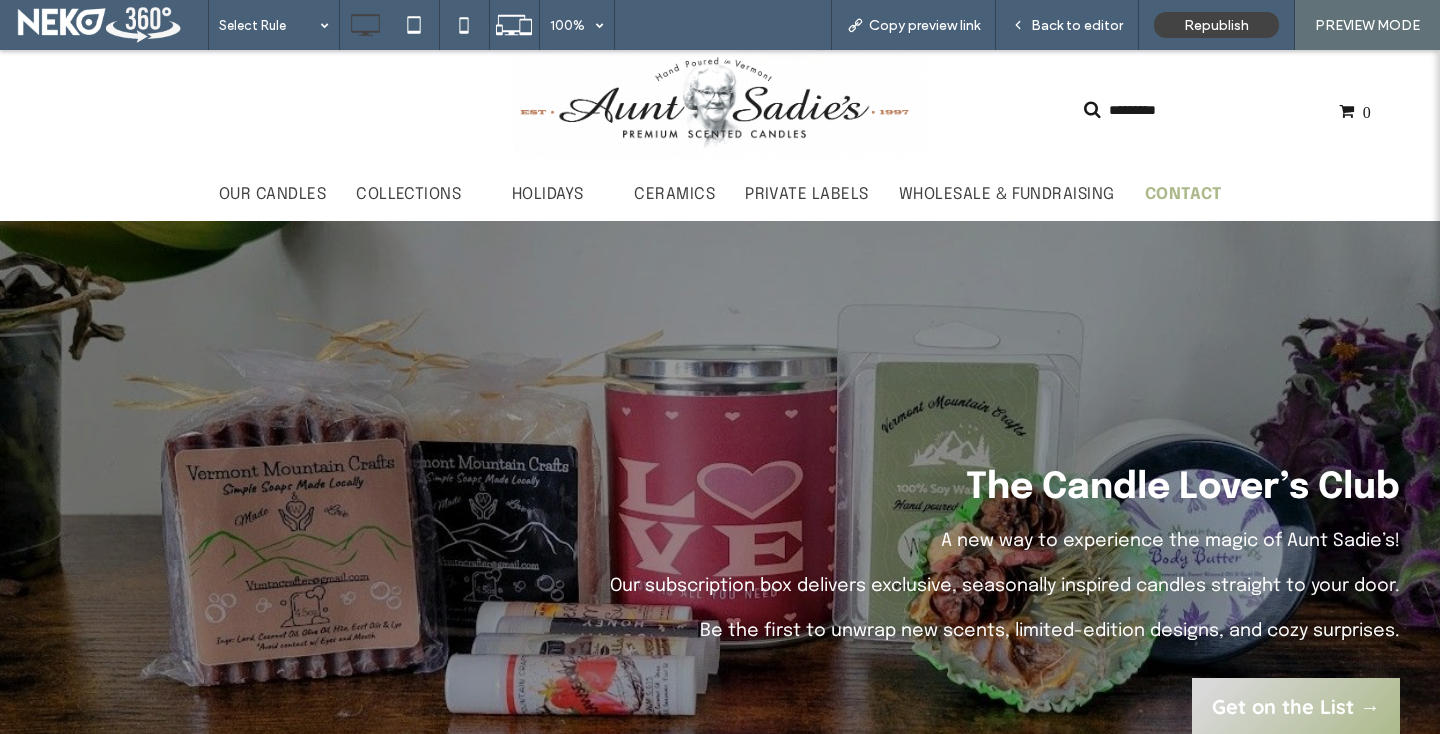 click on "CONTACT" at bounding box center [1183, 194] 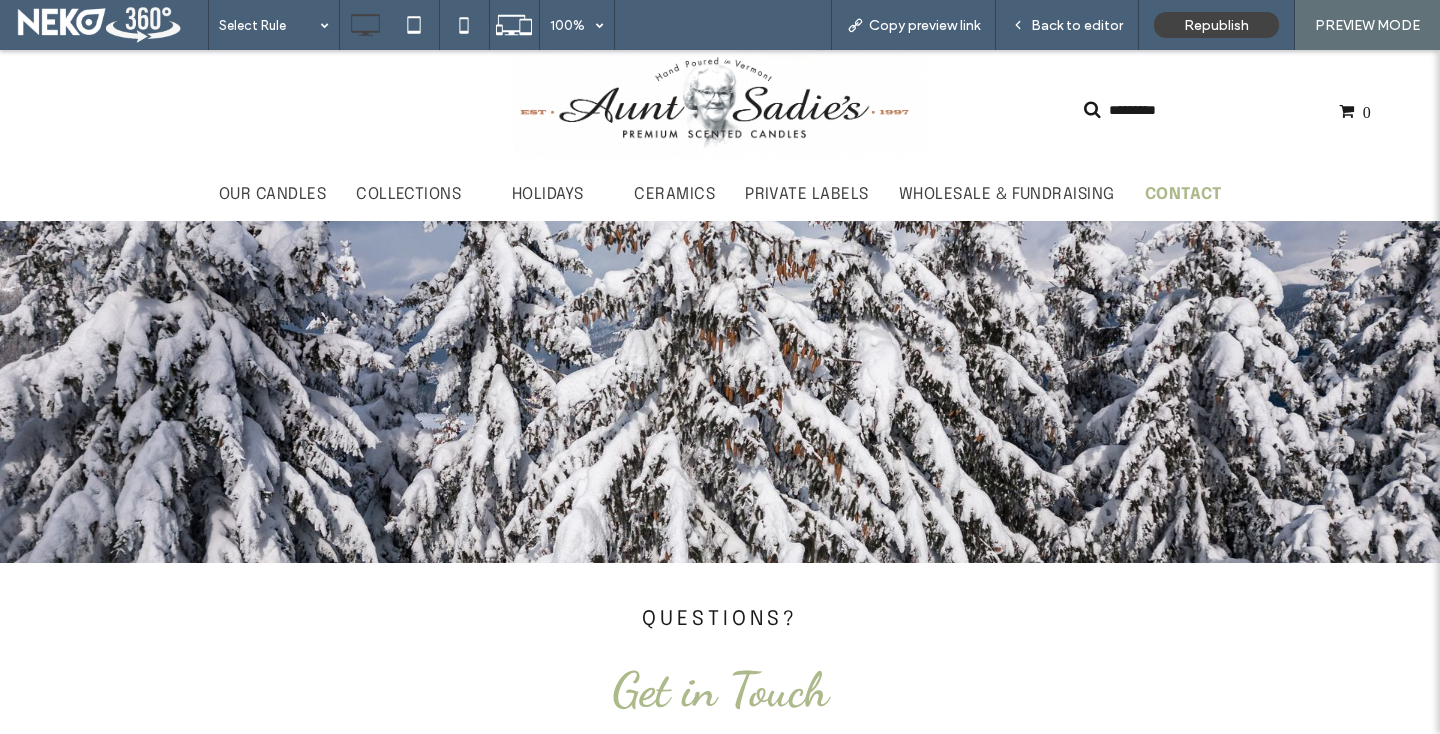 scroll, scrollTop: 0, scrollLeft: 0, axis: both 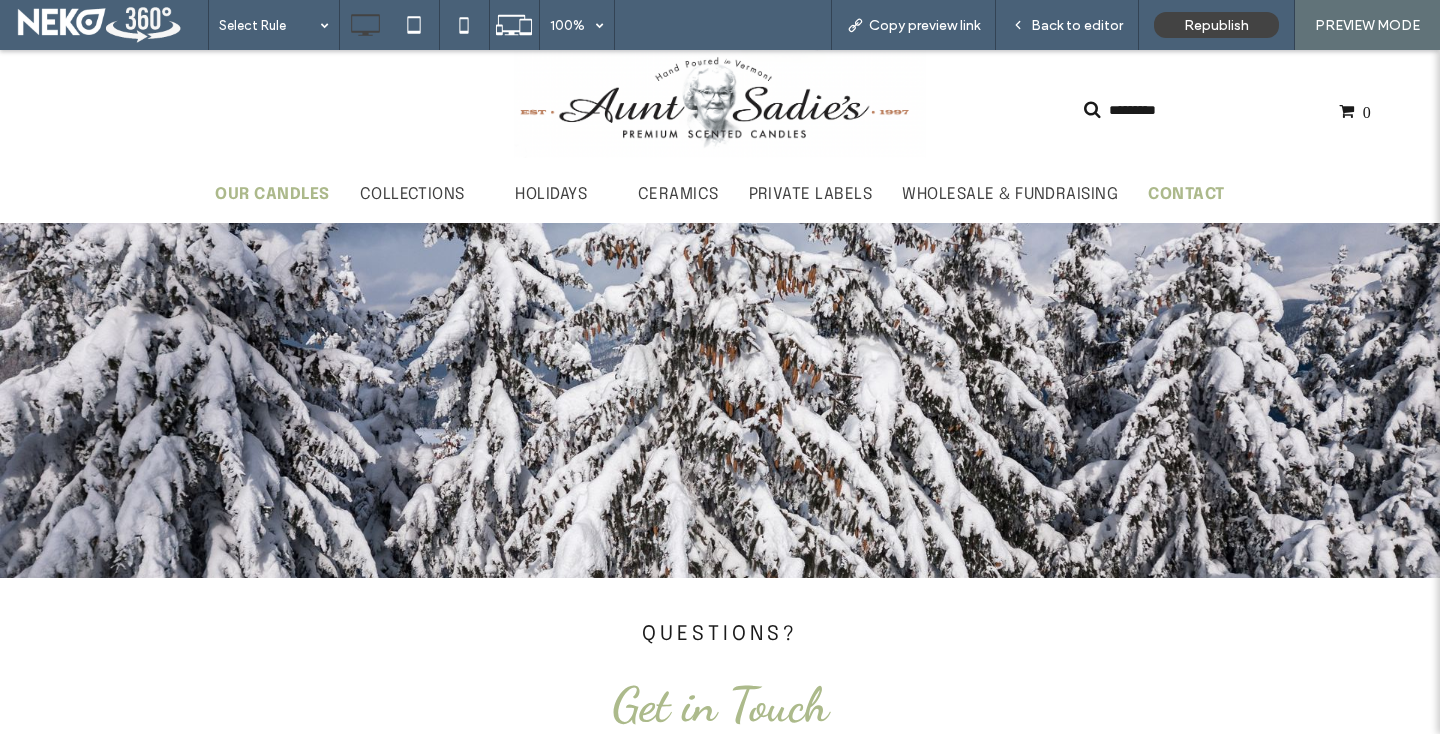 click on "OUR CANDLES" at bounding box center [272, 194] 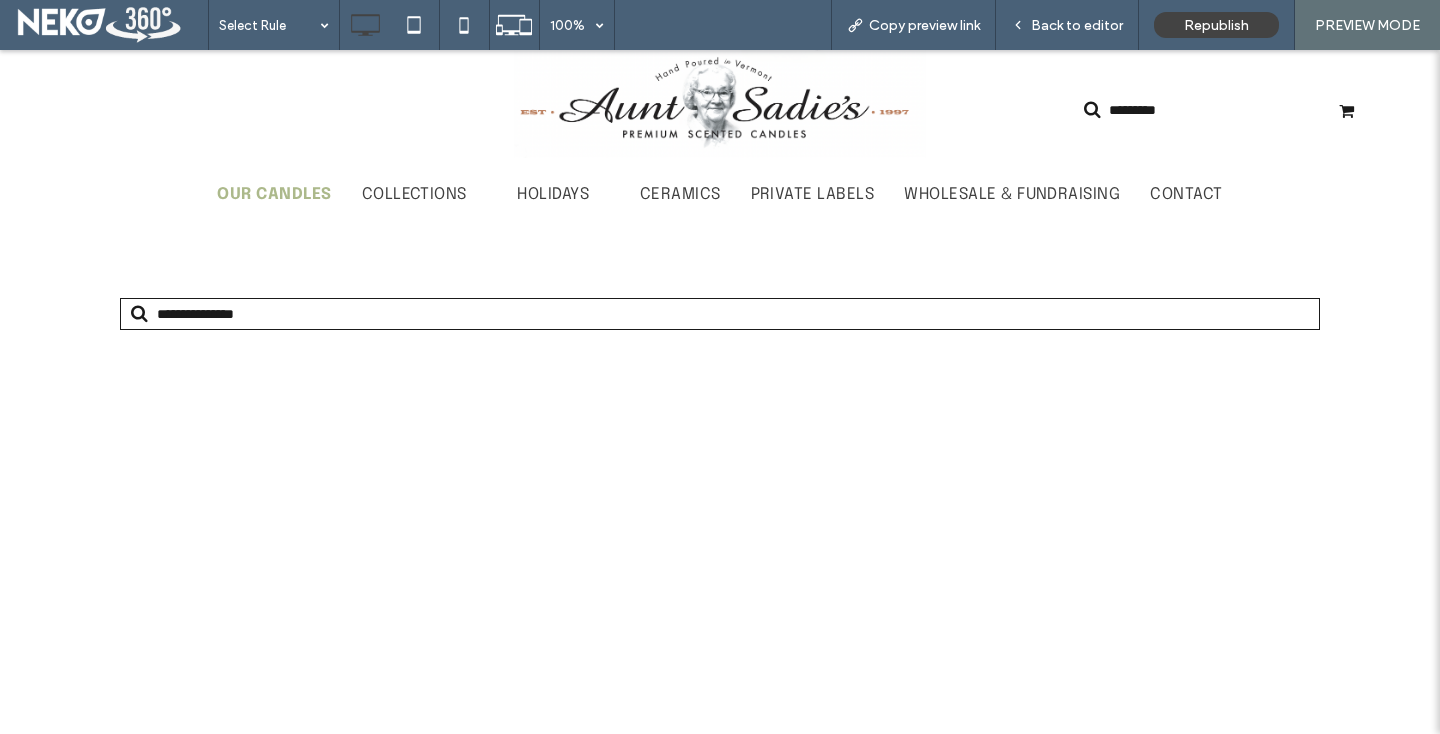 scroll, scrollTop: 0, scrollLeft: 0, axis: both 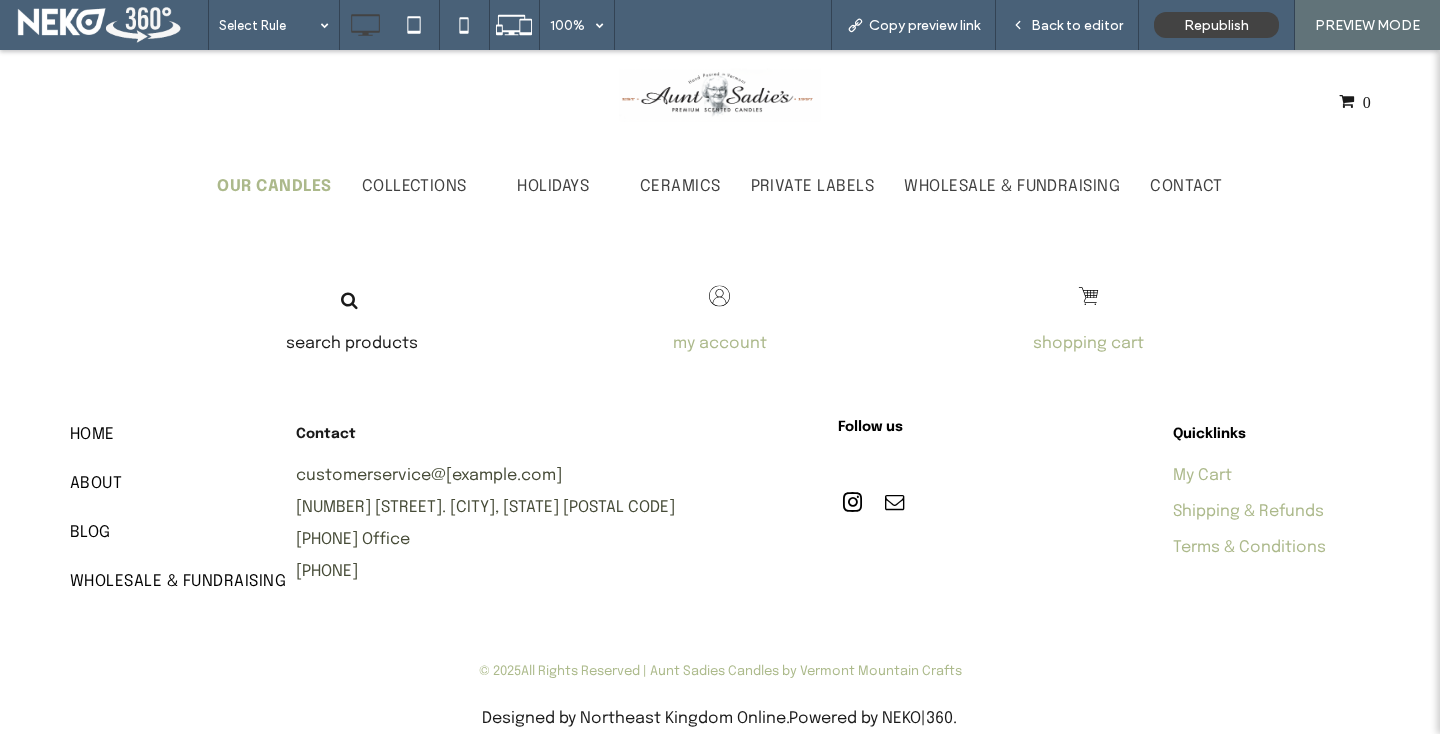 select on "*******" 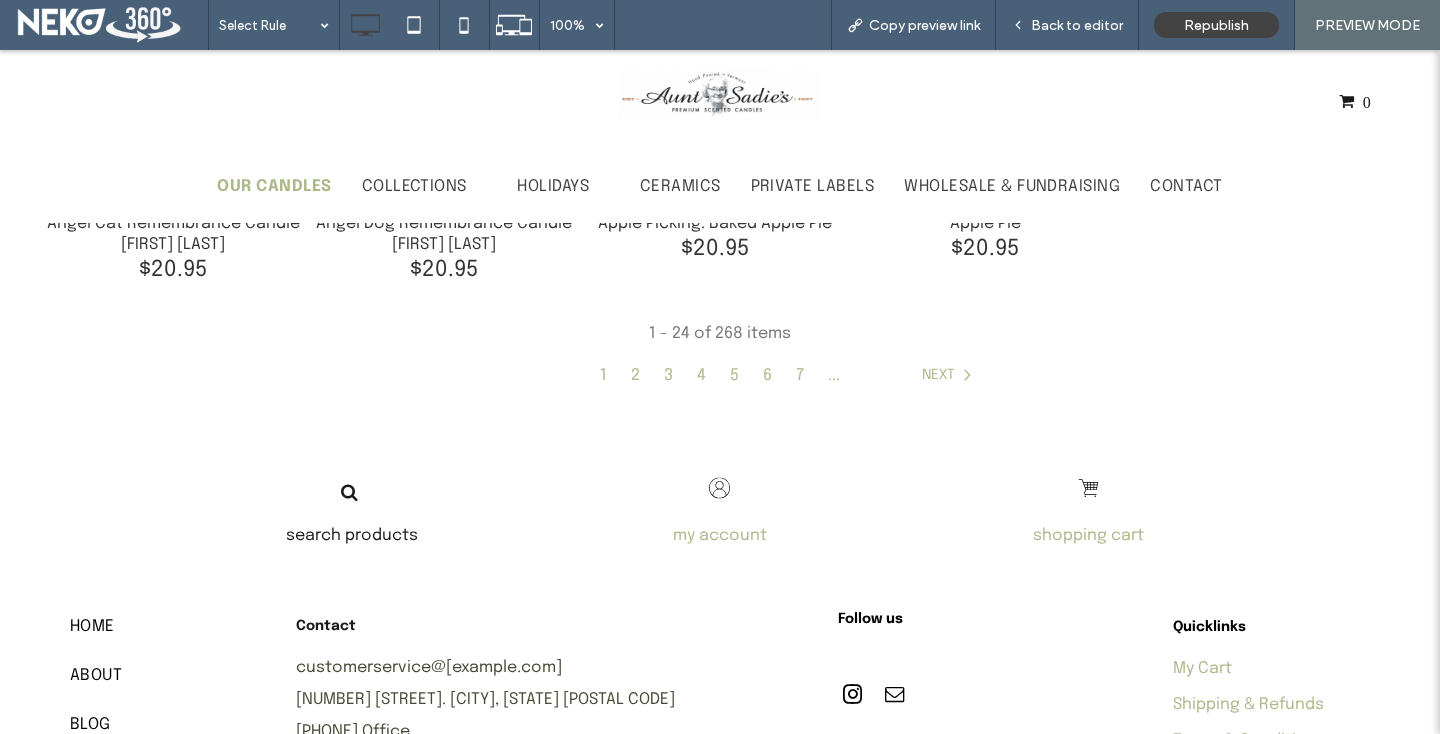 scroll, scrollTop: 3031, scrollLeft: 0, axis: vertical 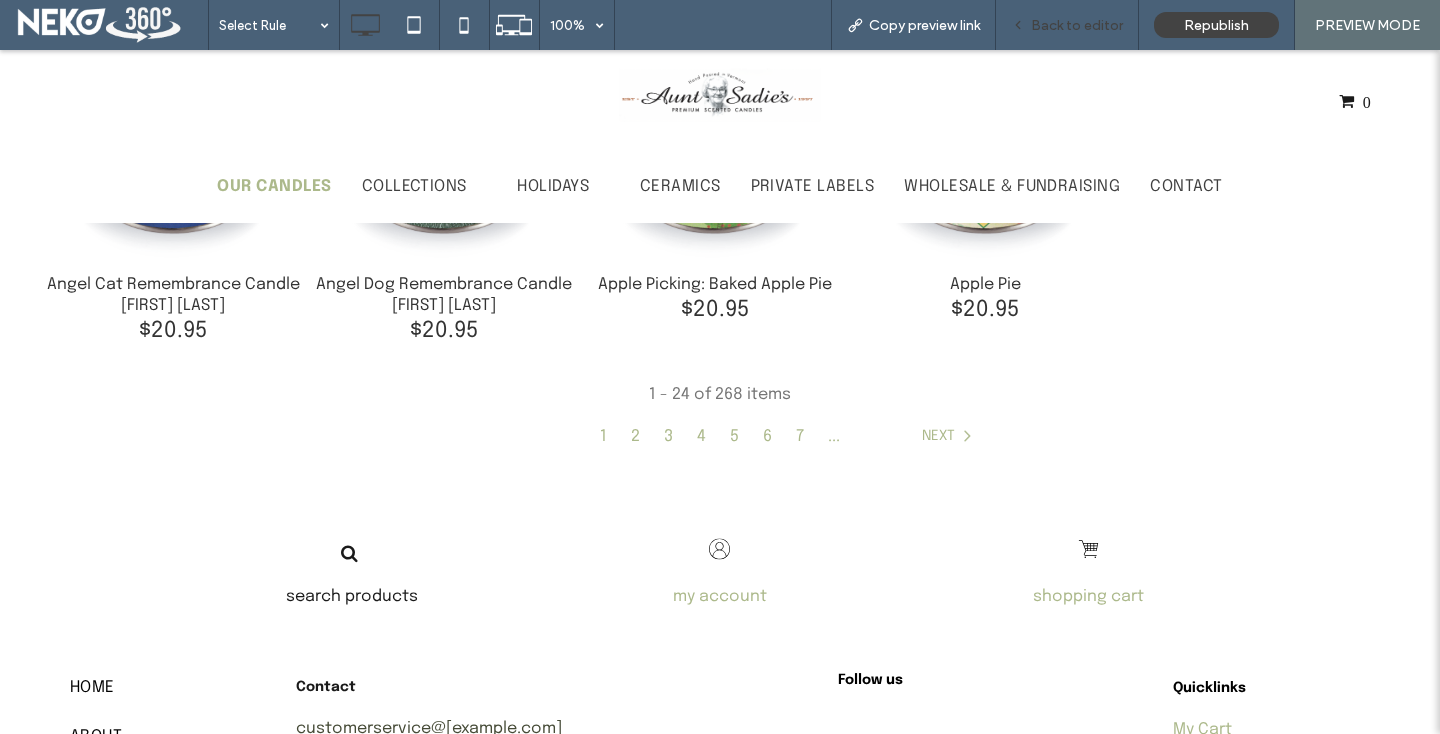 click on "Back to editor" at bounding box center [1077, 25] 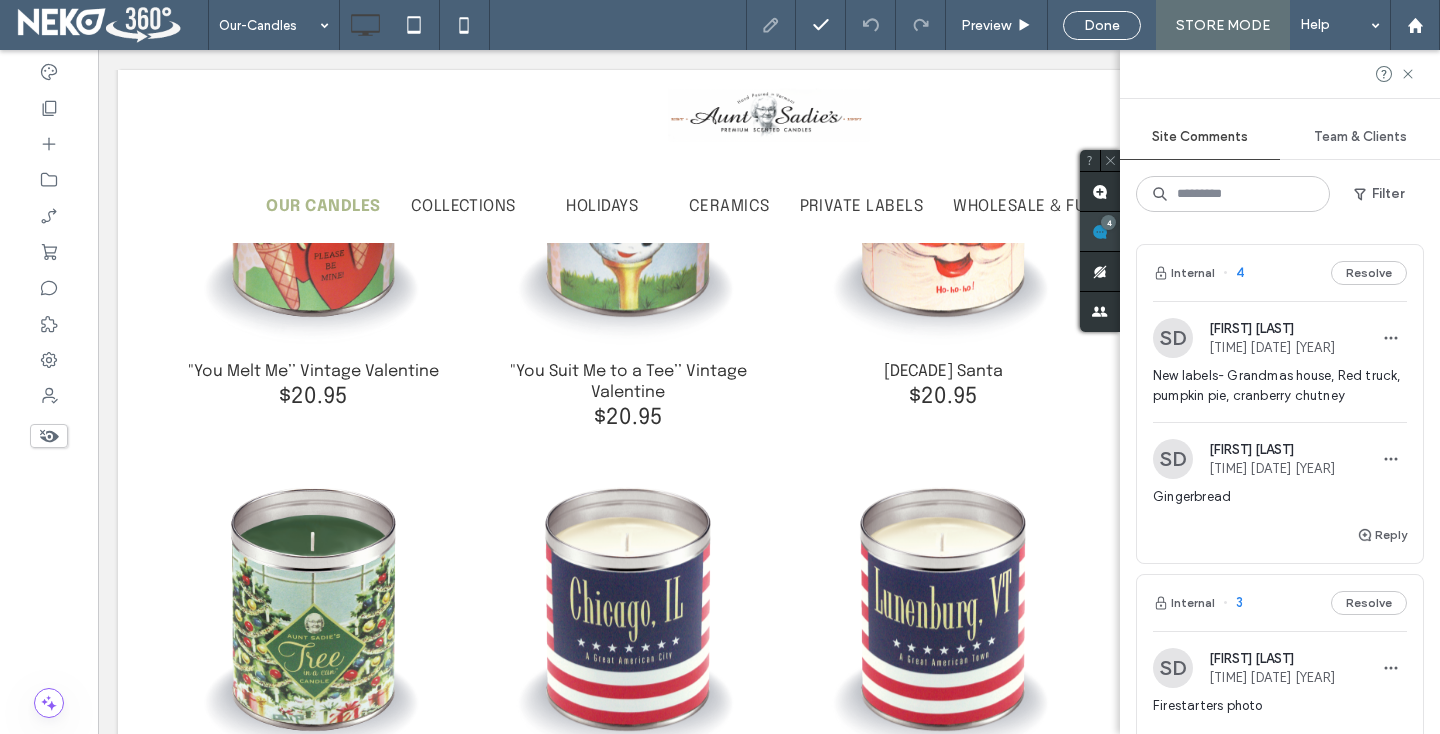 click at bounding box center (1100, 231) 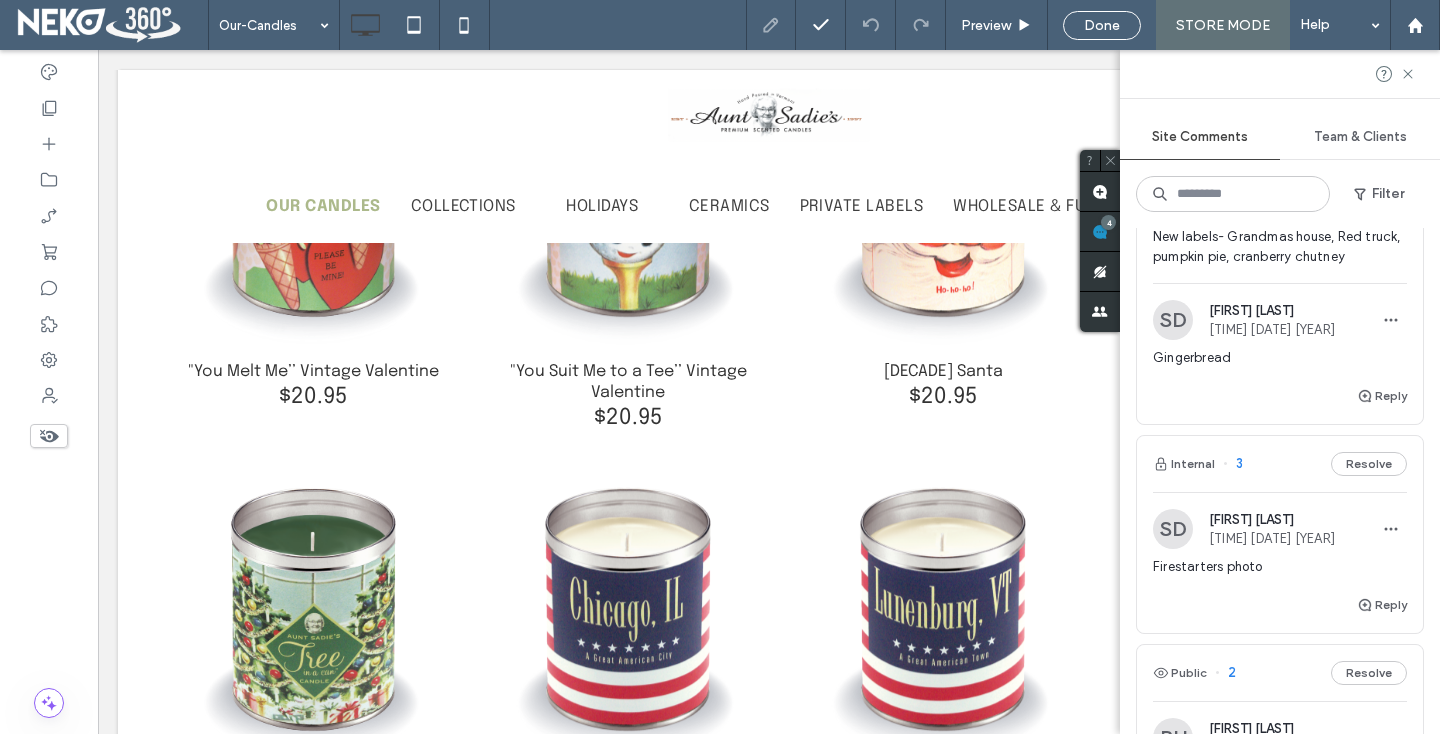 scroll, scrollTop: 80, scrollLeft: 0, axis: vertical 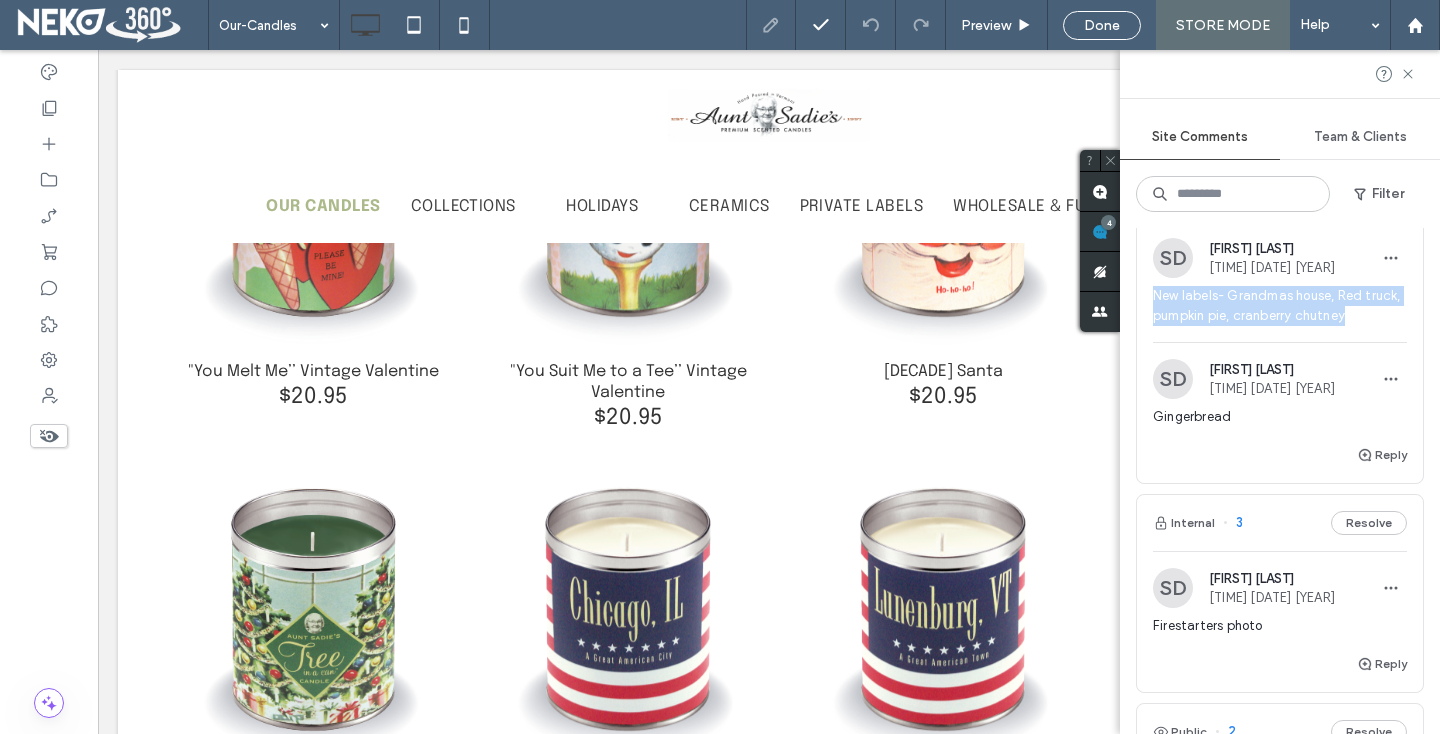 drag, startPoint x: 1155, startPoint y: 296, endPoint x: 1349, endPoint y: 311, distance: 194.57903 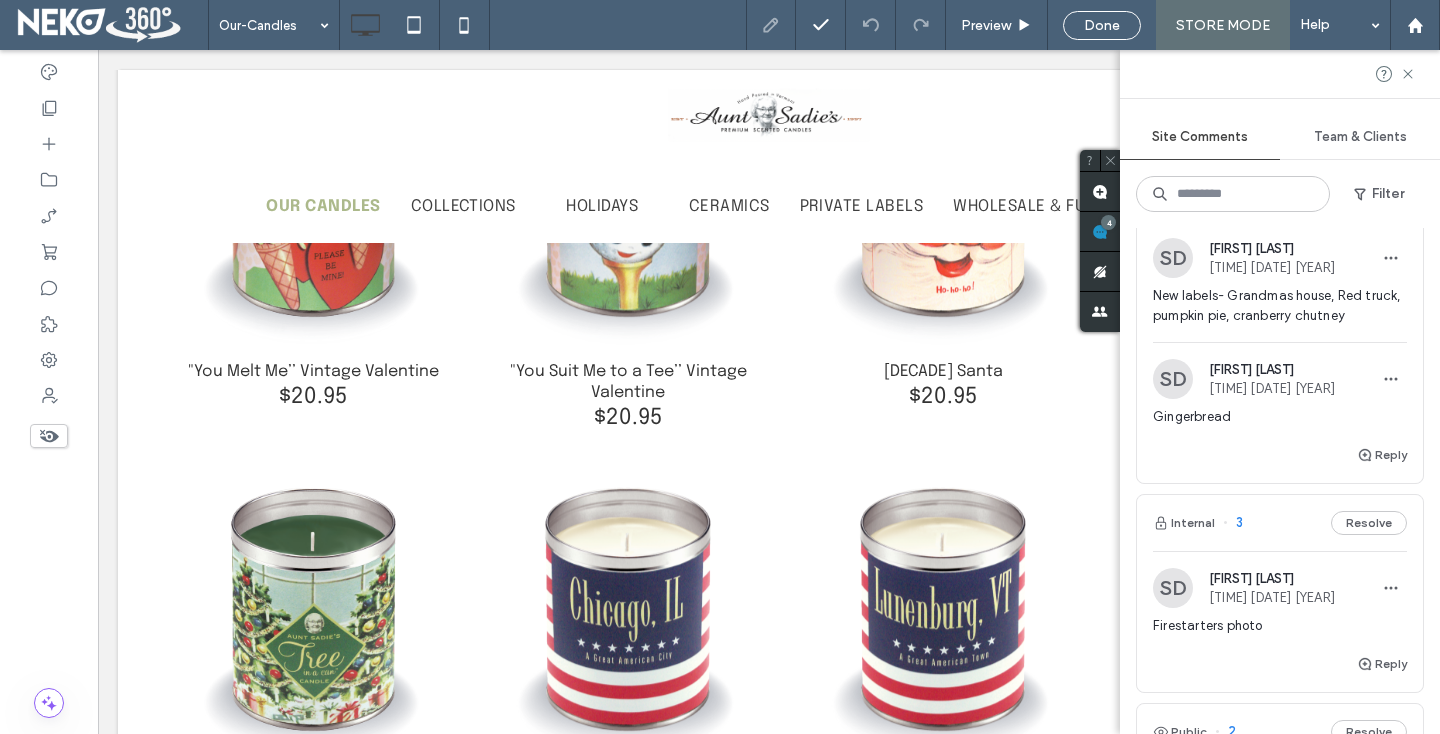 click at bounding box center [720, 367] 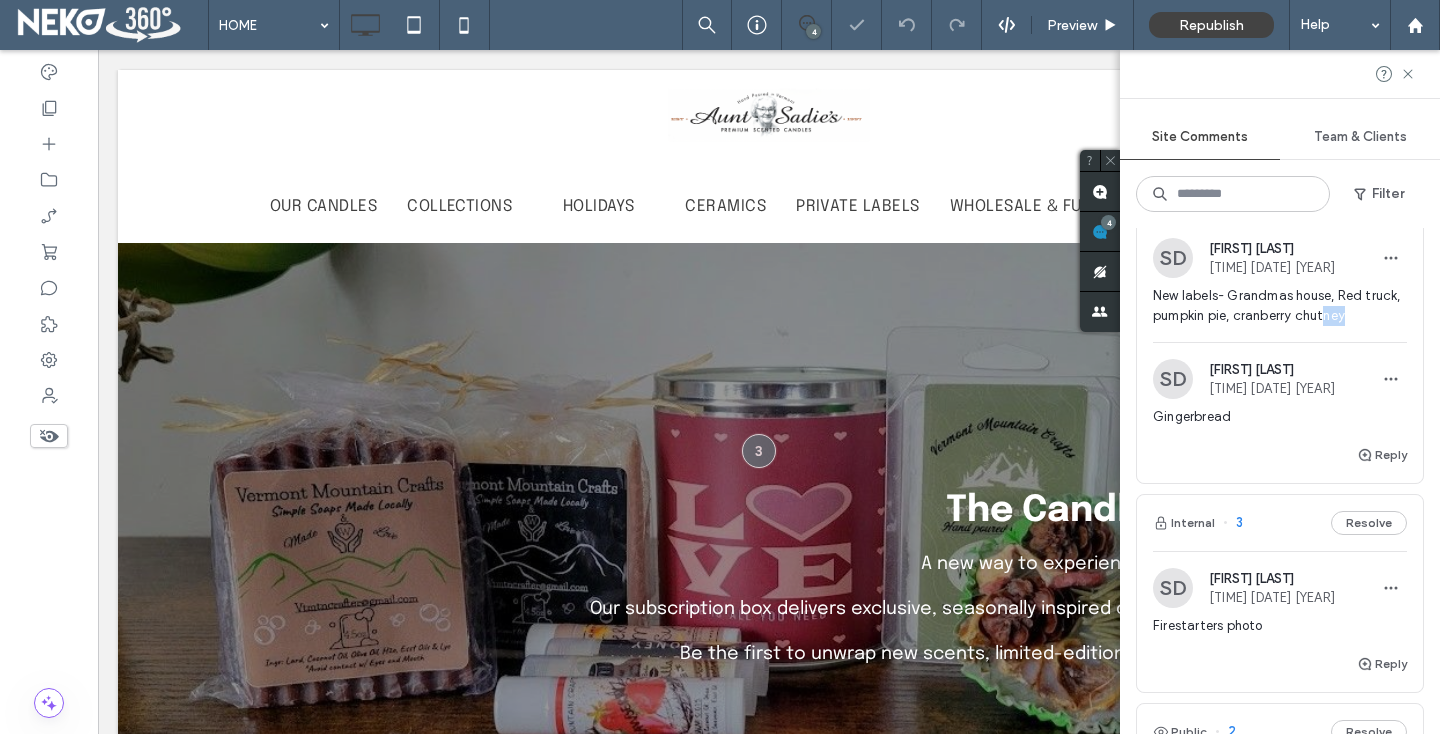 scroll, scrollTop: 2495, scrollLeft: 0, axis: vertical 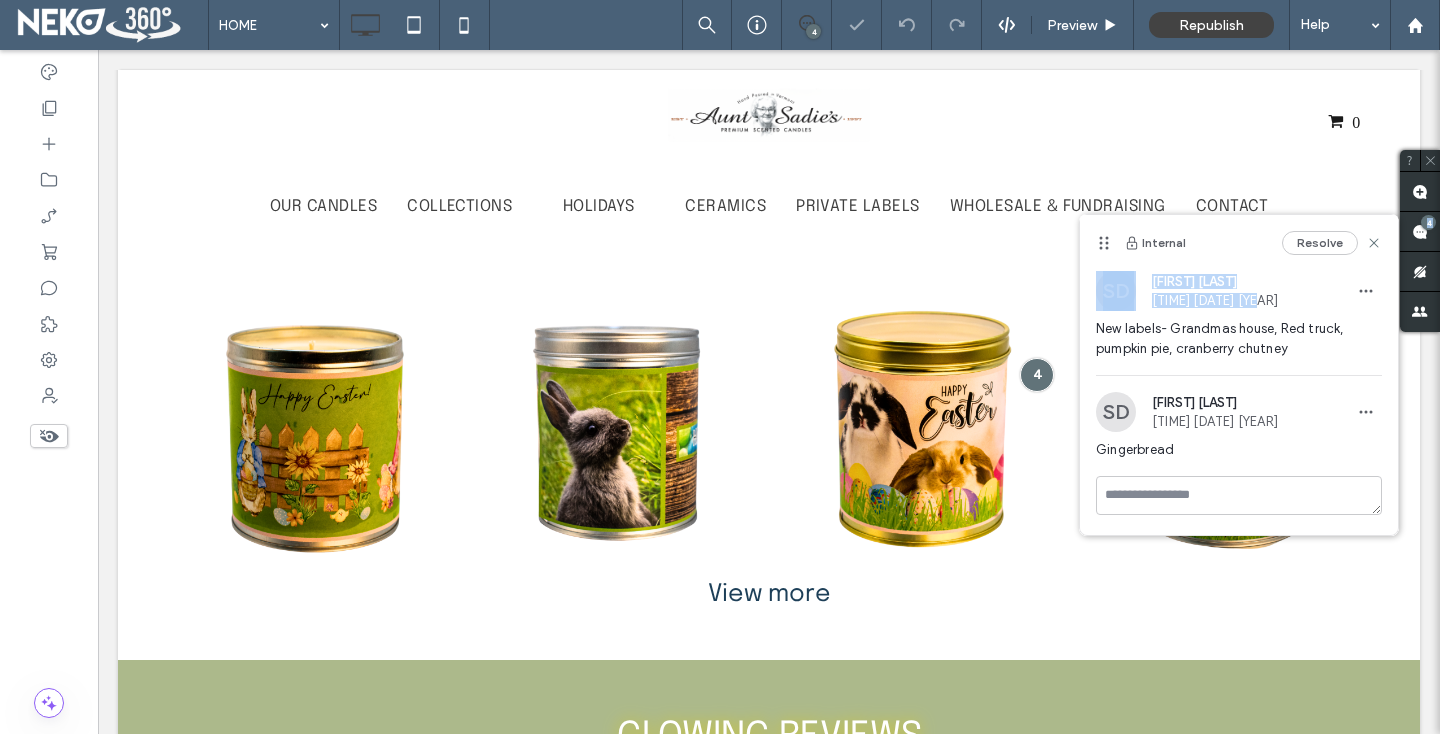 drag, startPoint x: 1349, startPoint y: 321, endPoint x: 1226, endPoint y: 311, distance: 123.40584 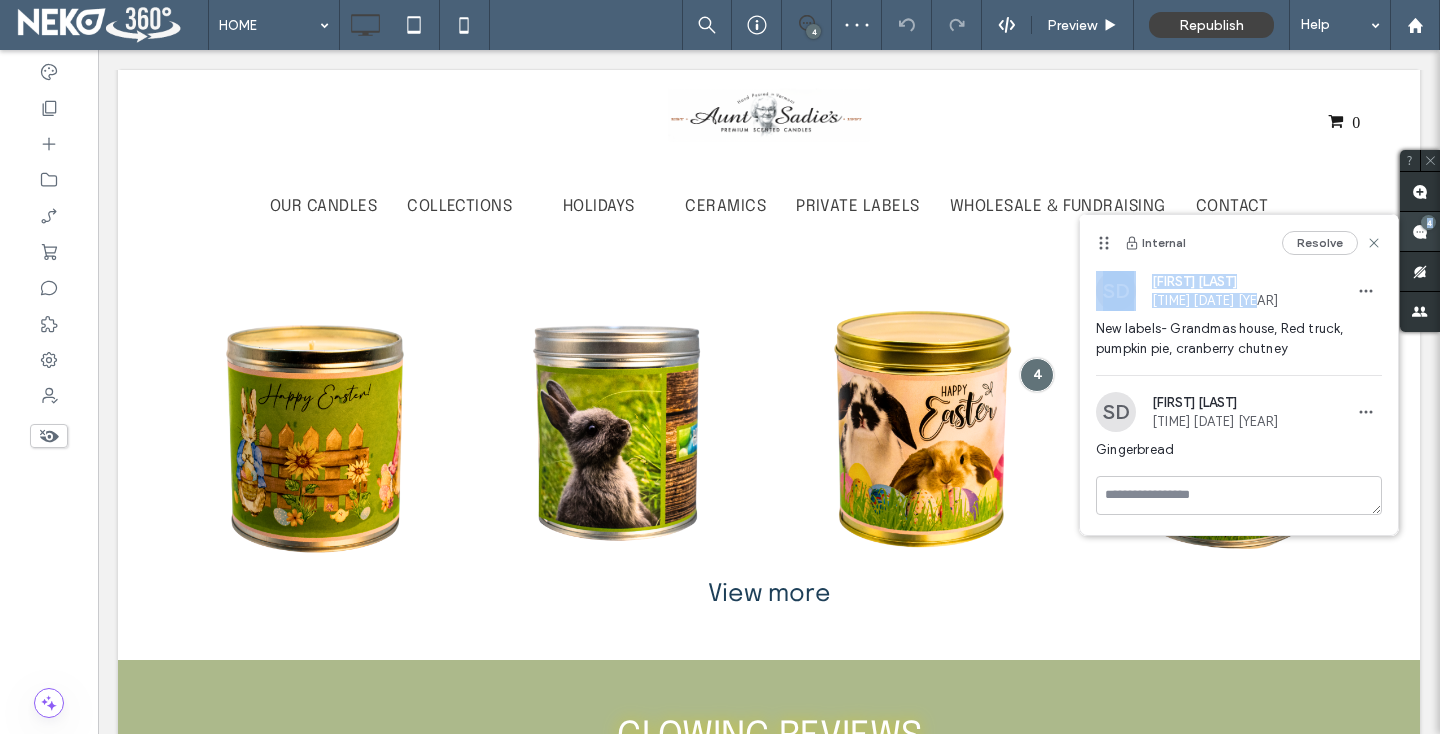 click on "4" at bounding box center [1428, 222] 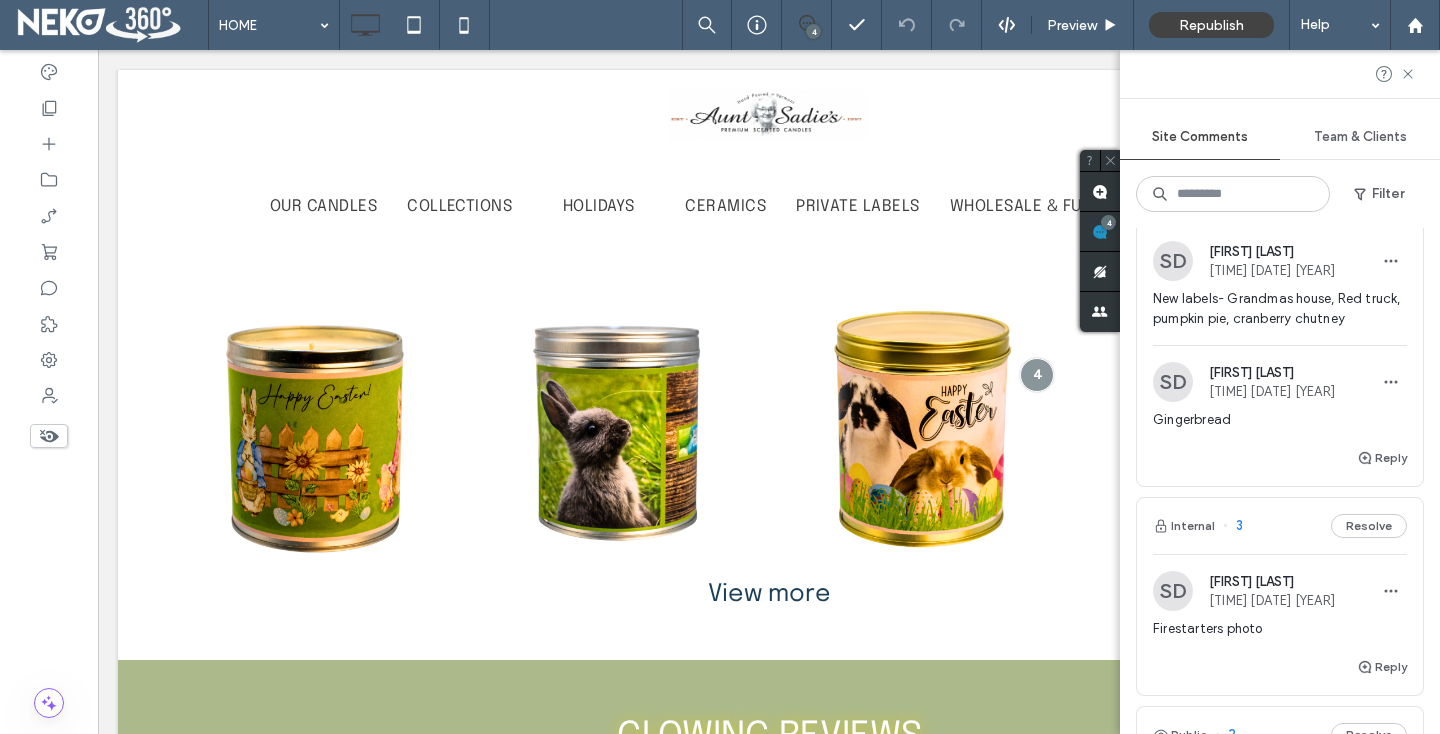 scroll, scrollTop: 94, scrollLeft: 0, axis: vertical 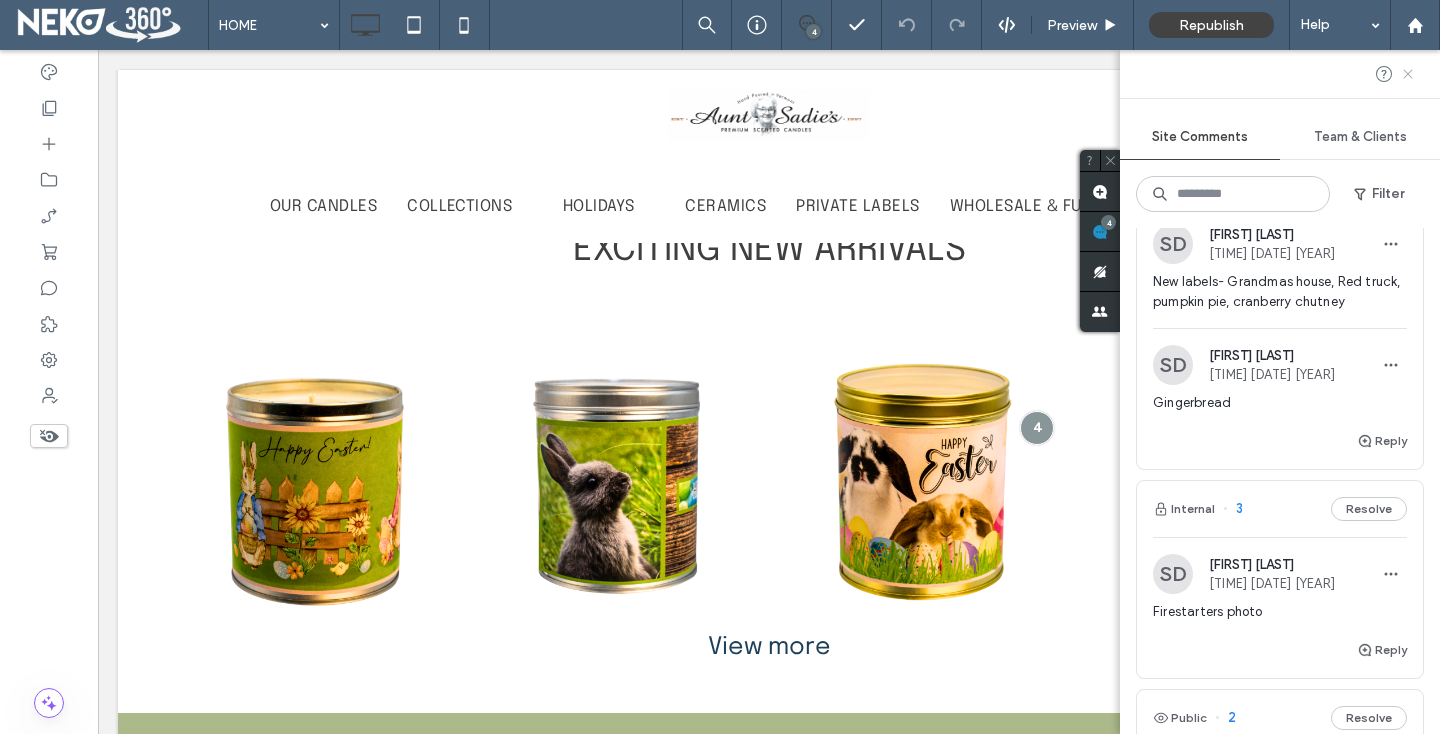 click 